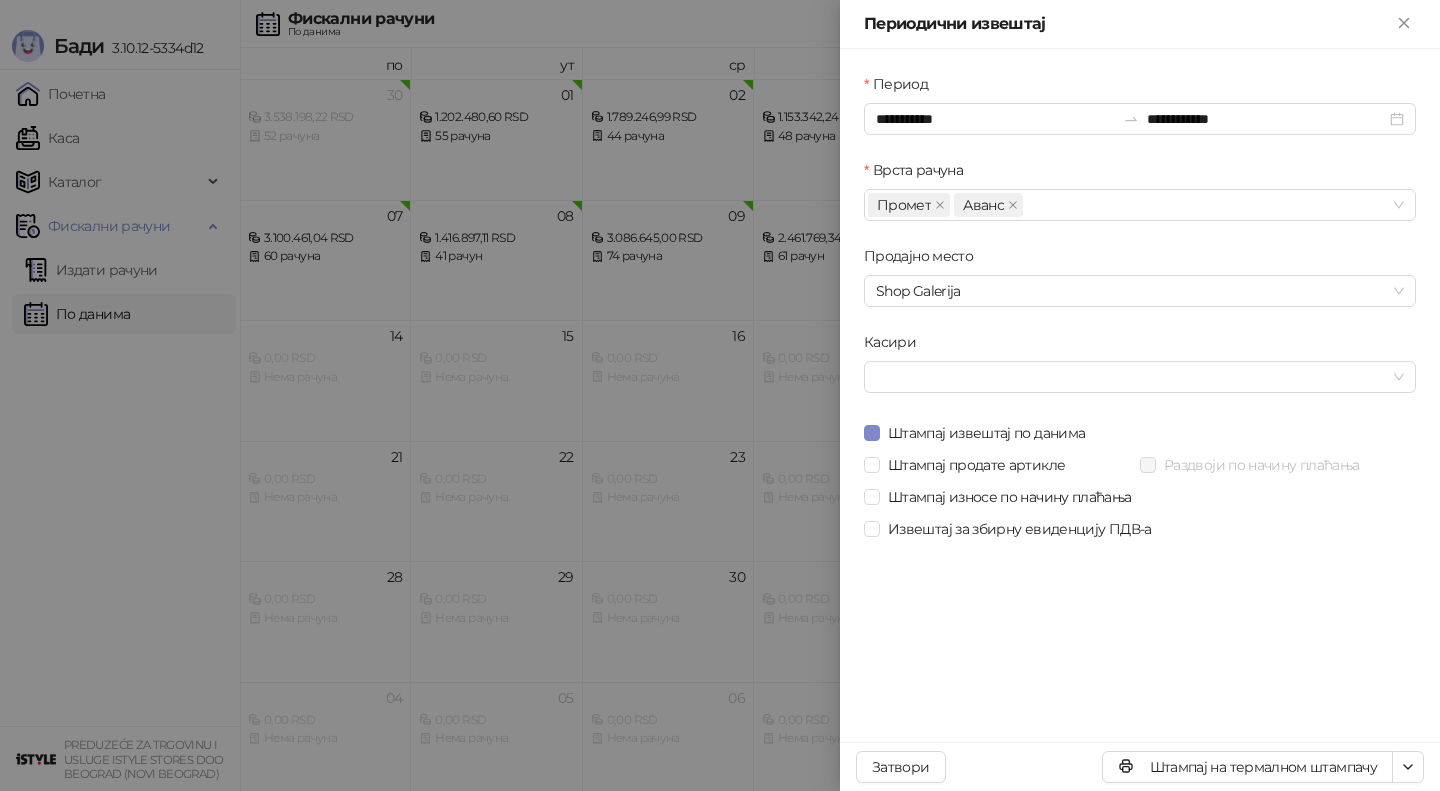scroll, scrollTop: 0, scrollLeft: 0, axis: both 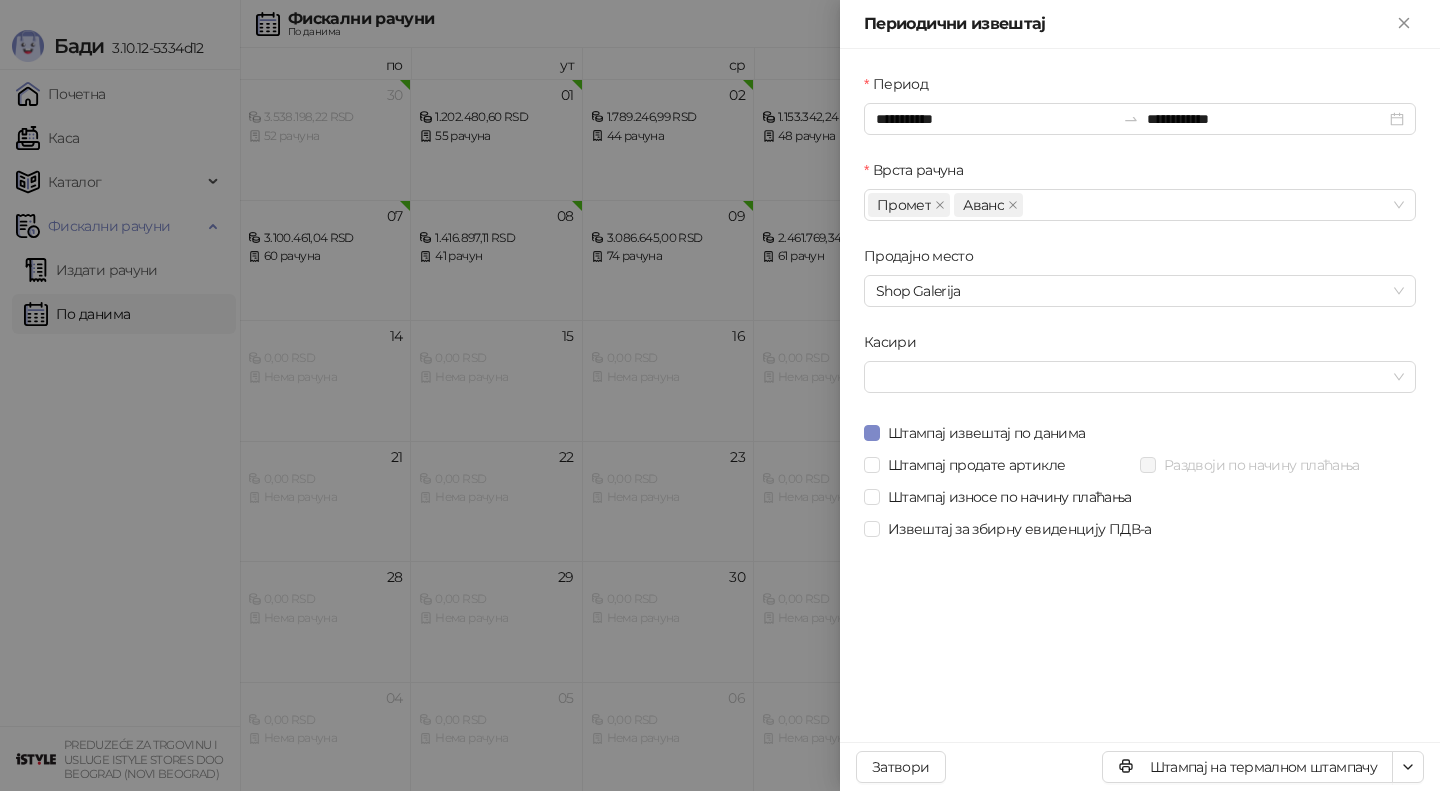 click at bounding box center [720, 395] 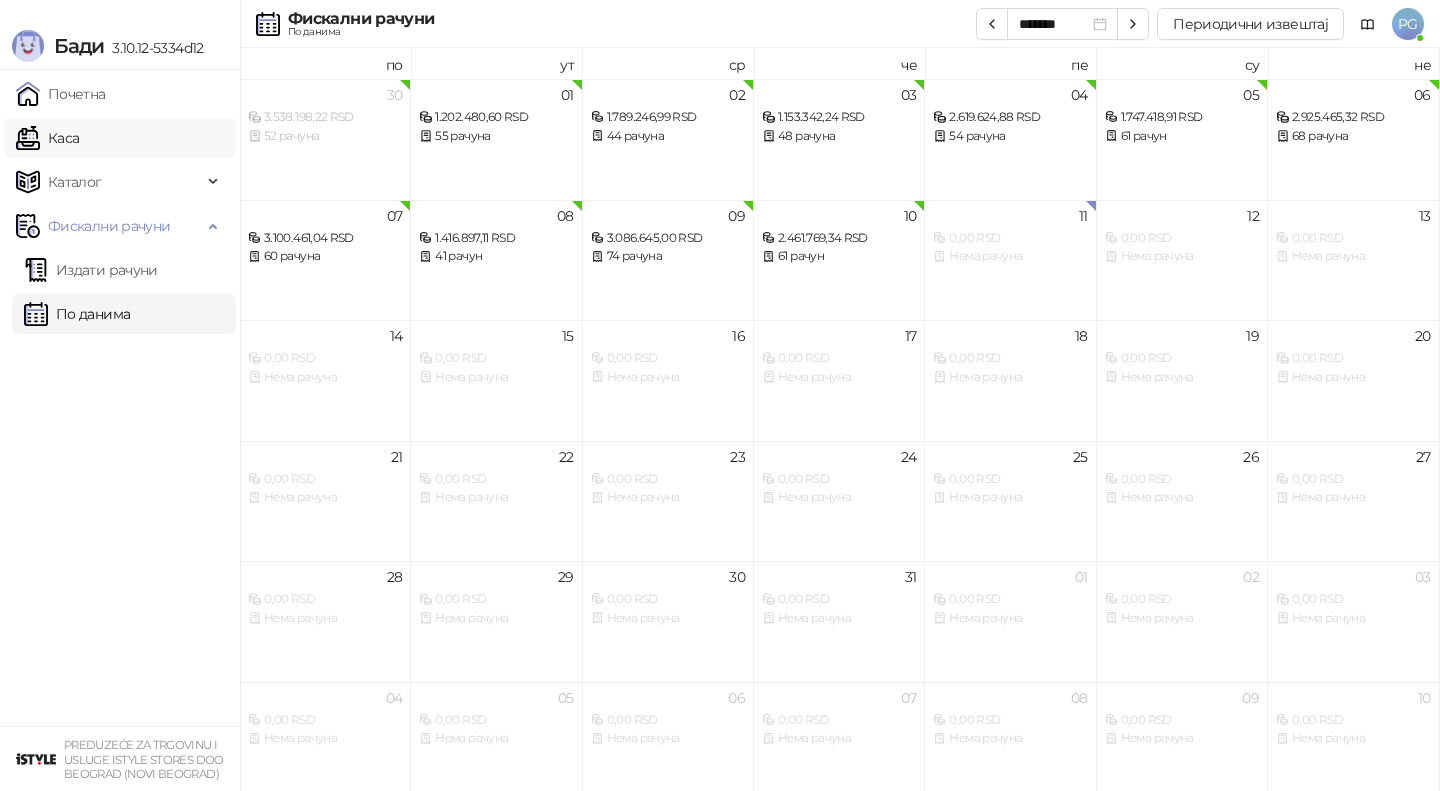 click on "Каса" at bounding box center [47, 138] 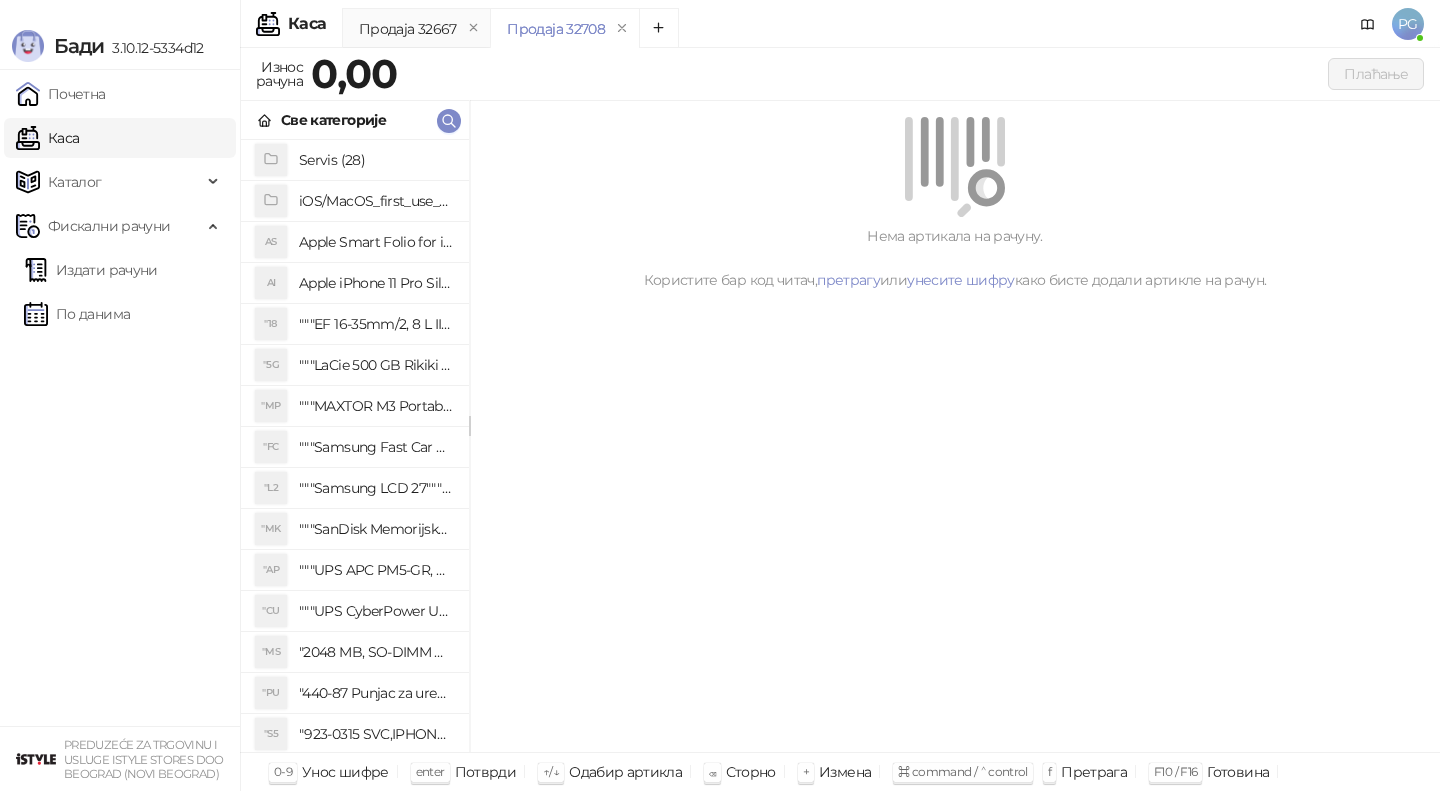 click on "Све категорије" at bounding box center [355, 120] 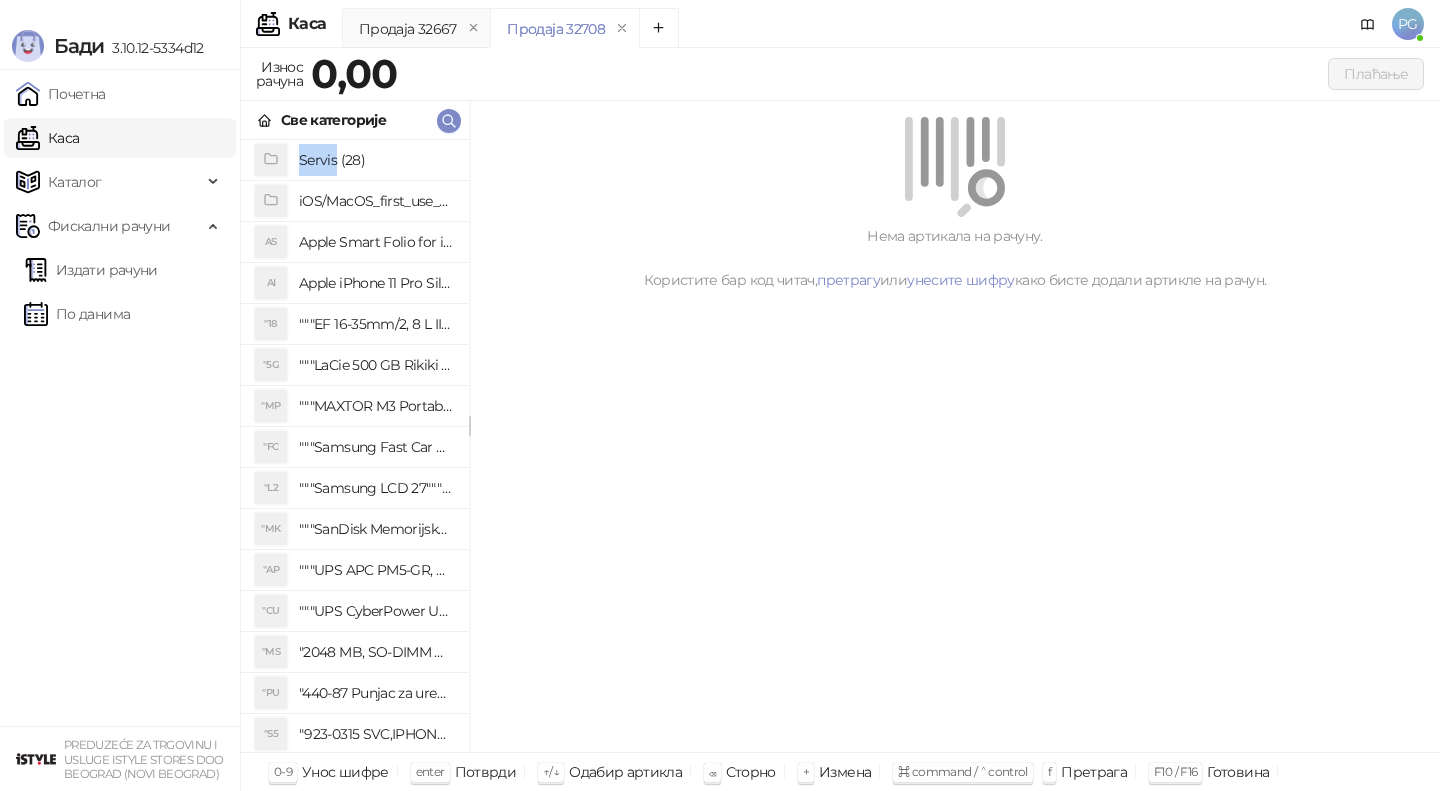 click on "Све категорије" at bounding box center (355, 120) 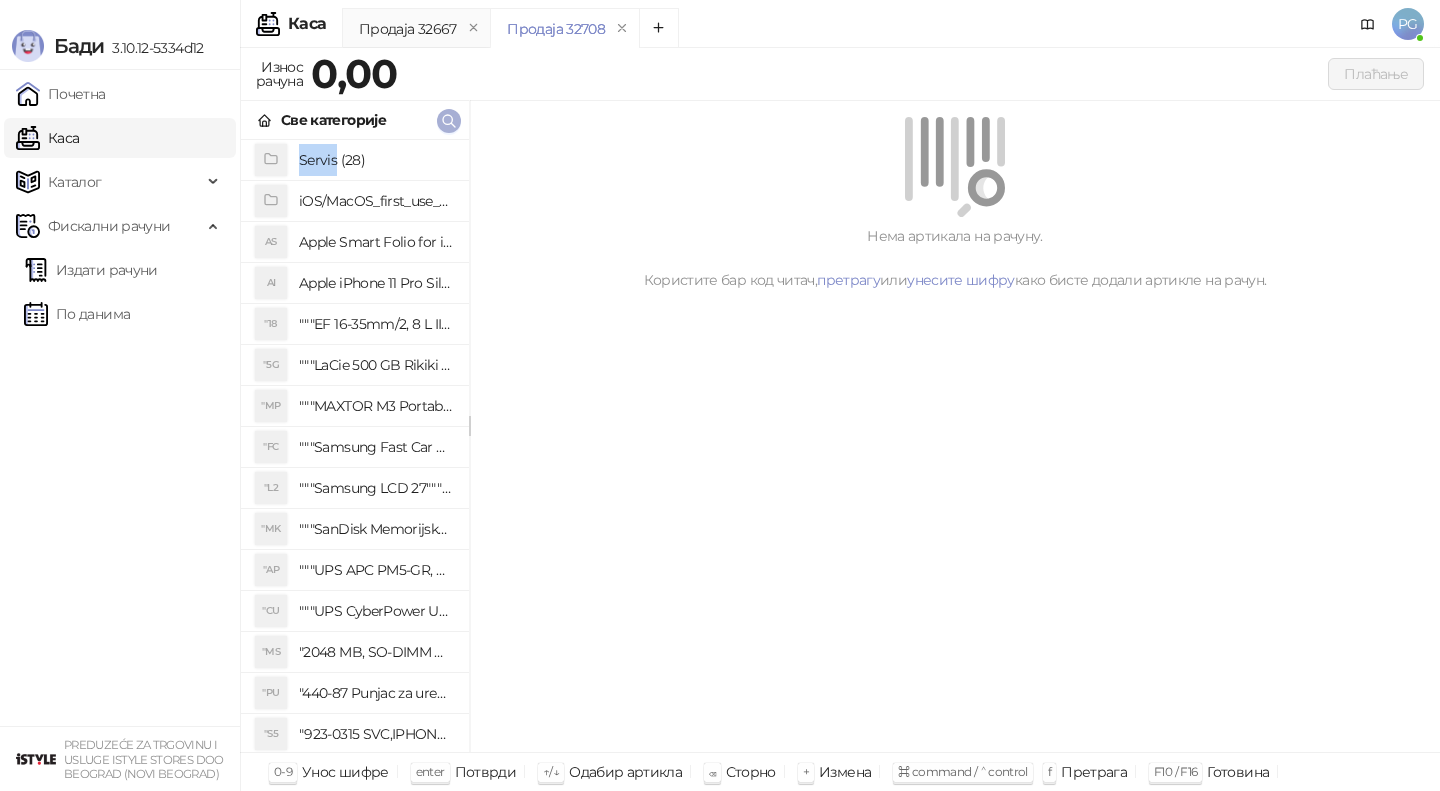 click 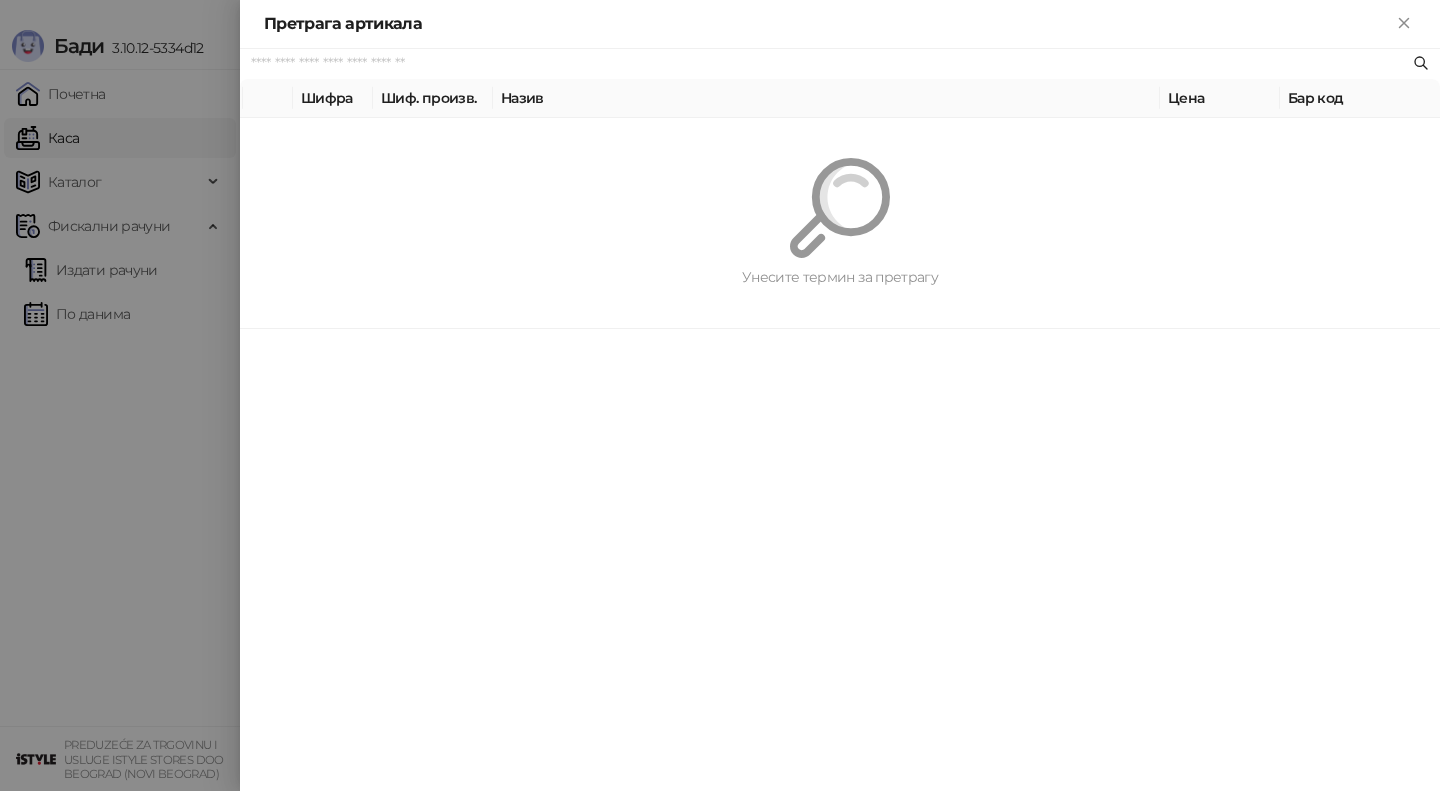 paste on "*********" 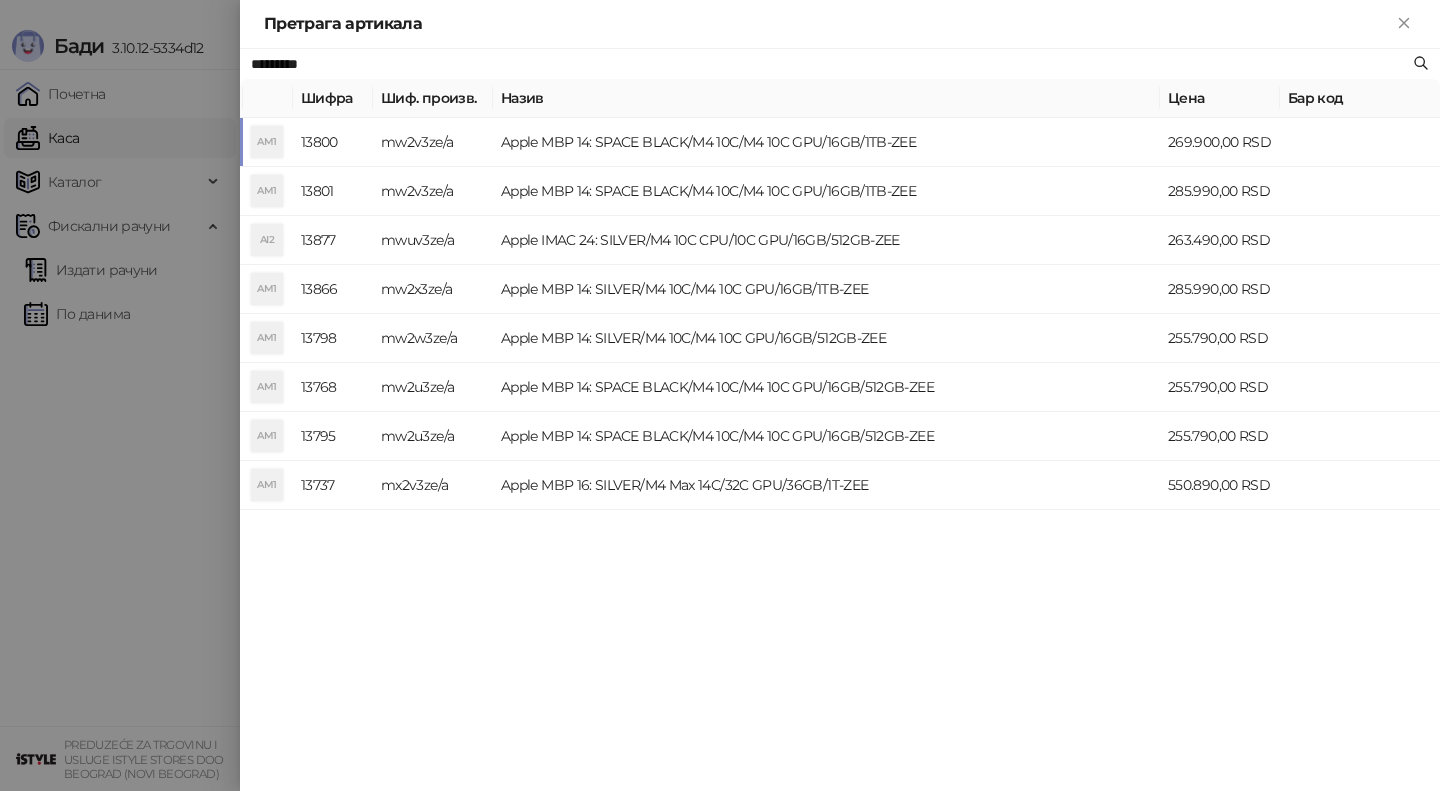 type on "*********" 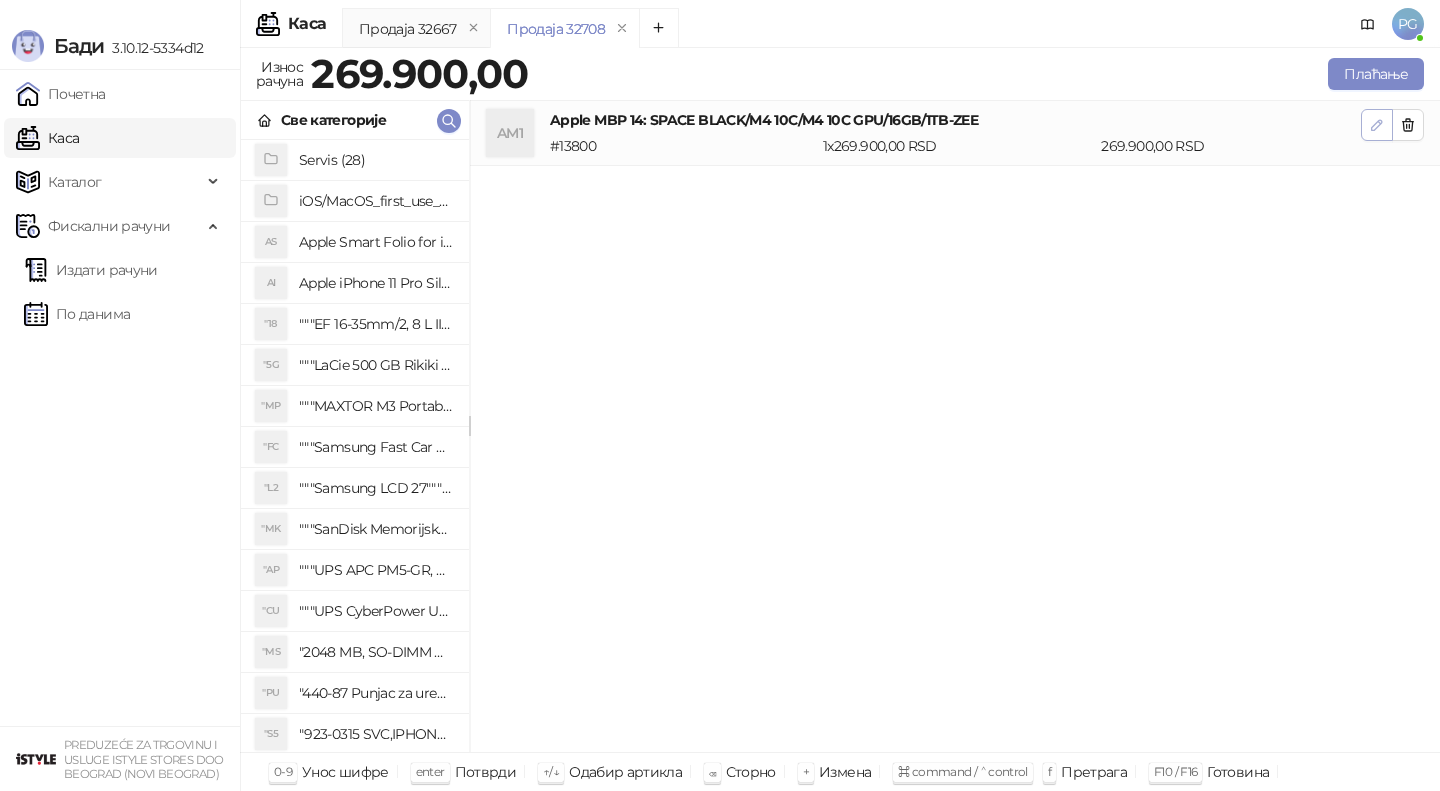 click 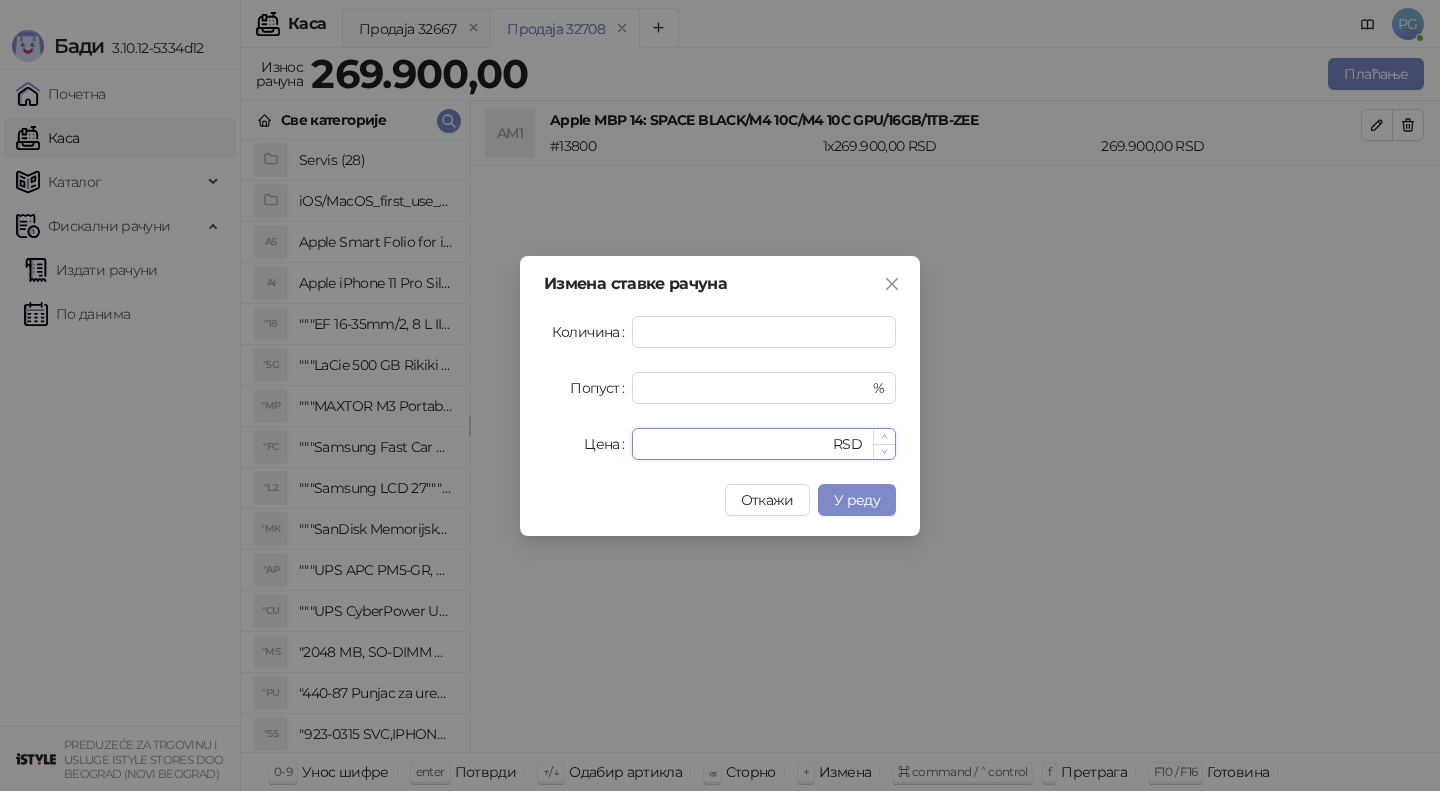 click on "******" at bounding box center (736, 444) 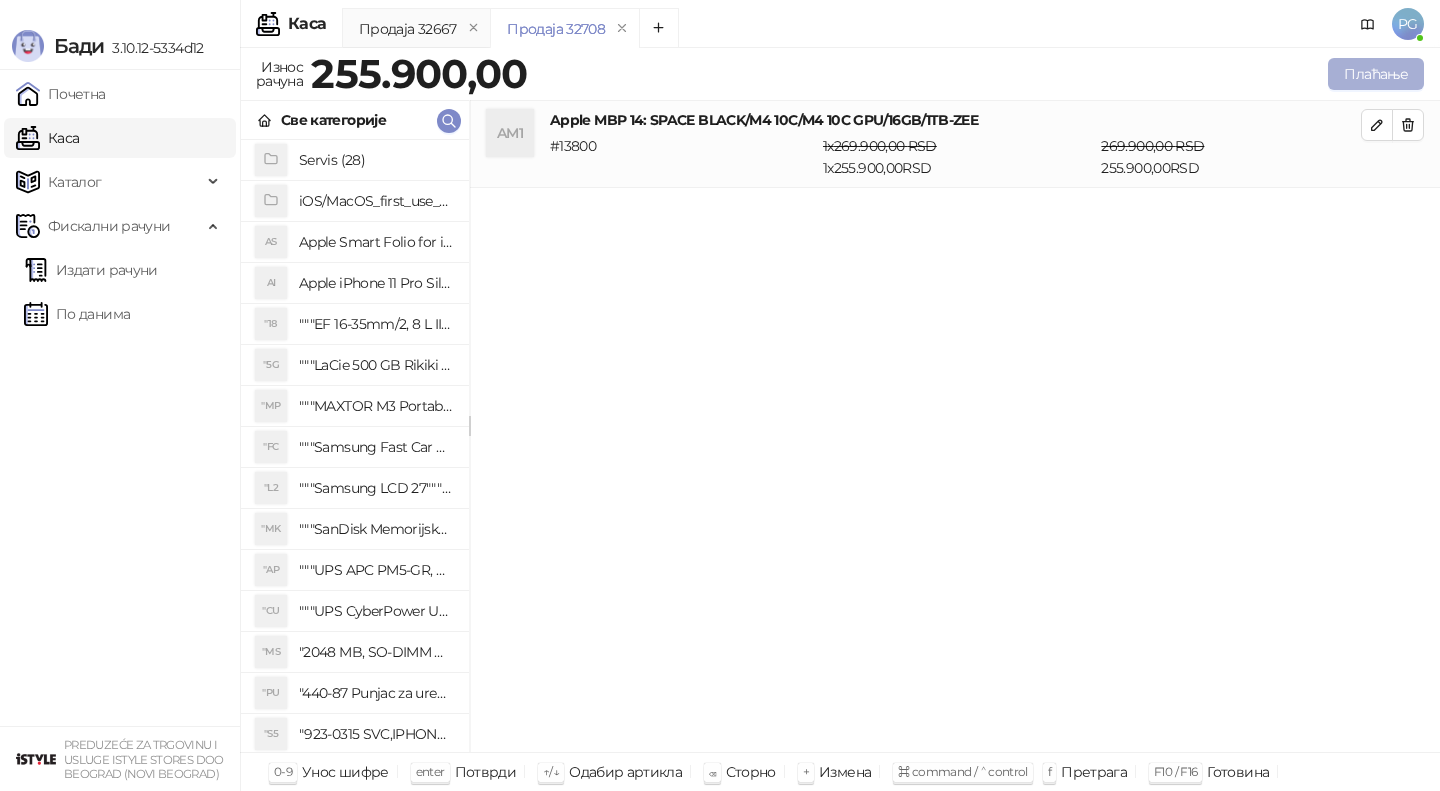 click on "Плаћање" at bounding box center (1376, 74) 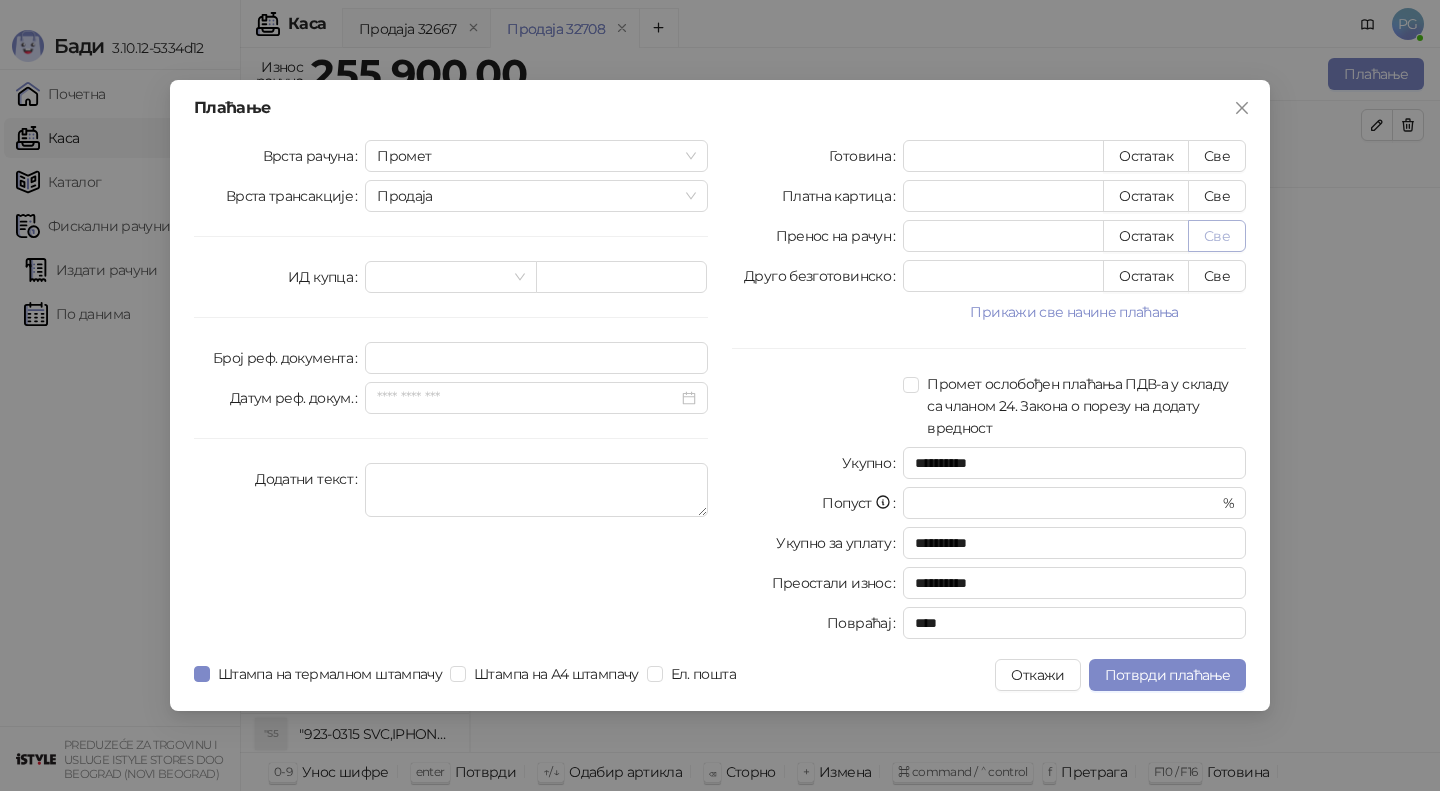 click on "Све" at bounding box center (1217, 236) 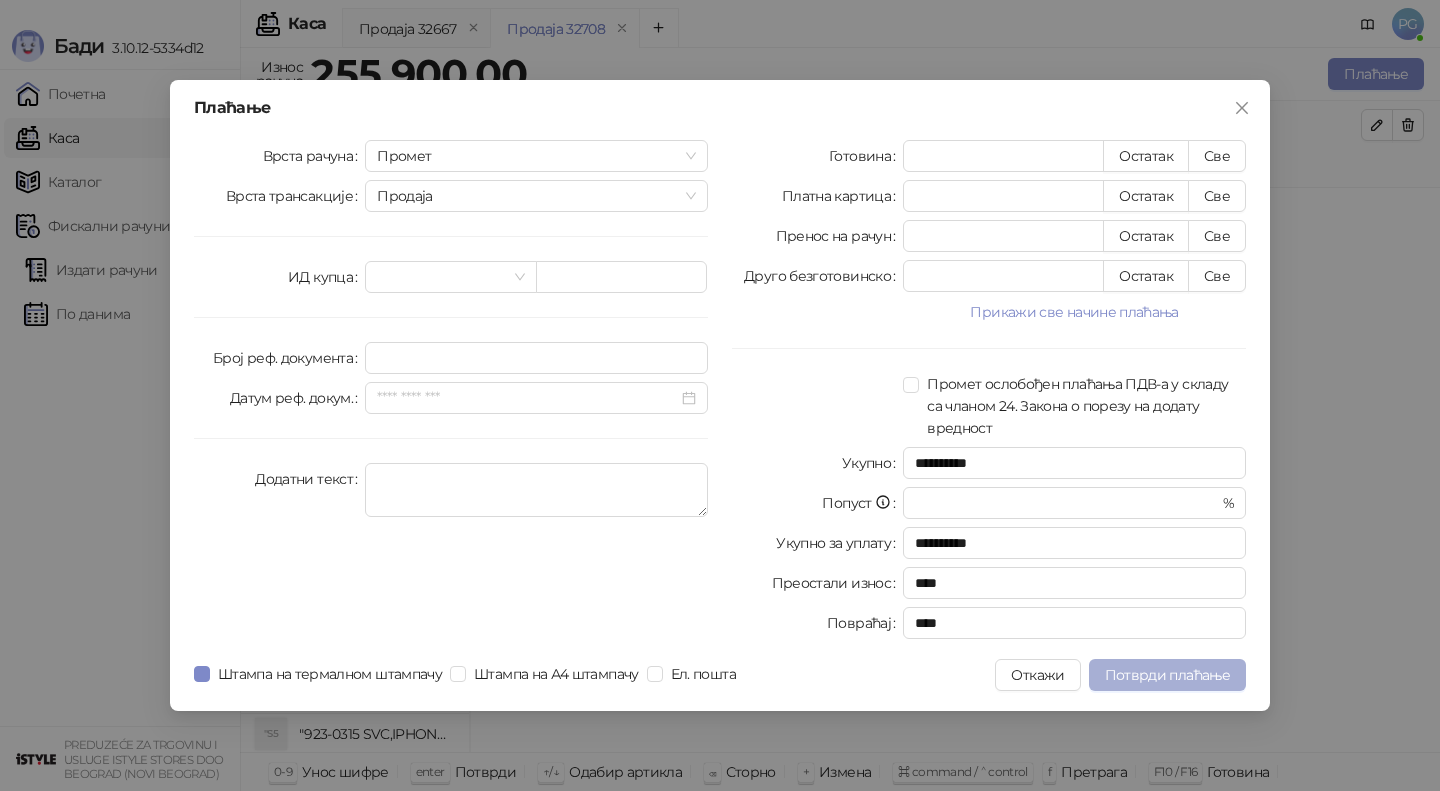 click on "Потврди плаћање" at bounding box center (1167, 675) 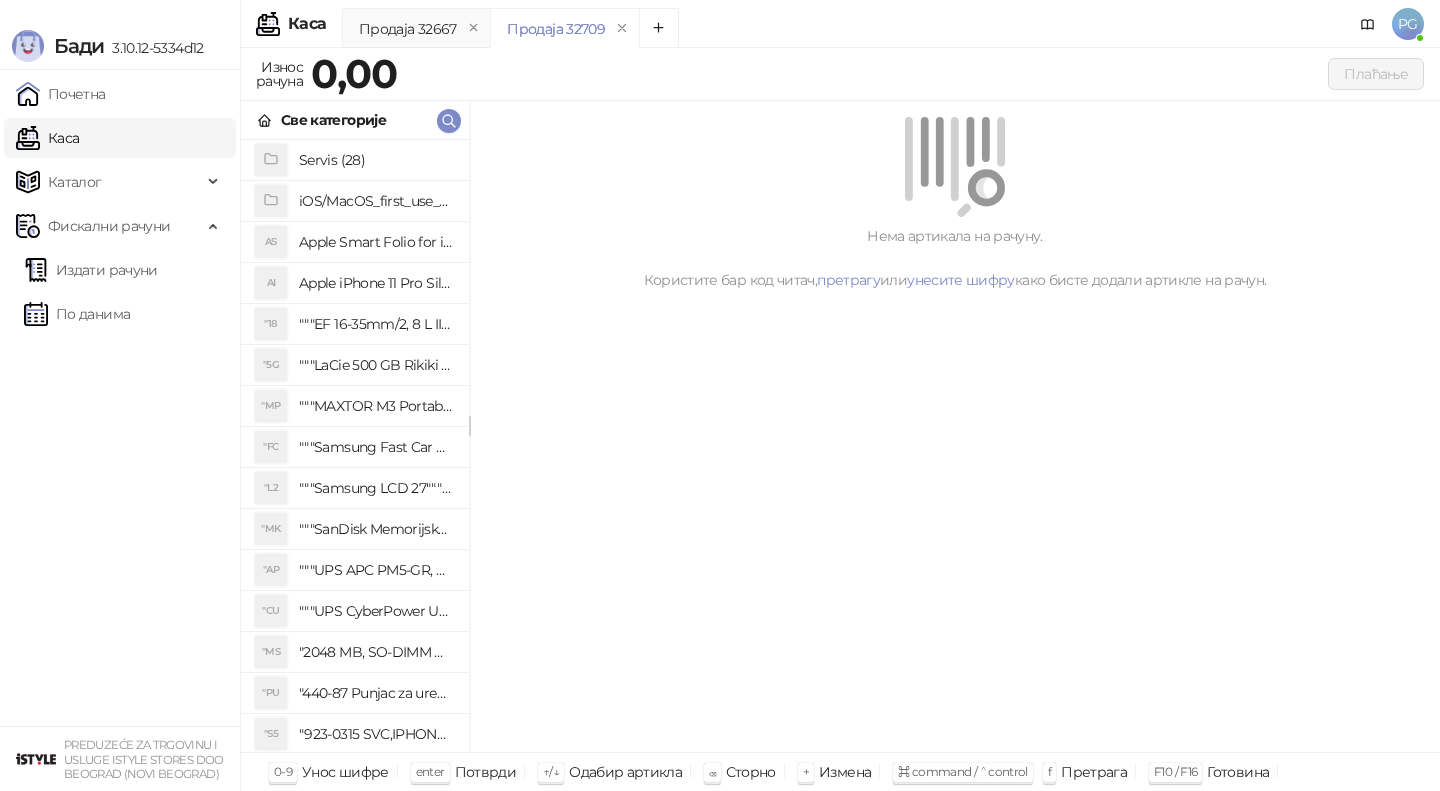 click on "Све категорије" at bounding box center (355, 120) 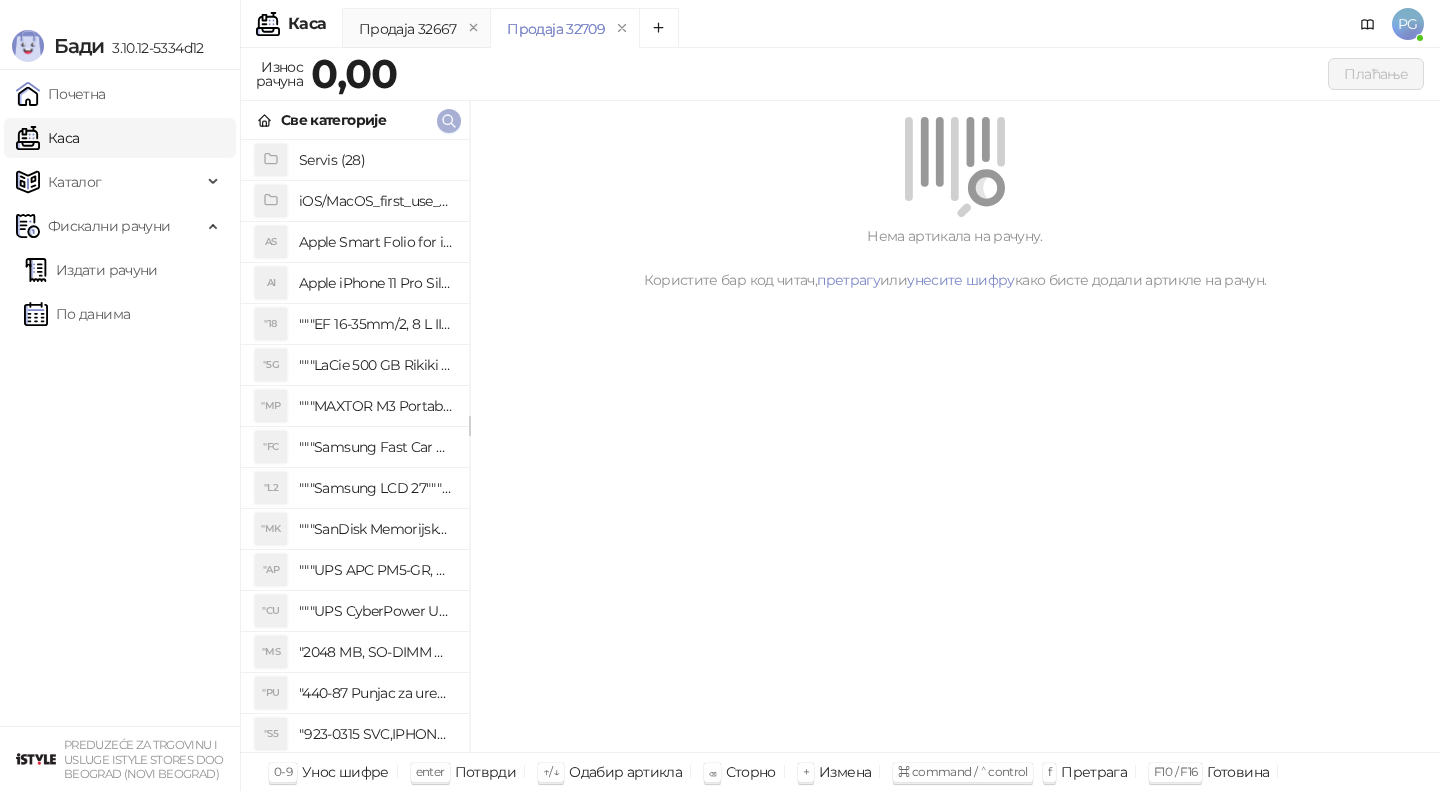 click 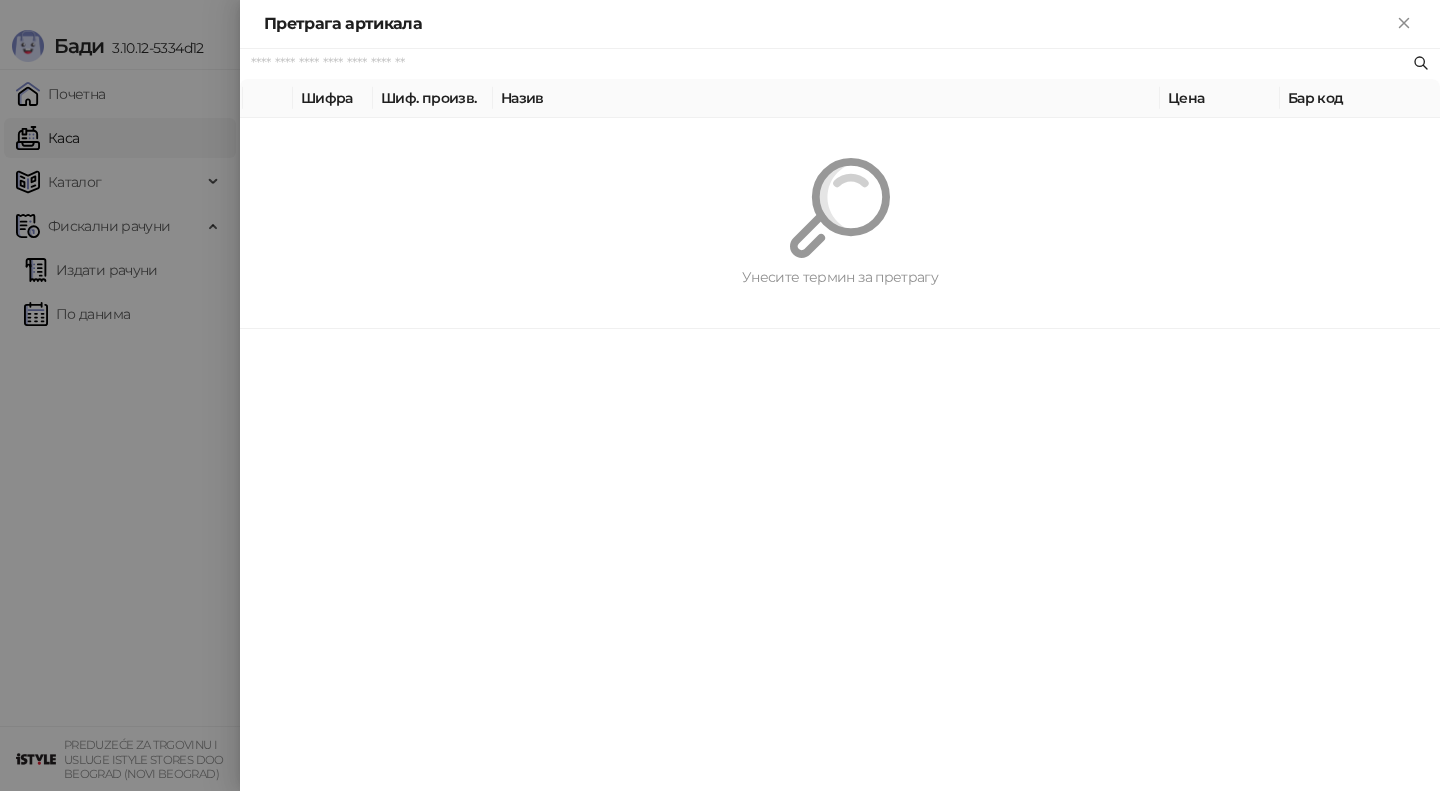 paste on "*********" 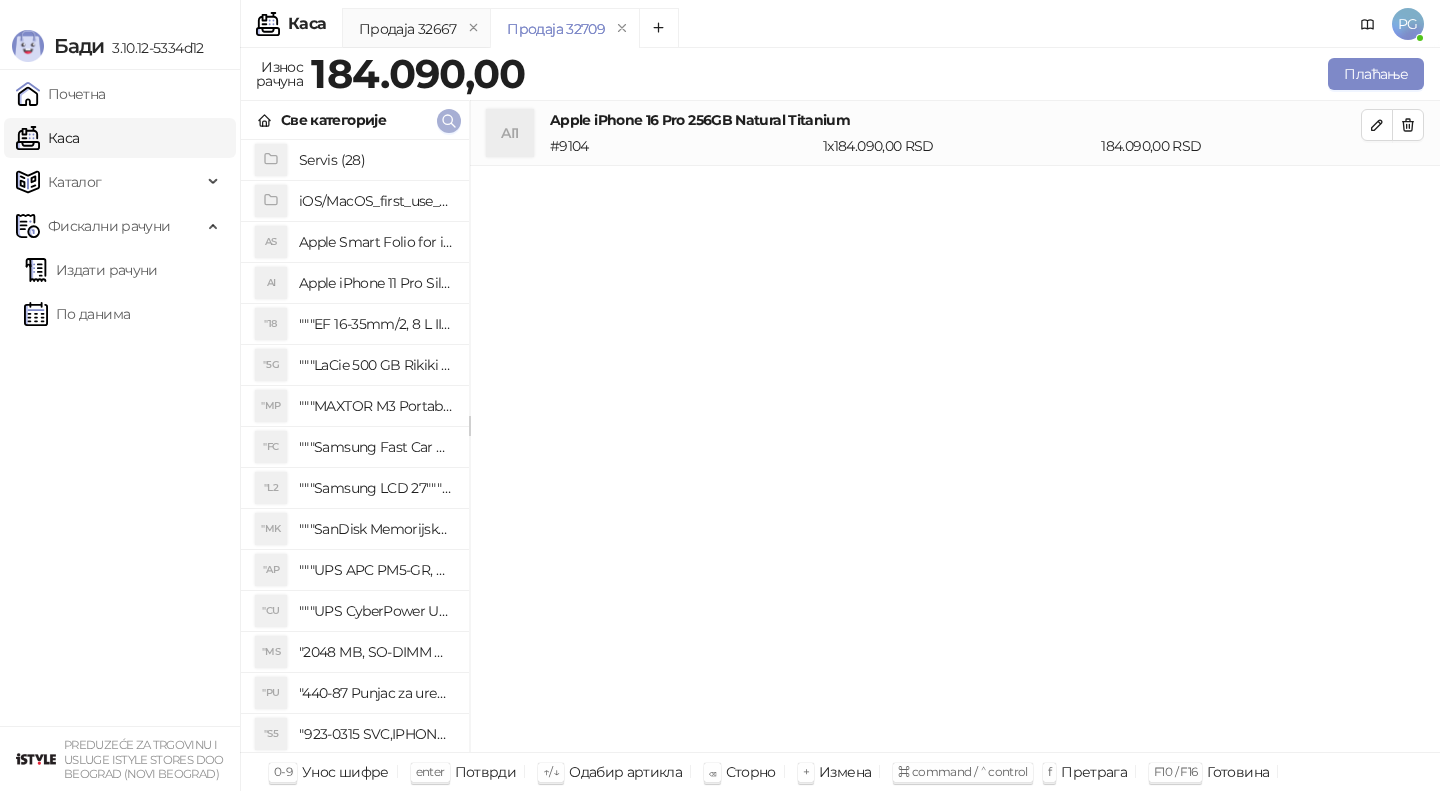click 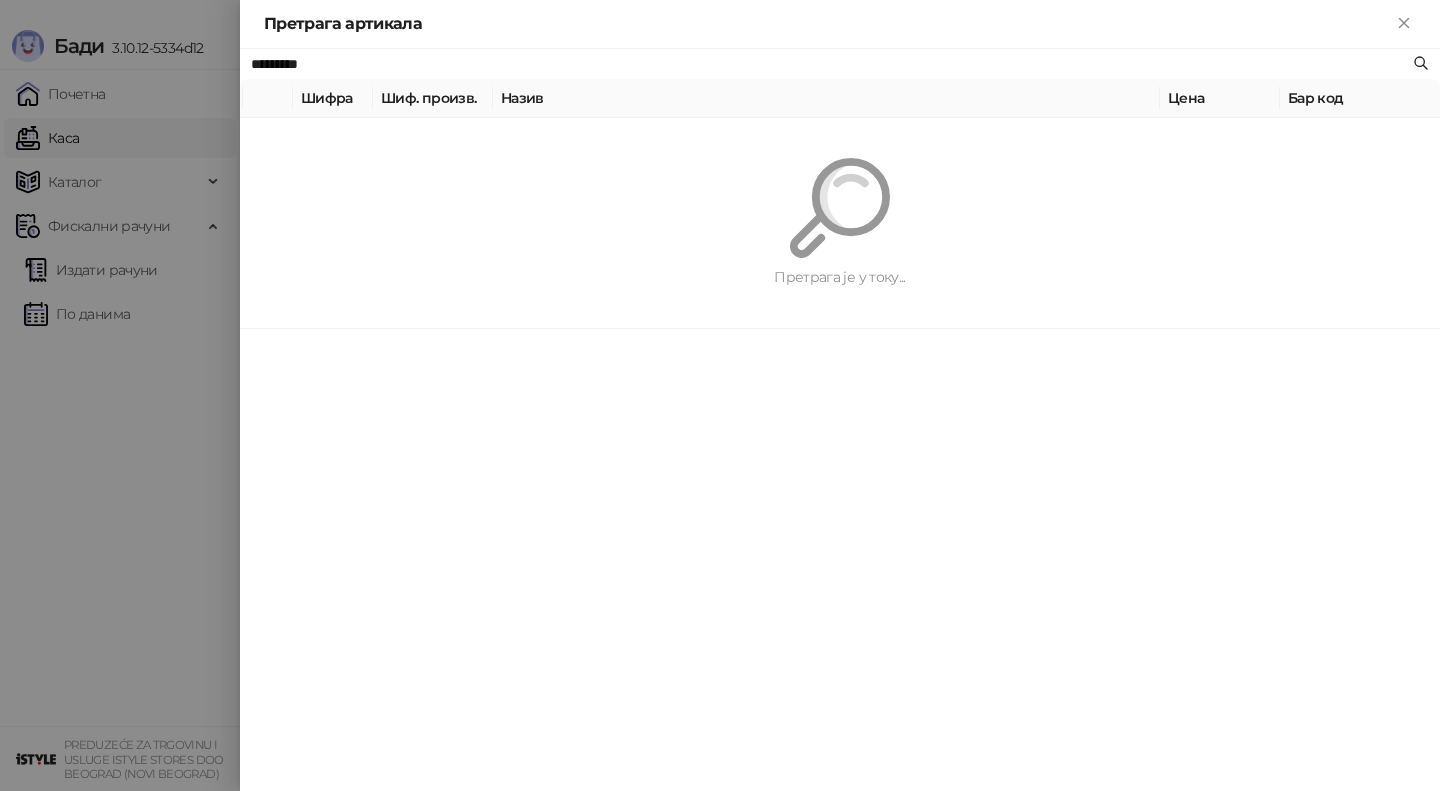 paste 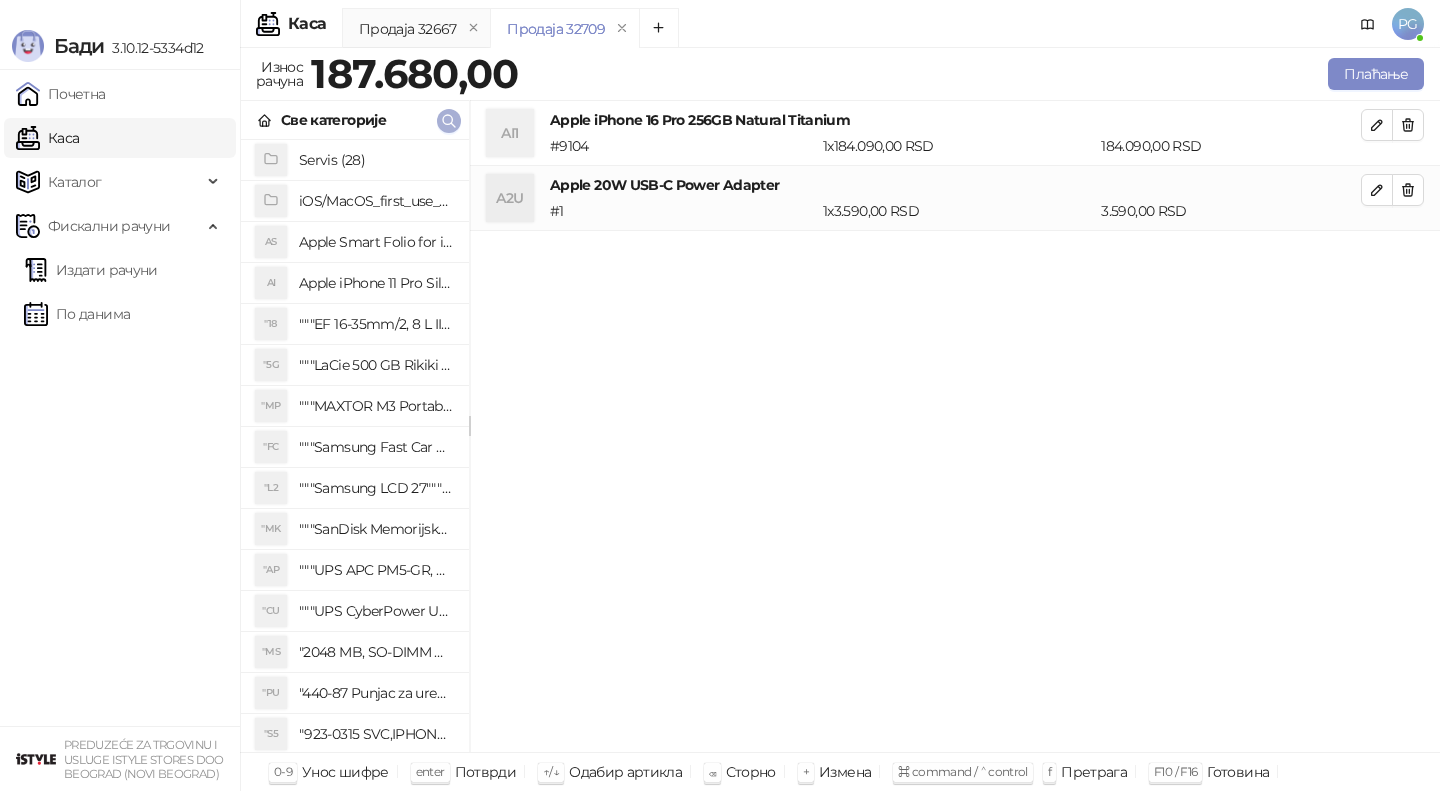click 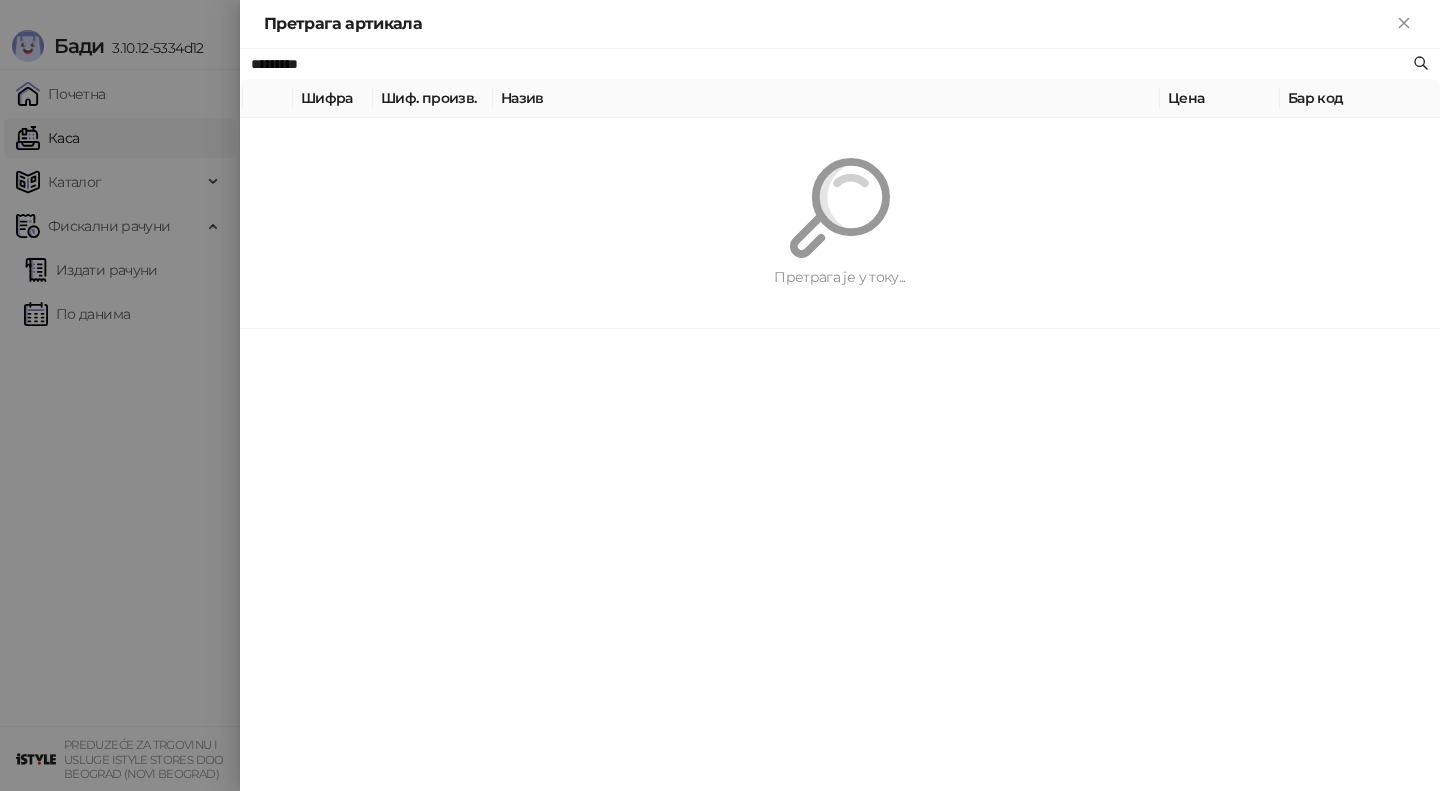 paste on "**********" 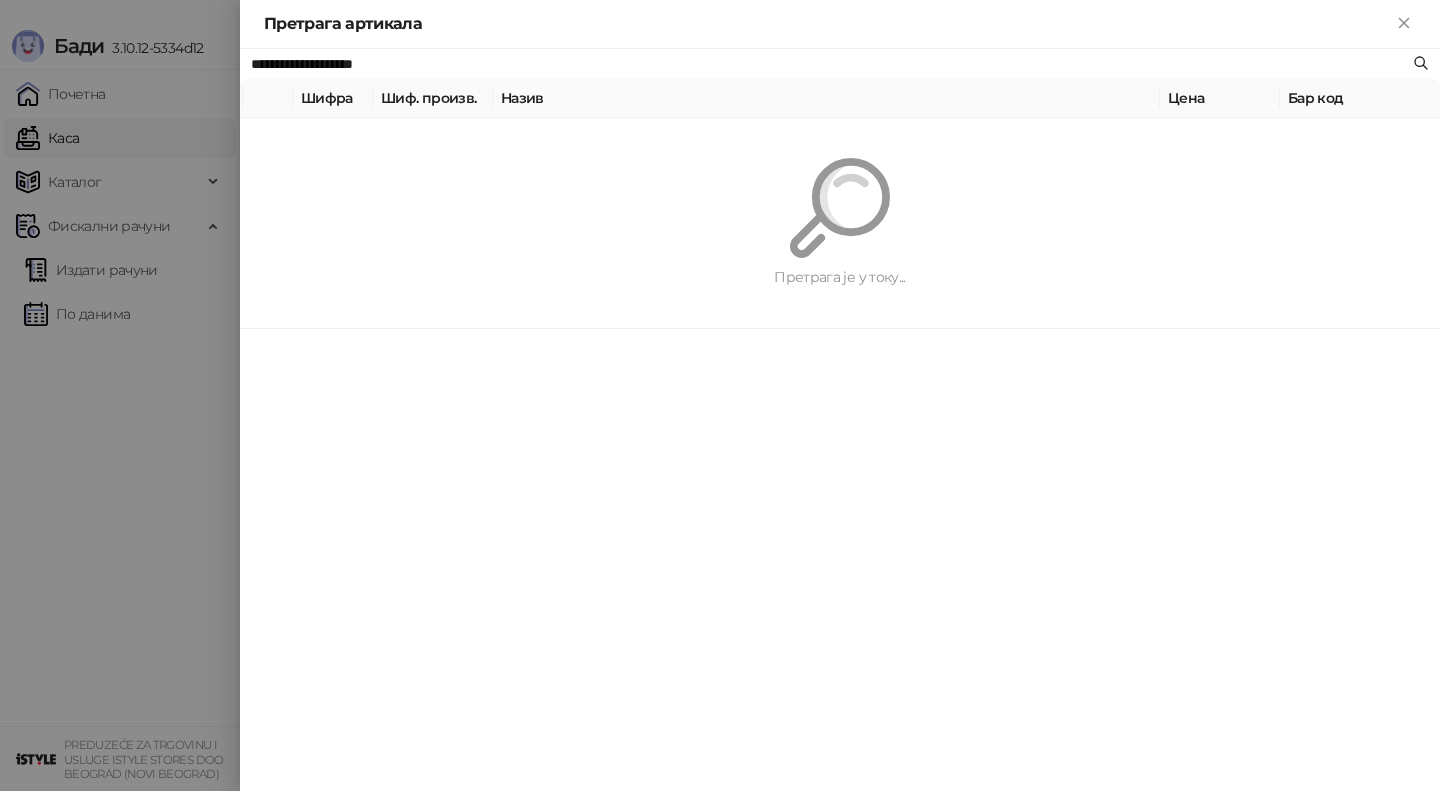 type on "**********" 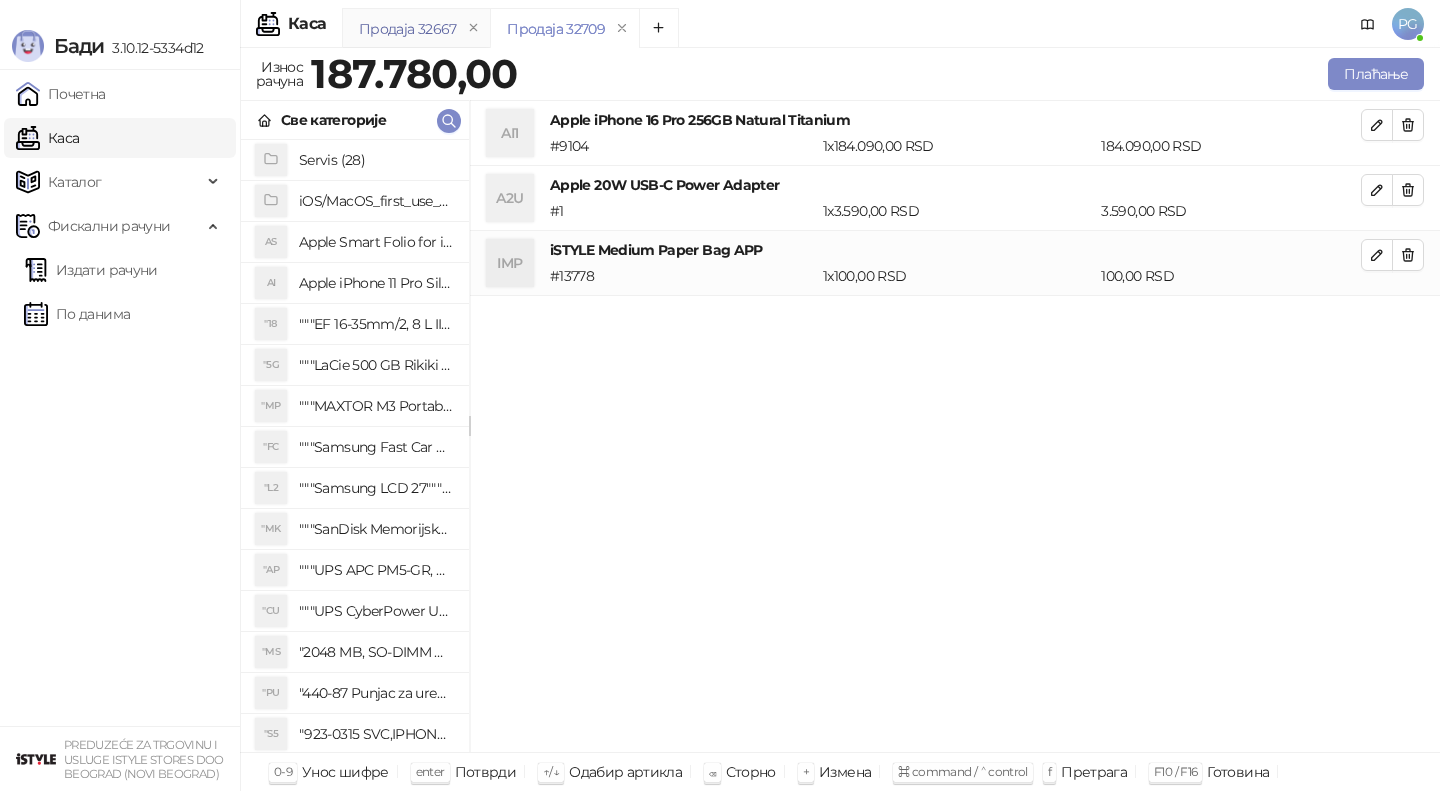 click on "Продаја 32667" at bounding box center (408, 29) 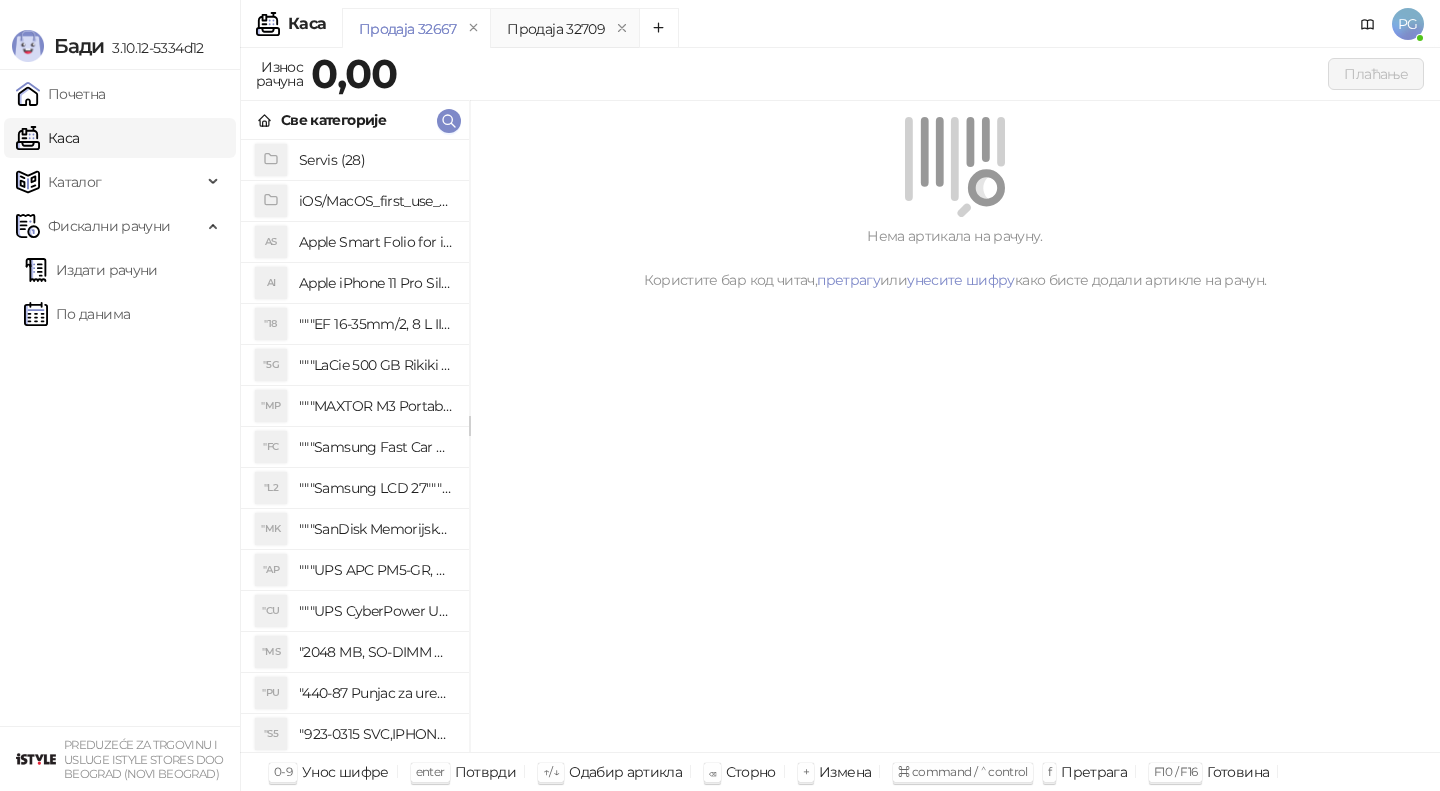 click on "Све категорије" at bounding box center (355, 120) 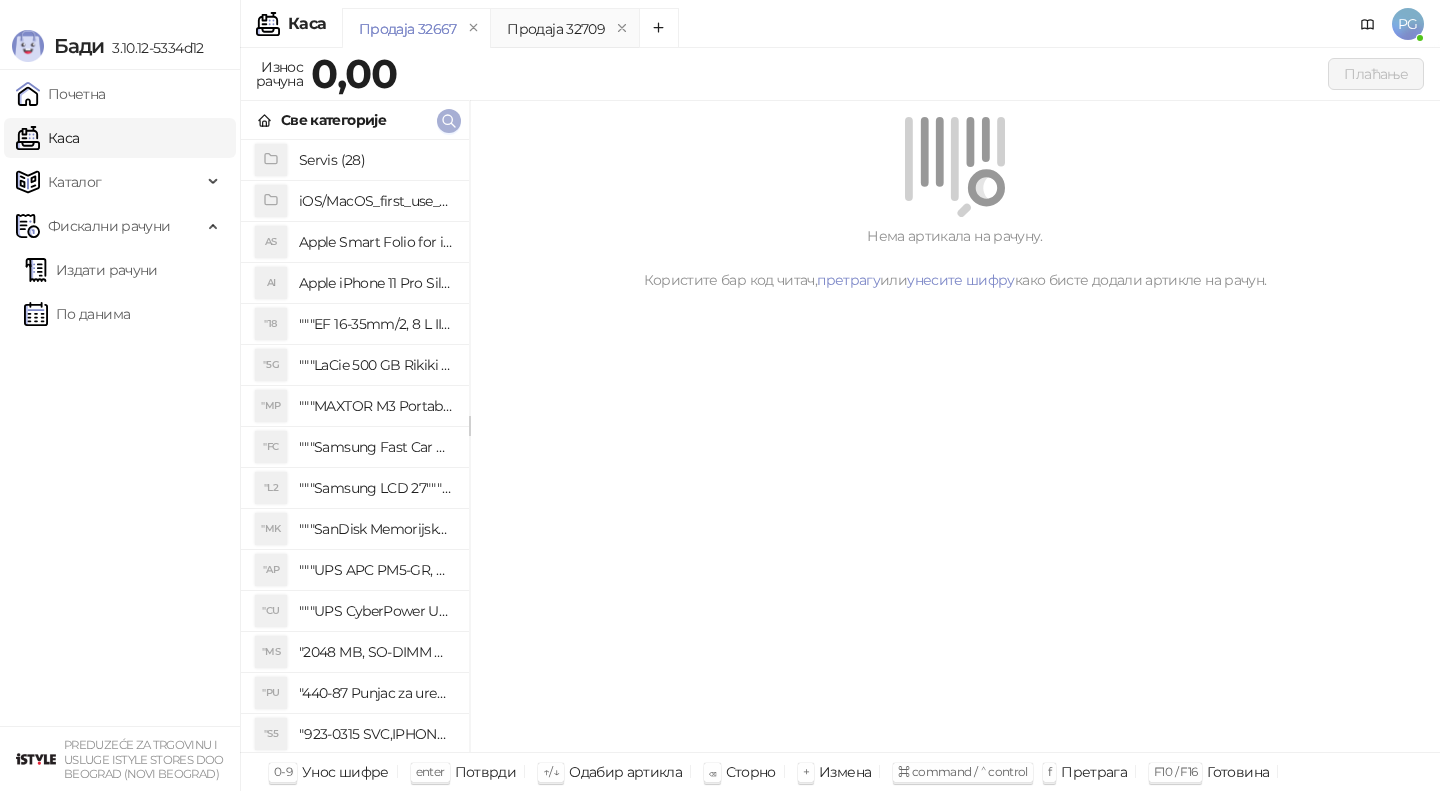 click 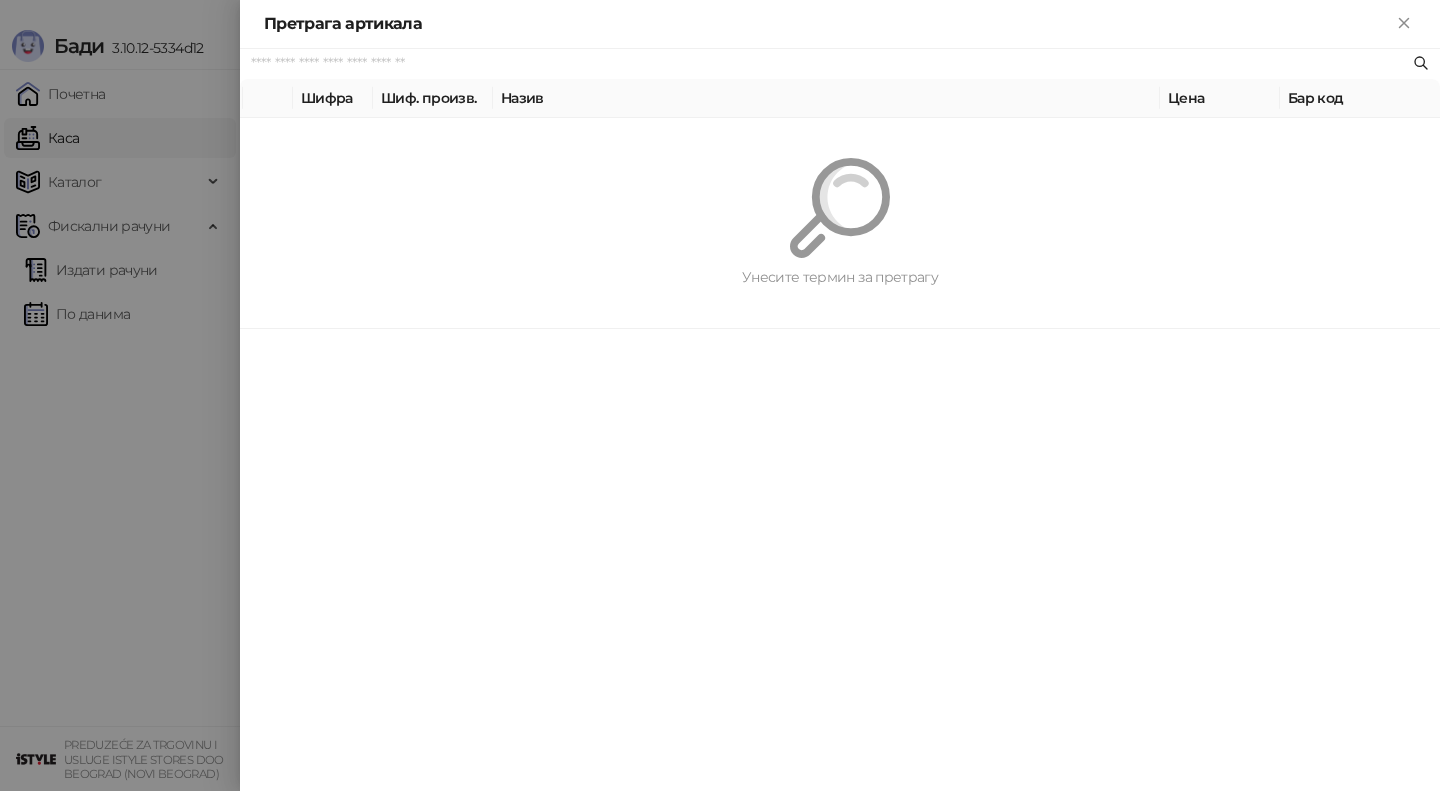 paste on "*********" 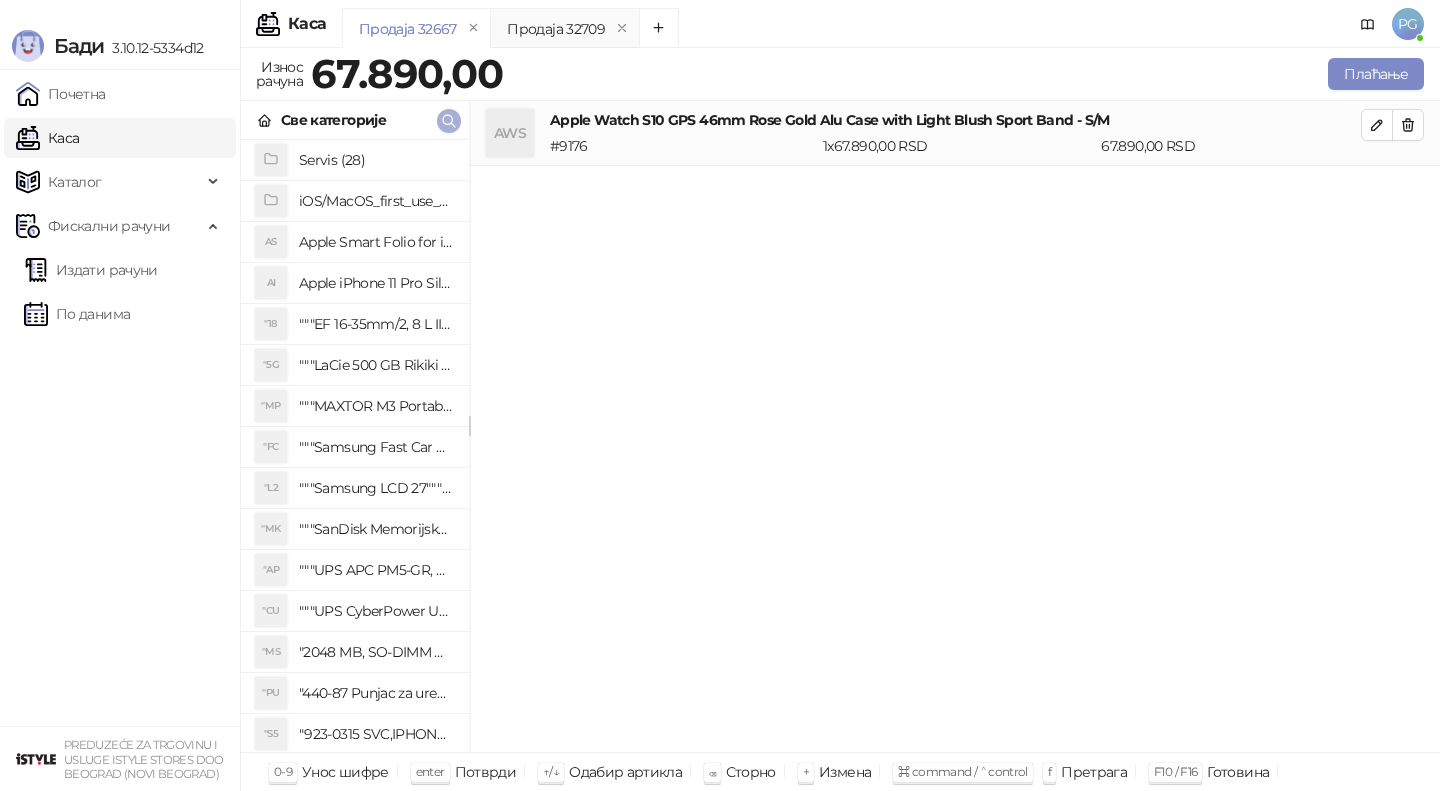 click 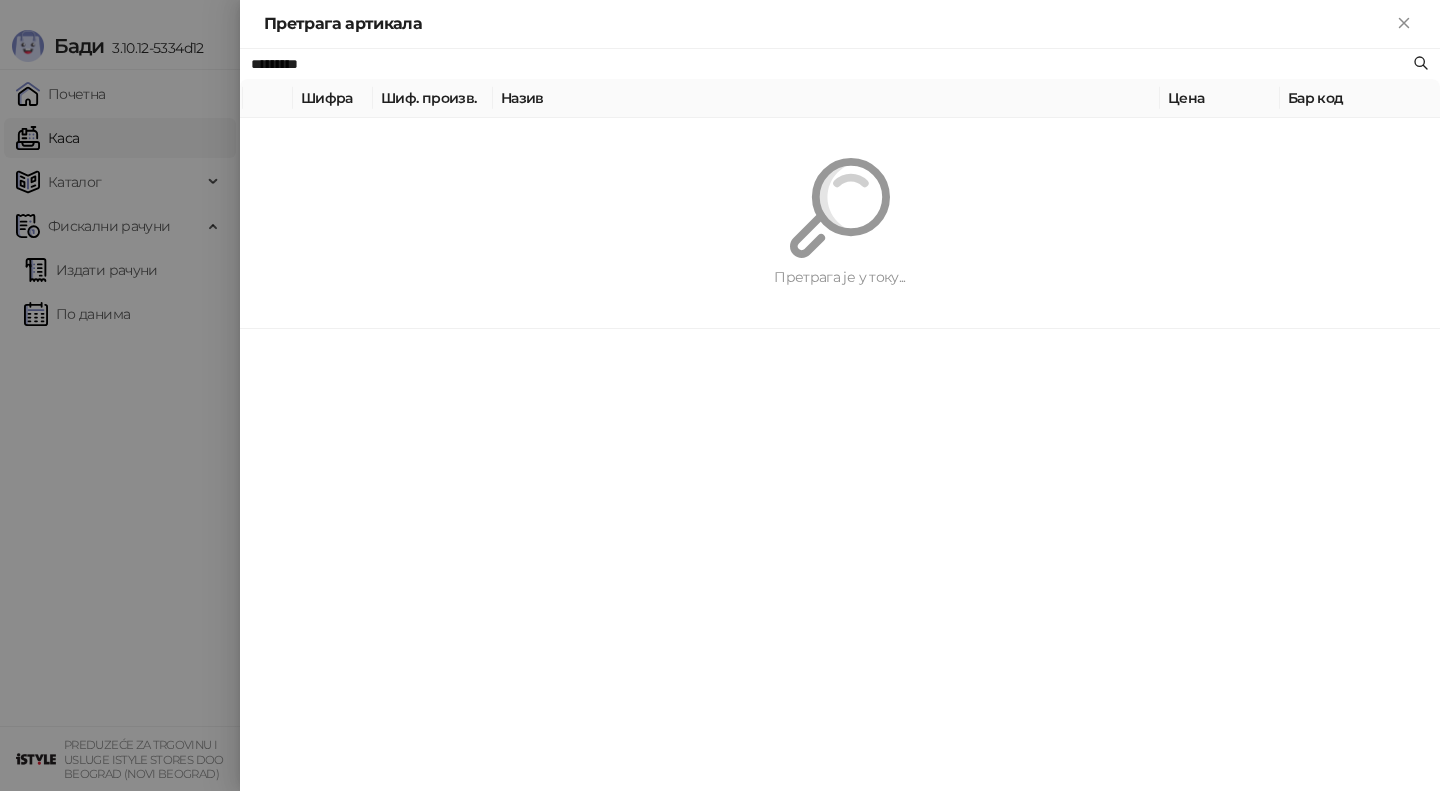 paste on "**********" 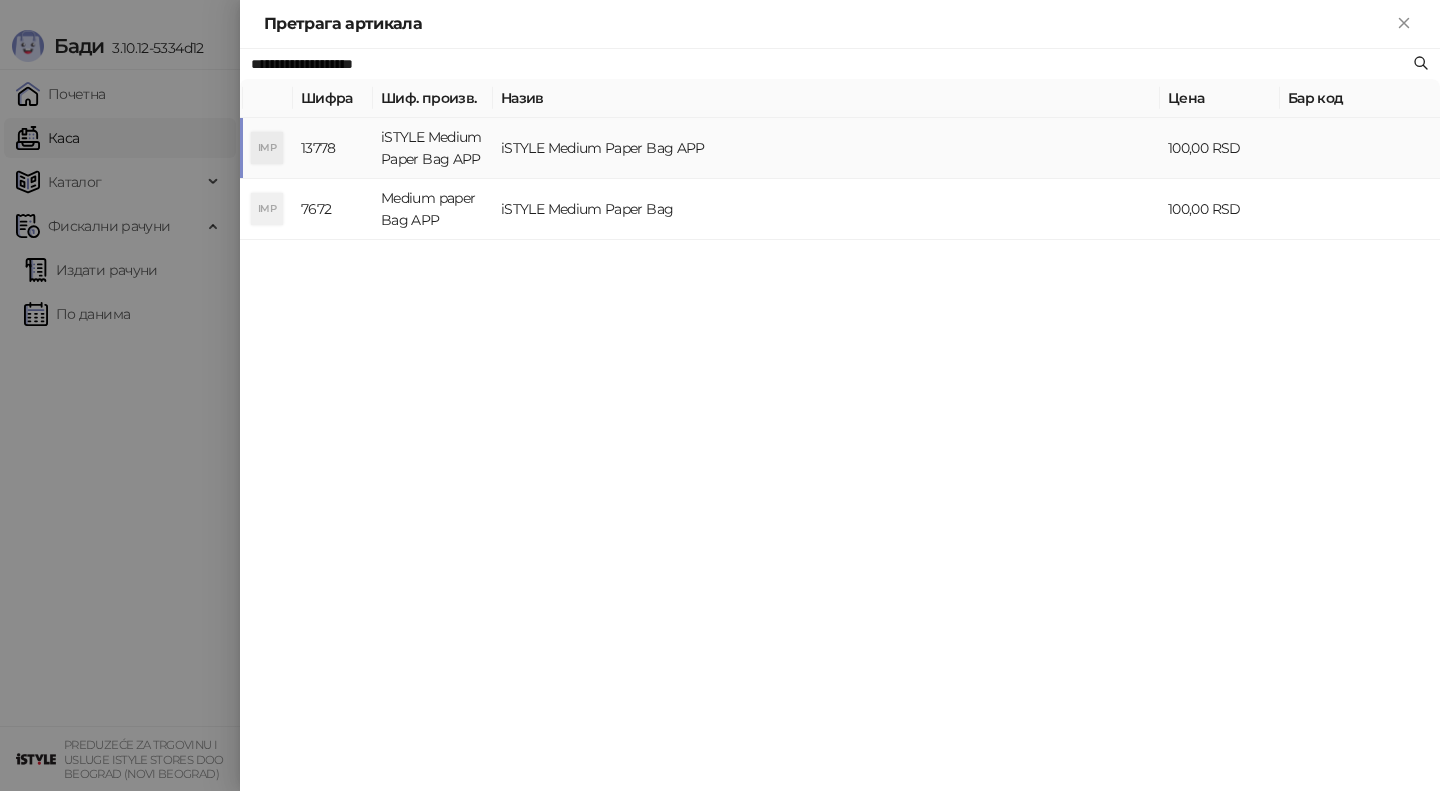 type on "**********" 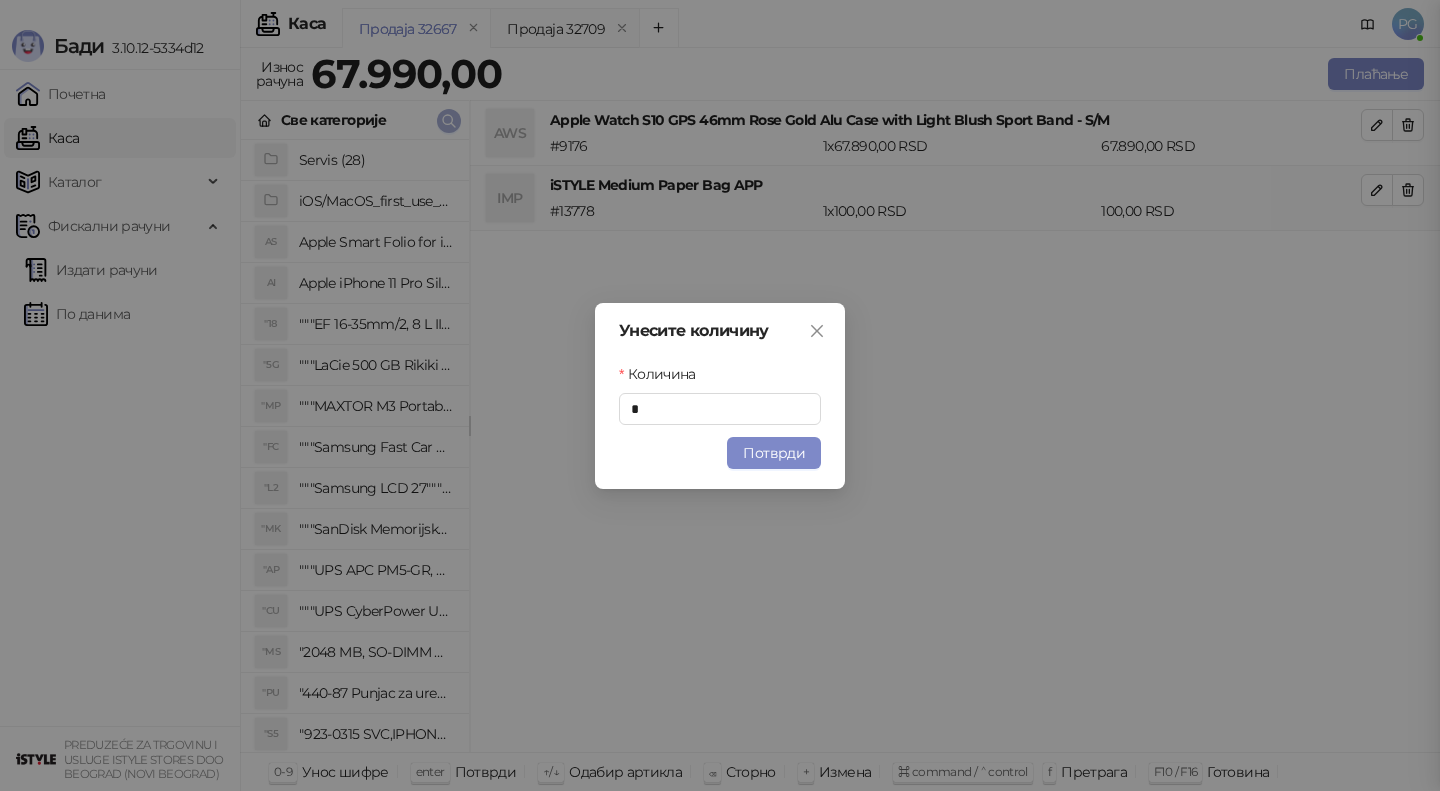 type 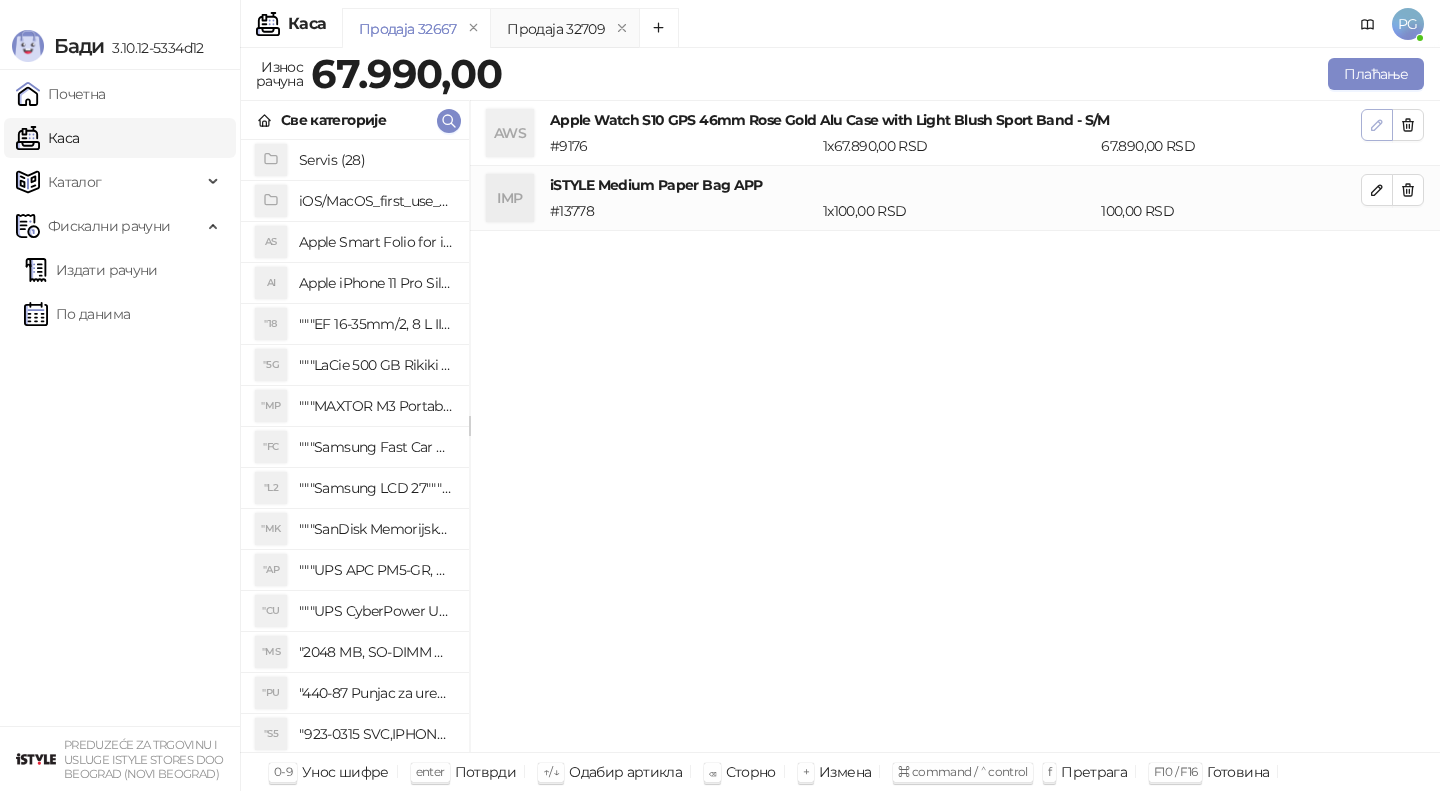 click 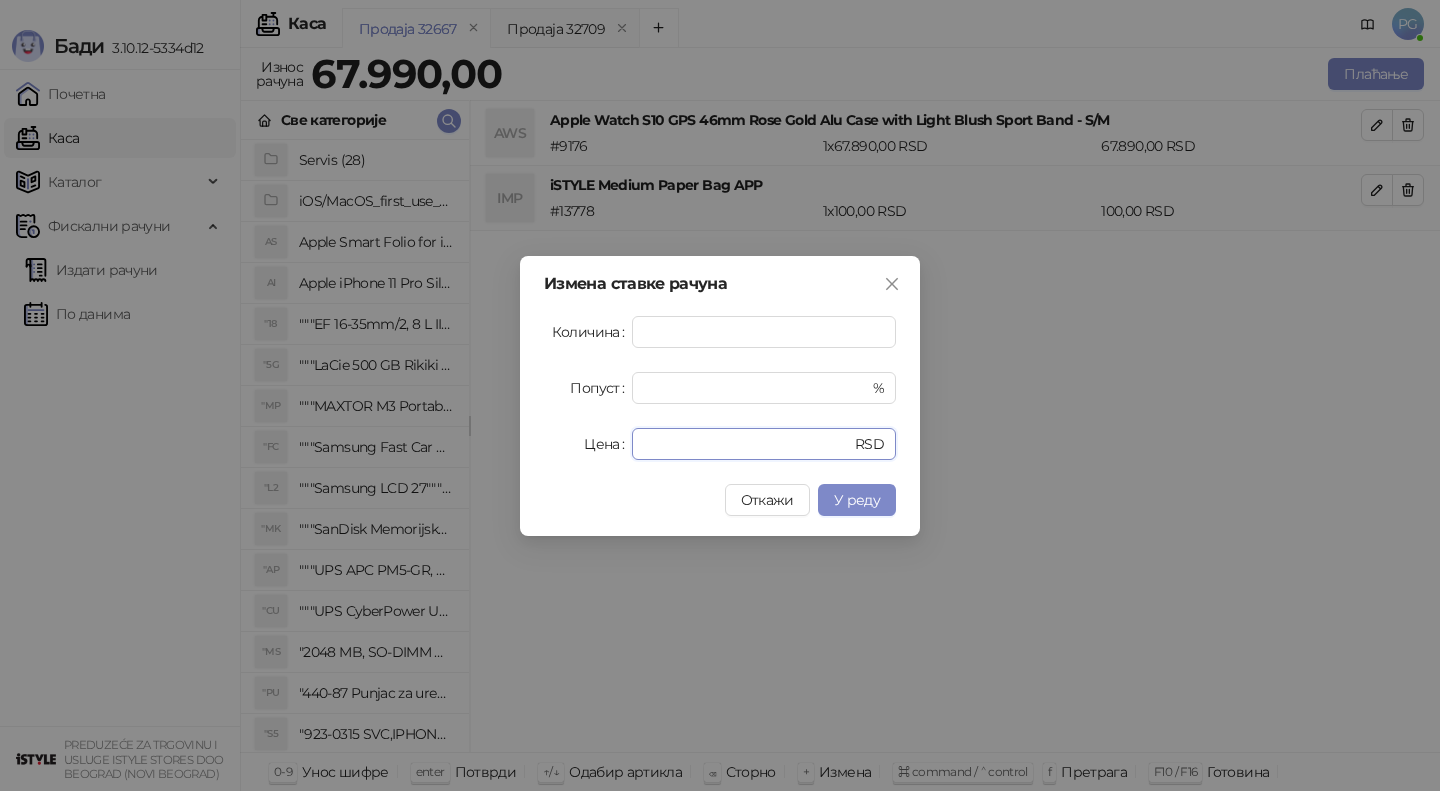 drag, startPoint x: 705, startPoint y: 452, endPoint x: 449, endPoint y: 437, distance: 256.4391 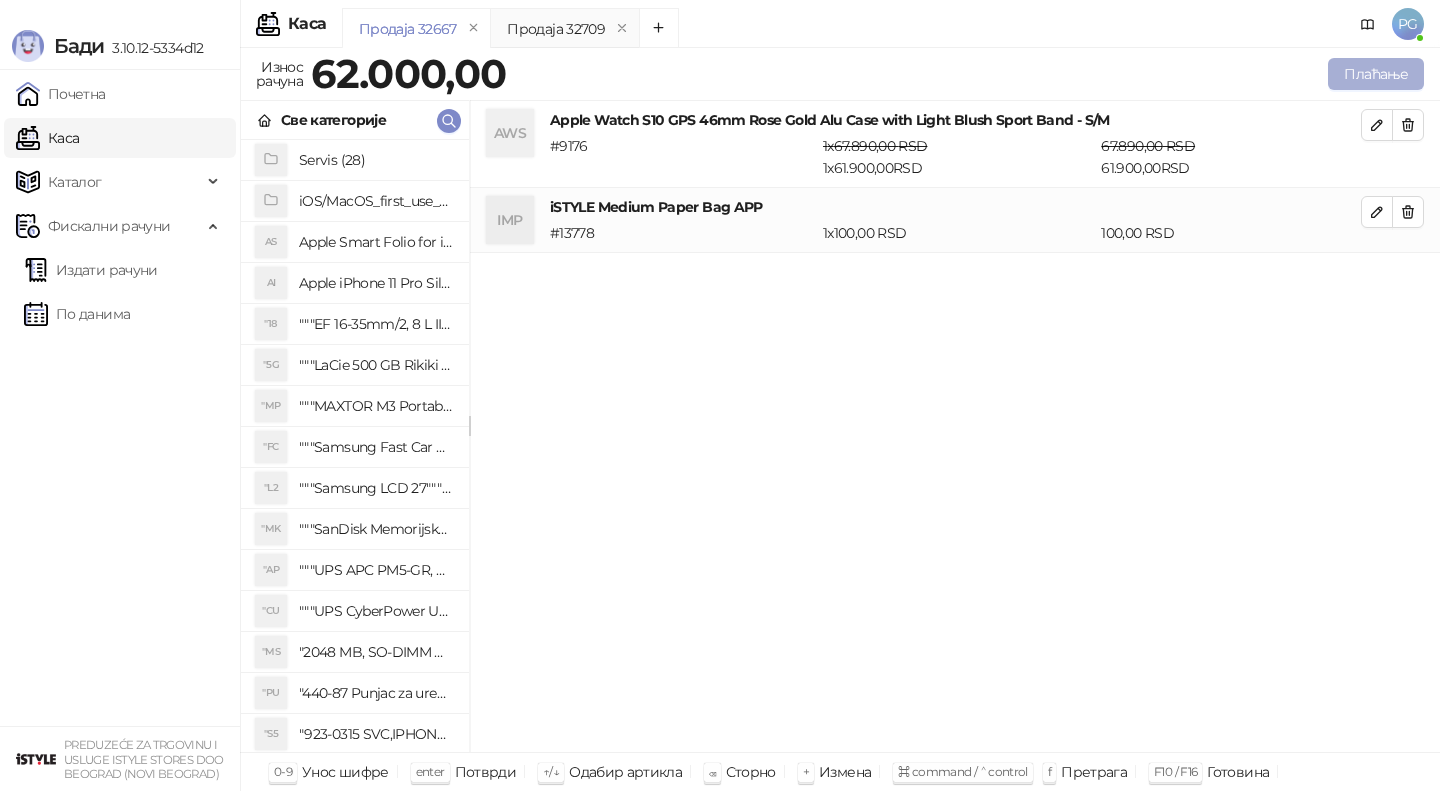 click on "Плаћање" at bounding box center [1376, 74] 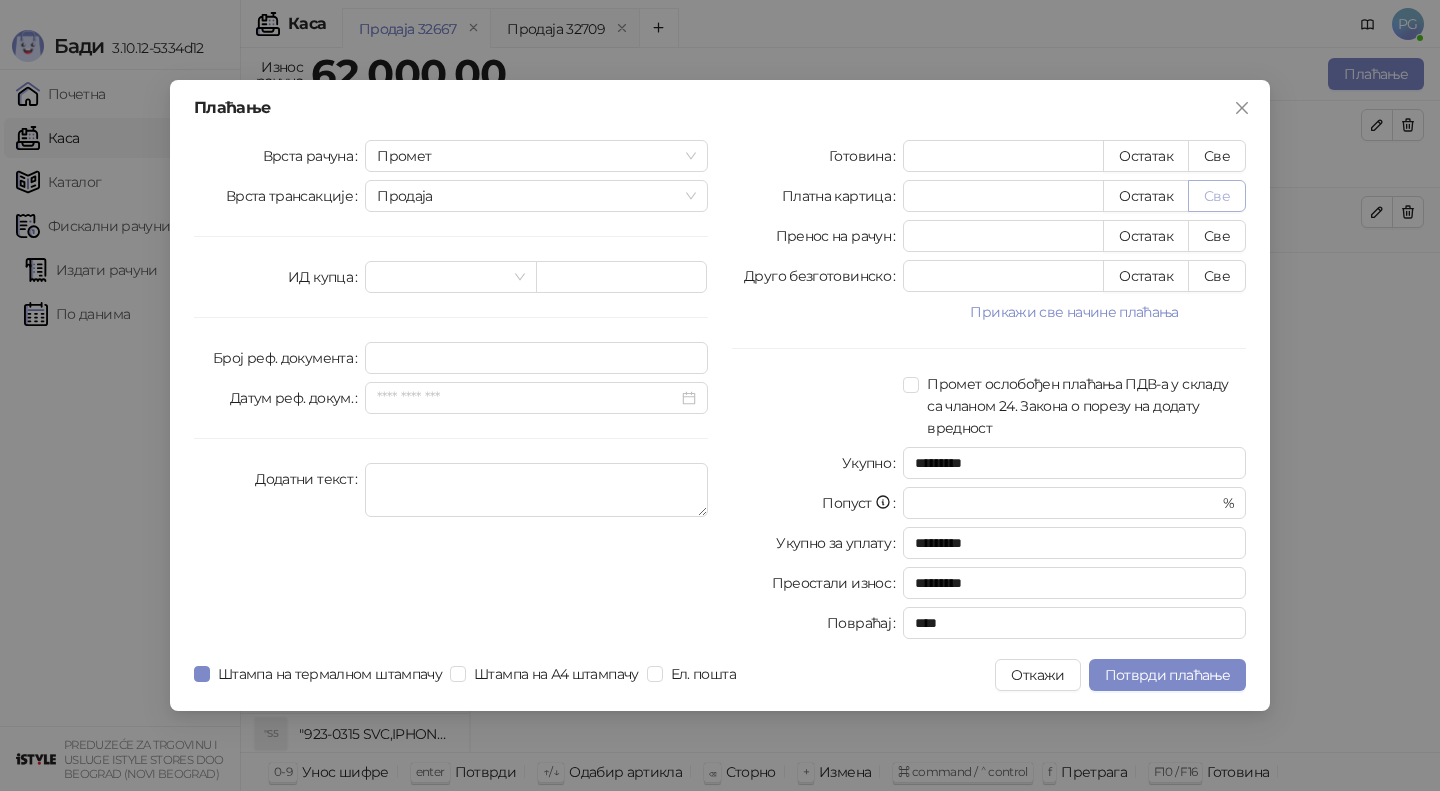 click on "Све" at bounding box center [1217, 196] 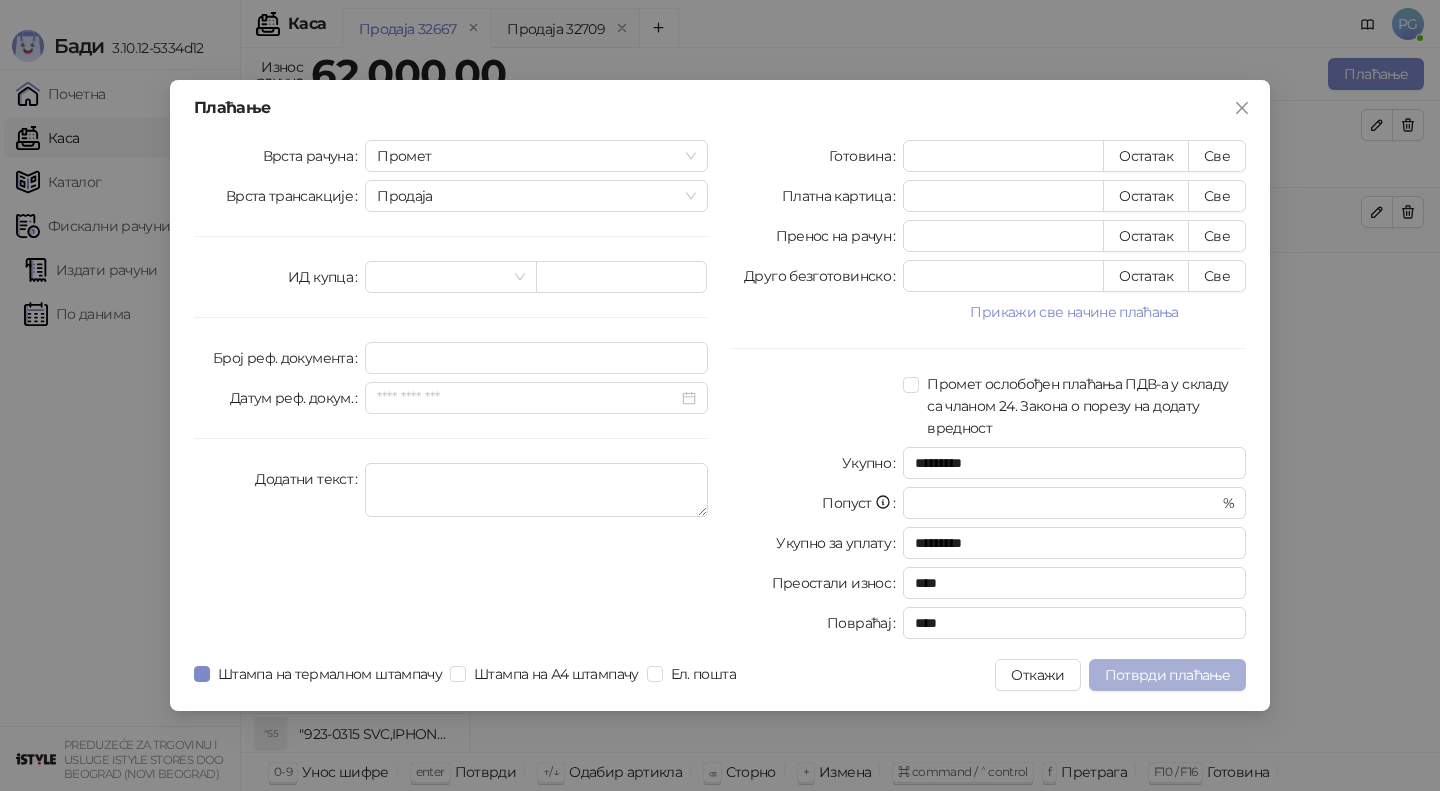 click on "Потврди плаћање" at bounding box center [1167, 675] 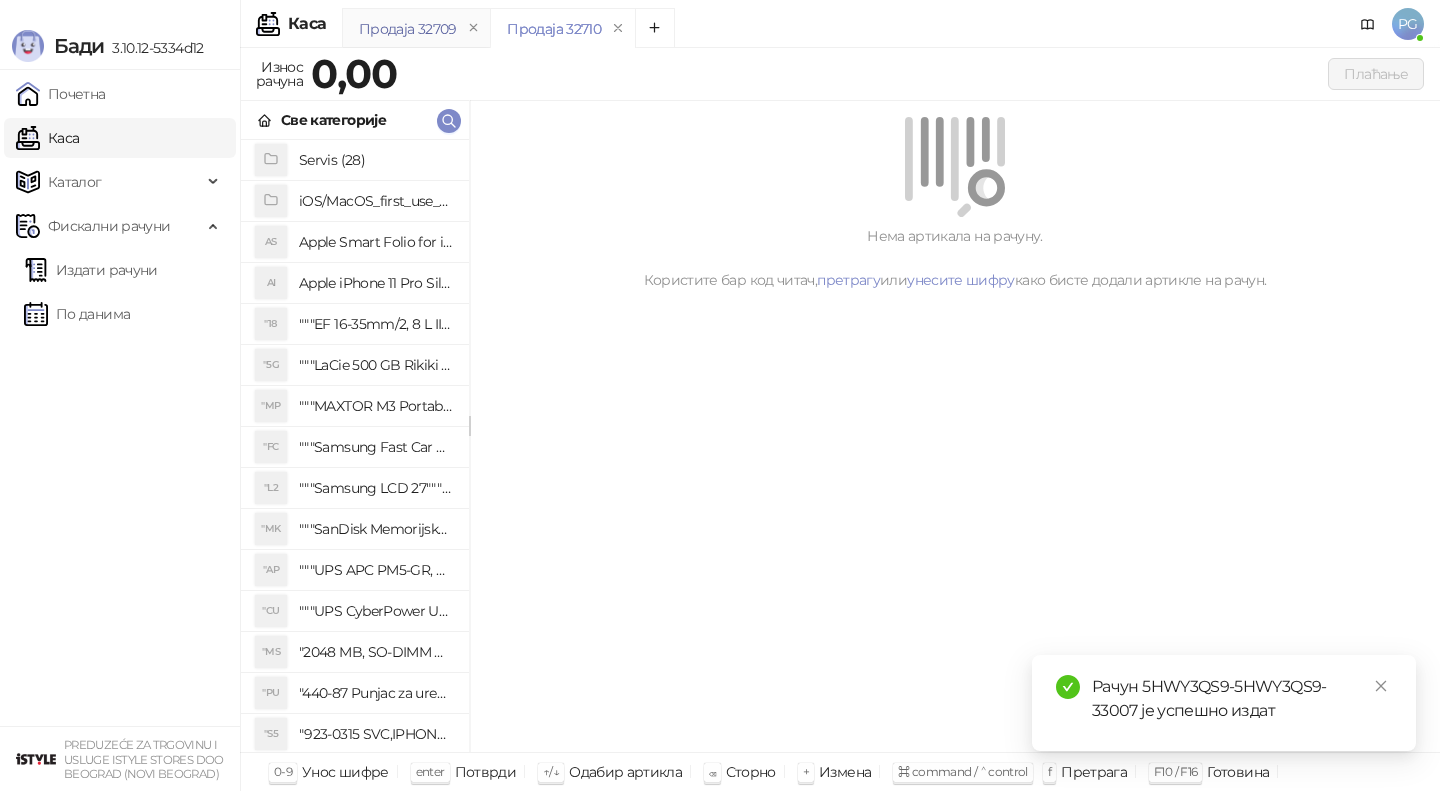 click on "Продаја 32709" at bounding box center (408, 29) 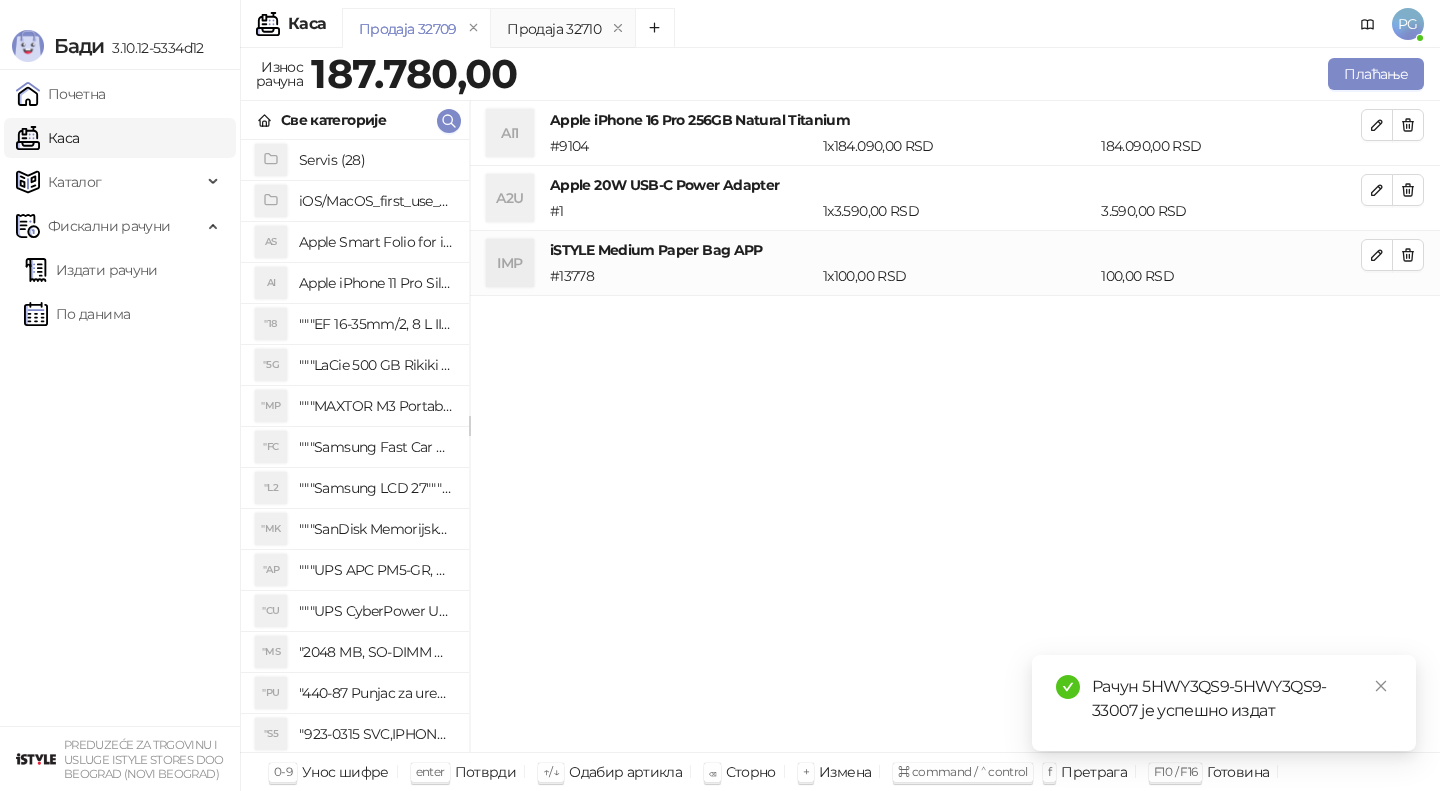 click on "Продаја 32709" at bounding box center (408, 29) 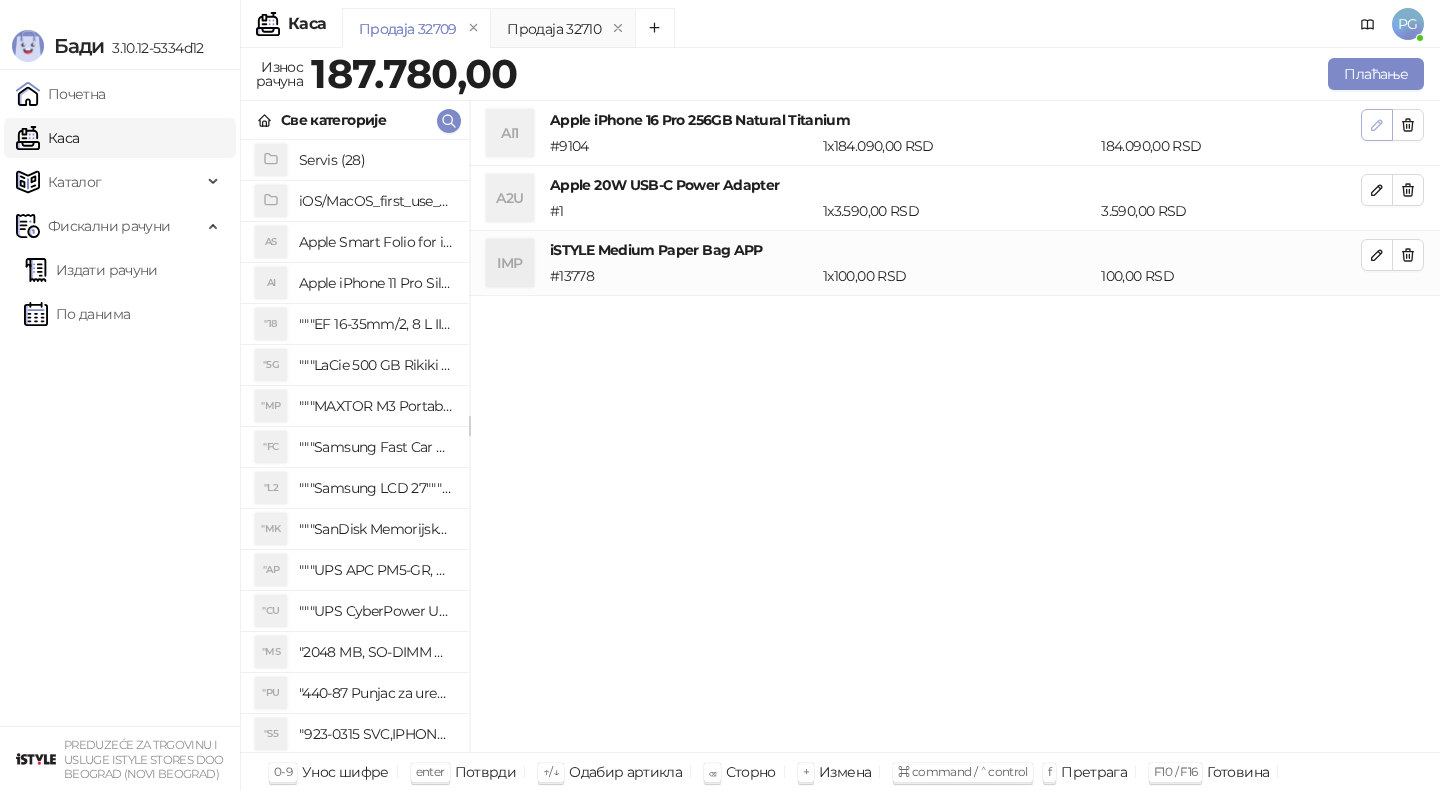 click 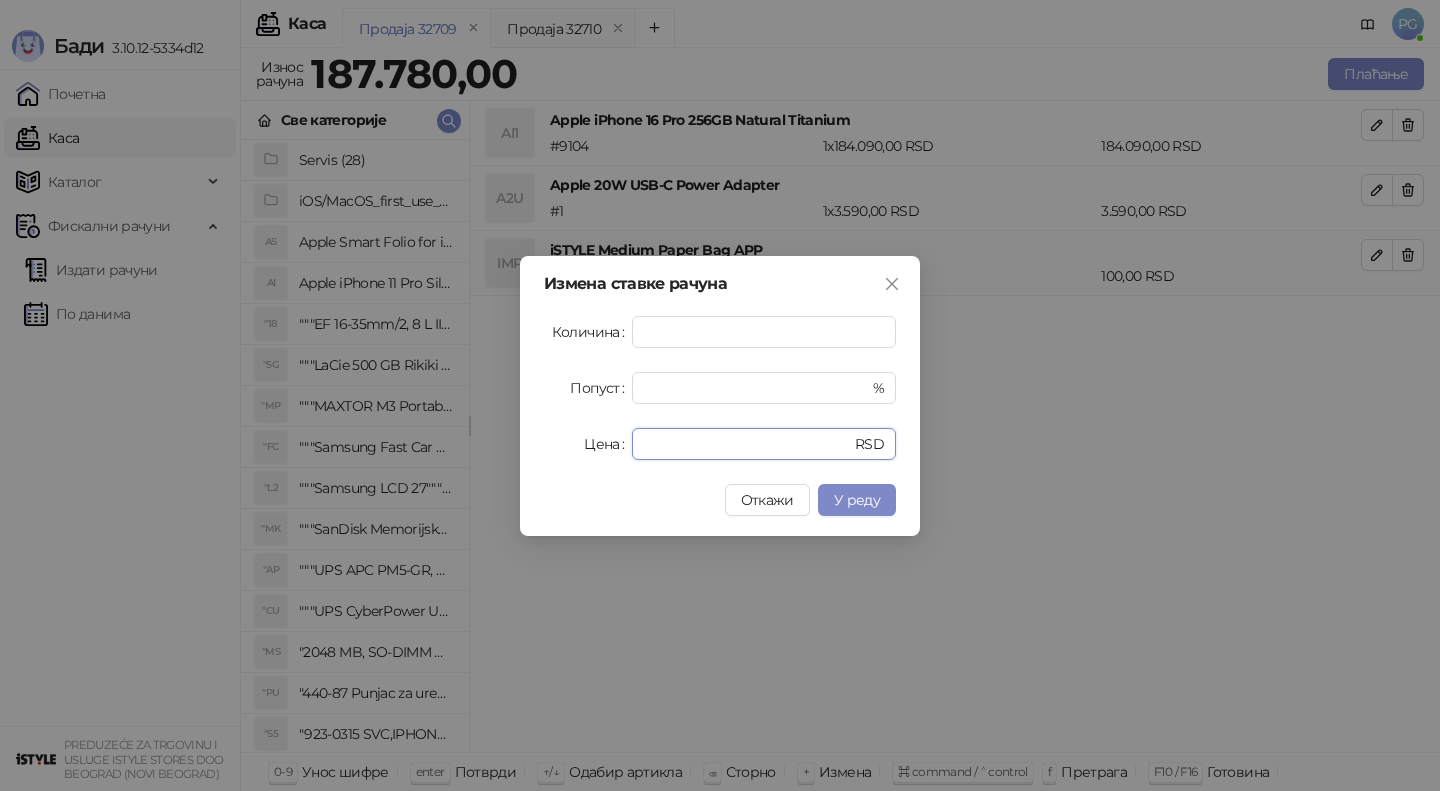 drag, startPoint x: 707, startPoint y: 445, endPoint x: 394, endPoint y: 444, distance: 313.0016 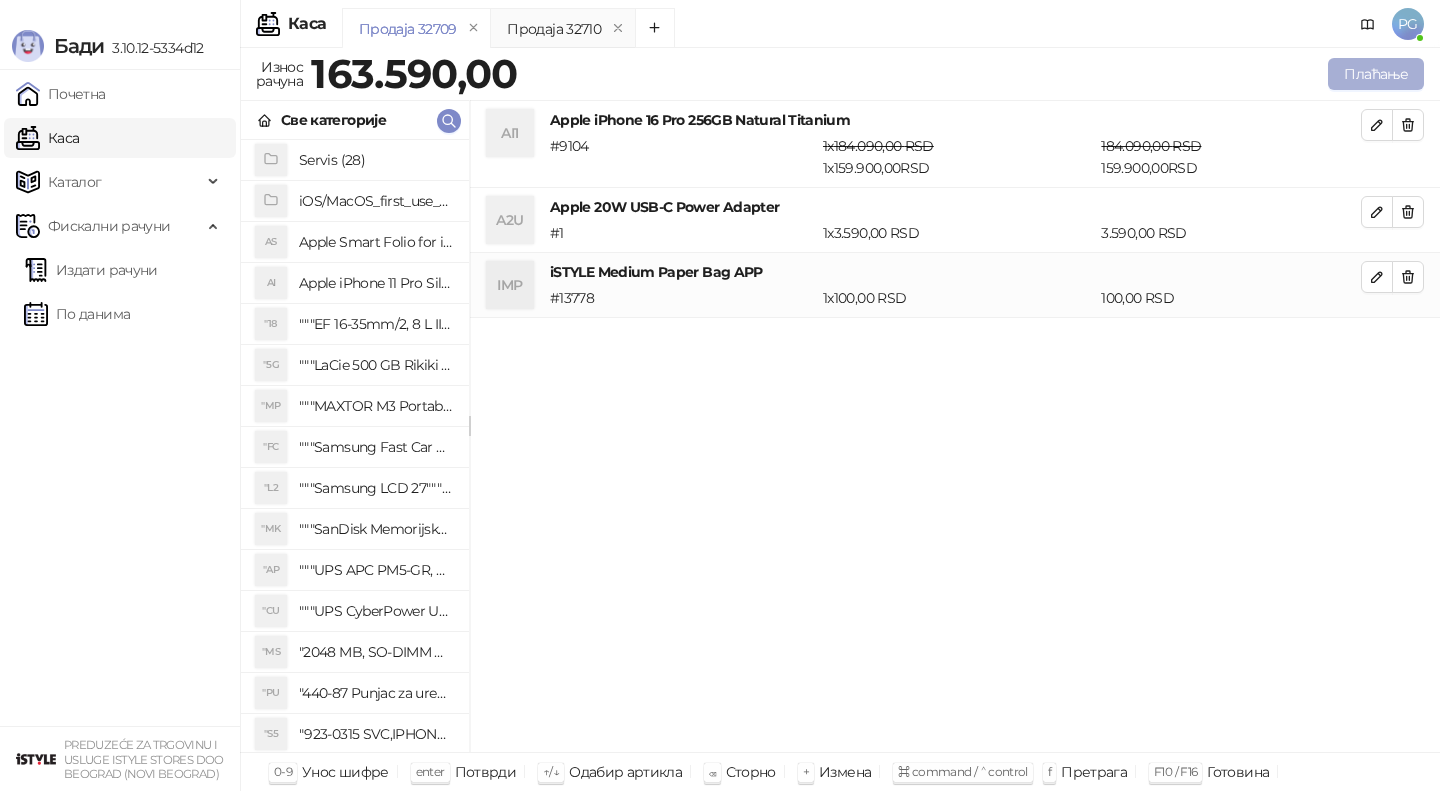 click on "Плаћање" at bounding box center [1376, 74] 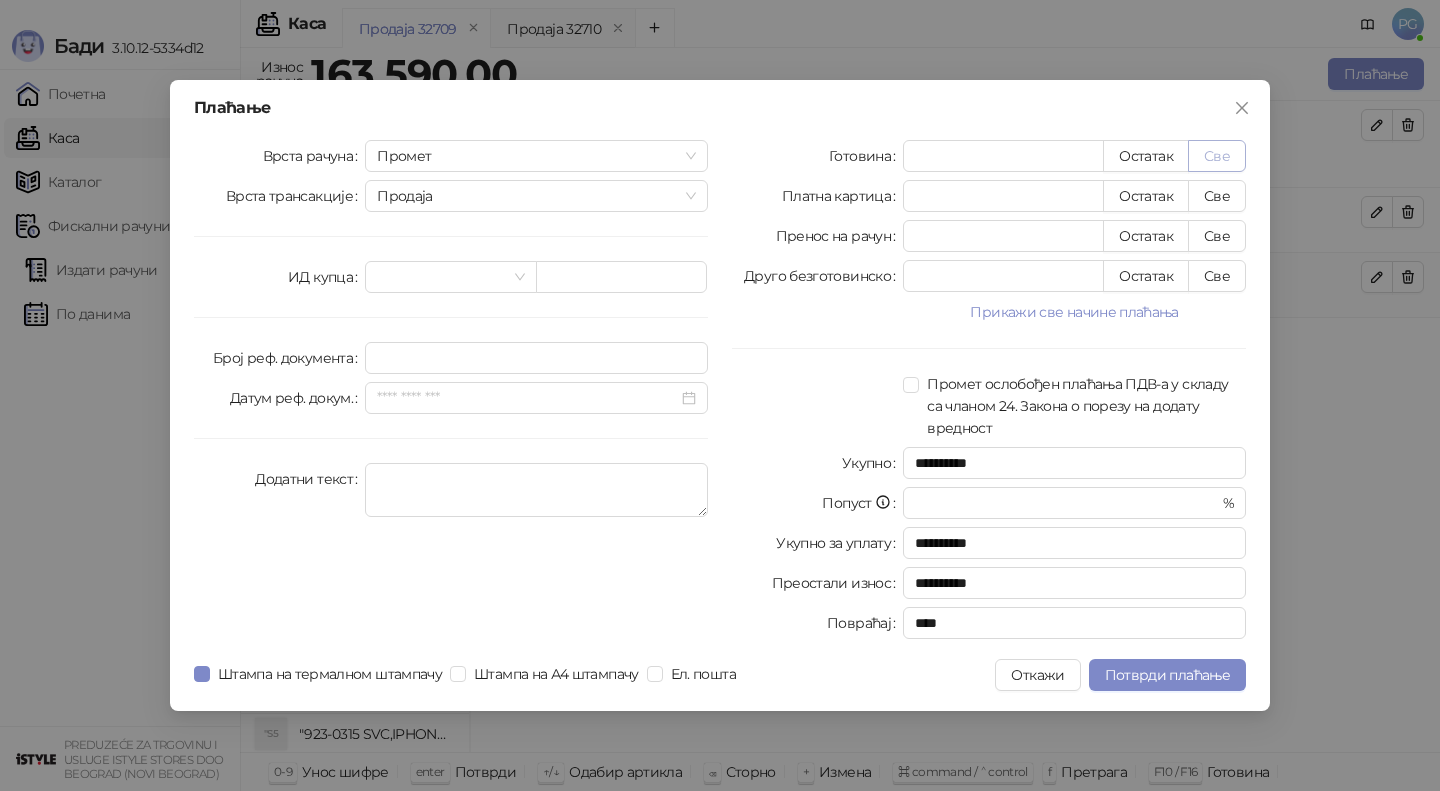 click on "Све" at bounding box center (1217, 156) 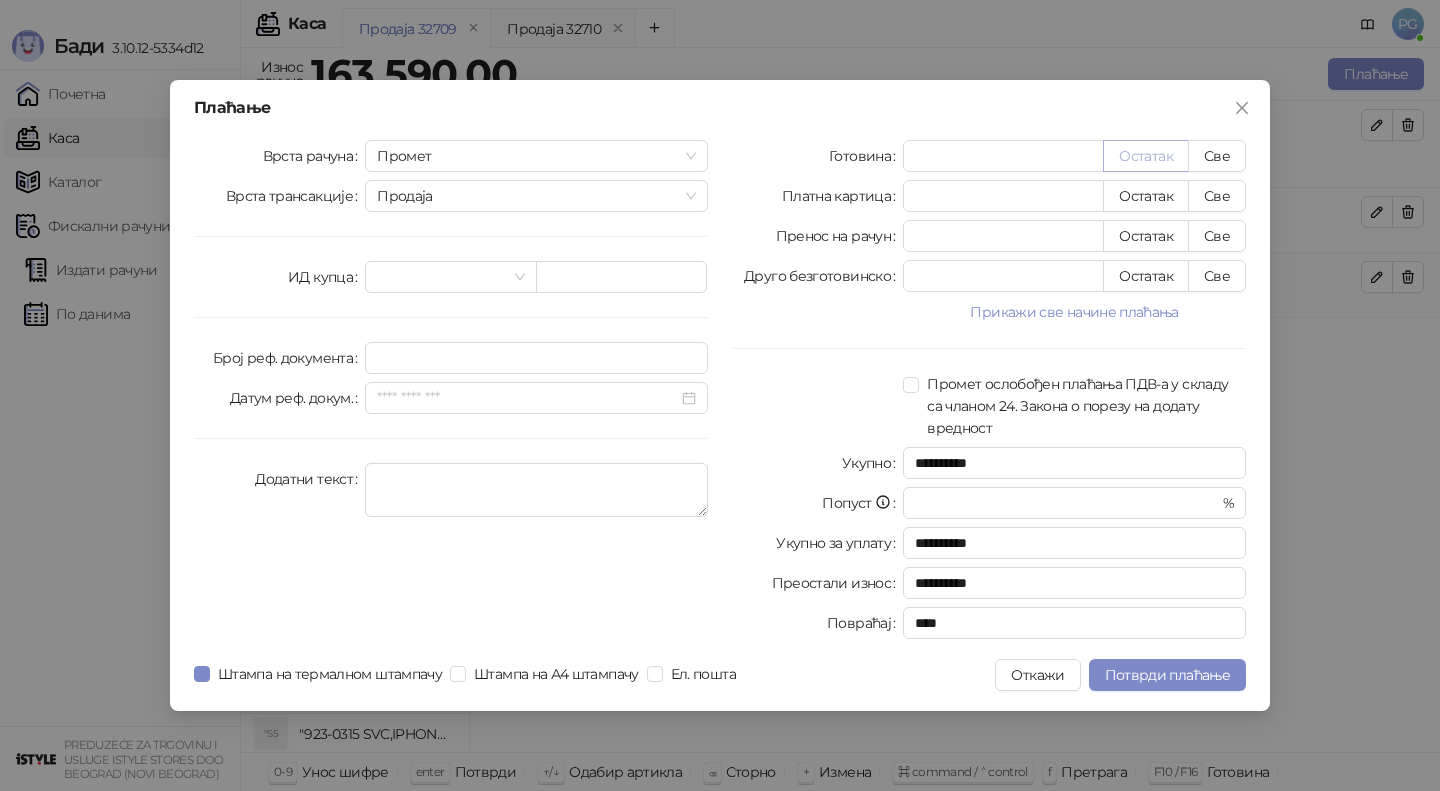 type on "******" 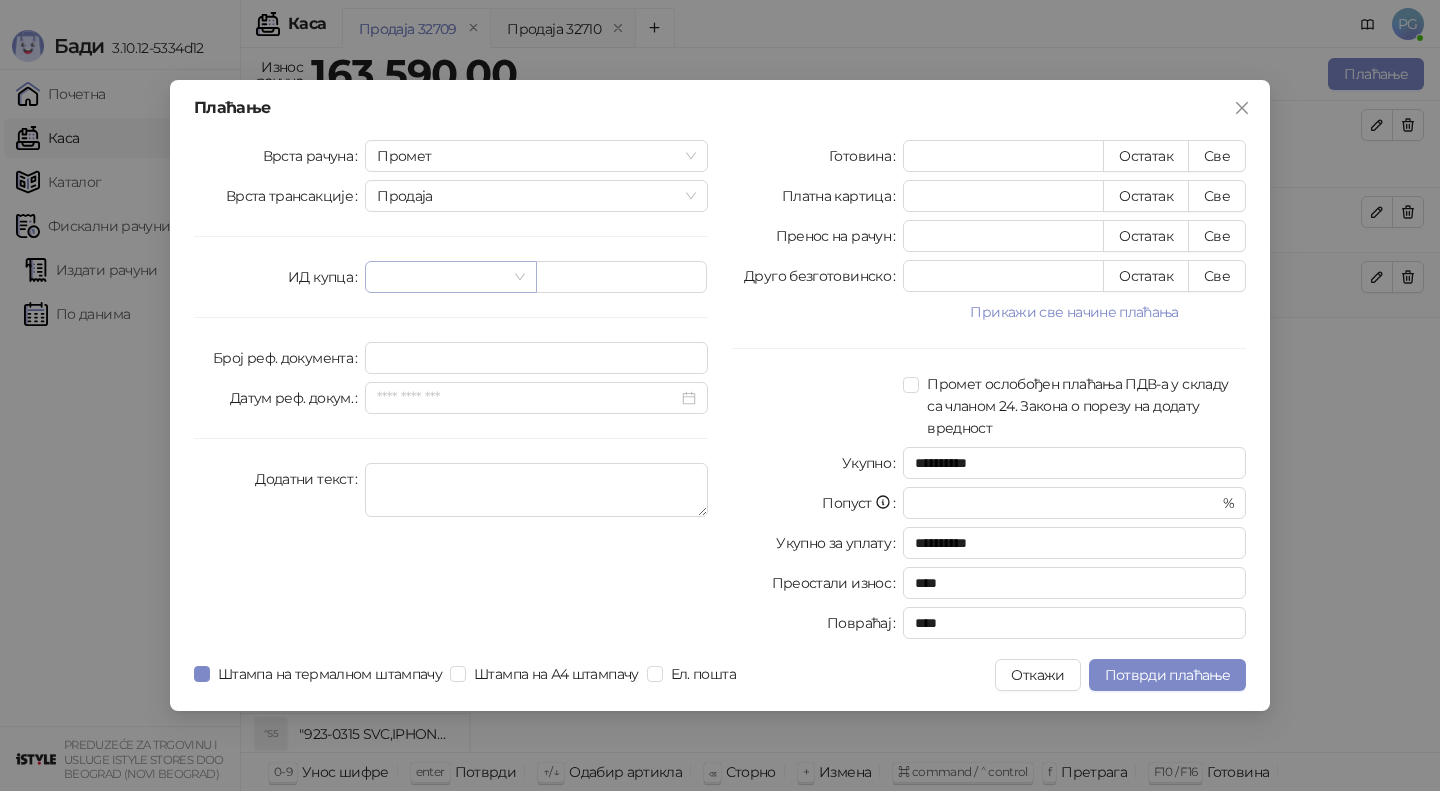 click at bounding box center [441, 277] 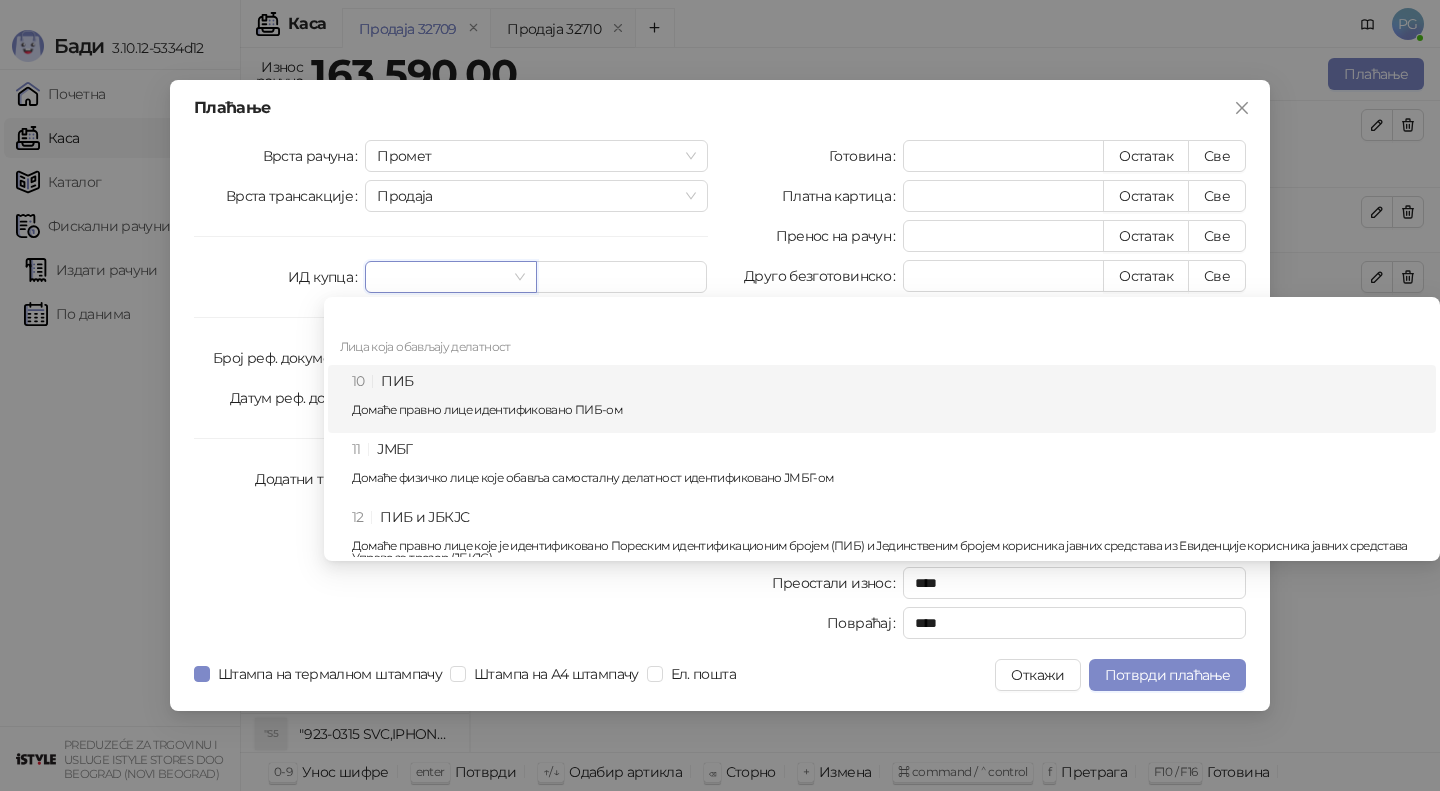 click on "10 ПИБ Домаће правно лице идентификовано ПИБ-ом" at bounding box center (882, 399) 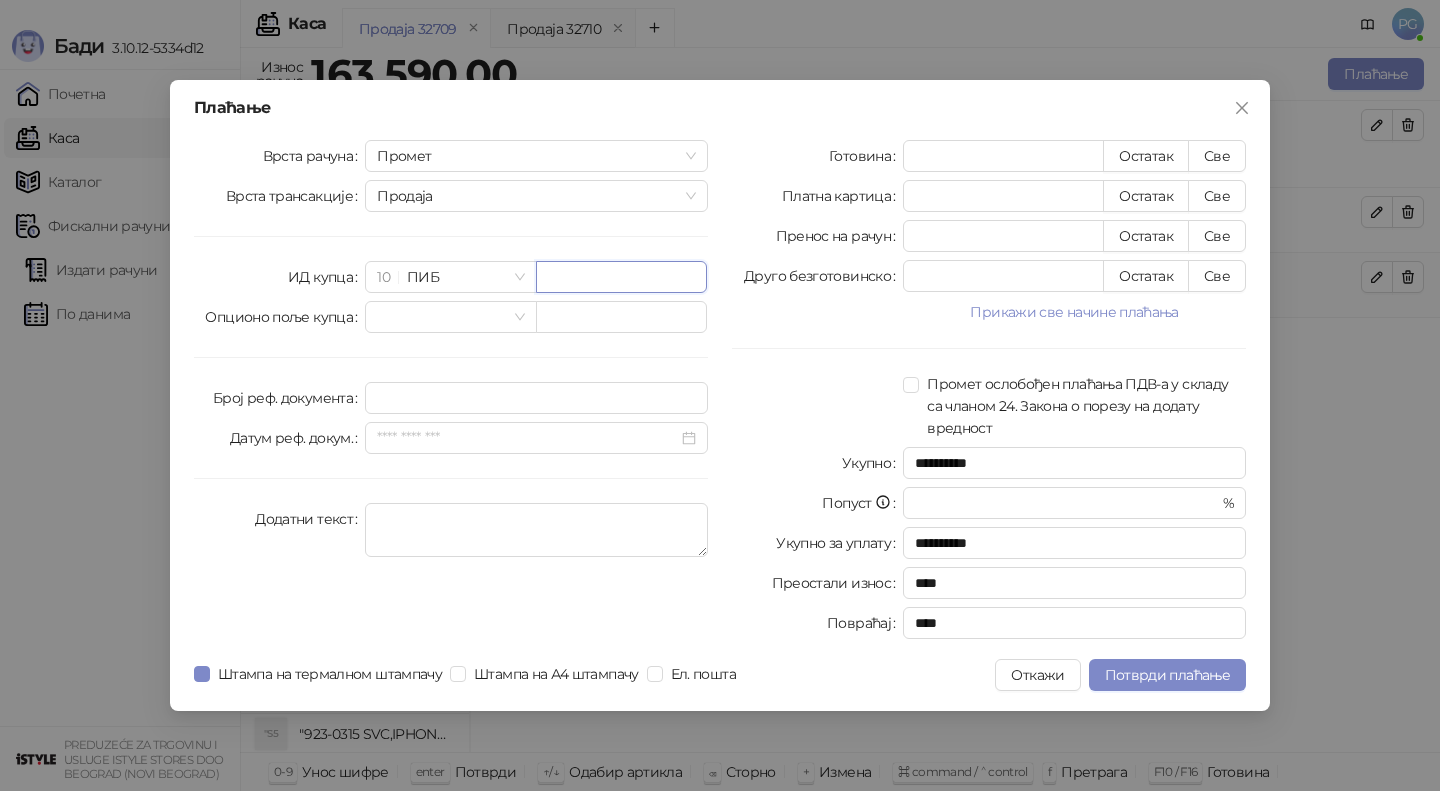 paste on "*********" 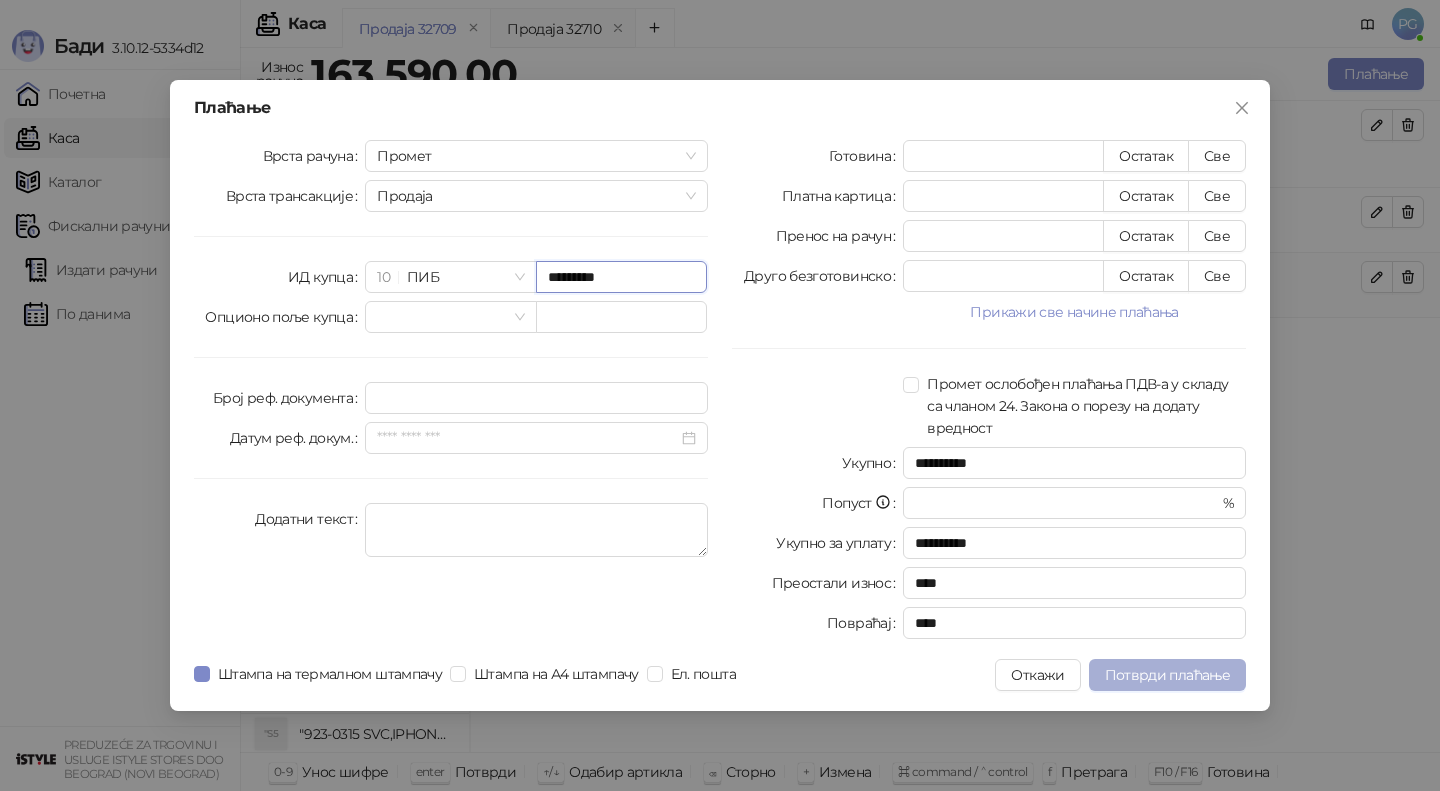 type on "*********" 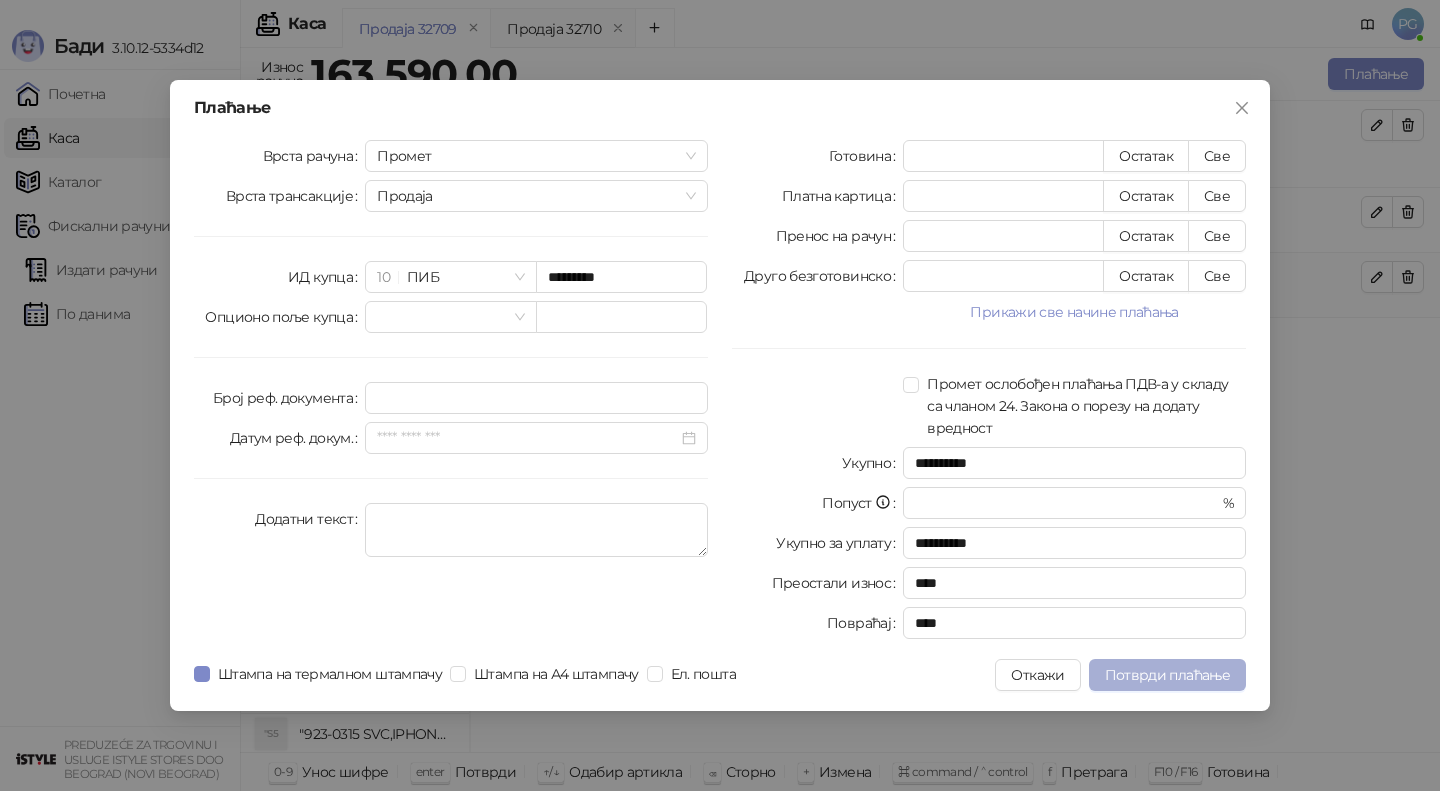 click on "Потврди плаћање" at bounding box center [1167, 675] 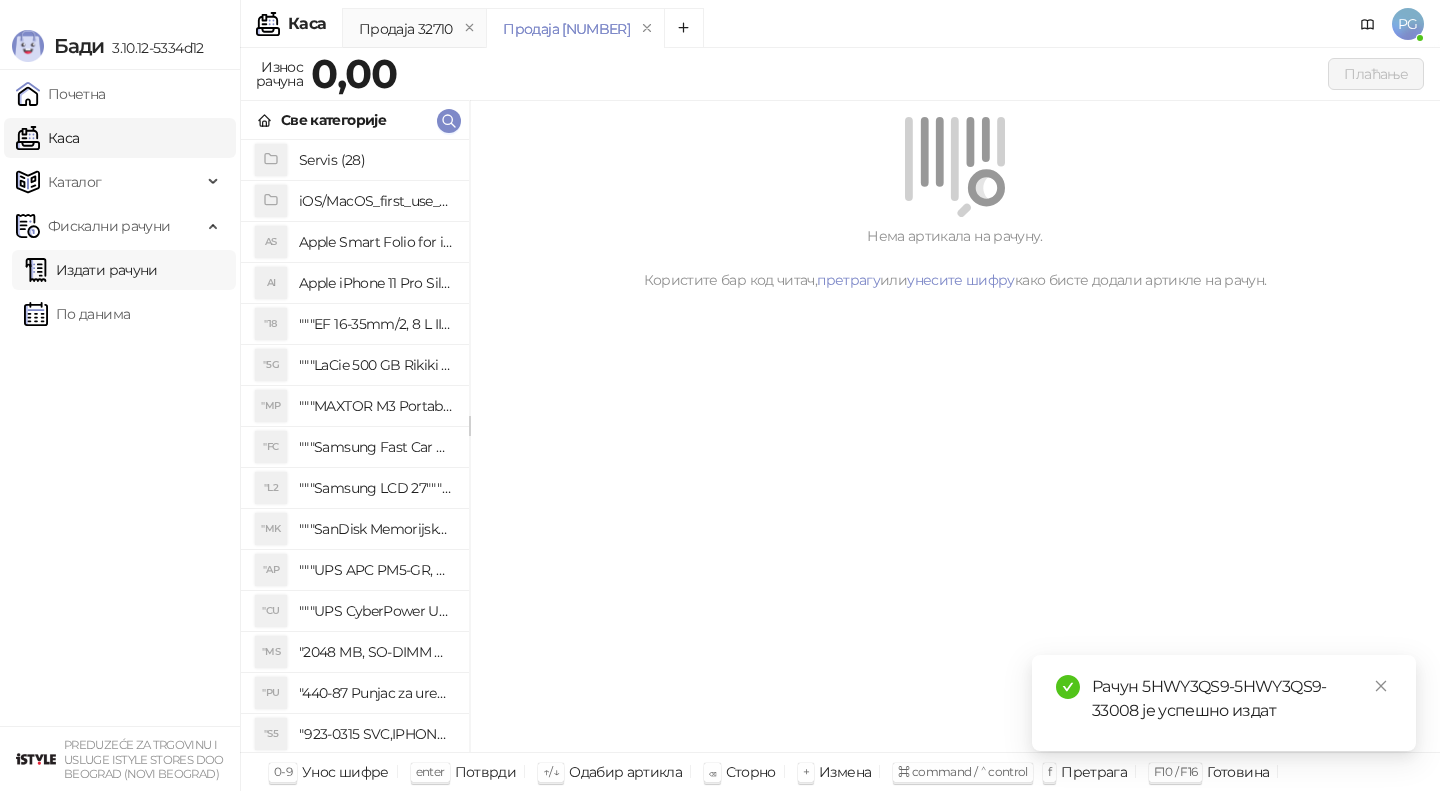 click on "Издати рачуни" at bounding box center (91, 270) 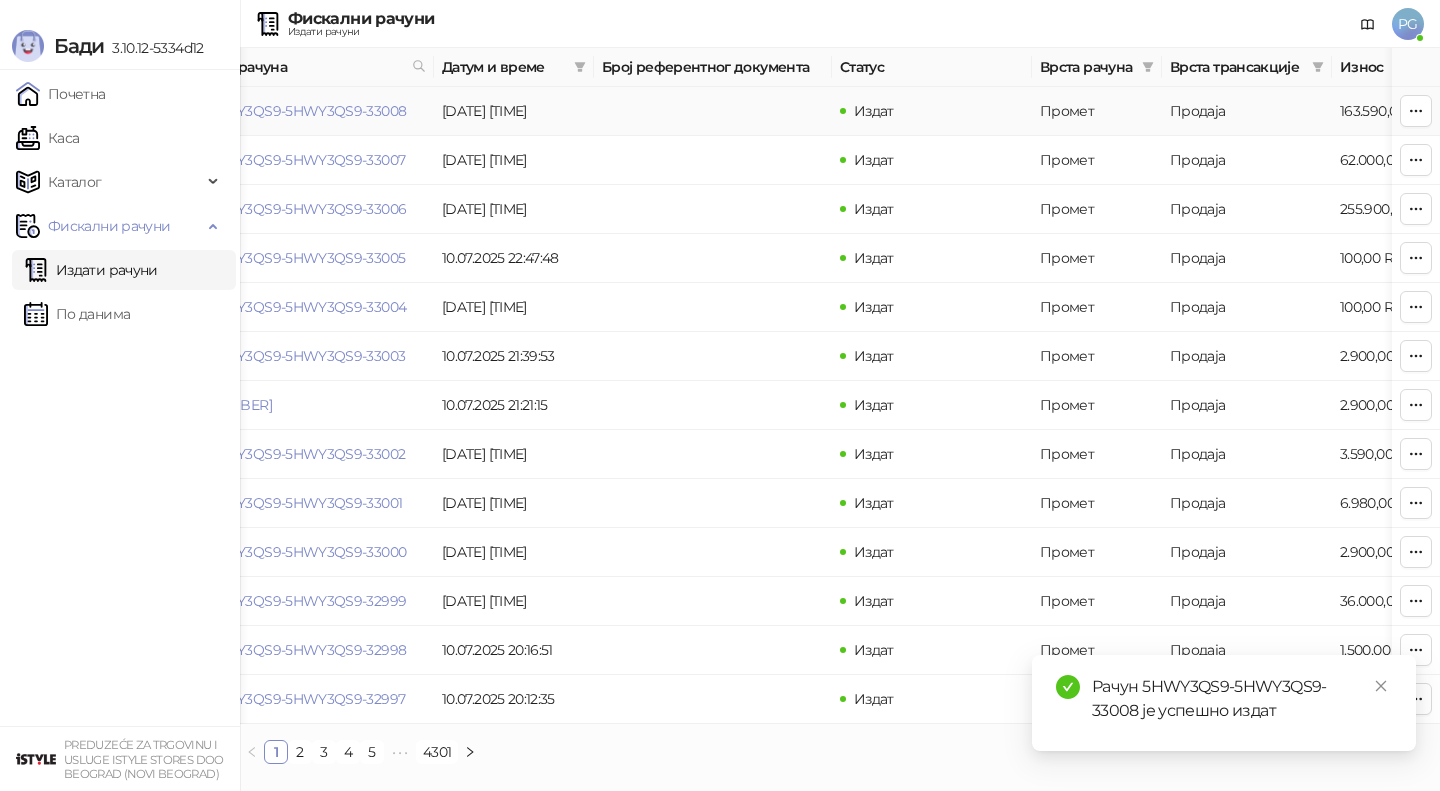 scroll, scrollTop: 0, scrollLeft: 32, axis: horizontal 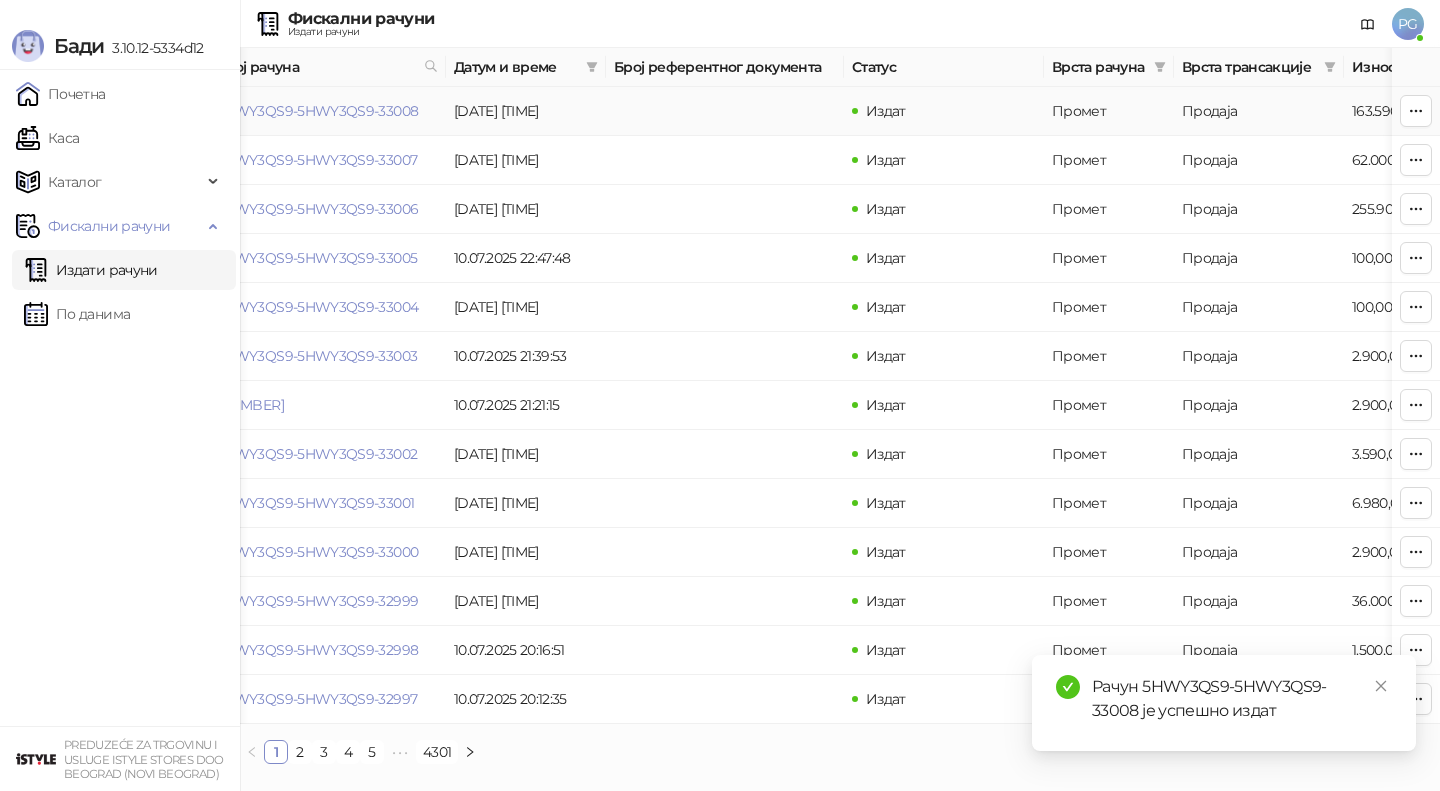 click on "5HWY3QS9-5HWY3QS9-33008" at bounding box center [317, 111] 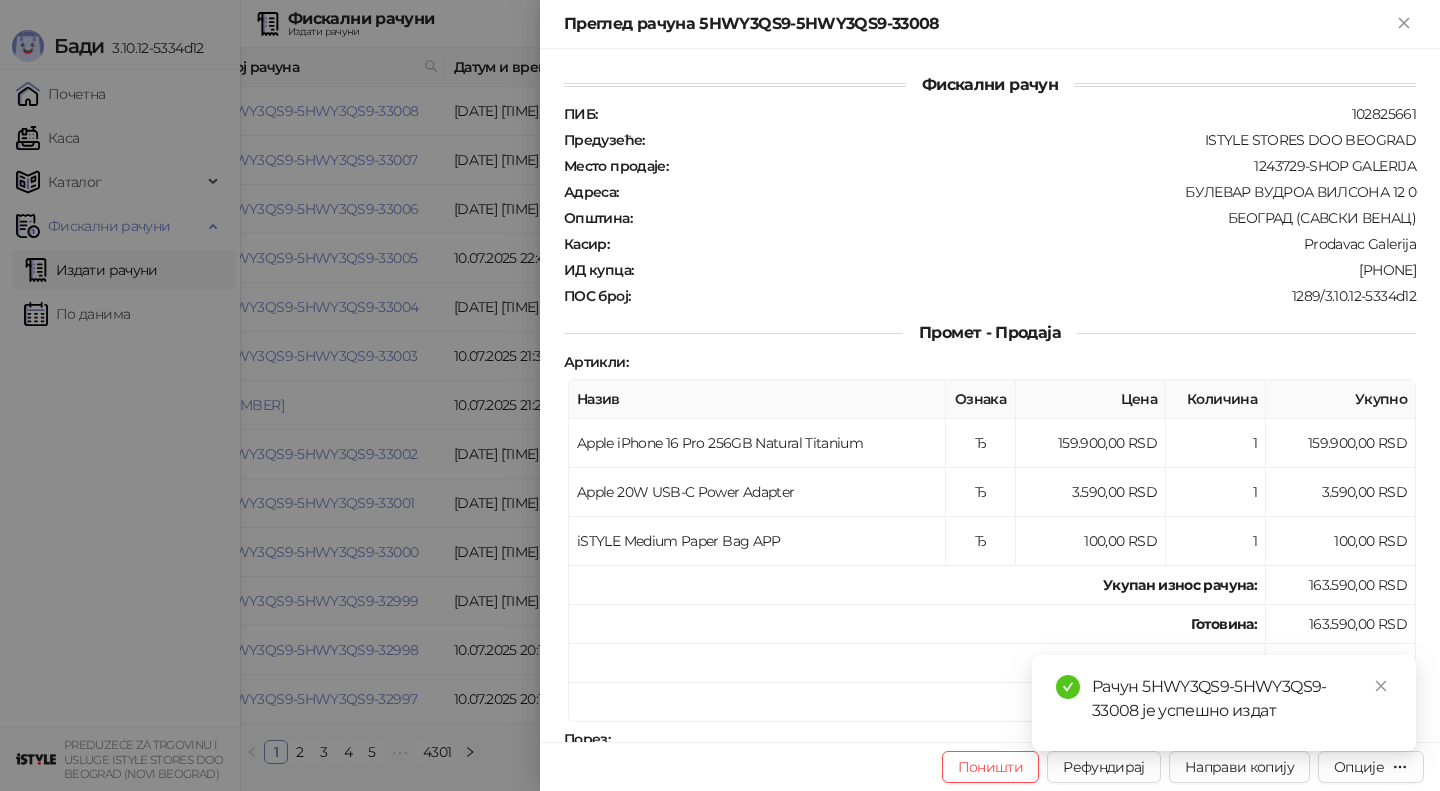 click at bounding box center (720, 395) 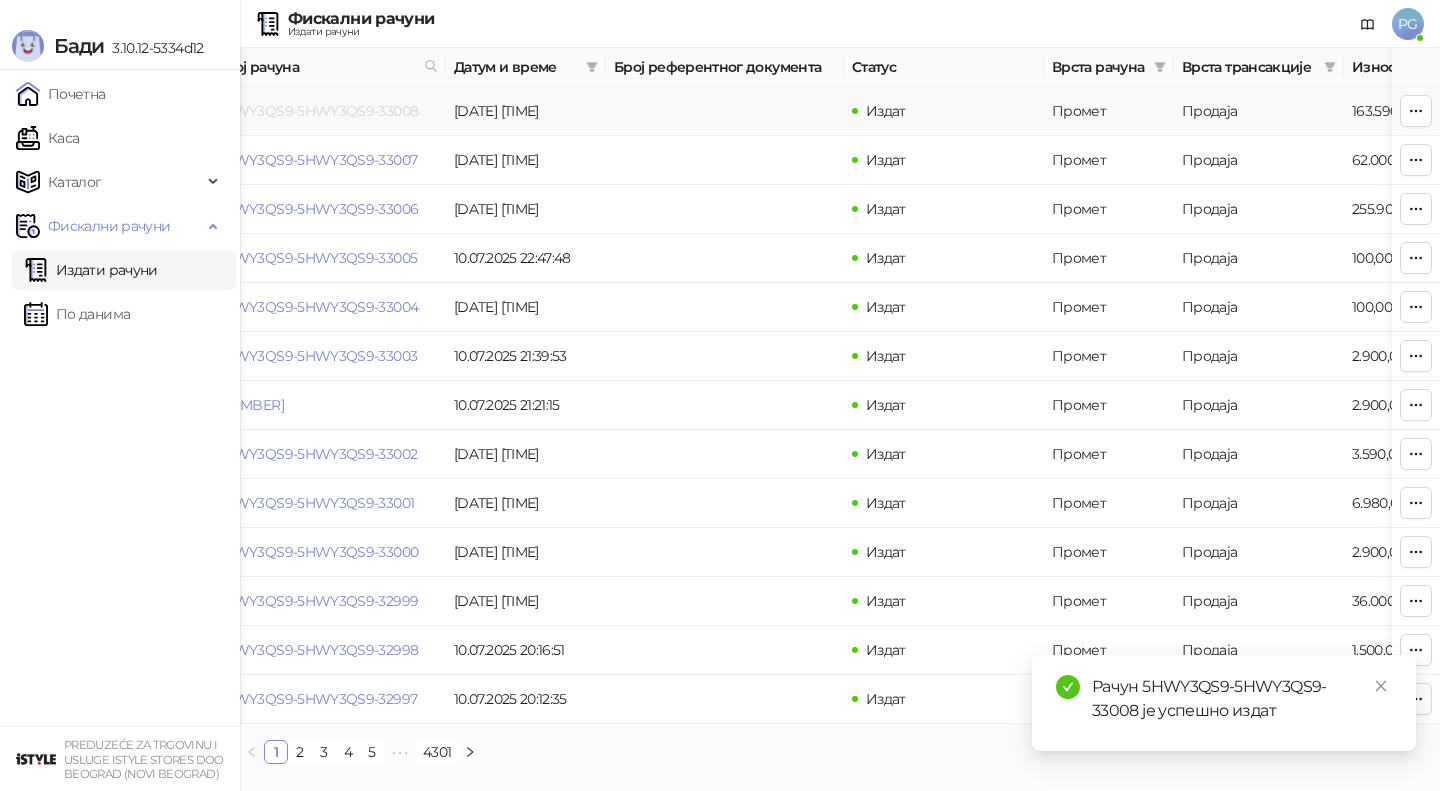 click on "5HWY3QS9-5HWY3QS9-33008" at bounding box center [317, 111] 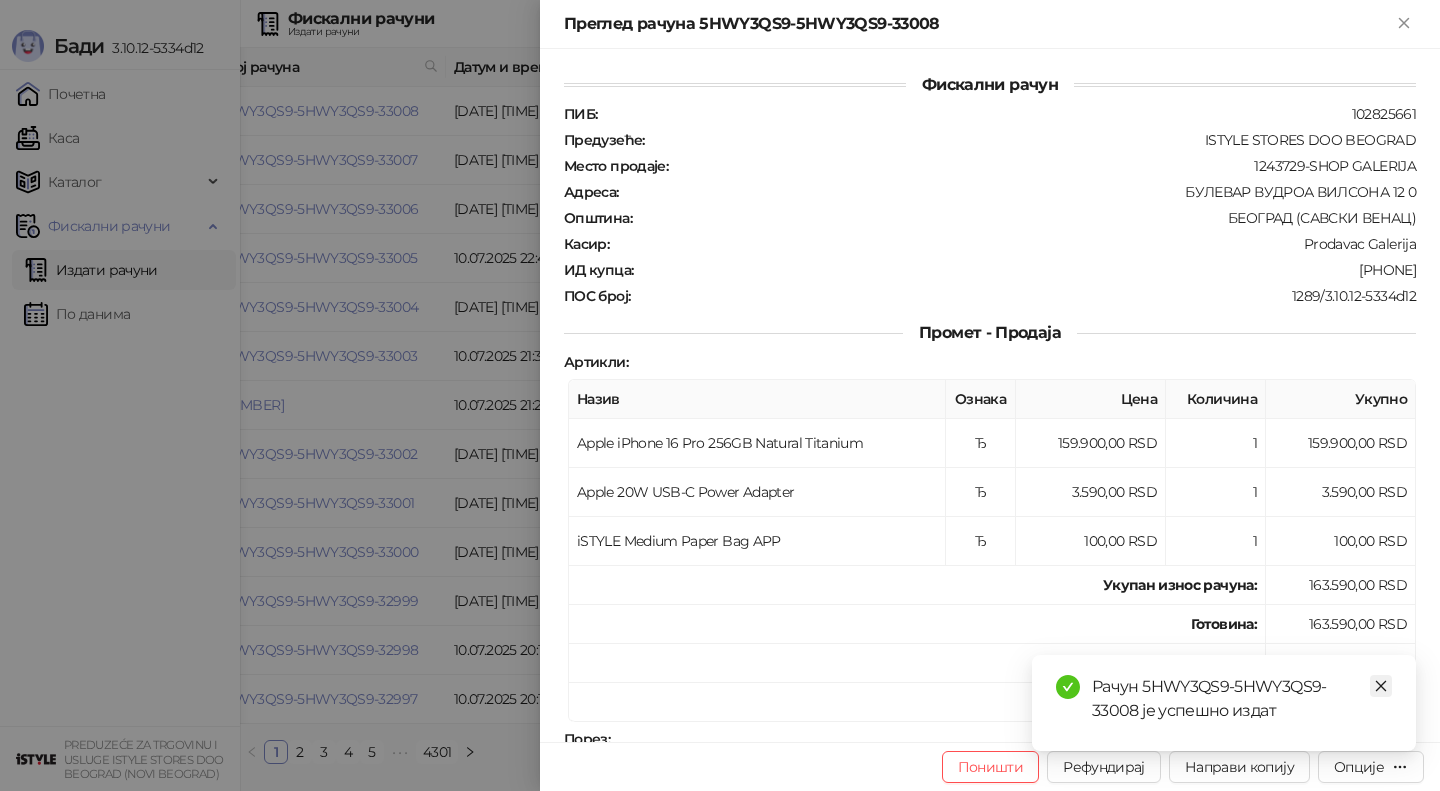 click 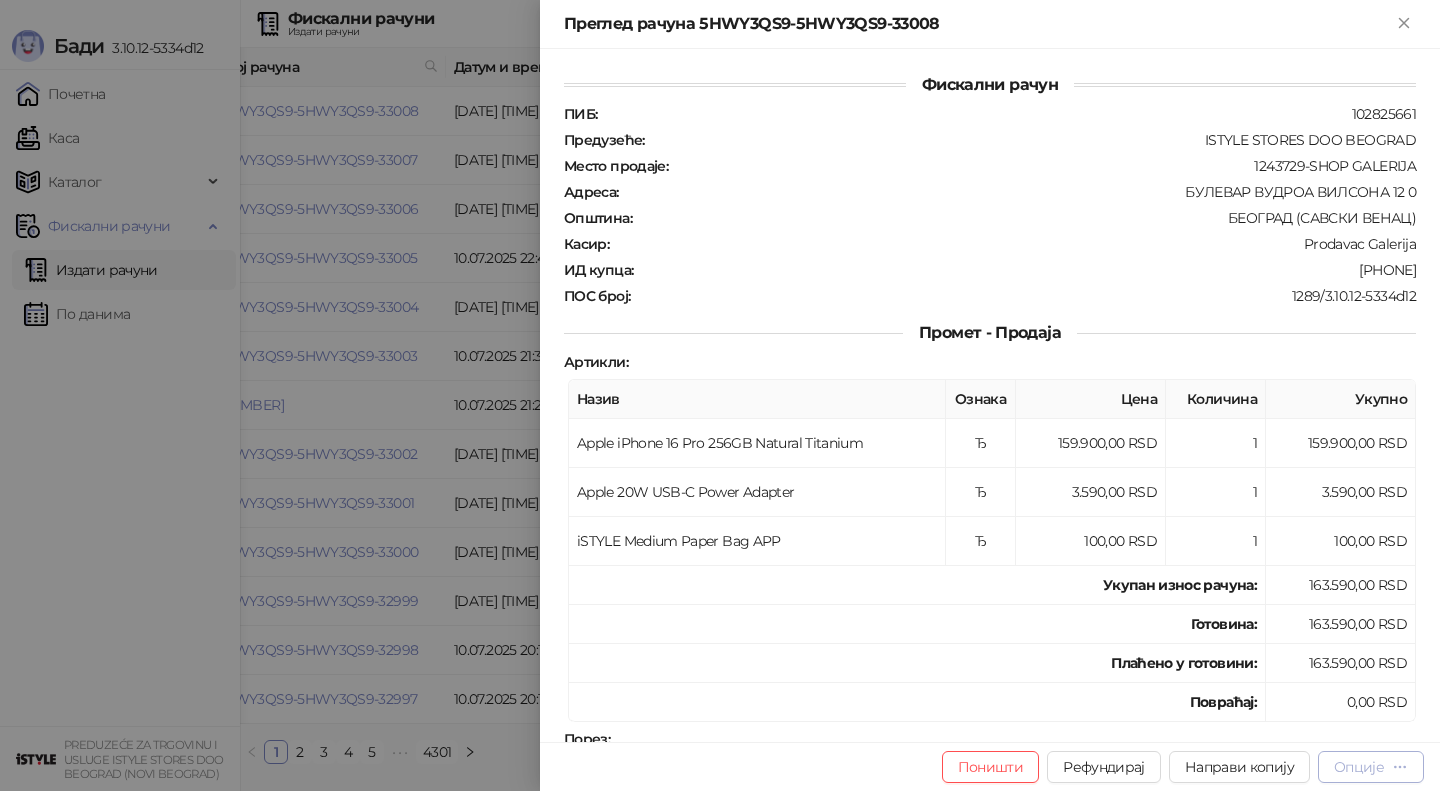 click on "Опције" at bounding box center (1359, 767) 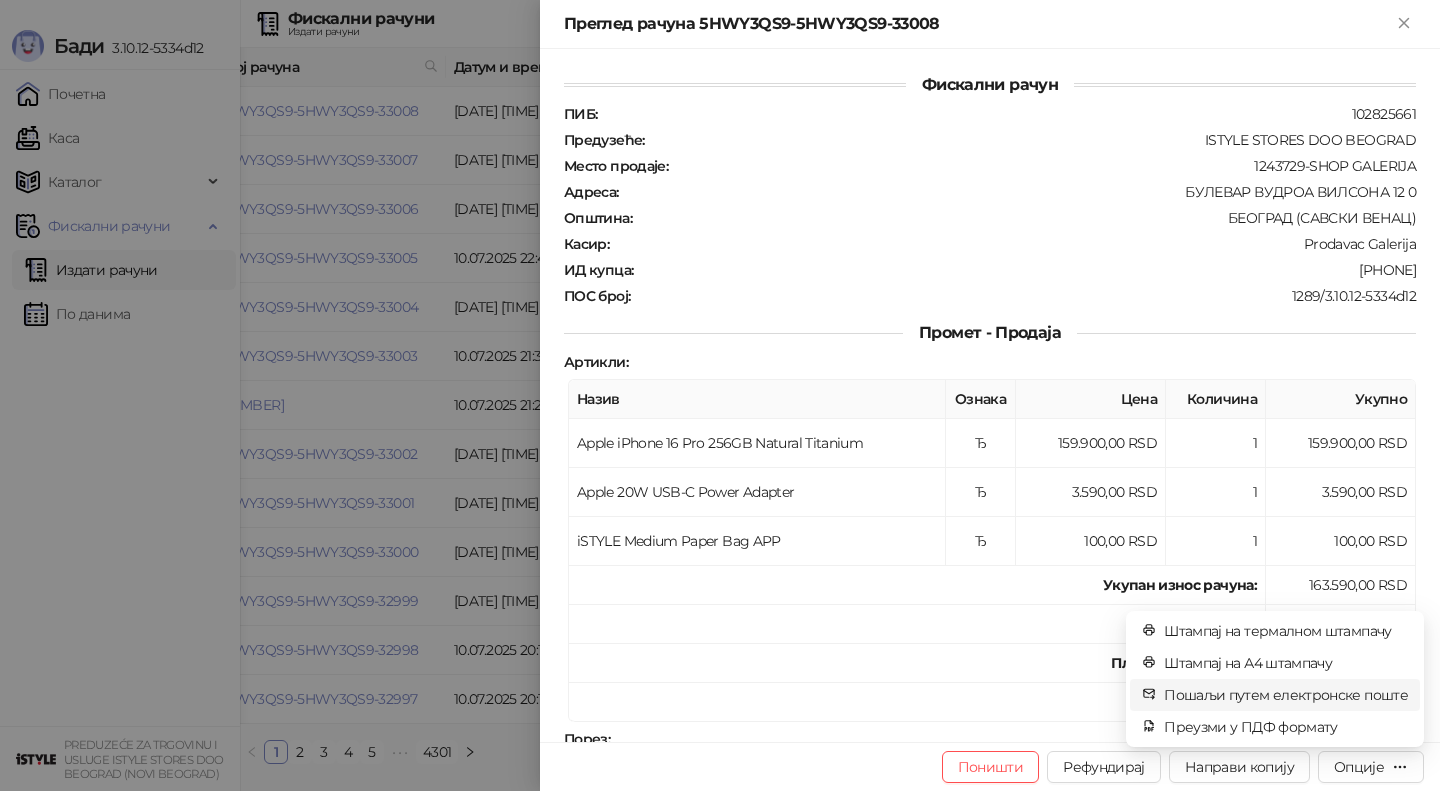 click on "Пошаљи путем електронске поште" at bounding box center [1286, 695] 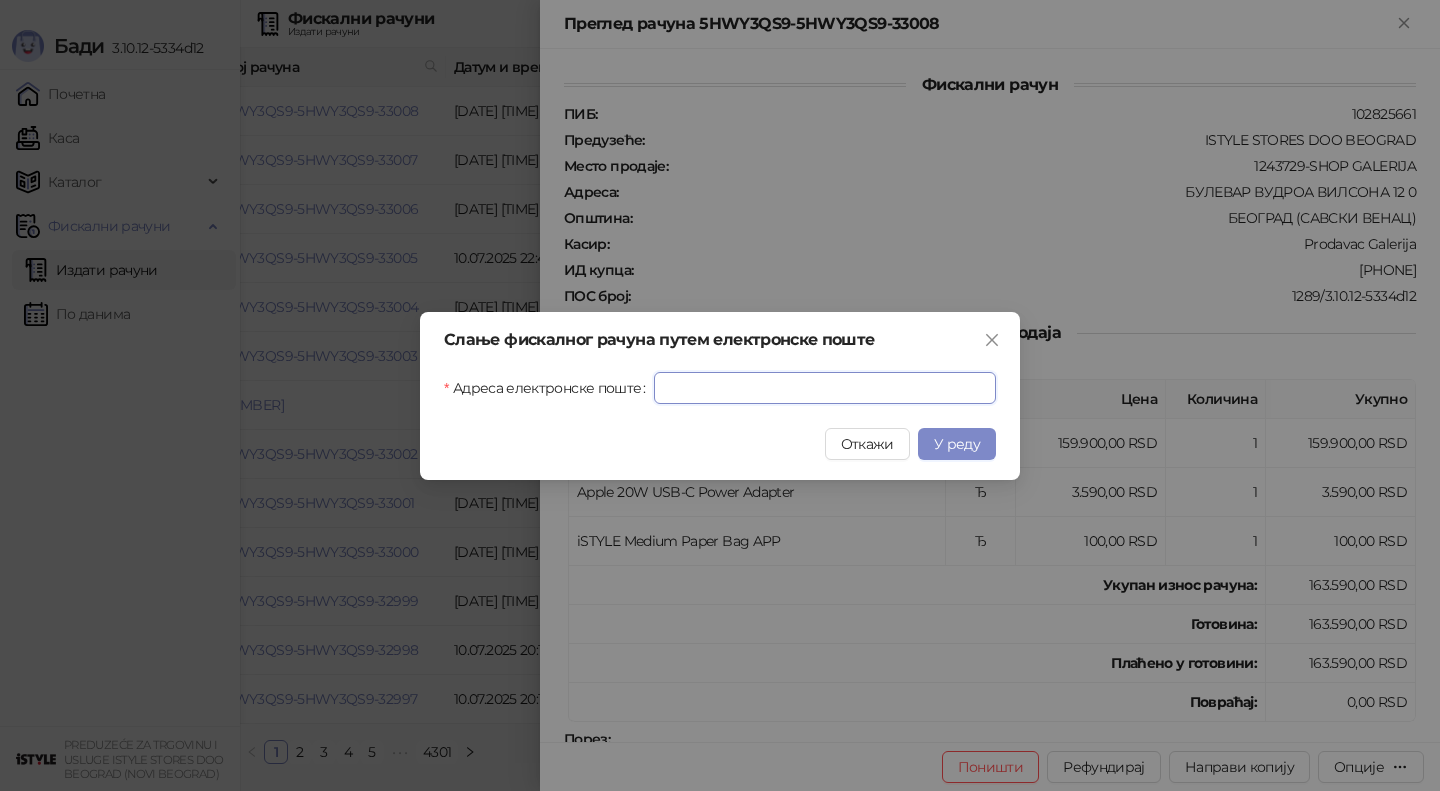 click on "Адреса електронске поште" at bounding box center [825, 388] 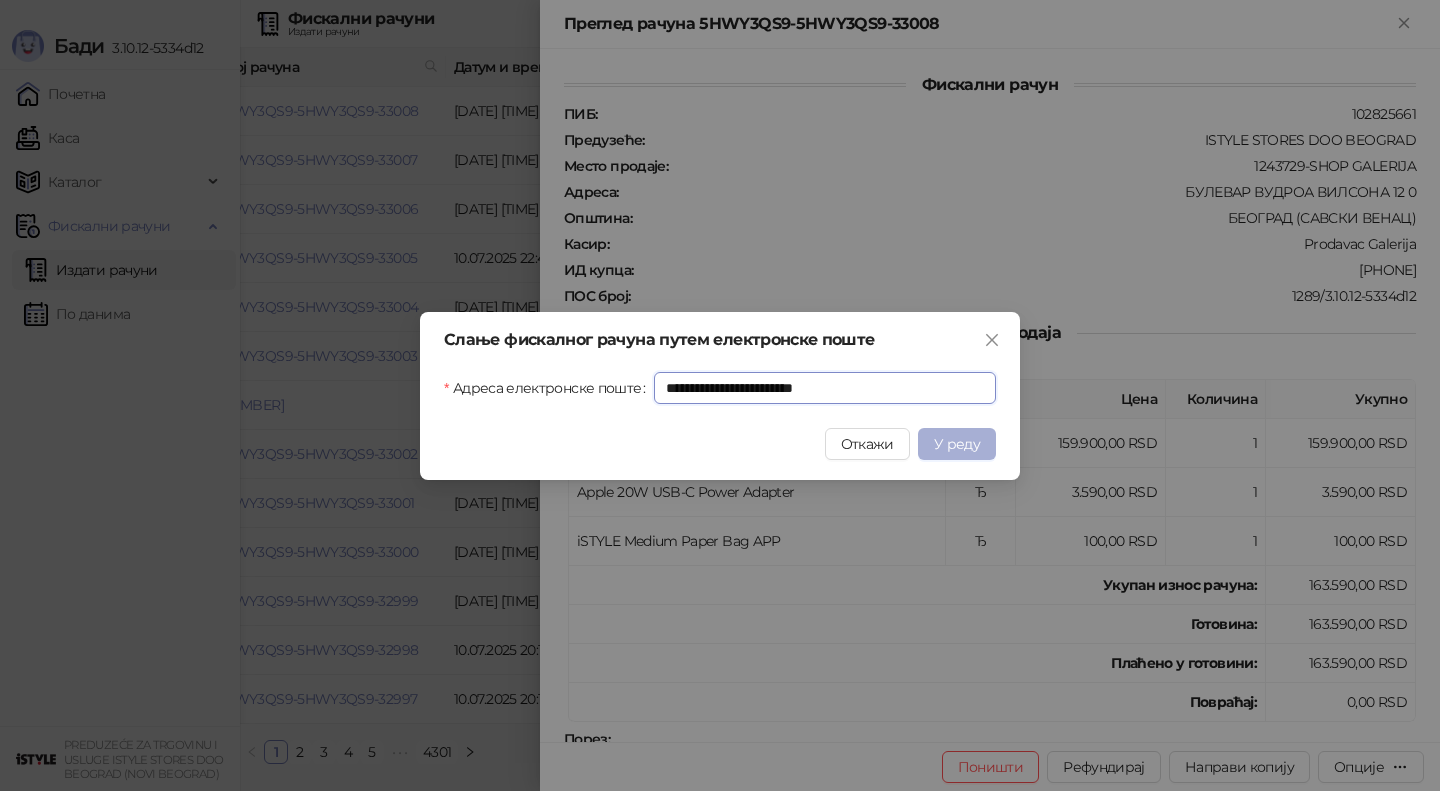 type on "**********" 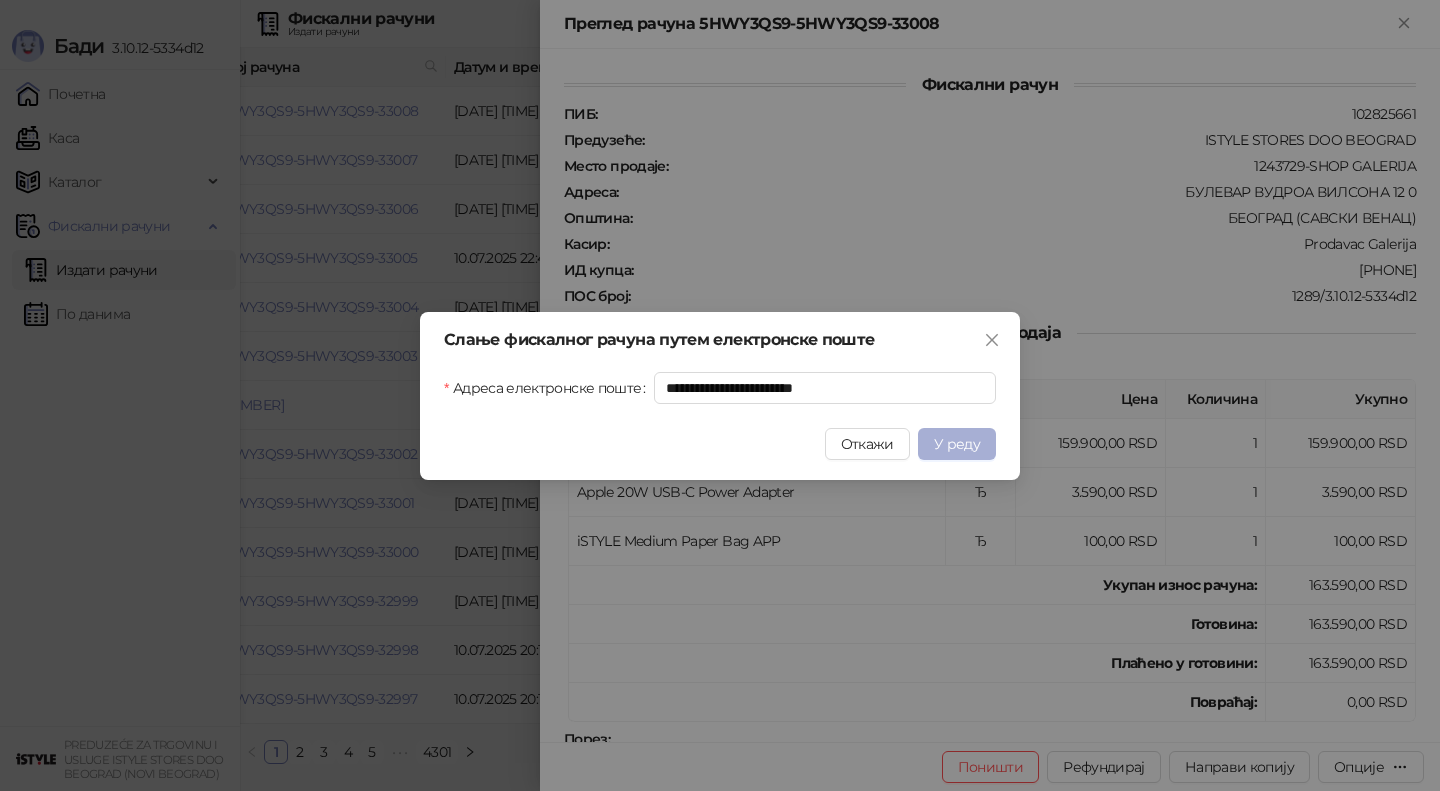 click on "У реду" at bounding box center (957, 444) 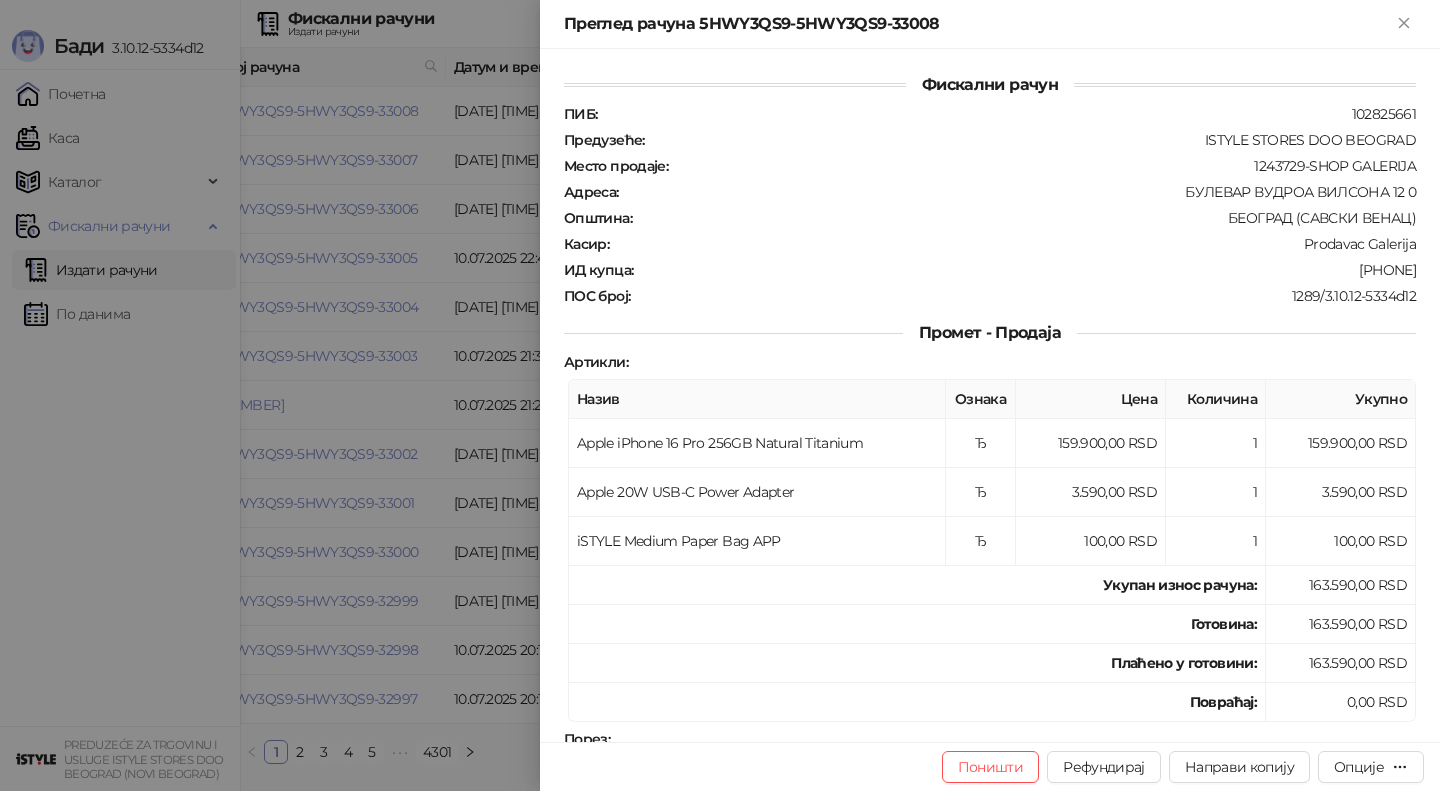 click at bounding box center (720, 395) 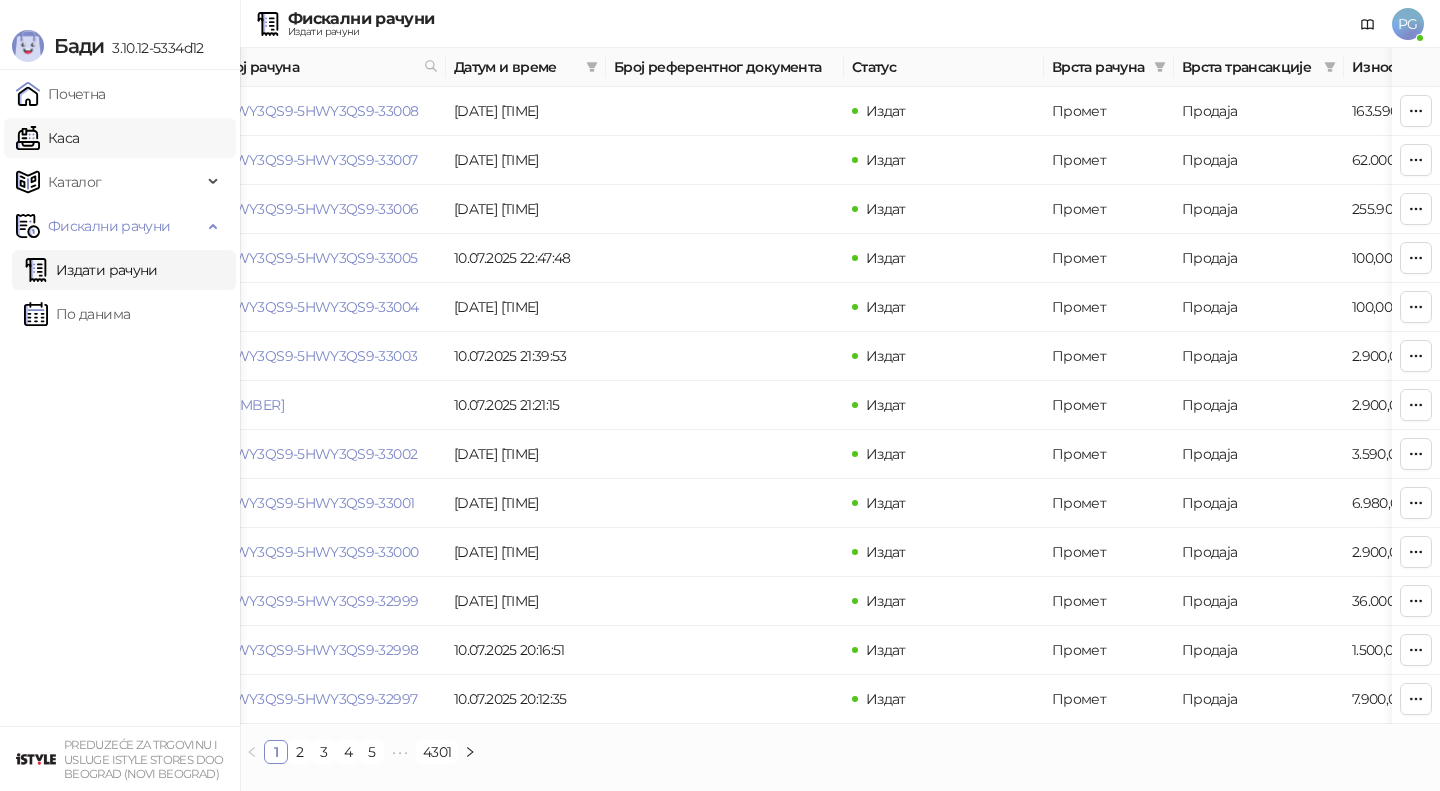 click on "Каса" at bounding box center (47, 138) 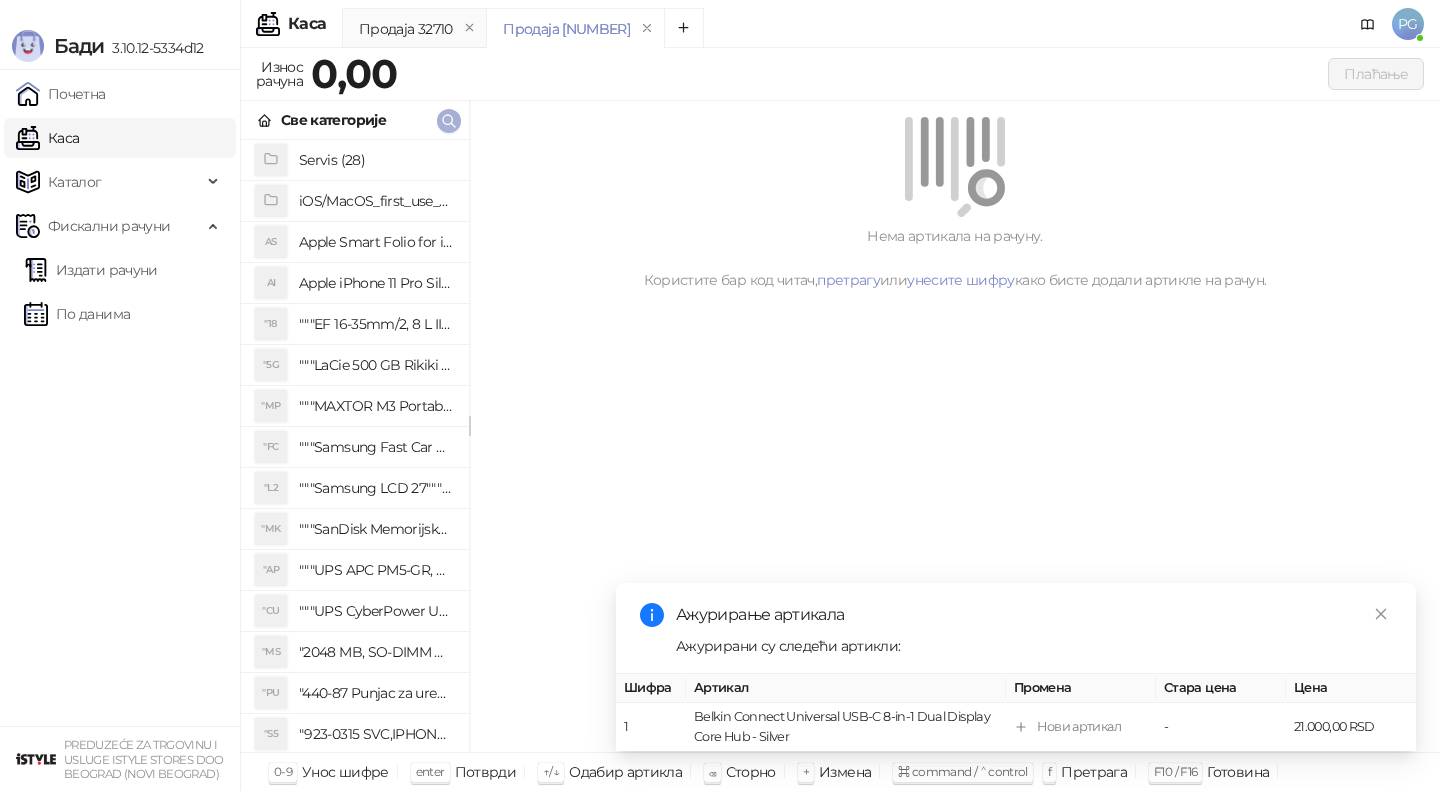click 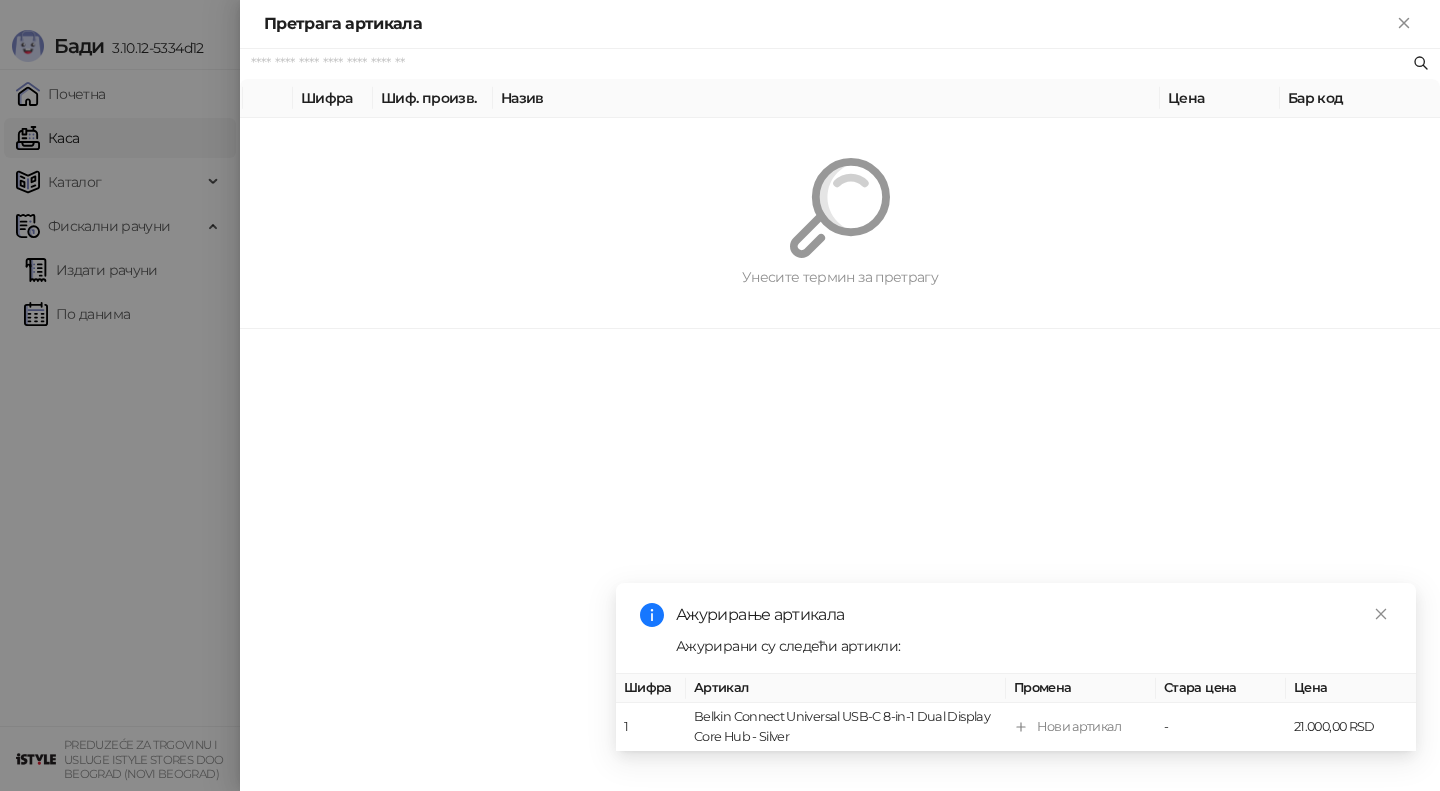 paste on "*********" 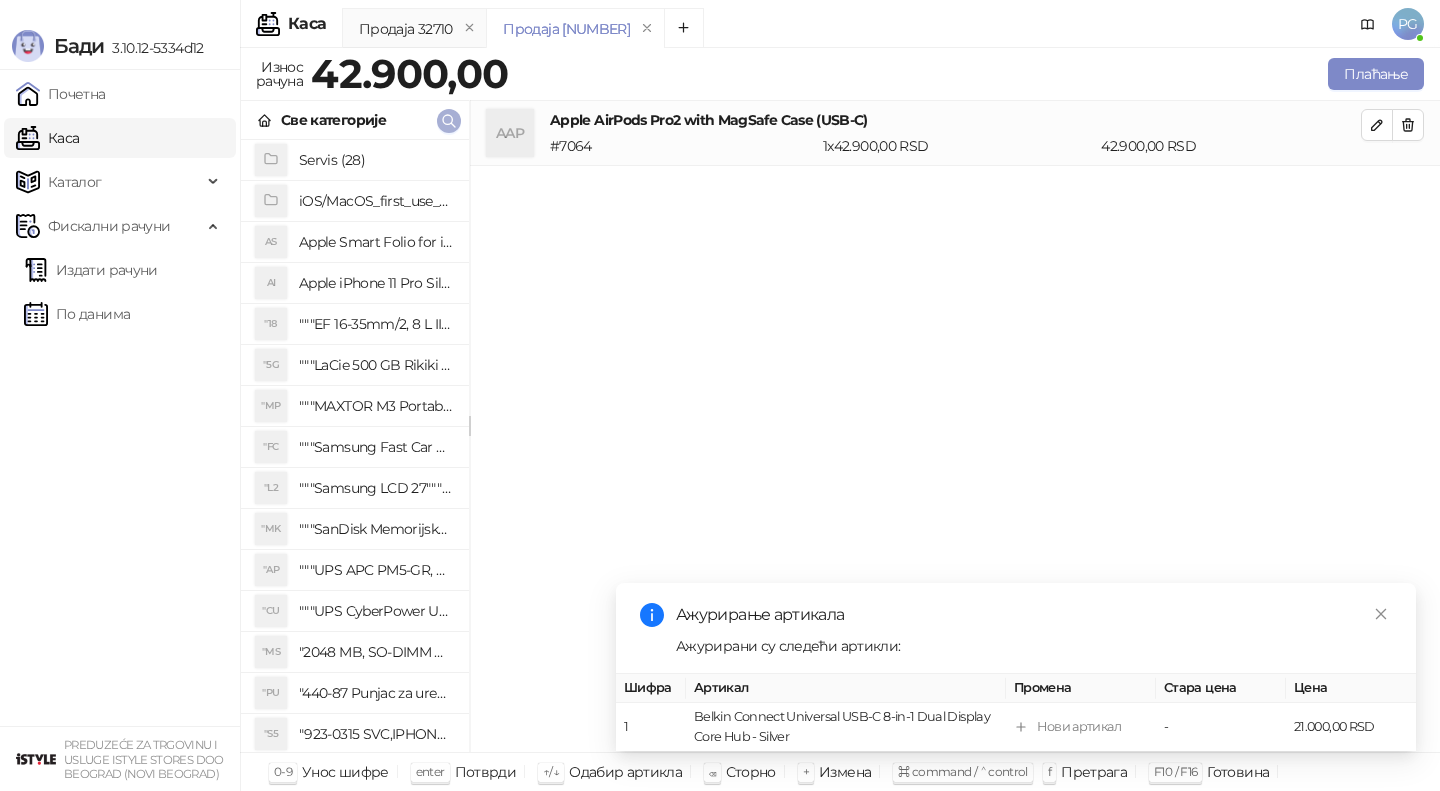 click 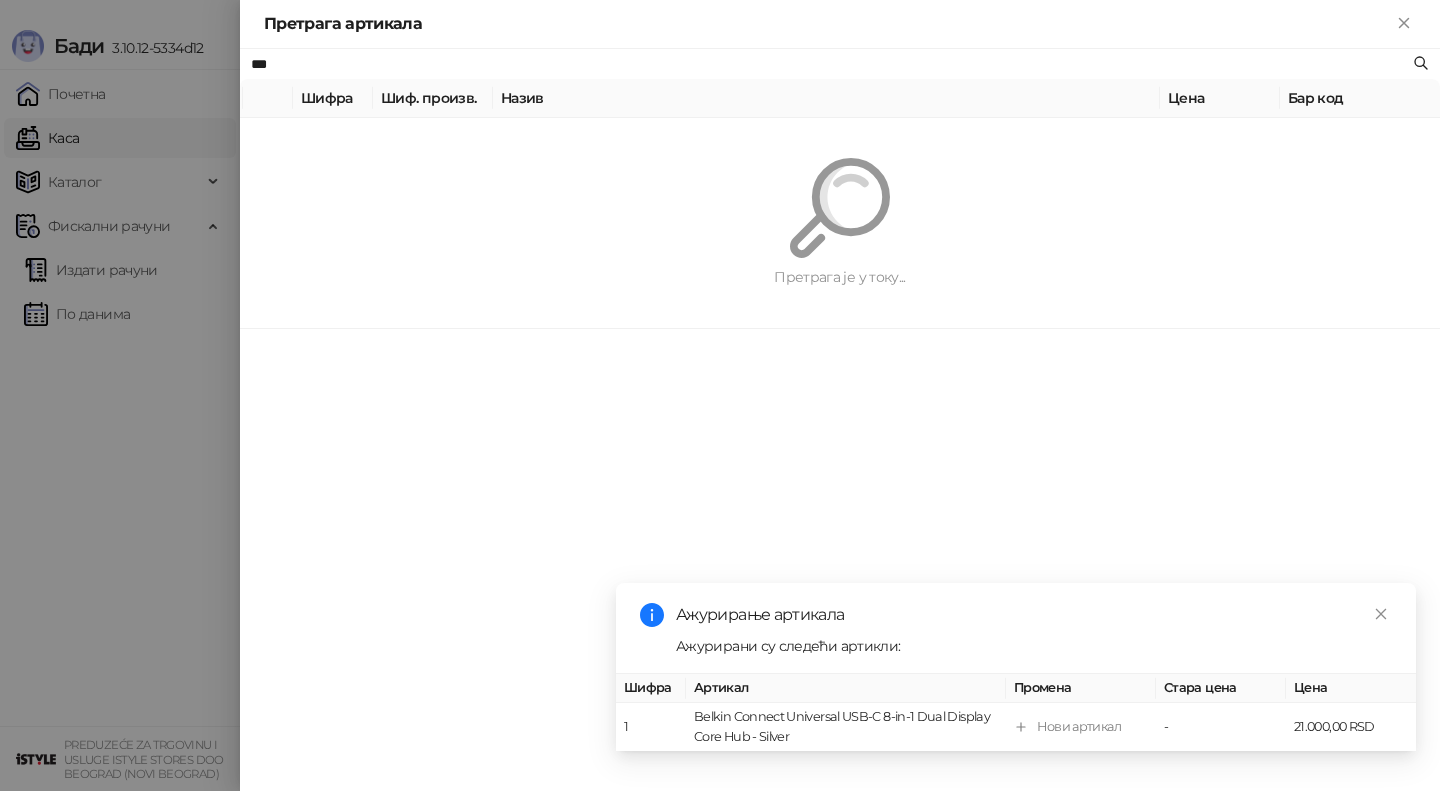 type on "***" 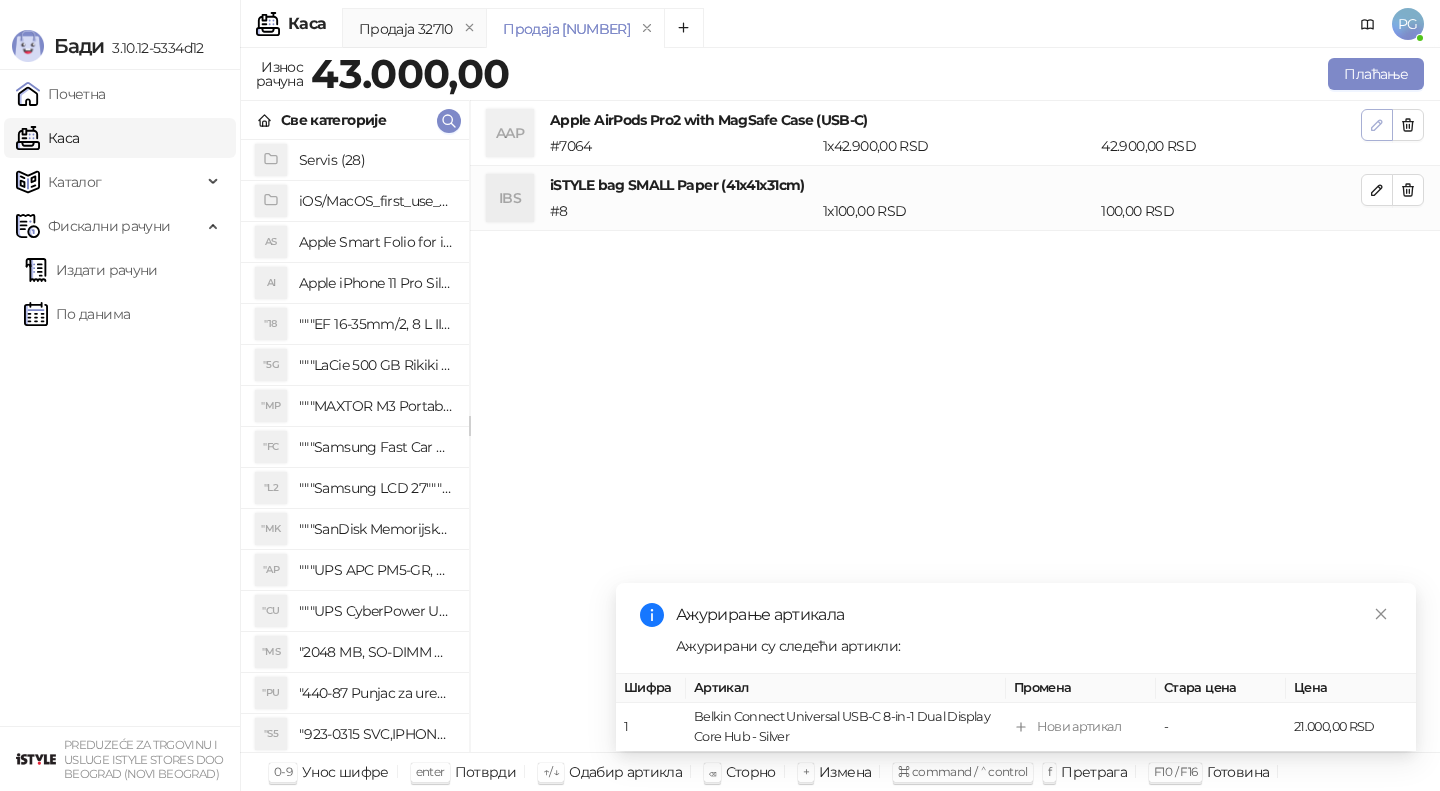 click 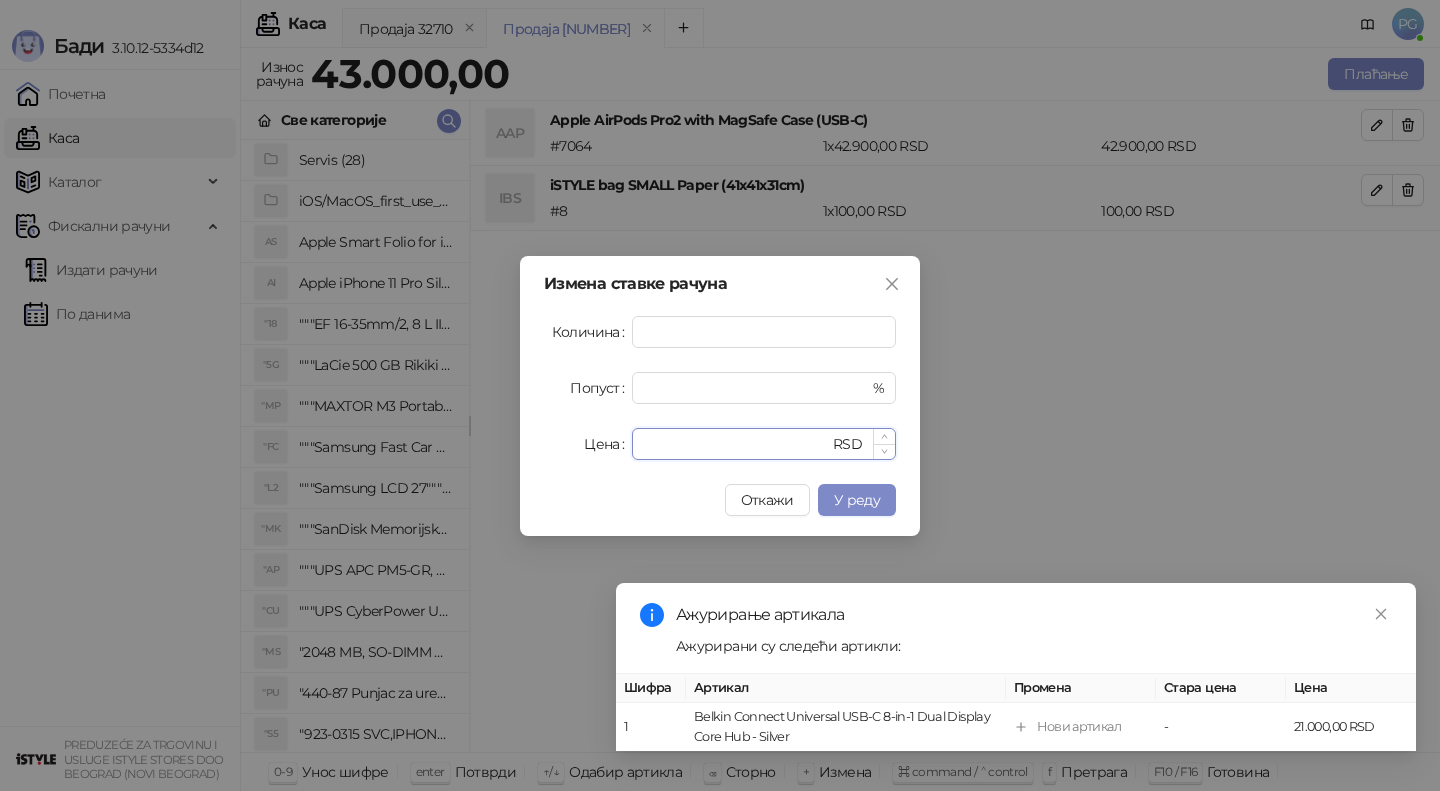 click on "*****" at bounding box center (736, 444) 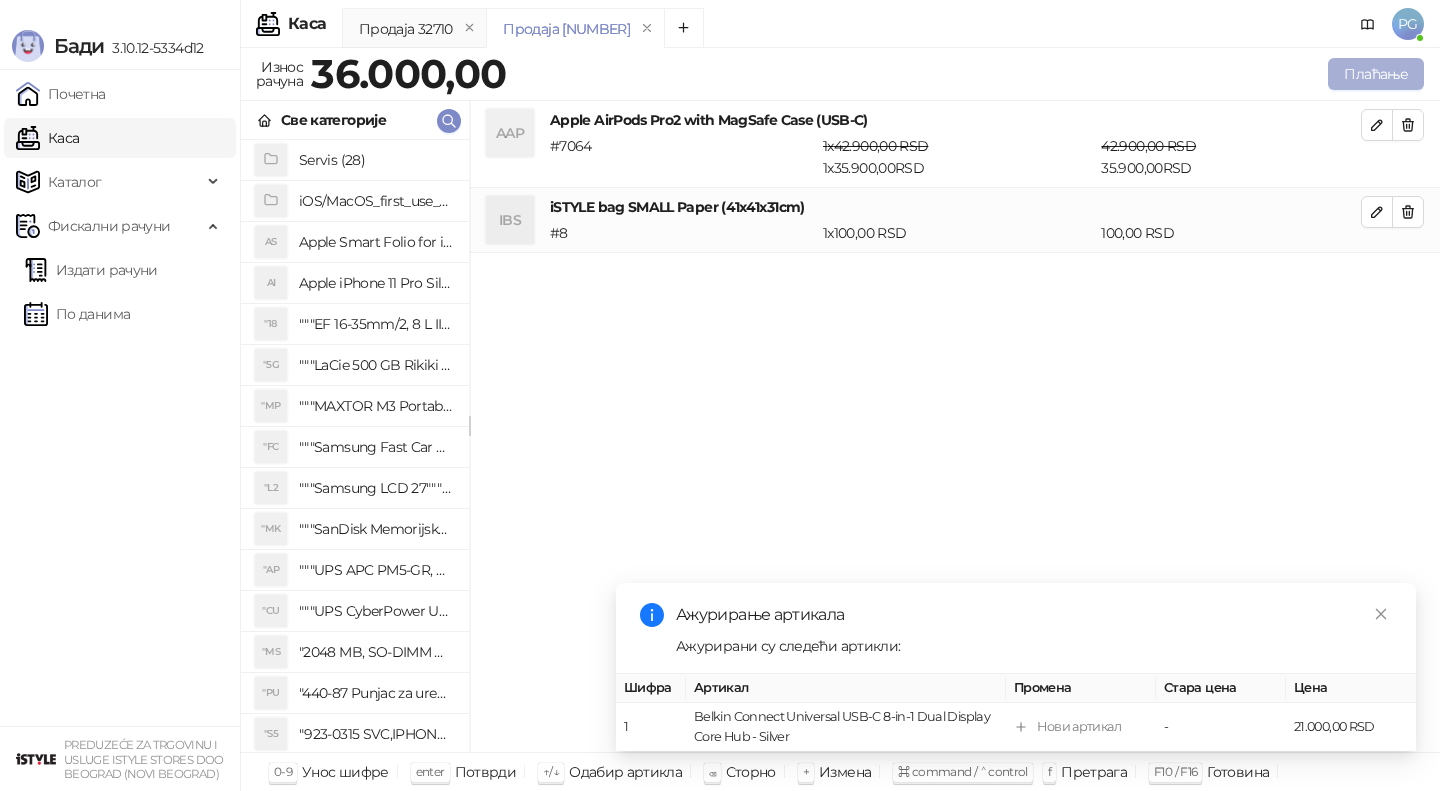 click on "Плаћање" at bounding box center [1376, 74] 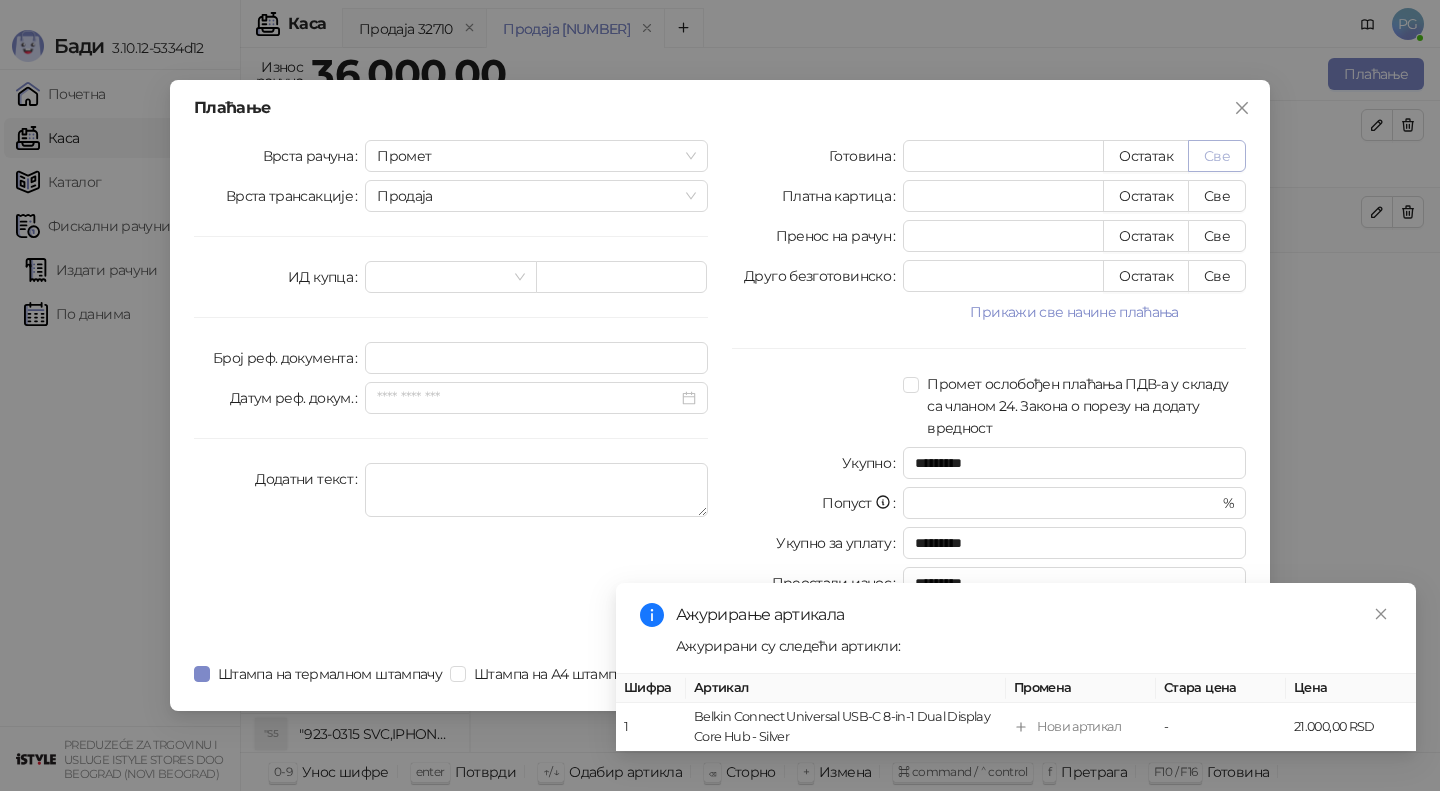 click on "Све" at bounding box center [1217, 156] 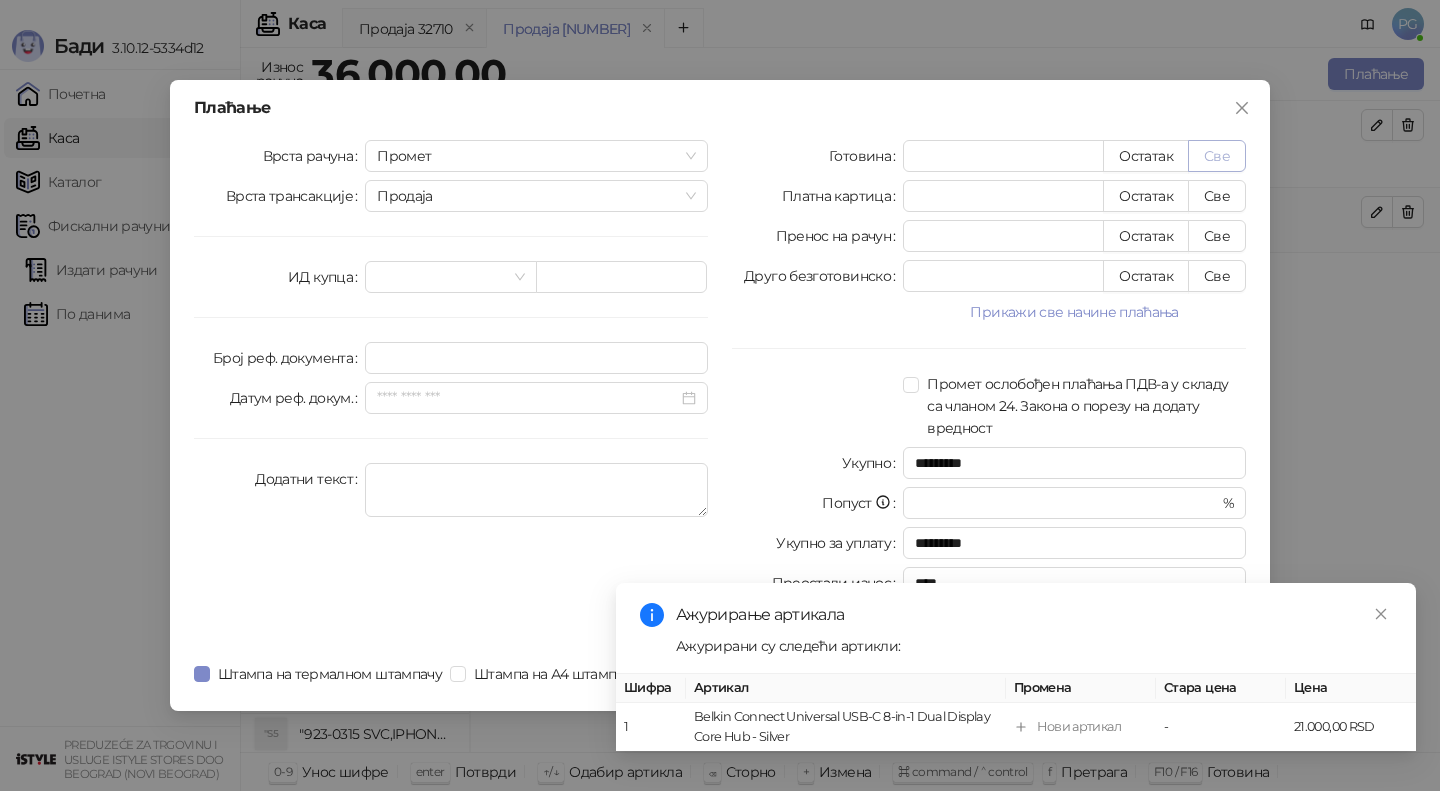 type on "*****" 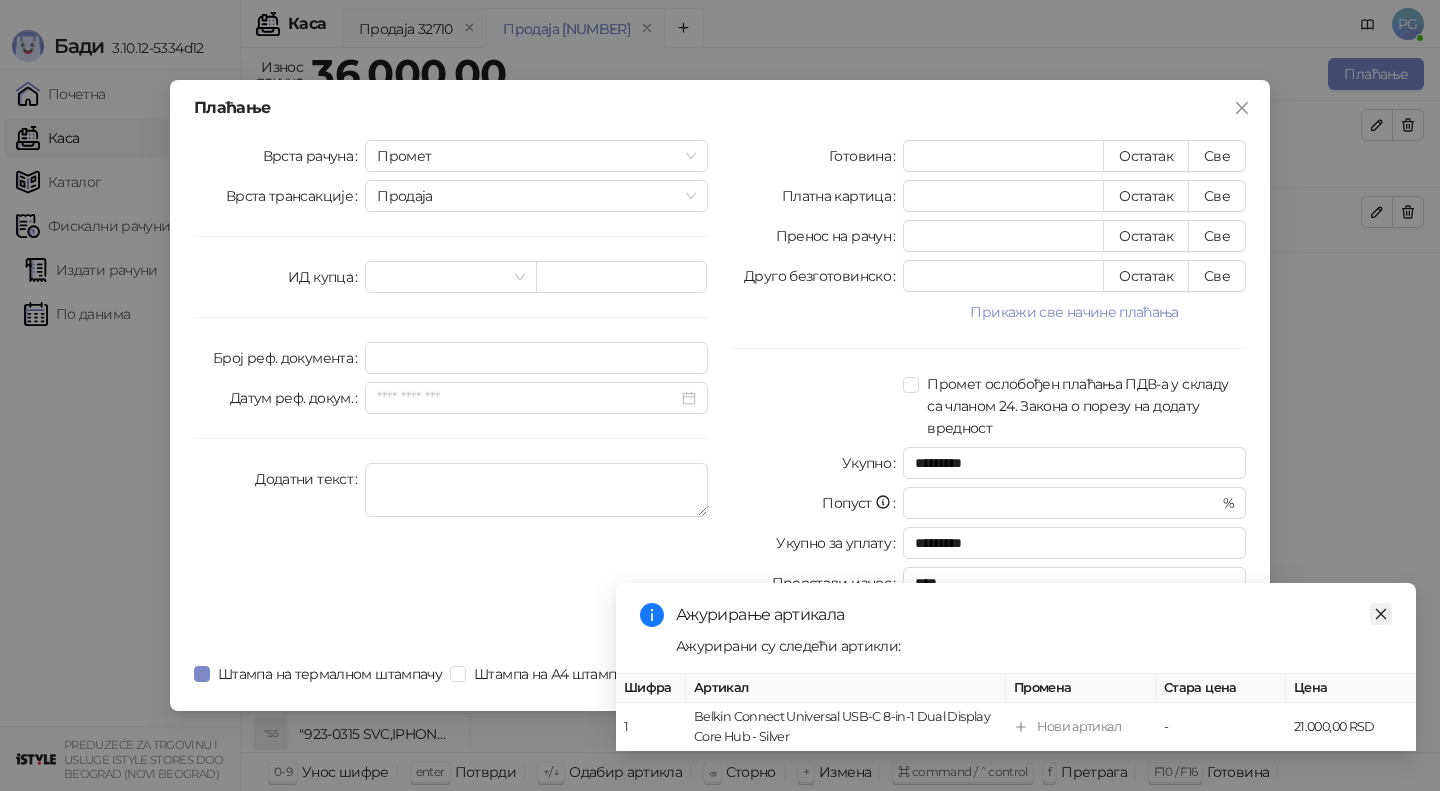 click 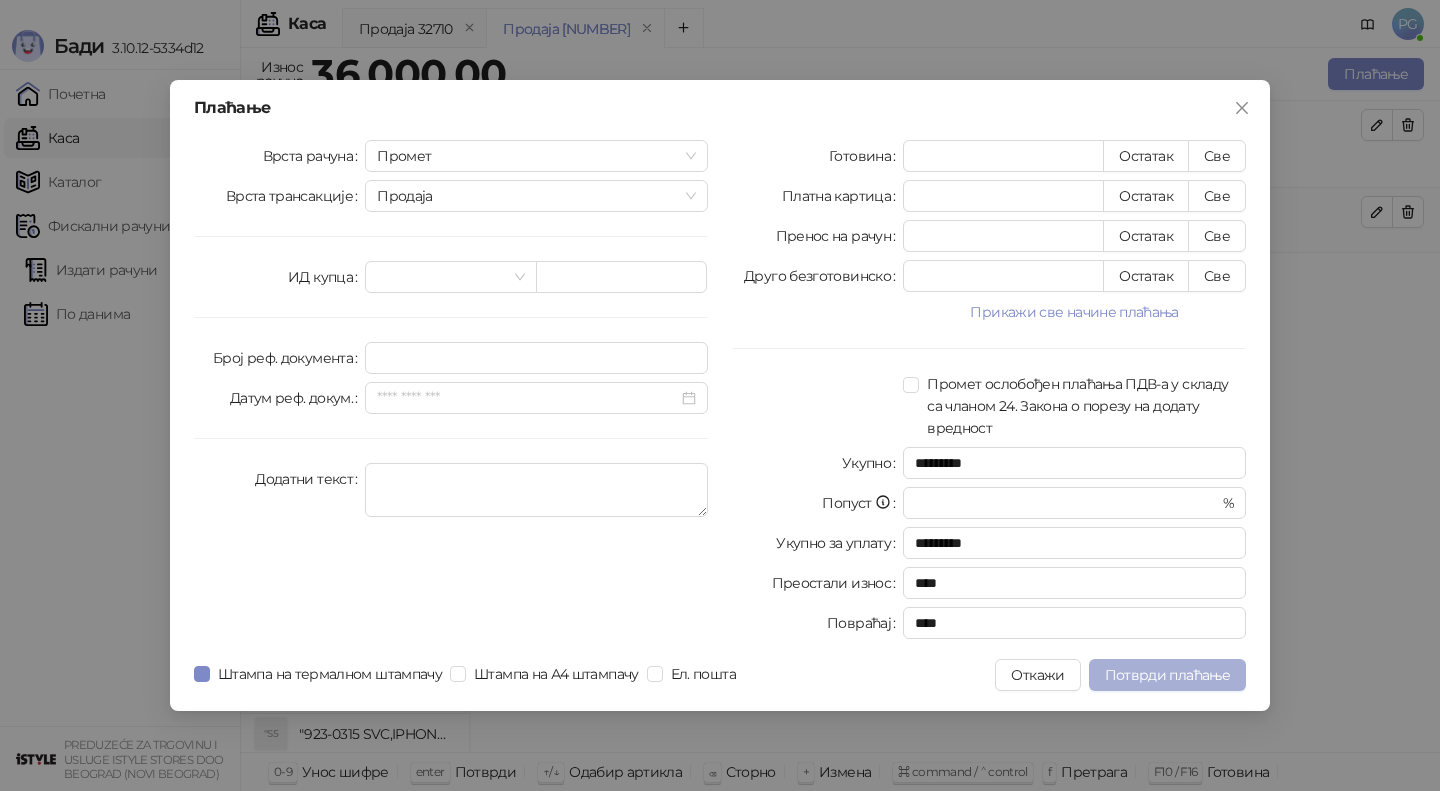 click on "Потврди плаћање" at bounding box center [1167, 675] 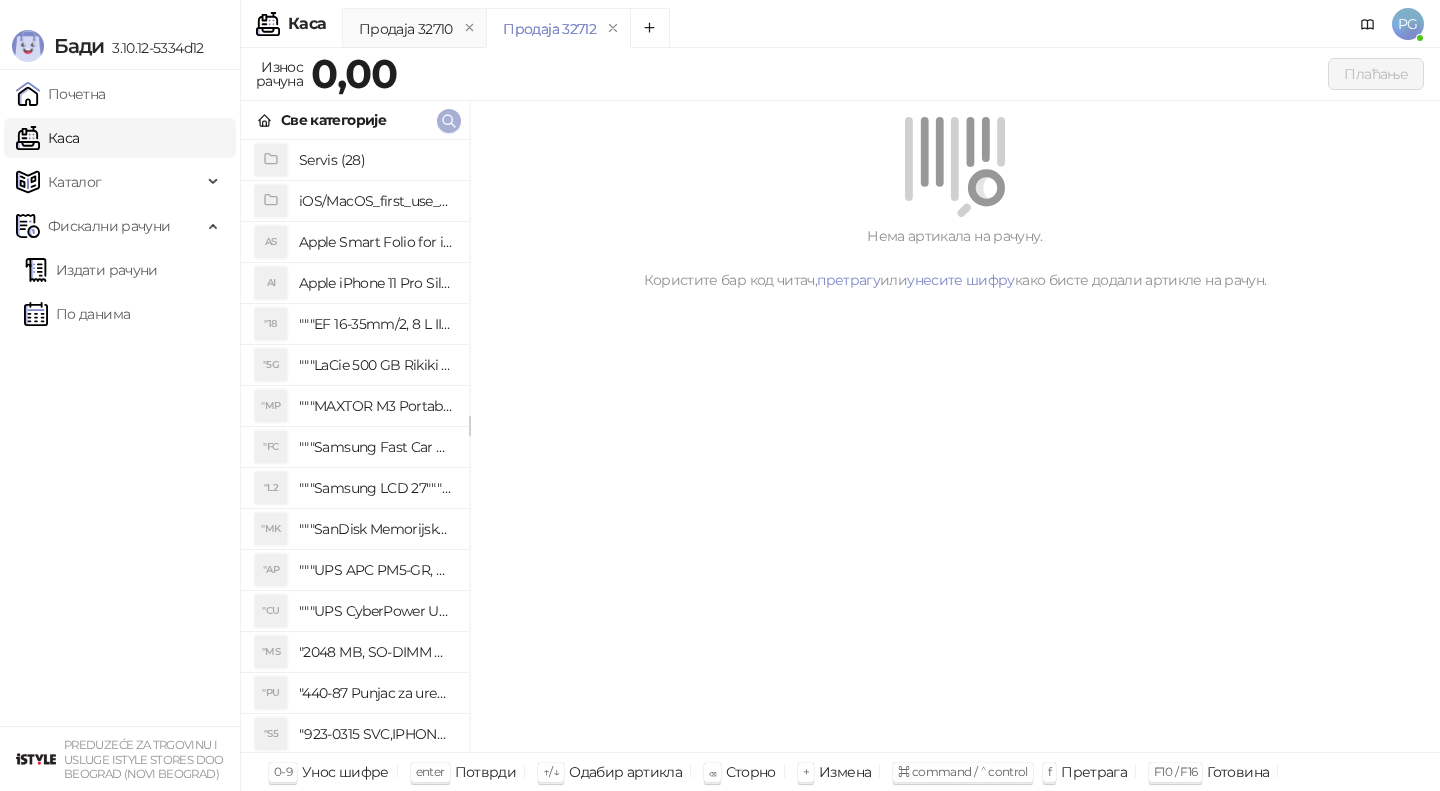 click at bounding box center [449, 120] 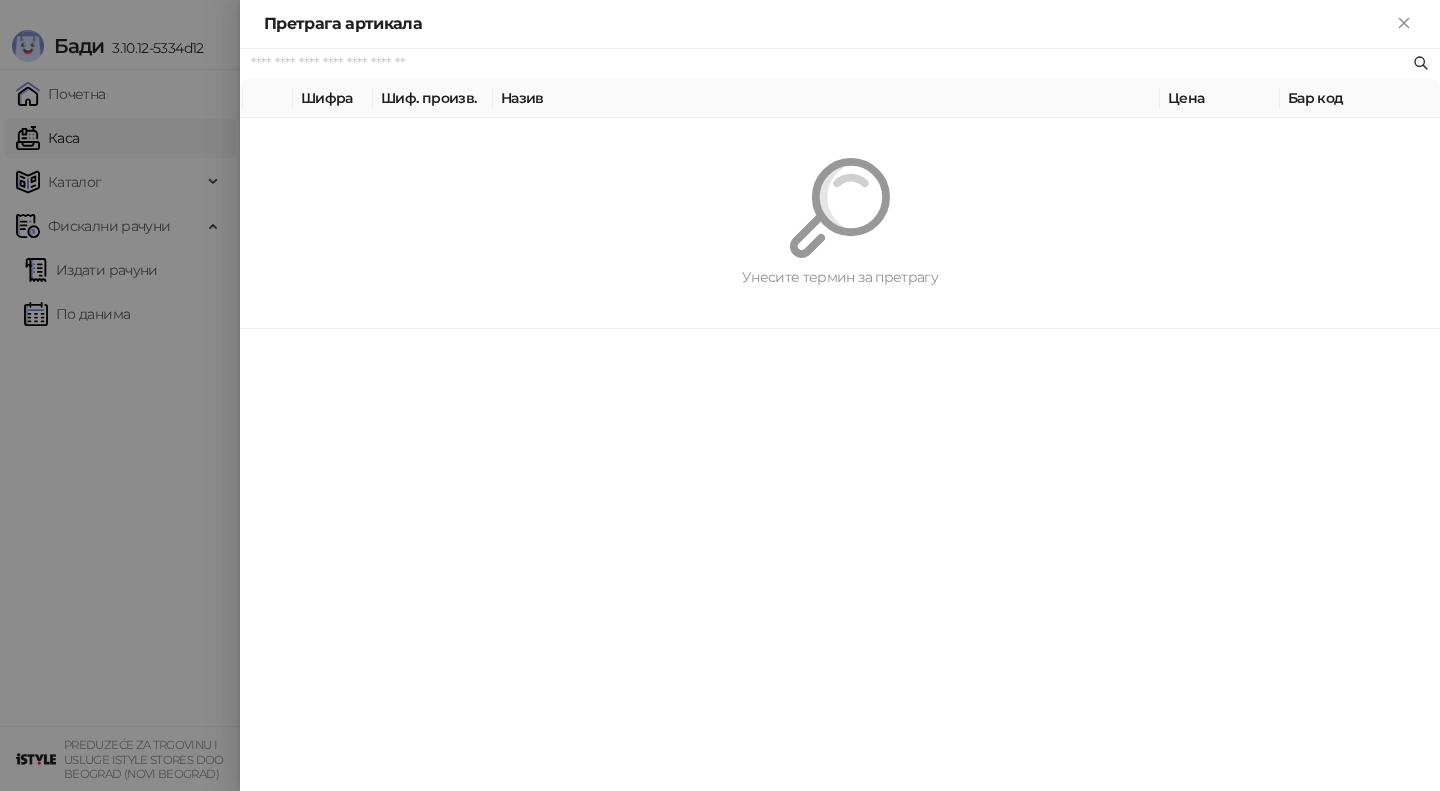 paste on "*********" 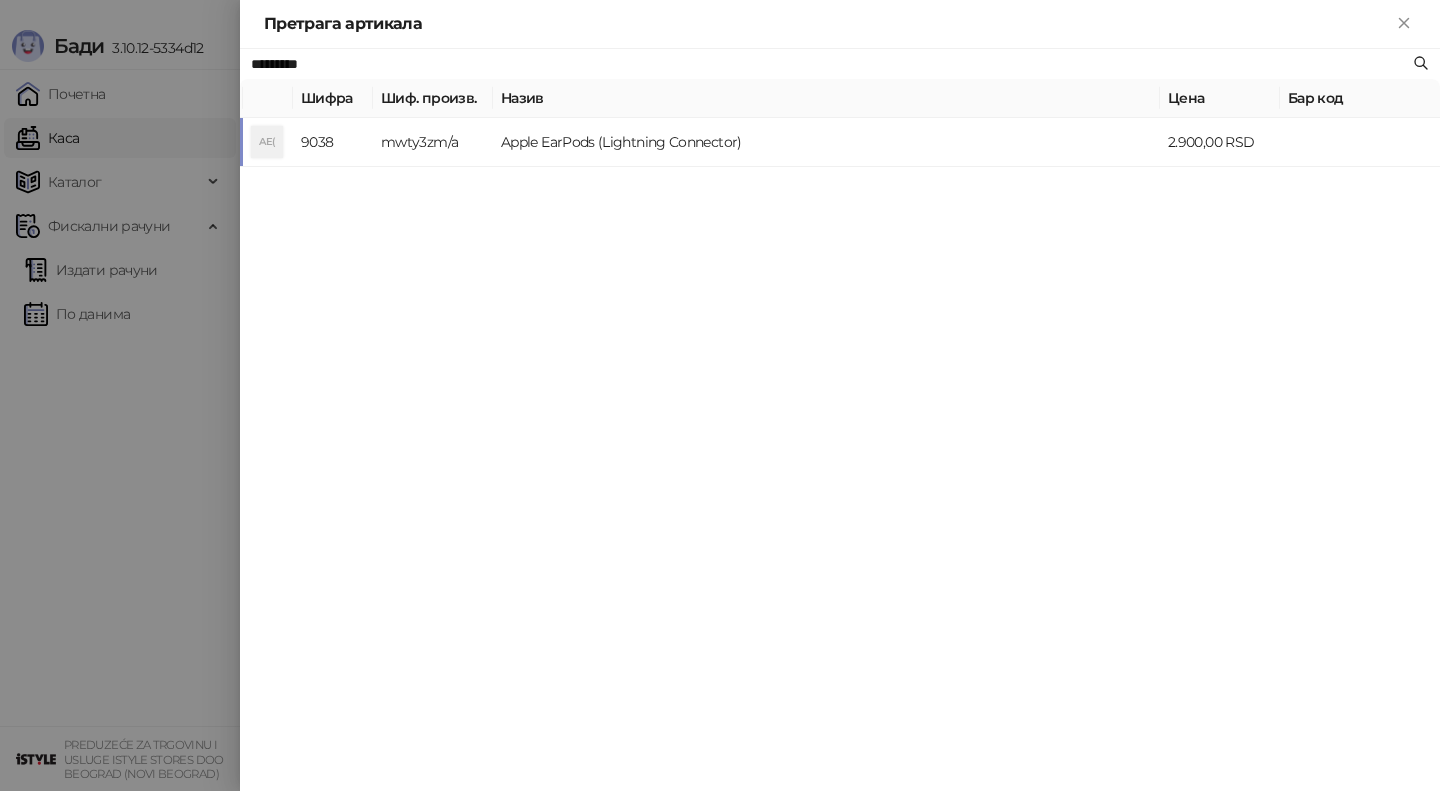 type on "*********" 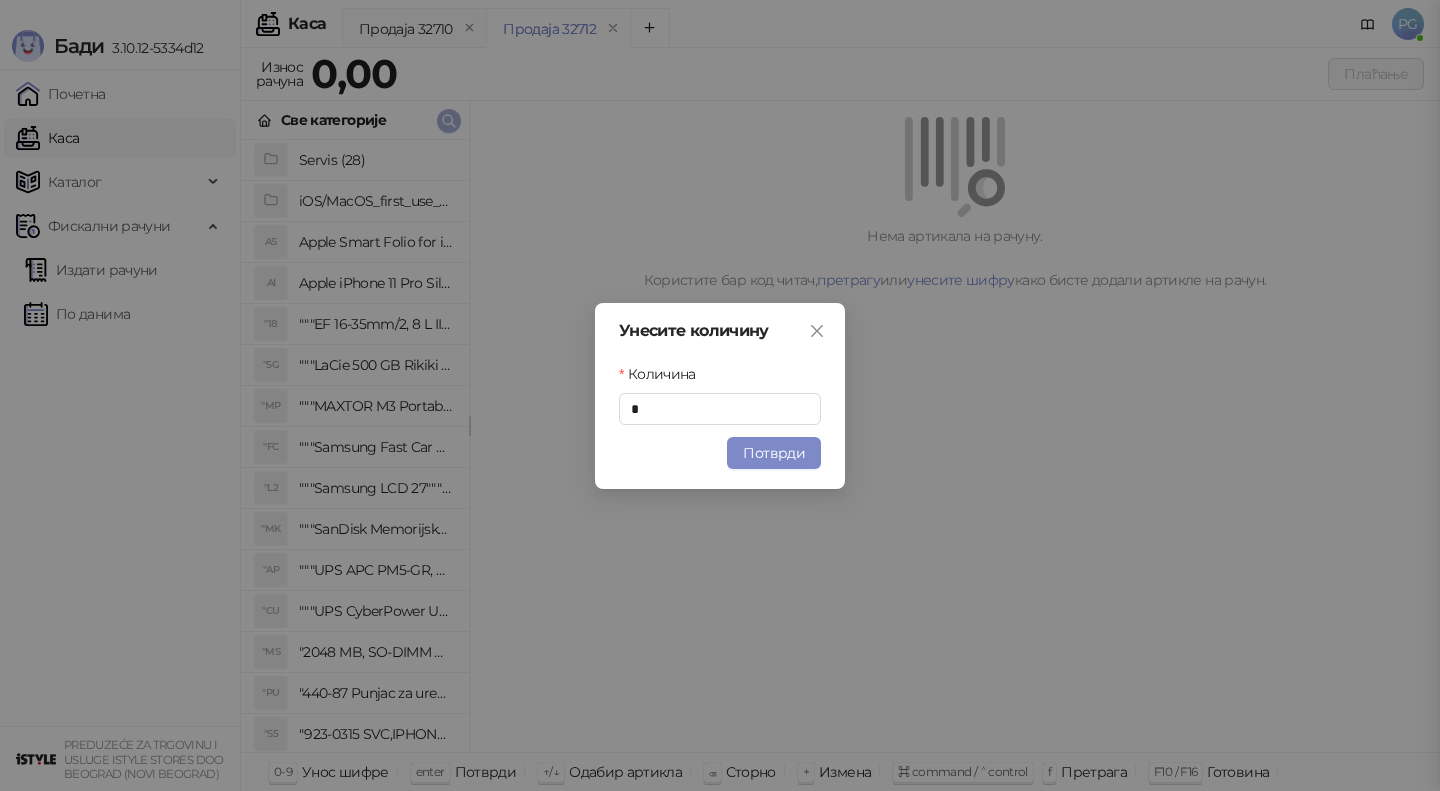 type 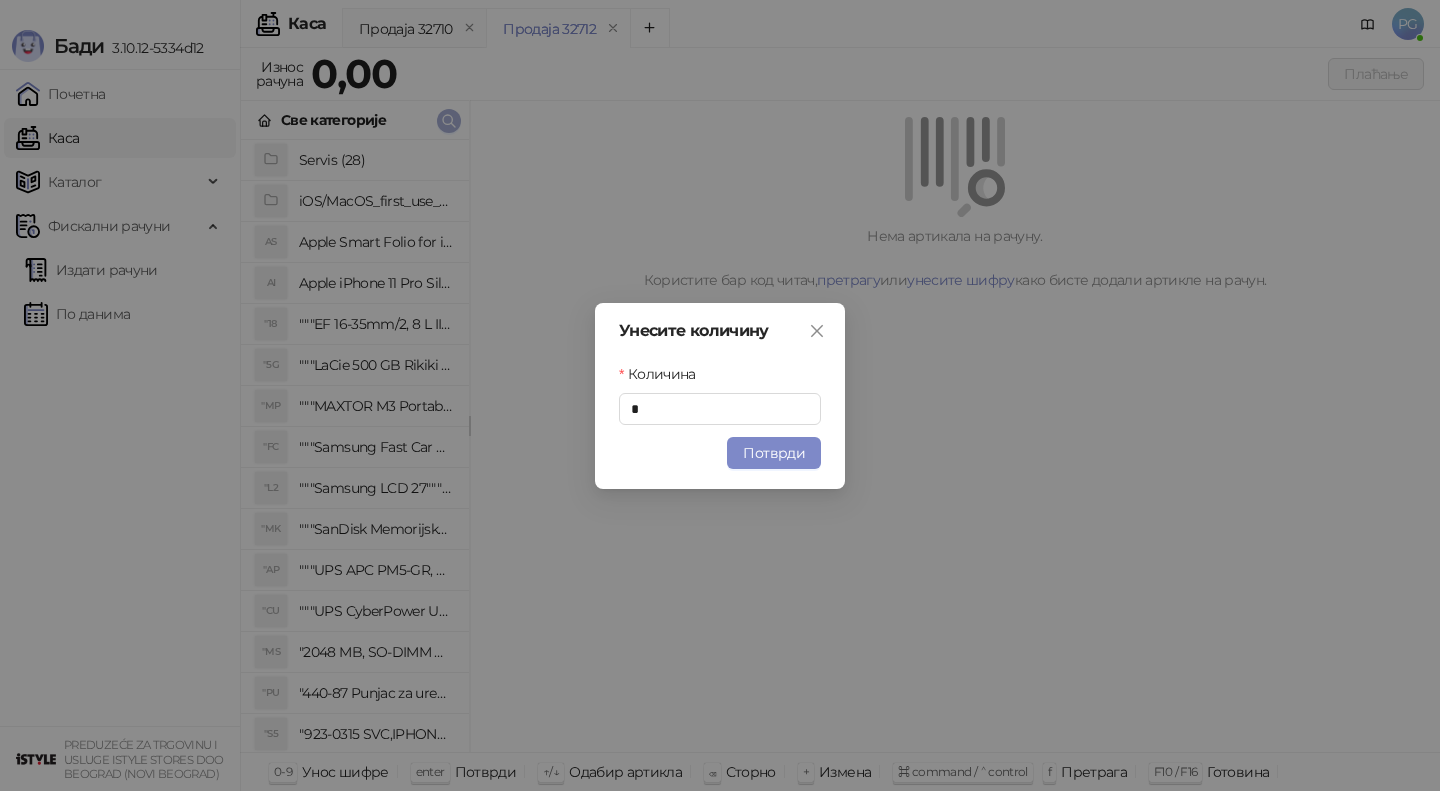 click at bounding box center (449, 121) 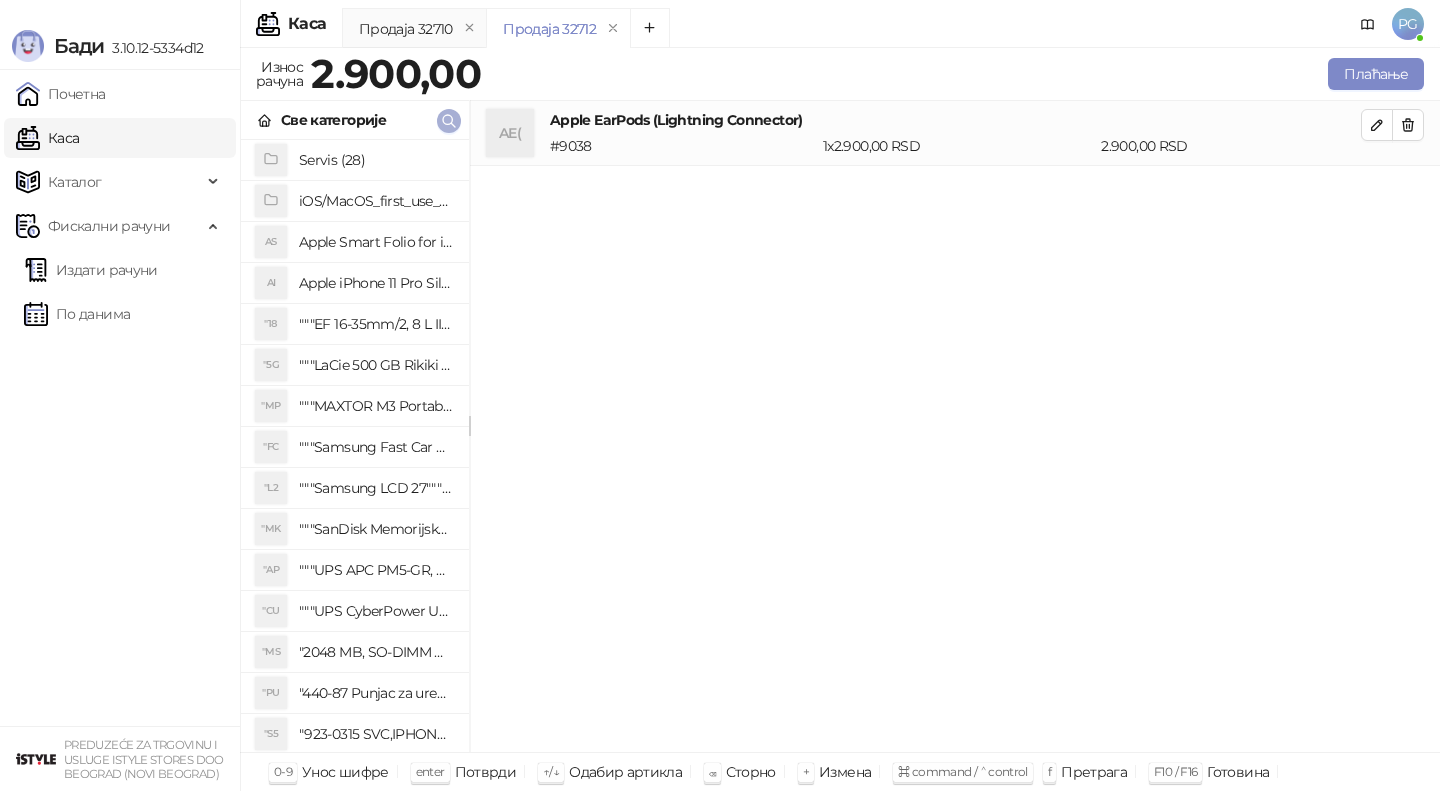 click 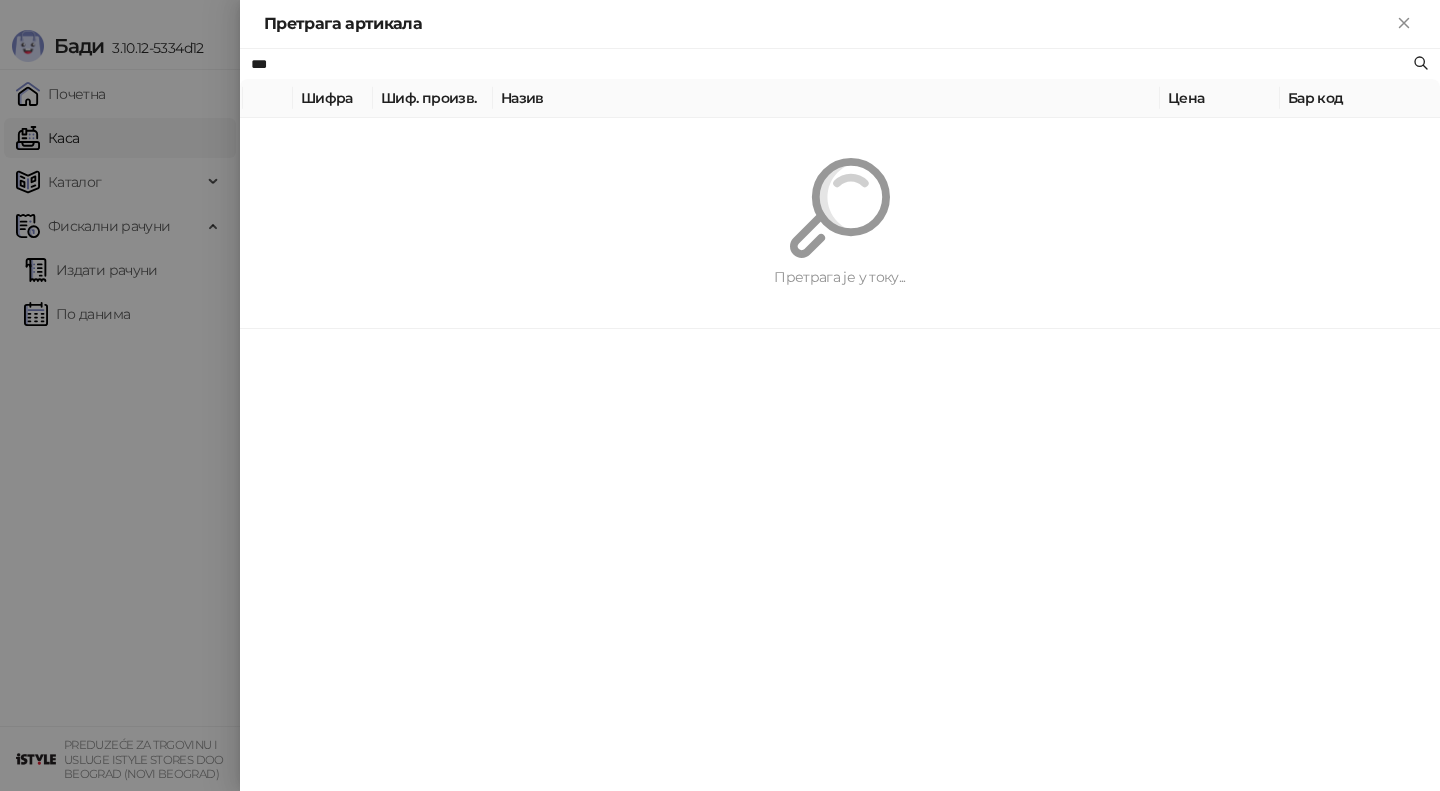type on "***" 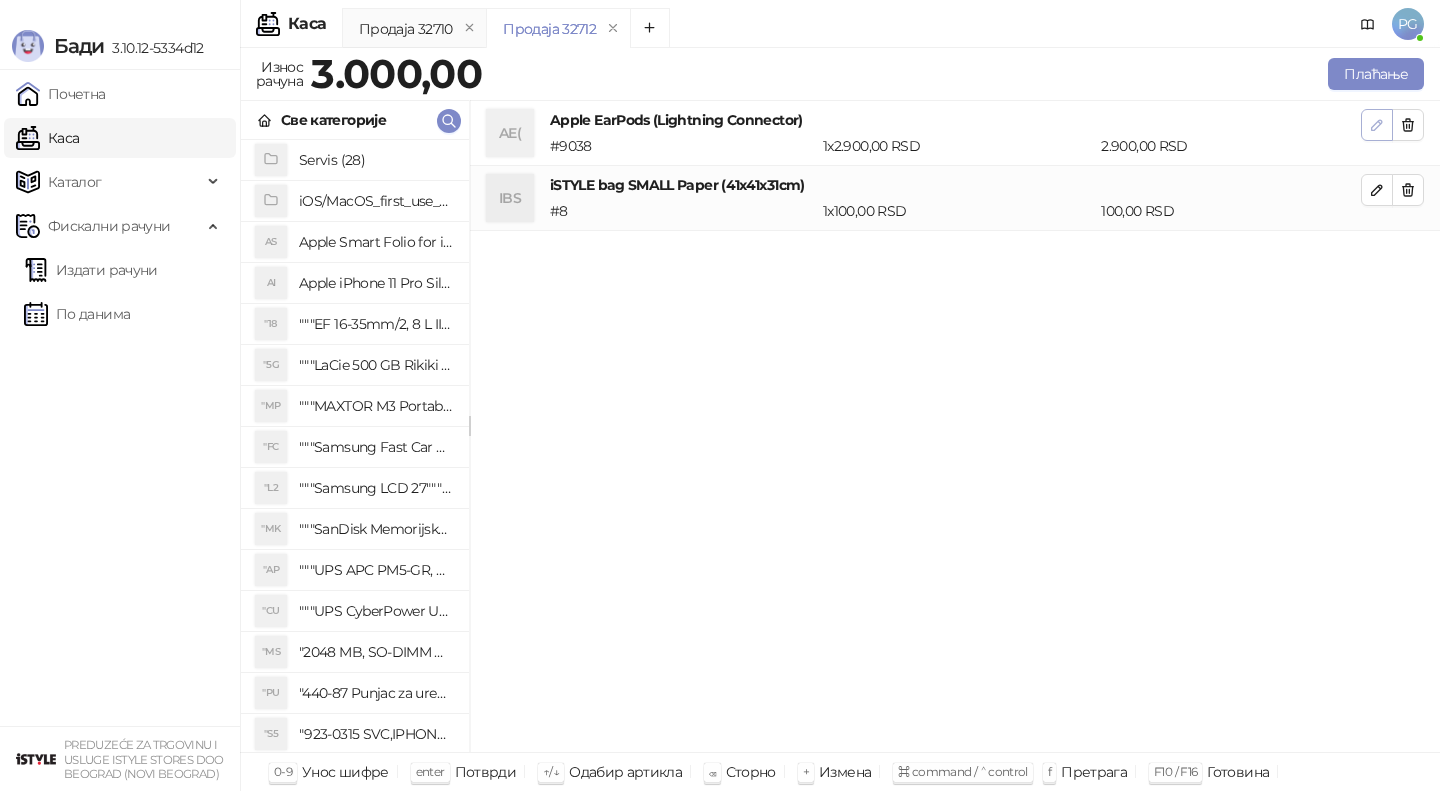 click at bounding box center (1377, 125) 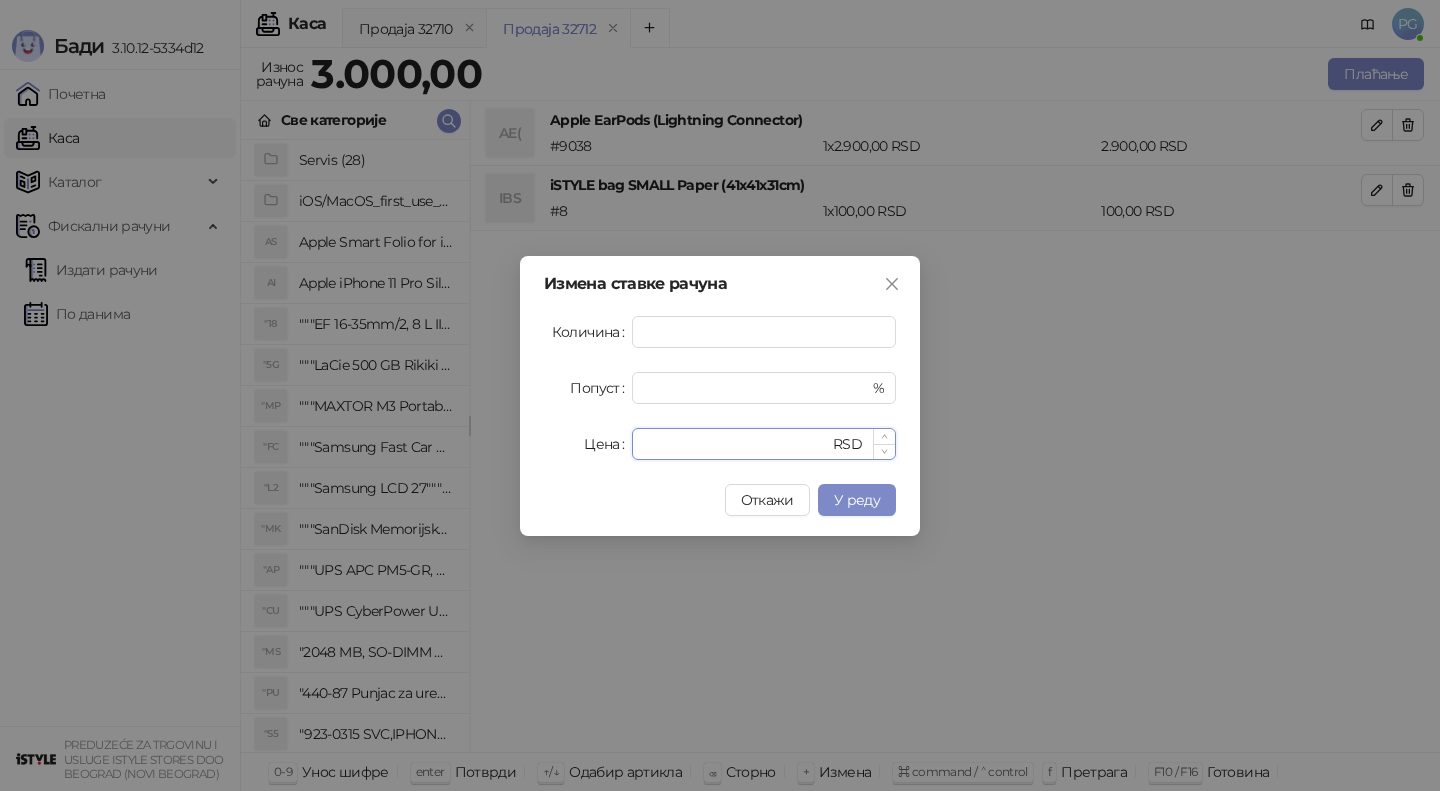 click on "****" at bounding box center [736, 444] 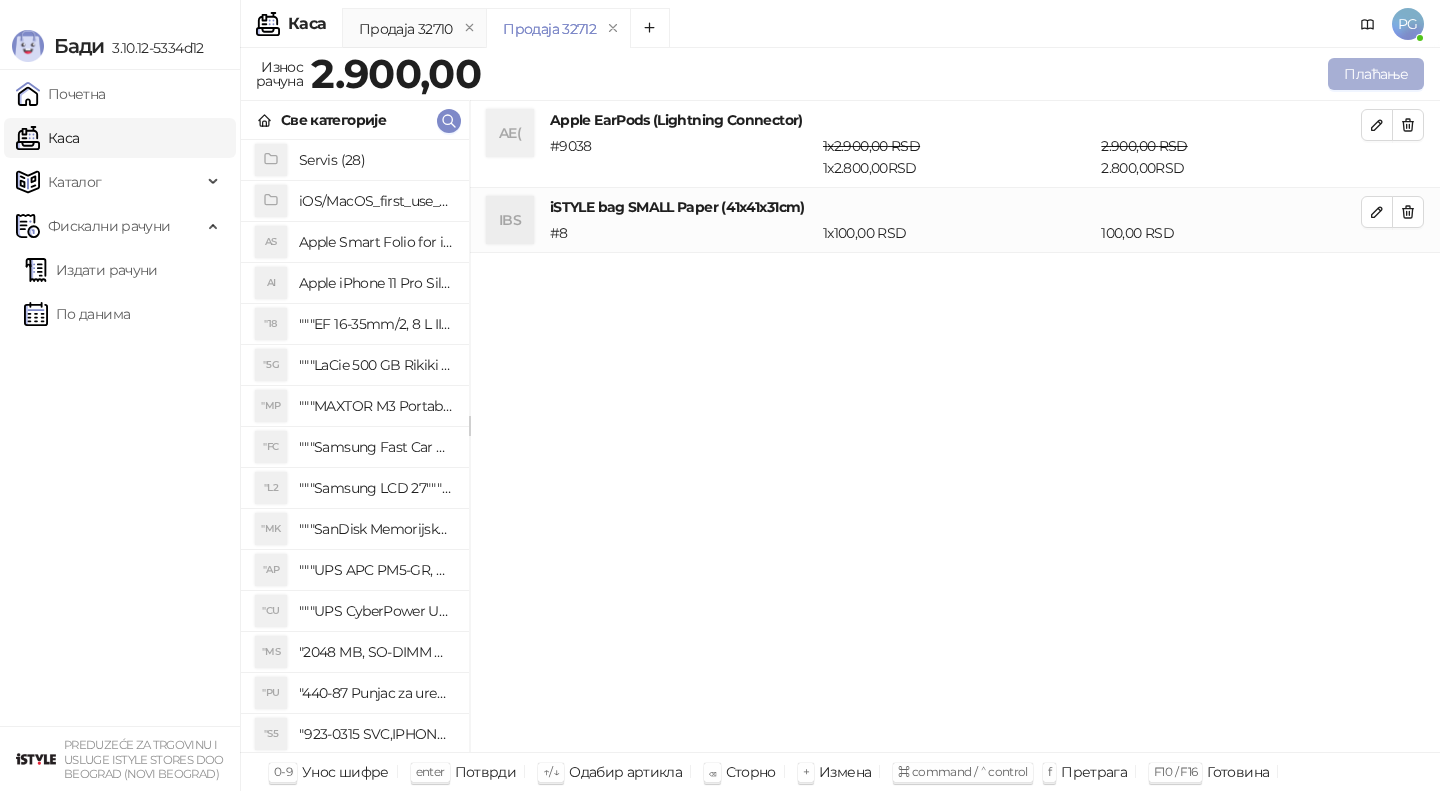 click on "Плаћање" at bounding box center (1376, 74) 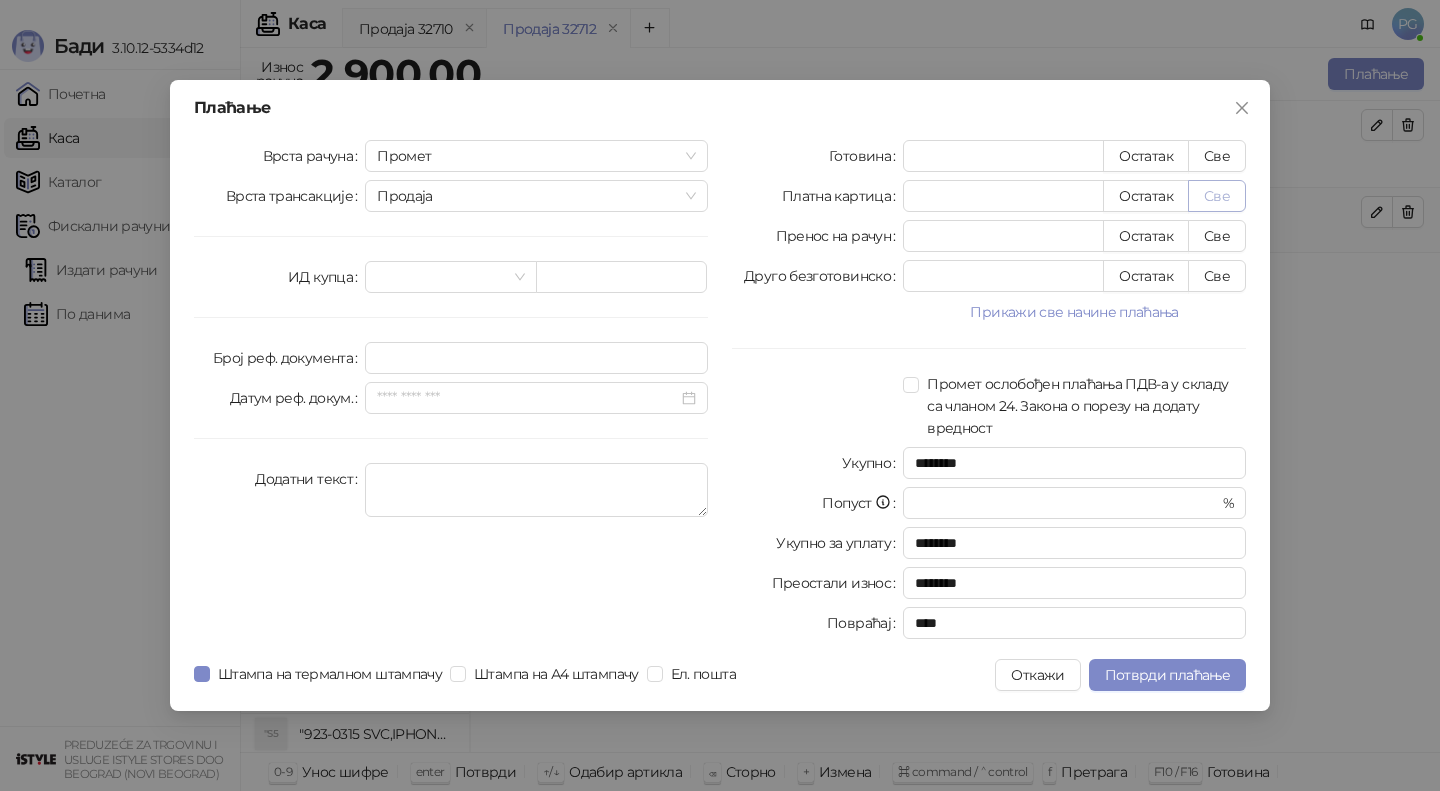 click on "Све" at bounding box center (1217, 196) 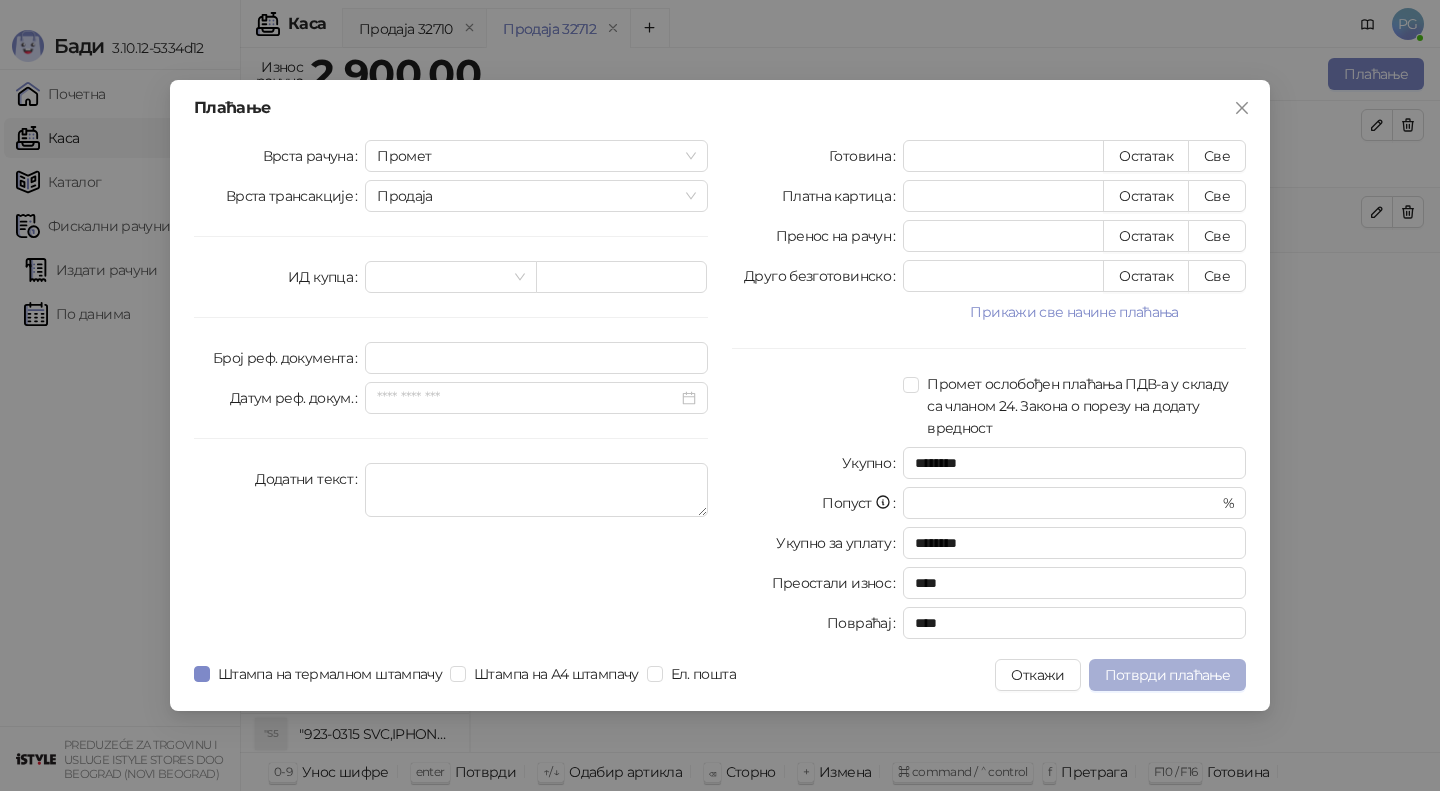 click on "Потврди плаћање" at bounding box center (1167, 675) 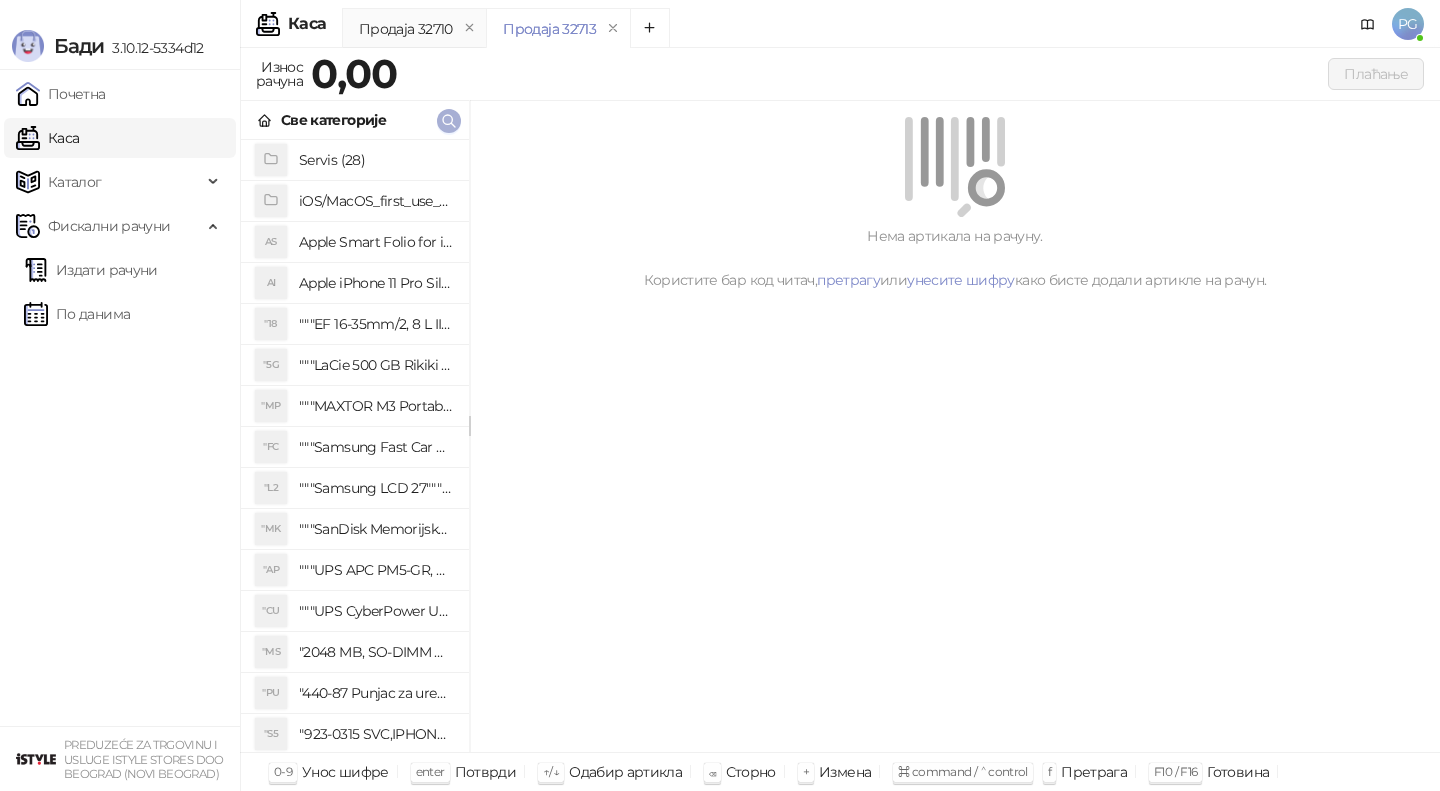 click 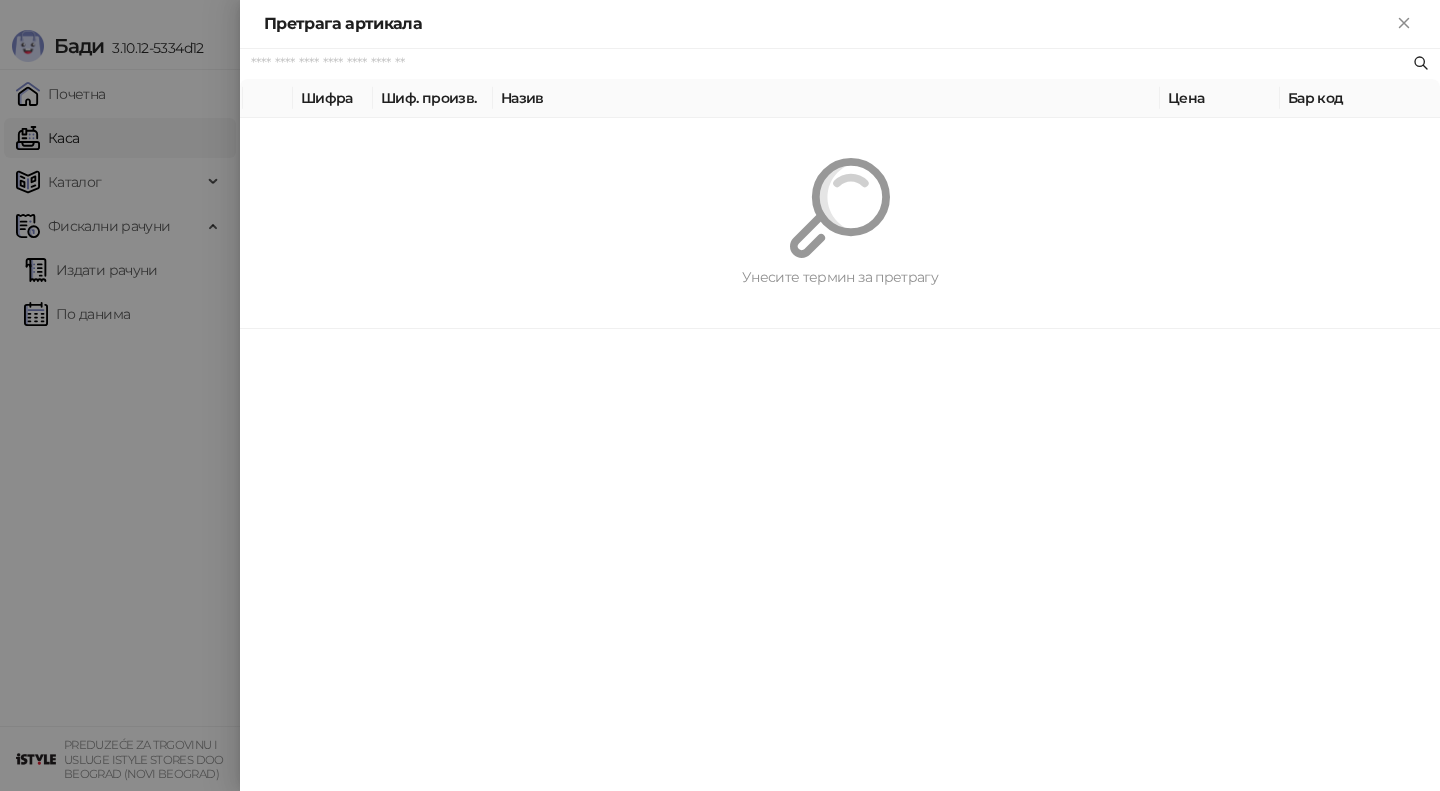 paste on "*******" 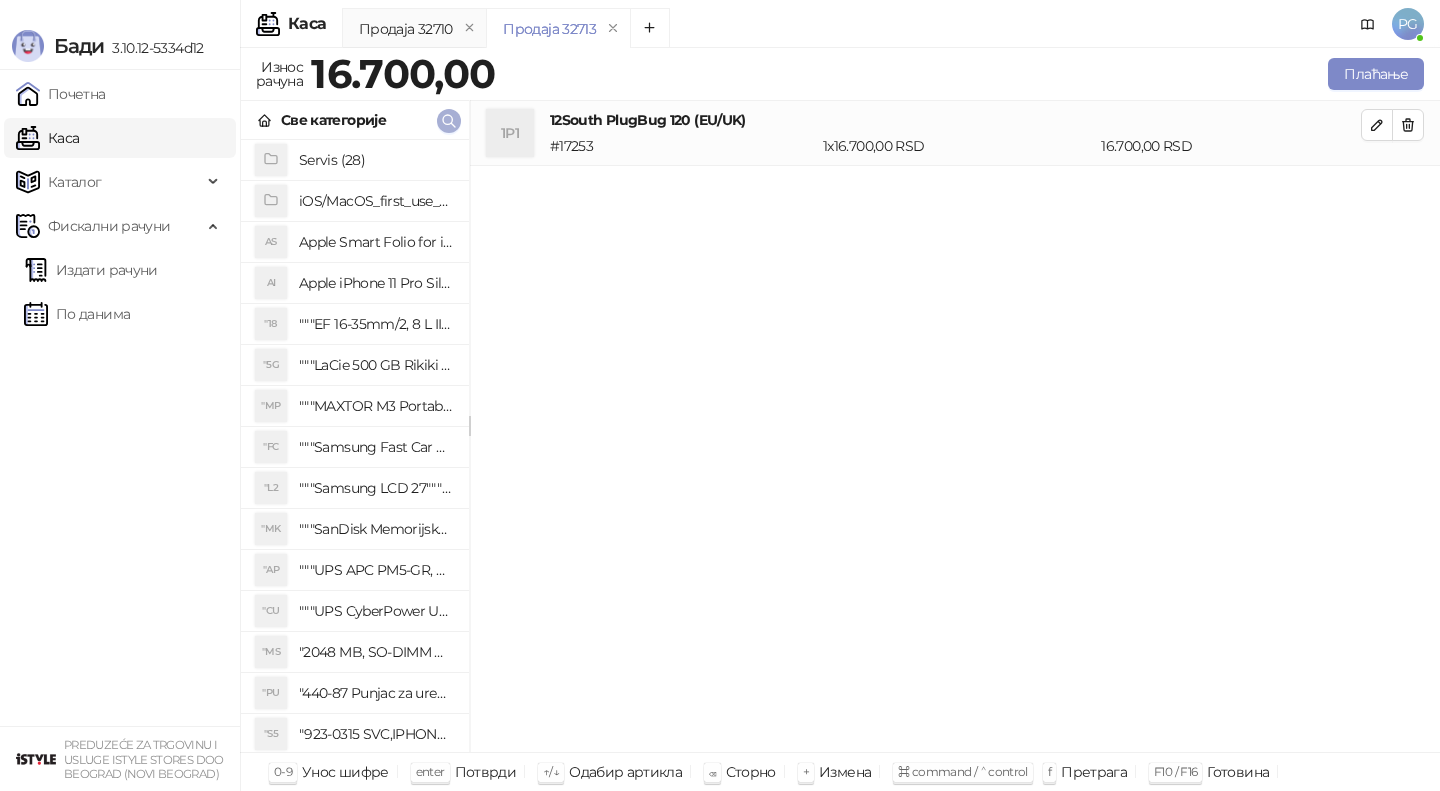 click 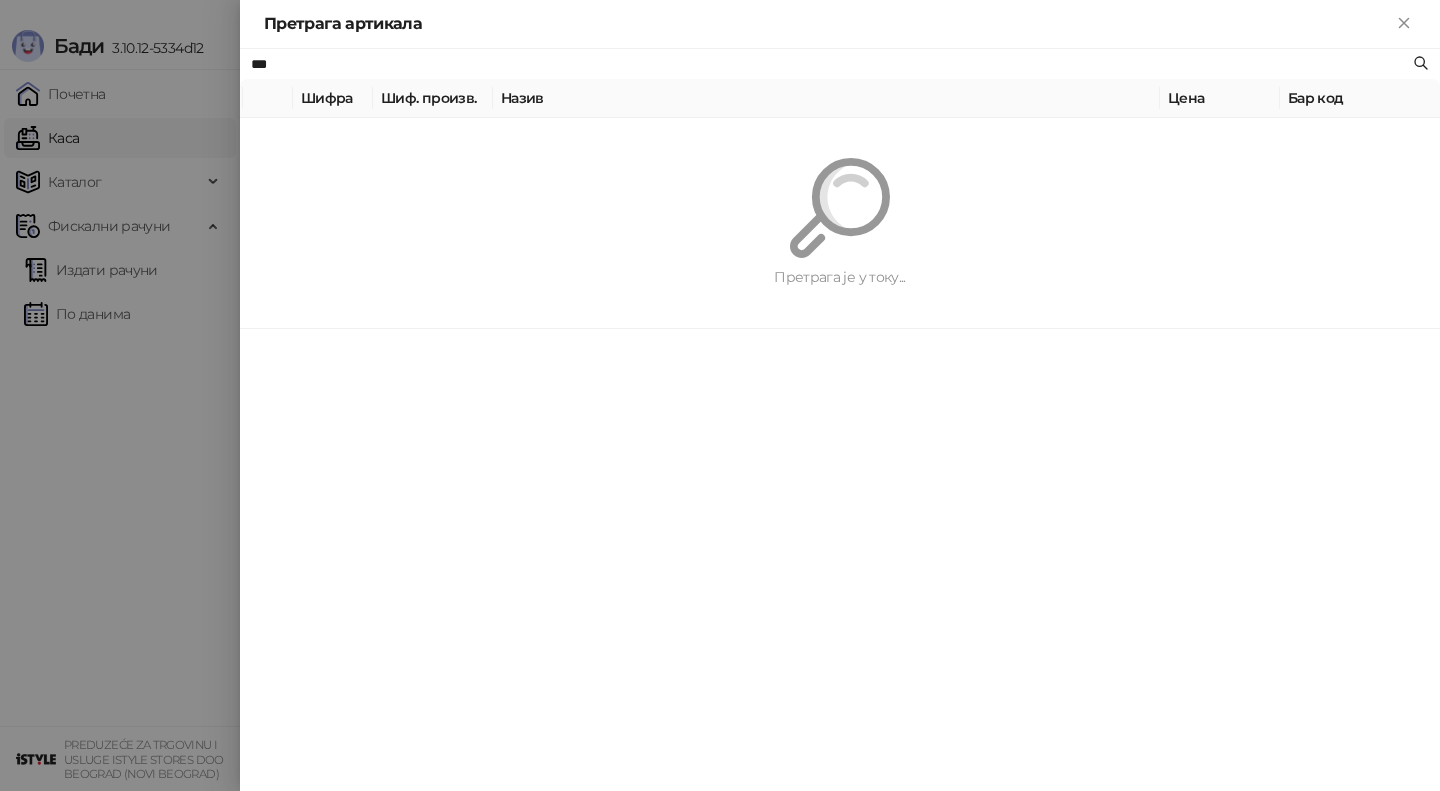 type on "***" 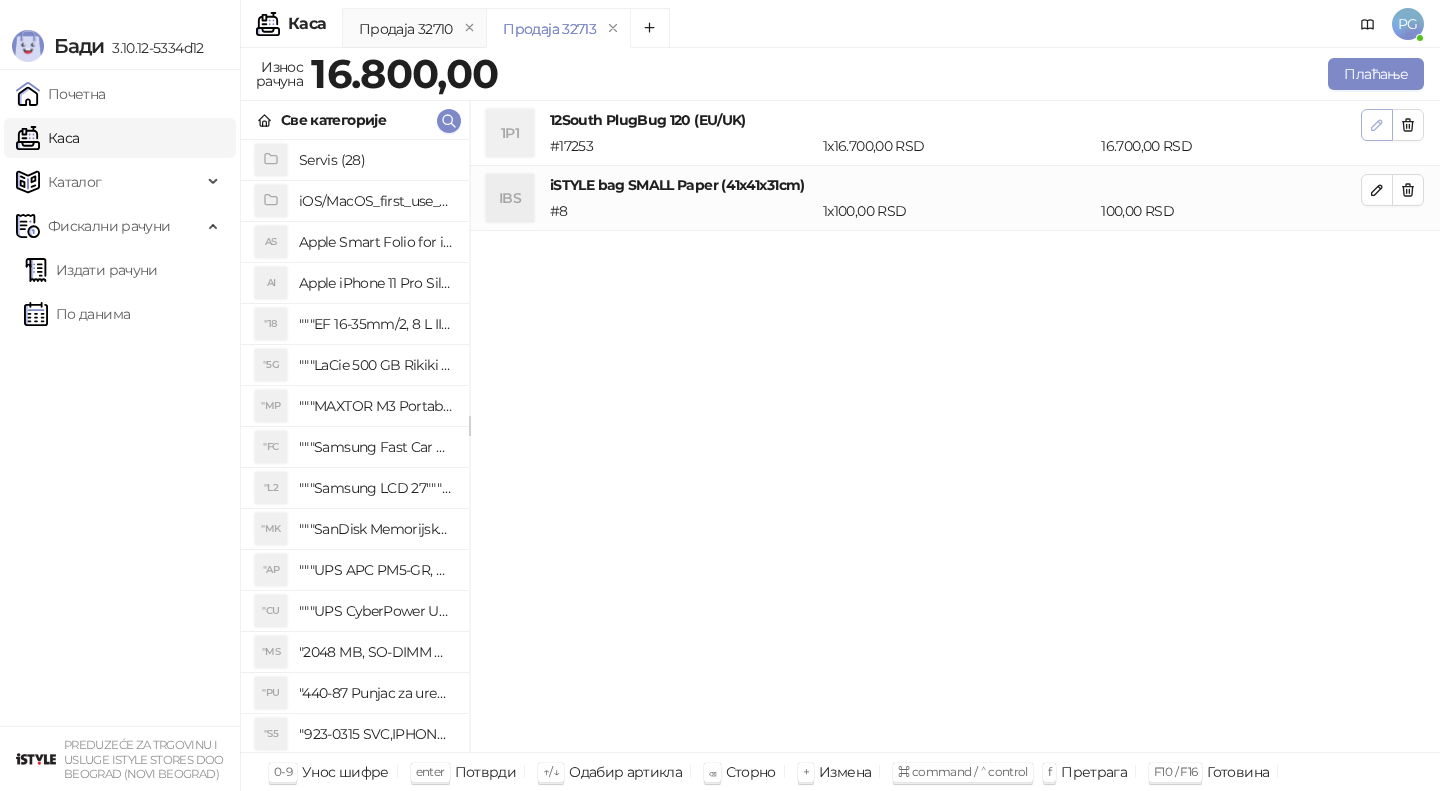 click 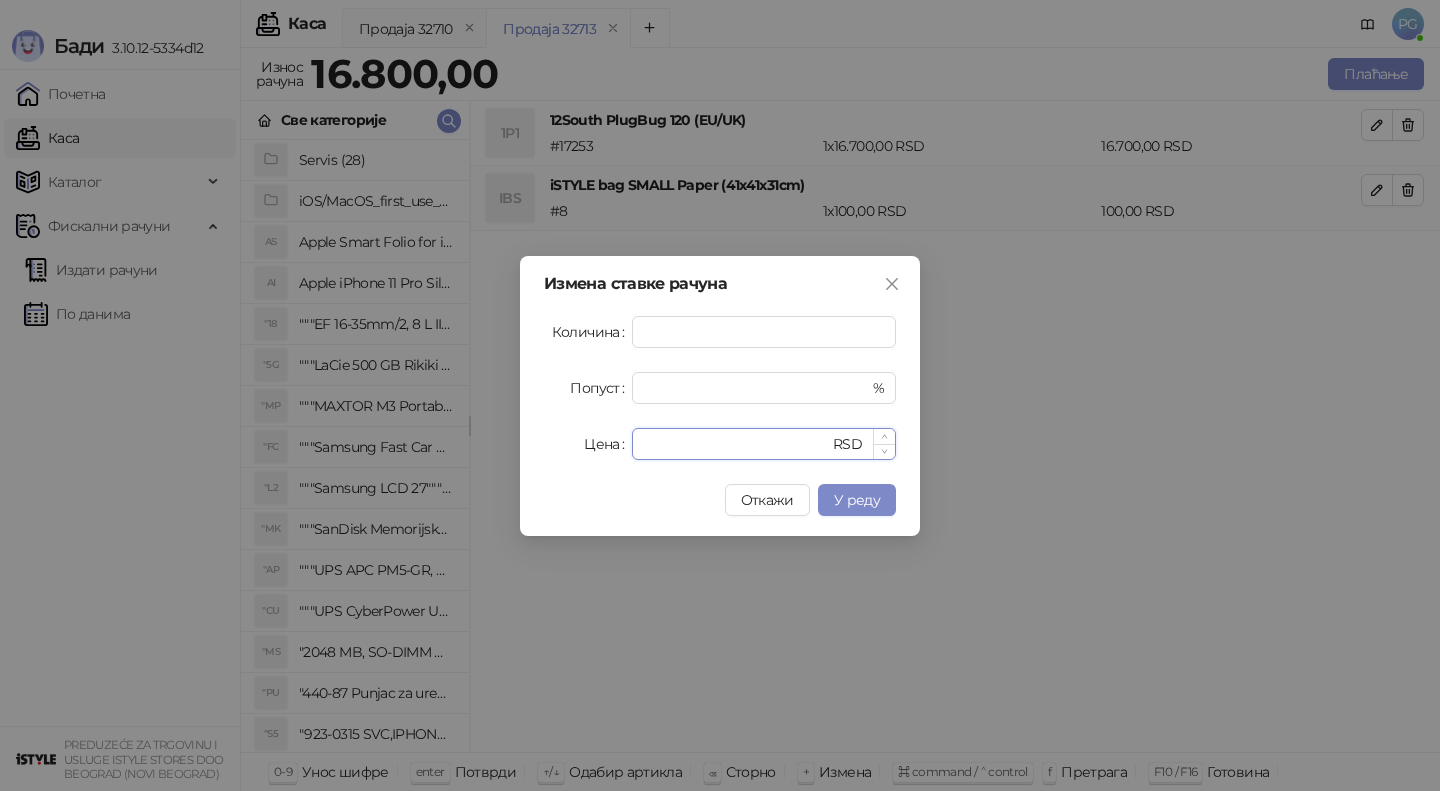 click on "*****" at bounding box center (736, 444) 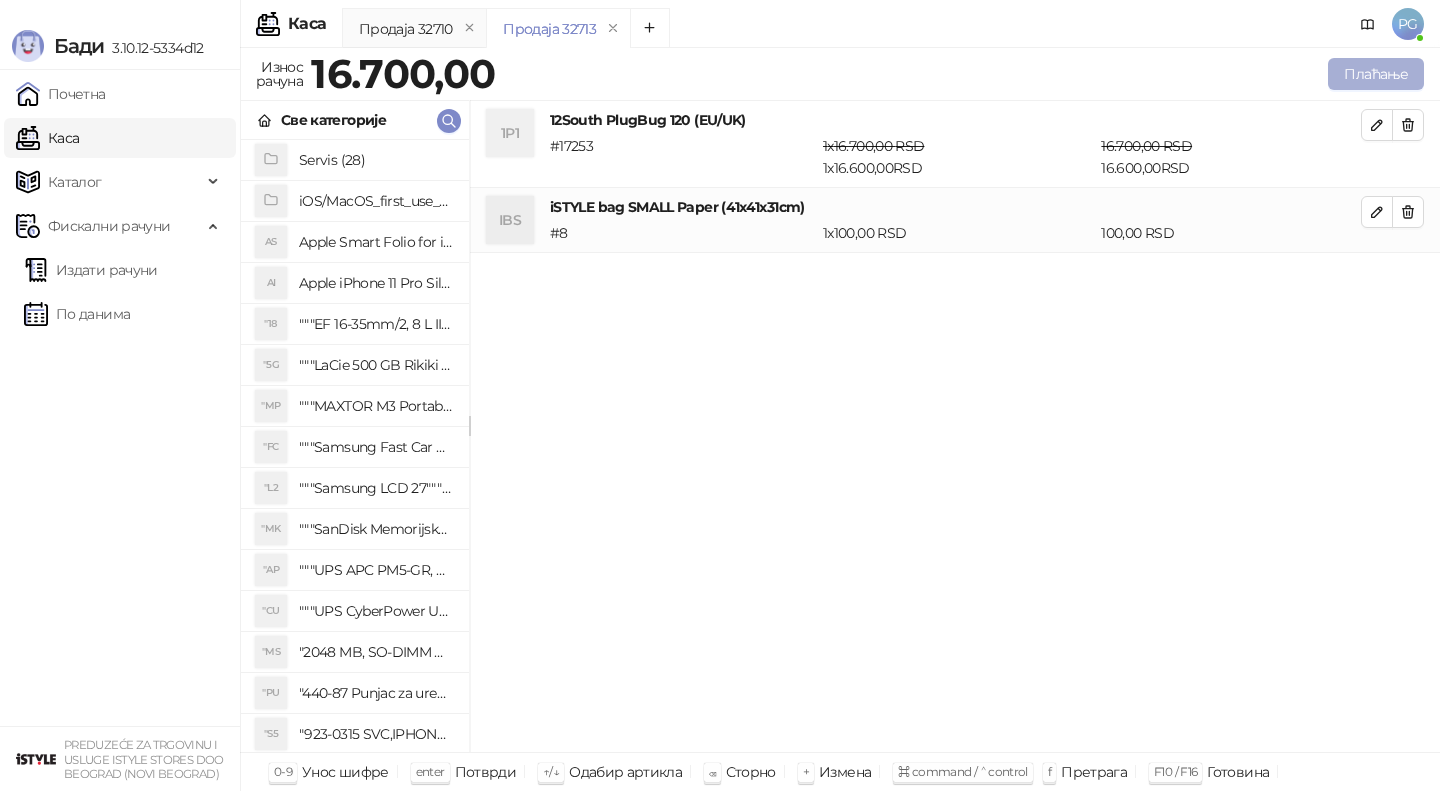 click on "Плаћање" at bounding box center (1376, 74) 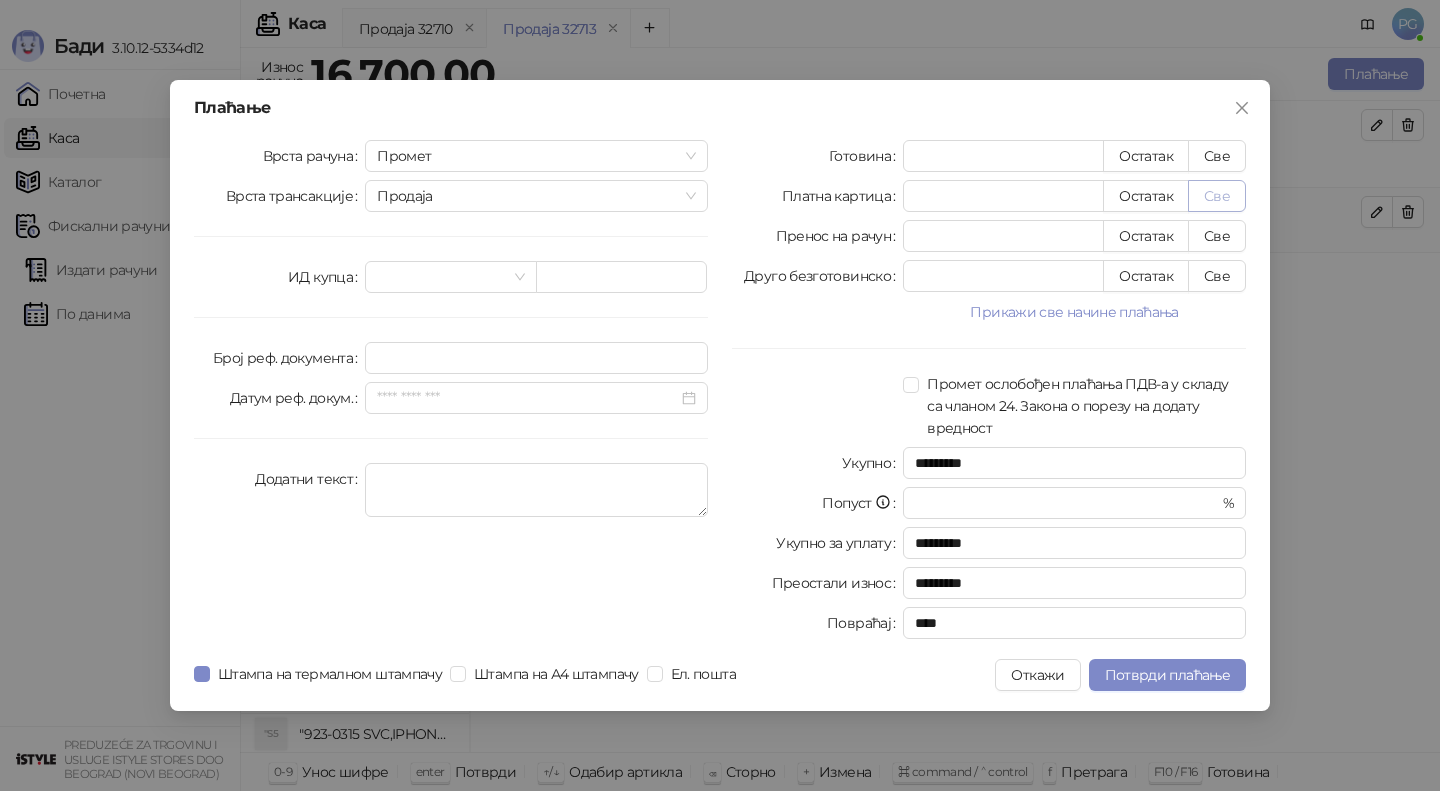 click on "Све" at bounding box center [1217, 196] 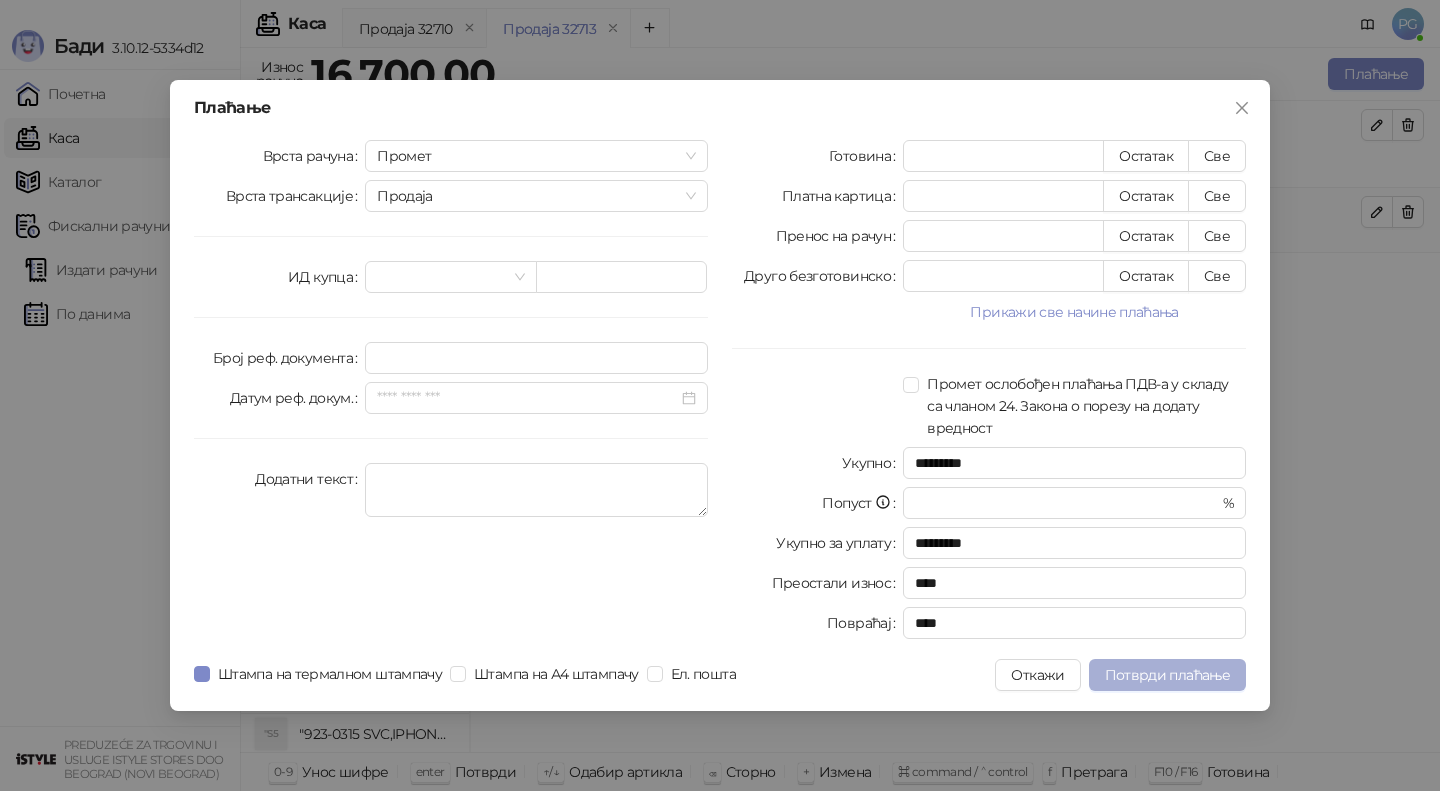 click on "Потврди плаћање" at bounding box center [1167, 675] 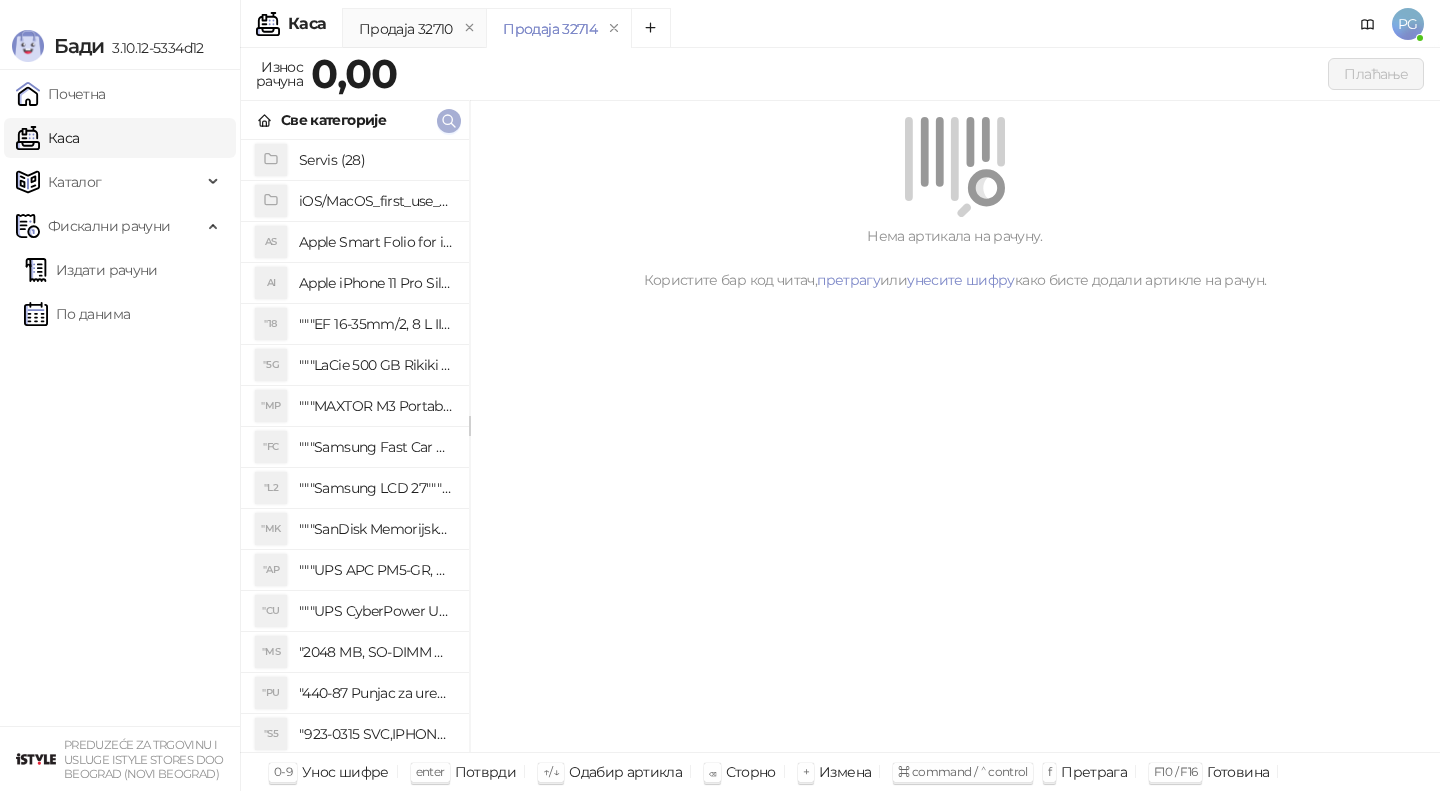 click 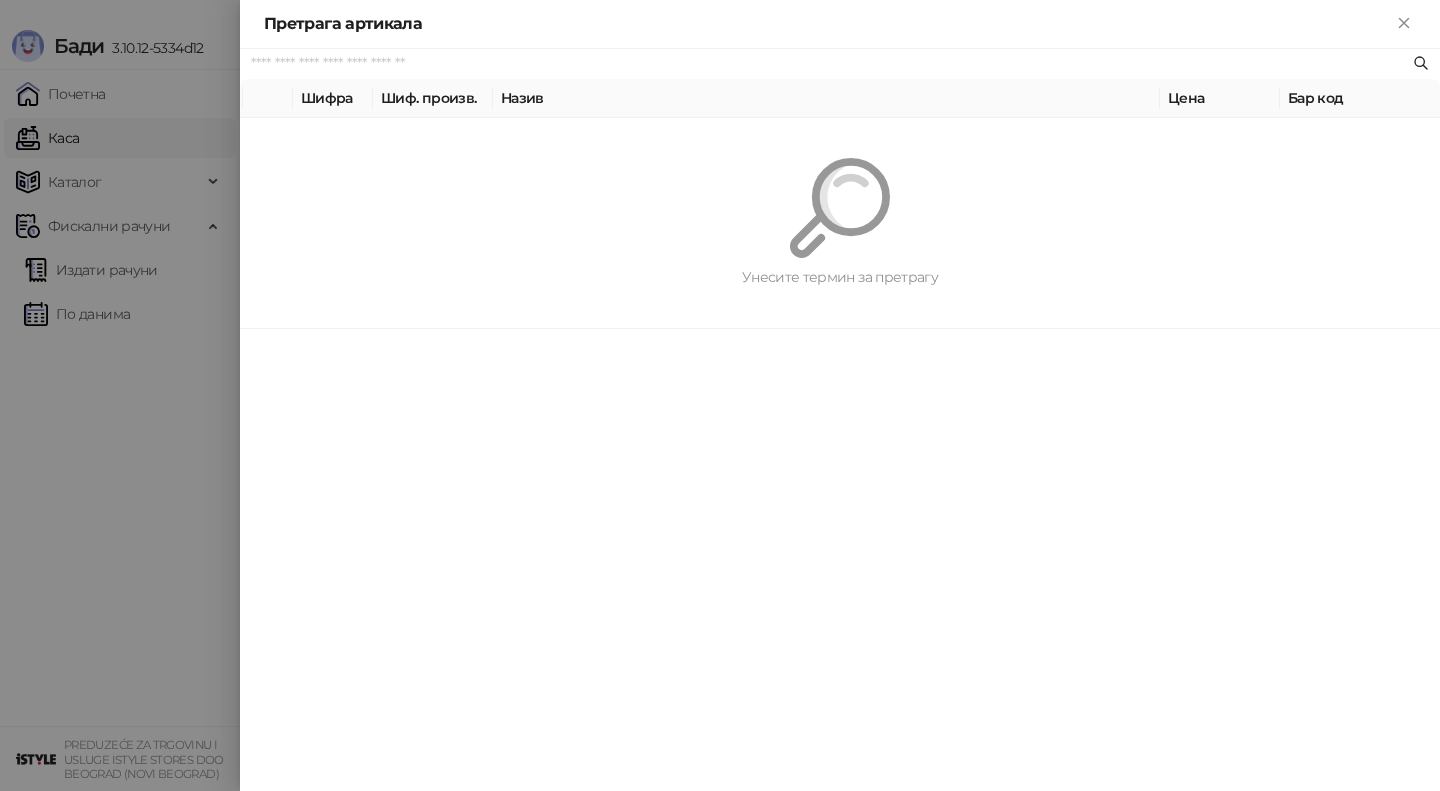 paste on "*********" 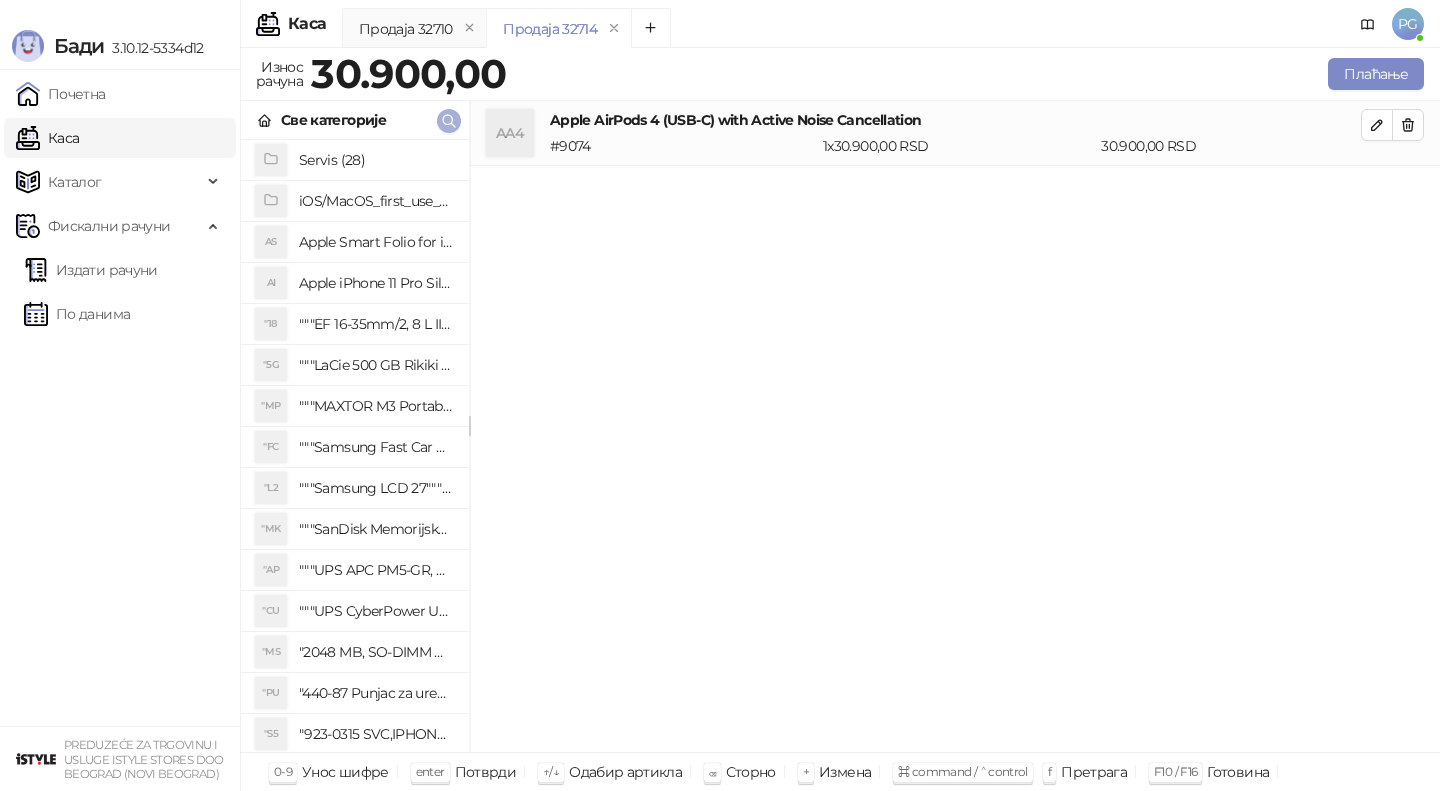 click 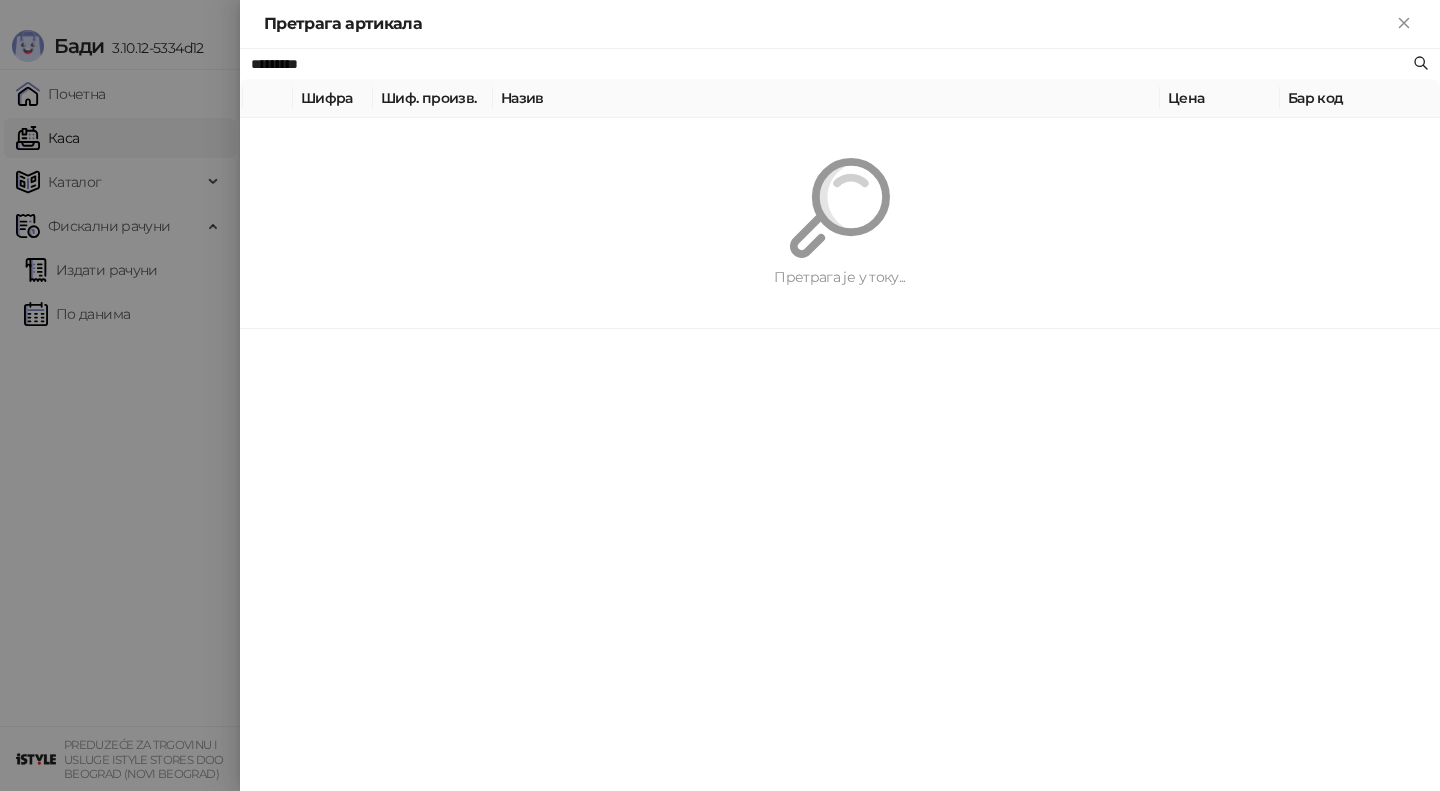 paste on "**" 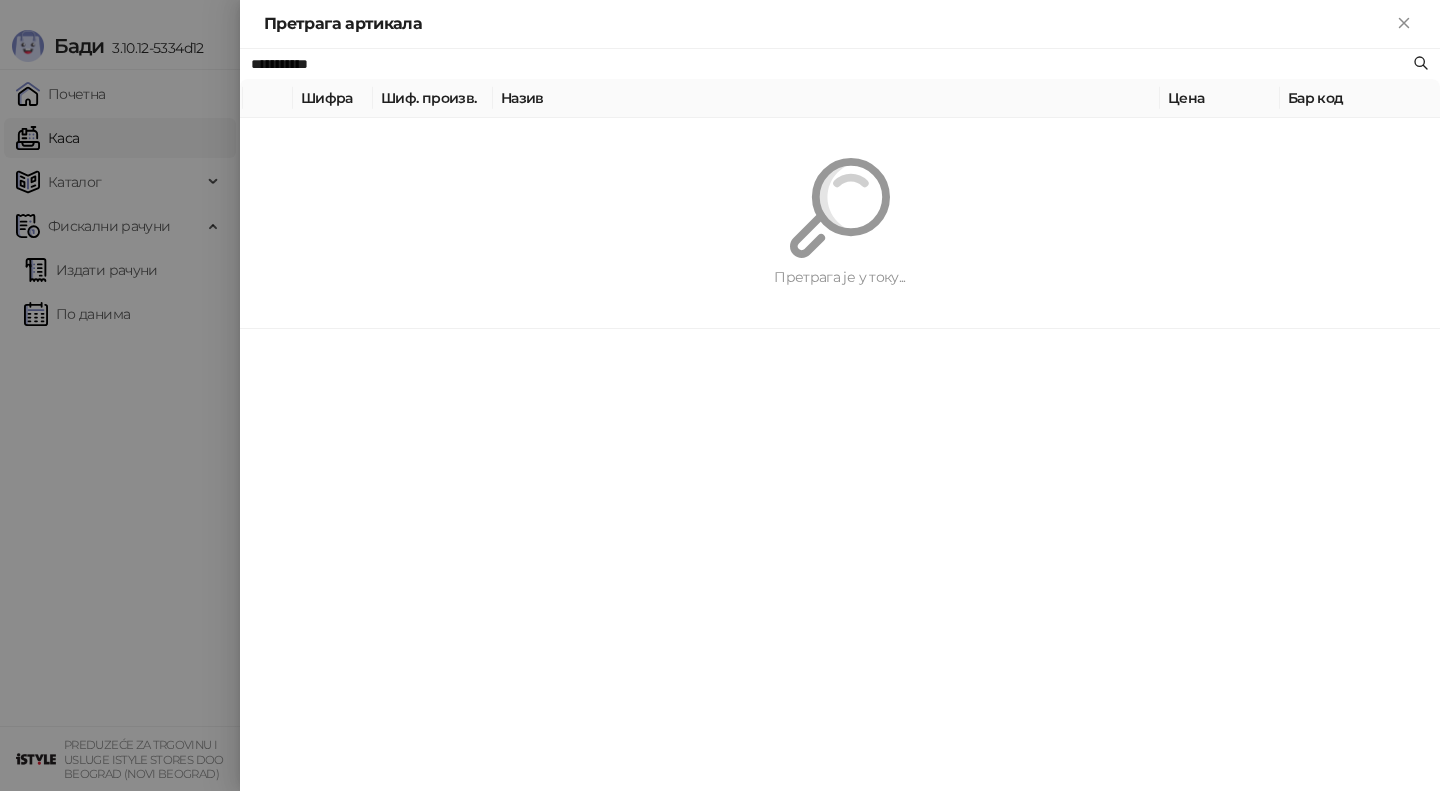 type on "**********" 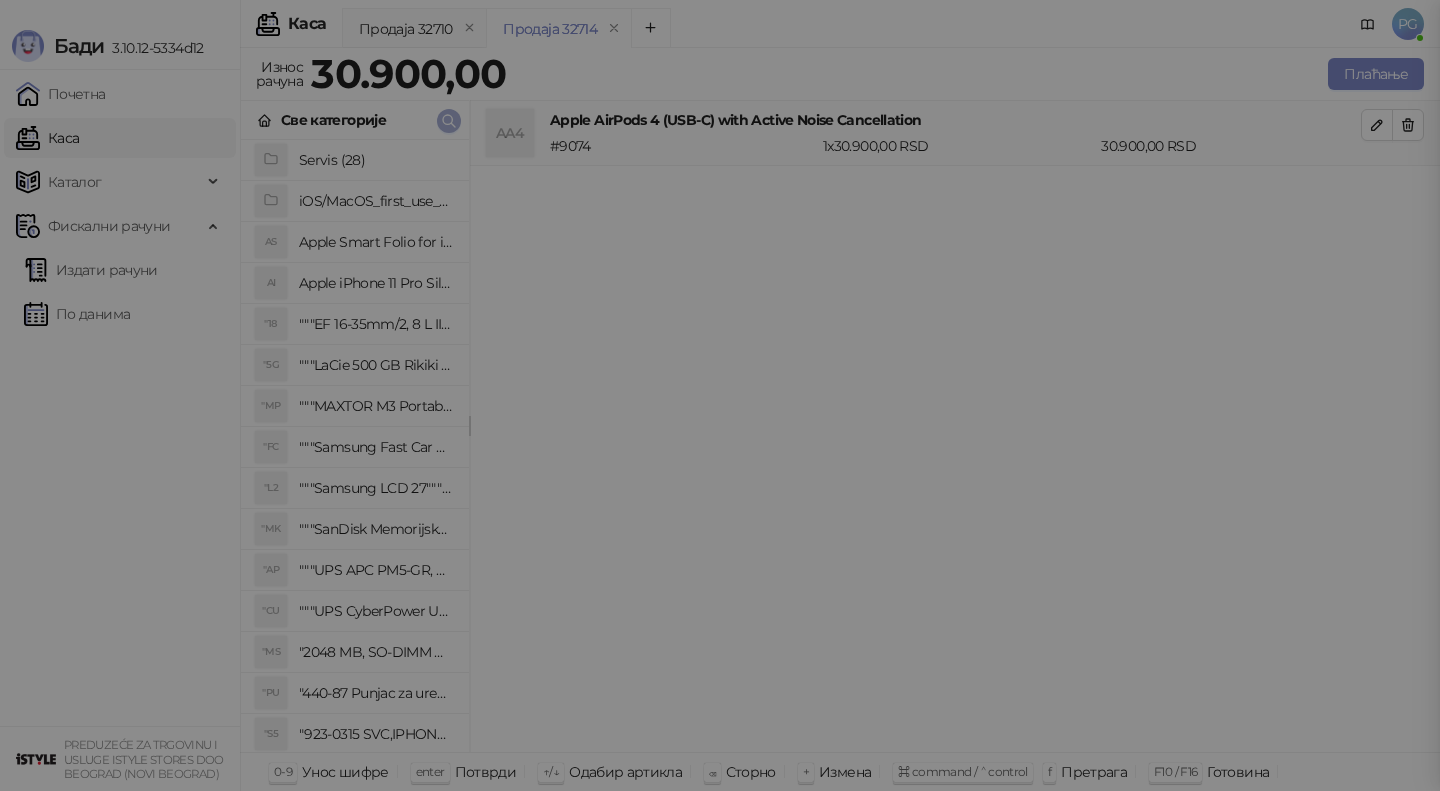 type 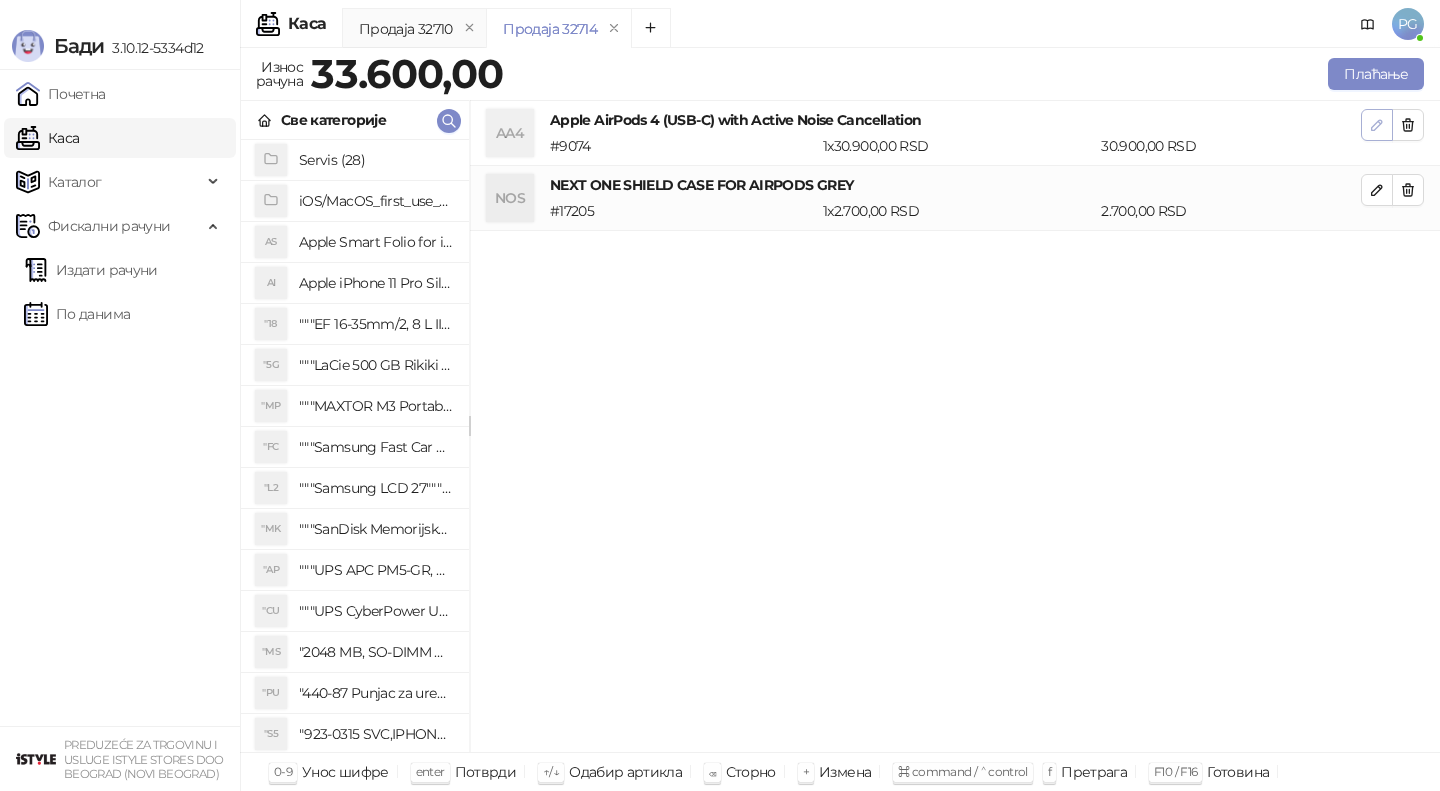 click 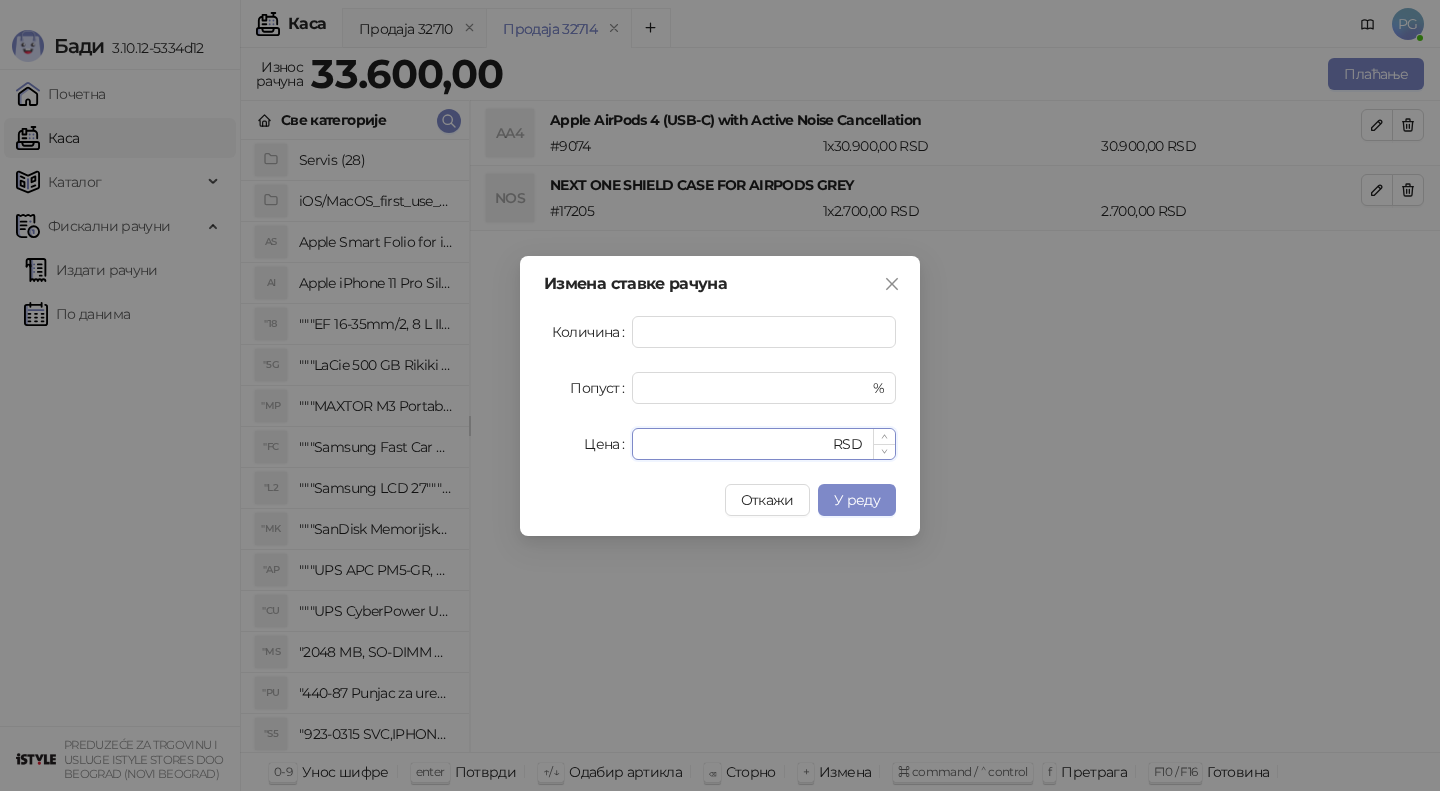 click on "*****" at bounding box center (736, 444) 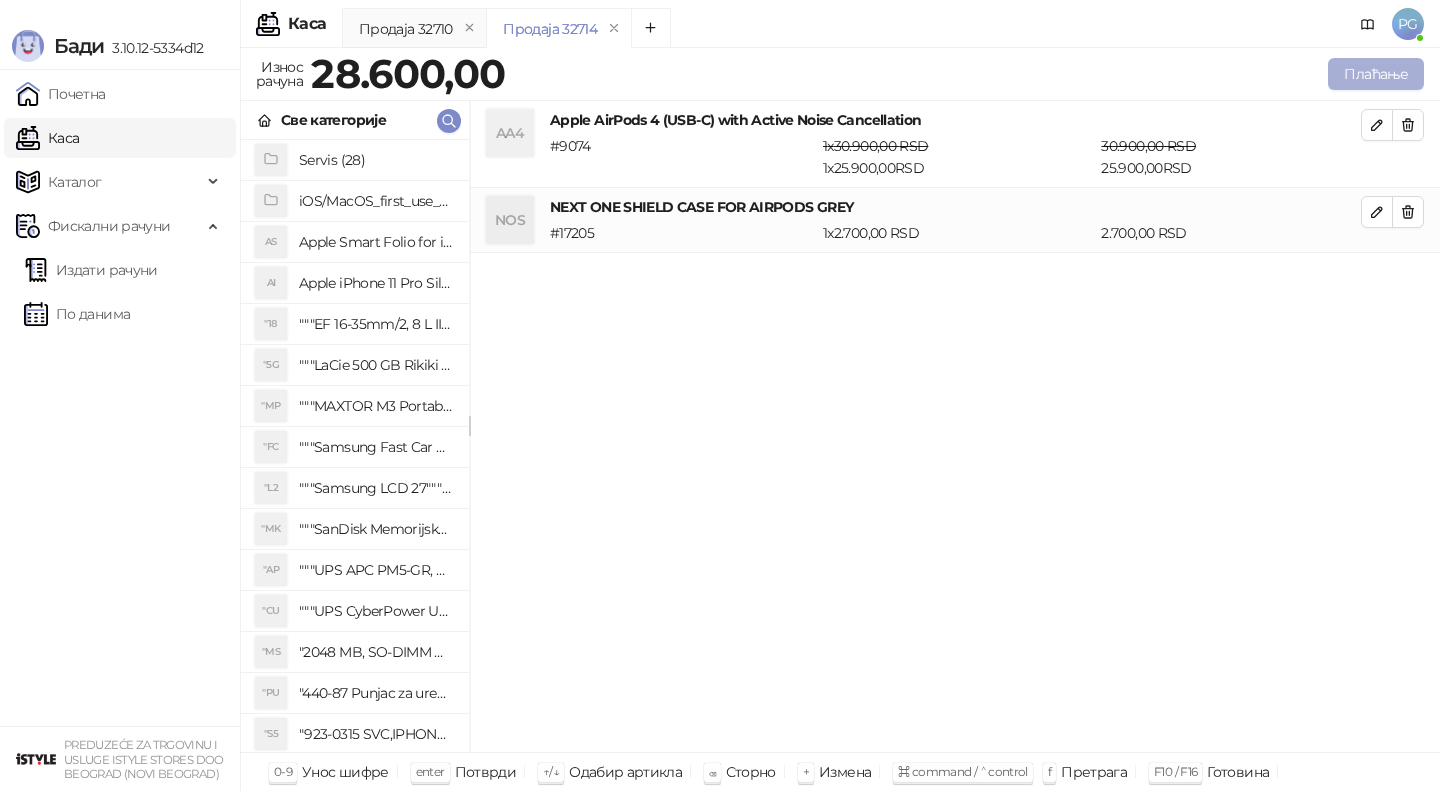 click on "Плаћање" at bounding box center [1376, 74] 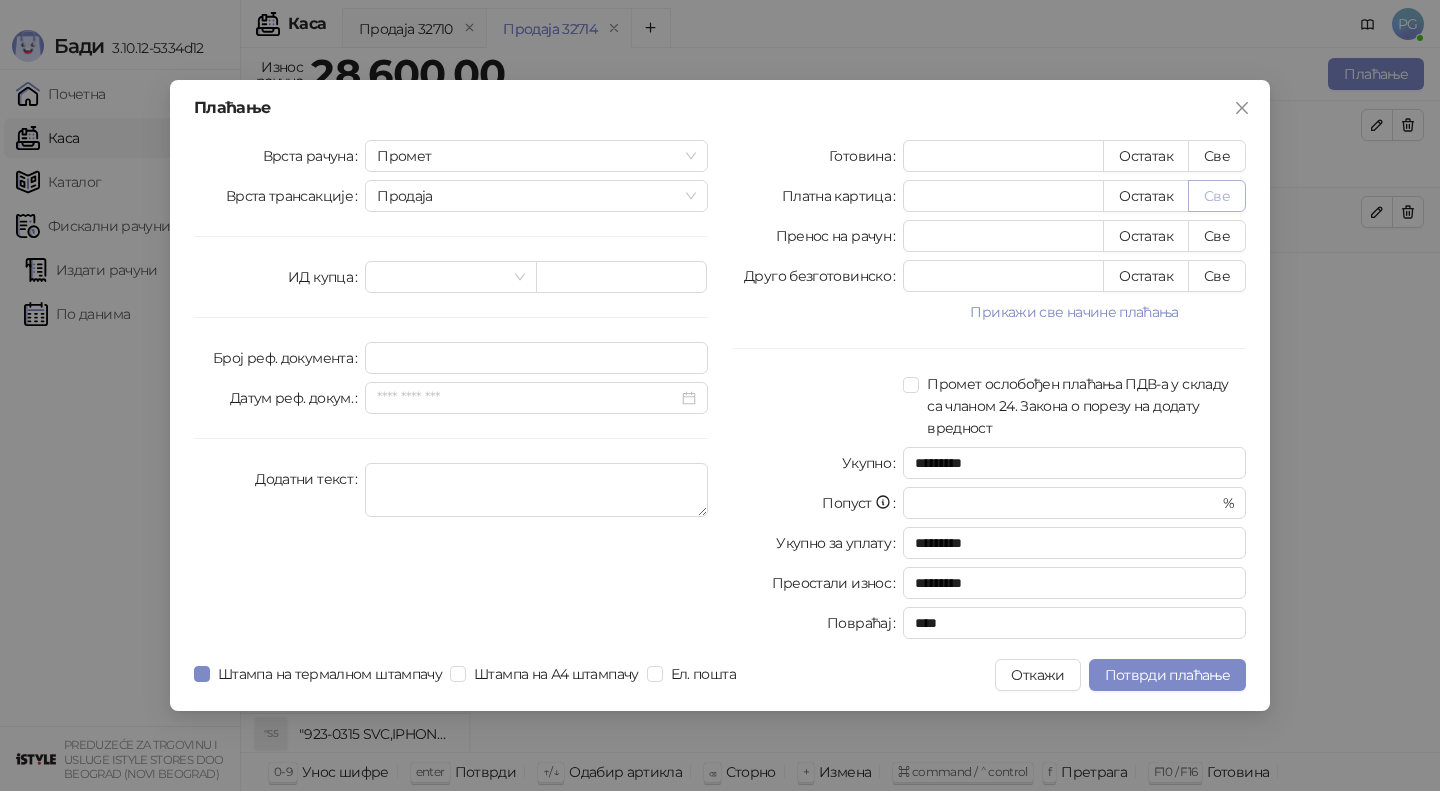 click on "Све" at bounding box center (1217, 196) 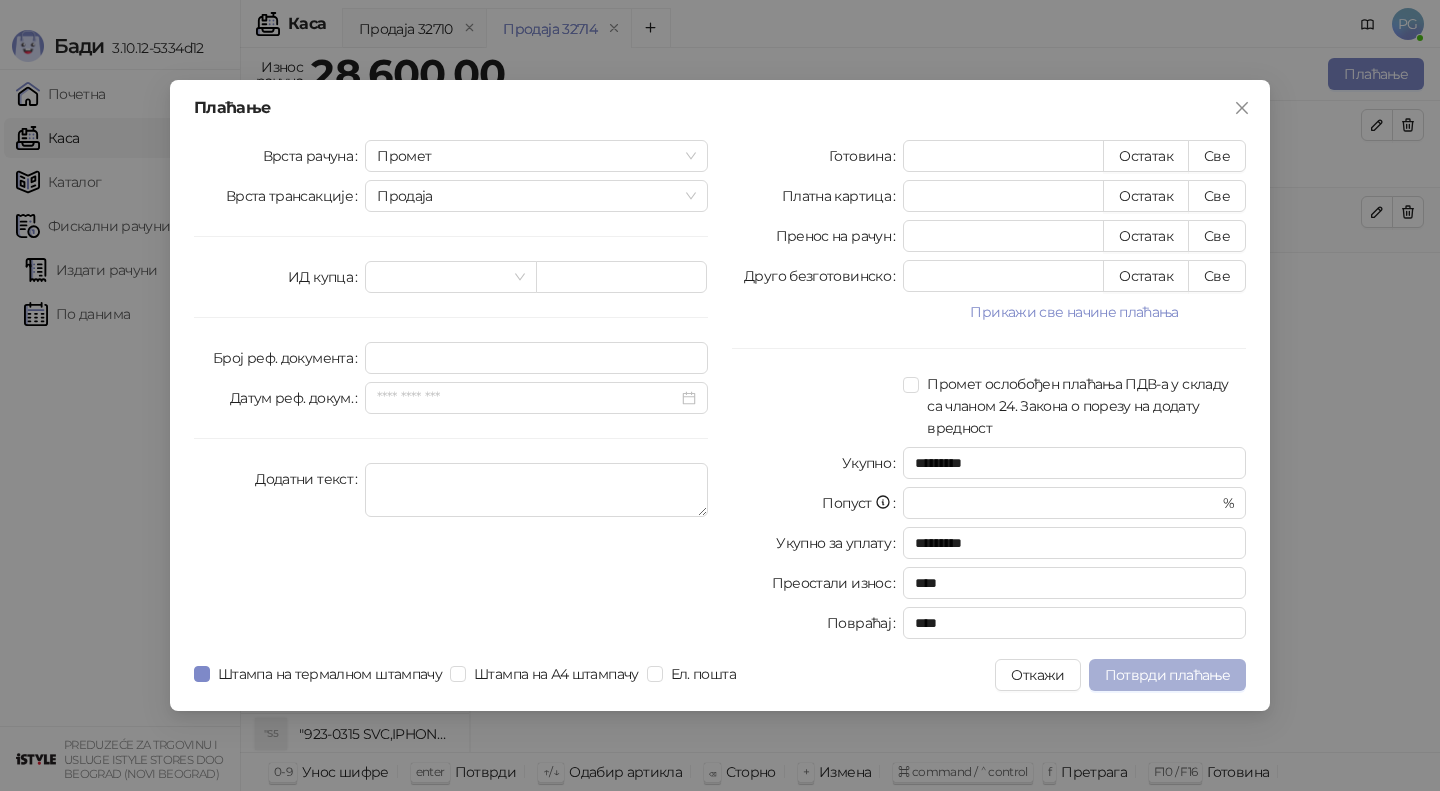 click on "Потврди плаћање" at bounding box center [1167, 675] 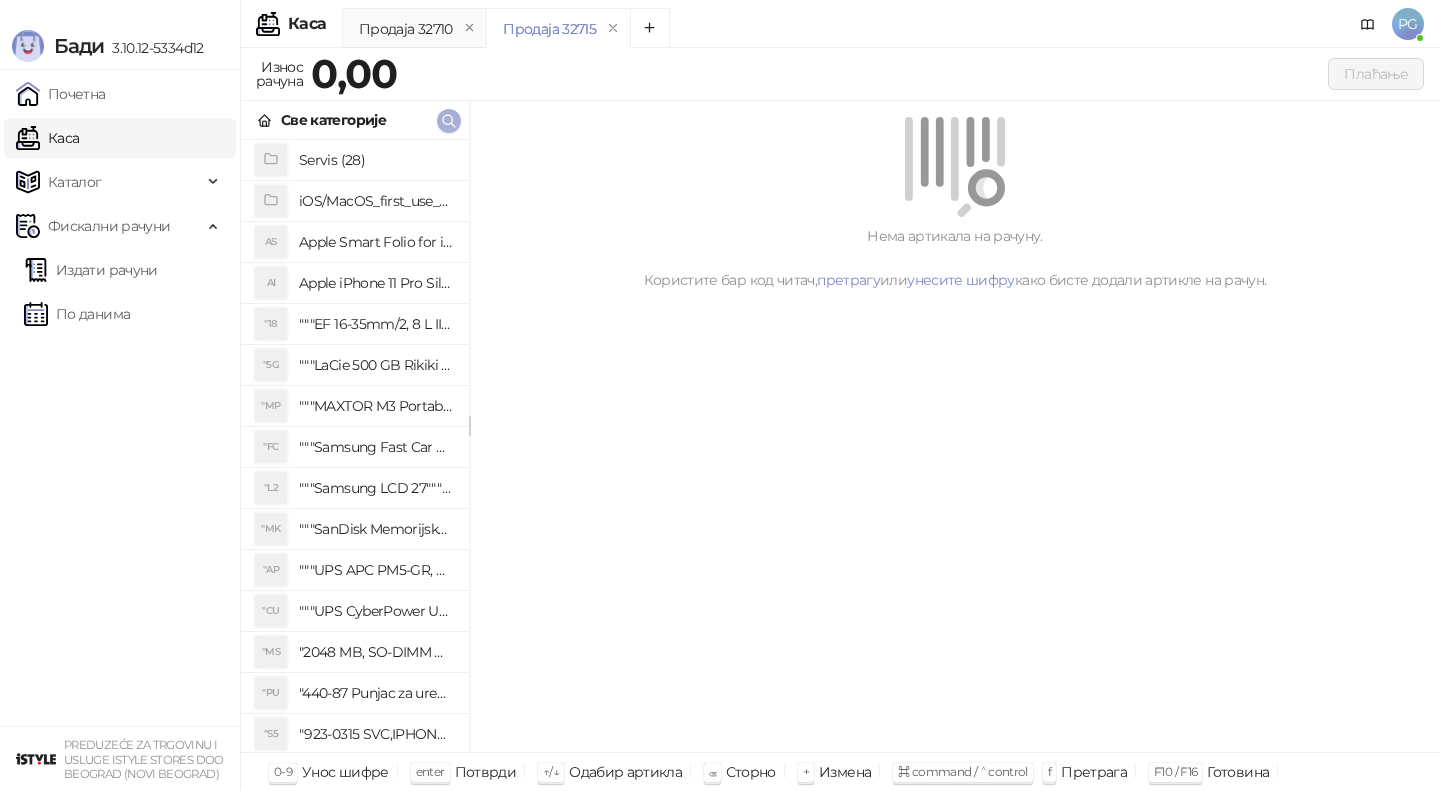 click at bounding box center (449, 121) 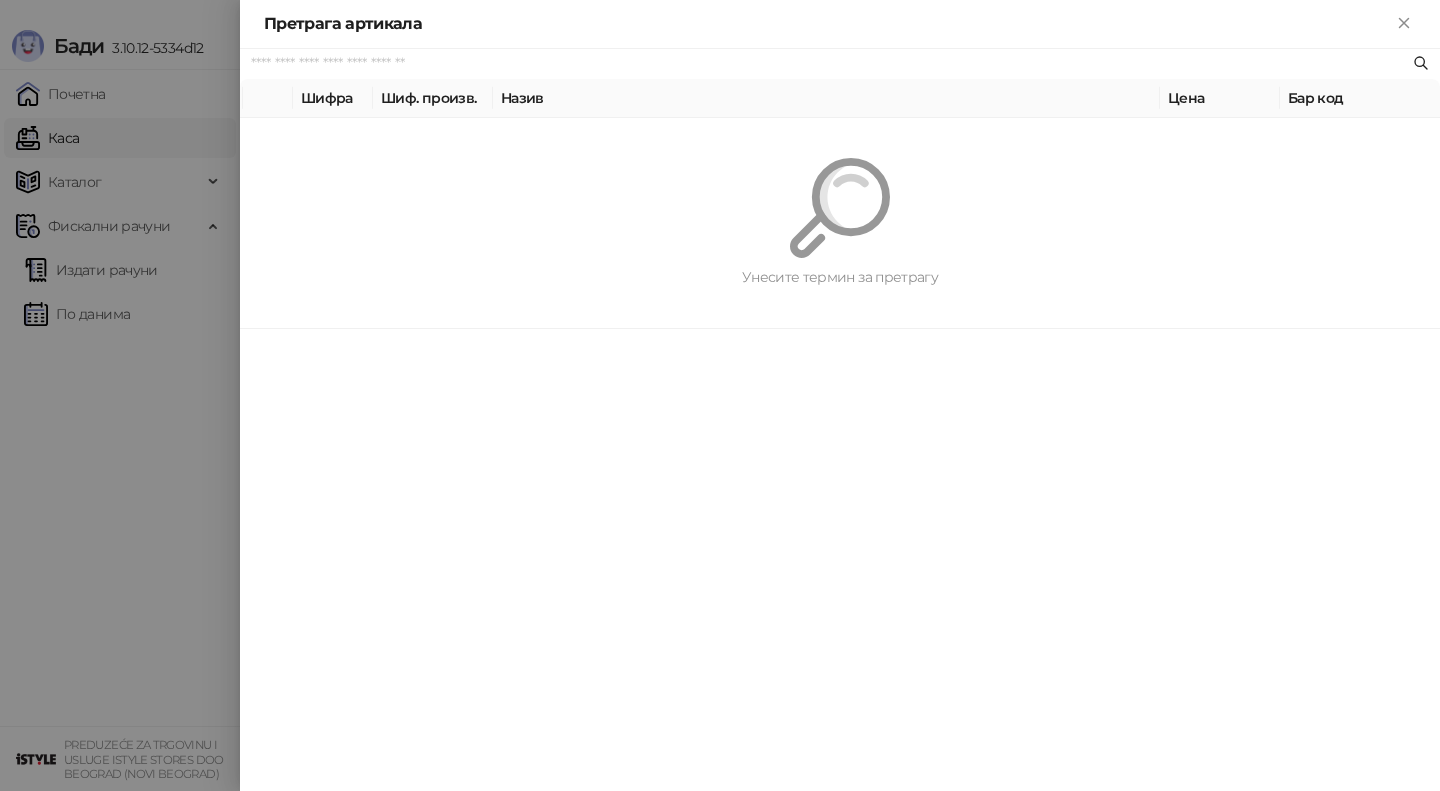 paste on "*********" 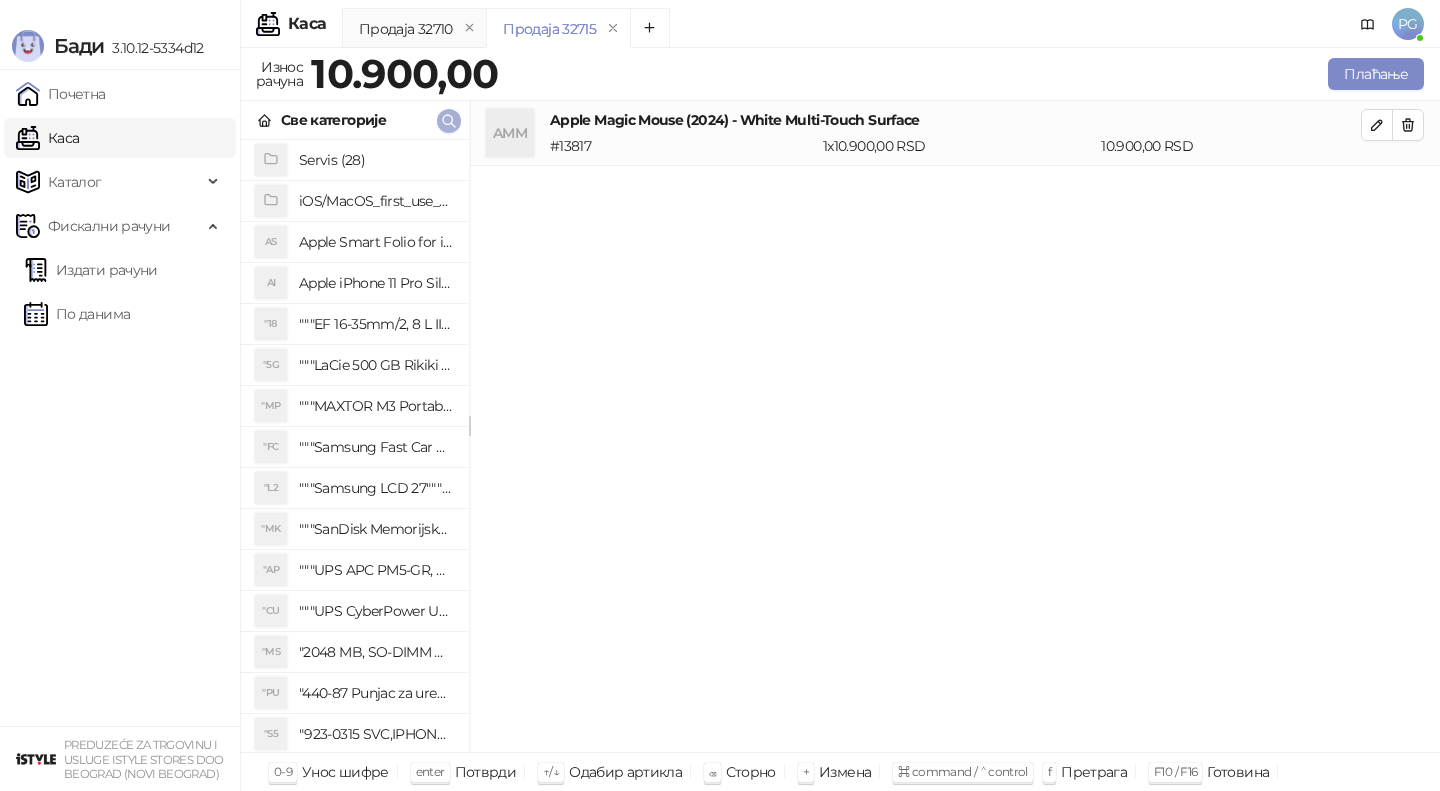 click 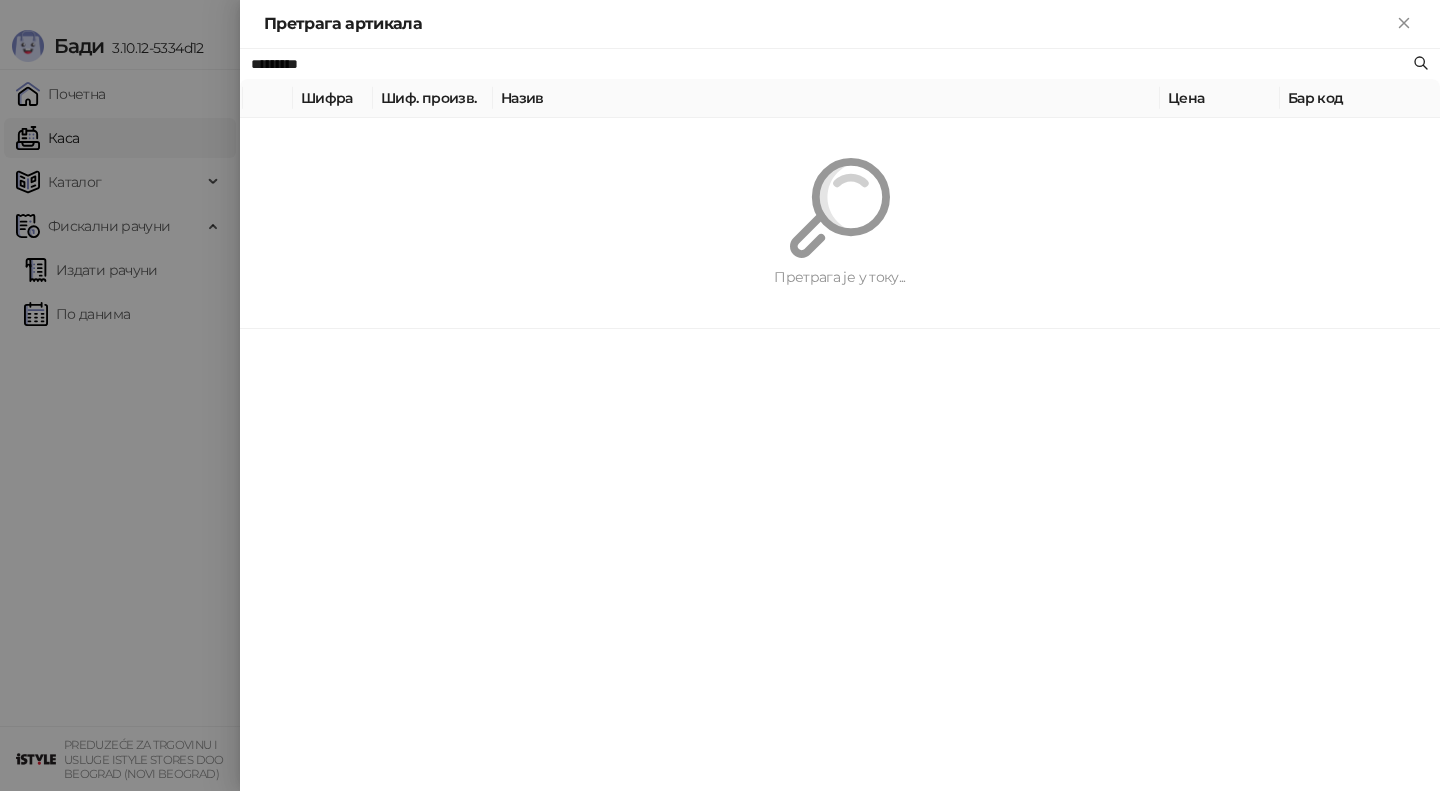 paste 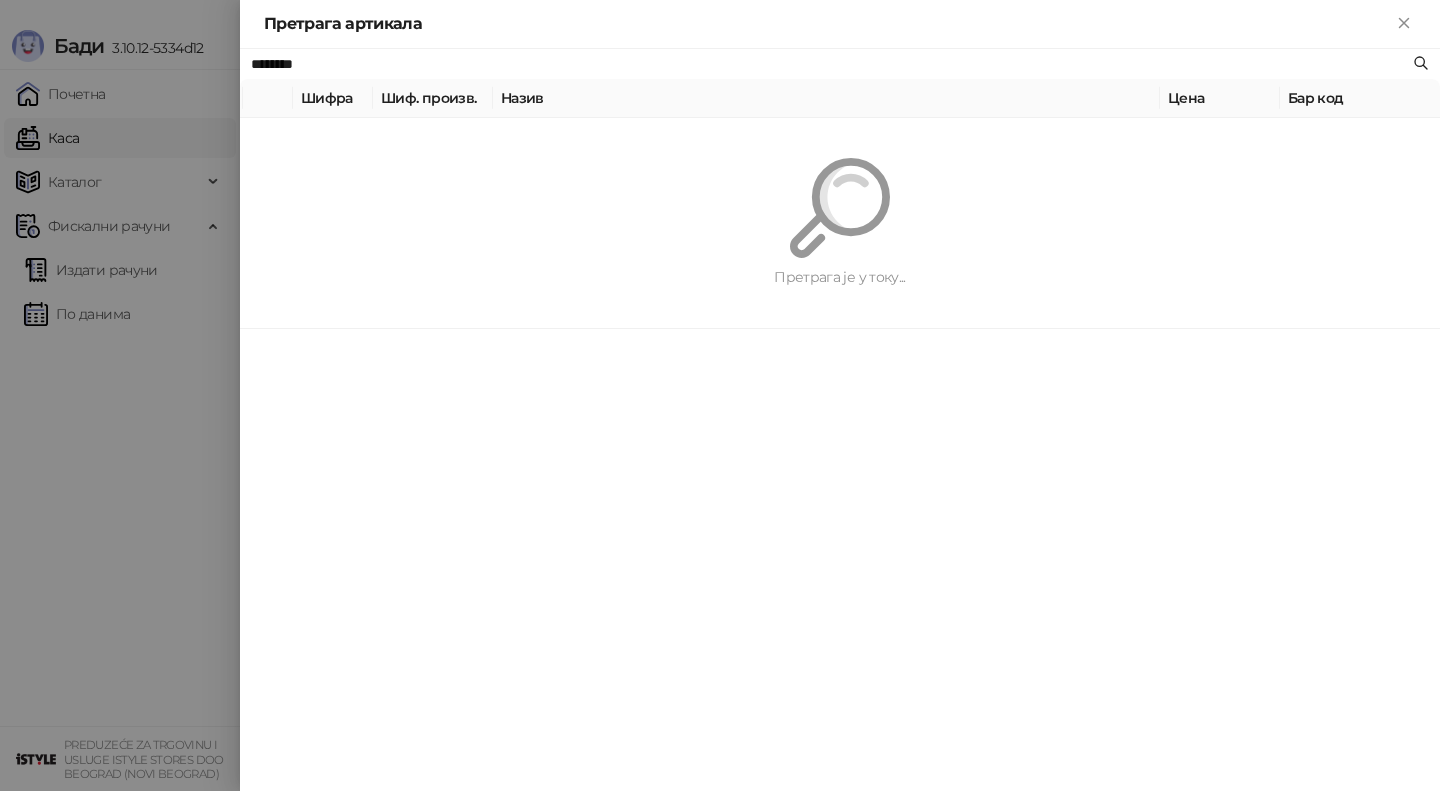 type on "********" 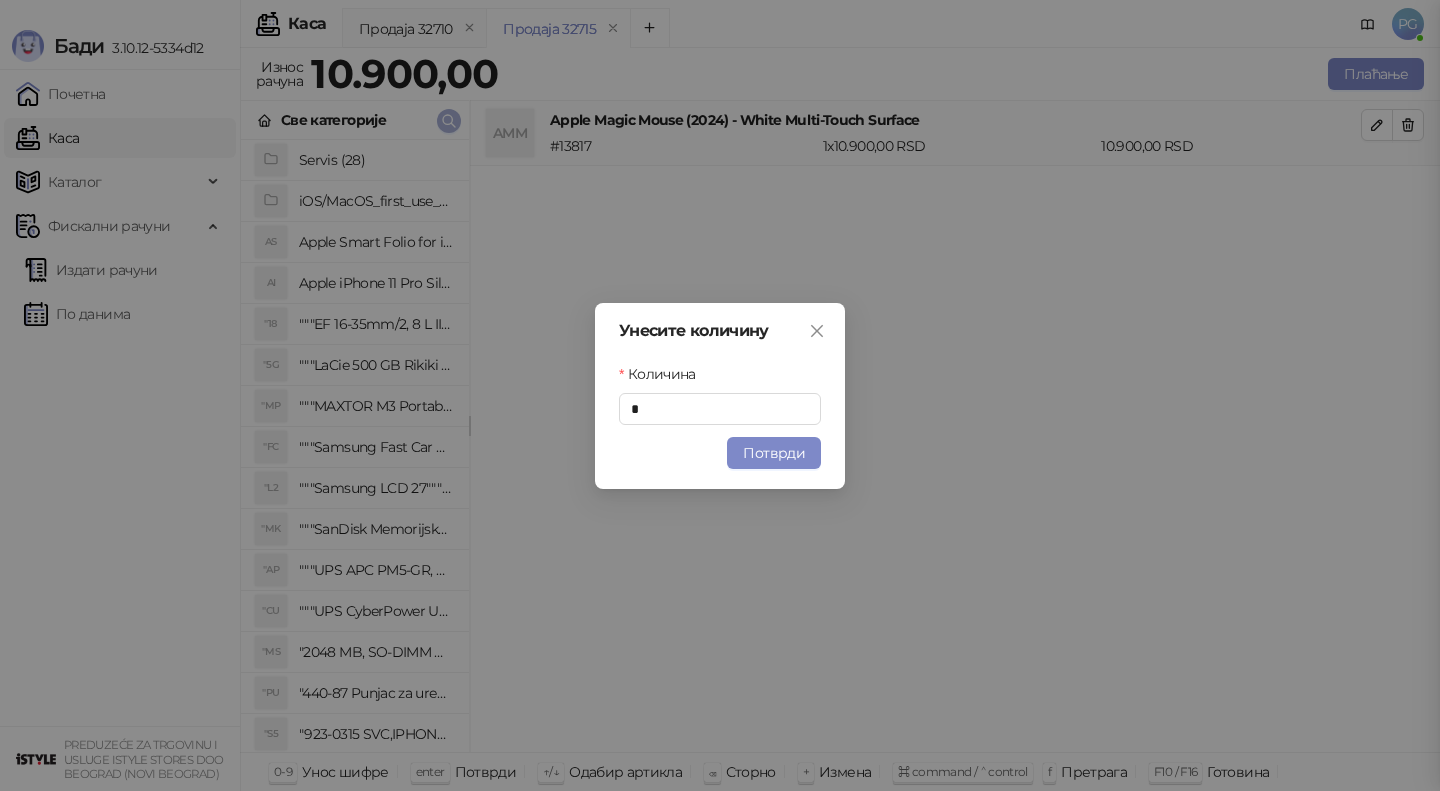 type 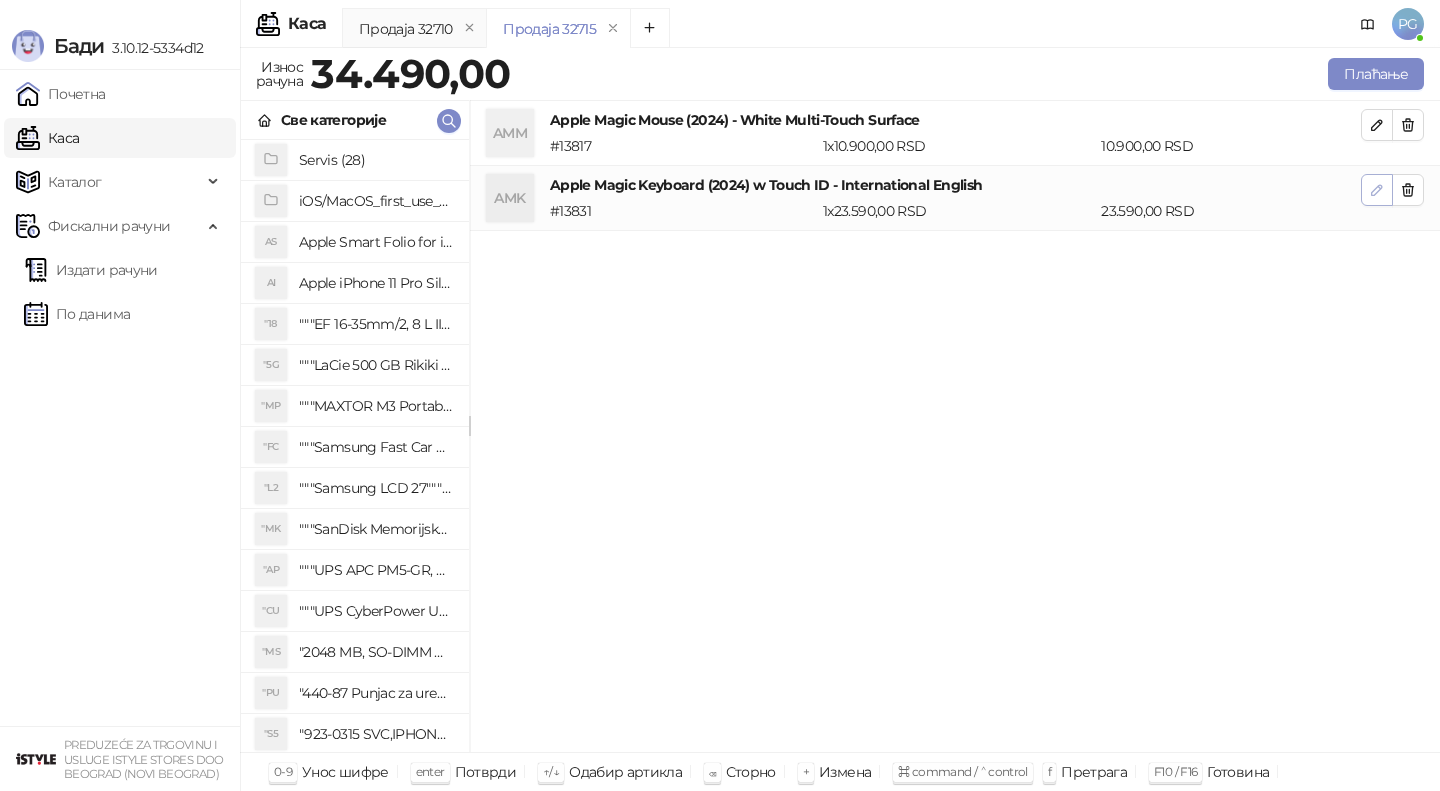 click at bounding box center [1377, 190] 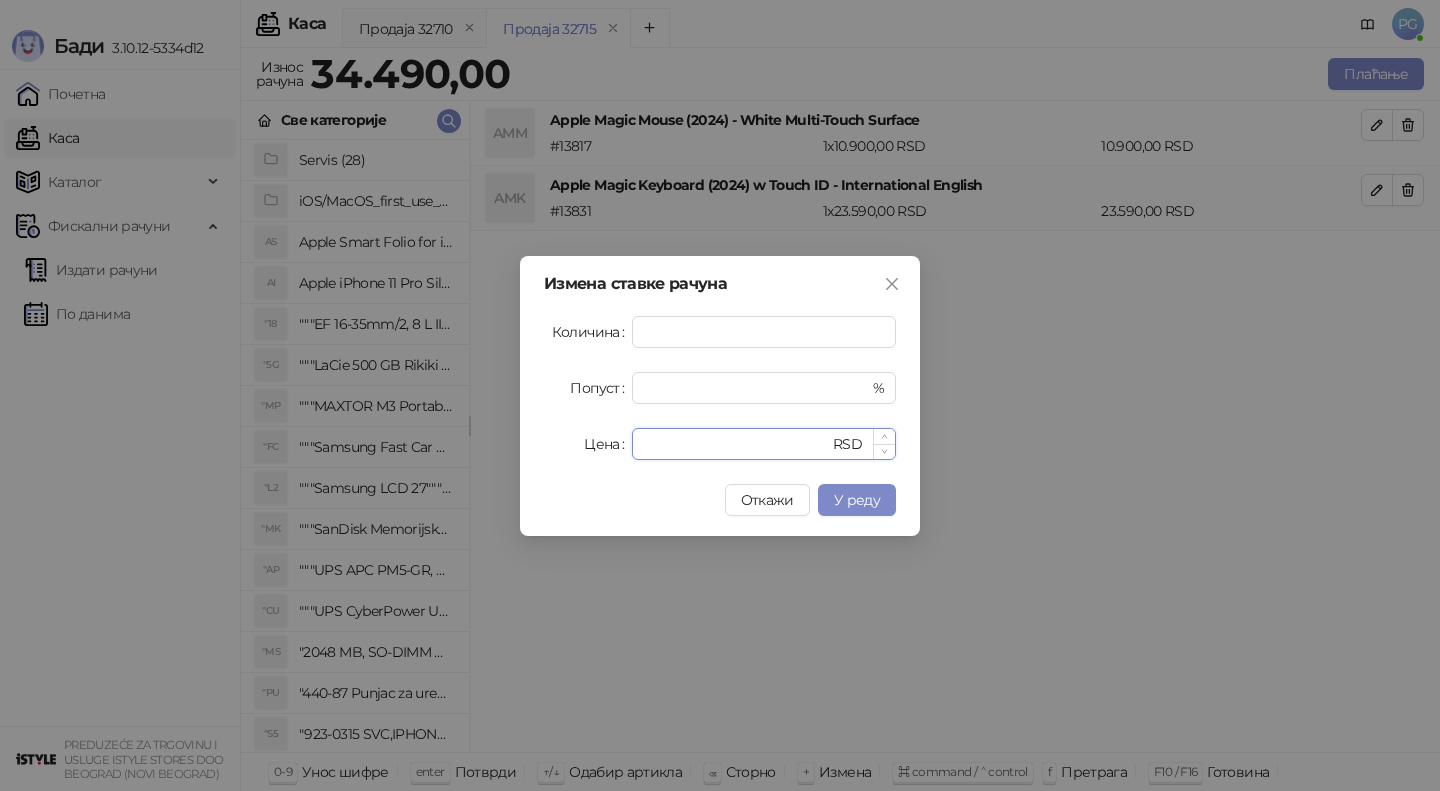 click on "*****" at bounding box center [736, 444] 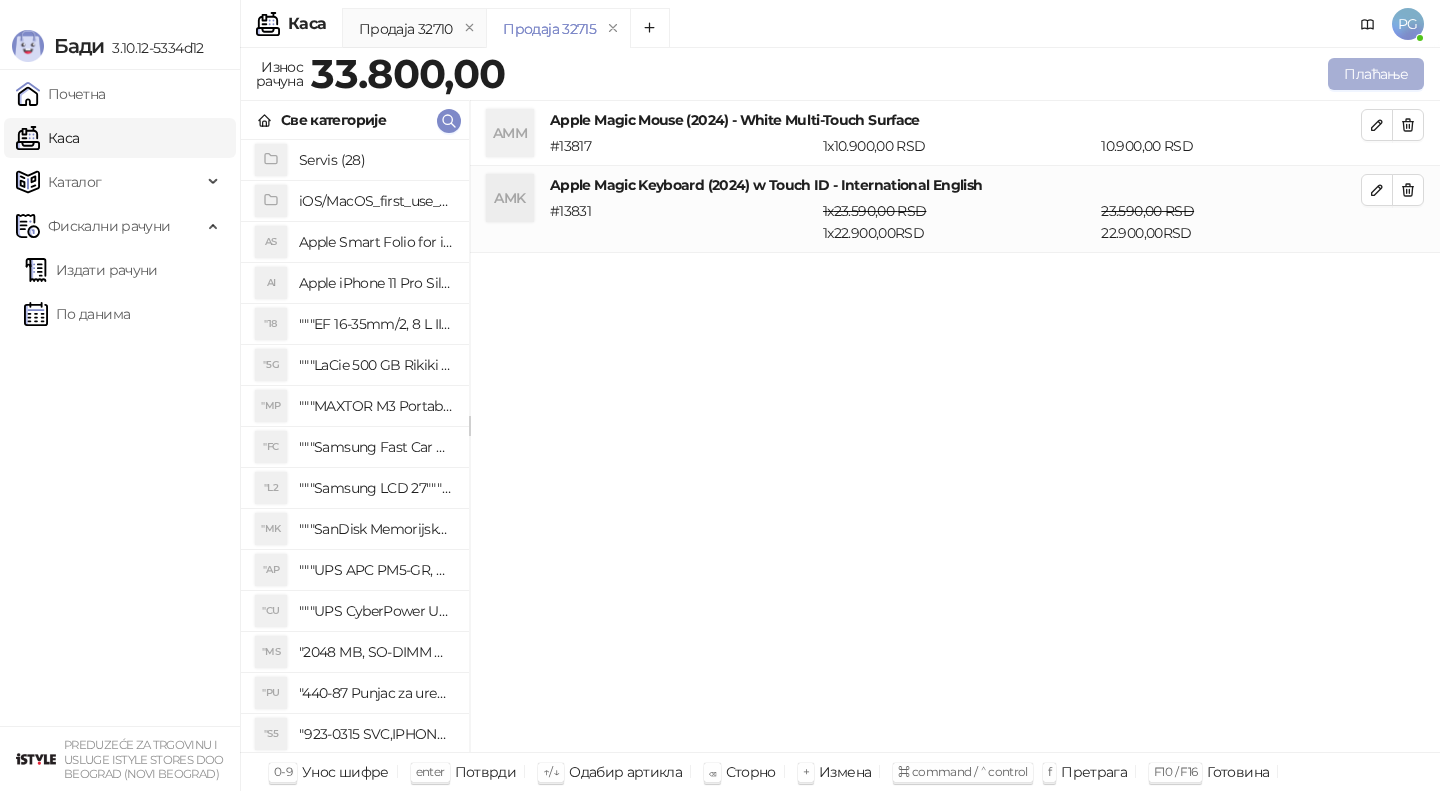 click on "Плаћање" at bounding box center (1376, 74) 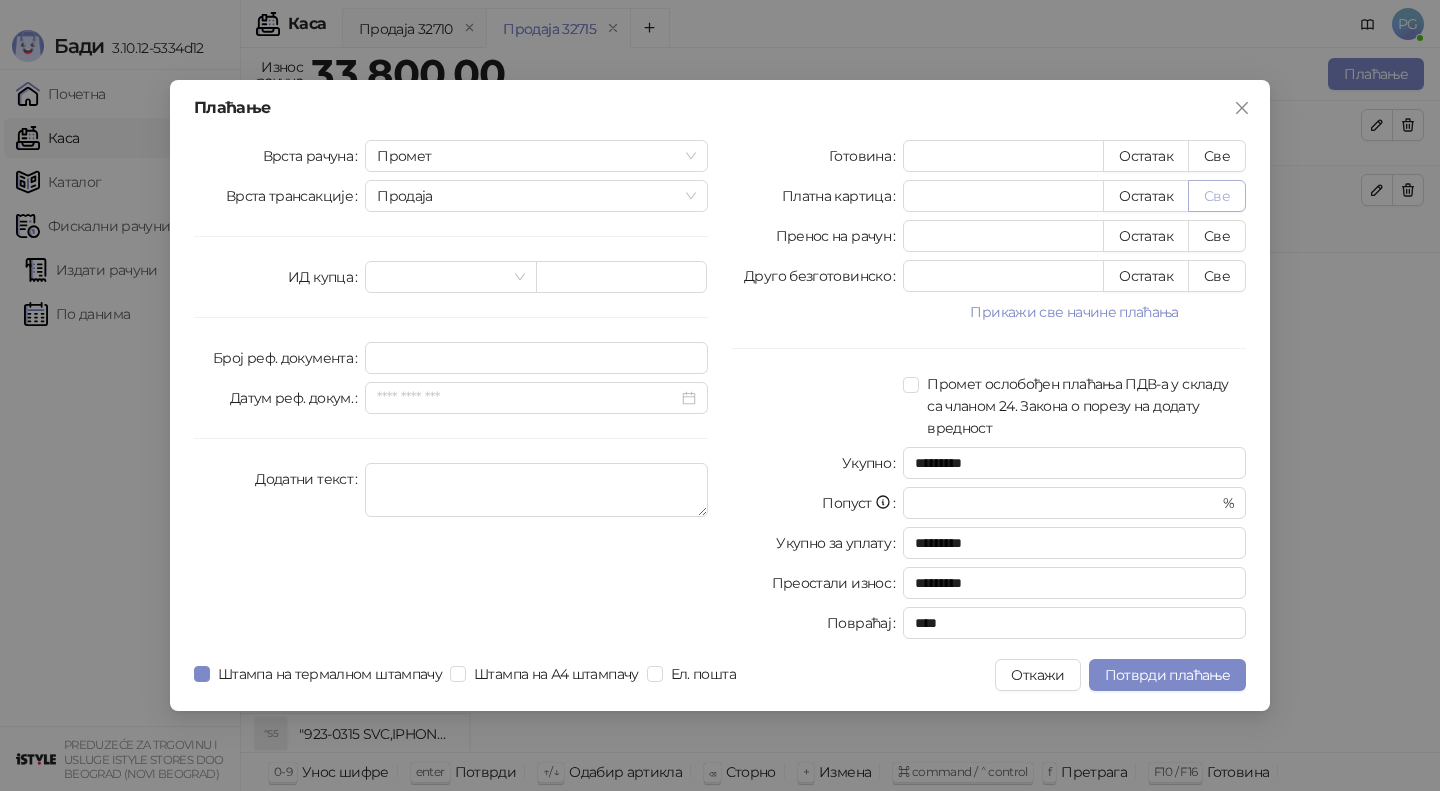 click on "Све" at bounding box center (1217, 196) 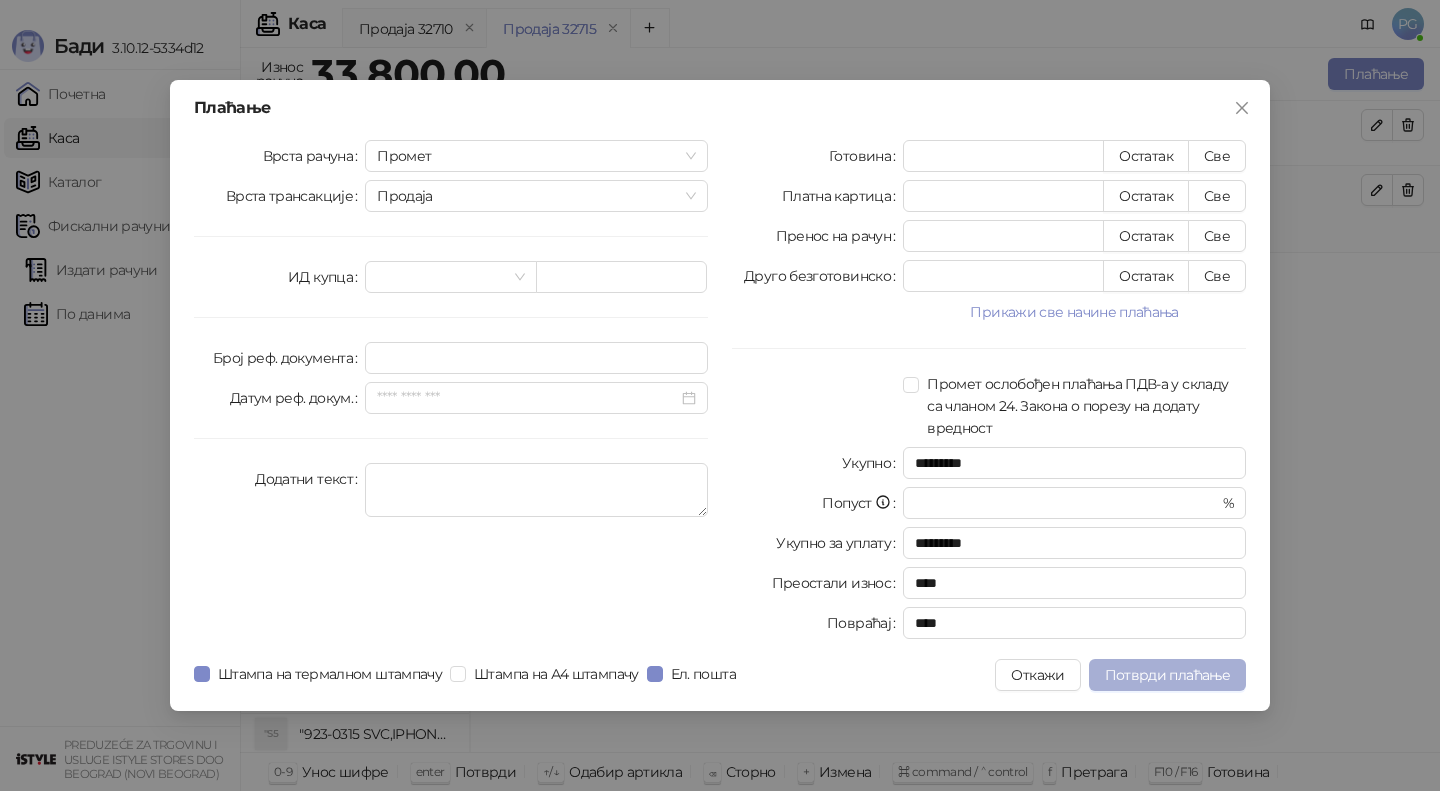 click on "Потврди плаћање" at bounding box center [1167, 675] 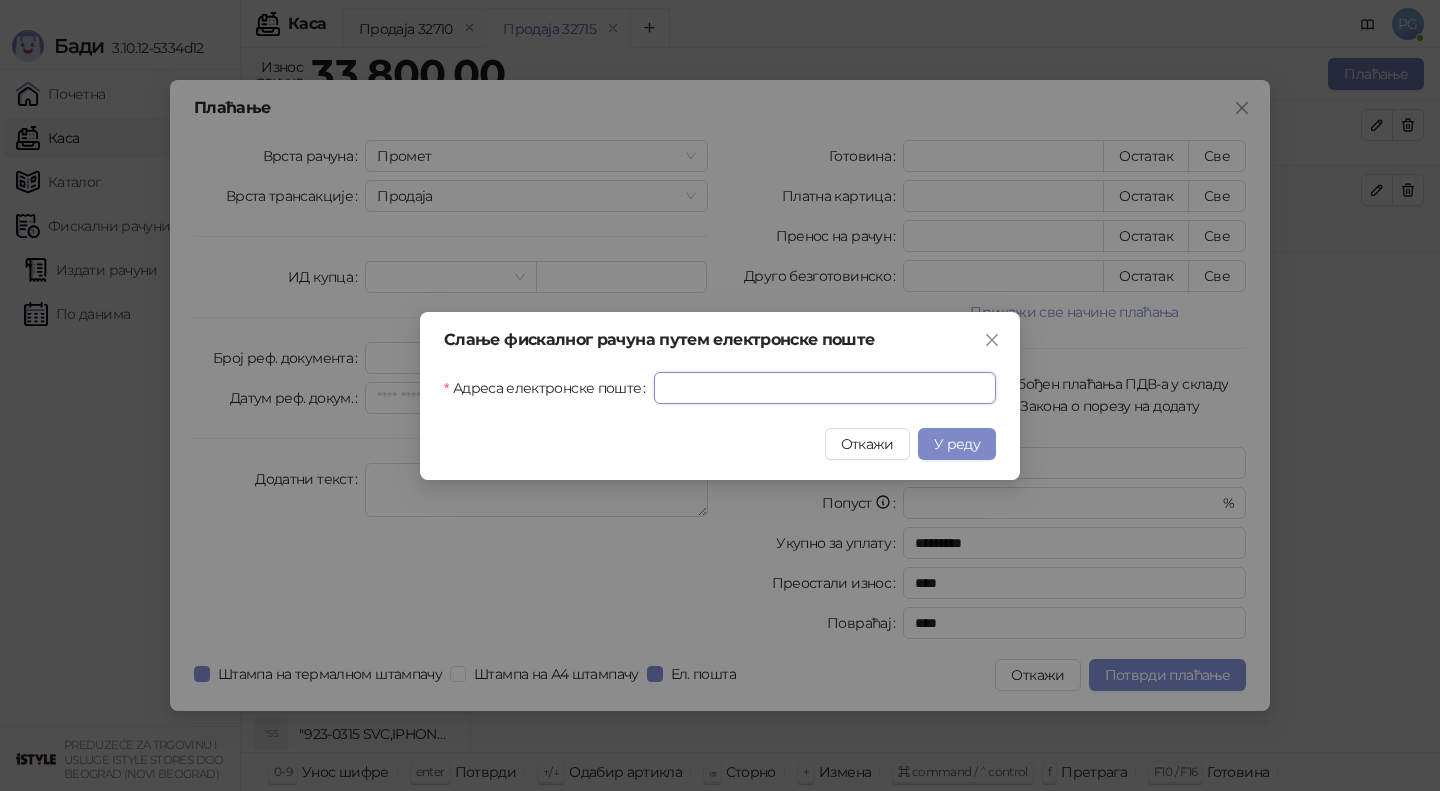 click on "Адреса електронске поште" at bounding box center (825, 388) 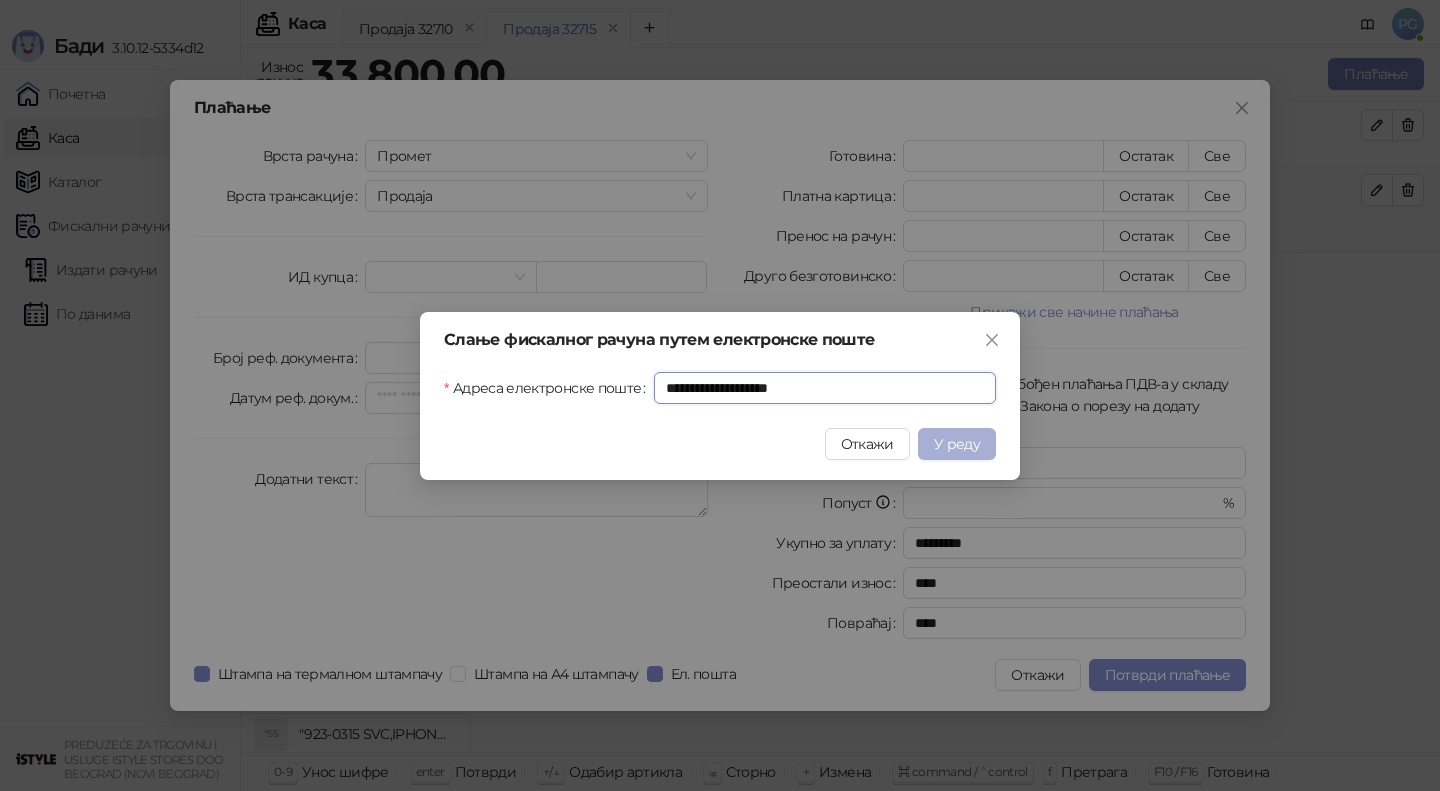type on "**********" 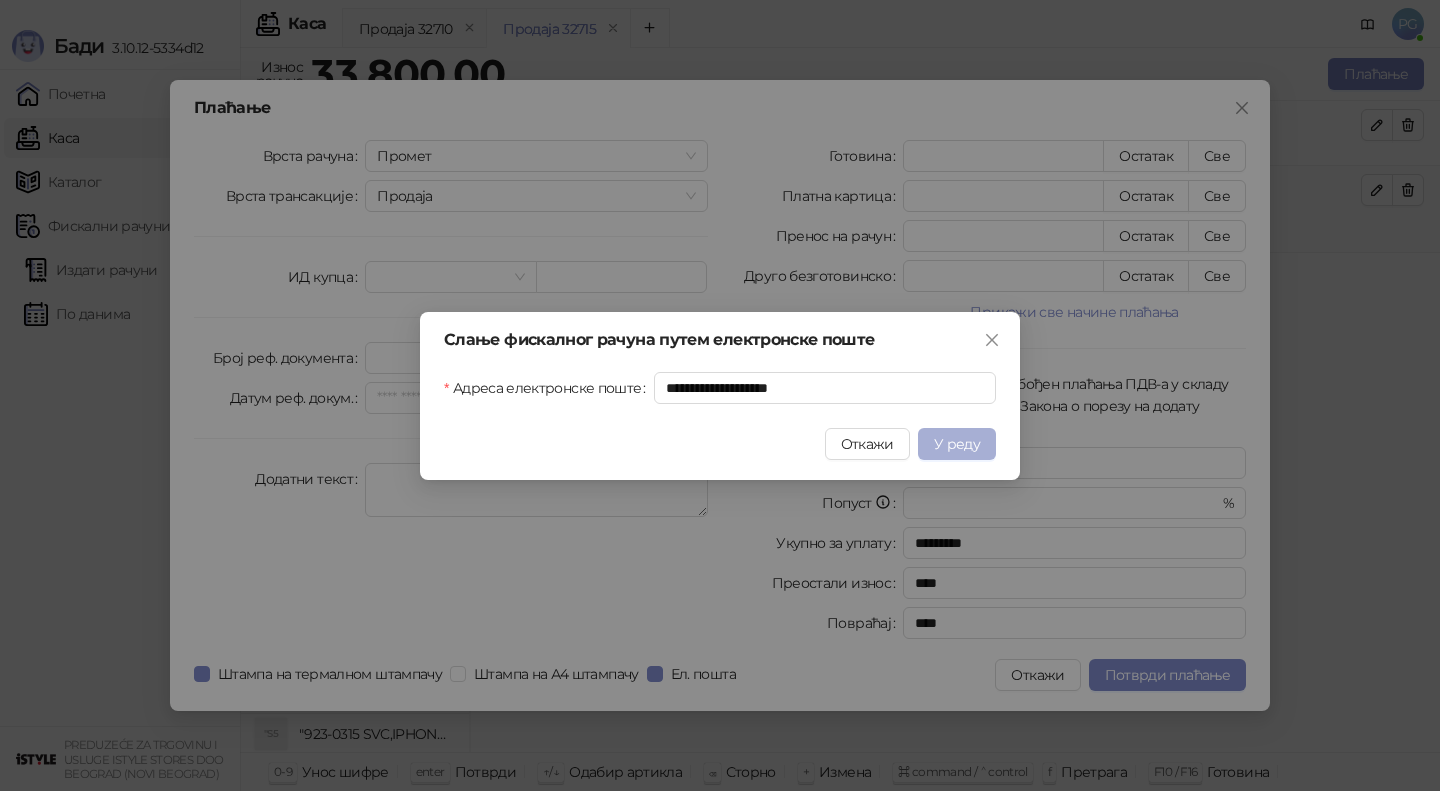 click on "У реду" at bounding box center [957, 444] 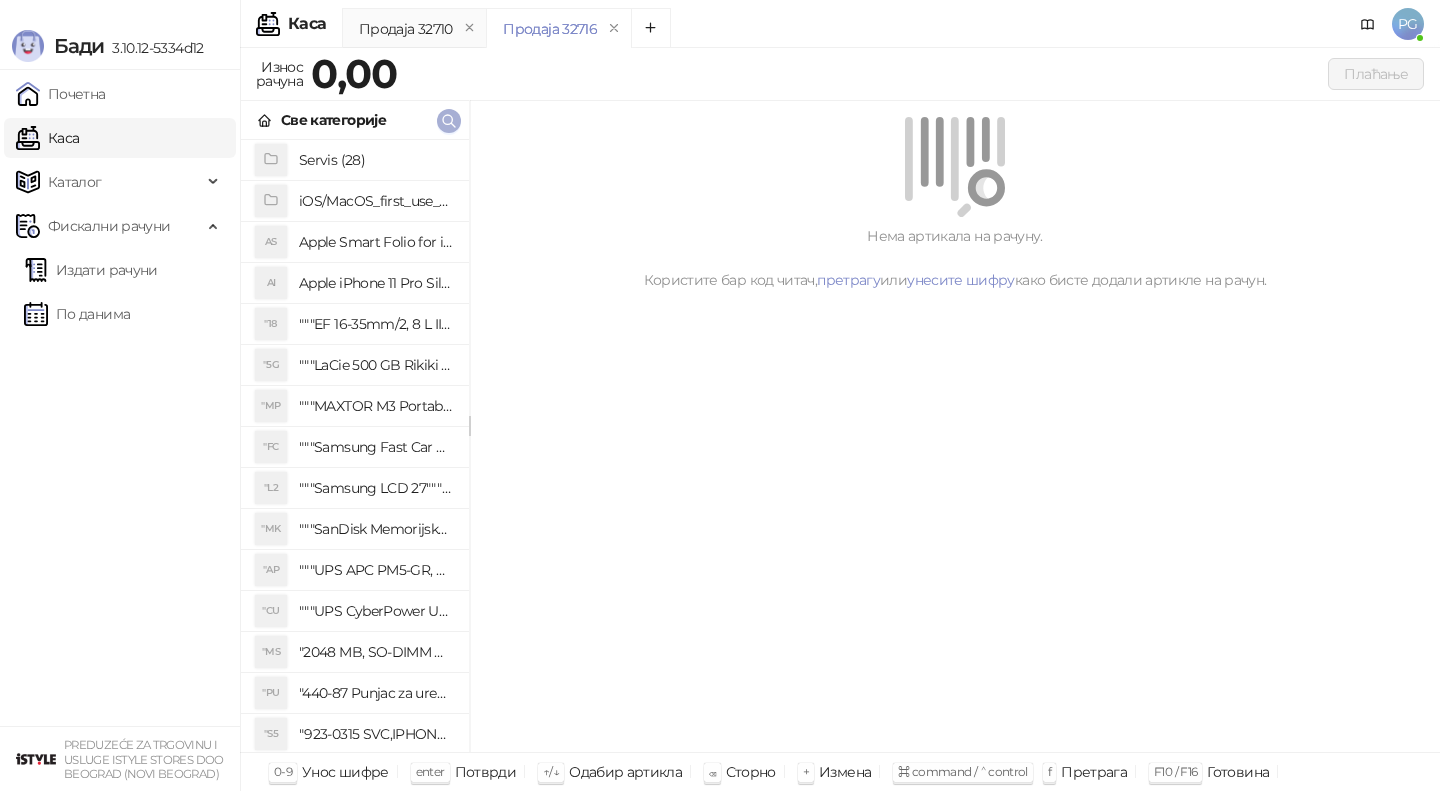 click 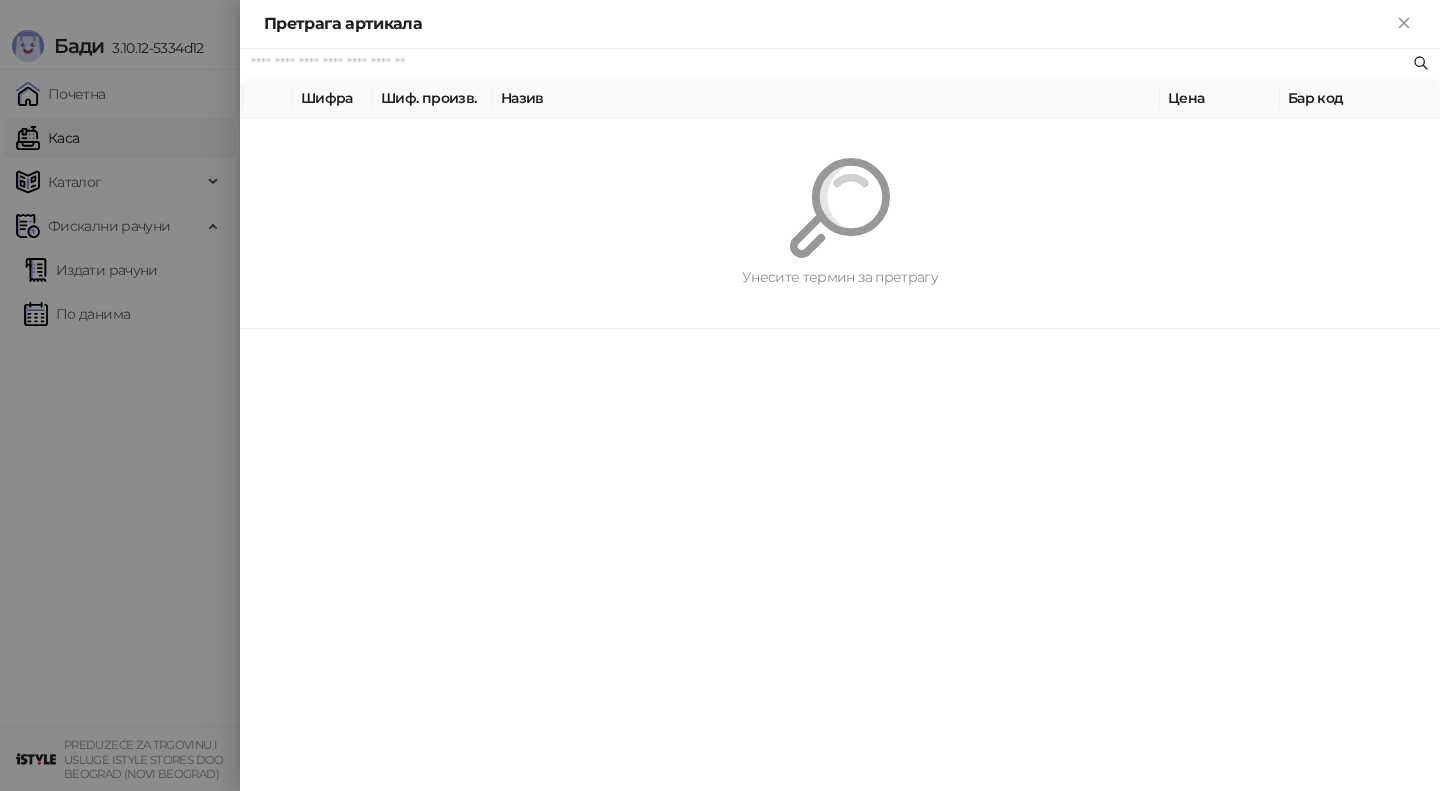 paste on "*********" 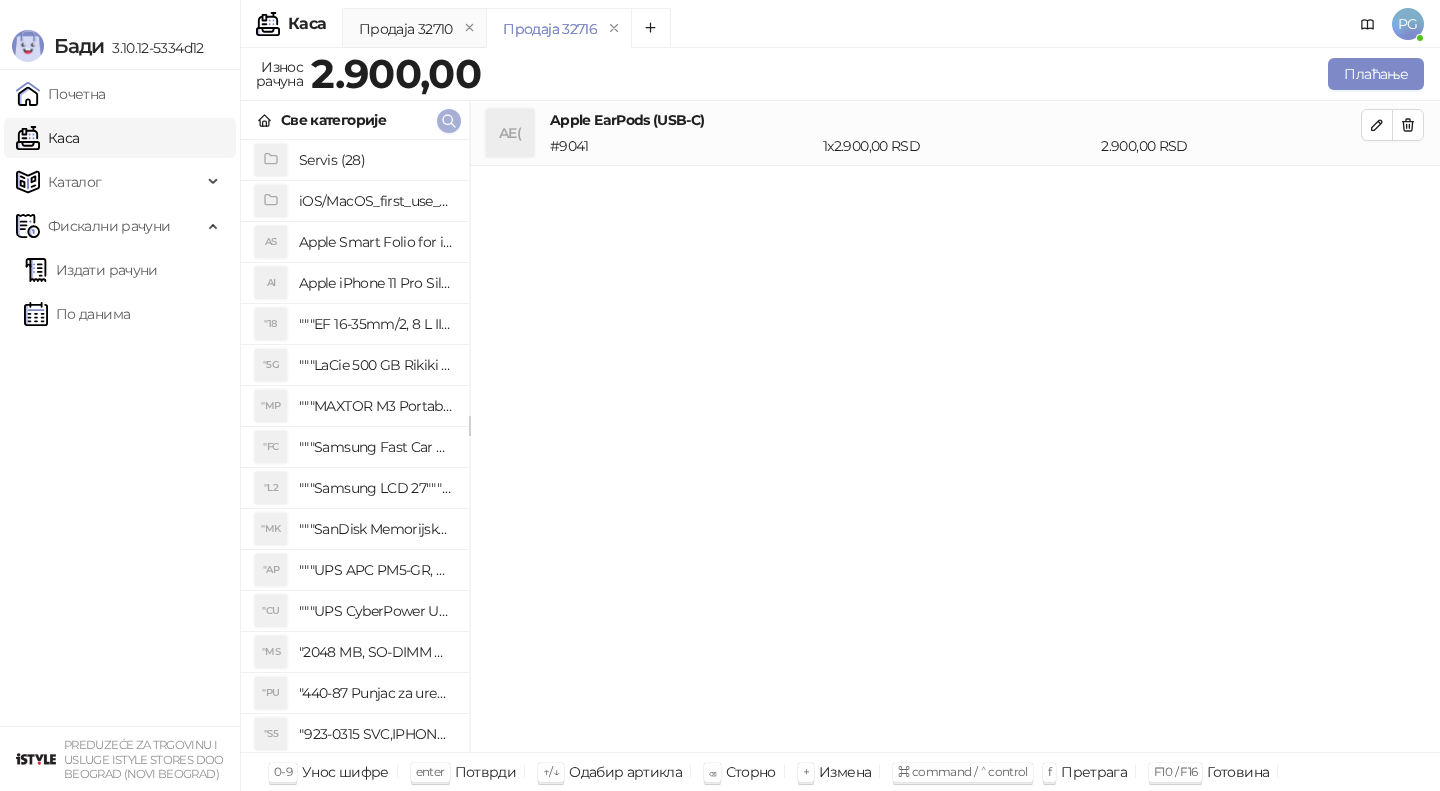 click 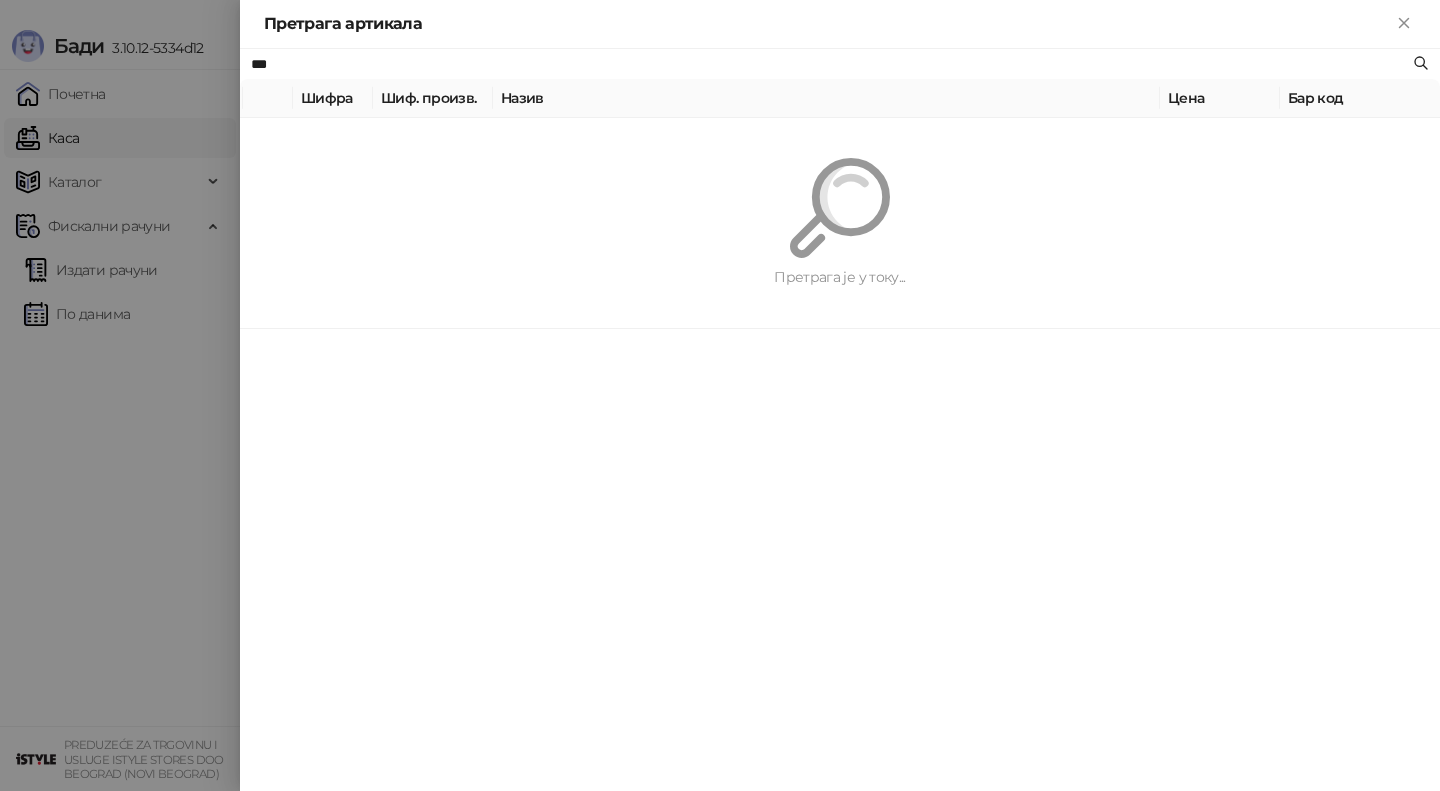 type on "***" 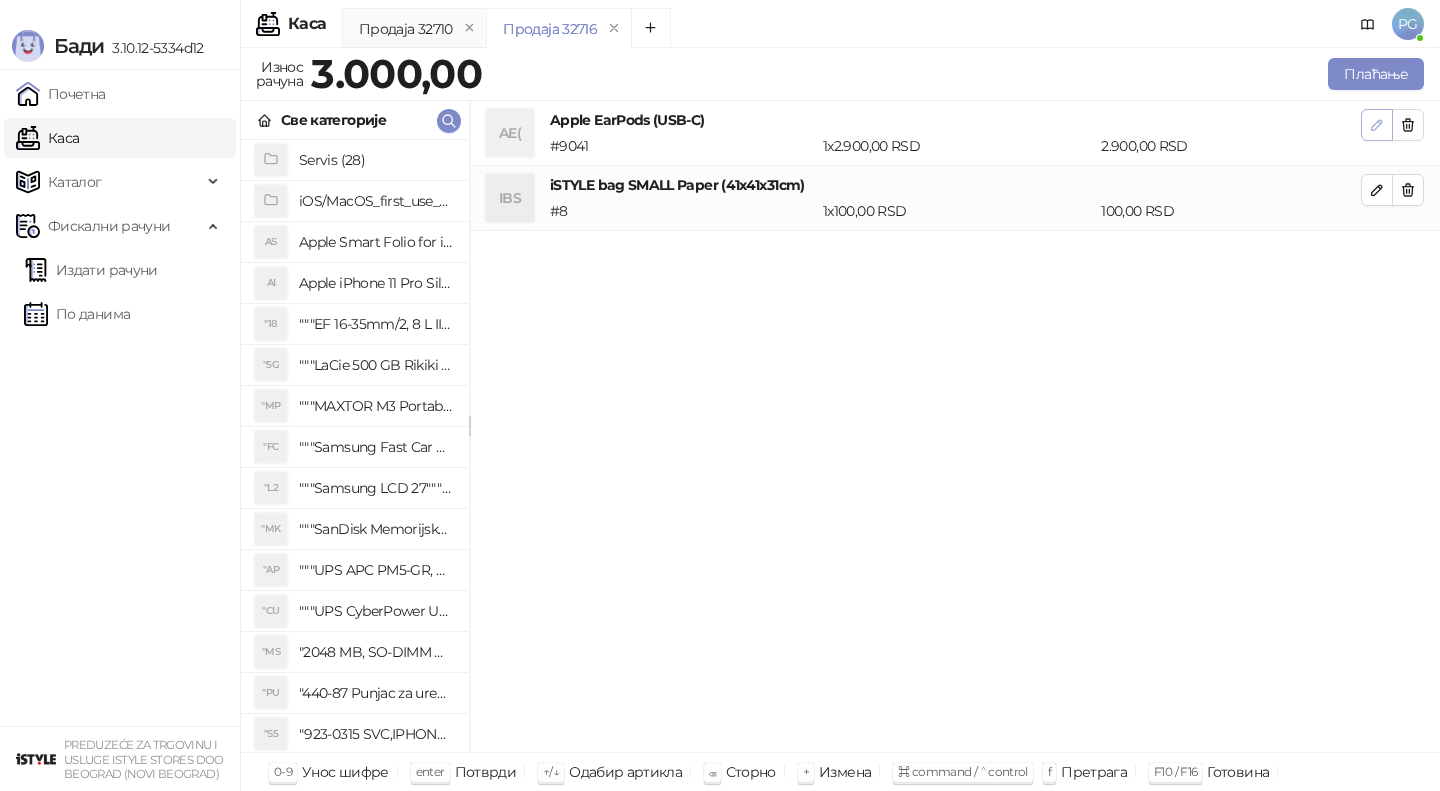 click 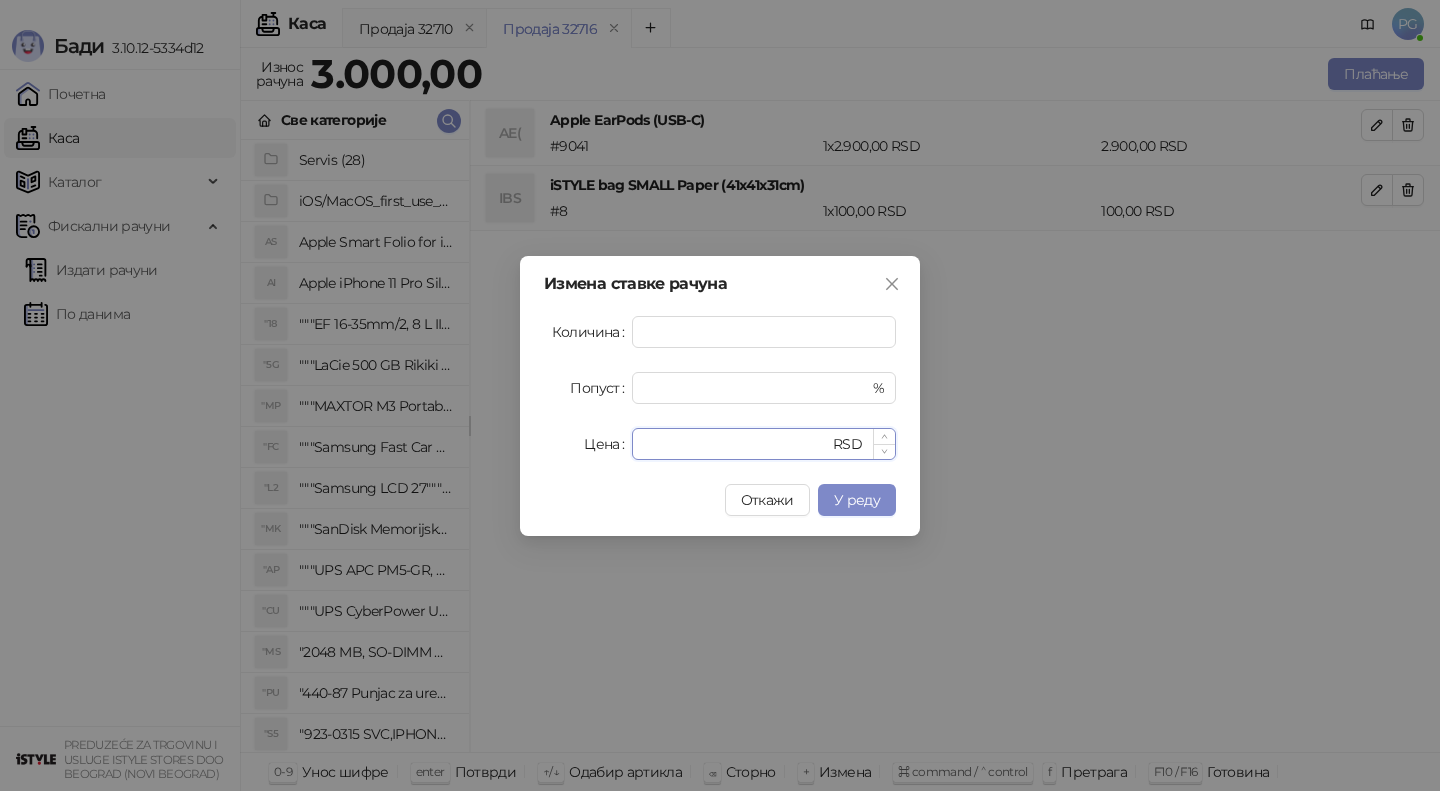click on "****" at bounding box center (736, 444) 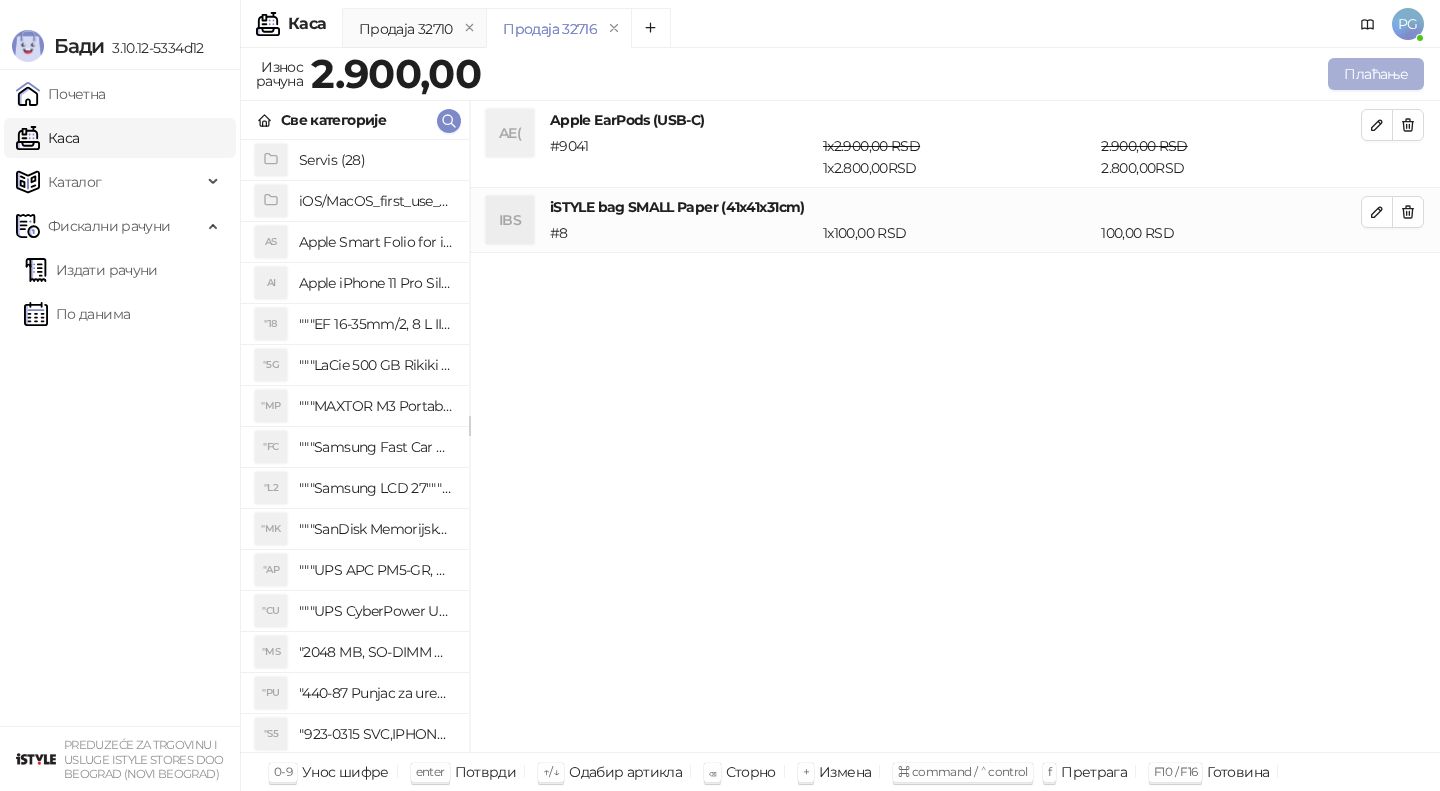 click on "Плаћање" at bounding box center (1376, 74) 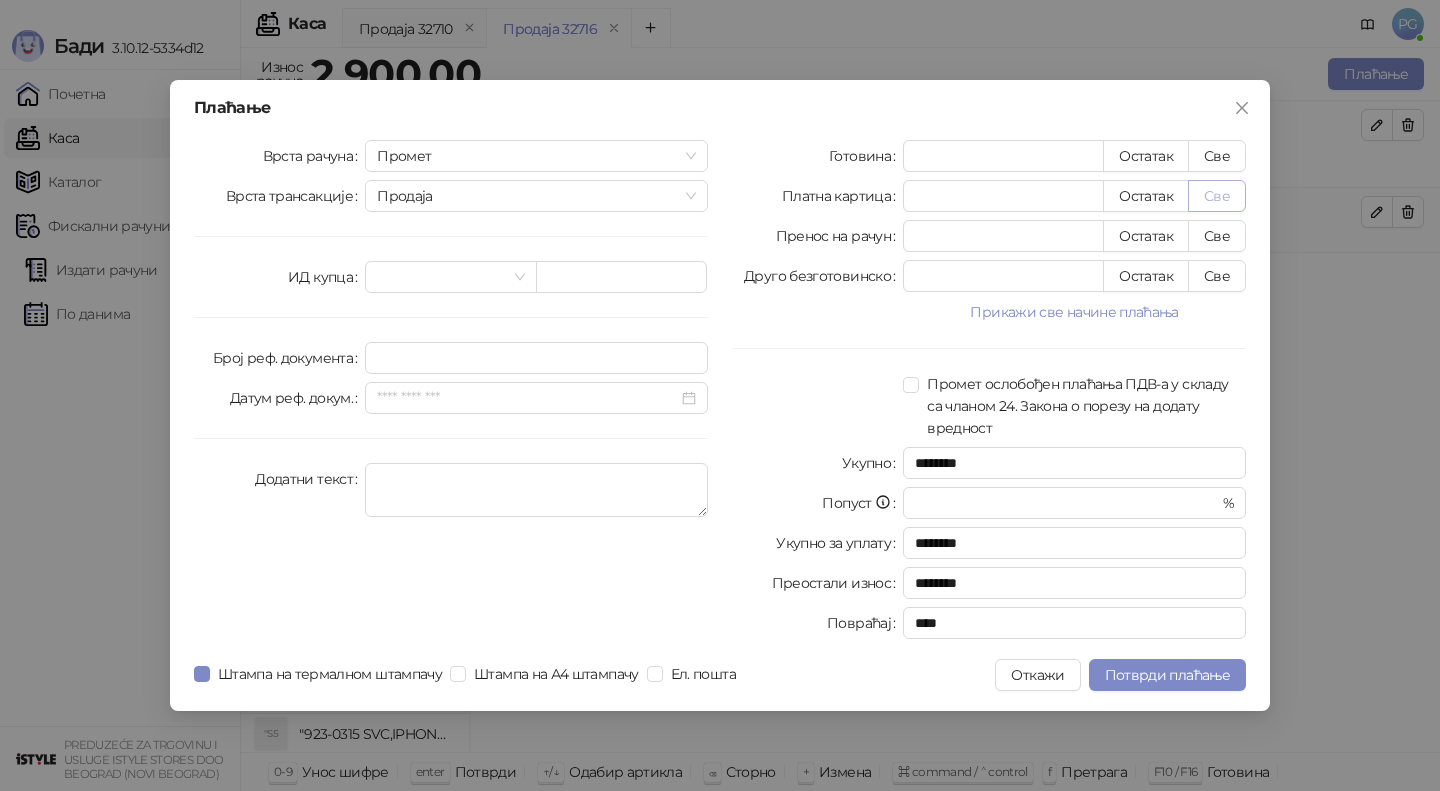click on "Све" at bounding box center (1217, 196) 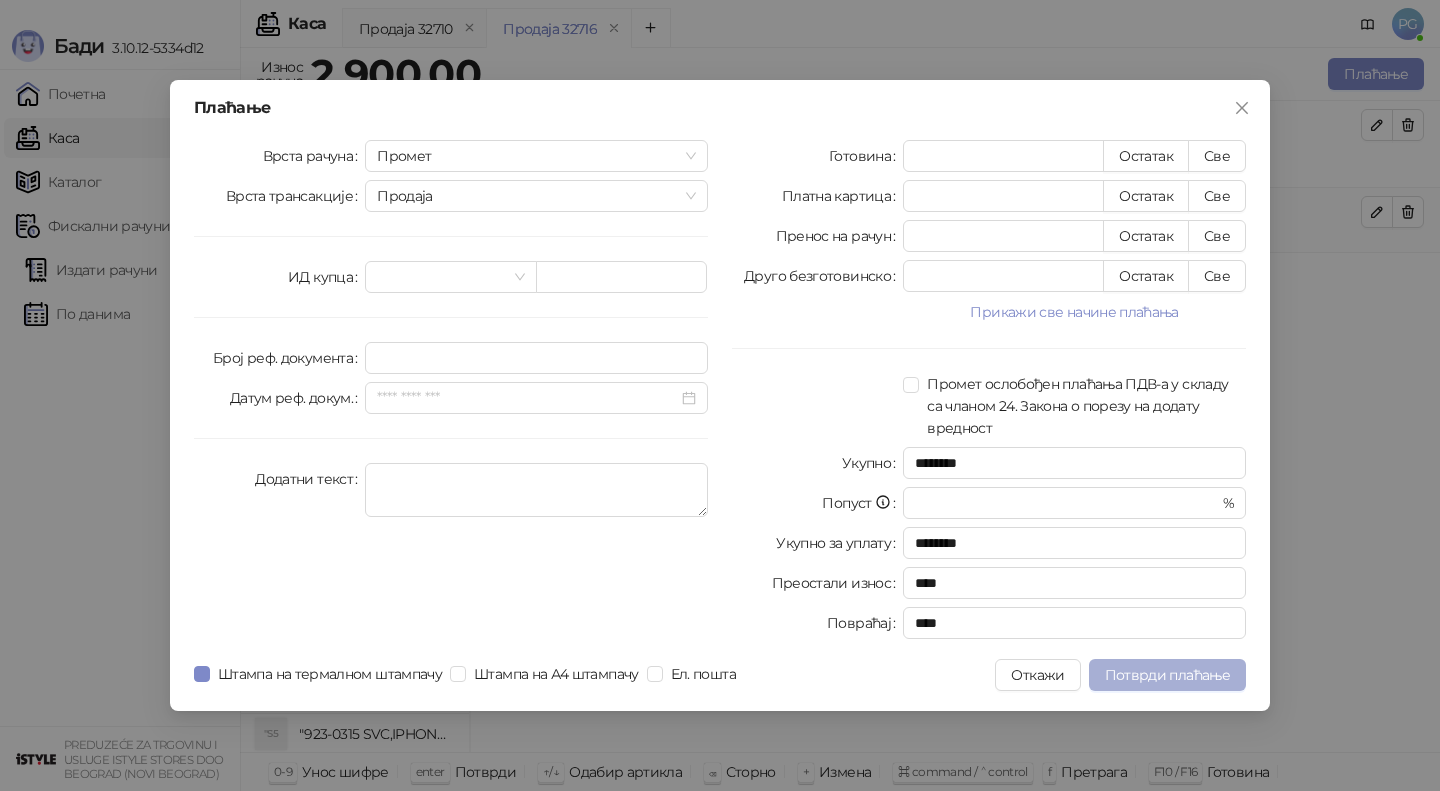 click on "Потврди плаћање" at bounding box center [1167, 675] 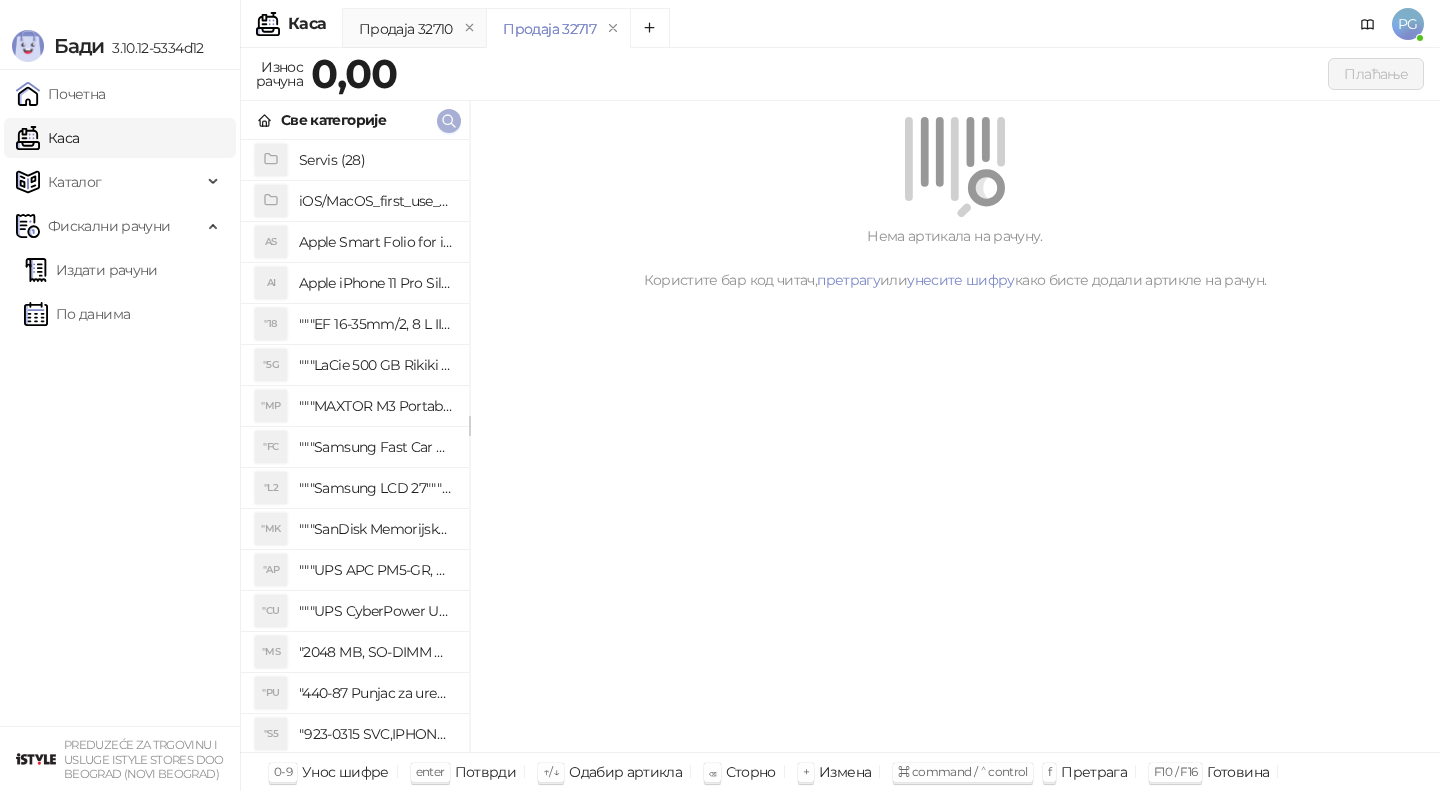 click 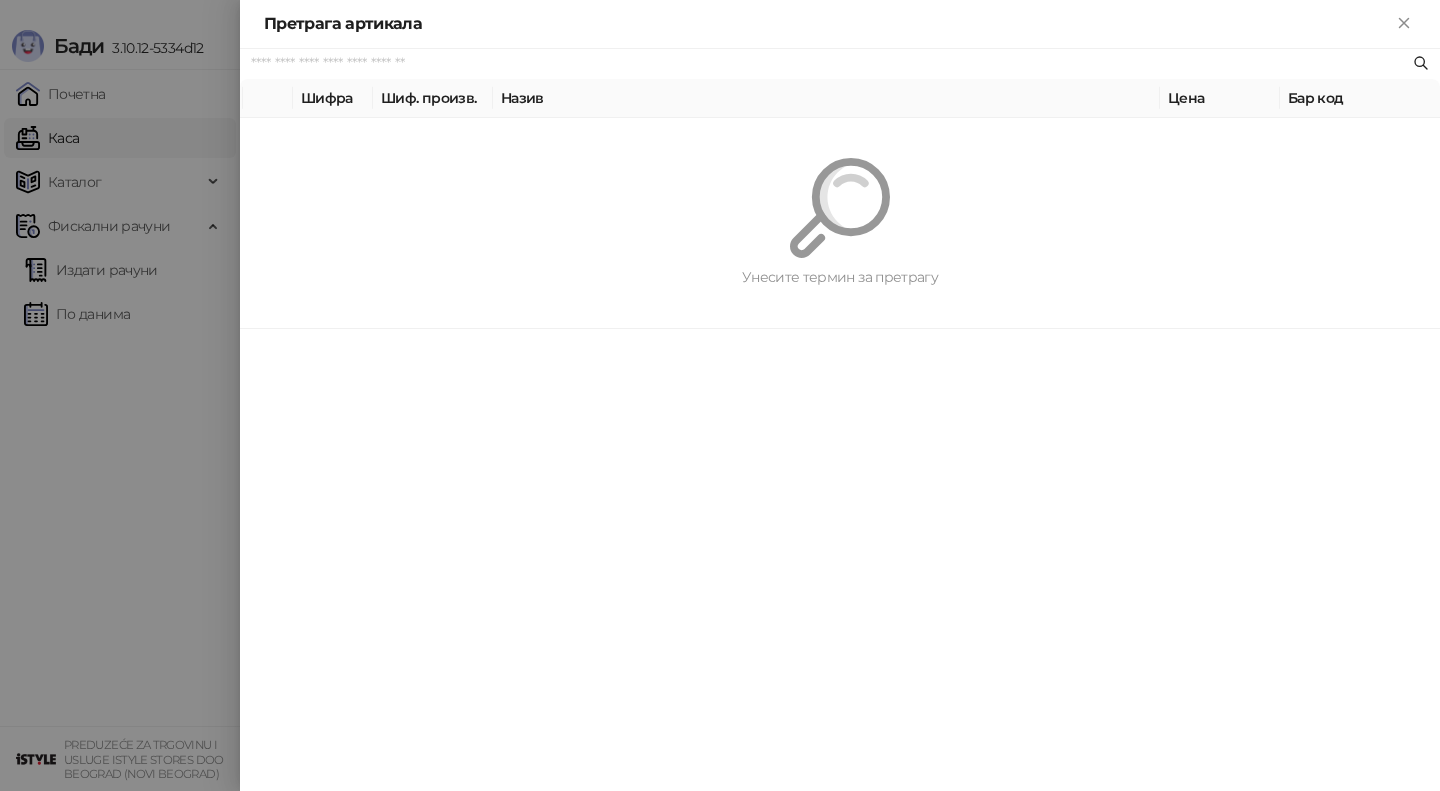 paste on "*********" 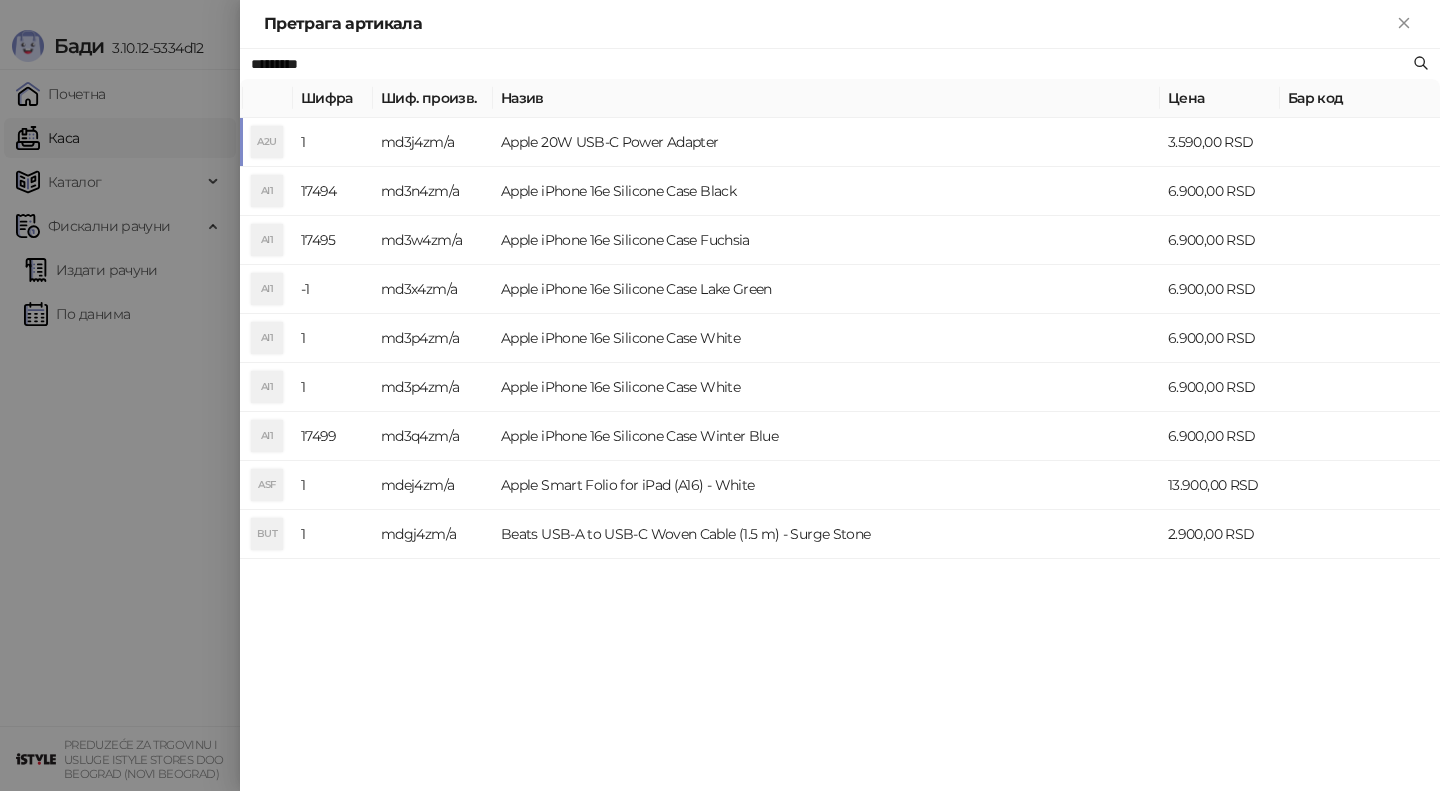 type on "*********" 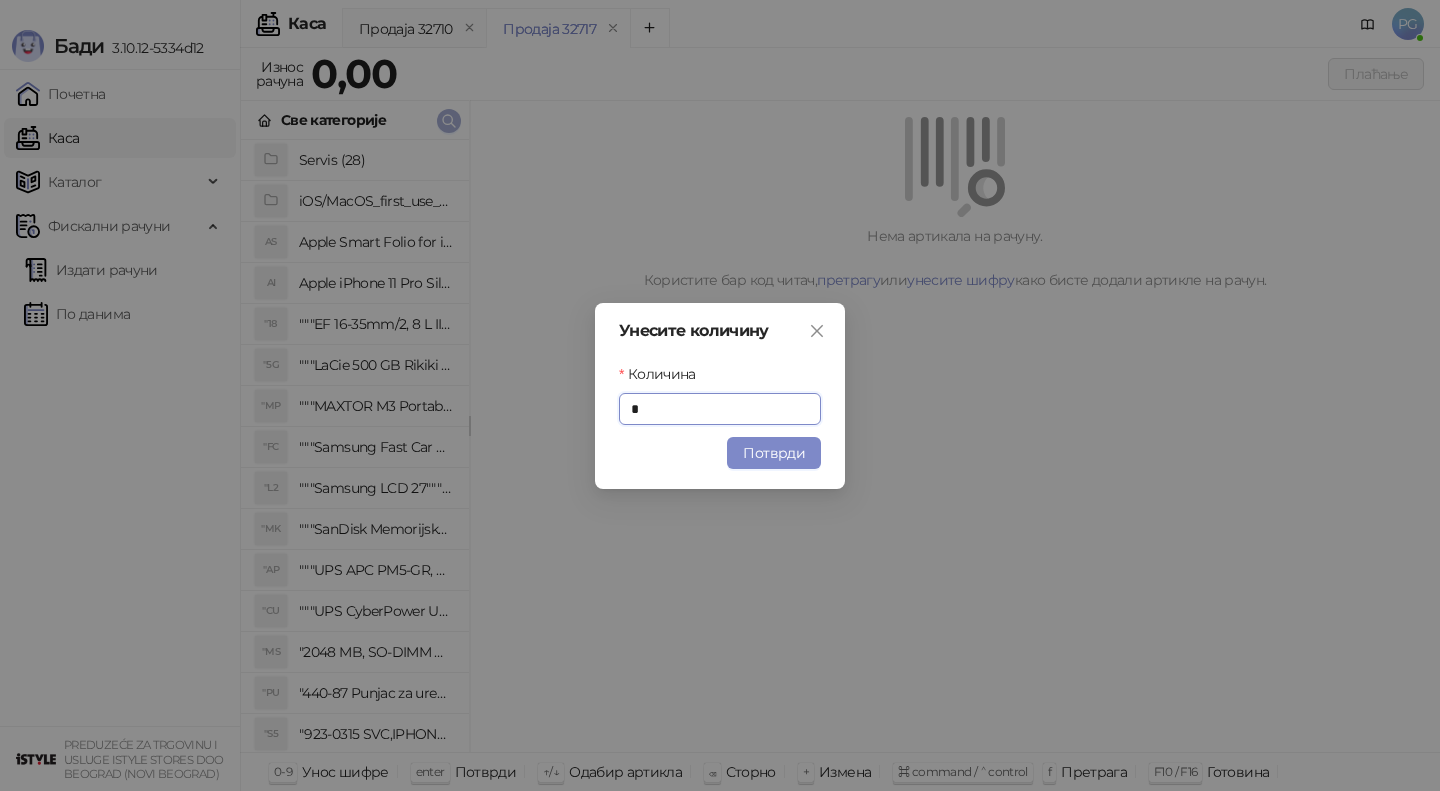 type on "*" 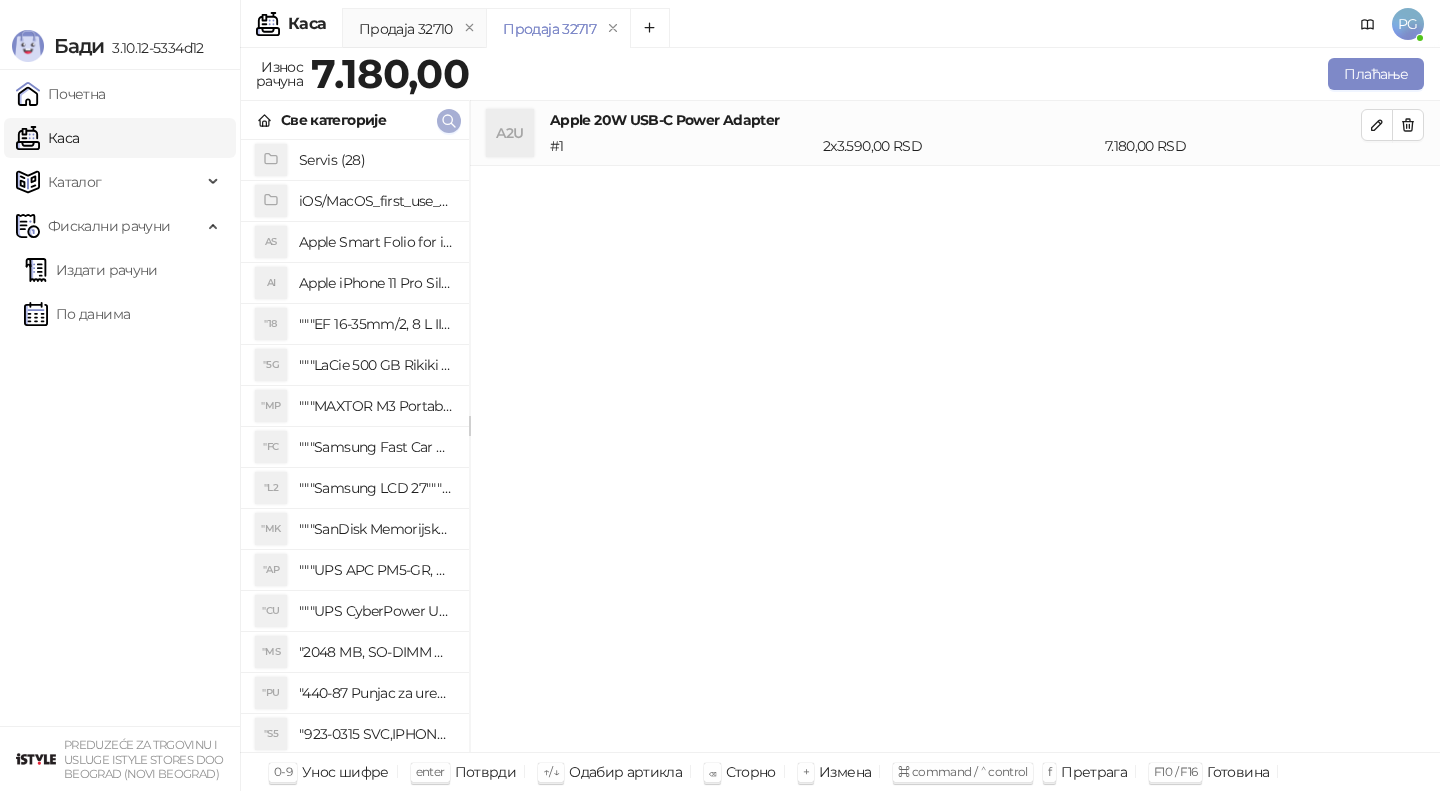 click 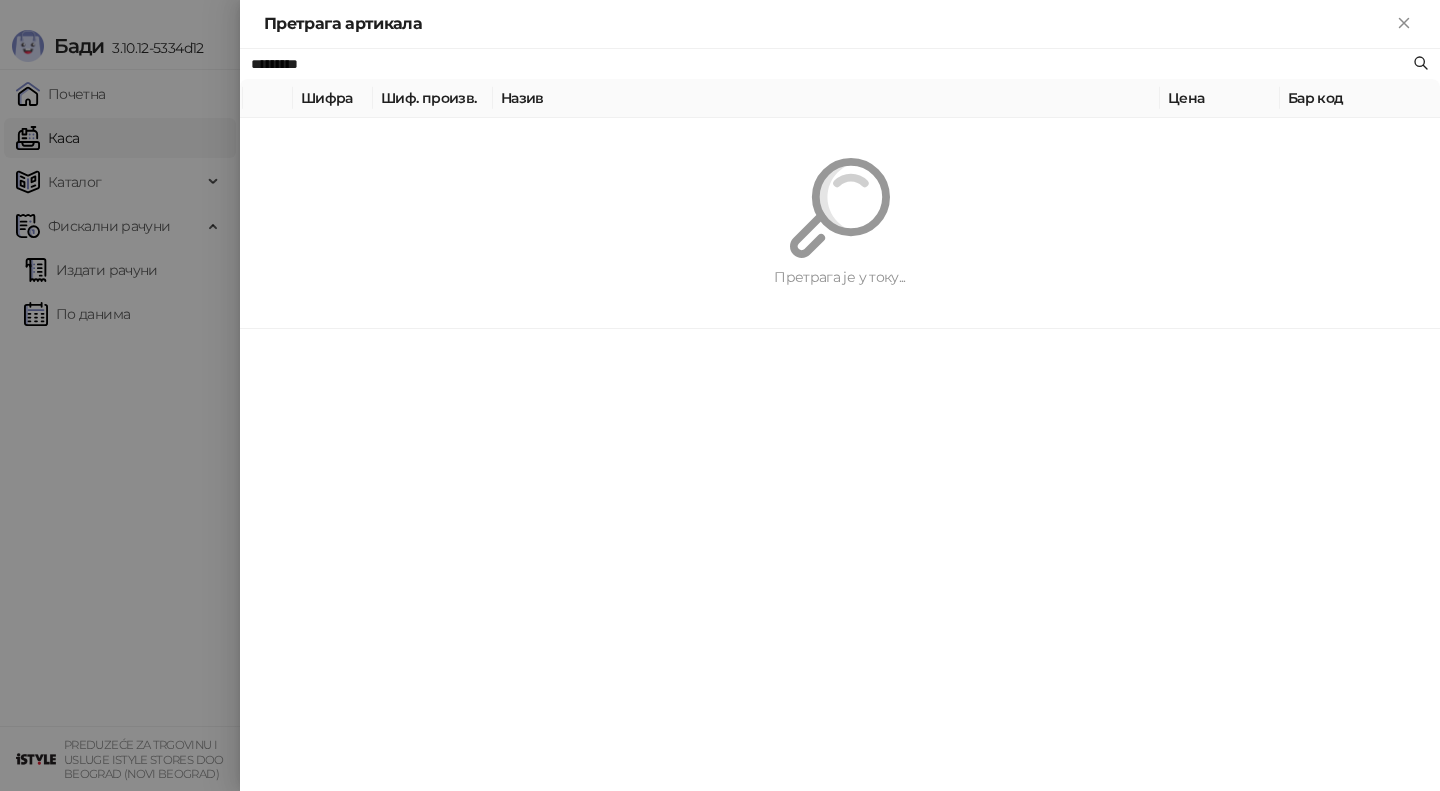 paste 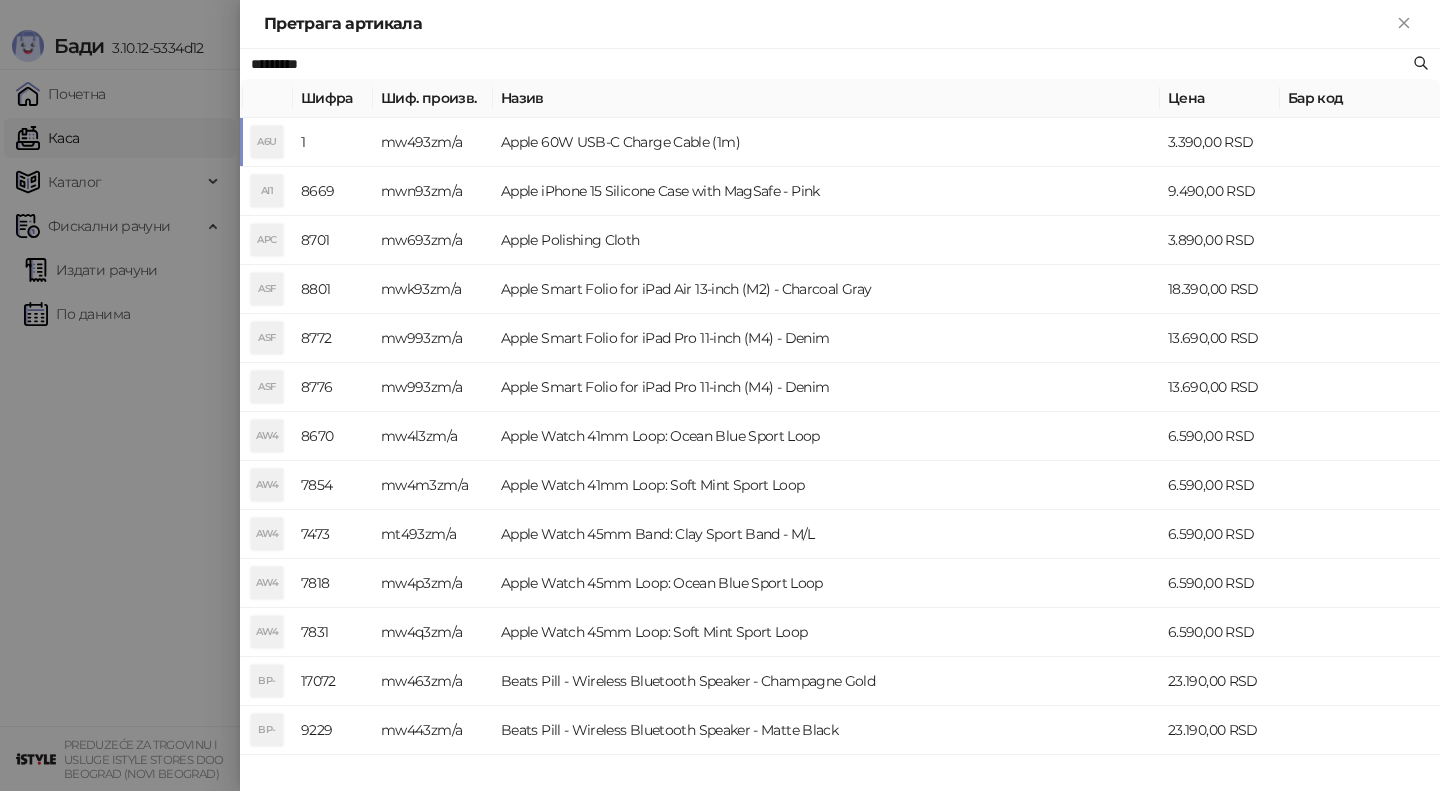 type on "*********" 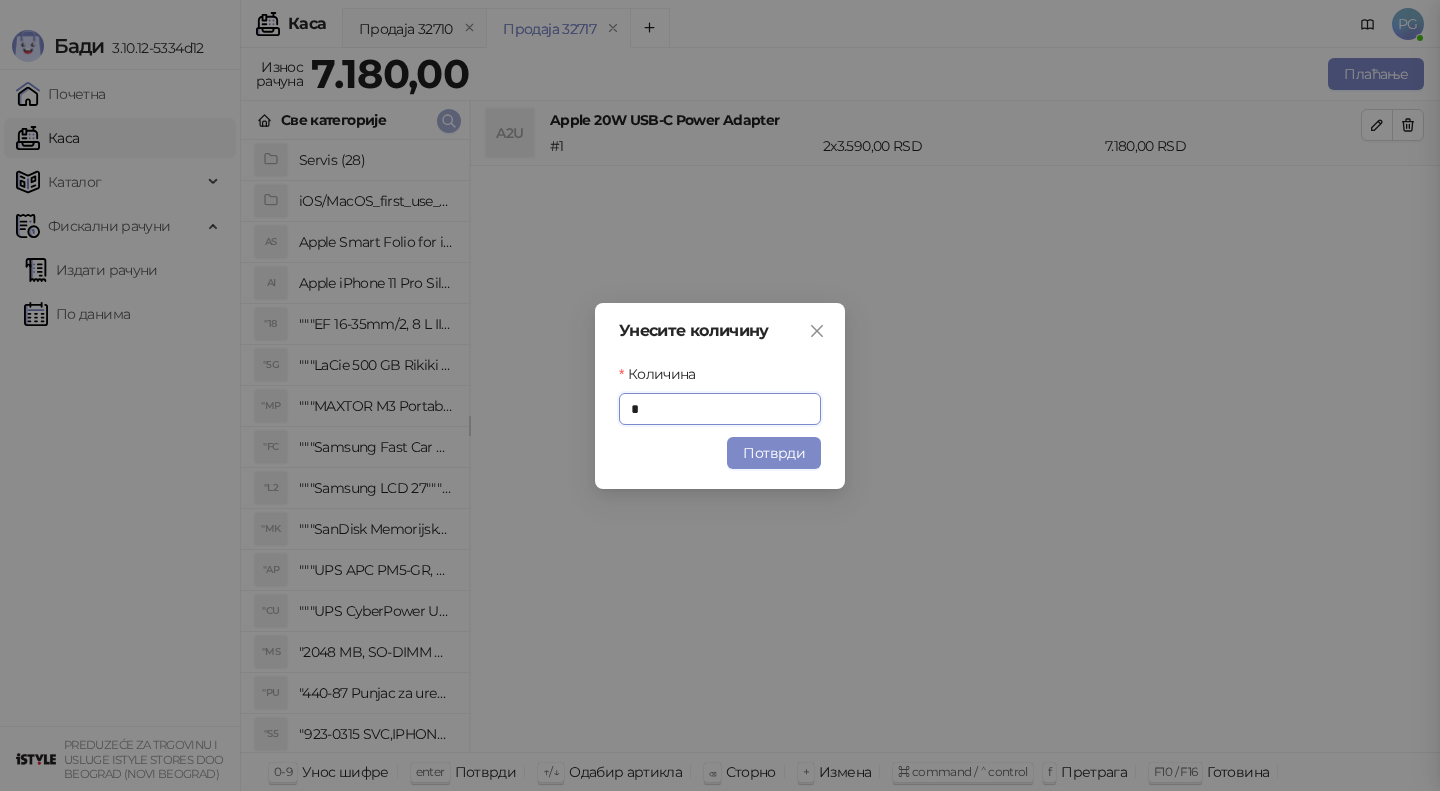 type on "*" 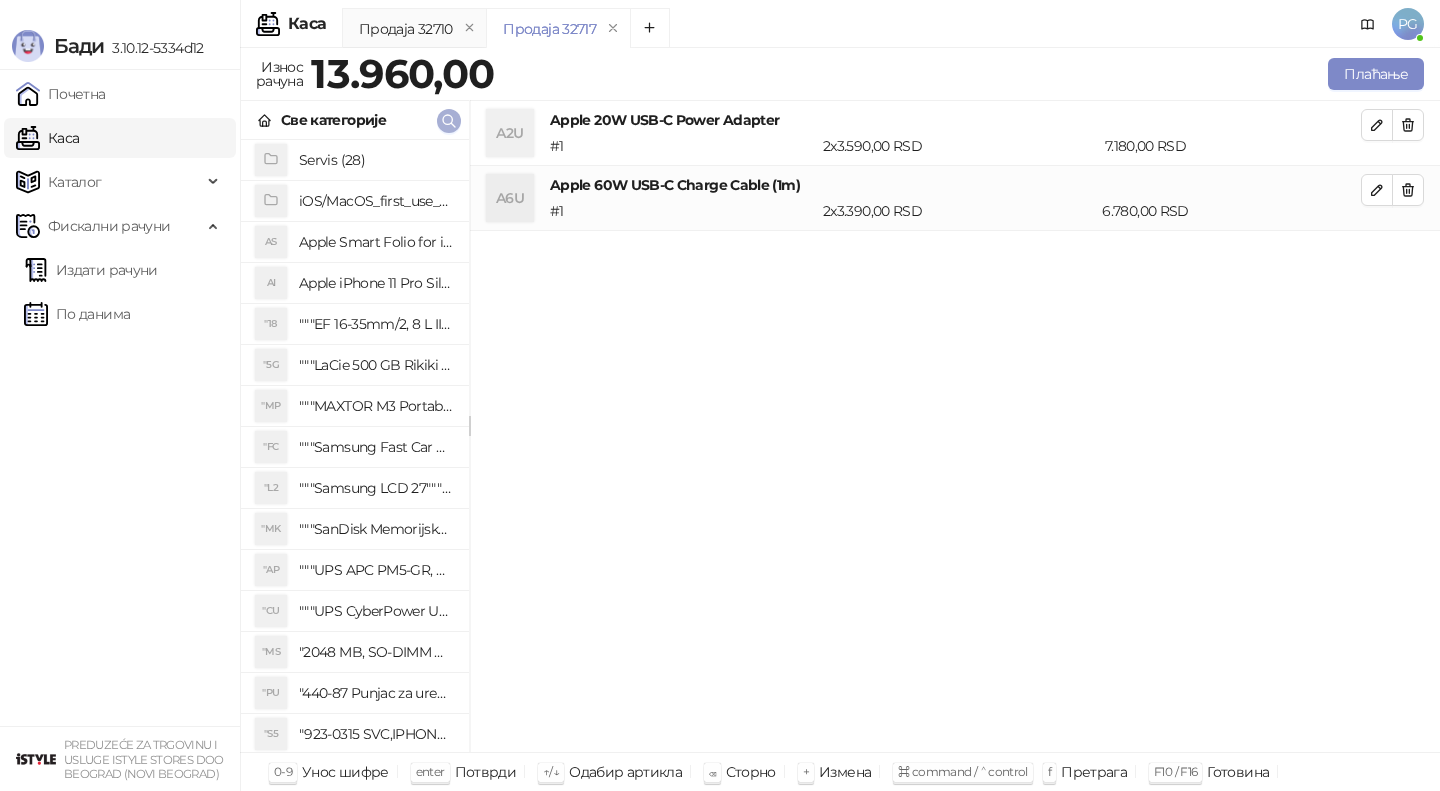 click 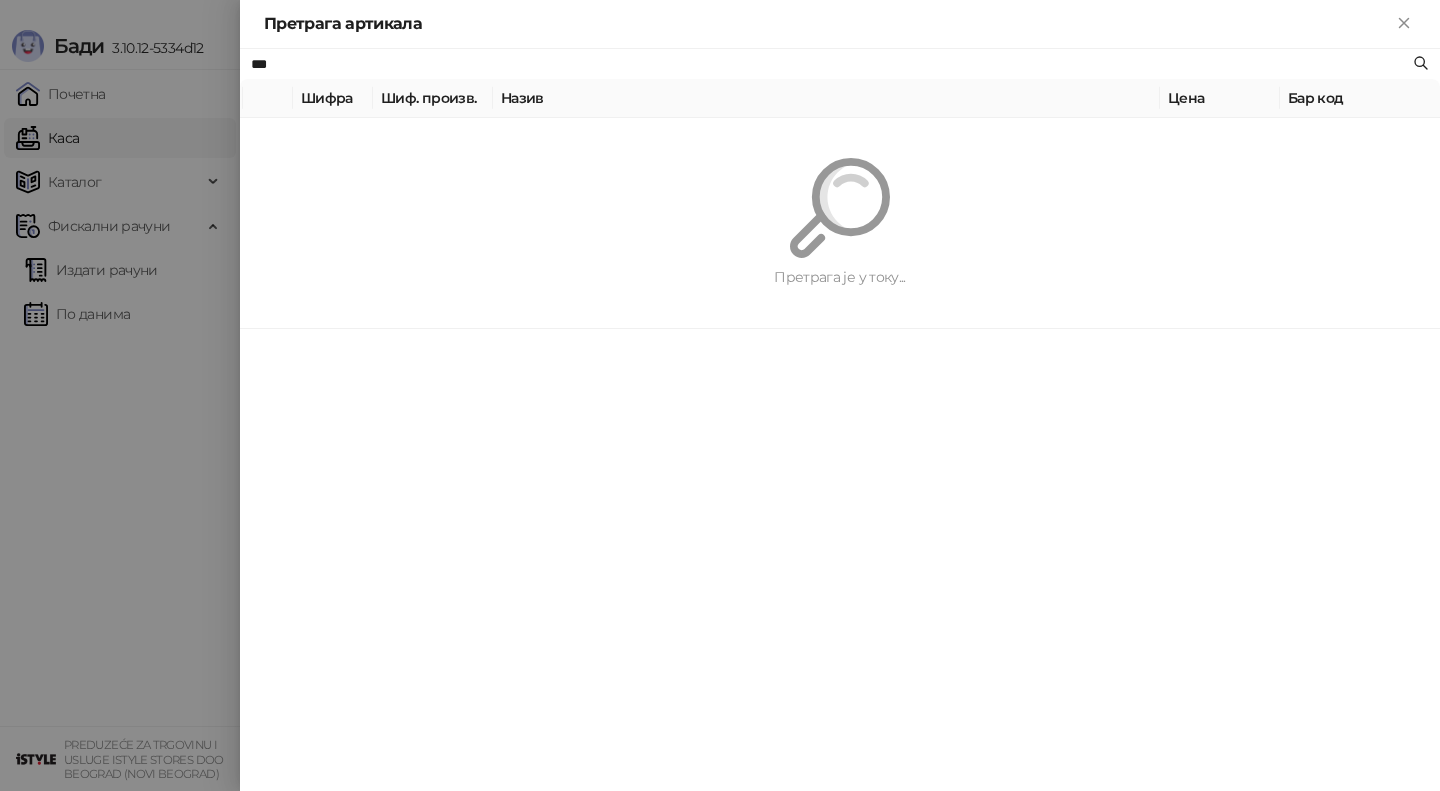 type on "***" 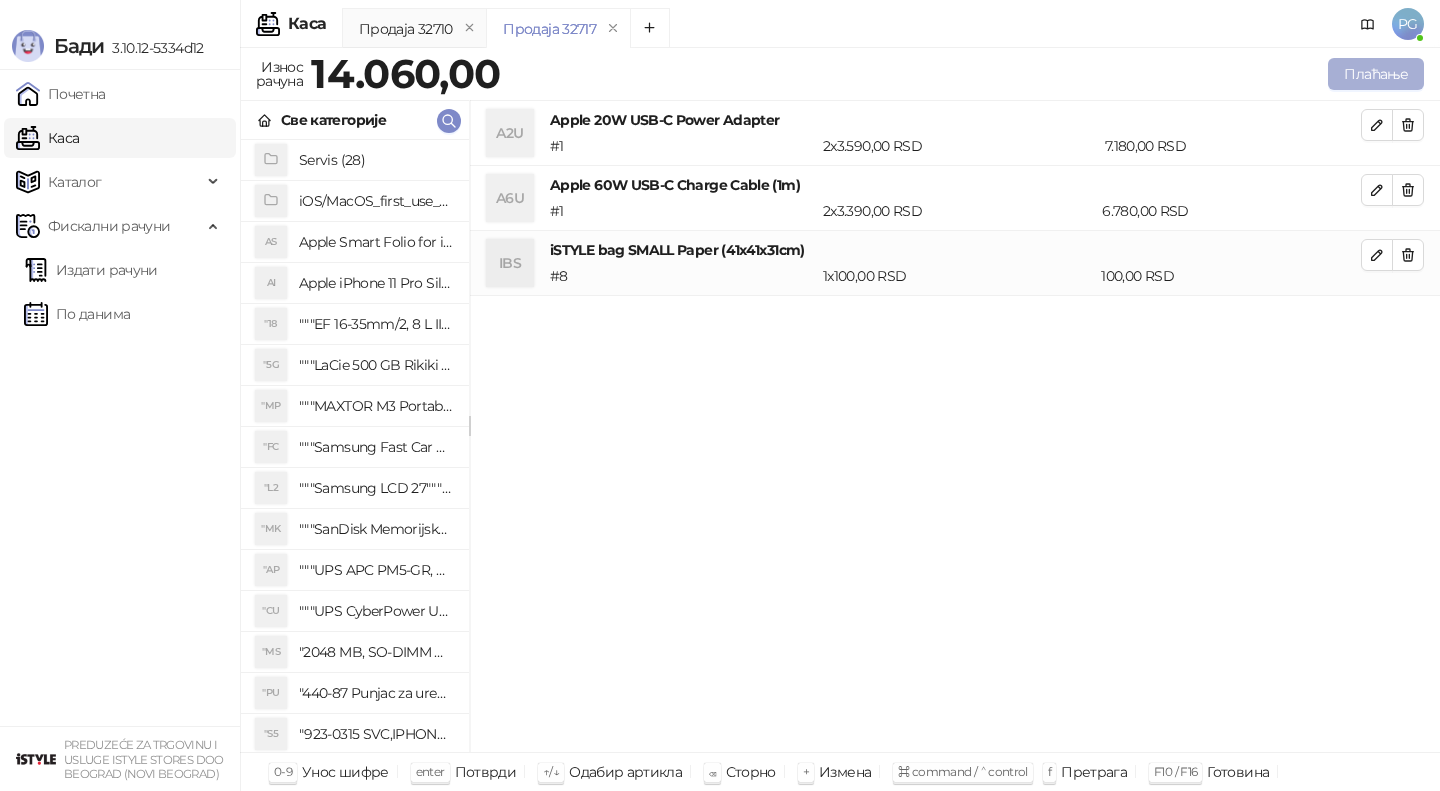 click on "Плаћање" at bounding box center (1376, 74) 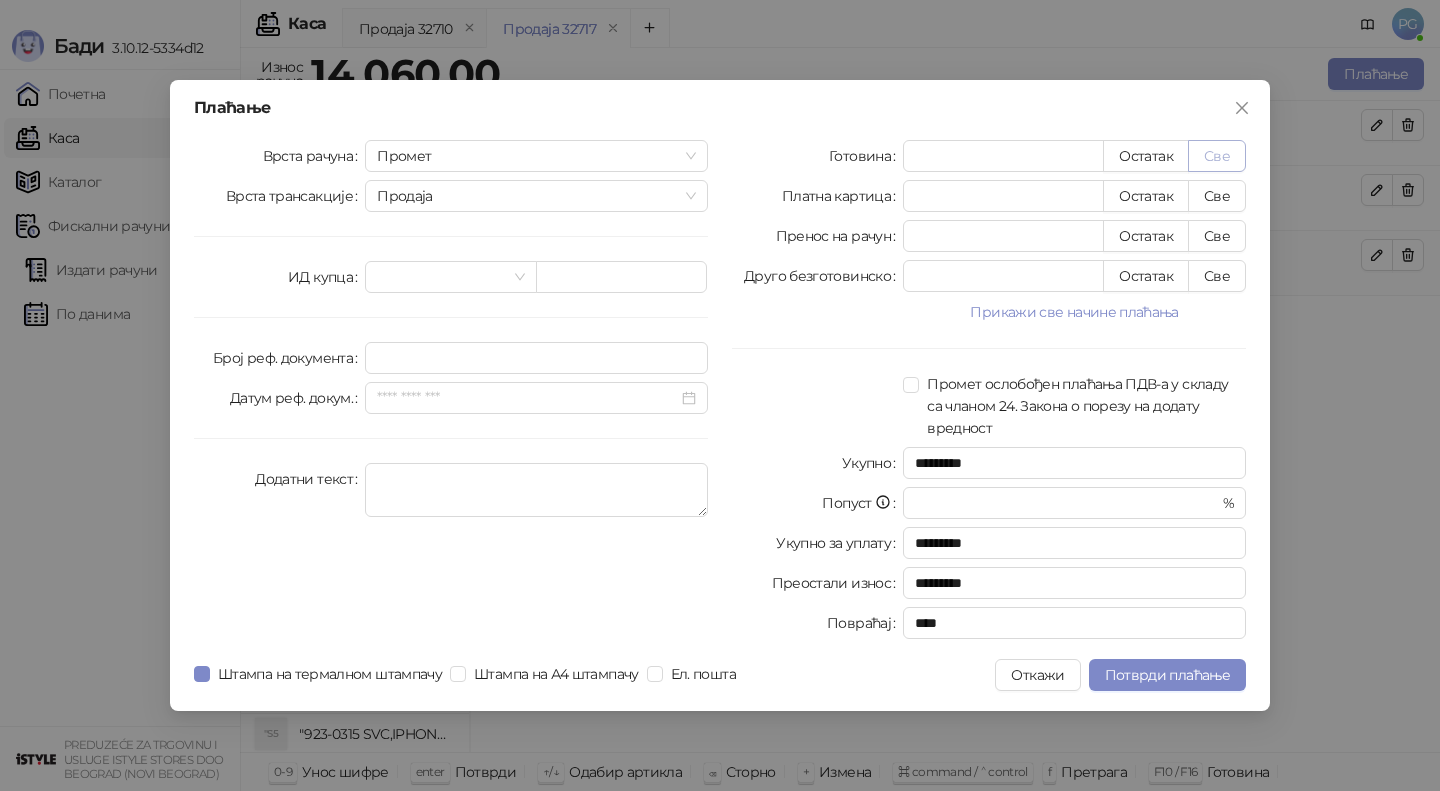 click on "Све" at bounding box center [1217, 156] 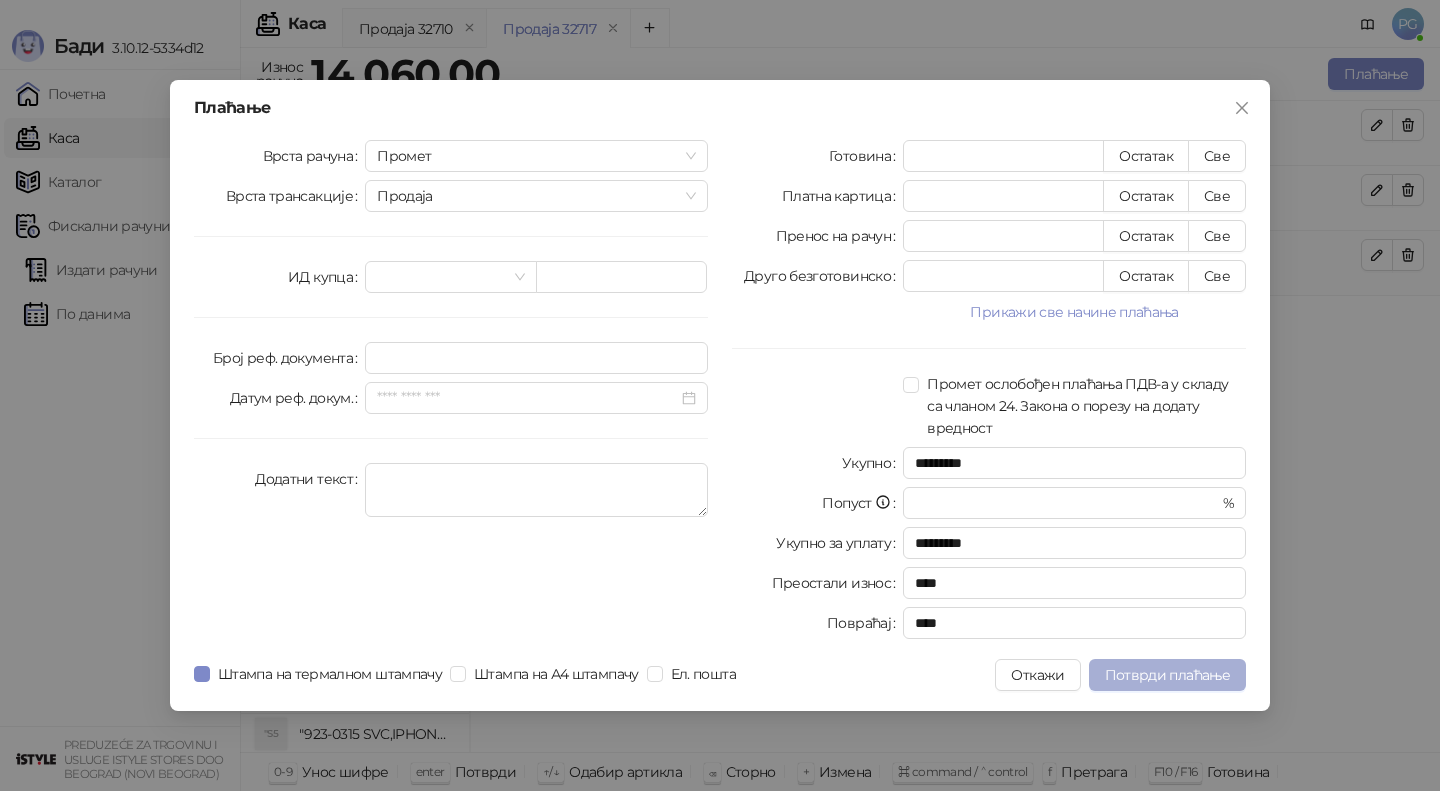 click on "Потврди плаћање" at bounding box center (1167, 675) 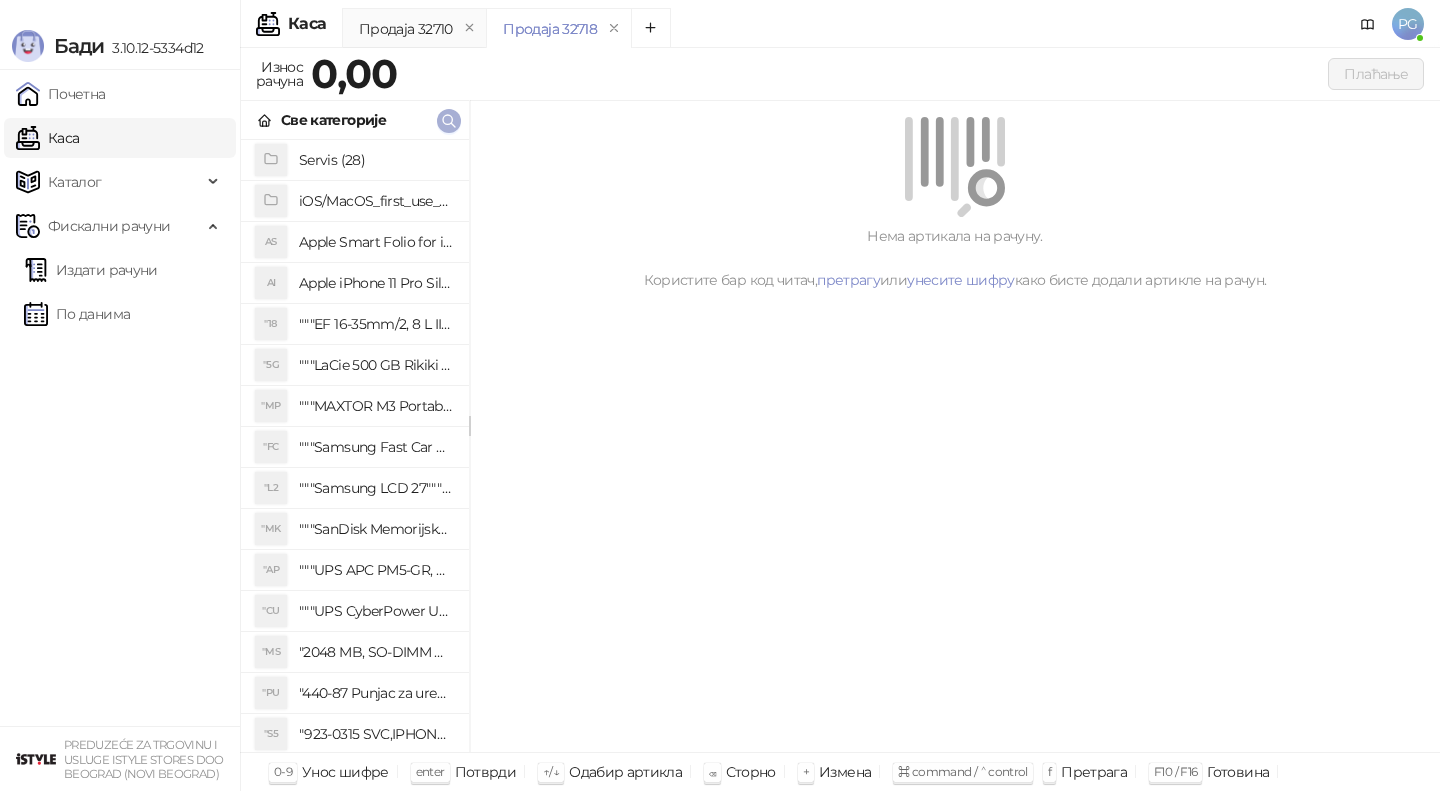 click 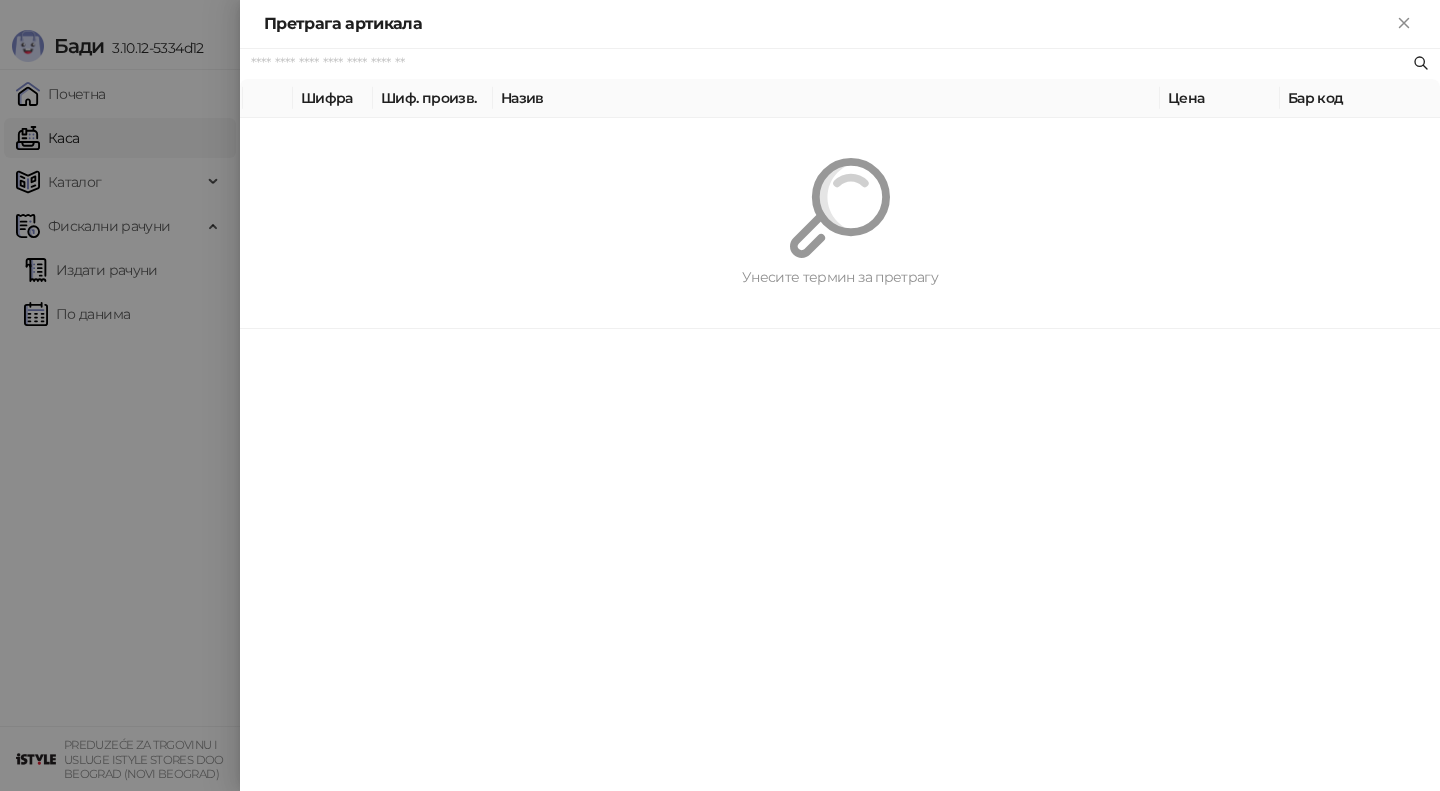 paste on "*********" 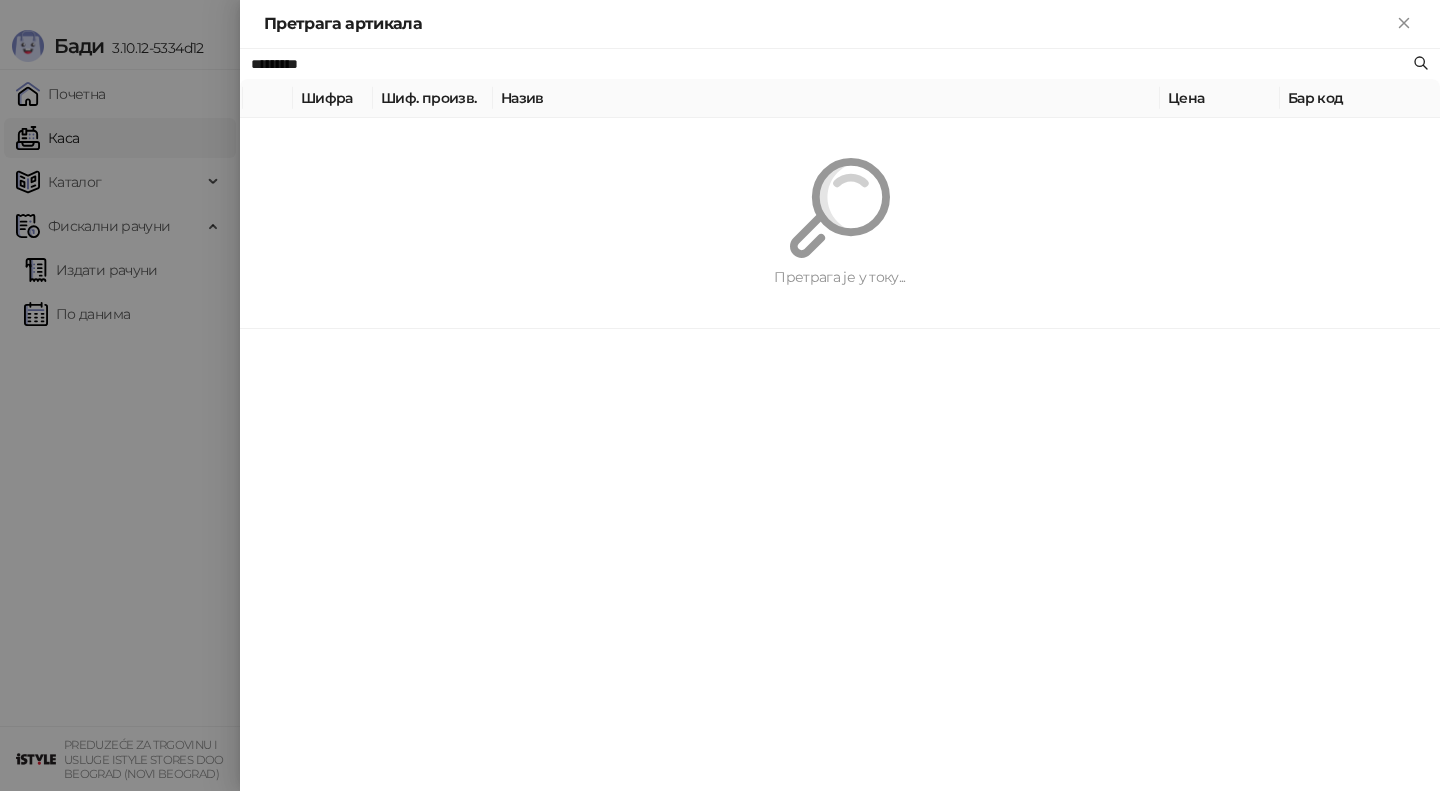 type on "*********" 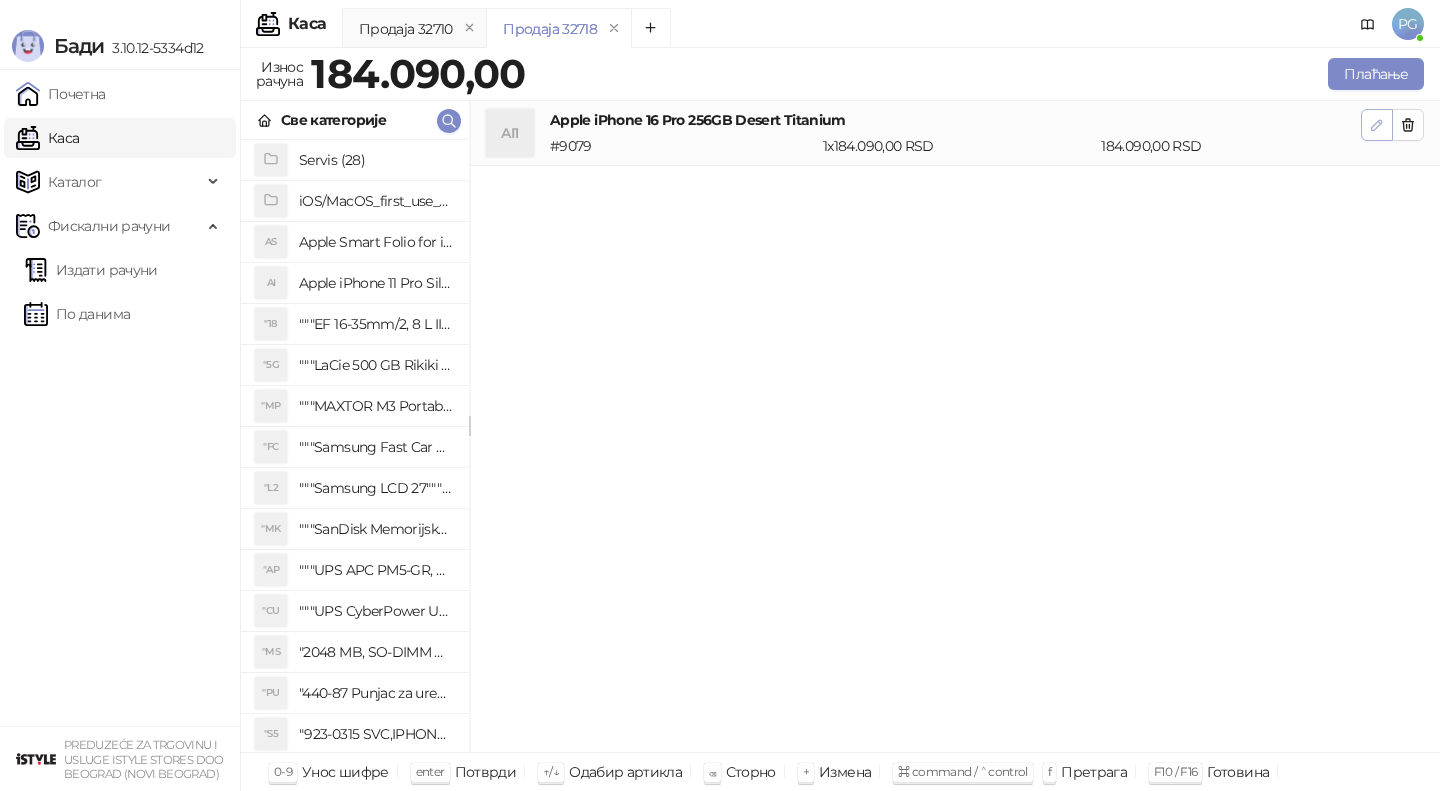 click 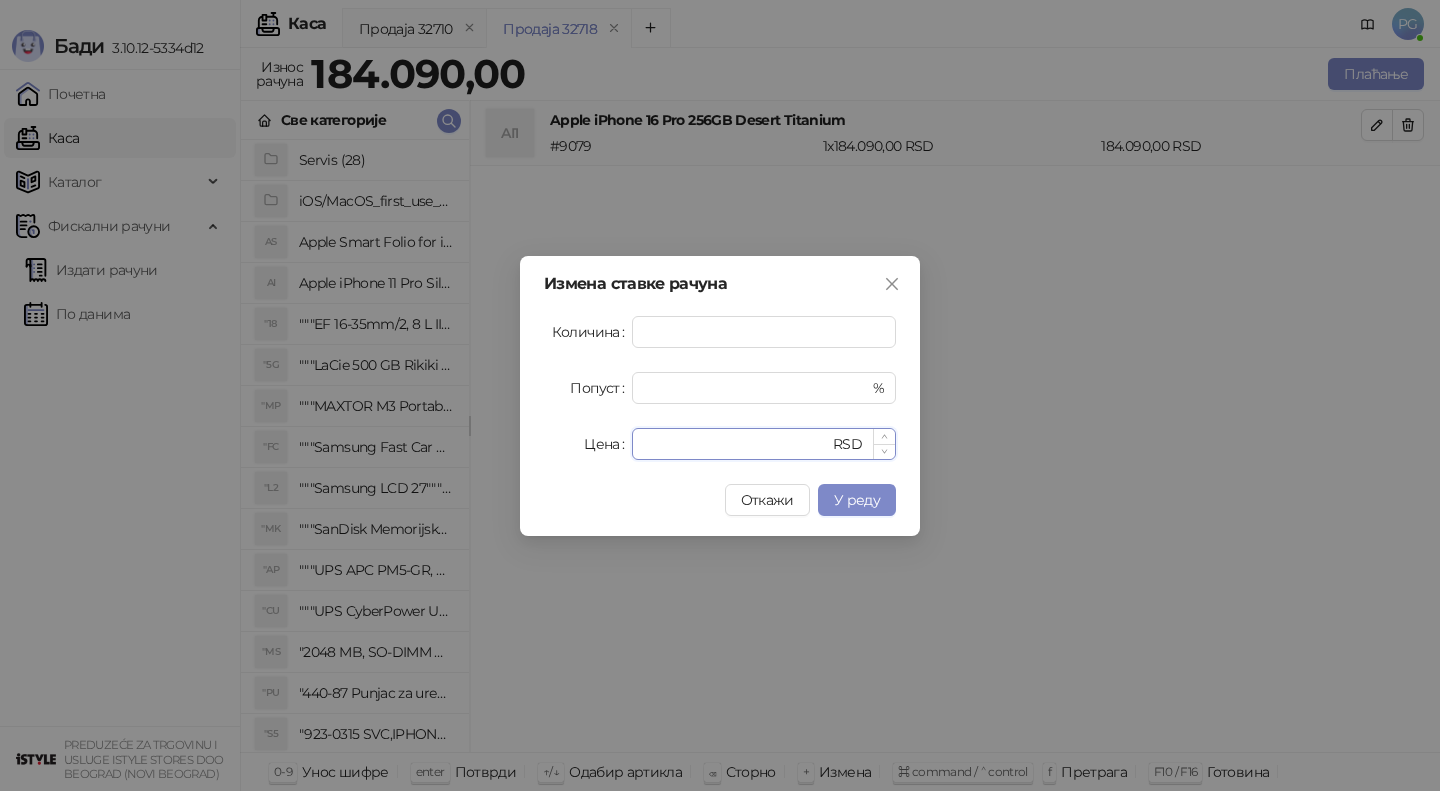 click on "******" at bounding box center [736, 444] 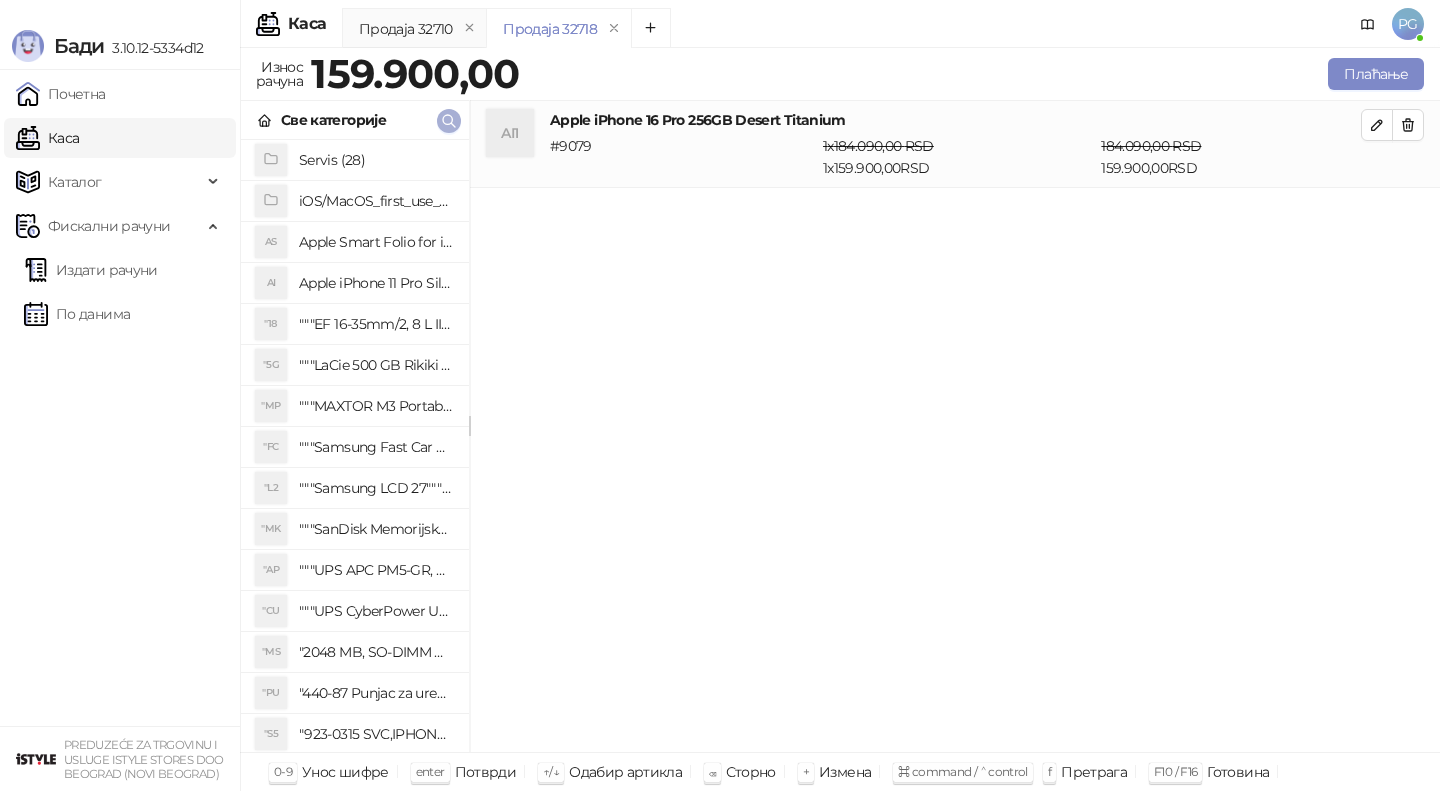 click 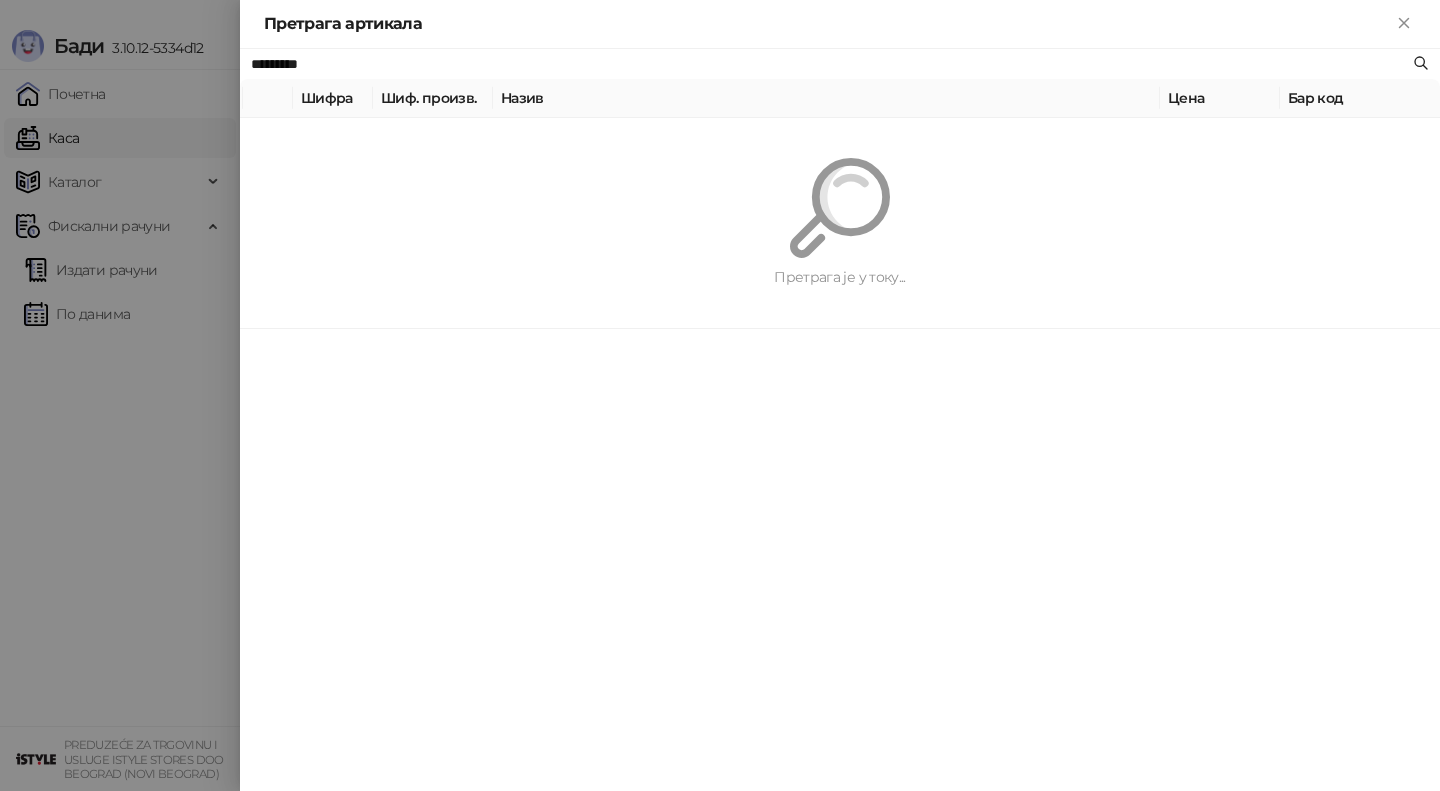paste on "*******" 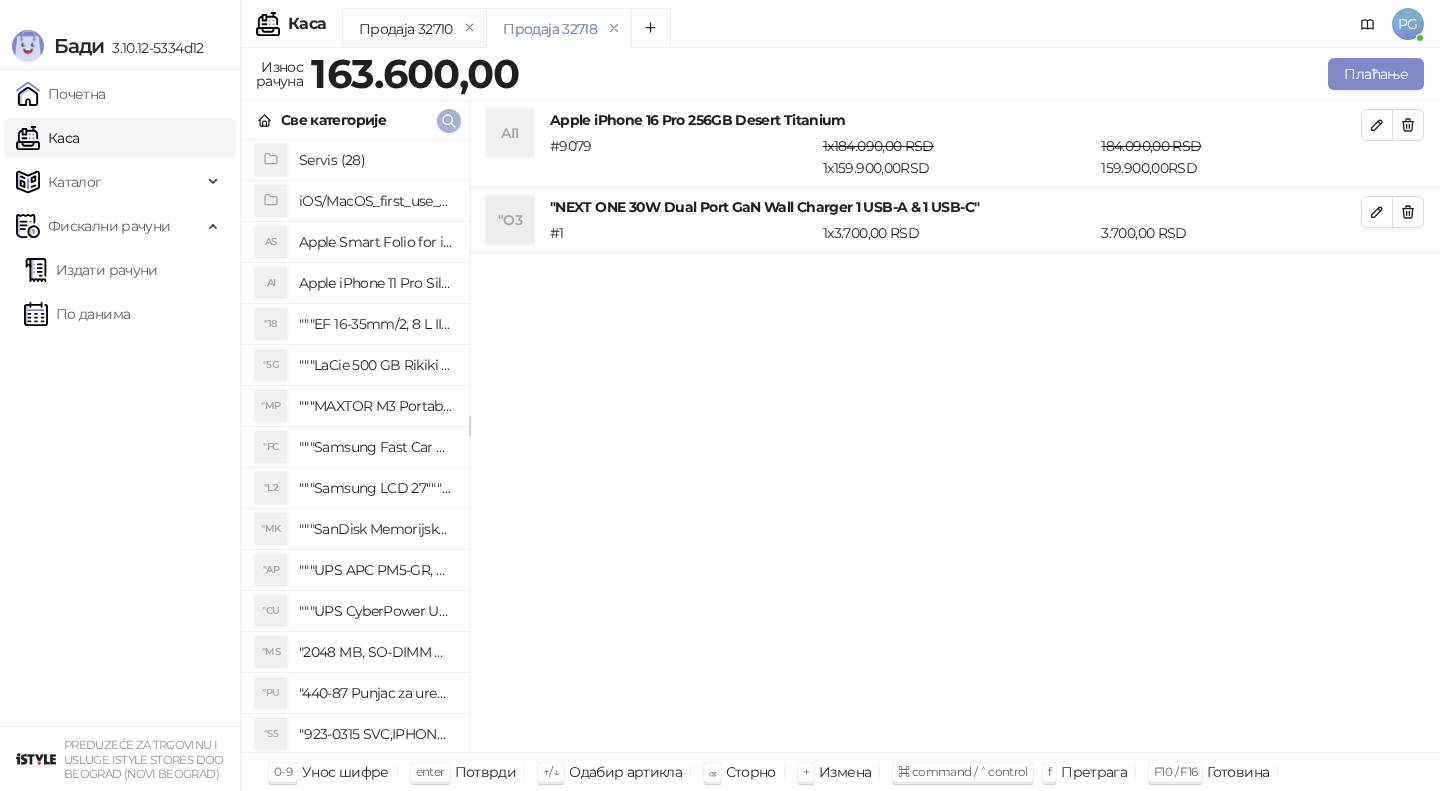 click 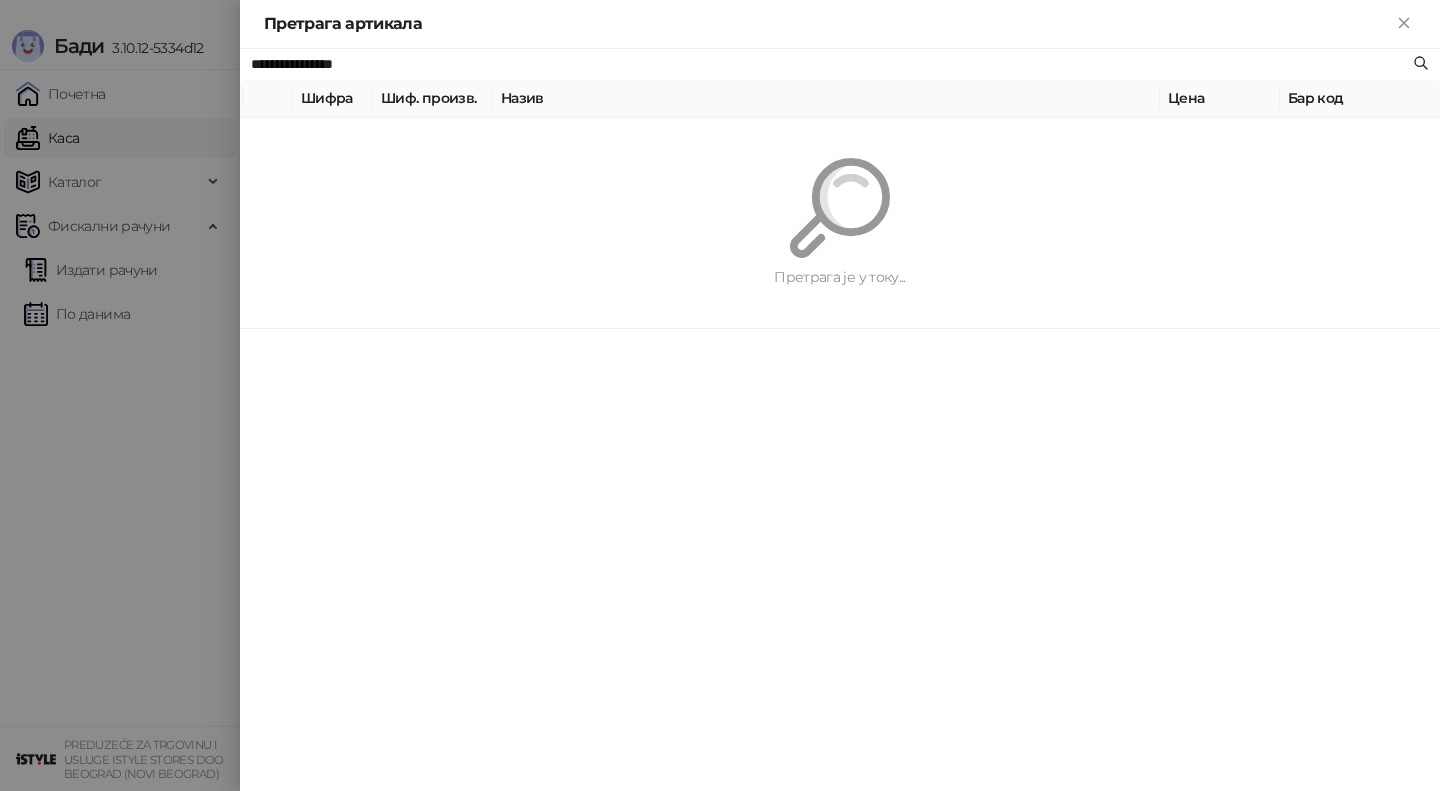 paste on "****" 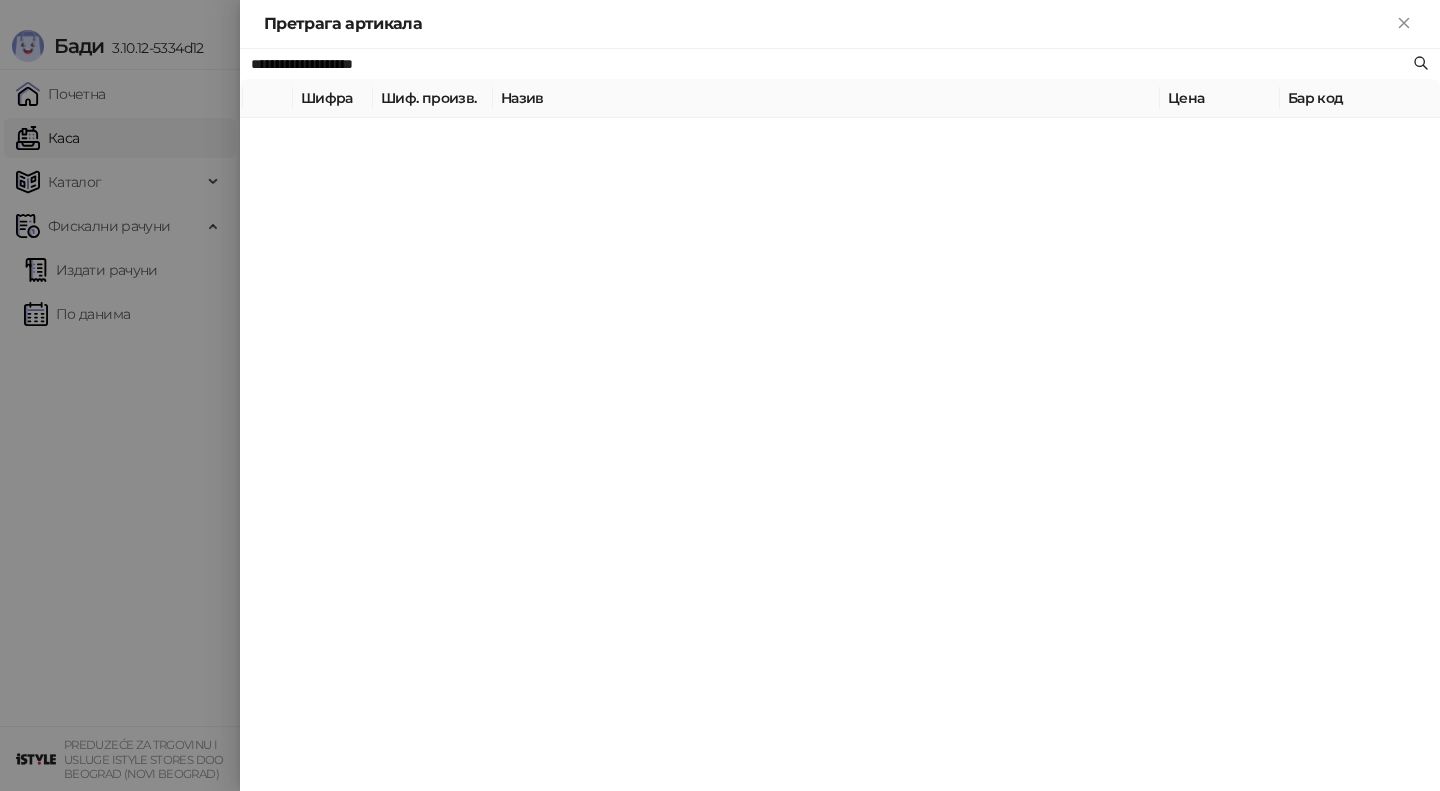 type on "**********" 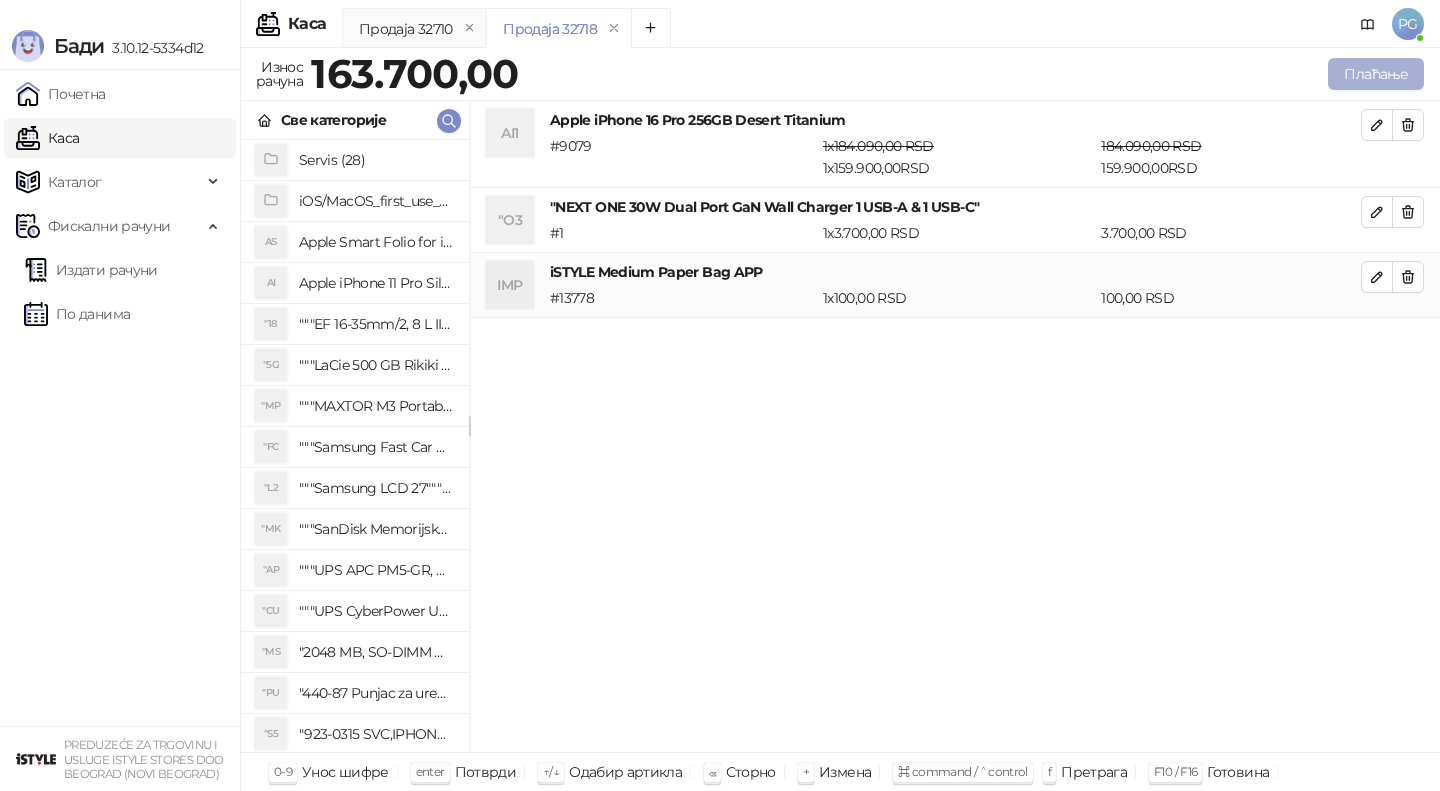 click on "Плаћање" at bounding box center [1376, 74] 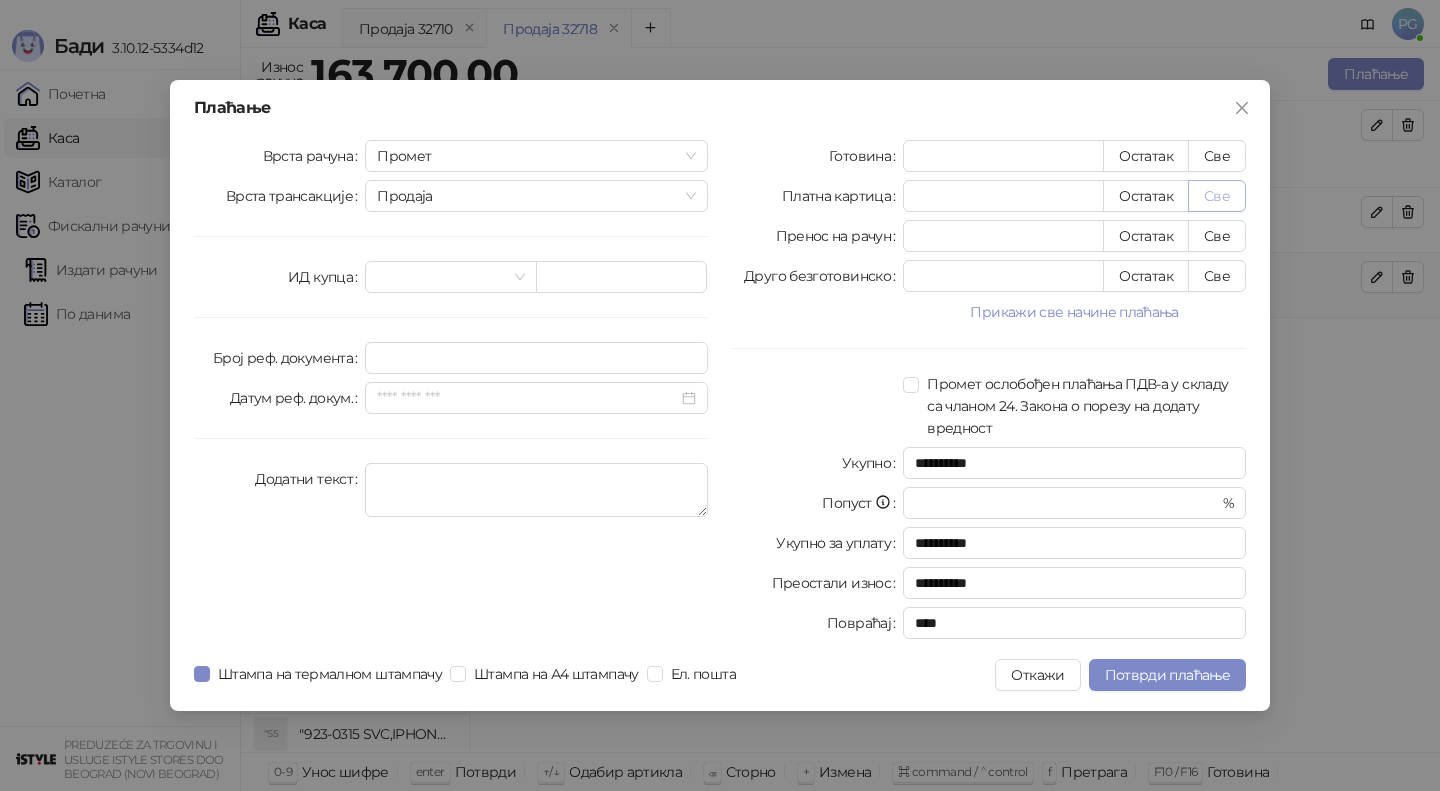click on "Све" at bounding box center [1217, 196] 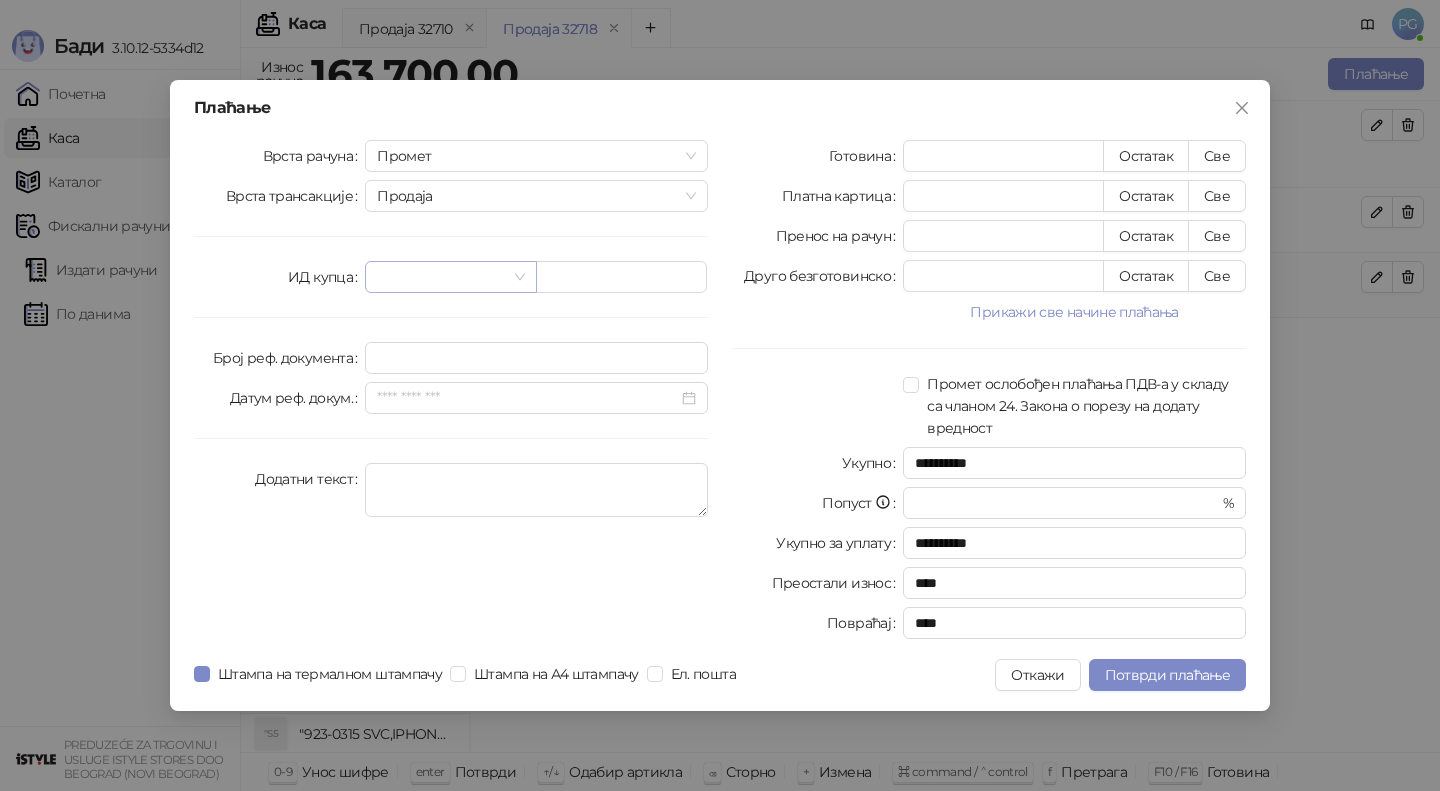 click at bounding box center (441, 277) 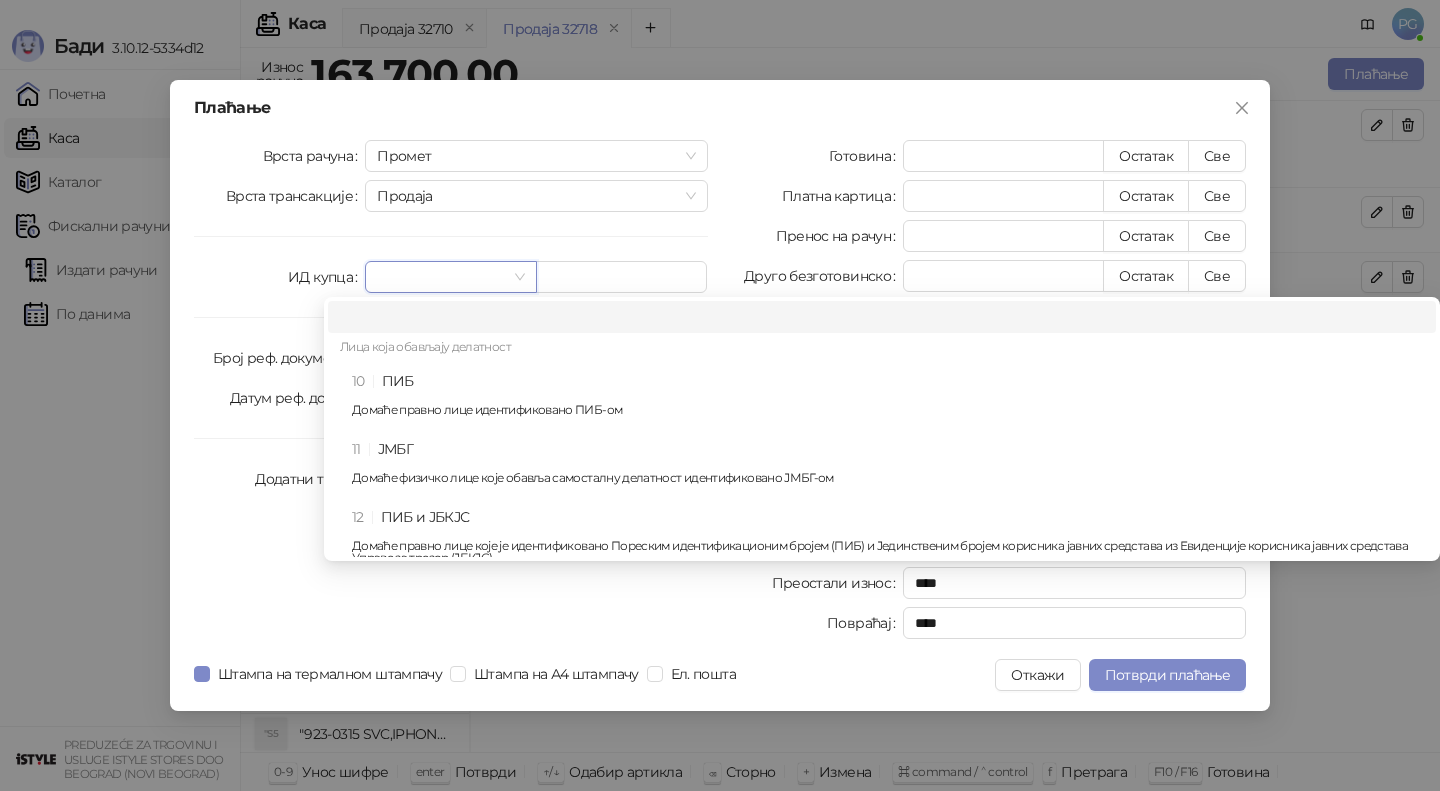click on "10 ПИБ Домаће правно лице идентификовано ПИБ-ом" at bounding box center (888, 399) 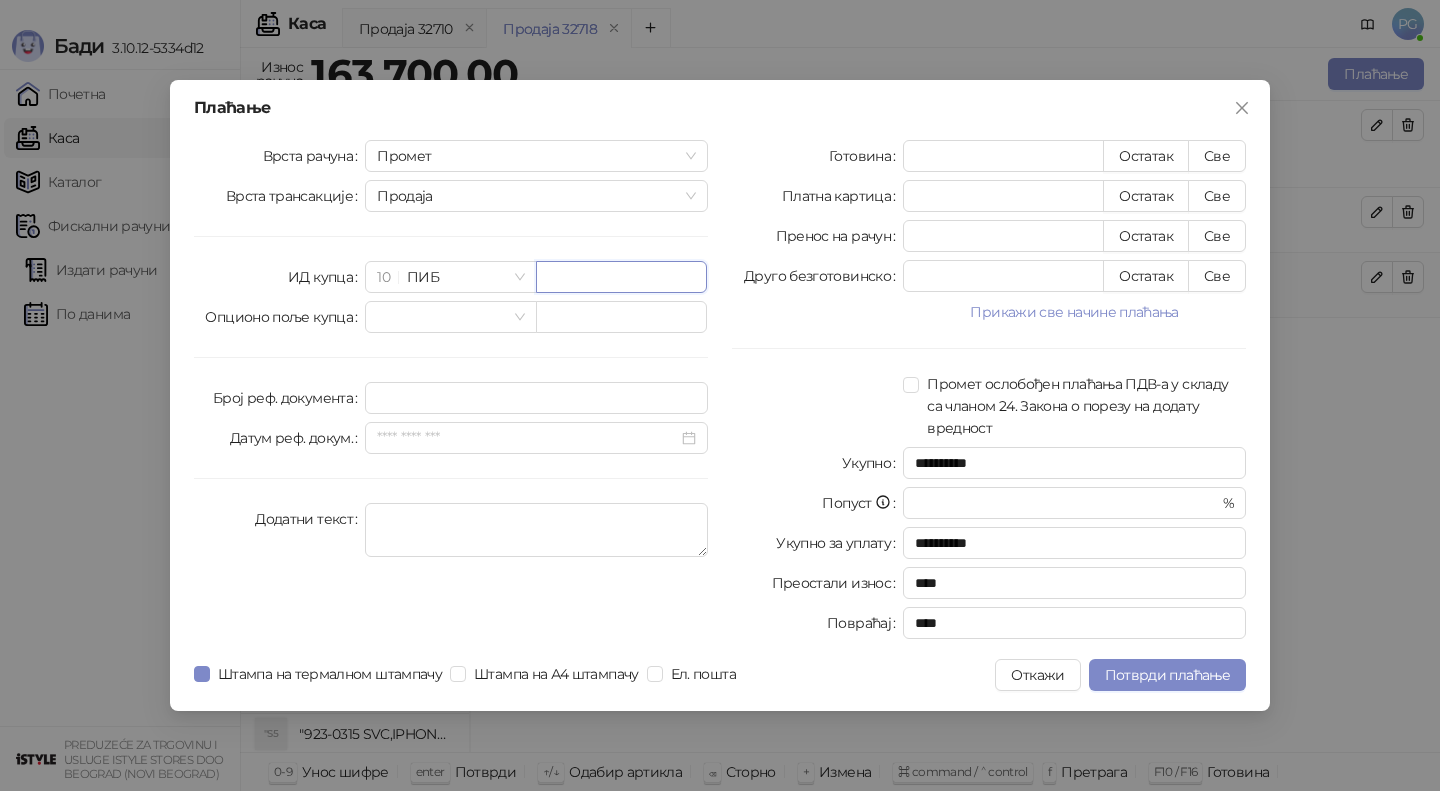 paste on "*********" 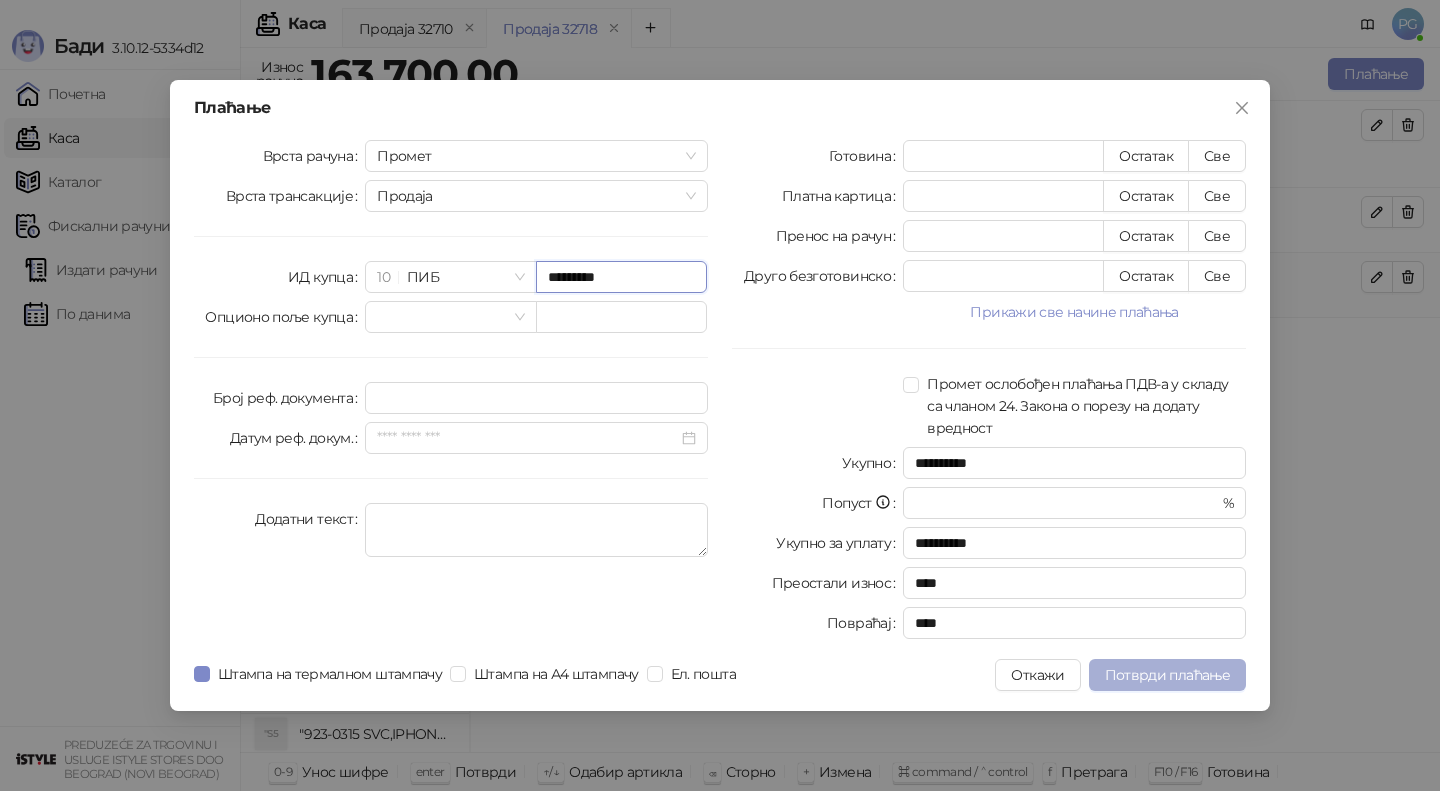 type on "*********" 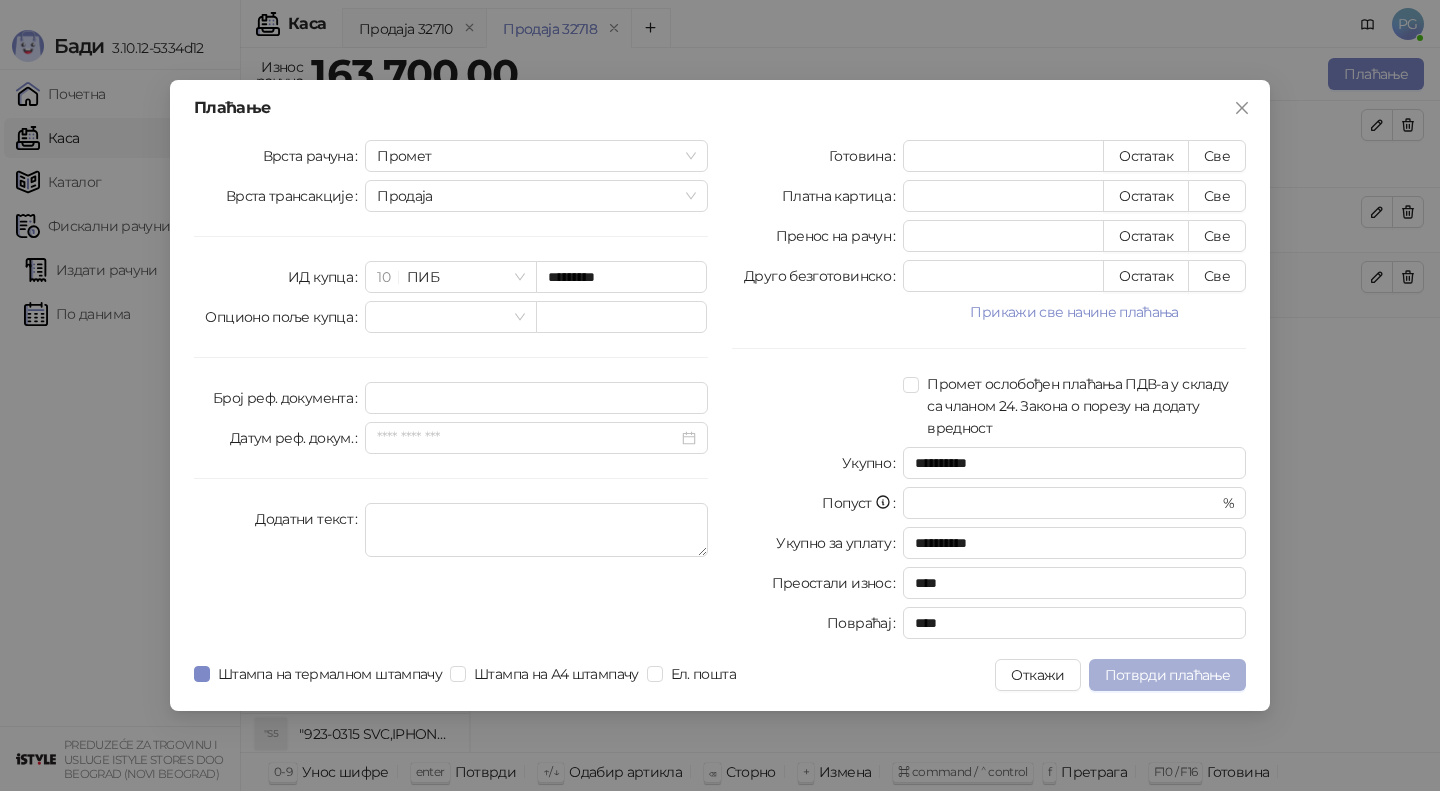 click on "Потврди плаћање" at bounding box center (1167, 675) 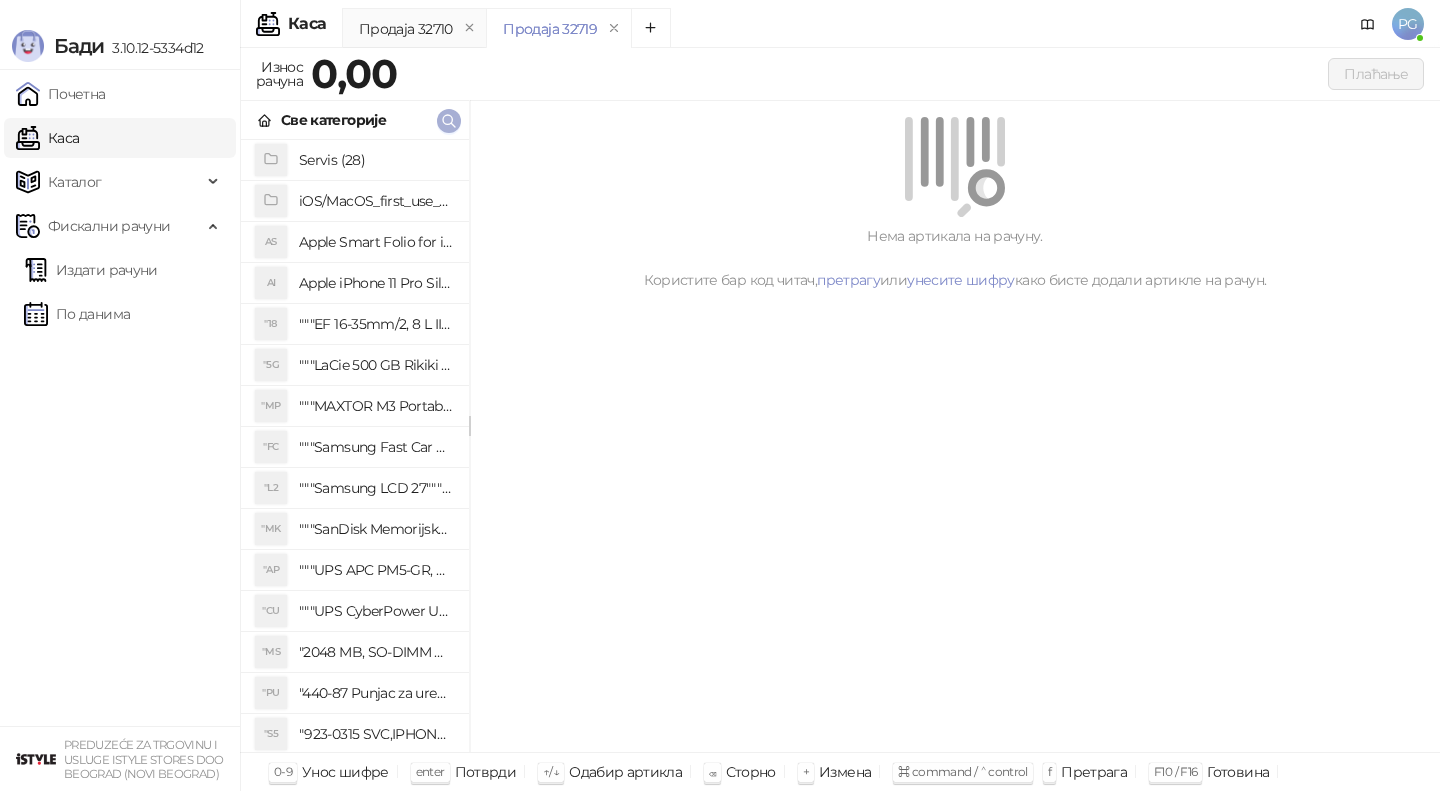 click 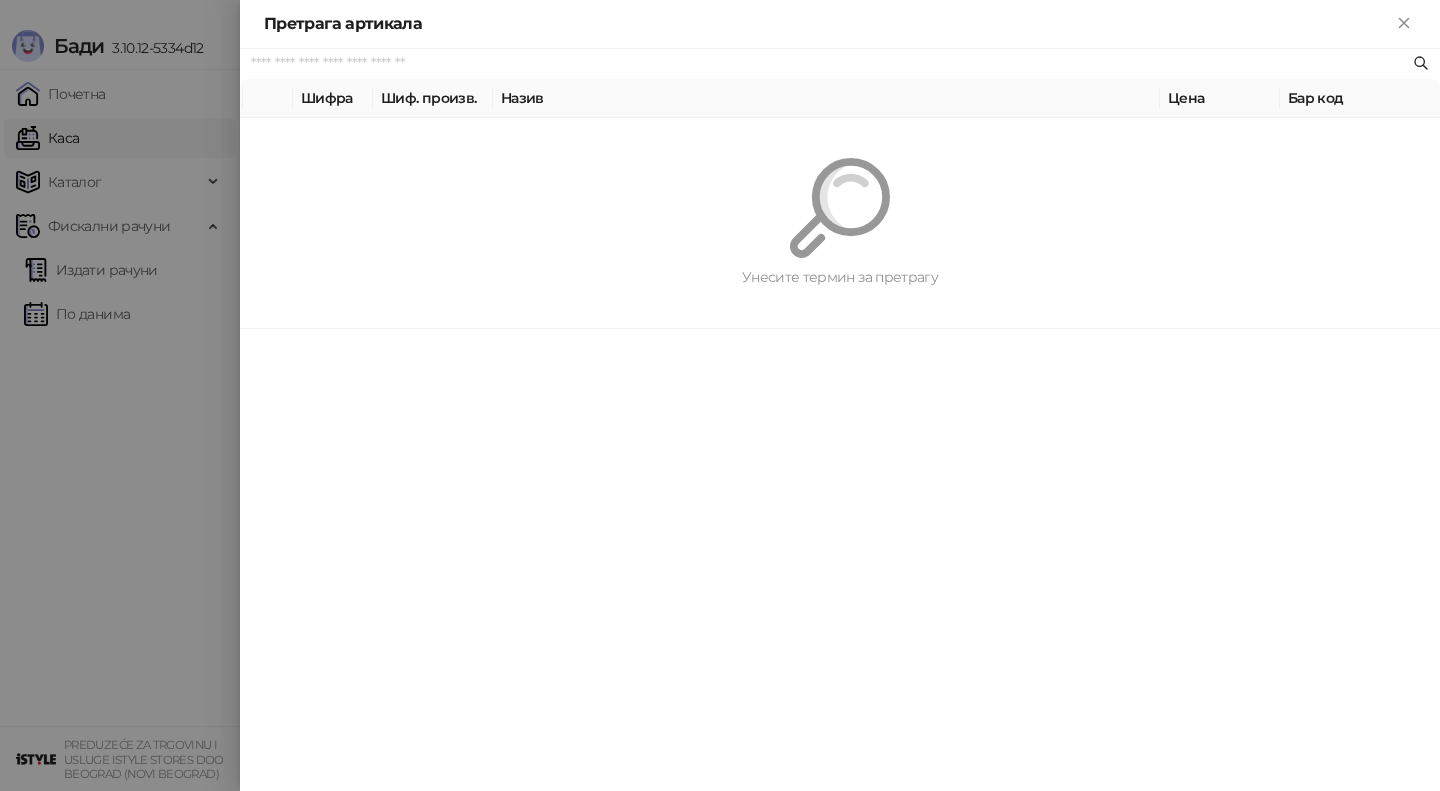 paste on "*********" 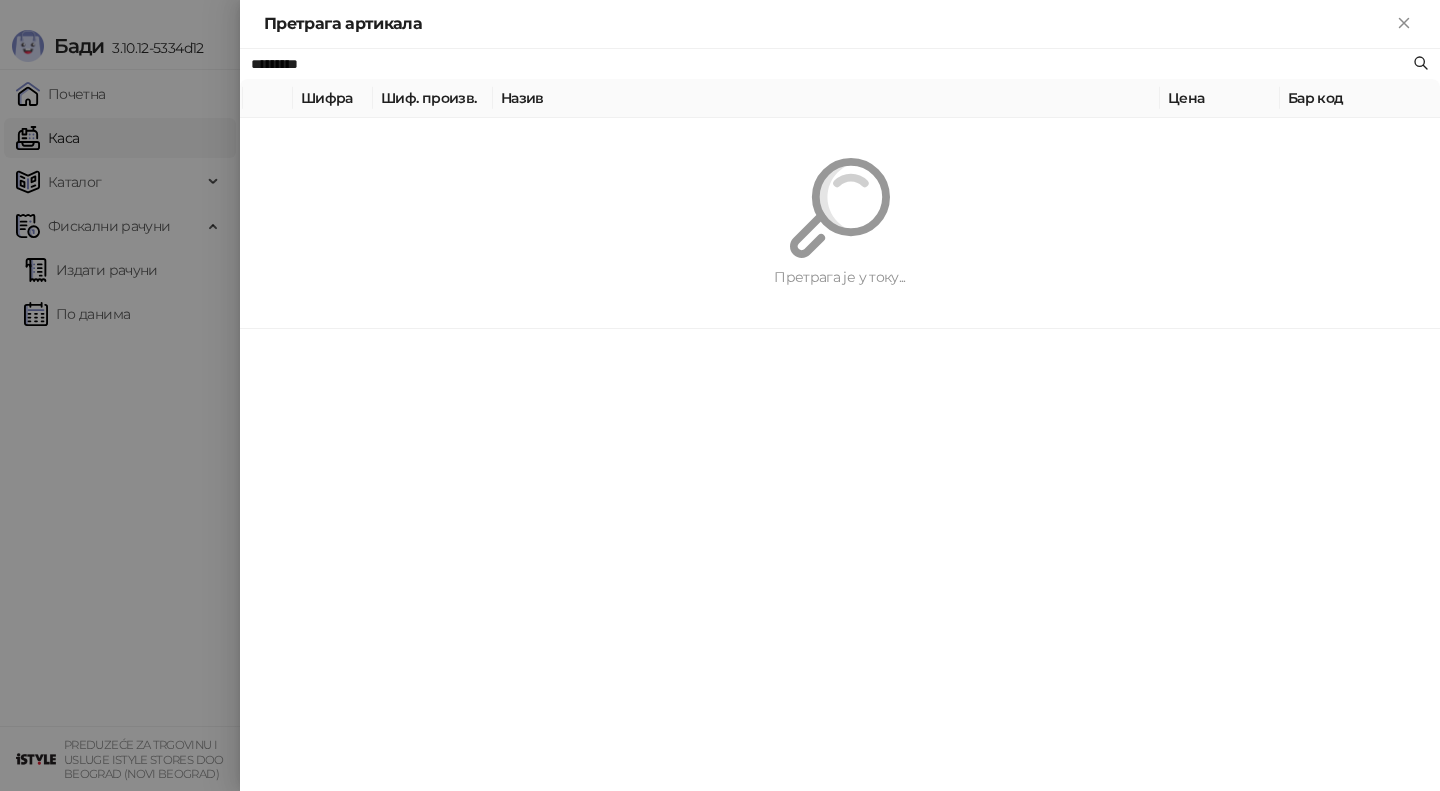 type on "*********" 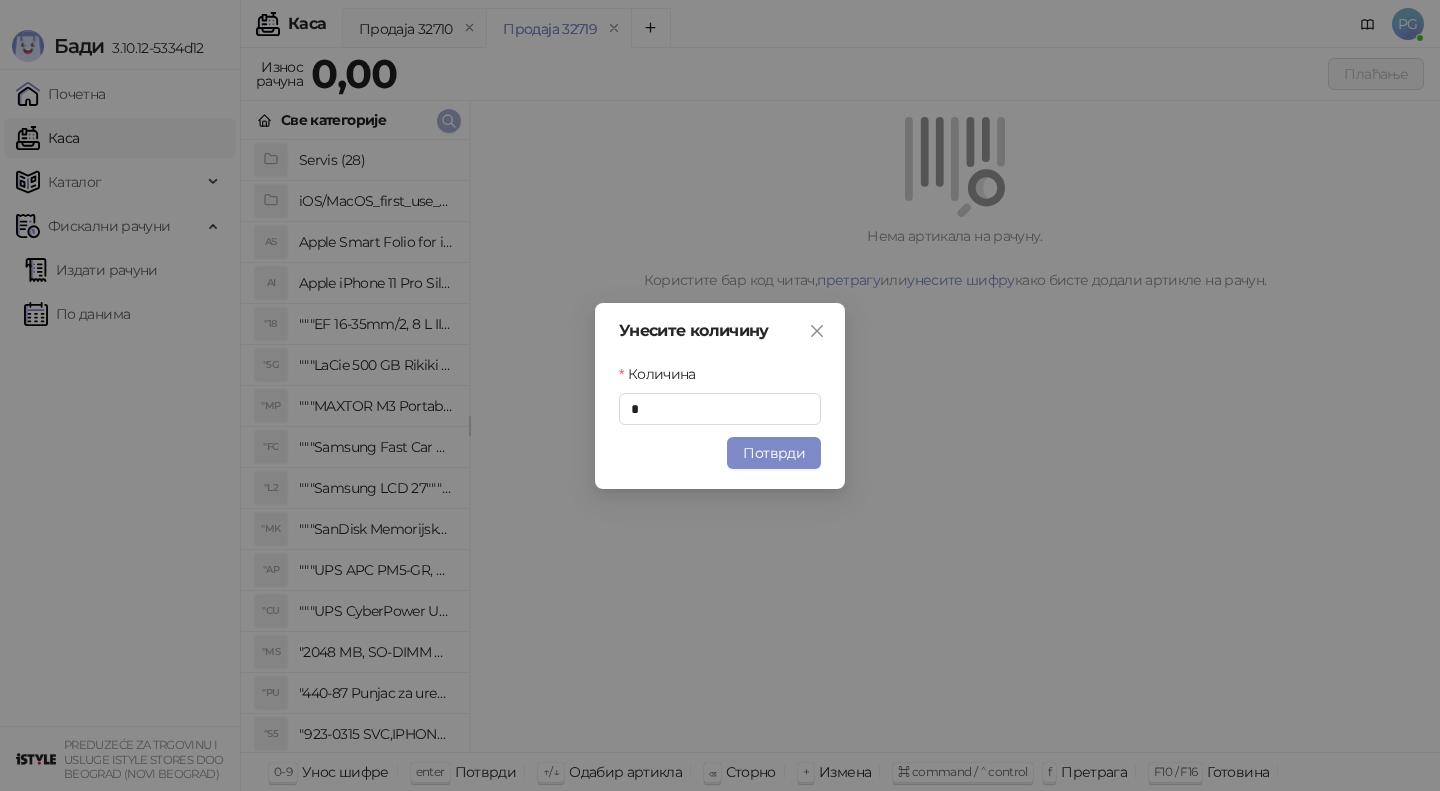 type 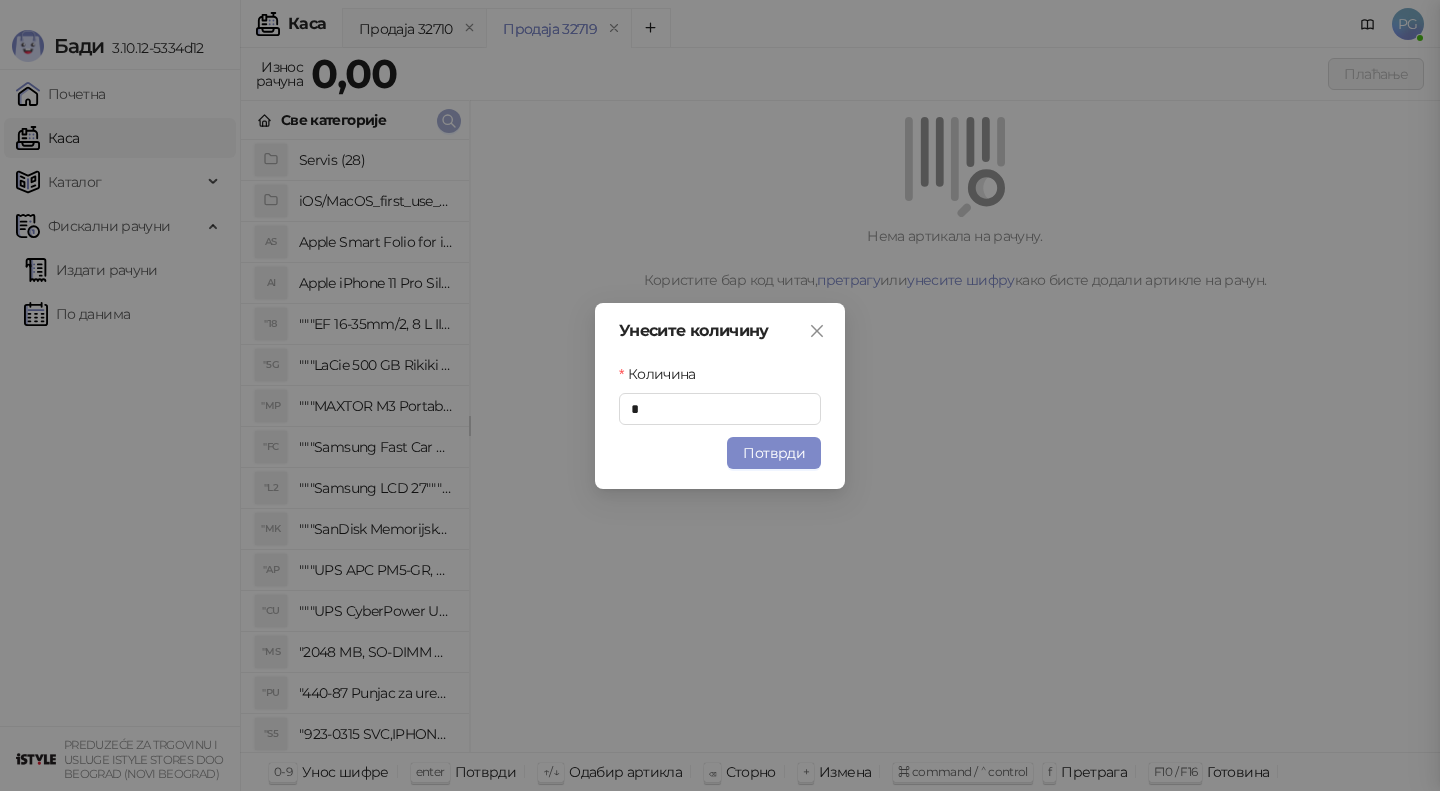 click at bounding box center (449, 121) 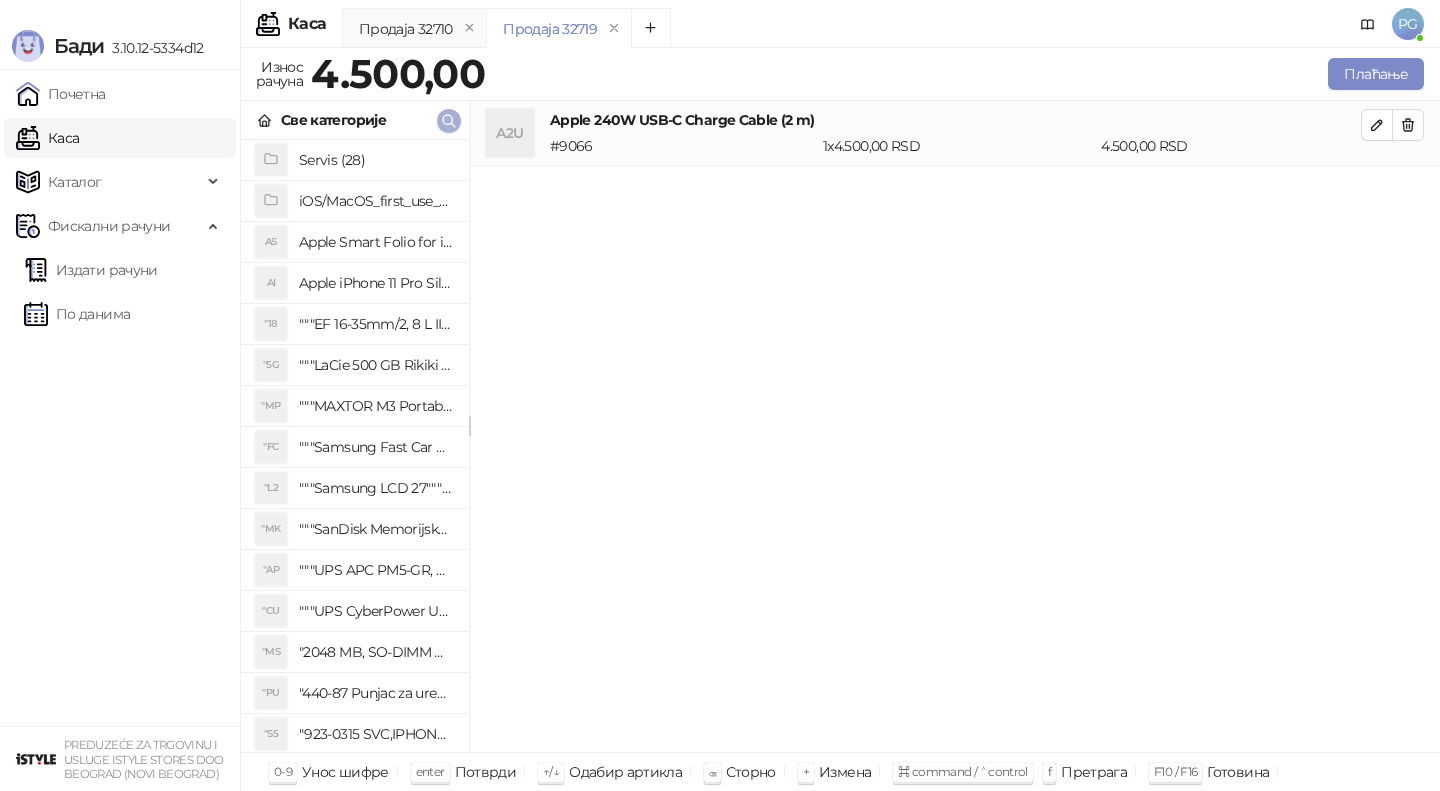 click 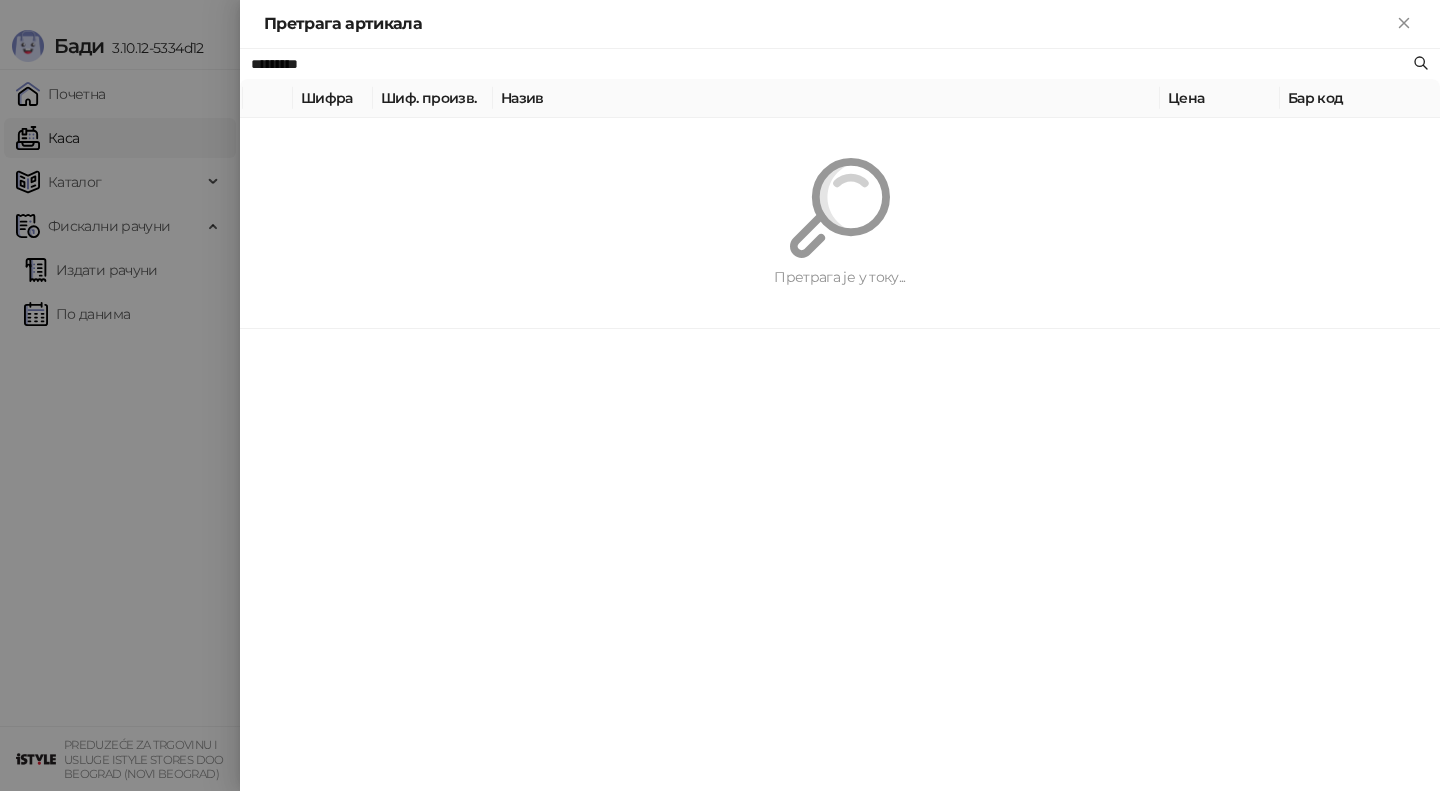 paste 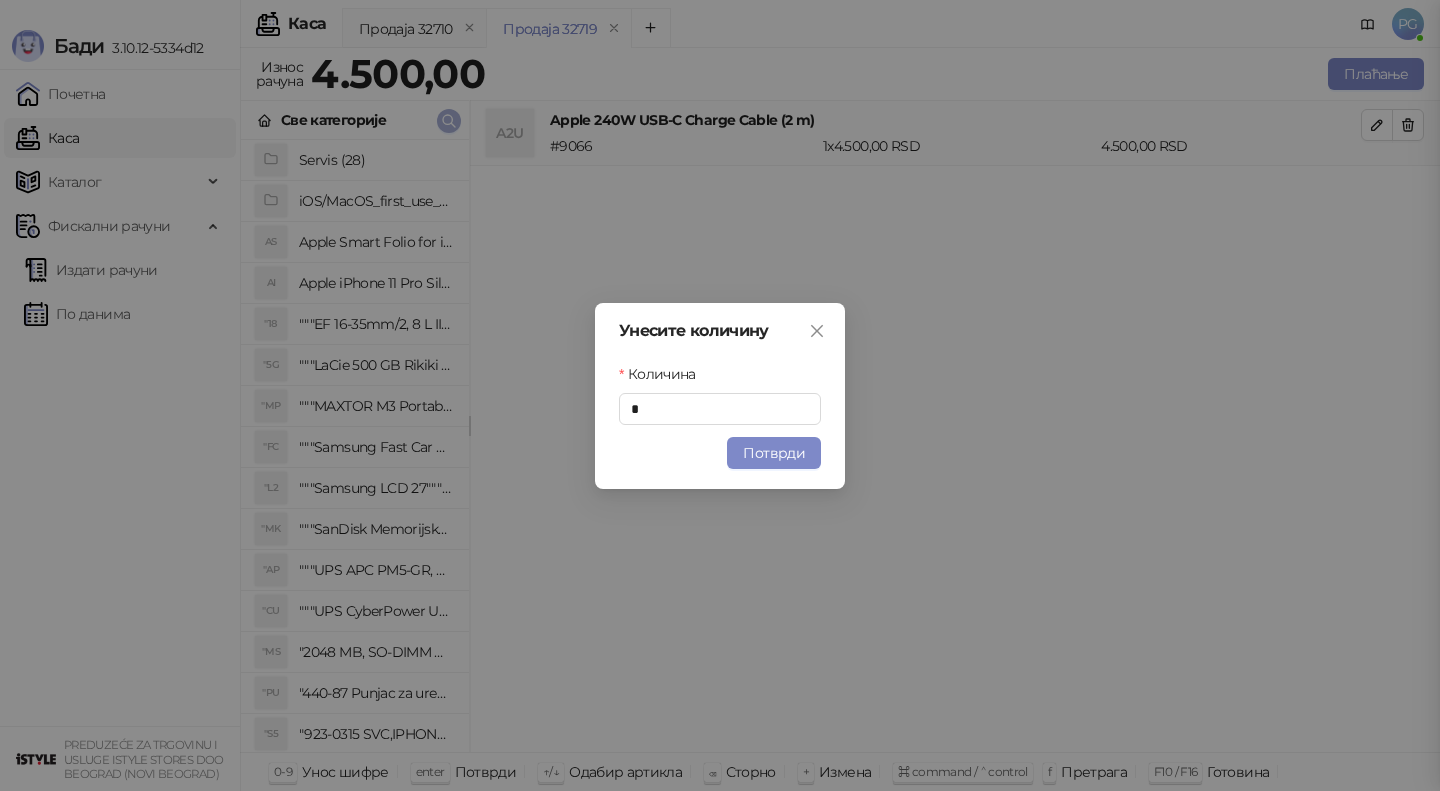 click at bounding box center (449, 121) 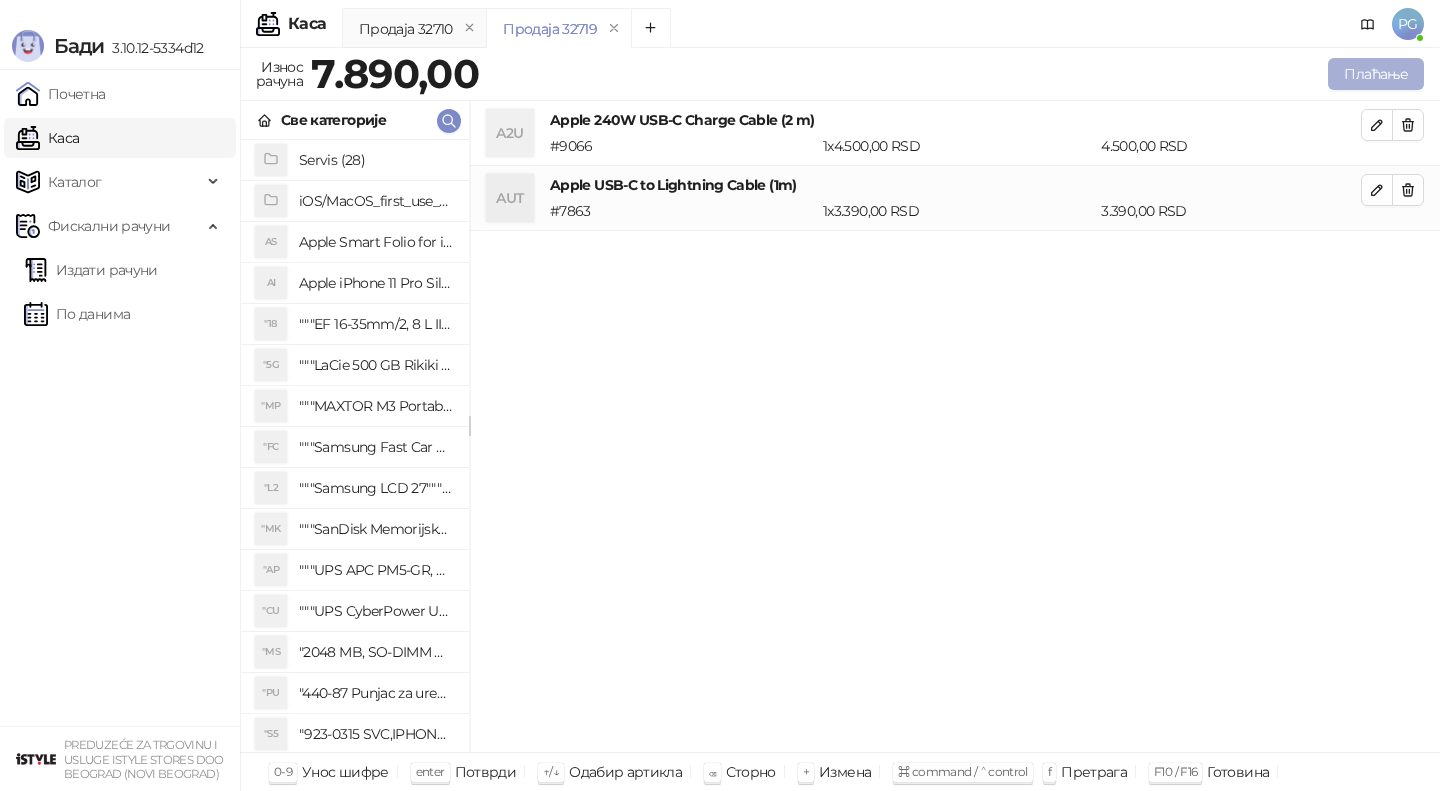 click on "Плаћање" at bounding box center (1376, 74) 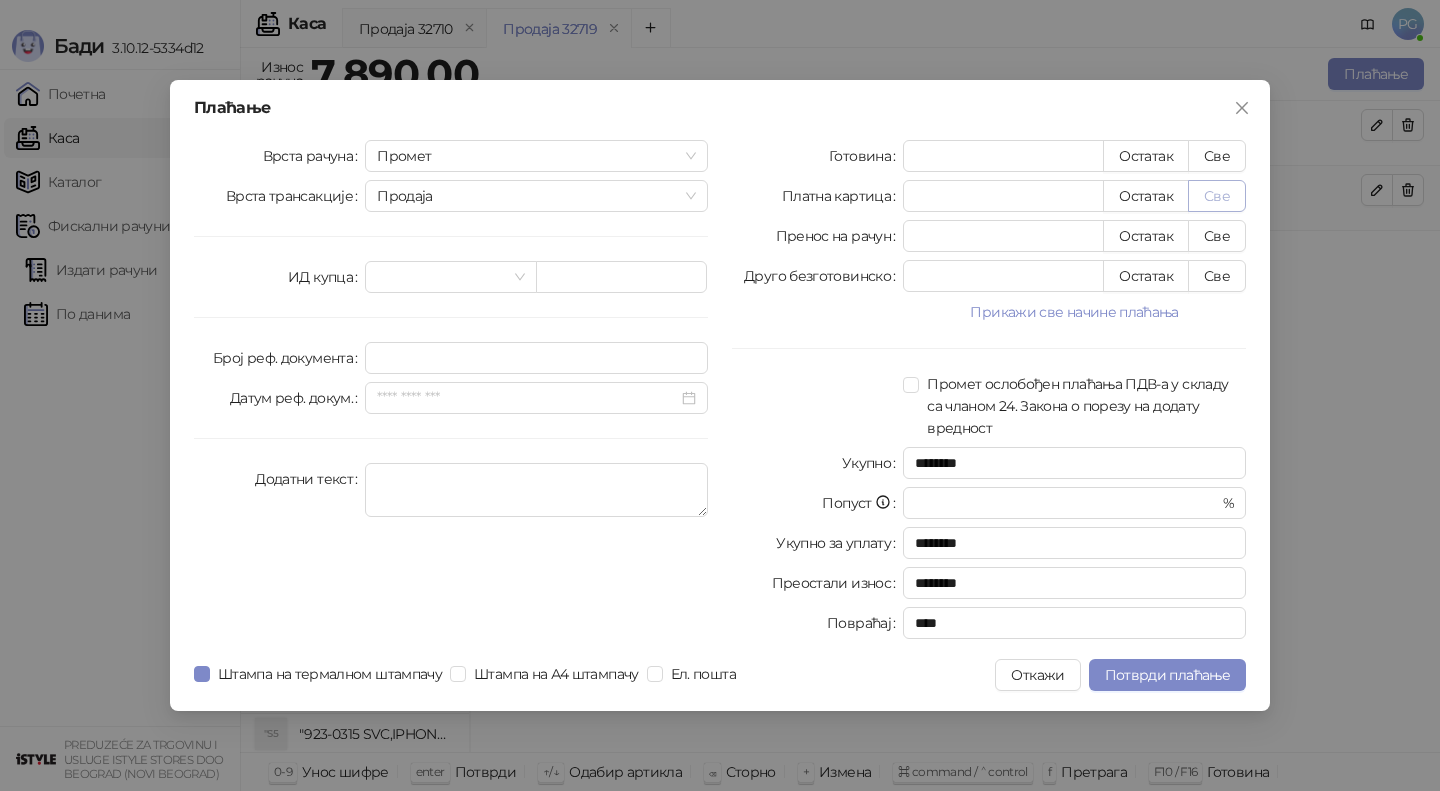 click on "Све" at bounding box center [1217, 196] 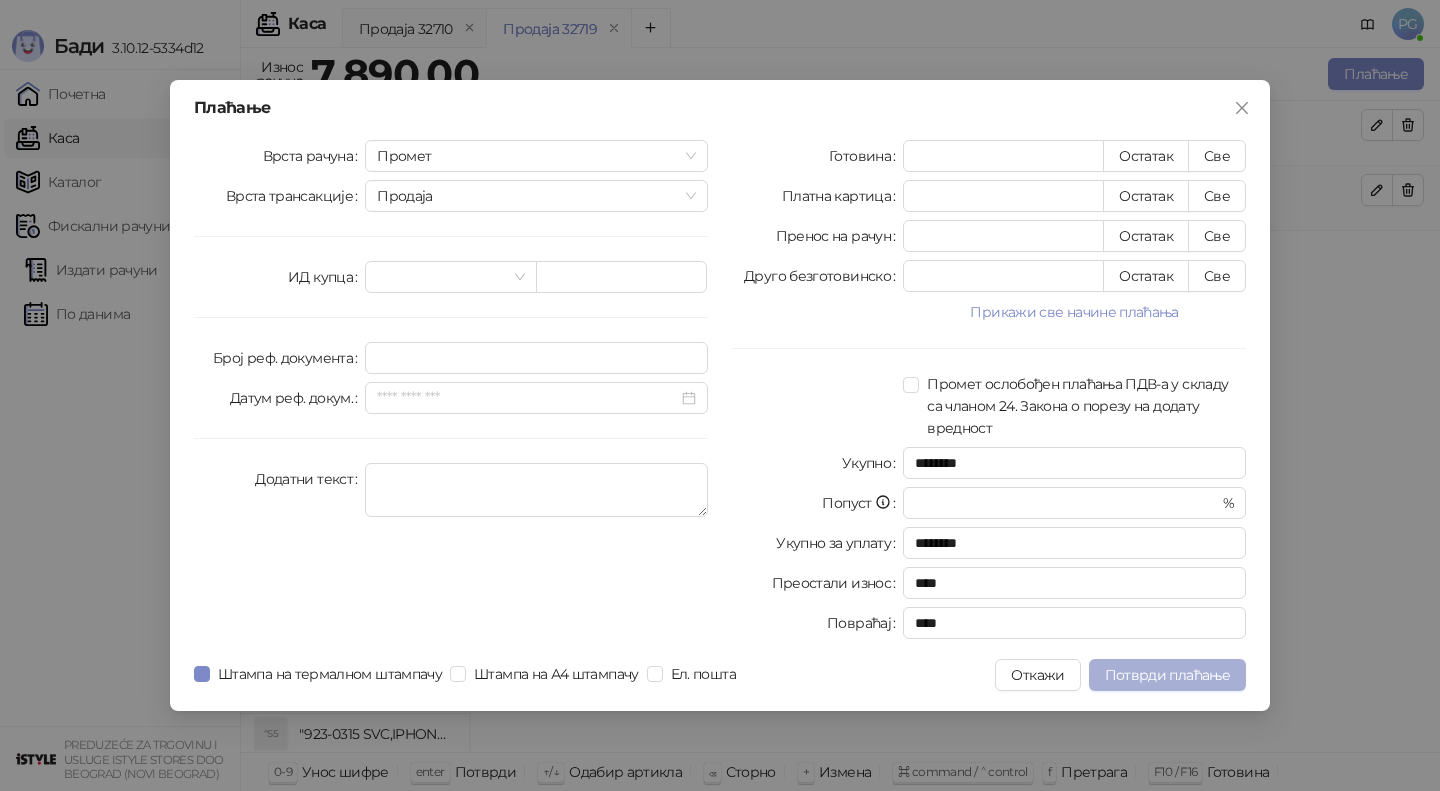 click on "Потврди плаћање" at bounding box center [1167, 675] 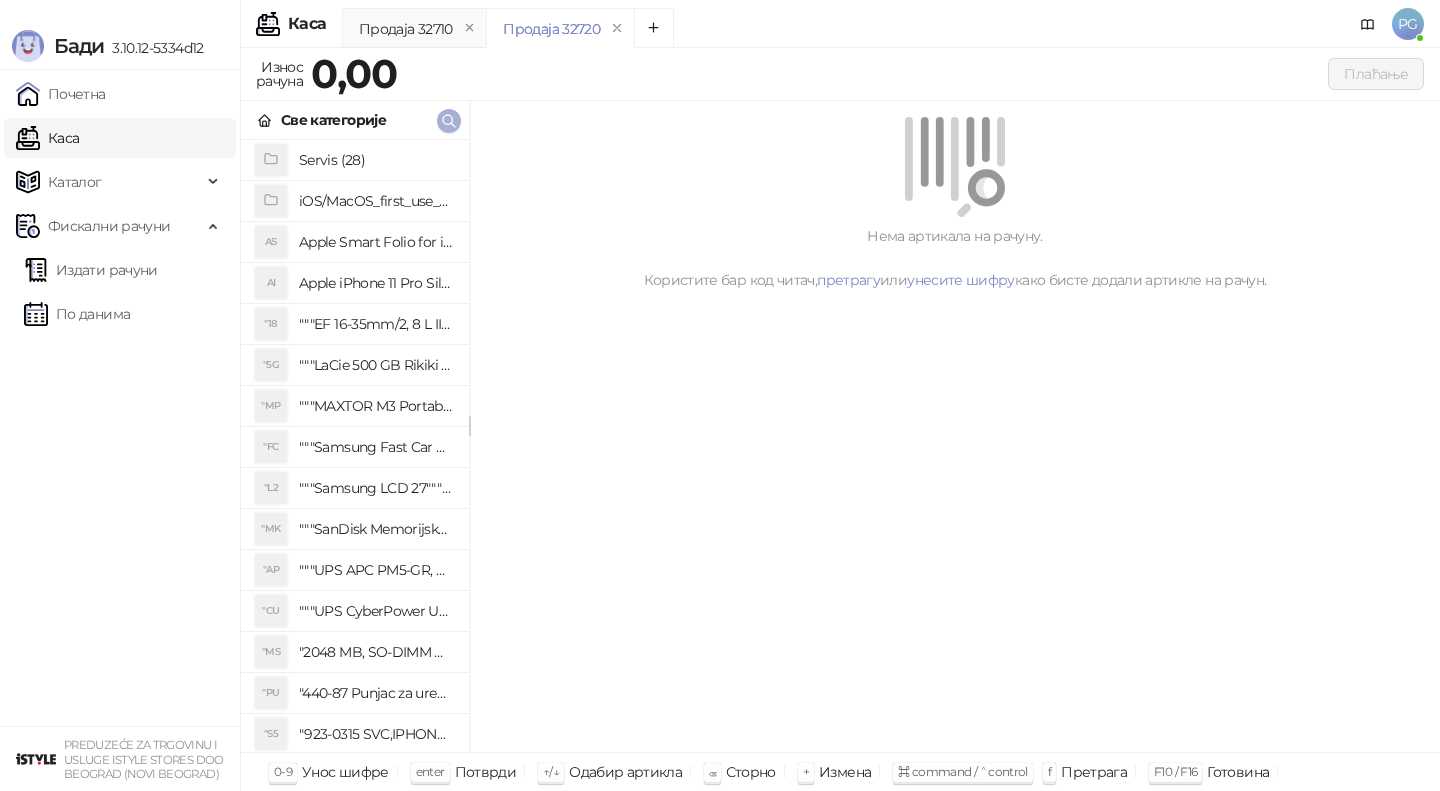click at bounding box center [449, 121] 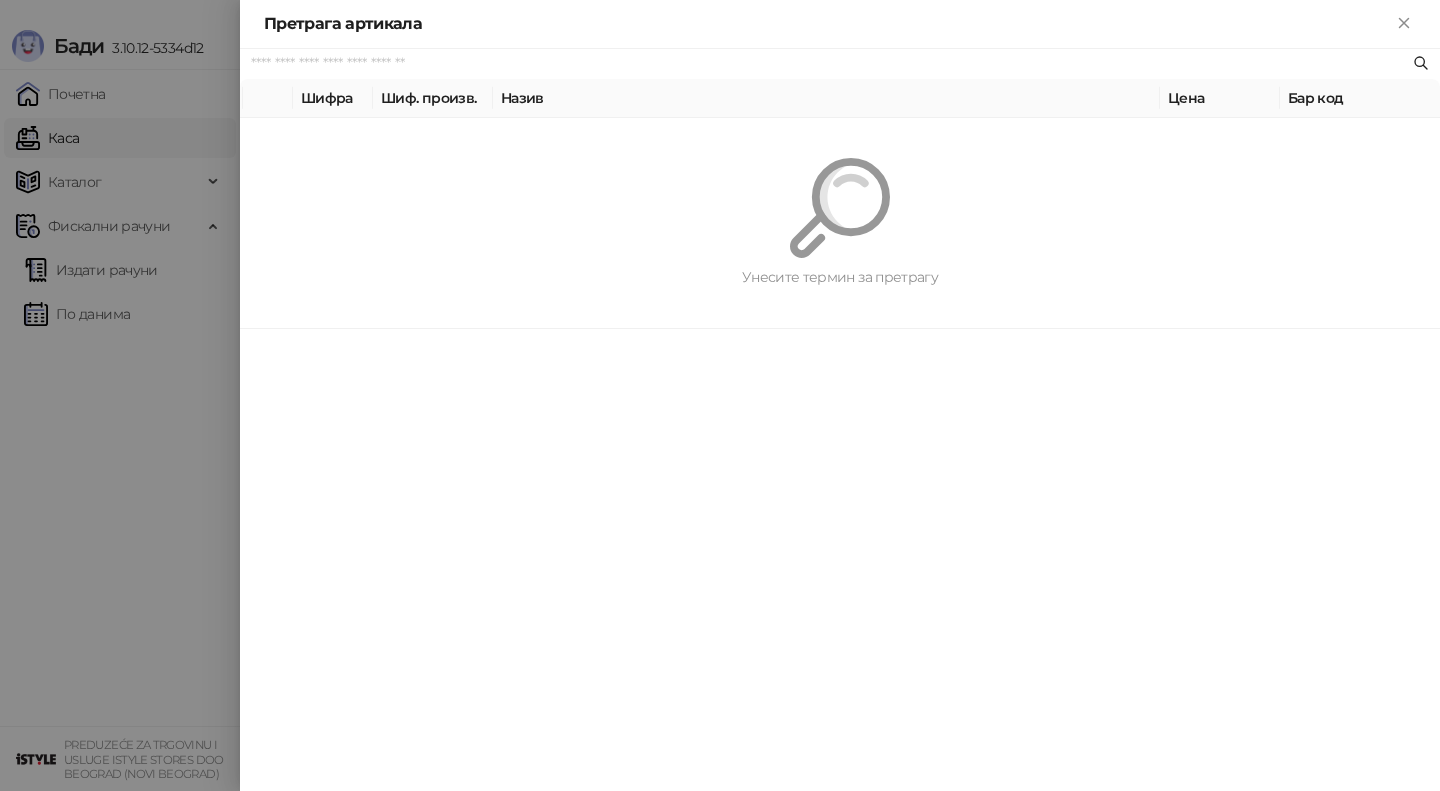 paste on "**********" 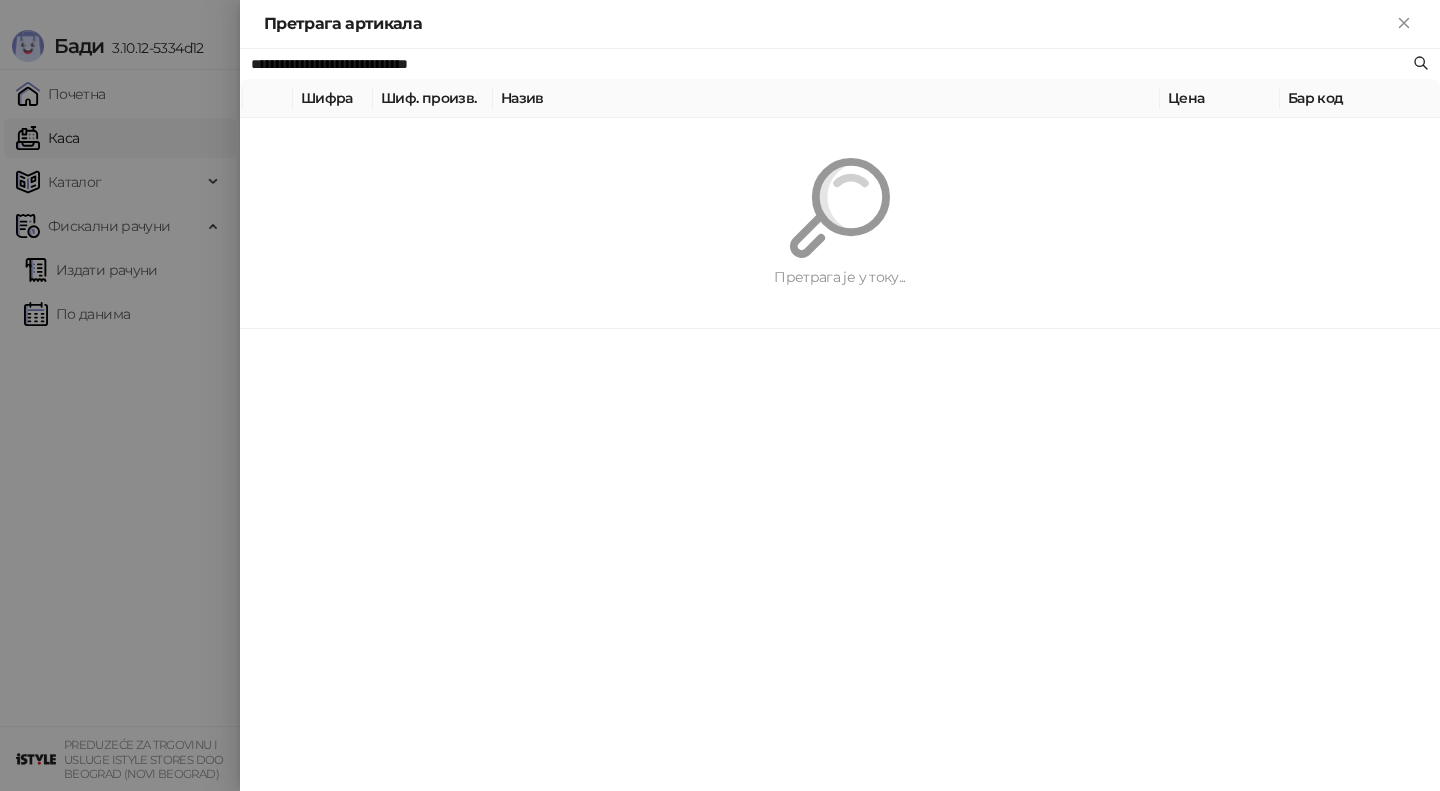 type on "**********" 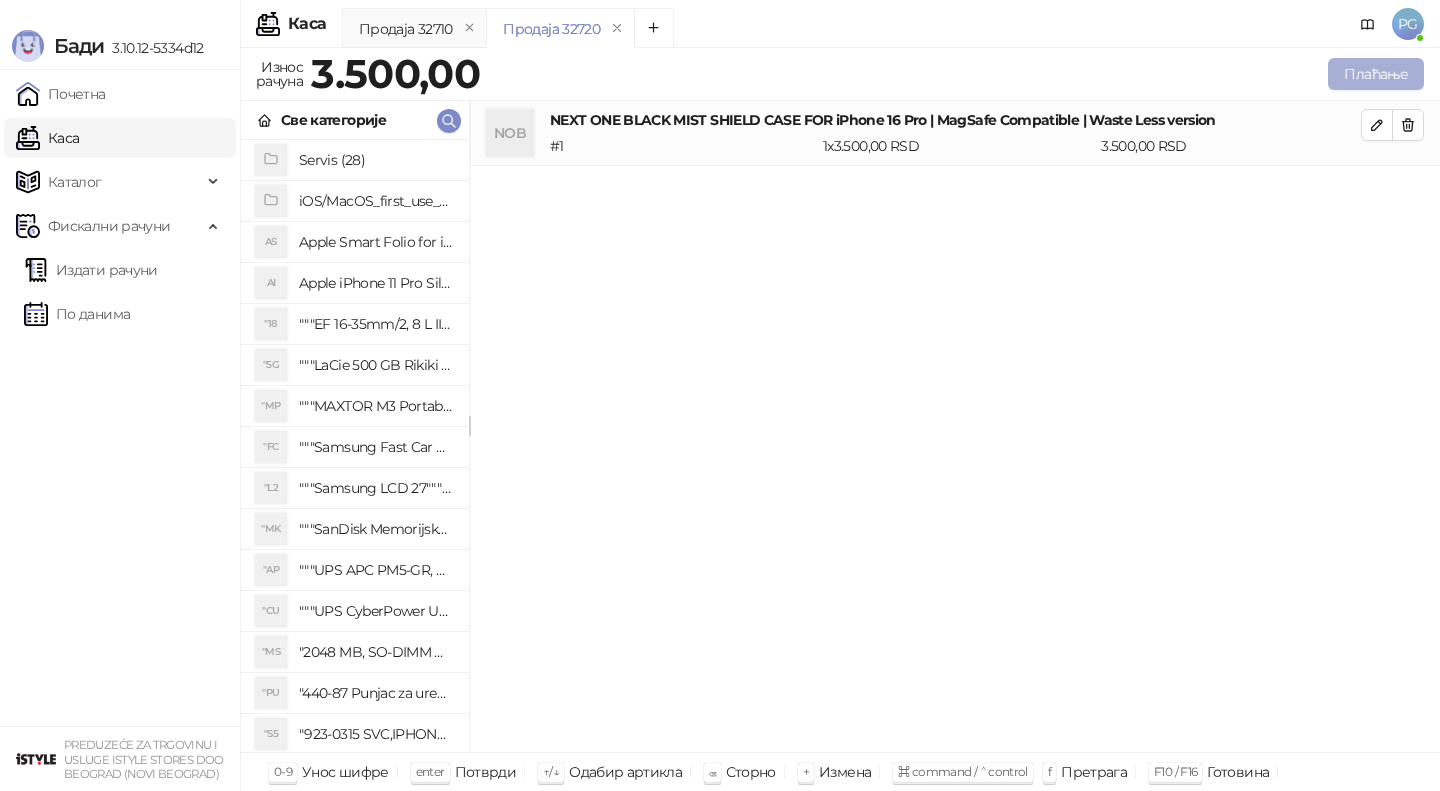 click on "Плаћање" at bounding box center [1376, 74] 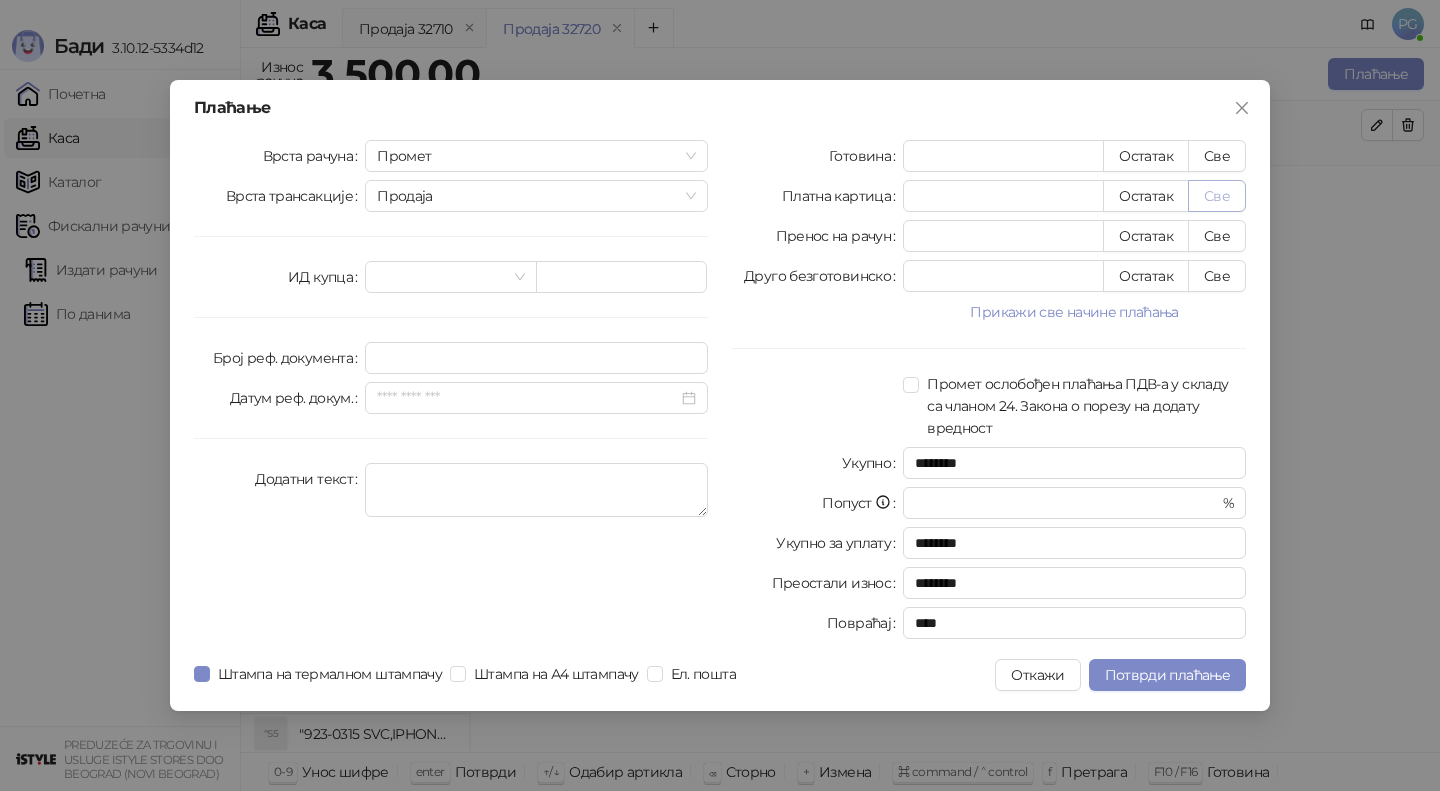 click on "Све" at bounding box center [1217, 196] 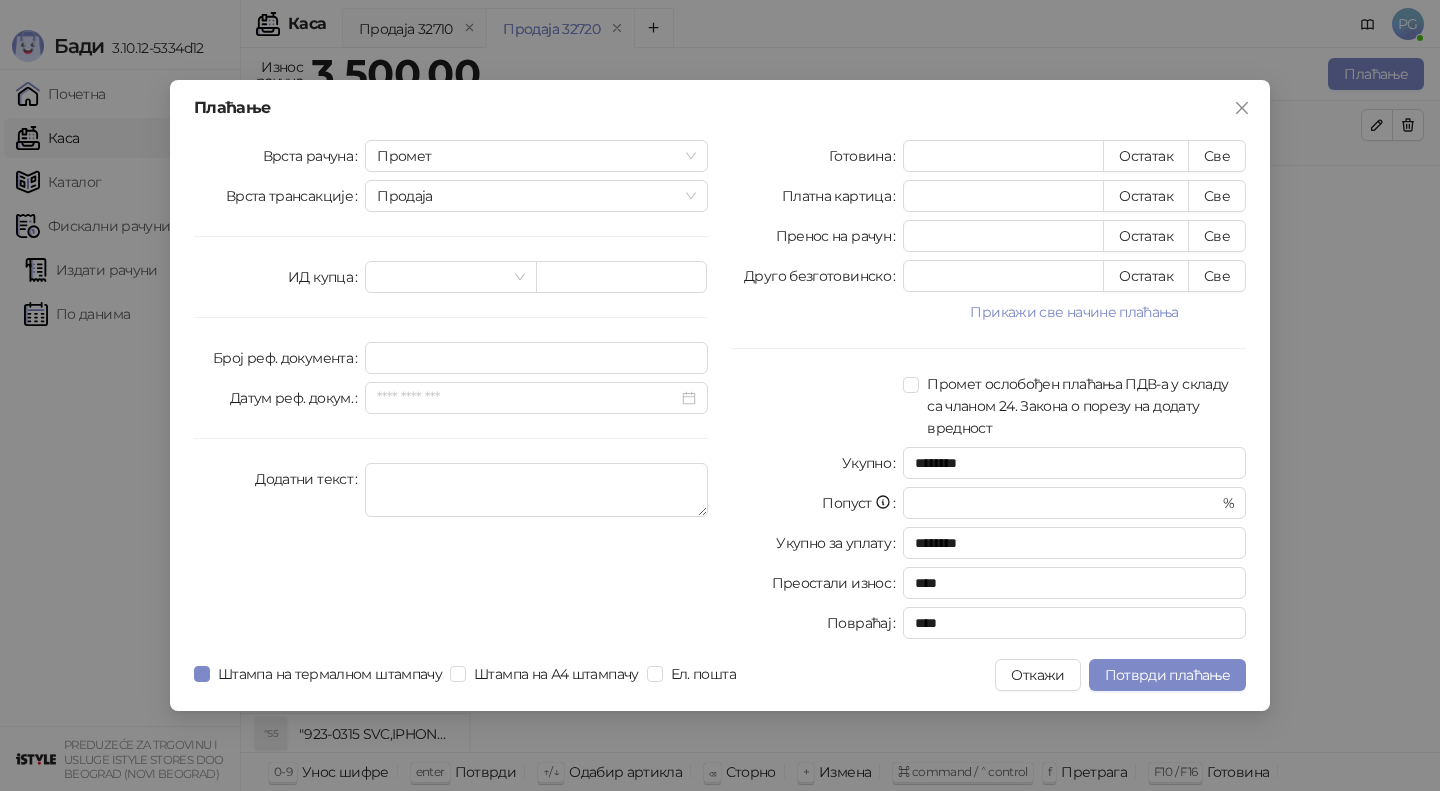 click 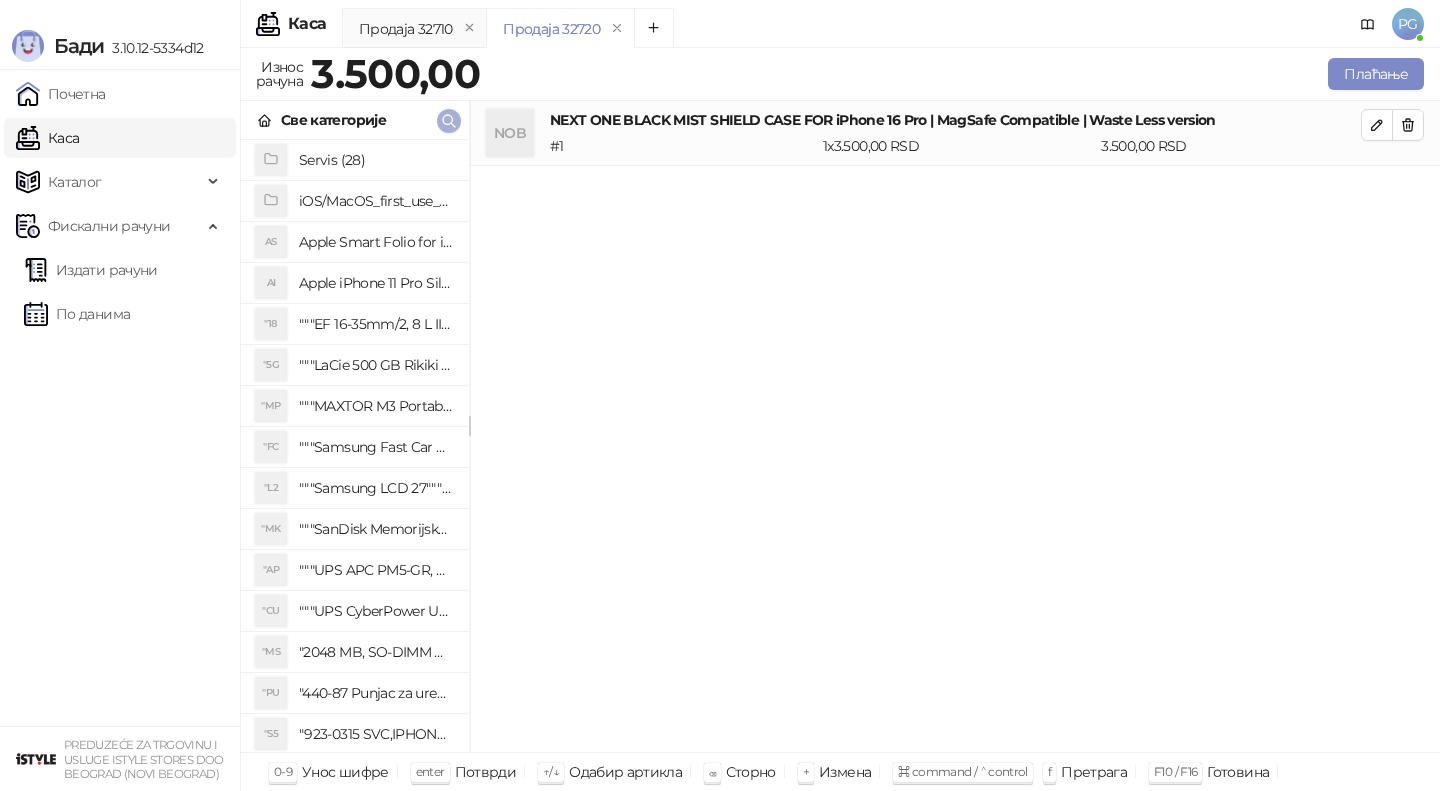 click 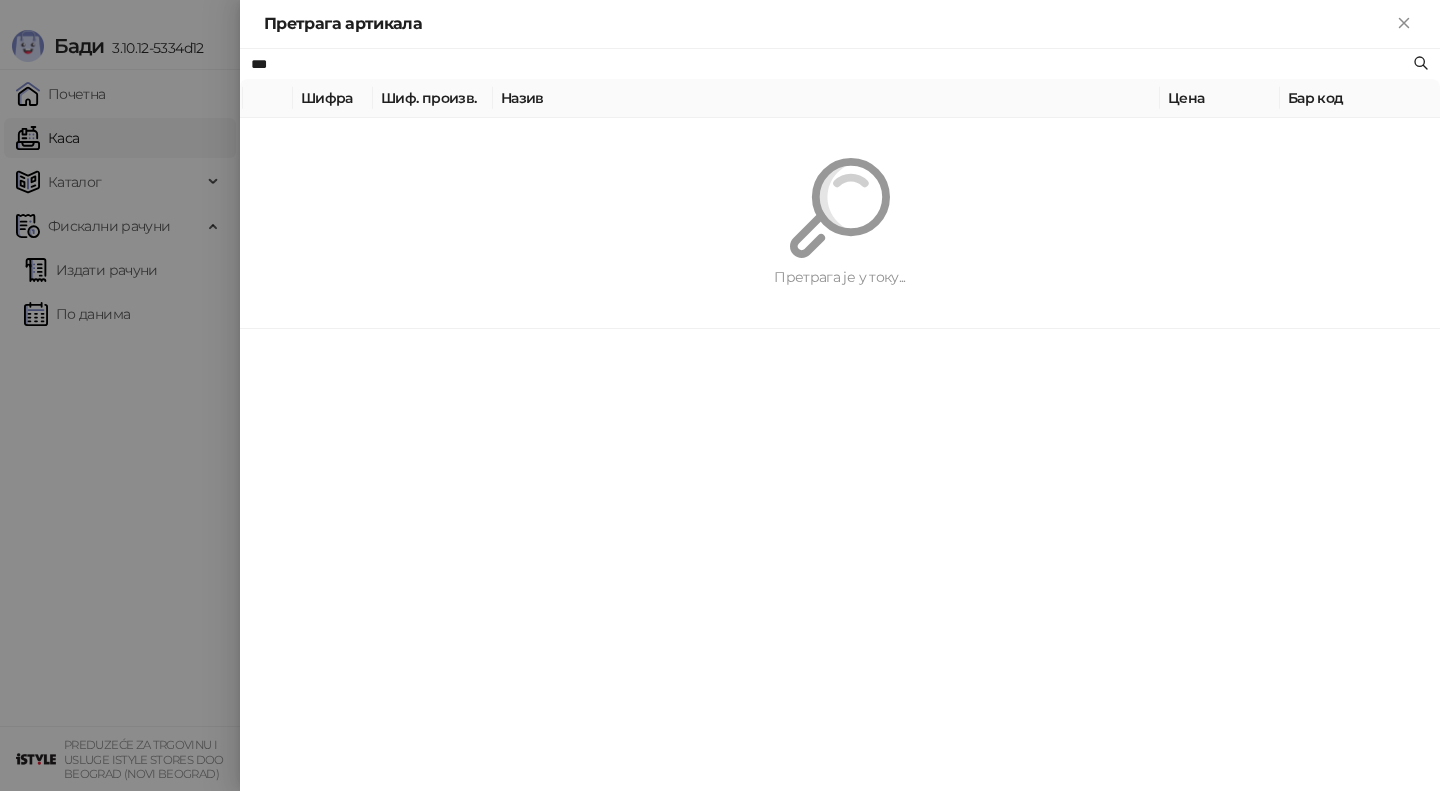 type on "***" 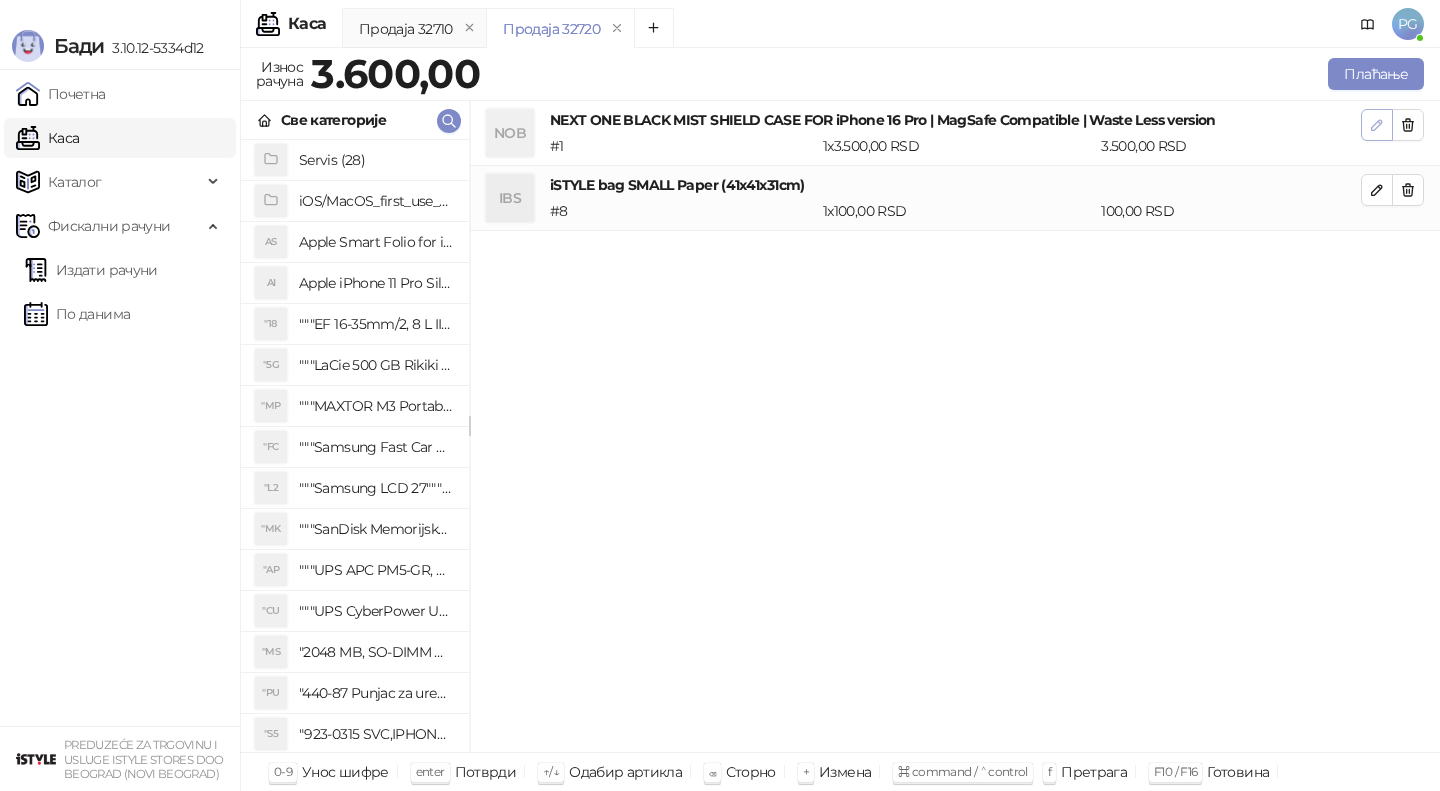 click 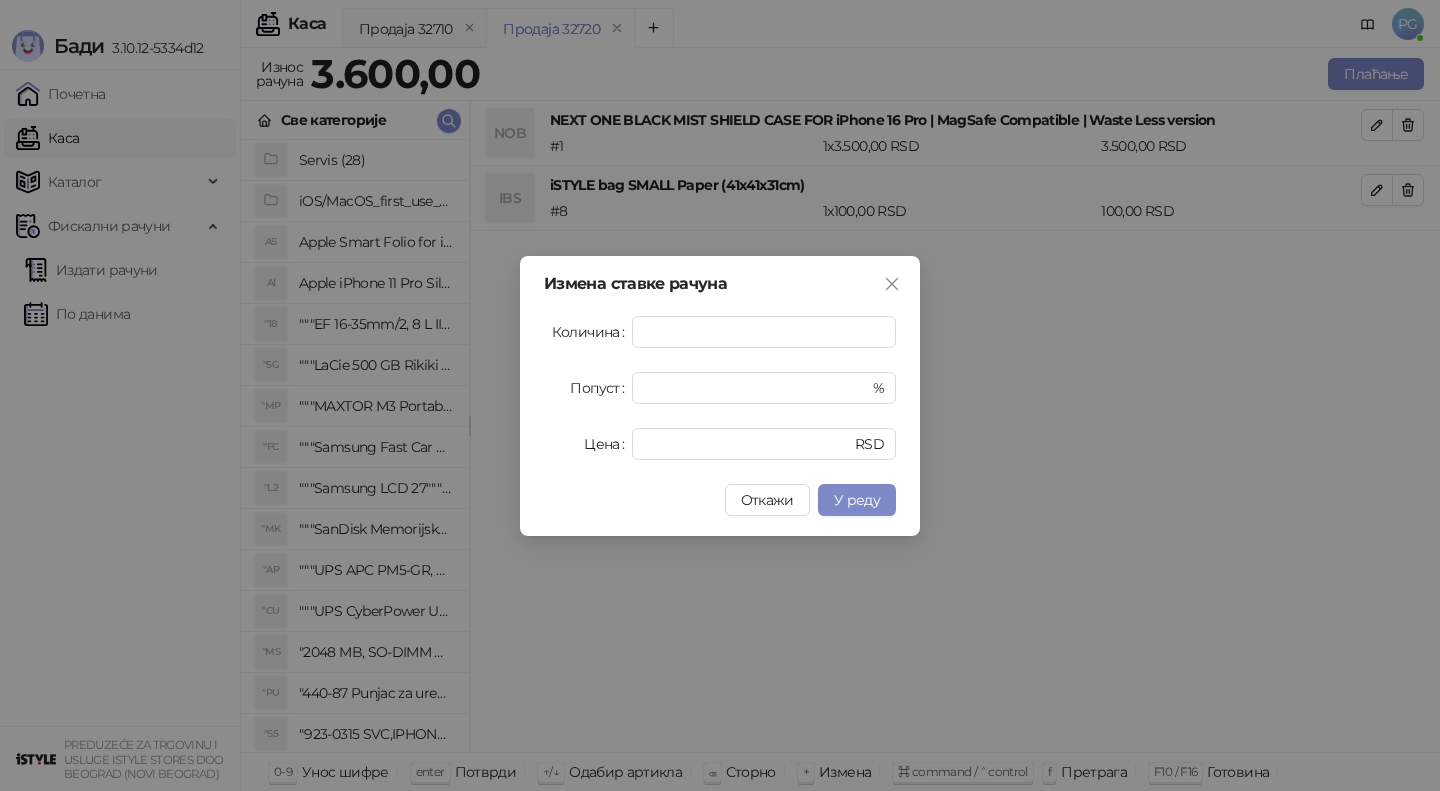 click on "Измена ставке рачуна Количина * Попуст * % Цена **** RSD Откажи У реду" at bounding box center [720, 396] 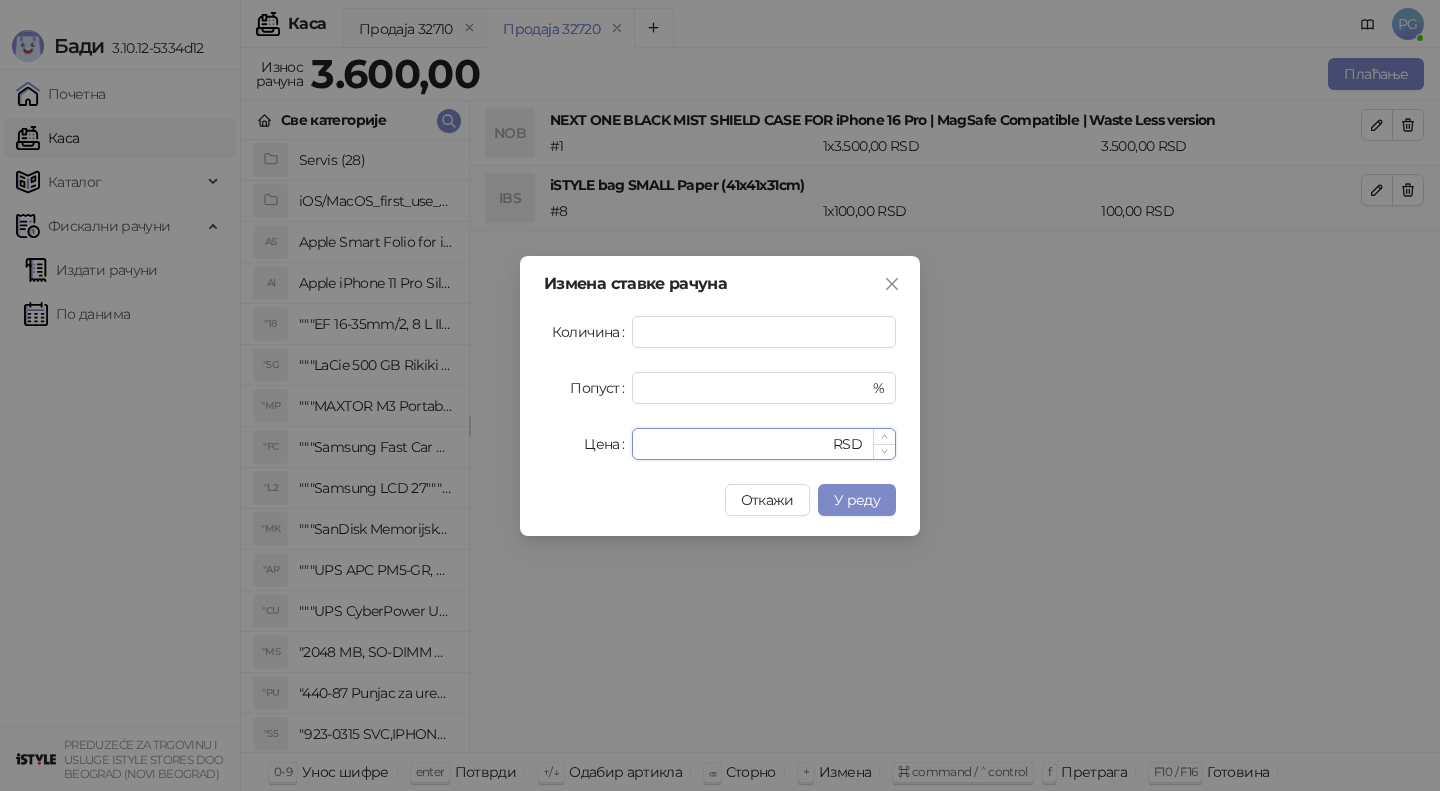 click on "****" at bounding box center (736, 444) 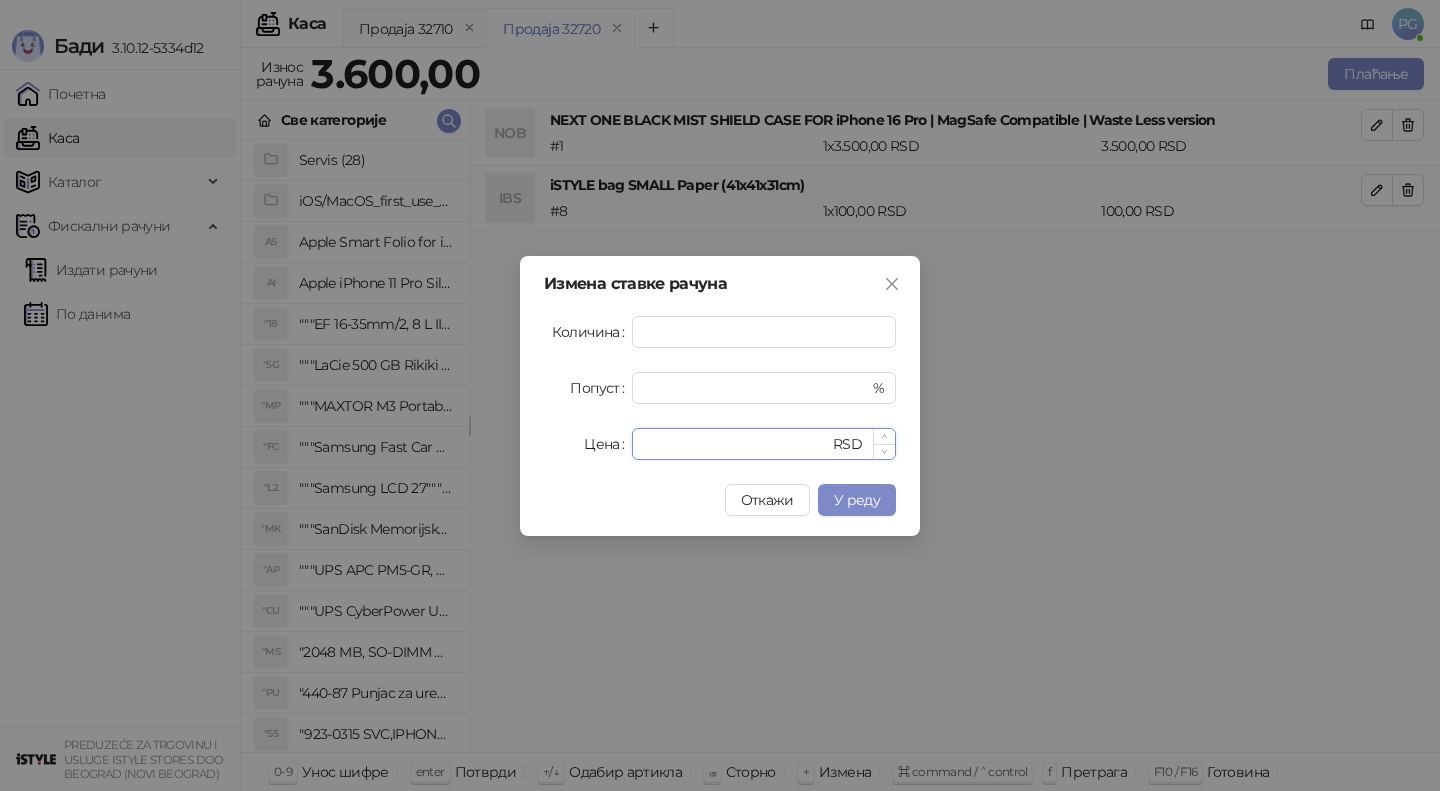 type on "****" 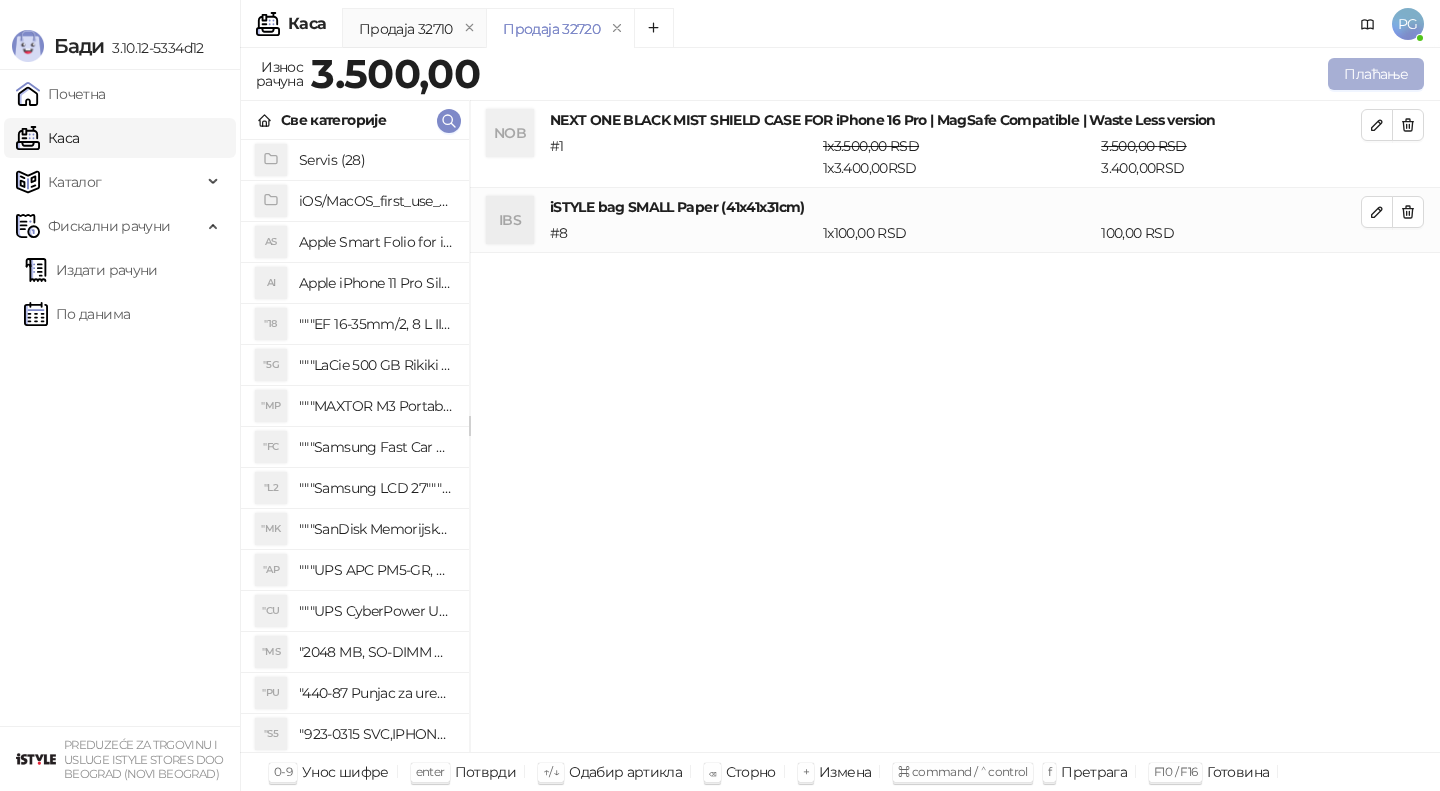 click on "Плаћање" at bounding box center [1376, 74] 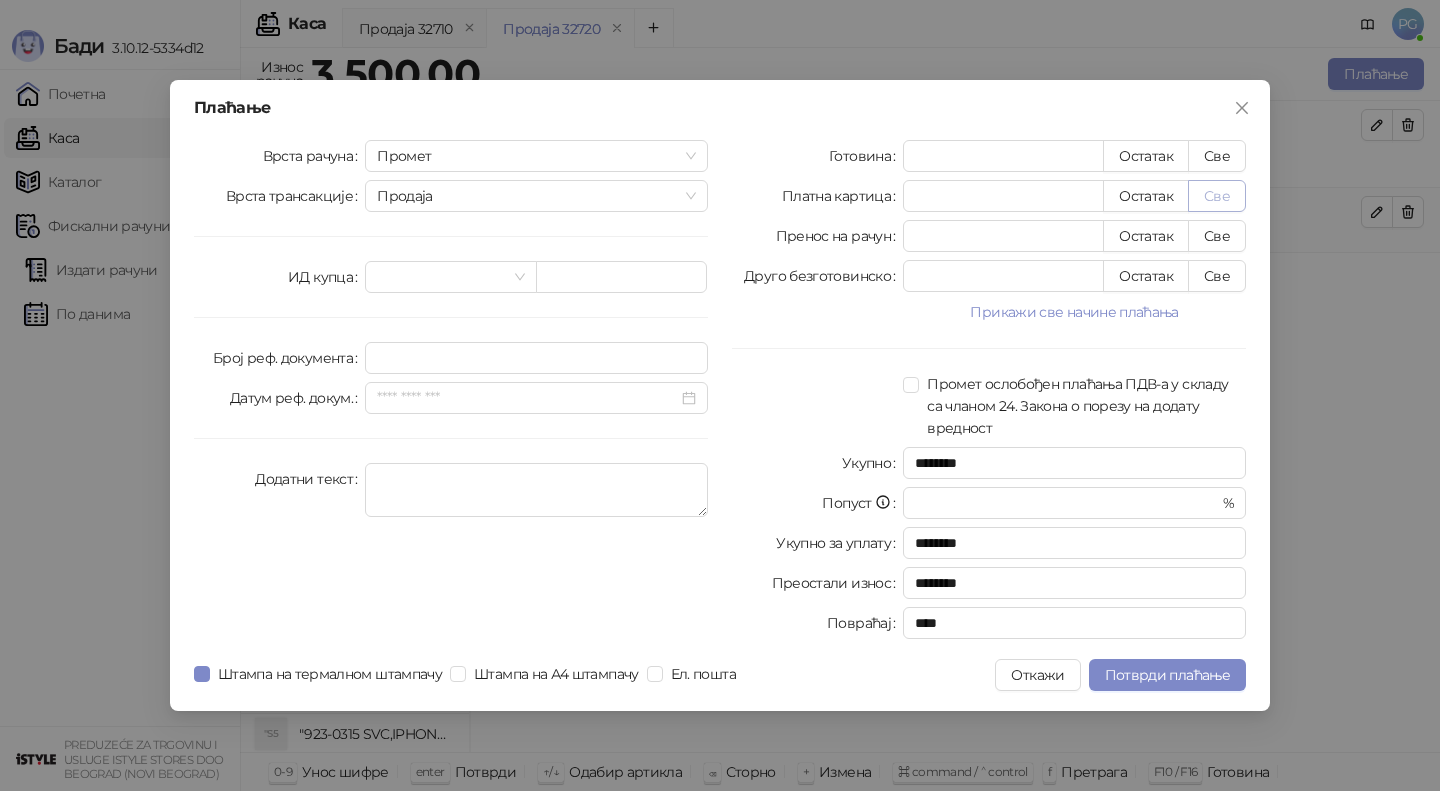 click on "Све" at bounding box center (1217, 196) 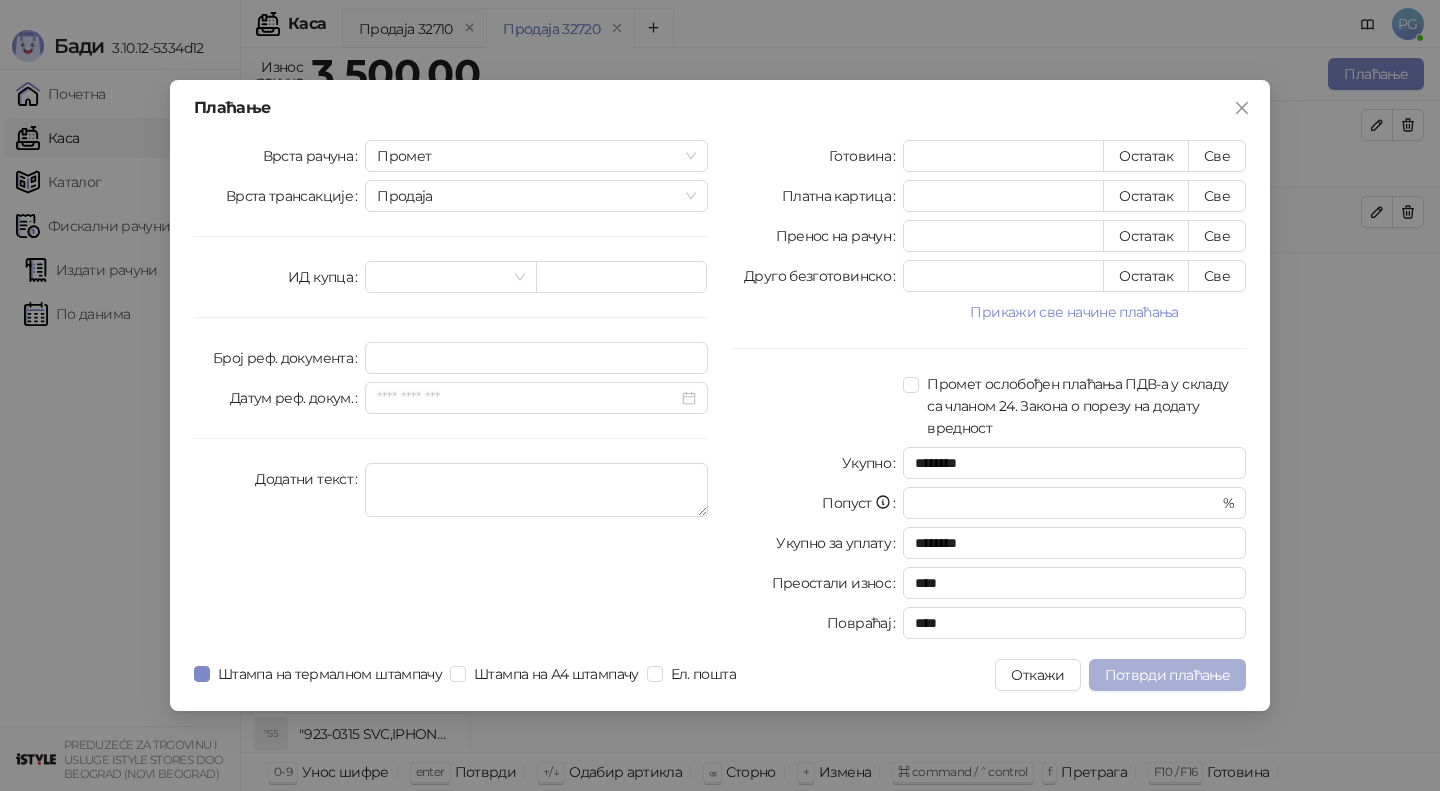 click on "Потврди плаћање" at bounding box center (1167, 675) 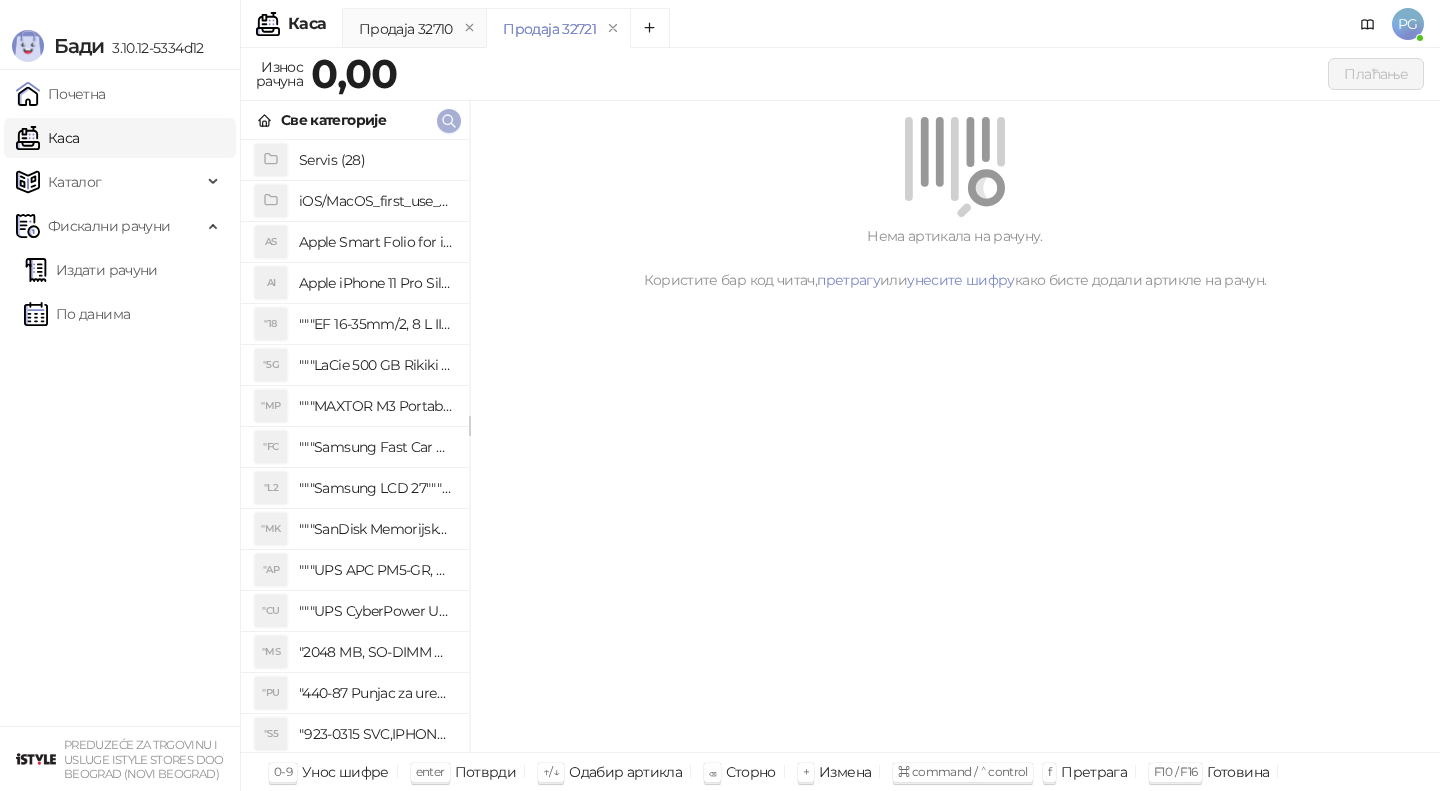 click 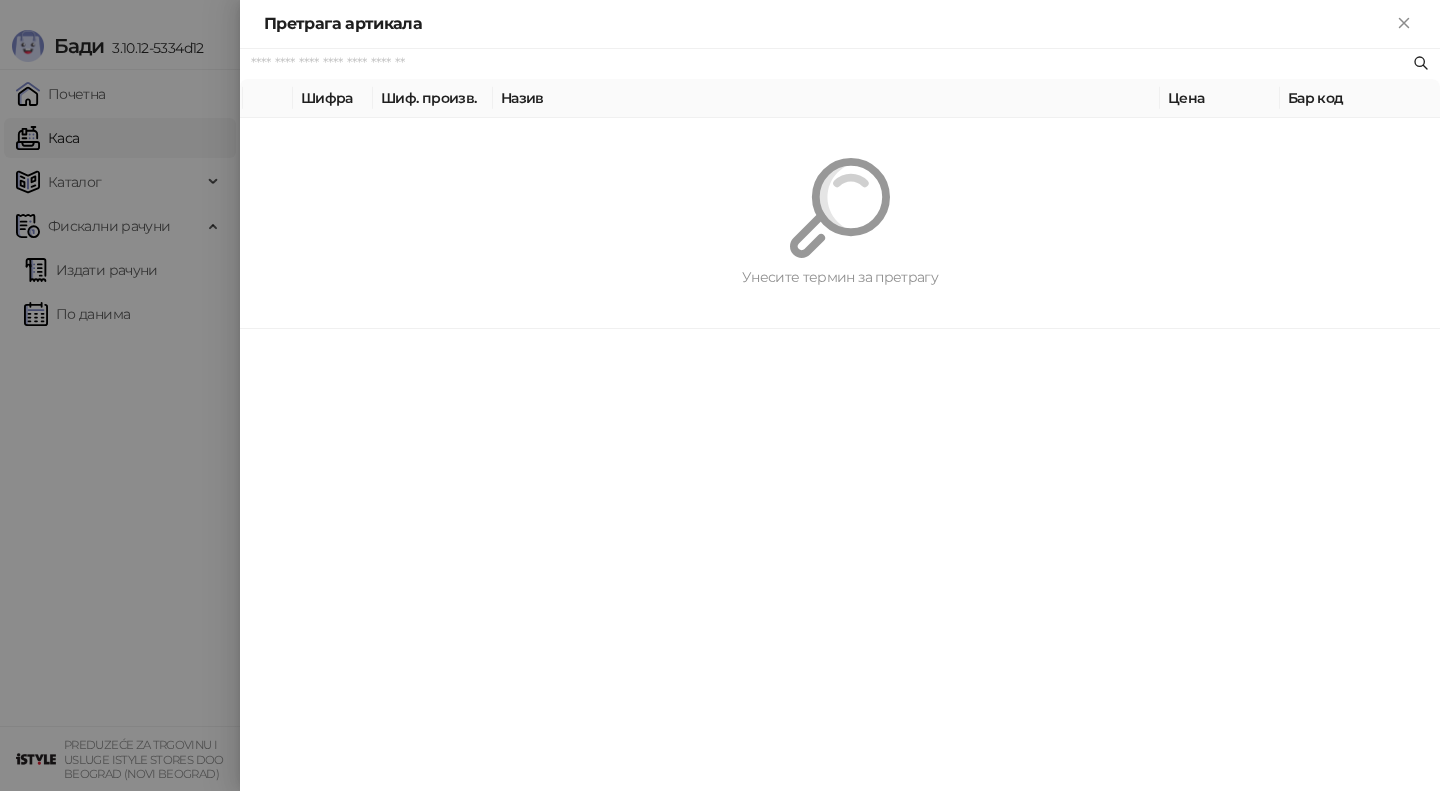 paste on "*********" 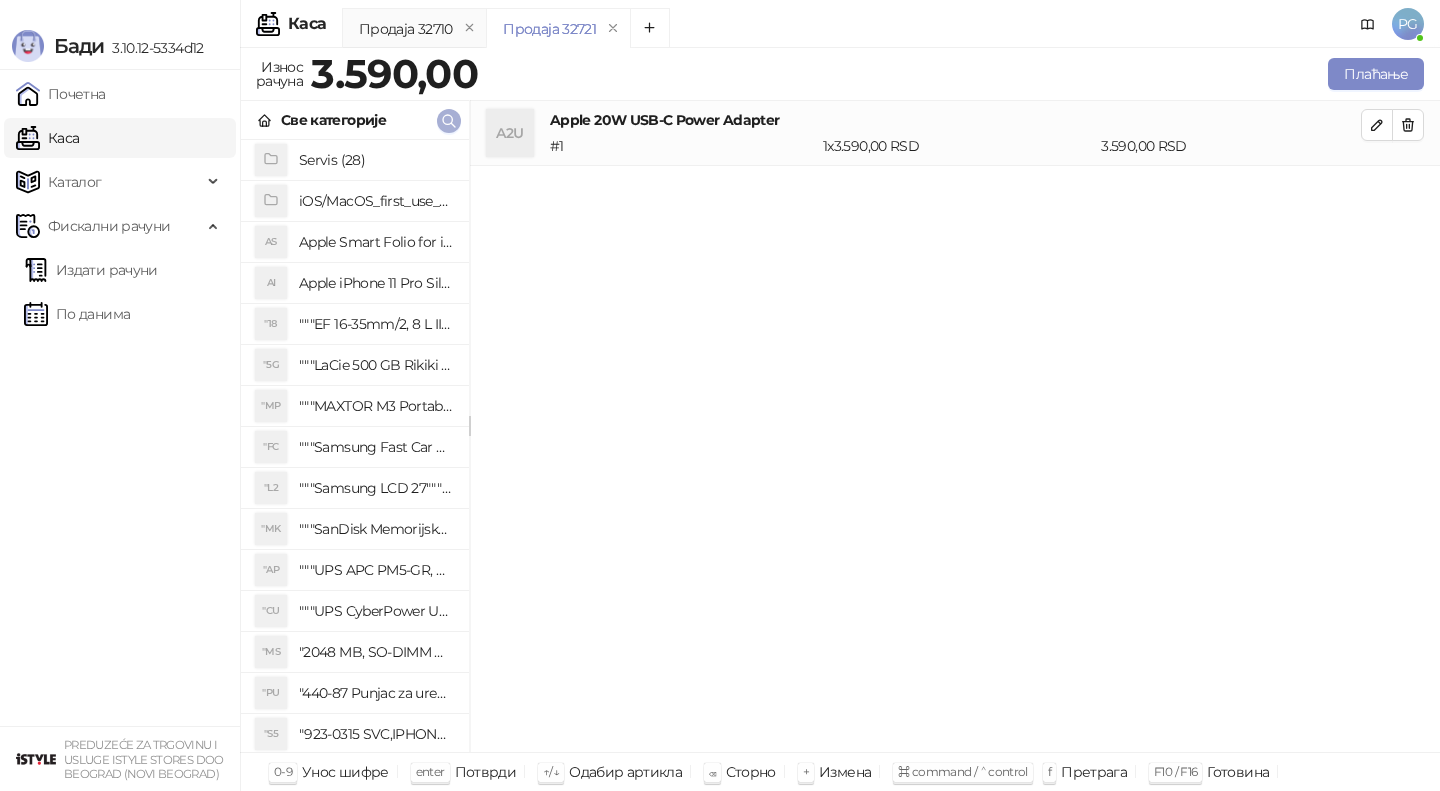 click 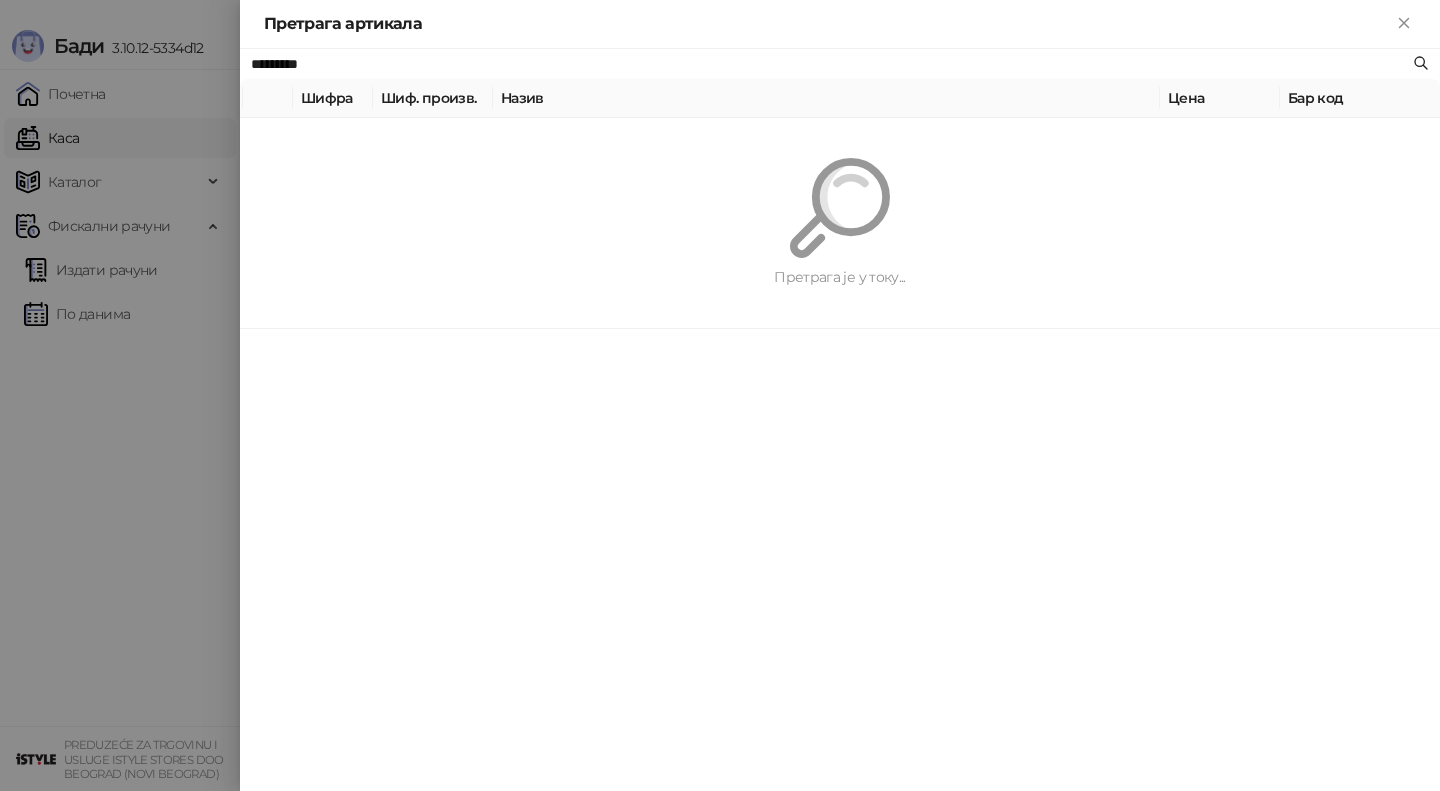 paste on "**********" 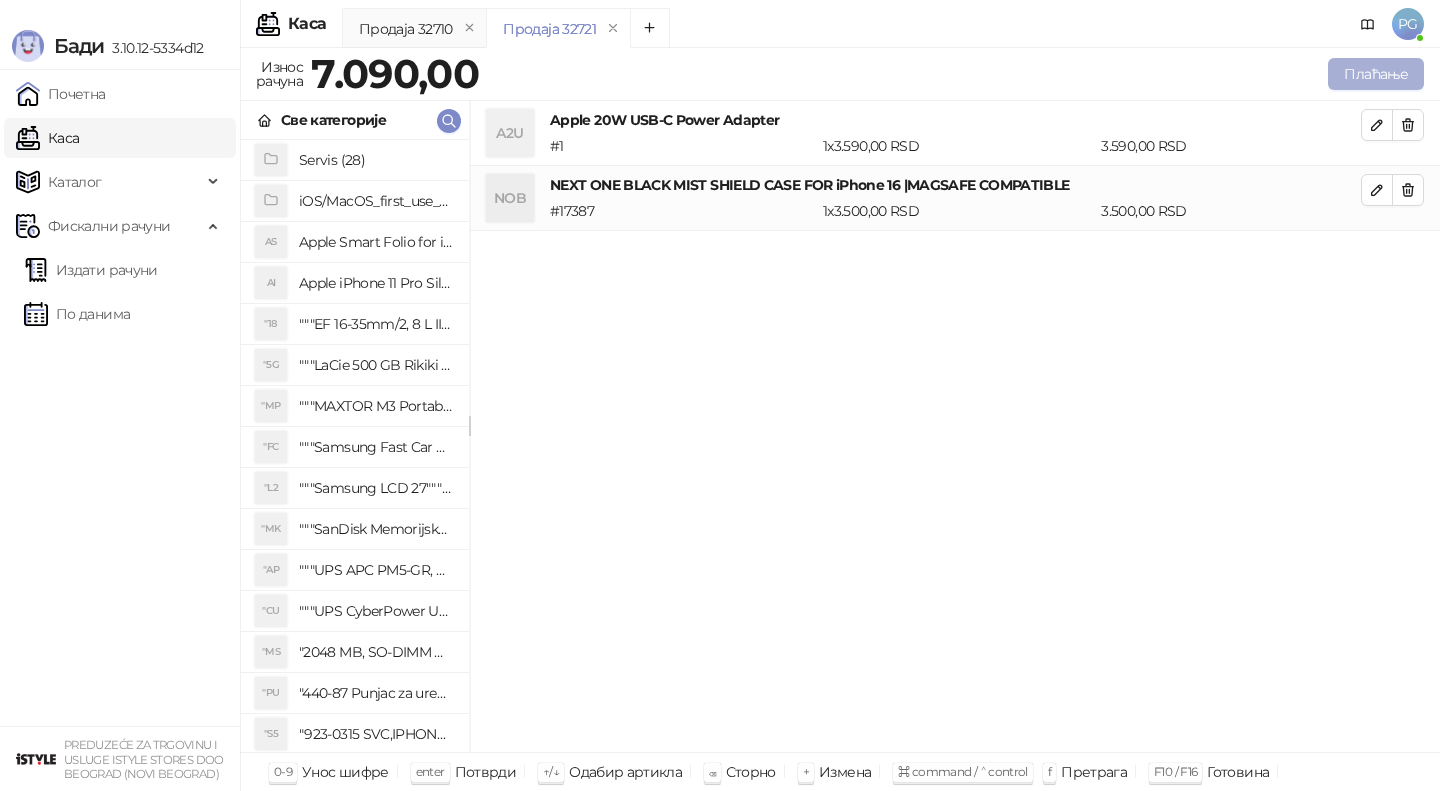 click on "Плаћање" at bounding box center (1376, 74) 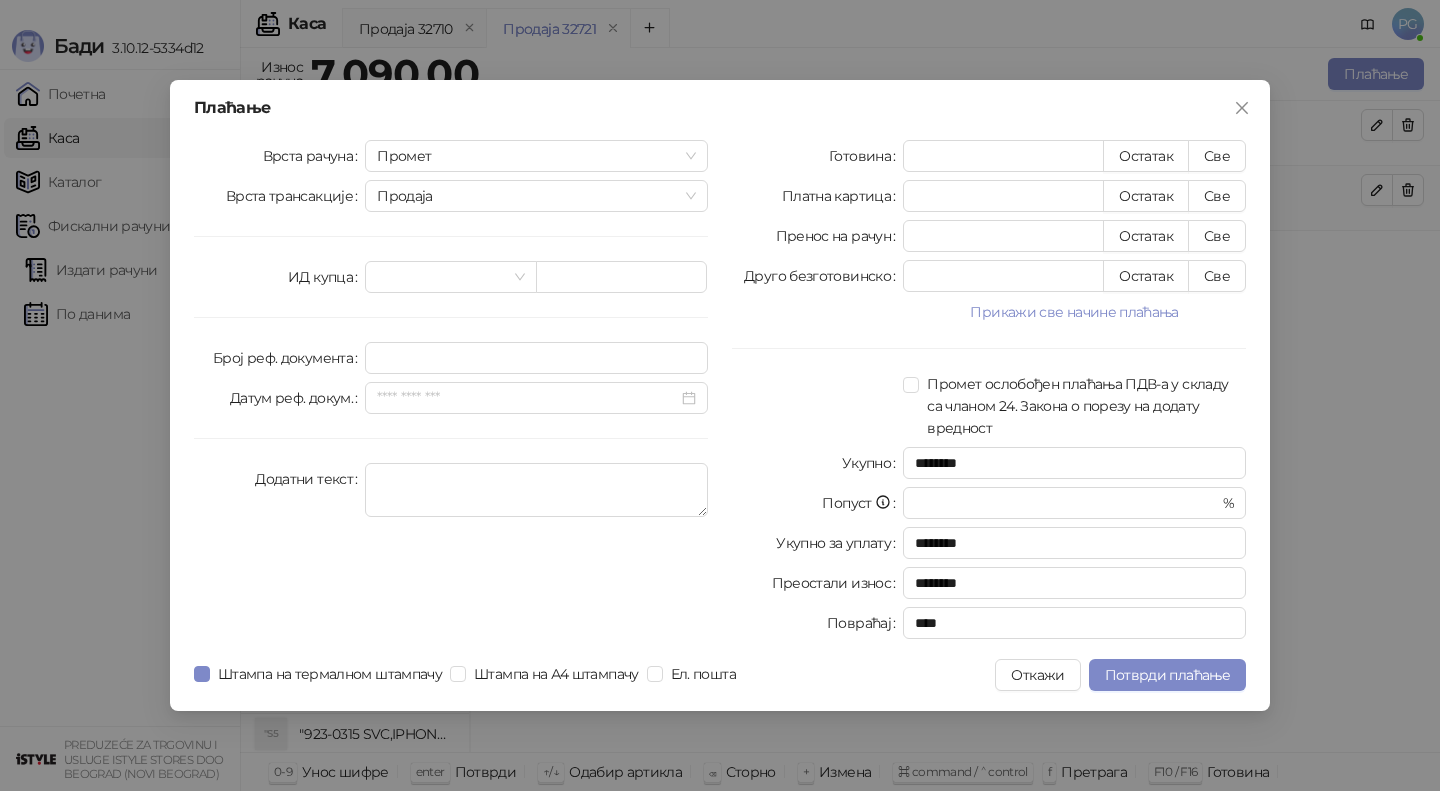 click 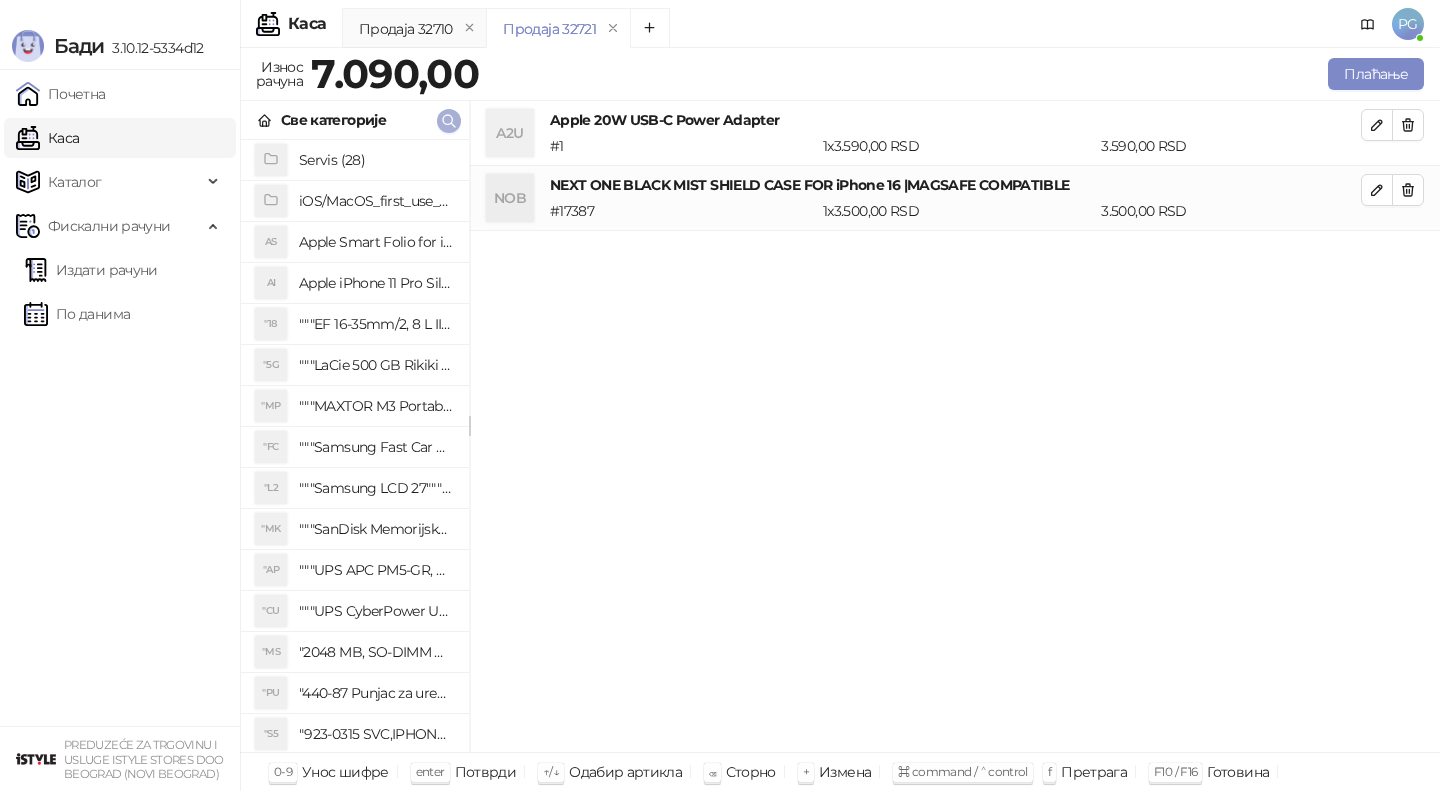 click 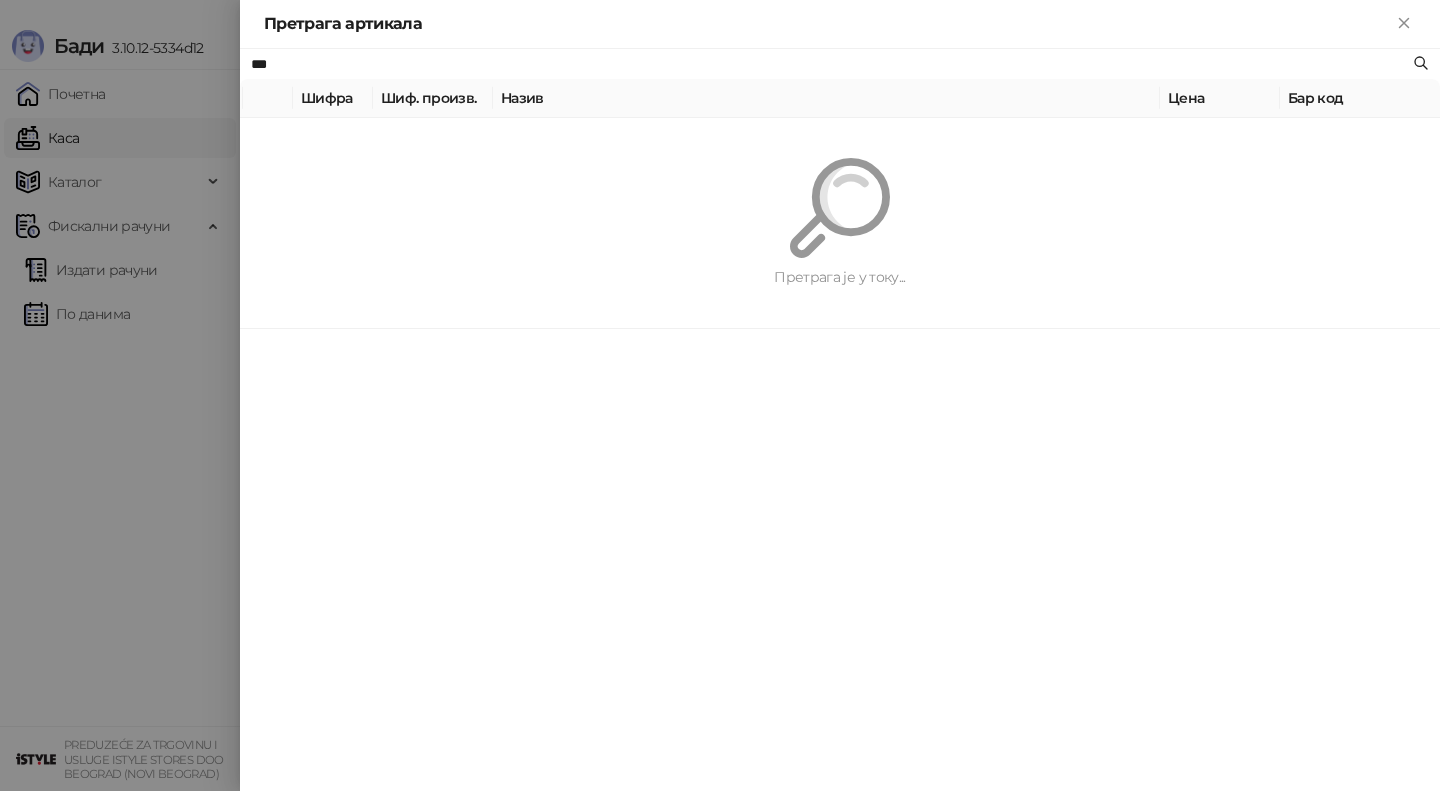 type on "***" 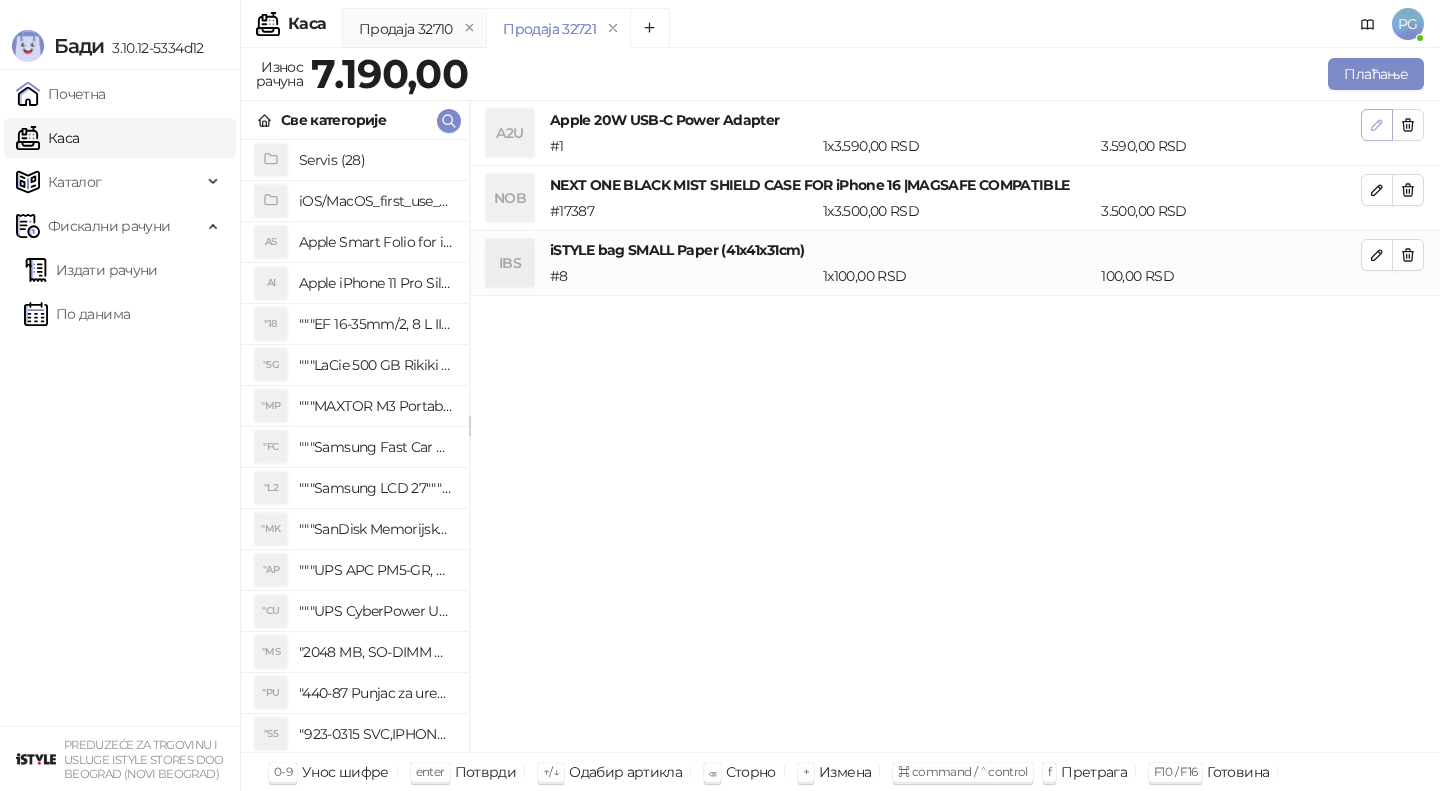 click 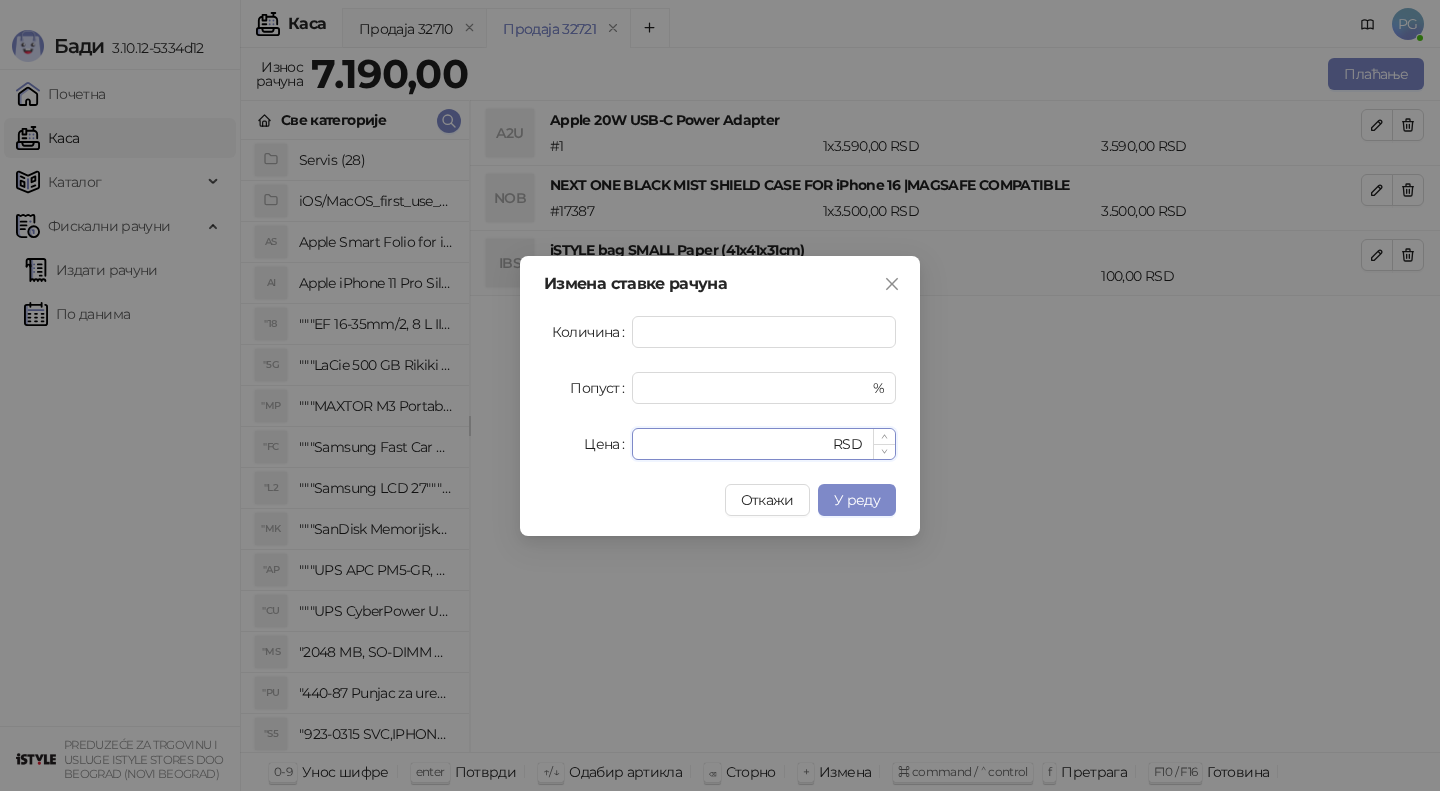 click on "****" at bounding box center (736, 444) 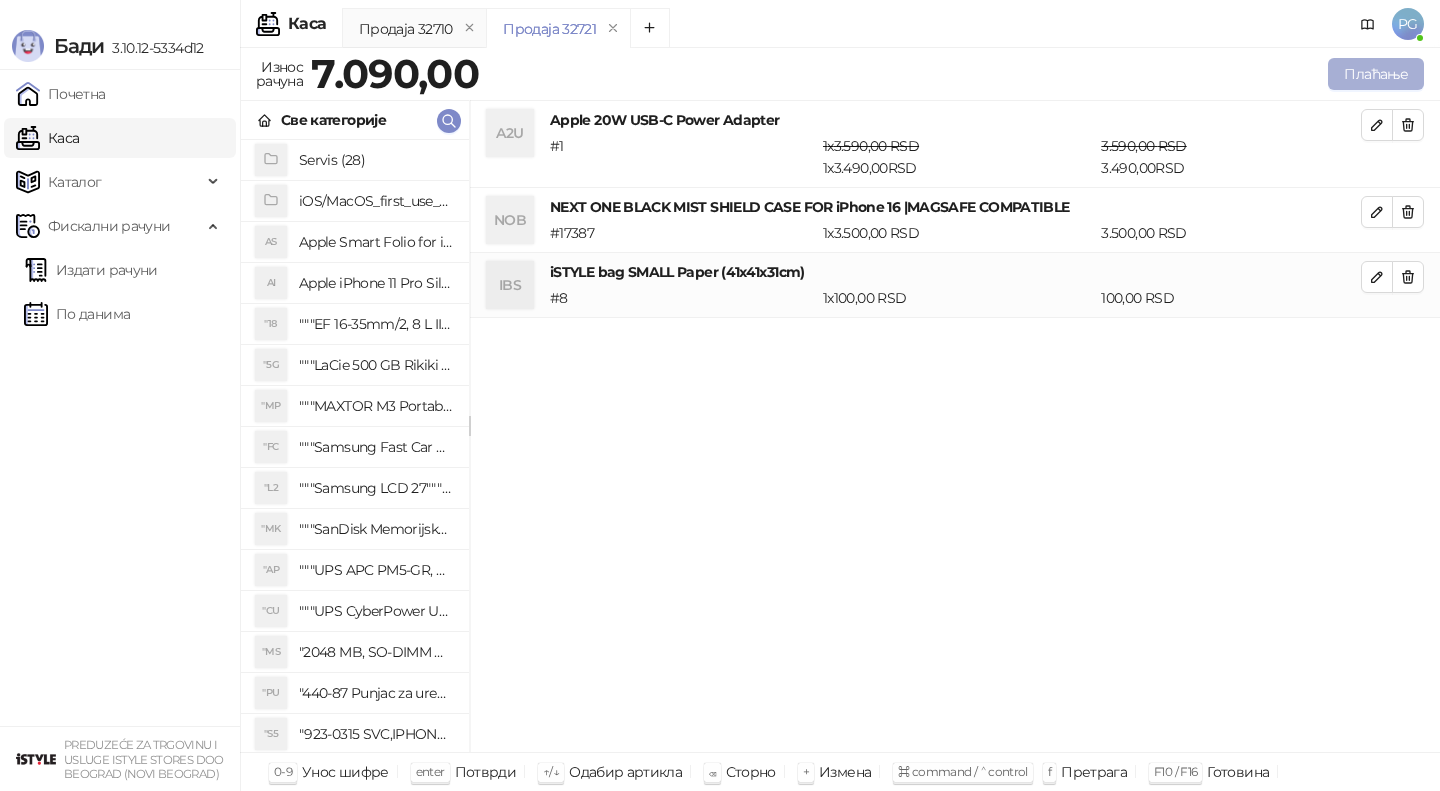 click on "Плаћање" at bounding box center (1376, 74) 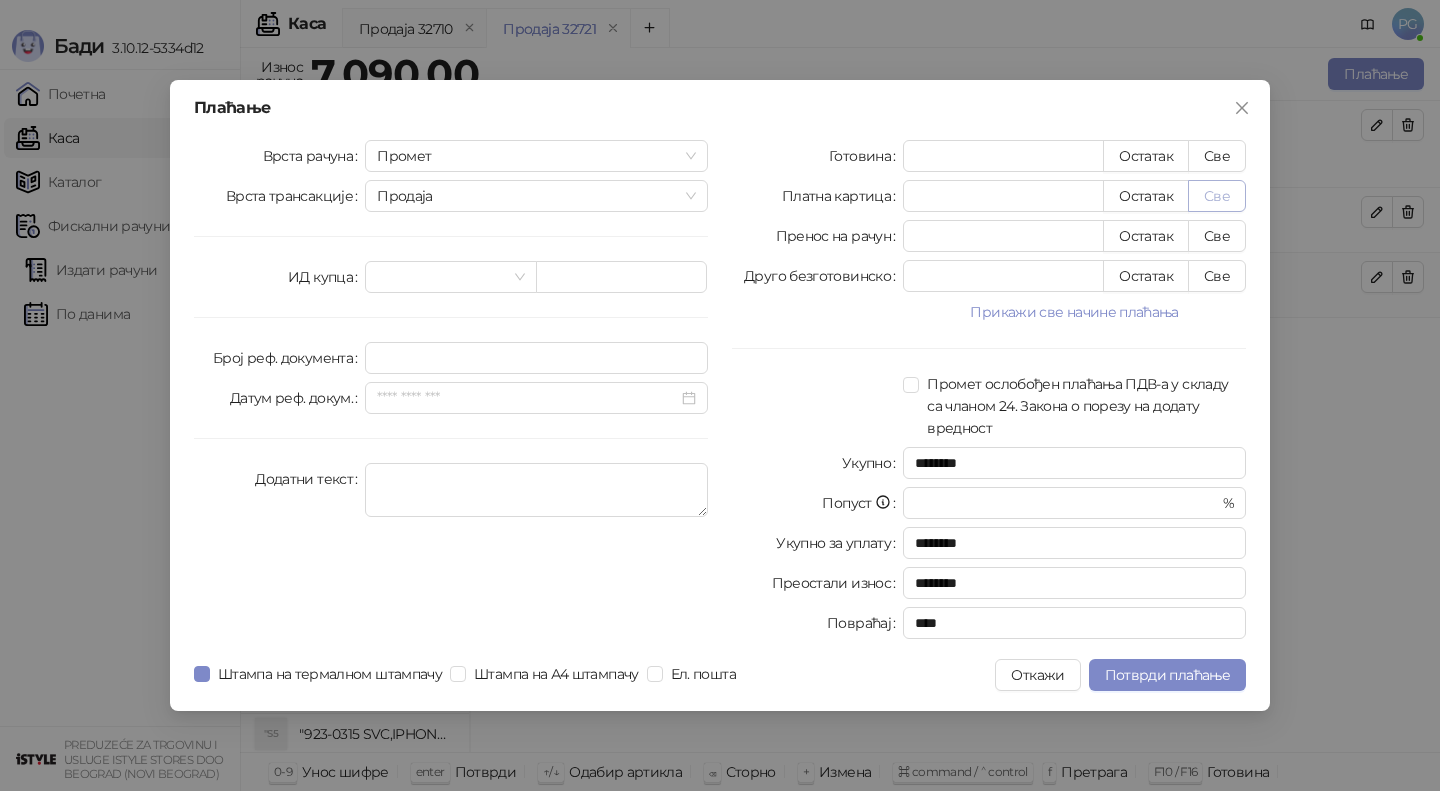 click on "Све" at bounding box center [1217, 196] 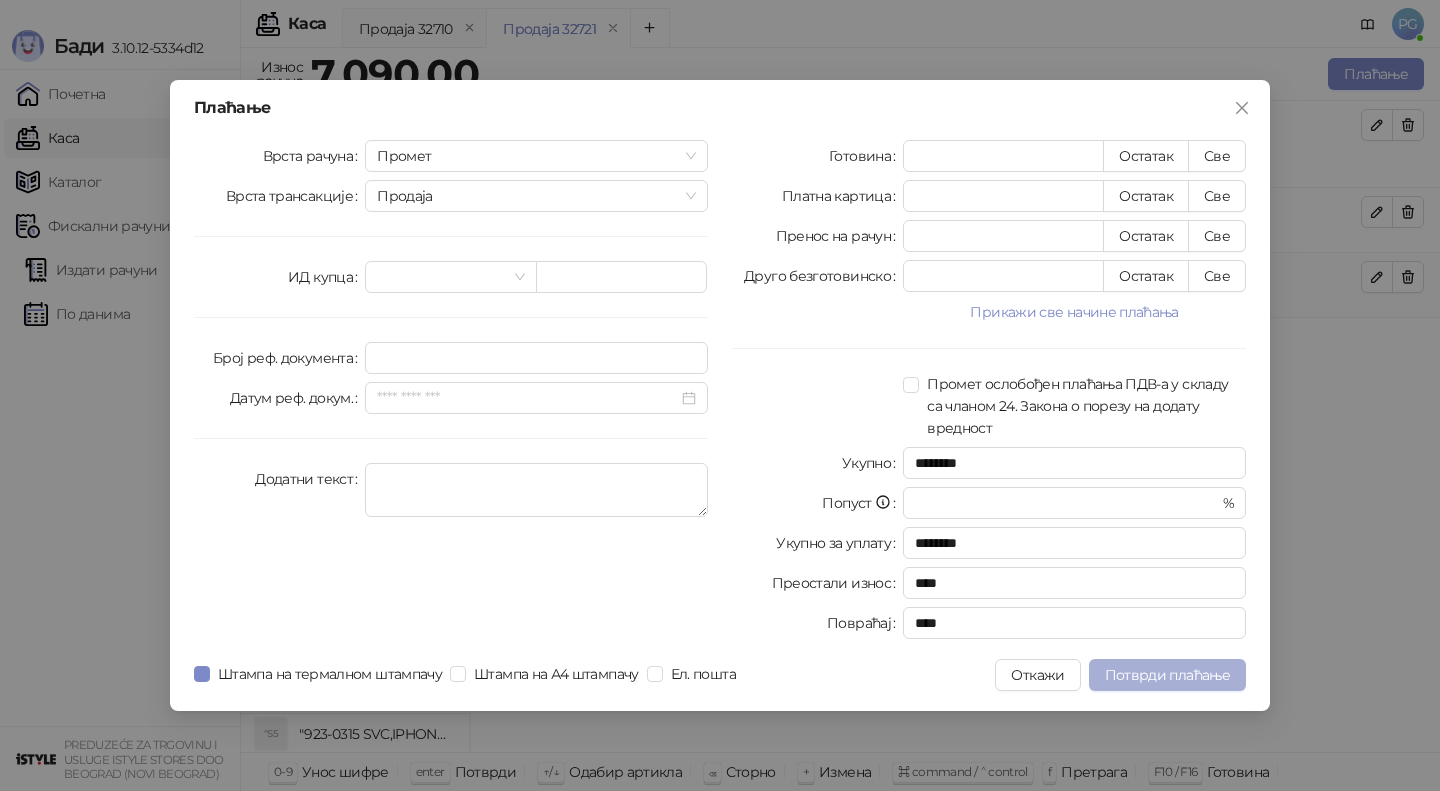 click on "Потврди плаћање" at bounding box center [1167, 675] 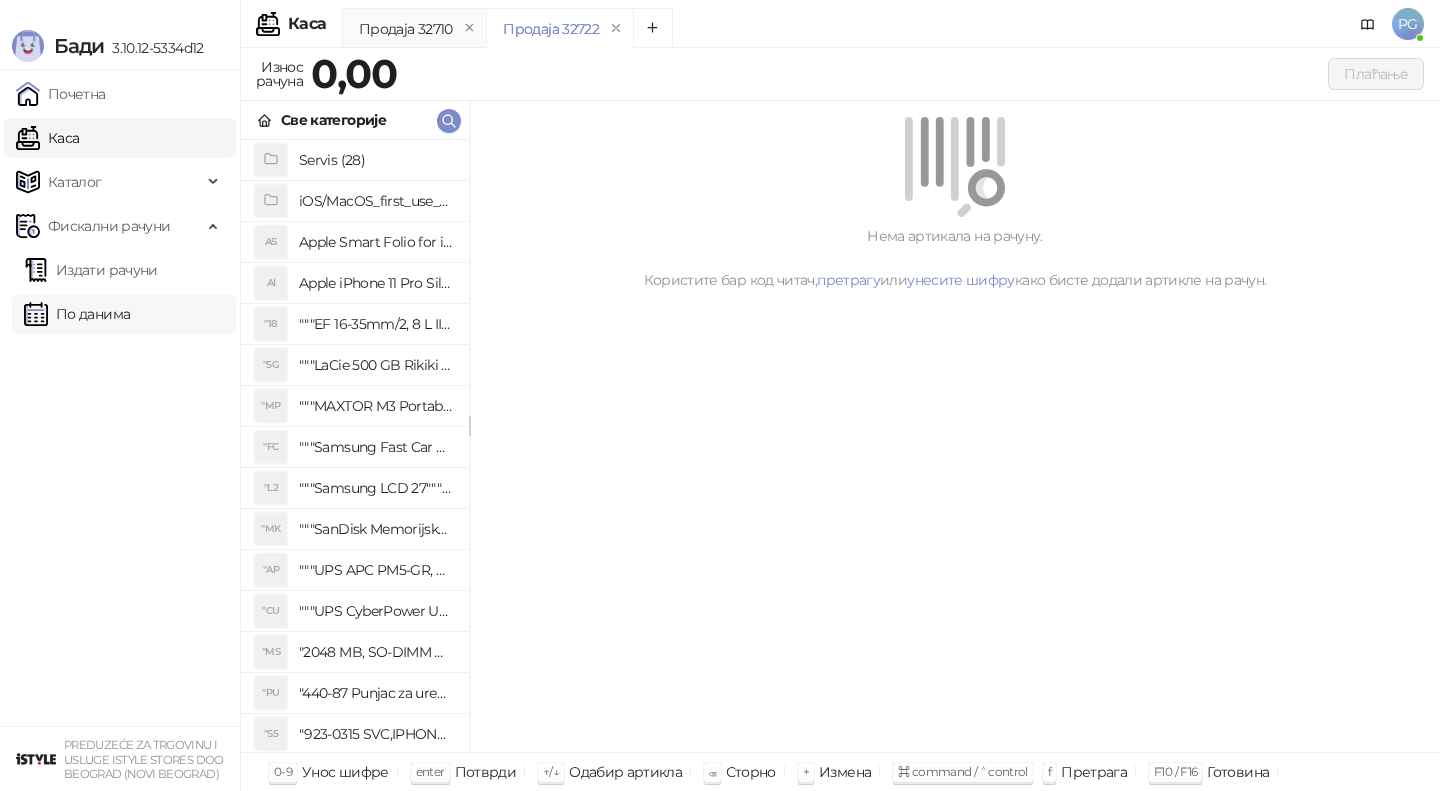click on "По данима" at bounding box center [77, 314] 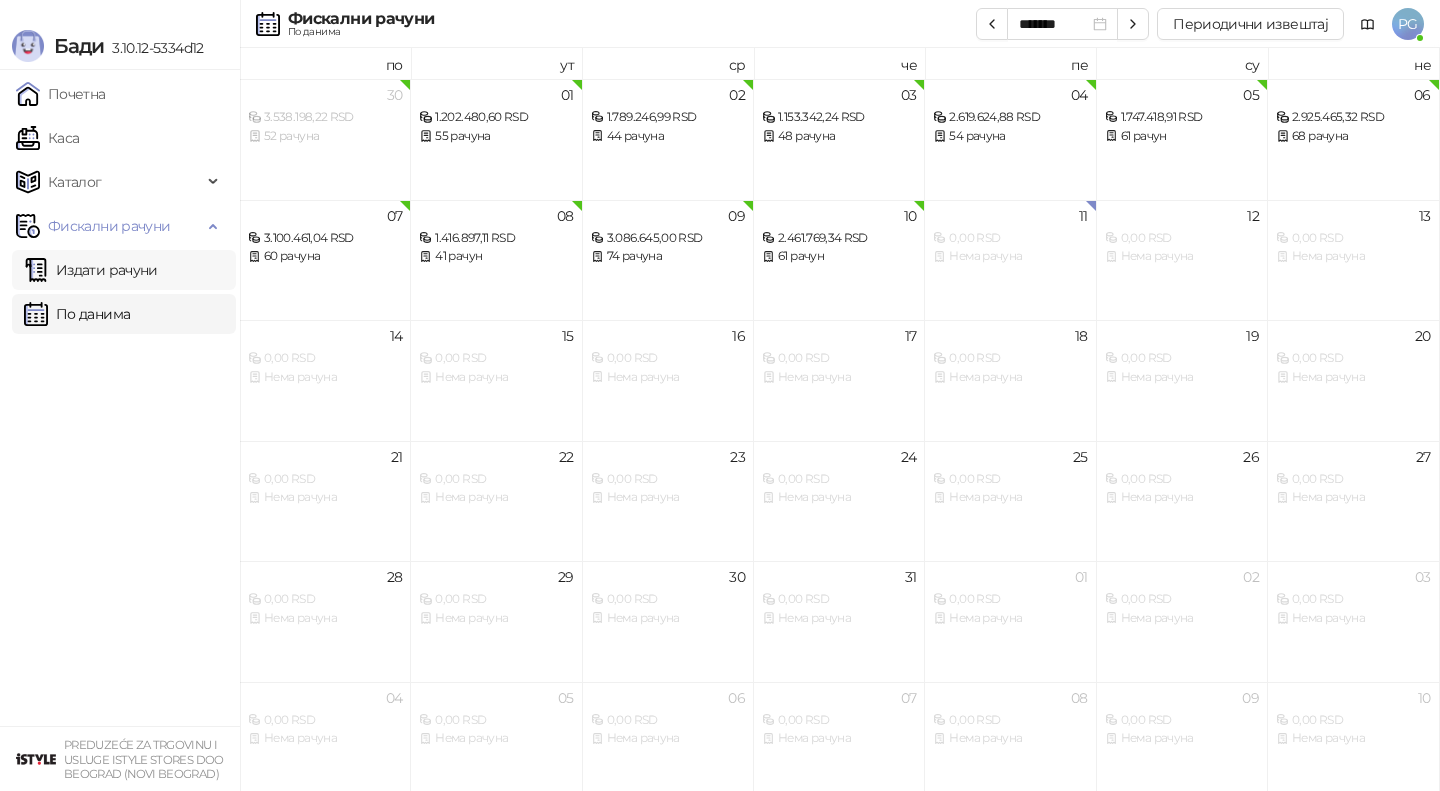 click on "Издати рачуни" at bounding box center (91, 270) 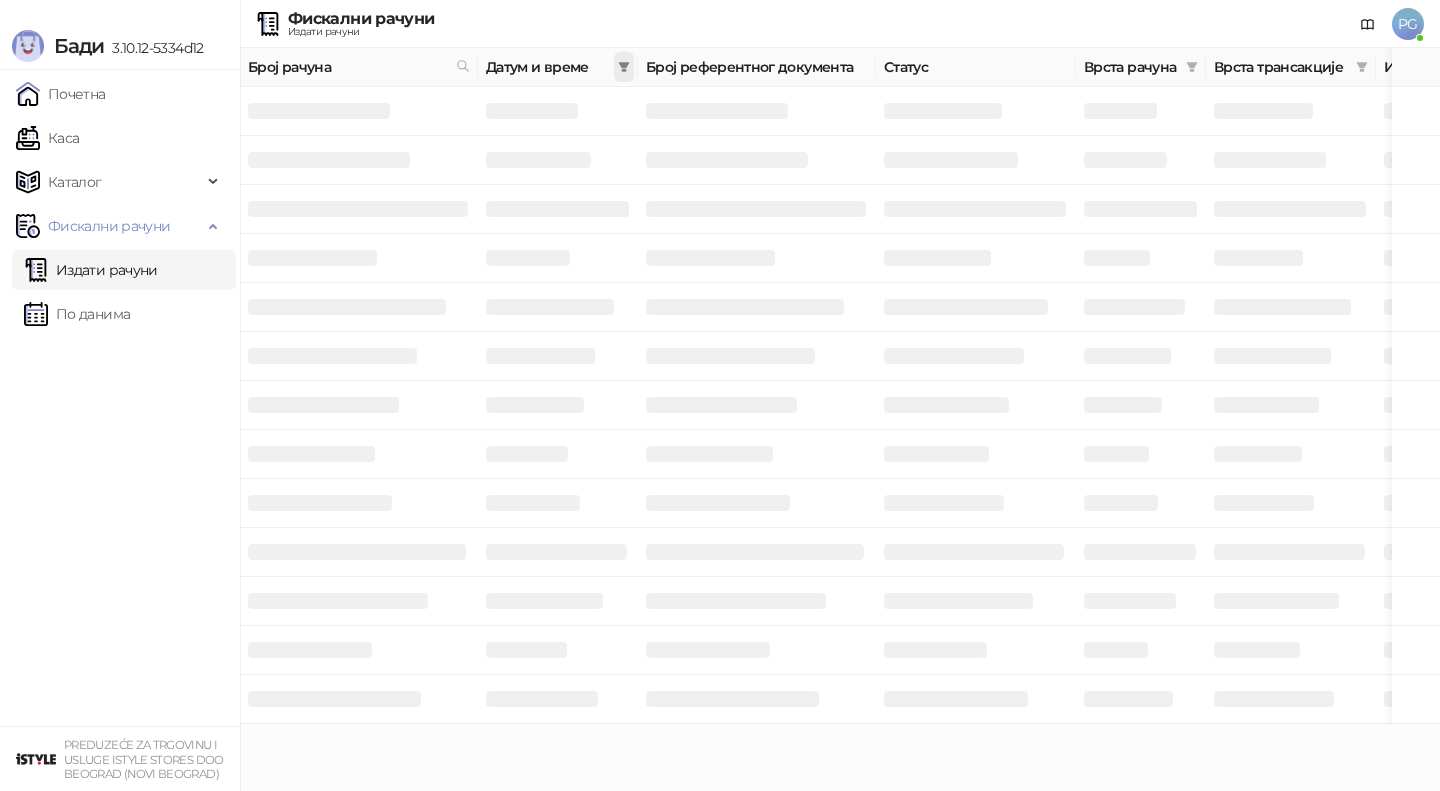 click at bounding box center (624, 67) 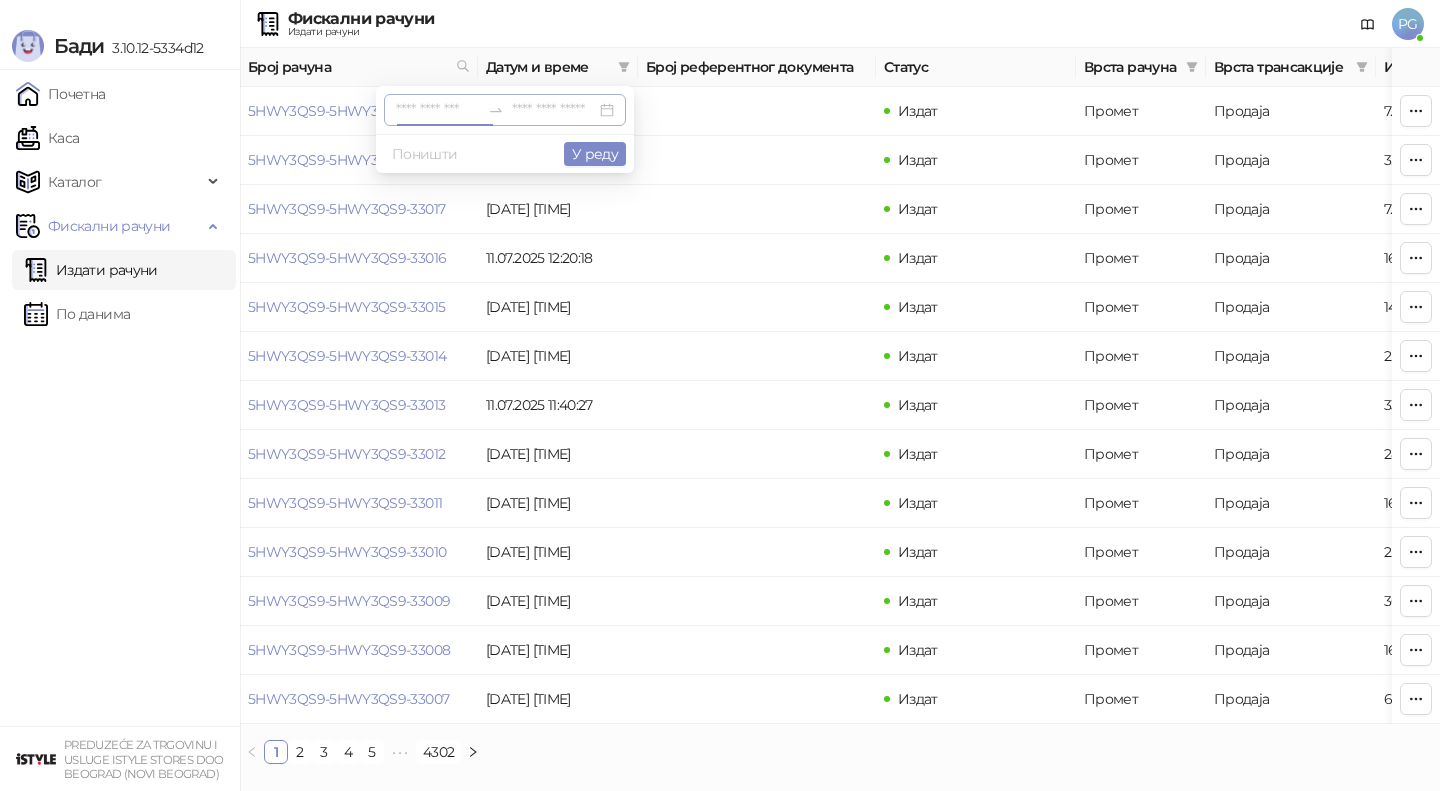 click at bounding box center (438, 110) 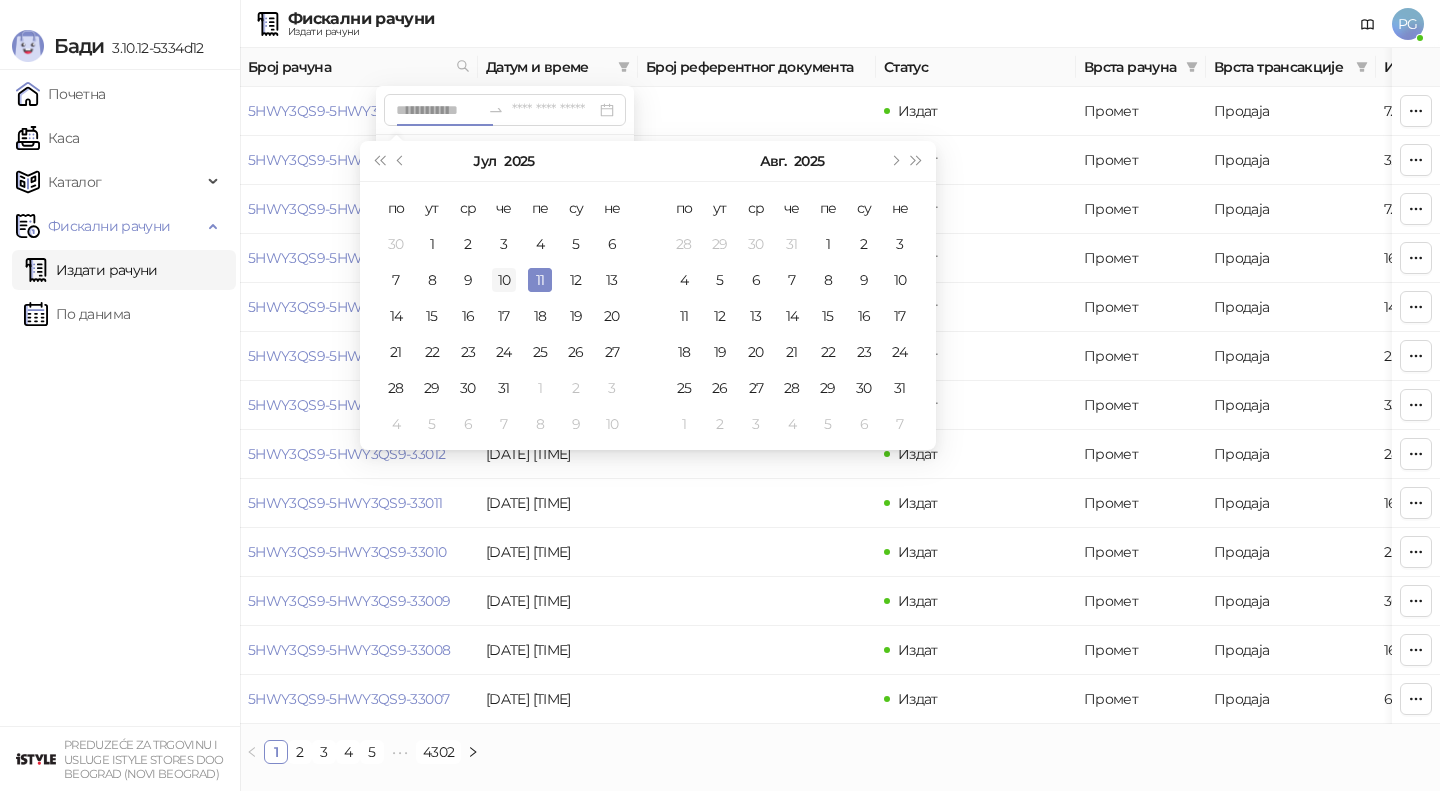 type on "**********" 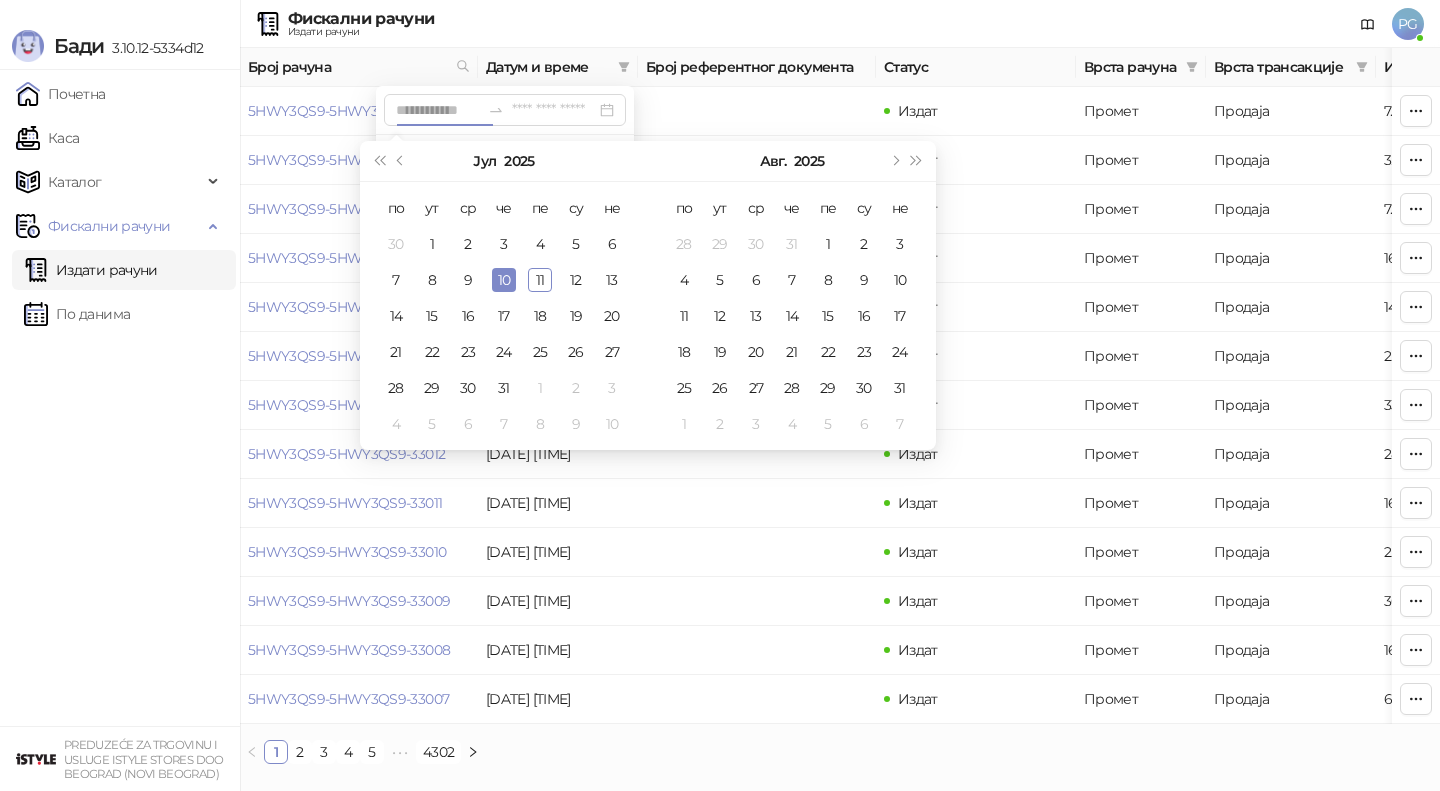 click on "10" at bounding box center [504, 280] 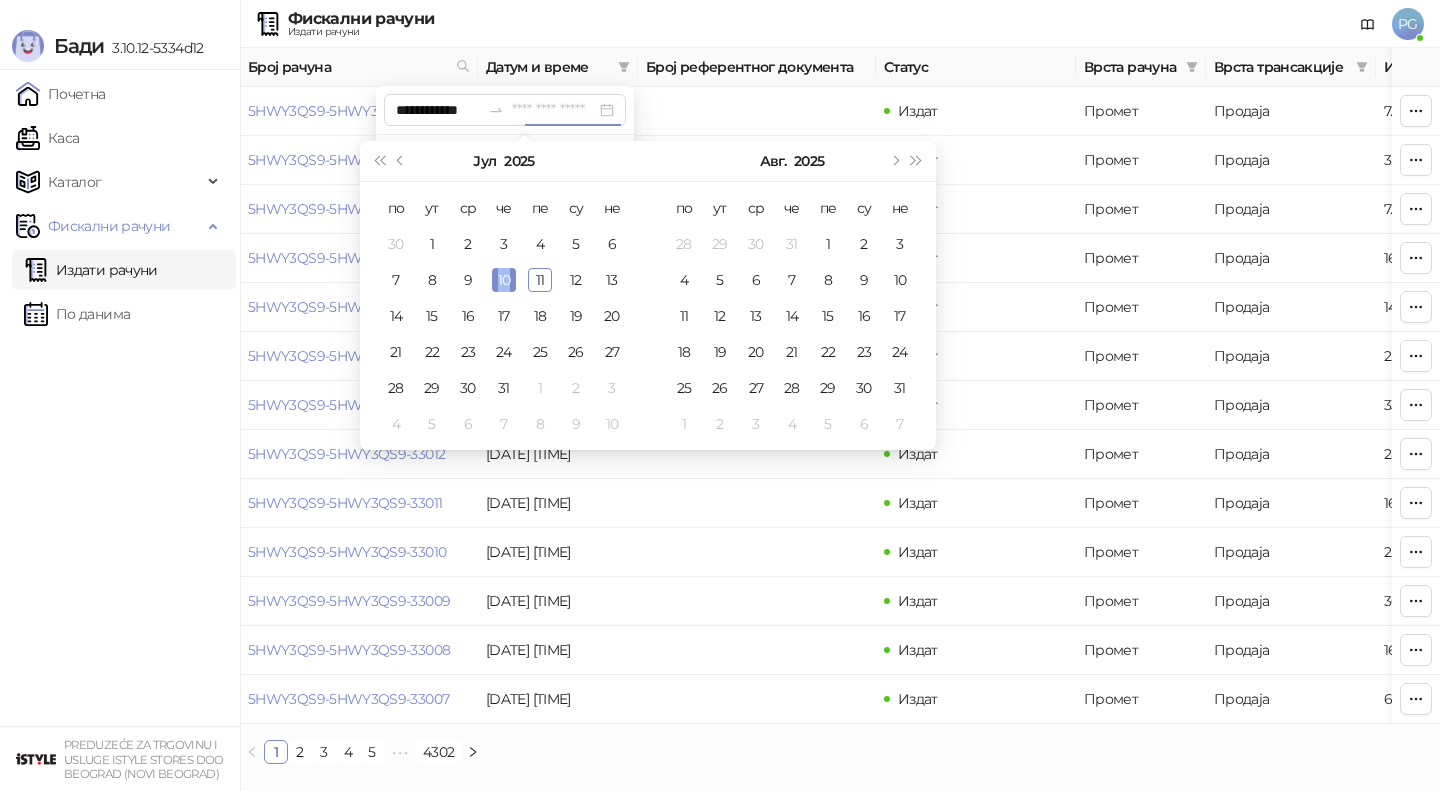 click on "10" at bounding box center [504, 280] 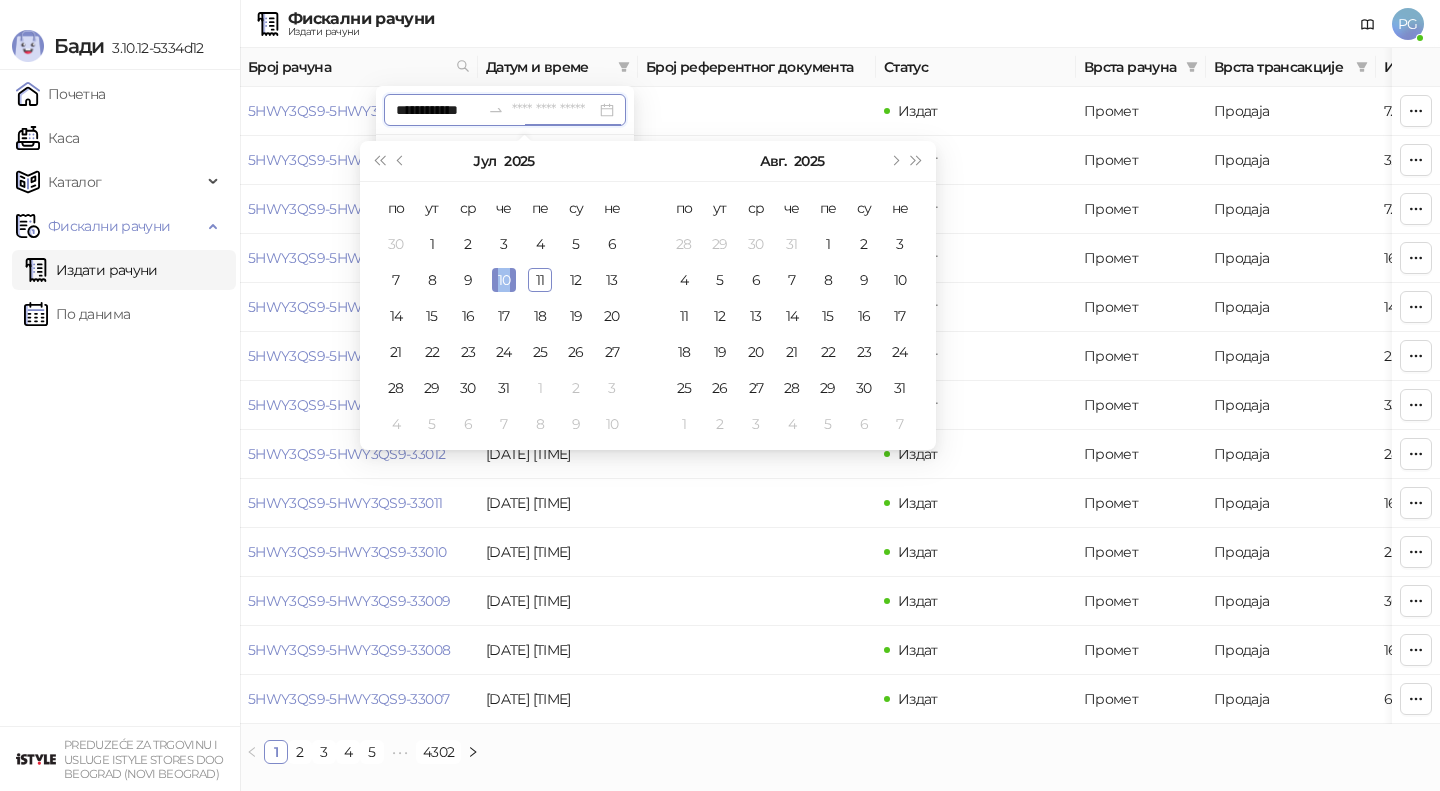 type on "**********" 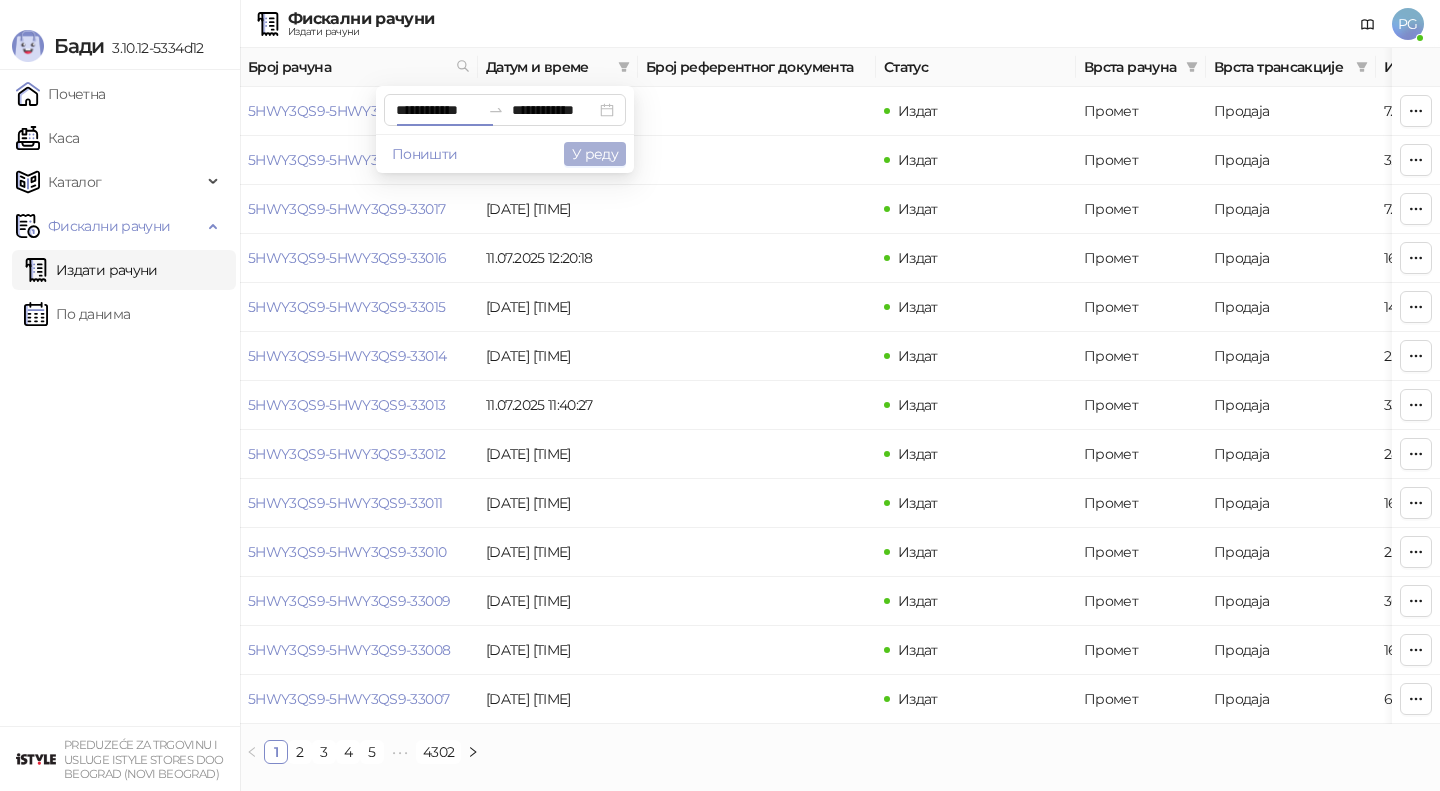 click on "У реду" at bounding box center (595, 154) 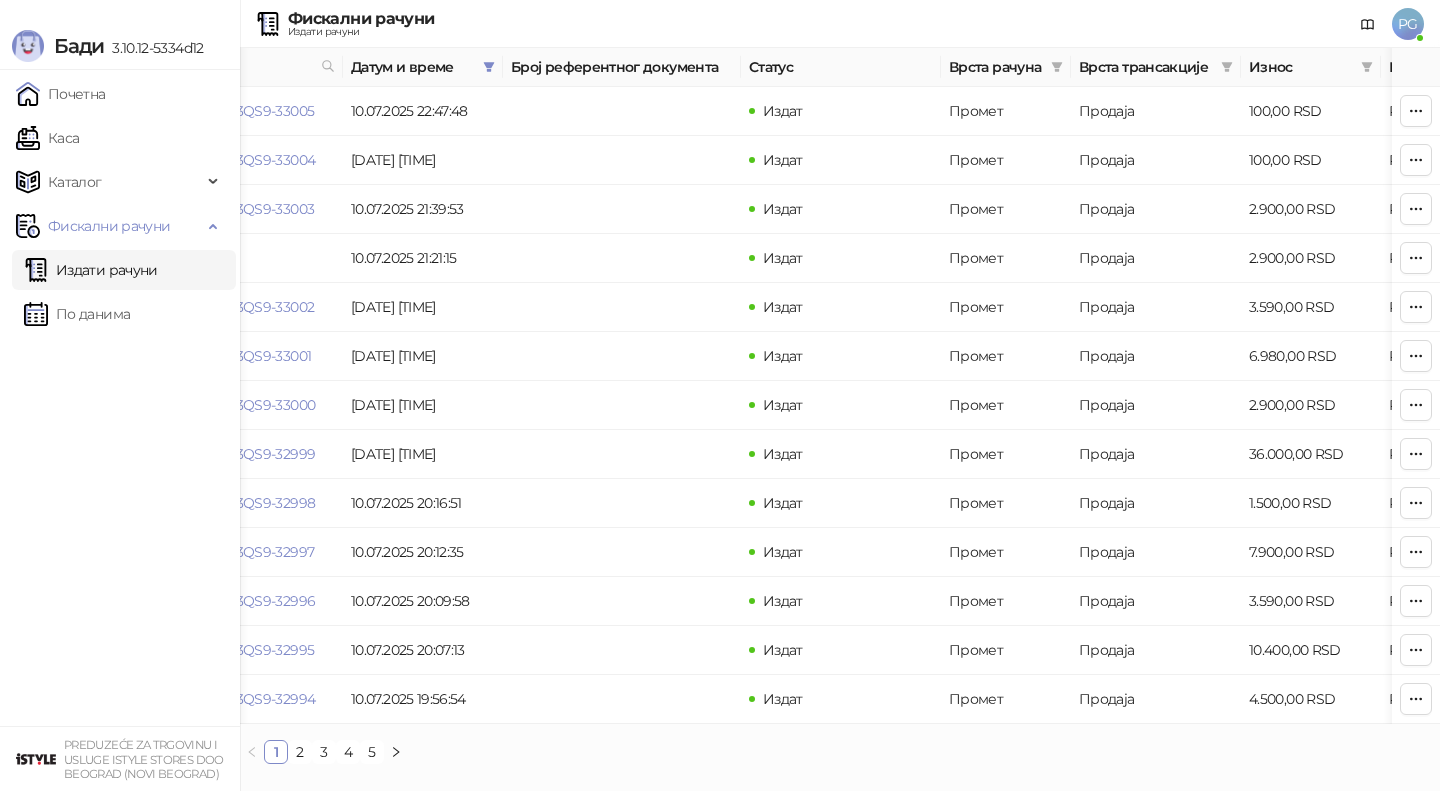 scroll, scrollTop: 0, scrollLeft: 153, axis: horizontal 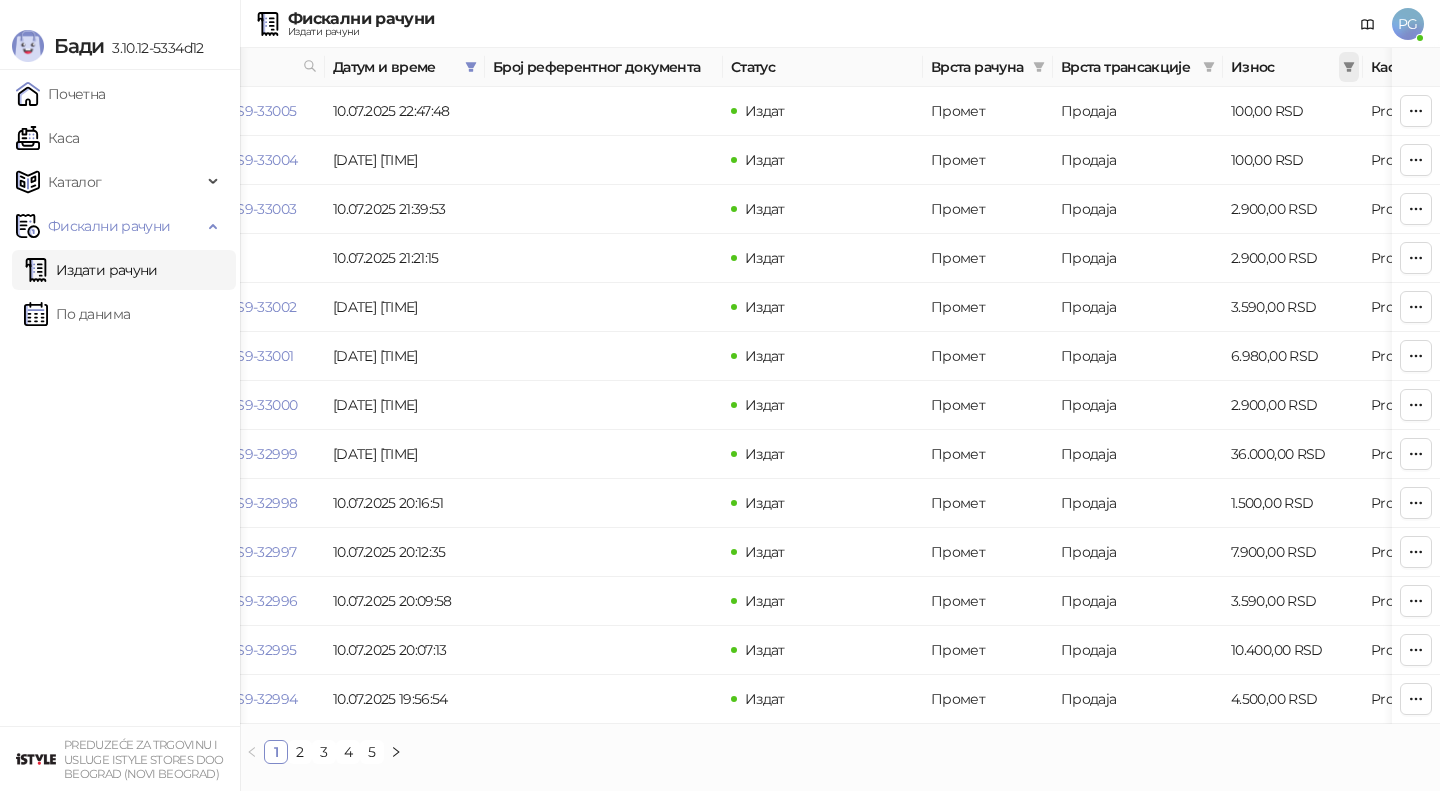 click 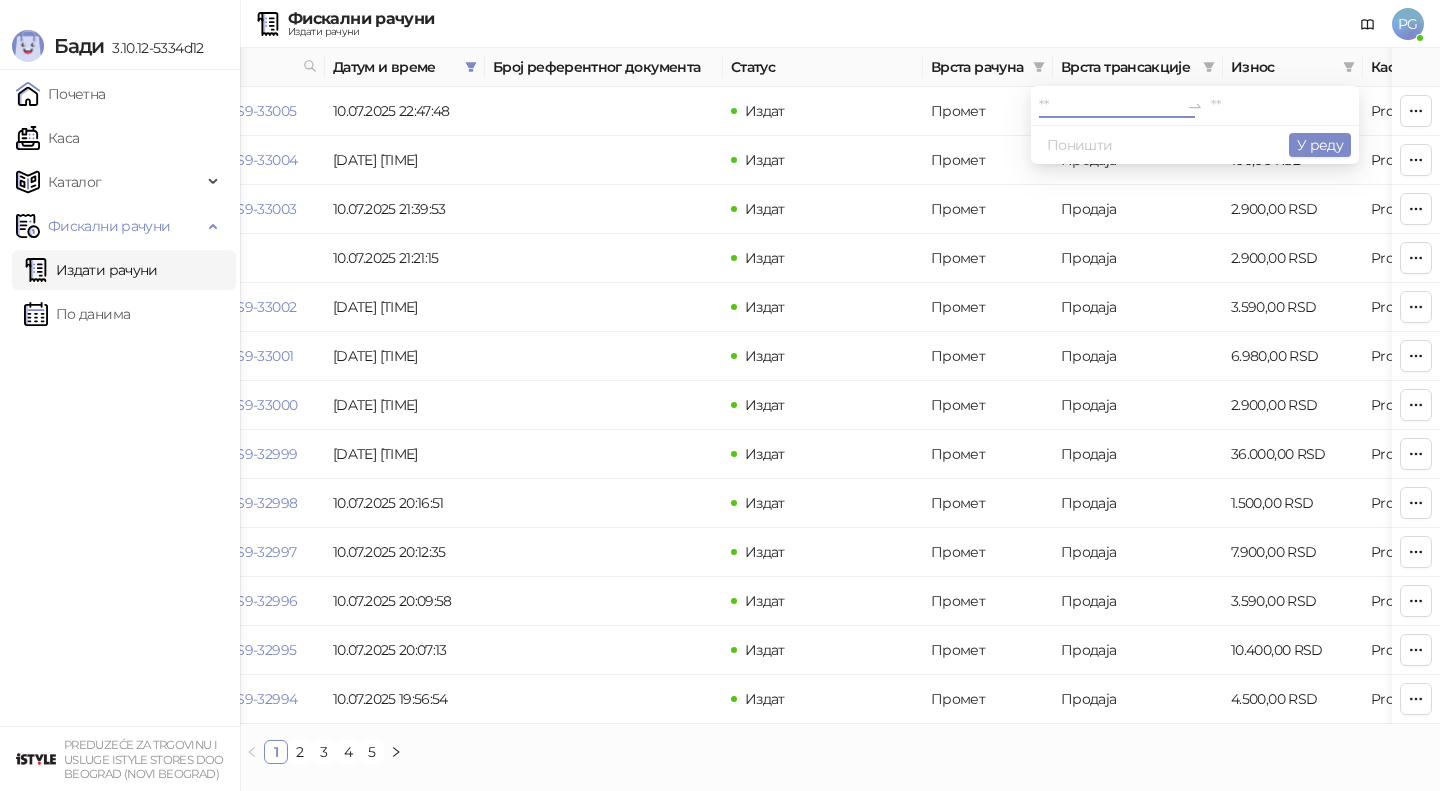 click at bounding box center [1109, 106] 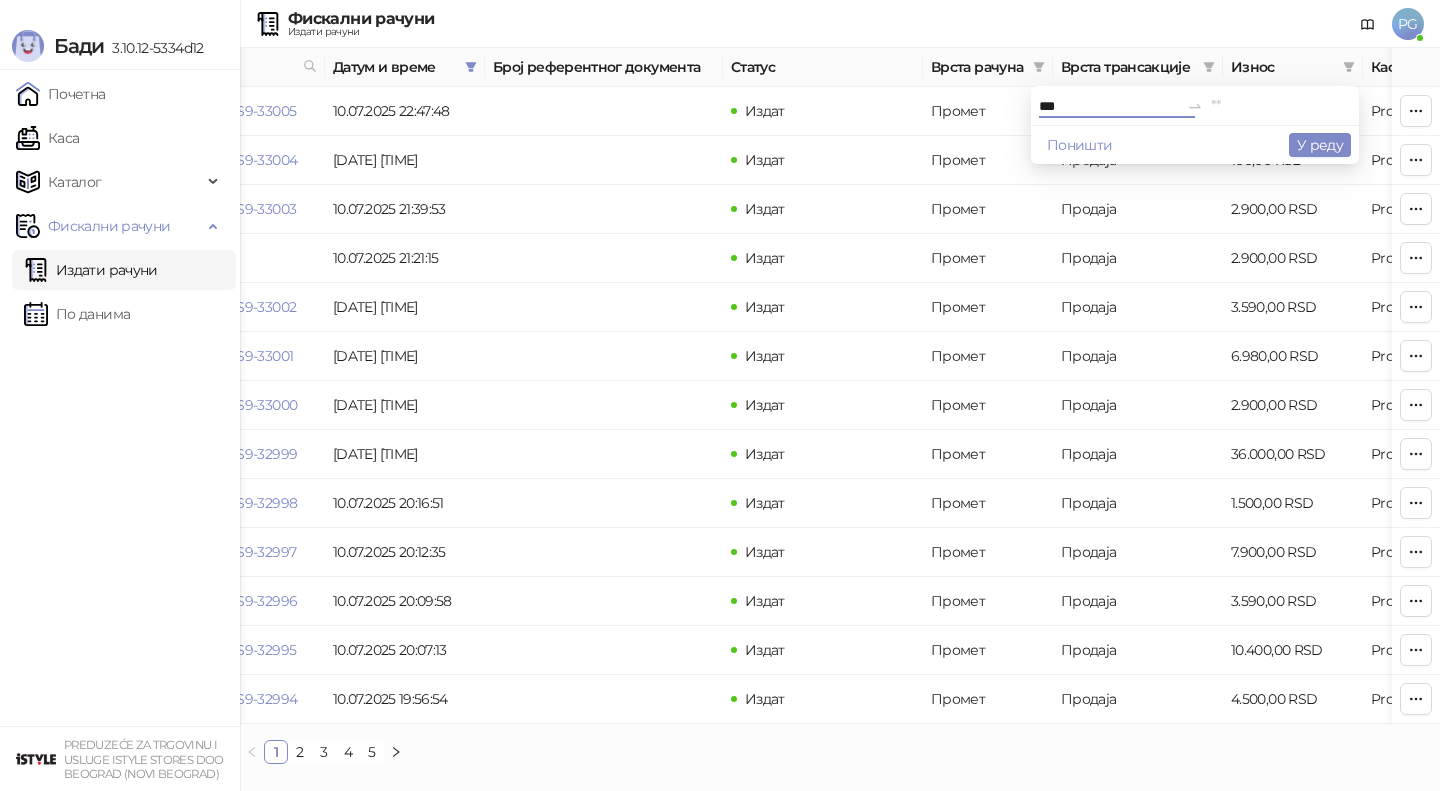 type on "***" 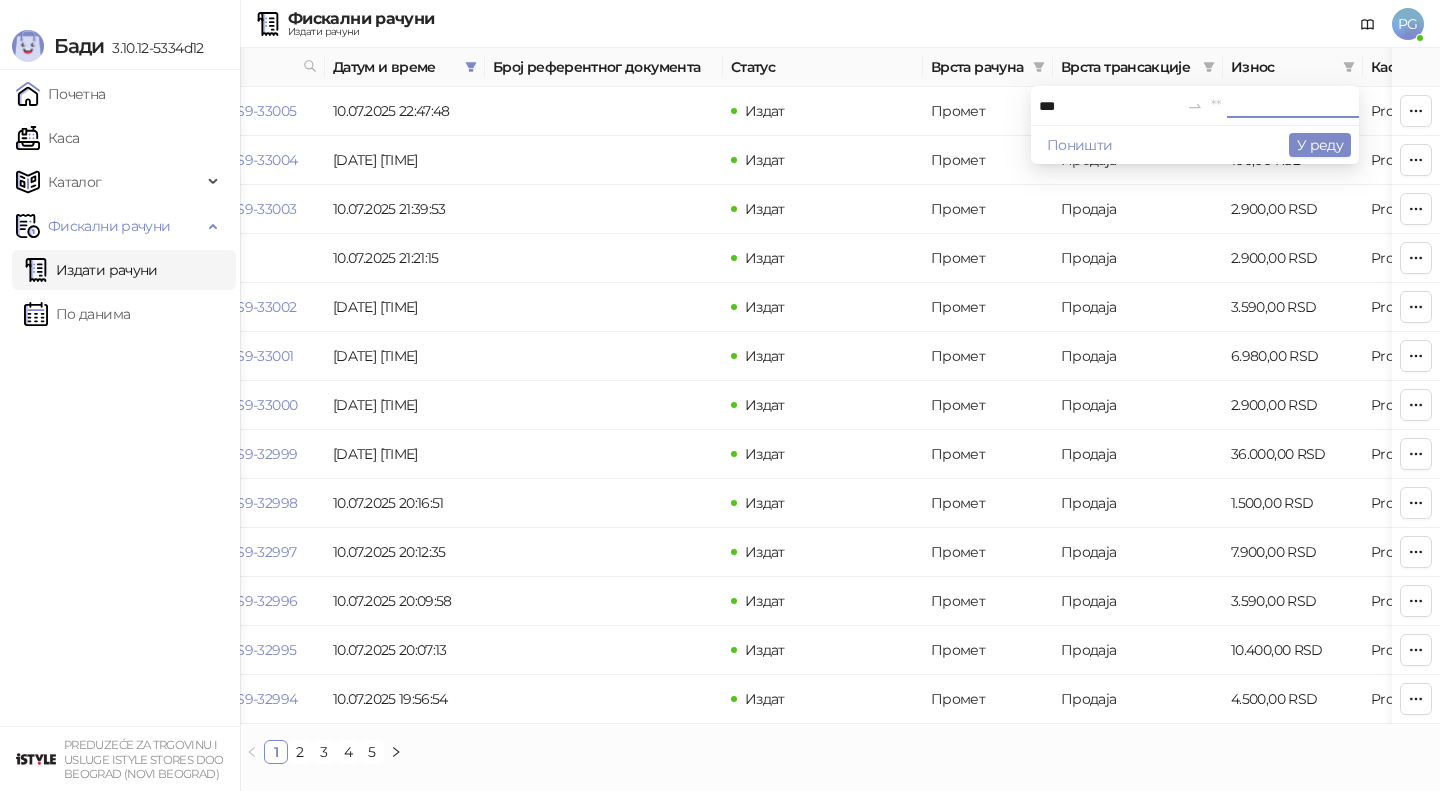 click at bounding box center [1281, 106] 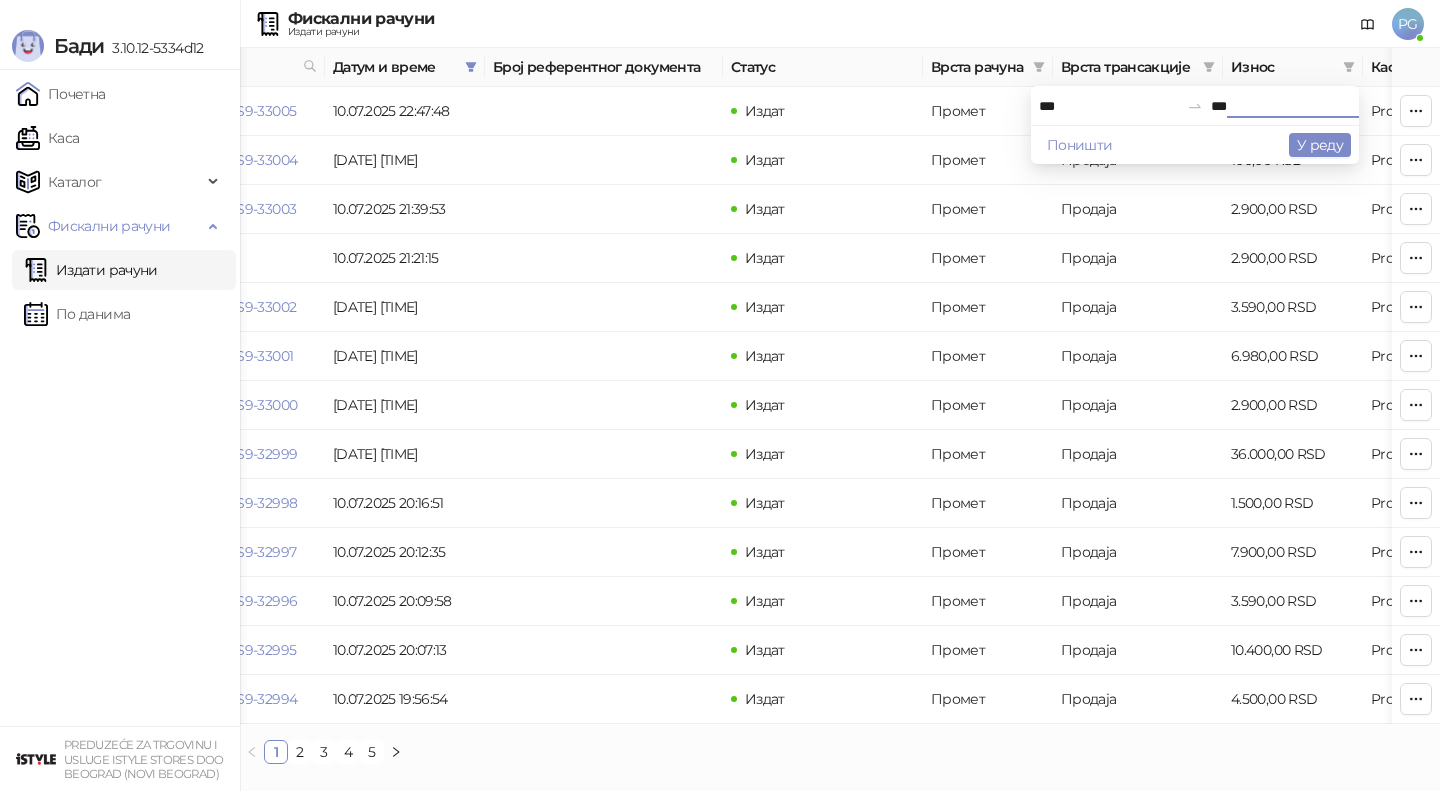 type on "***" 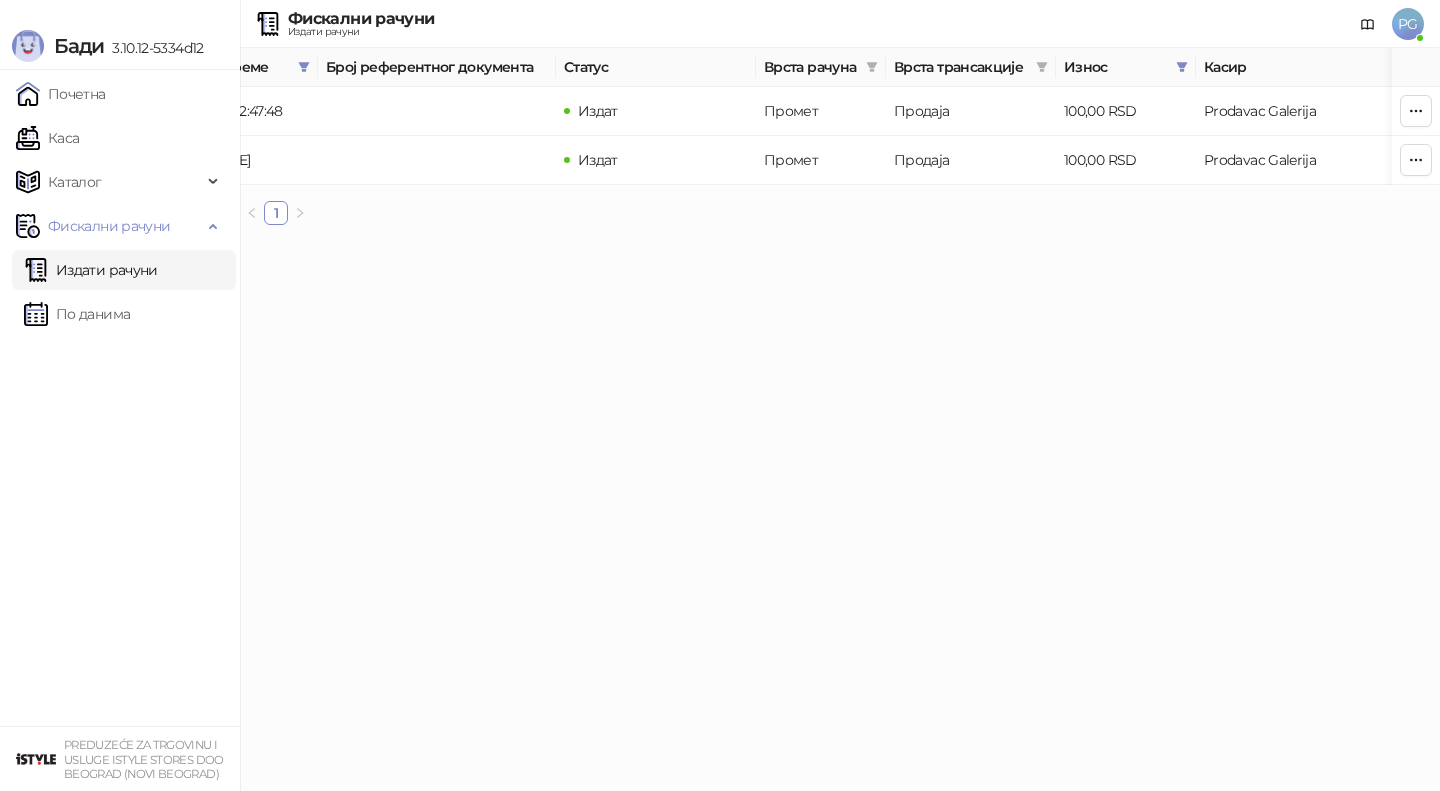 scroll, scrollTop: 0, scrollLeft: 0, axis: both 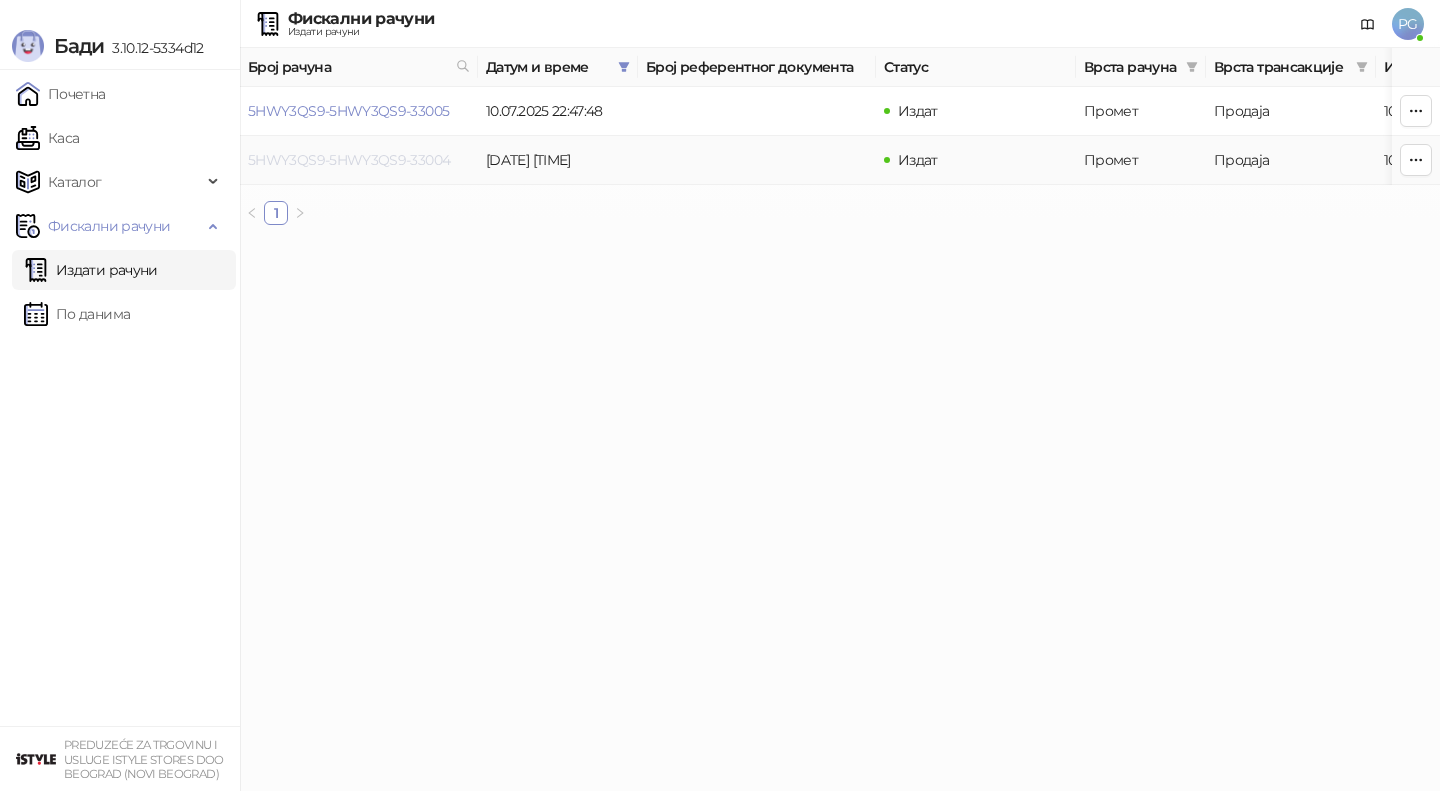 click on "5HWY3QS9-5HWY3QS9-33004" at bounding box center [349, 160] 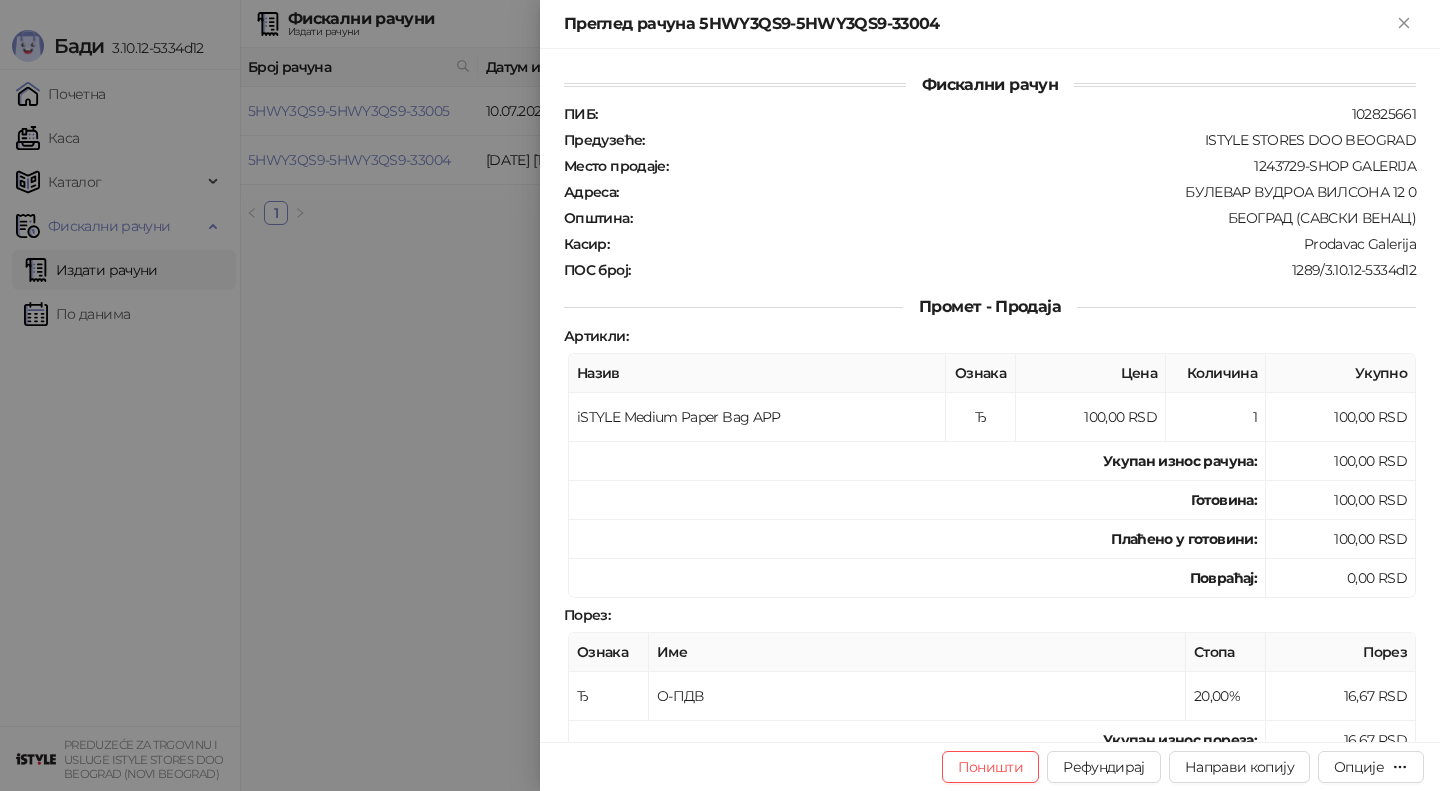 click at bounding box center (720, 395) 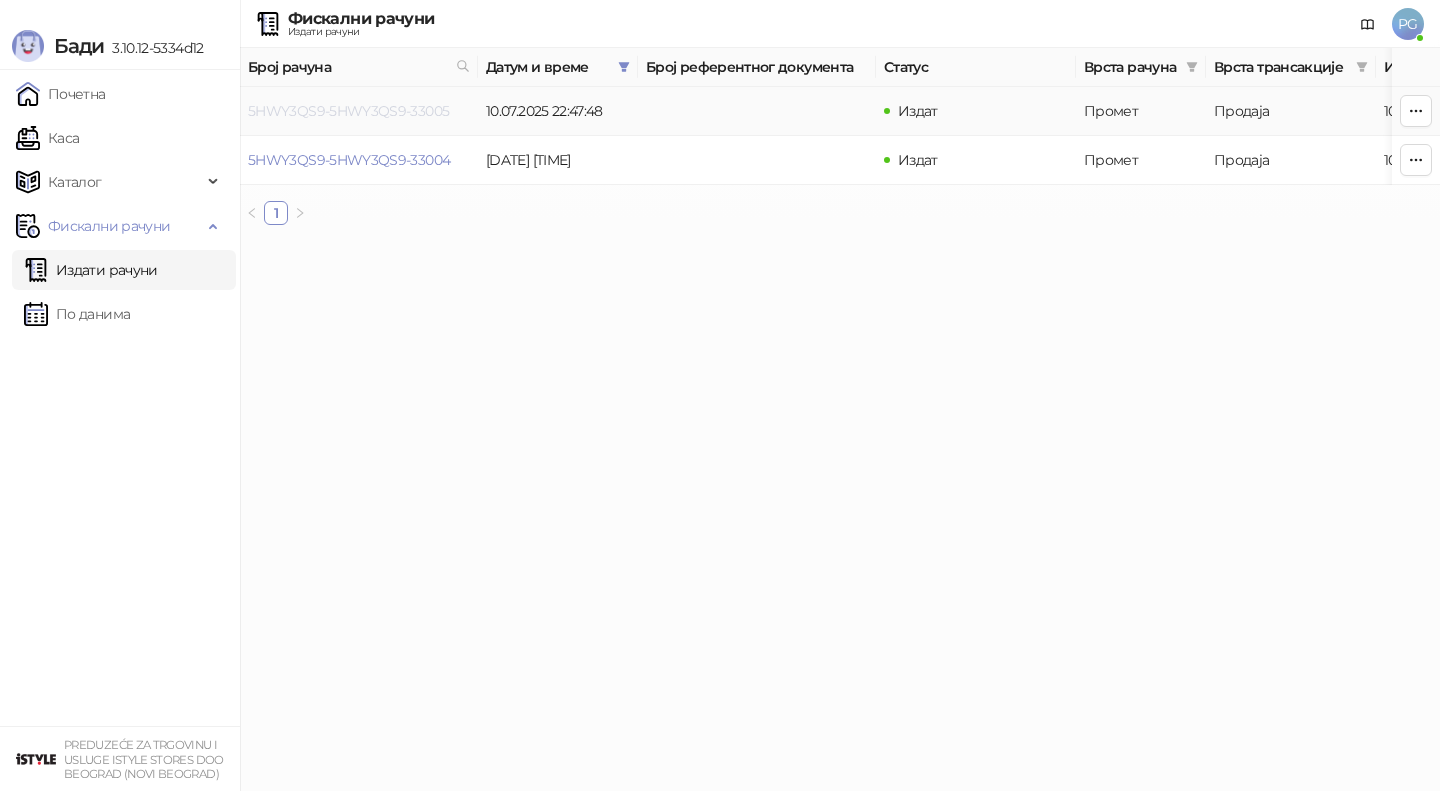 click on "5HWY3QS9-5HWY3QS9-33005" at bounding box center [348, 111] 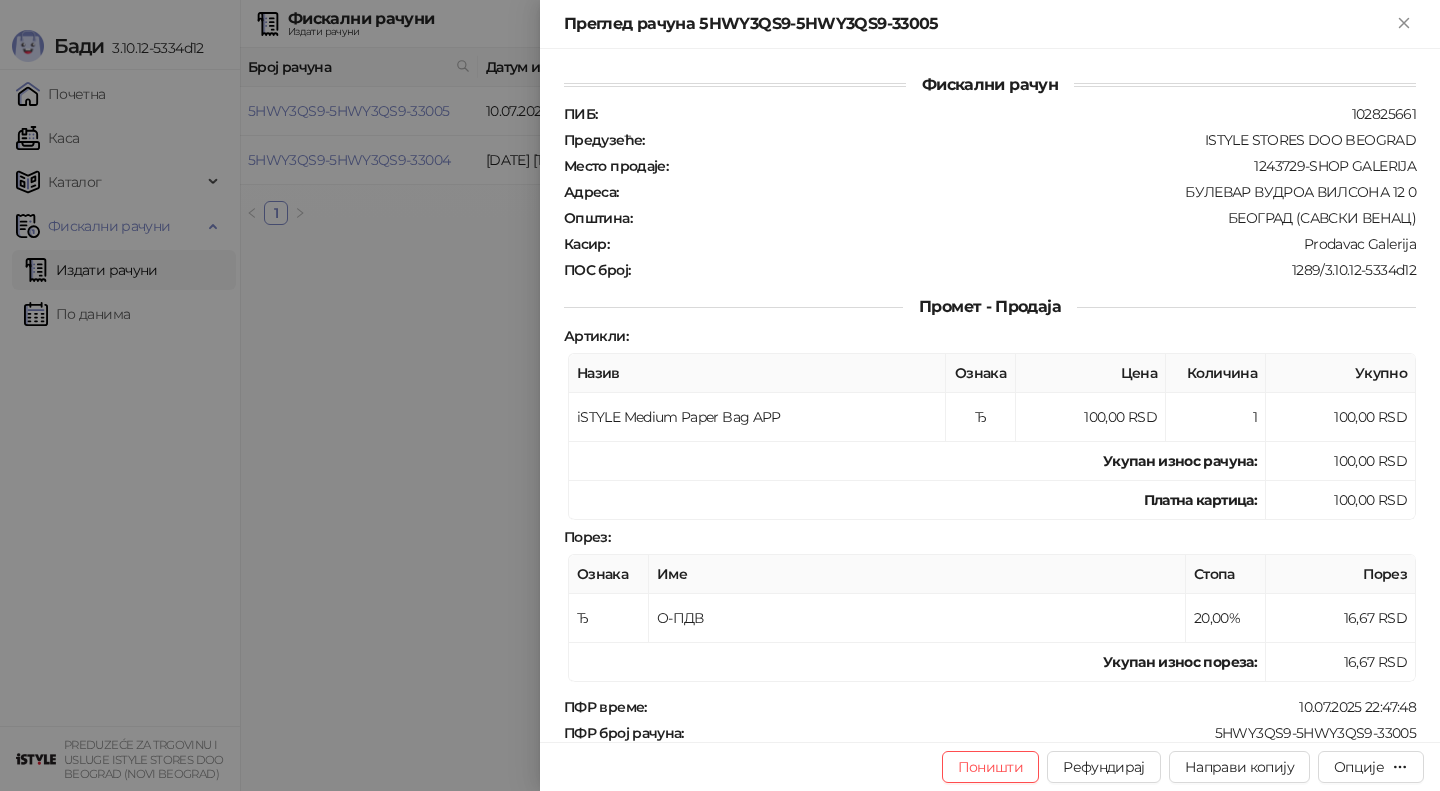 click at bounding box center (720, 395) 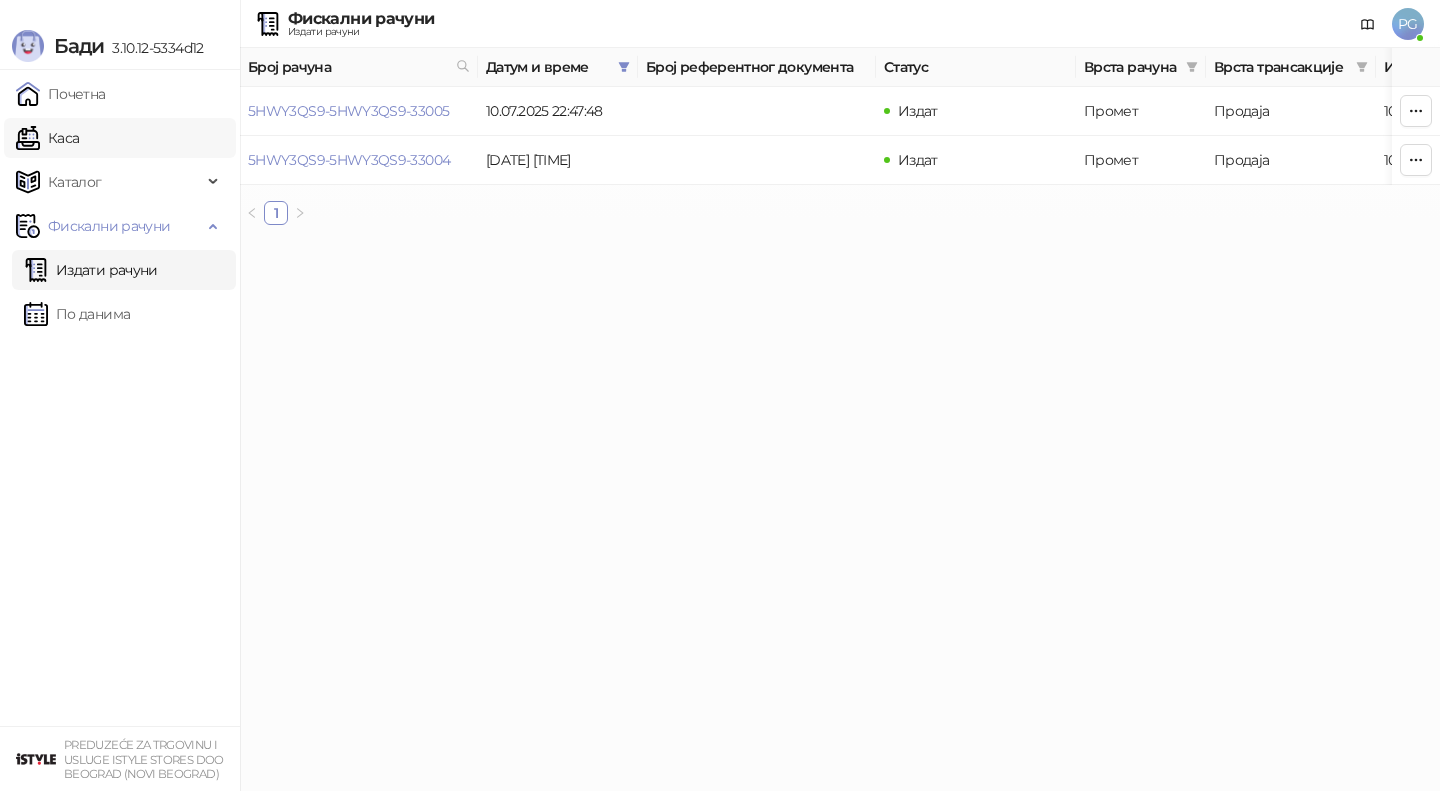 click on "Каса" at bounding box center [47, 138] 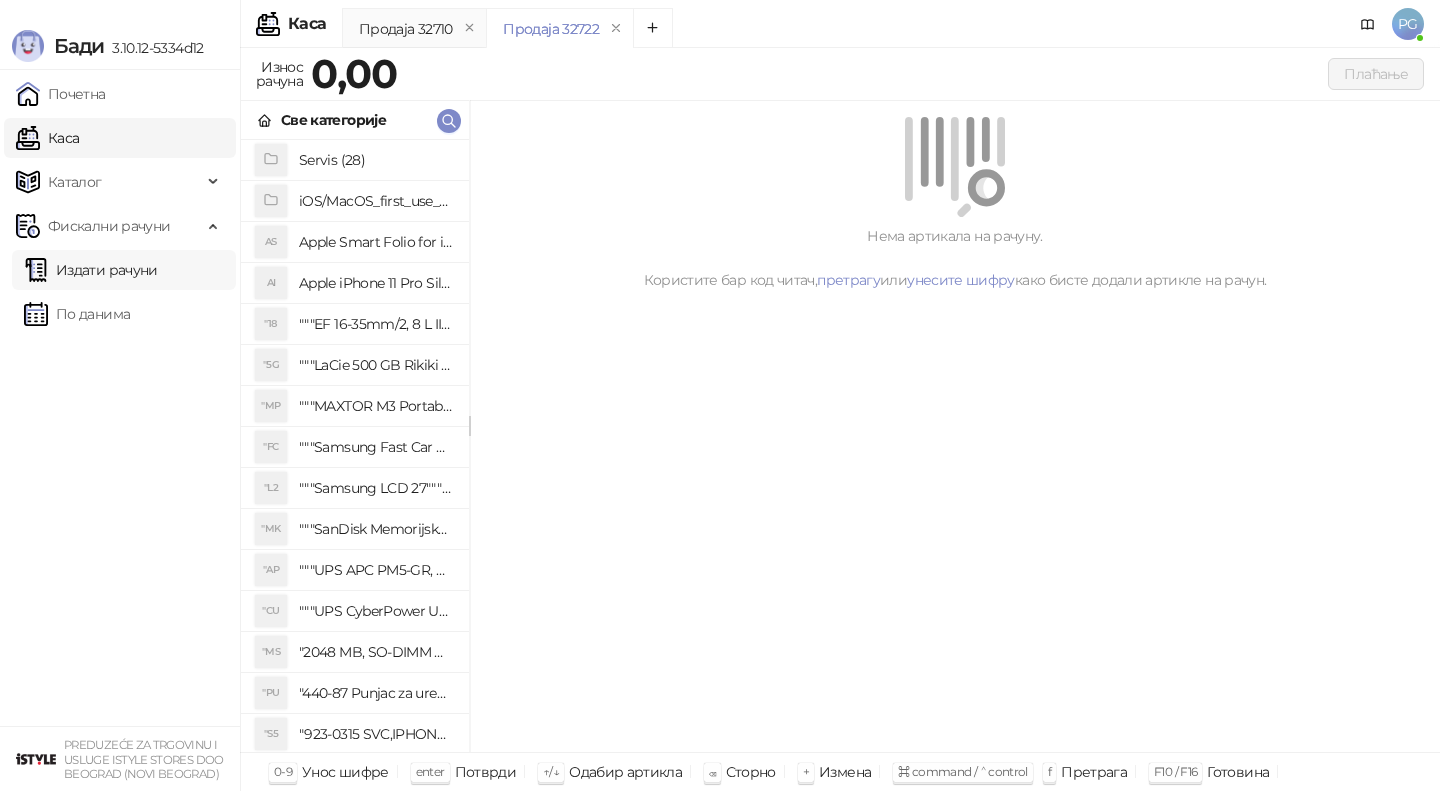 click on "Издати рачуни" at bounding box center (91, 270) 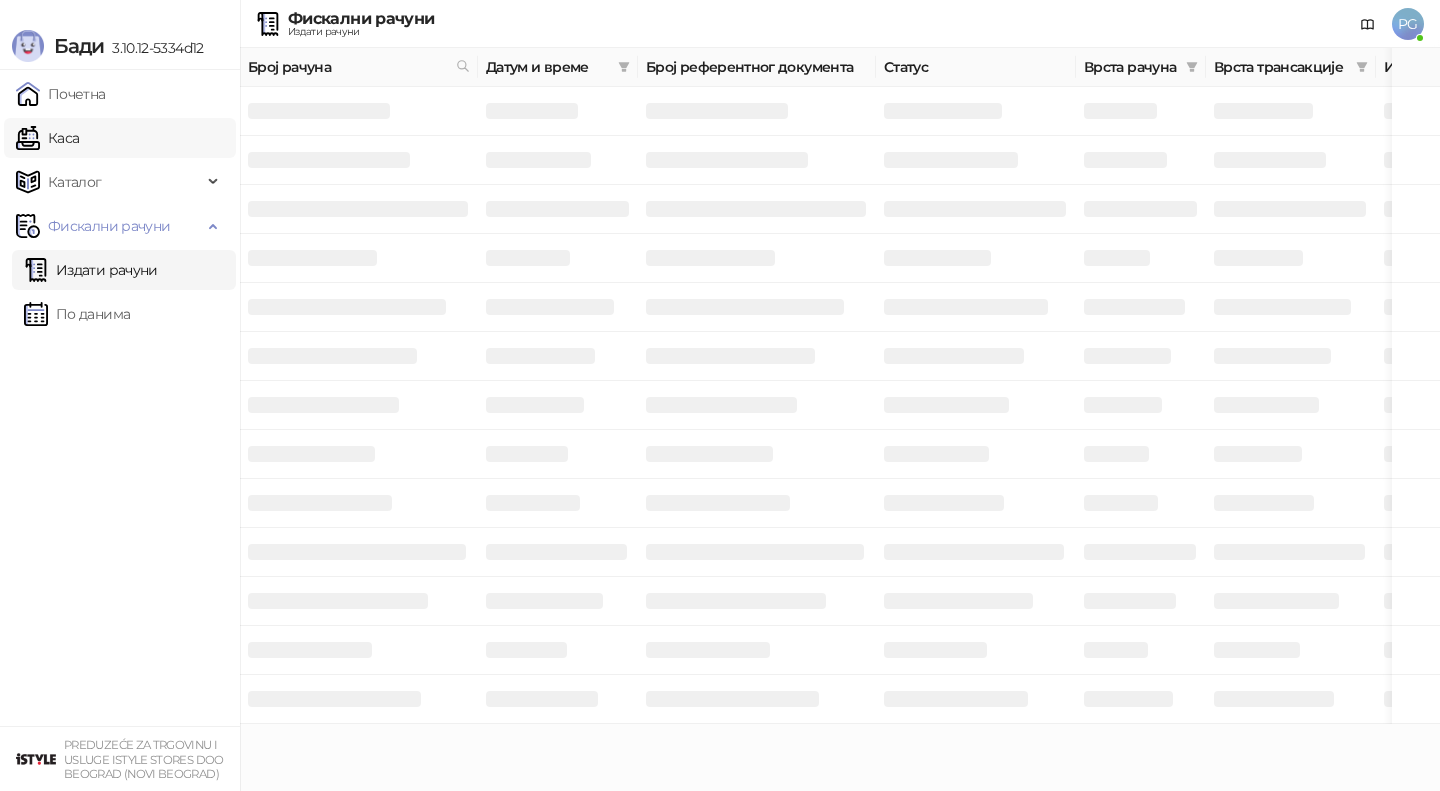 click on "Каса" at bounding box center [47, 138] 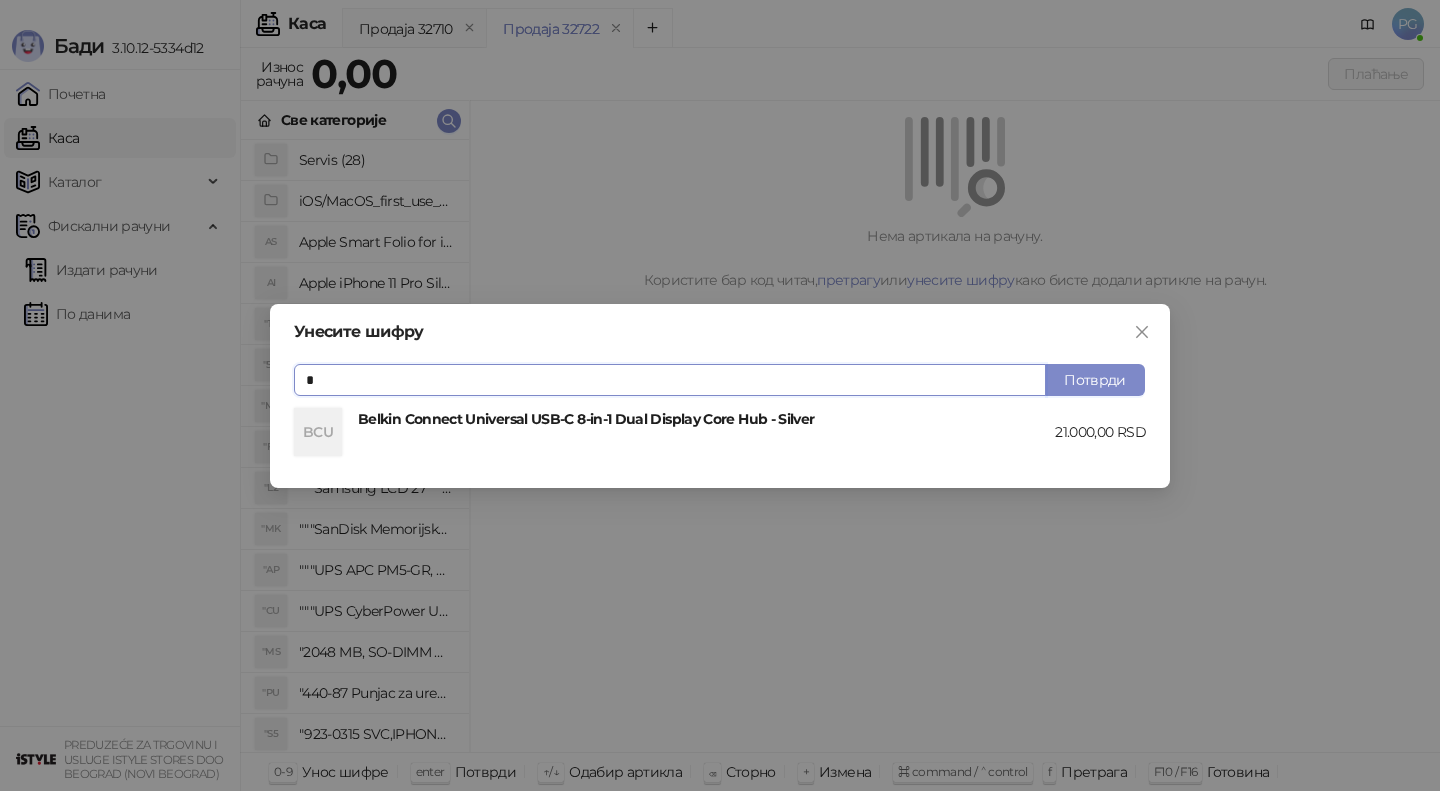 click at bounding box center (1142, 332) 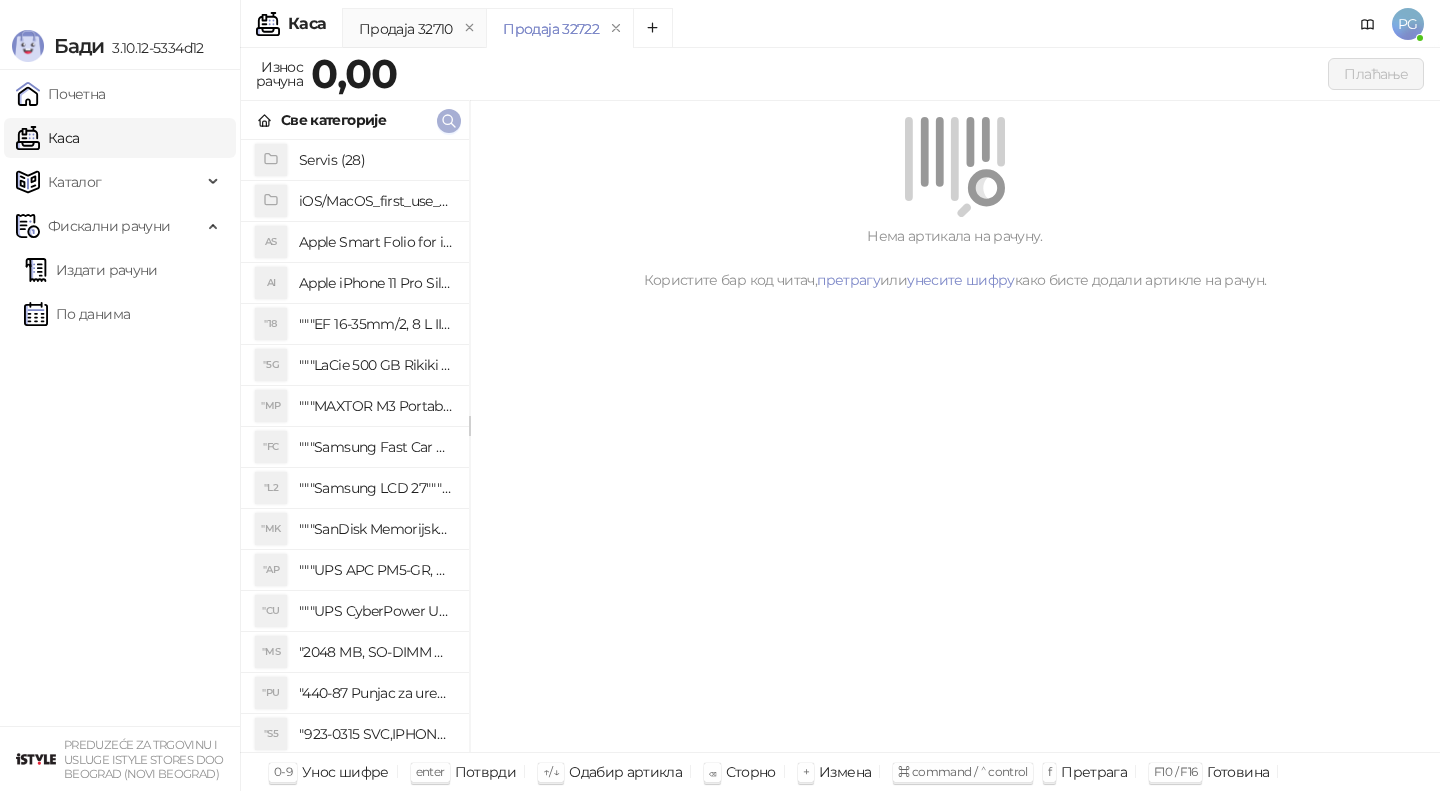 click 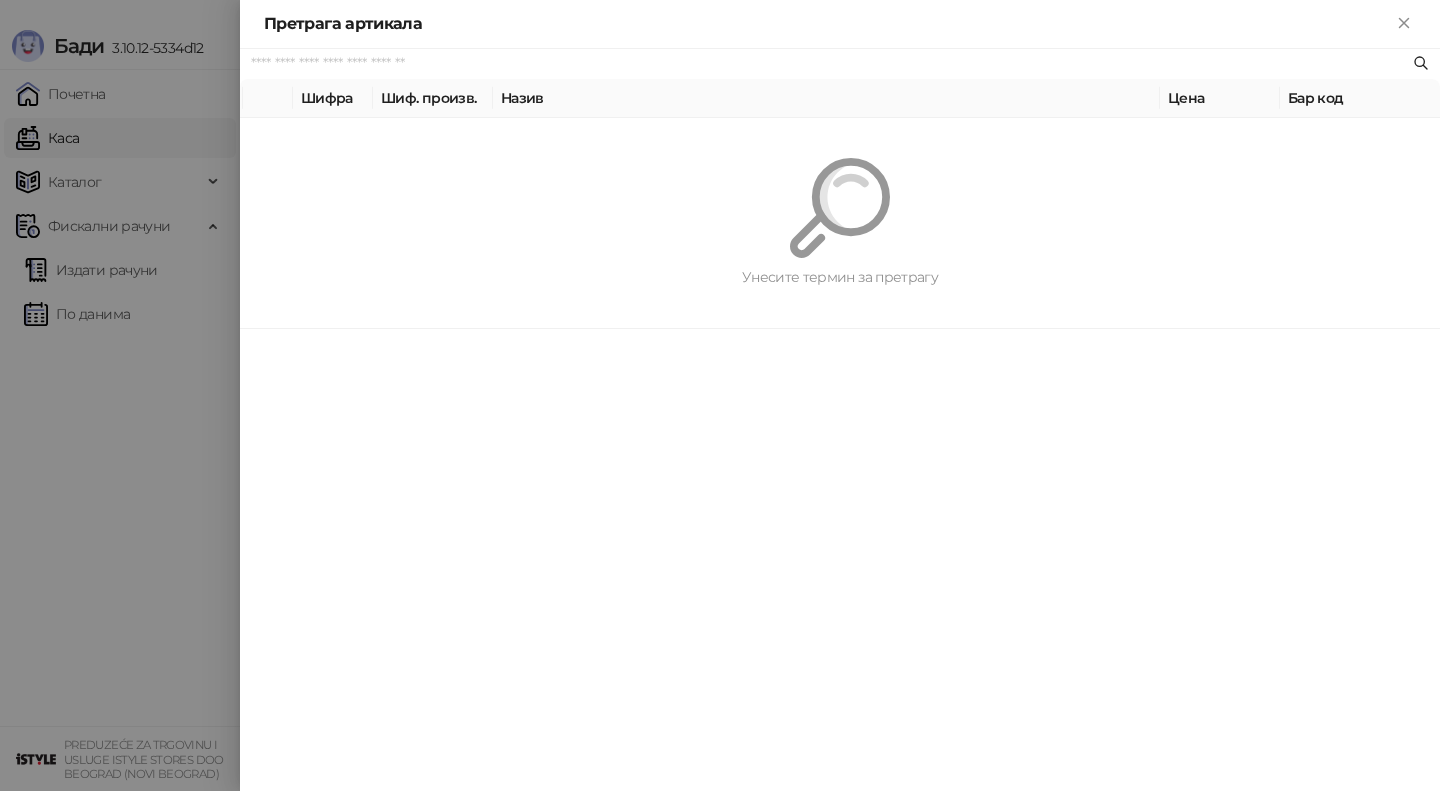 paste on "*********" 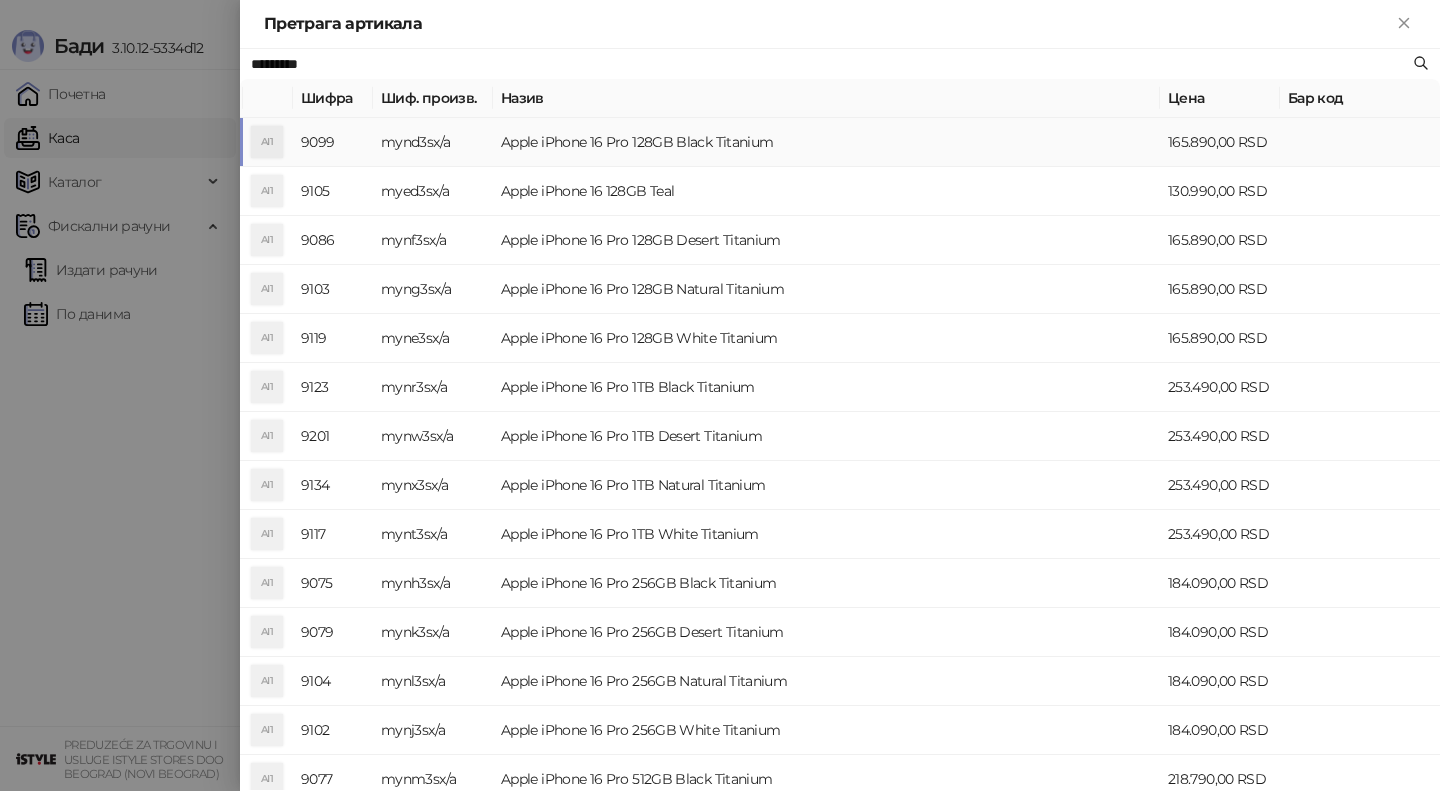 type on "*********" 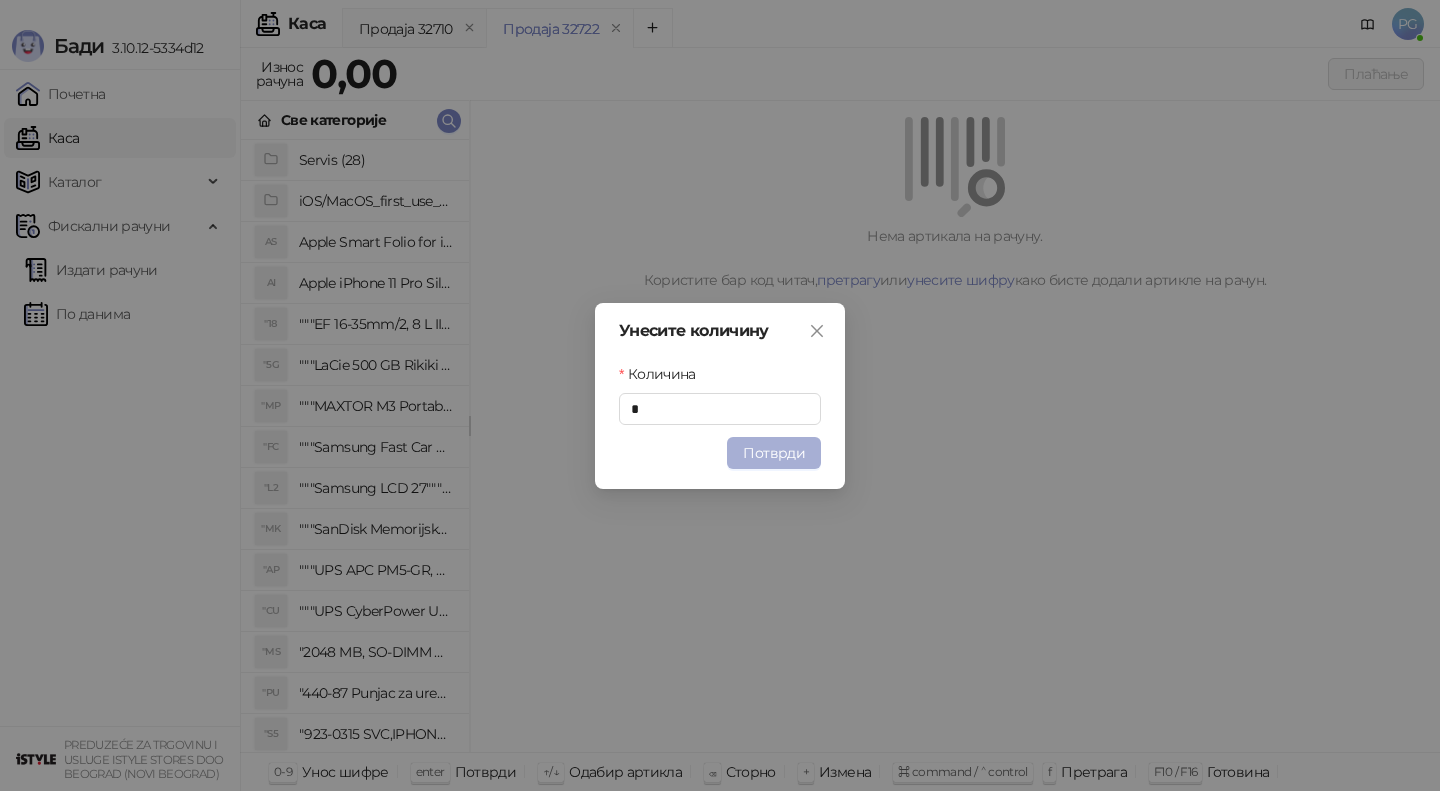 click on "Потврди" at bounding box center (774, 453) 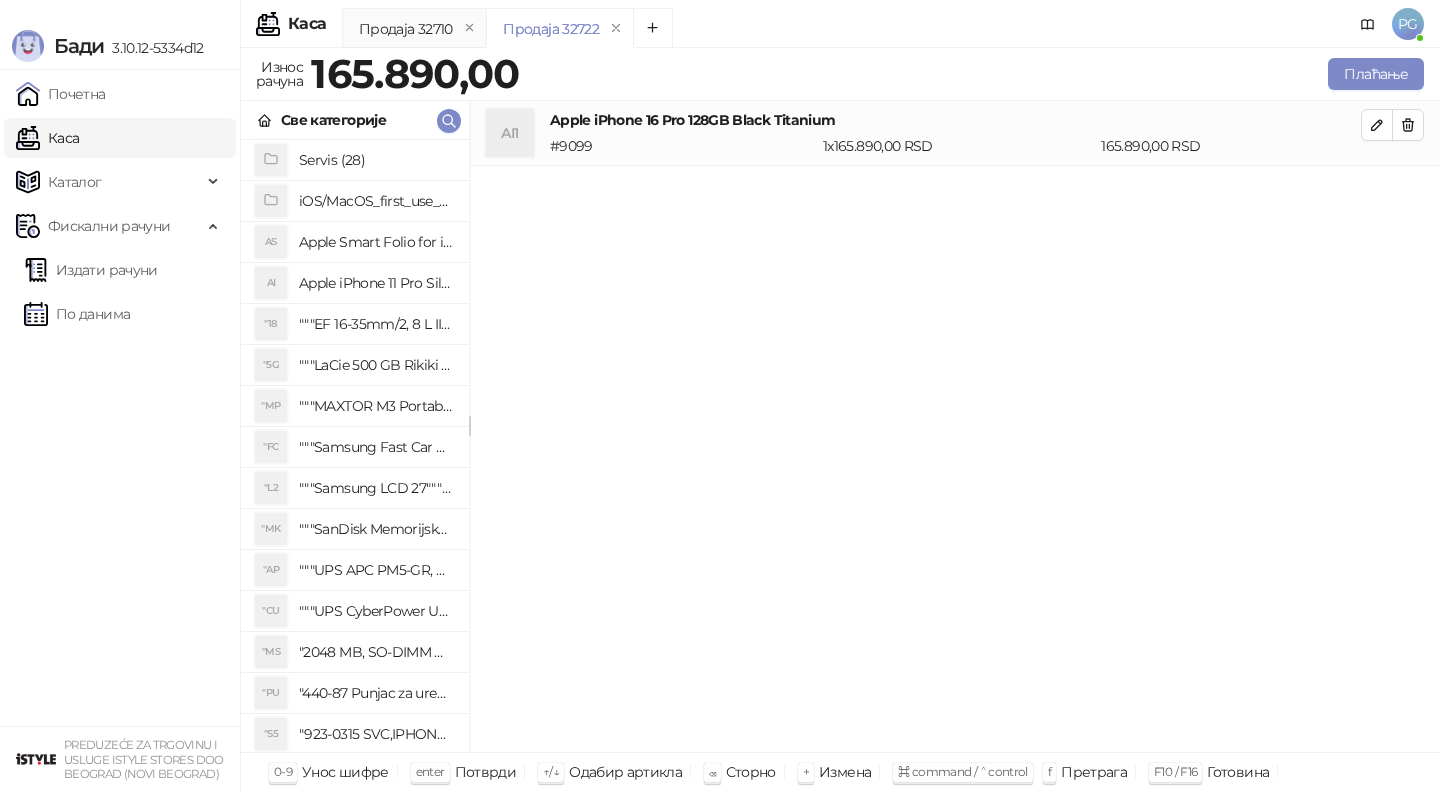 click on "Унесите количину Количина * Потврди" at bounding box center (720, 395) 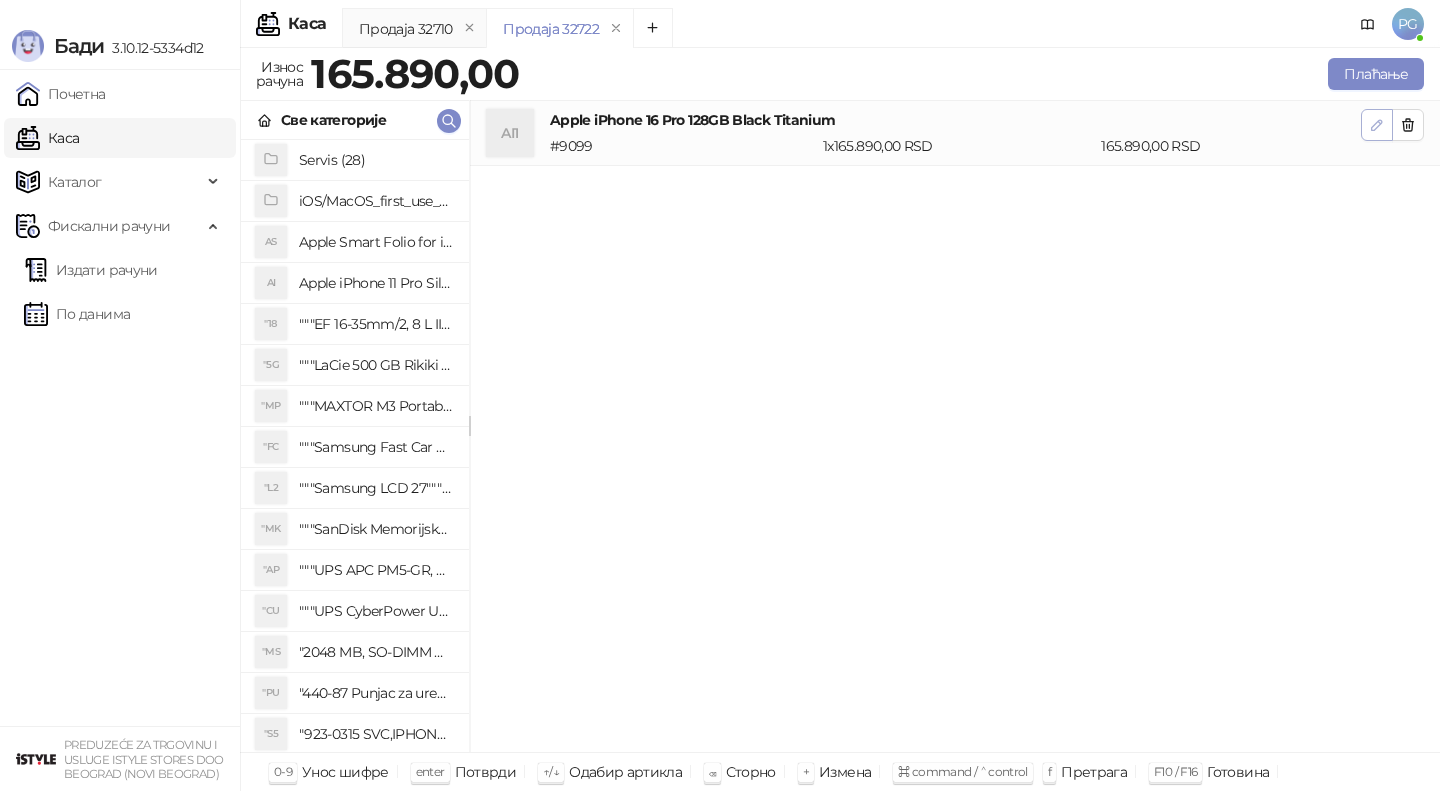 click 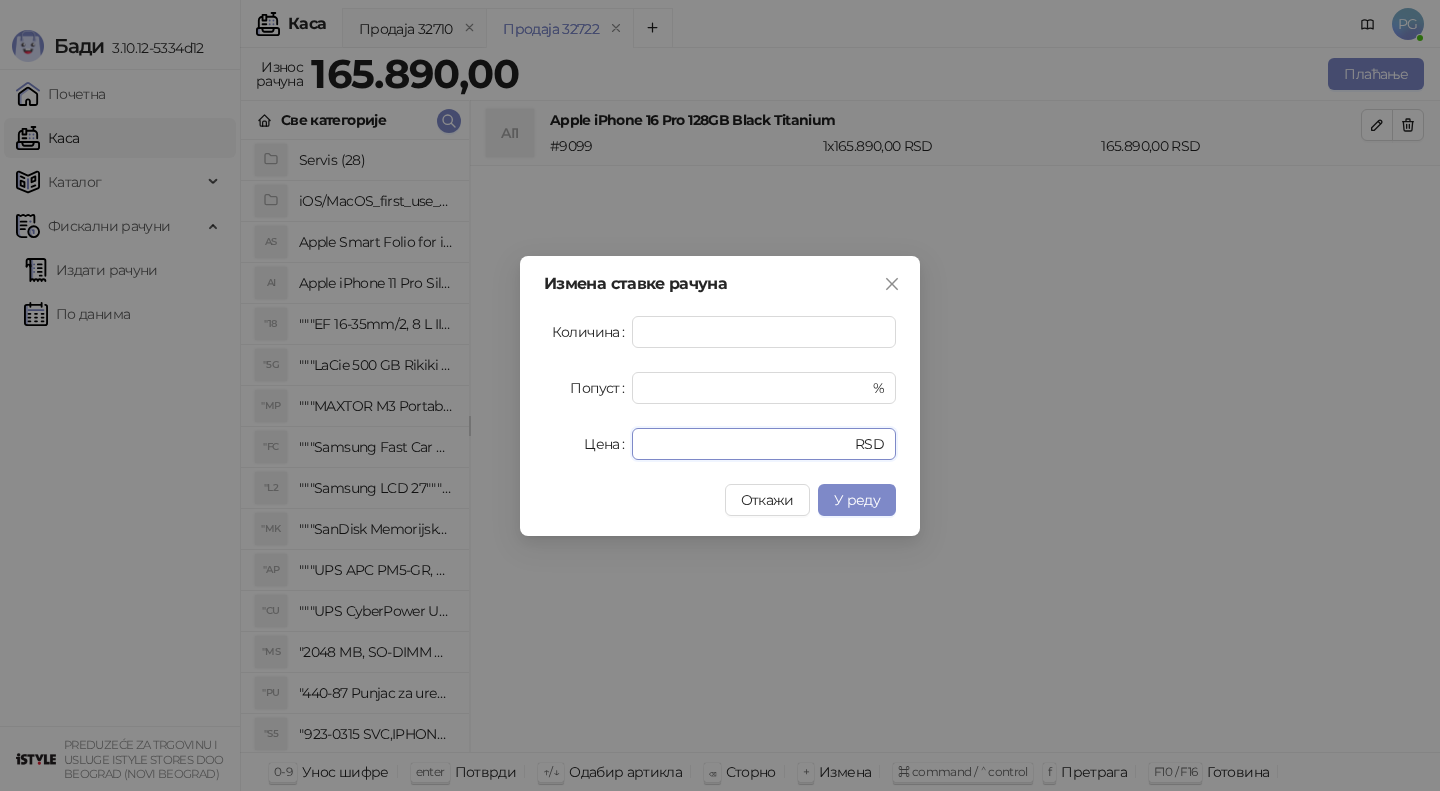 drag, startPoint x: 709, startPoint y: 446, endPoint x: 444, endPoint y: 446, distance: 265 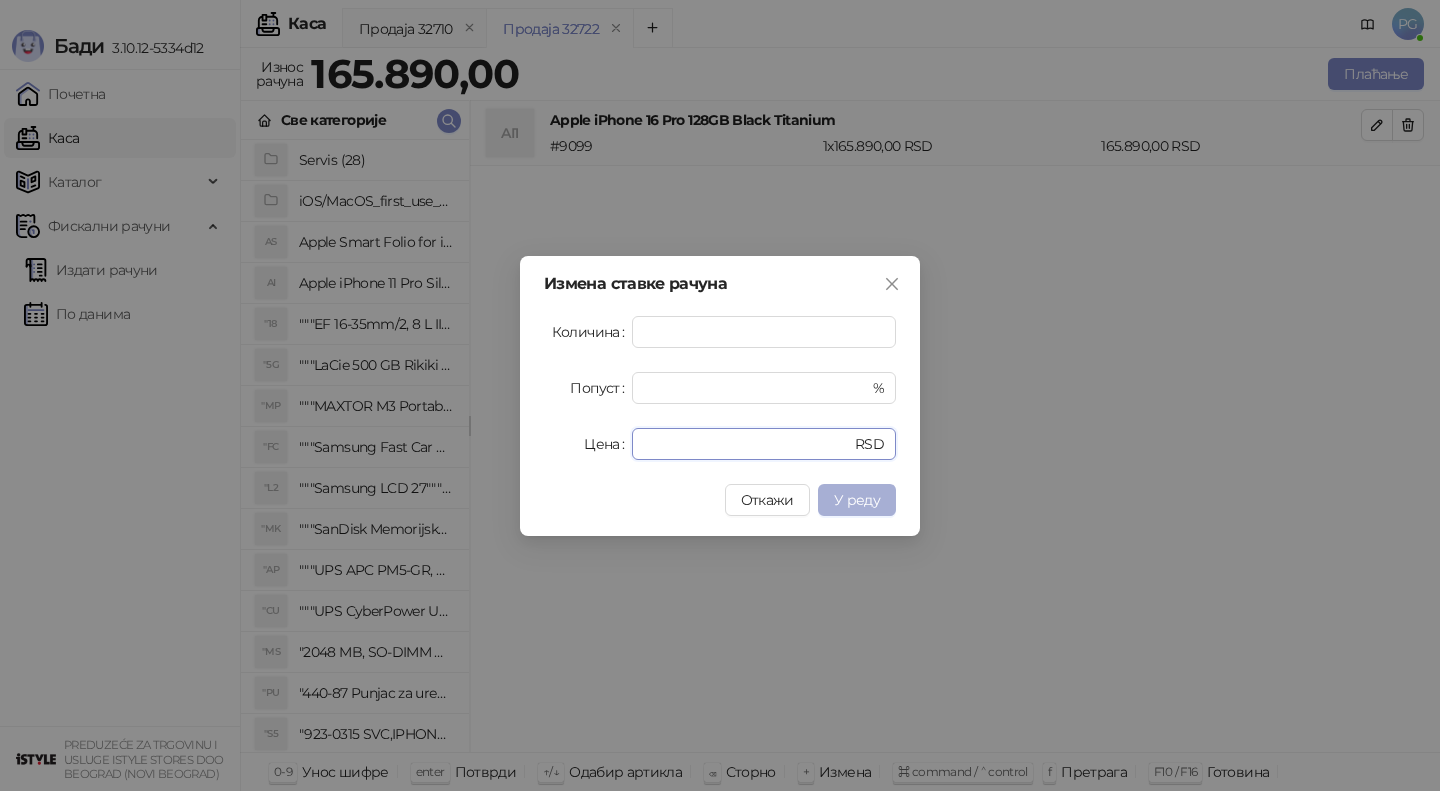 type on "******" 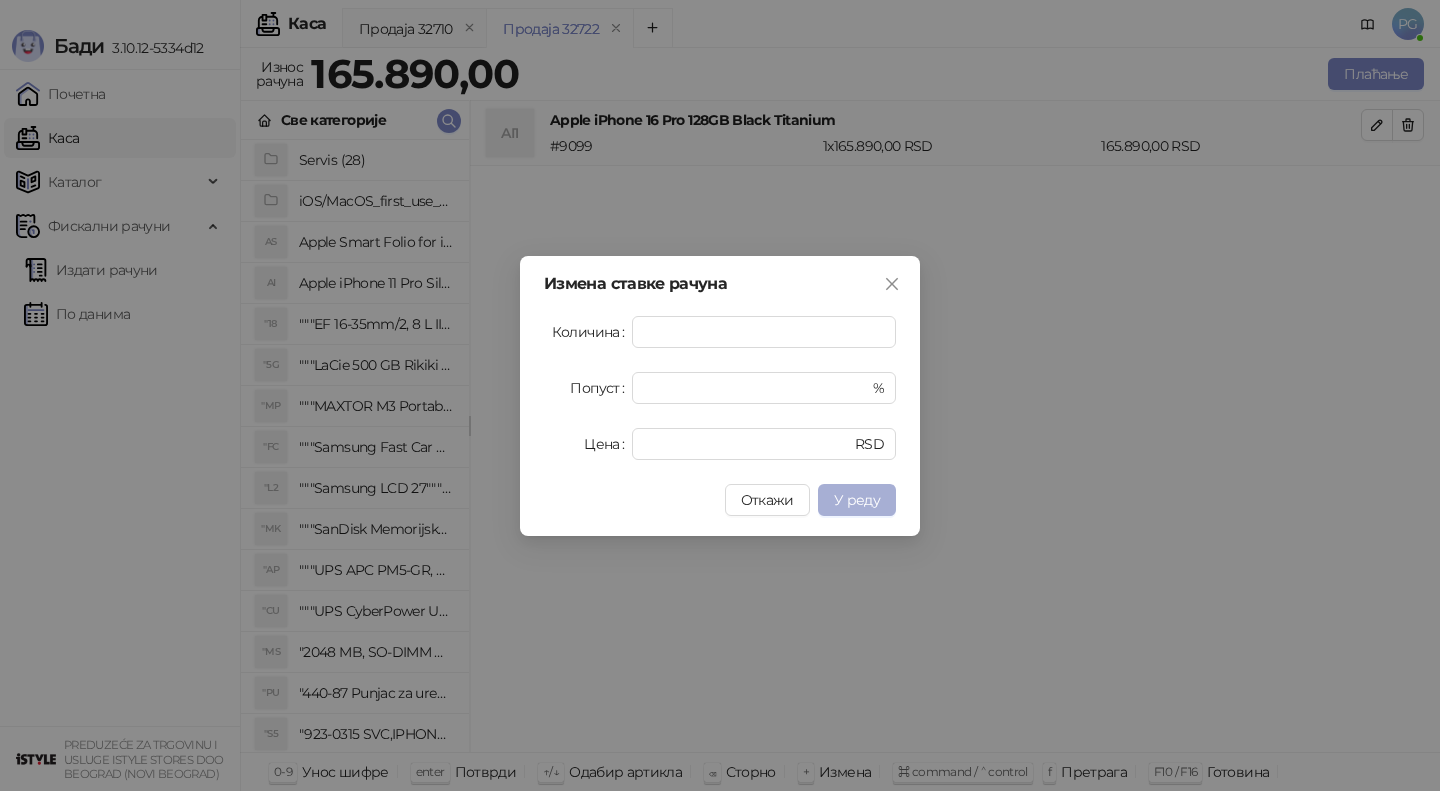 click on "У реду" at bounding box center (857, 500) 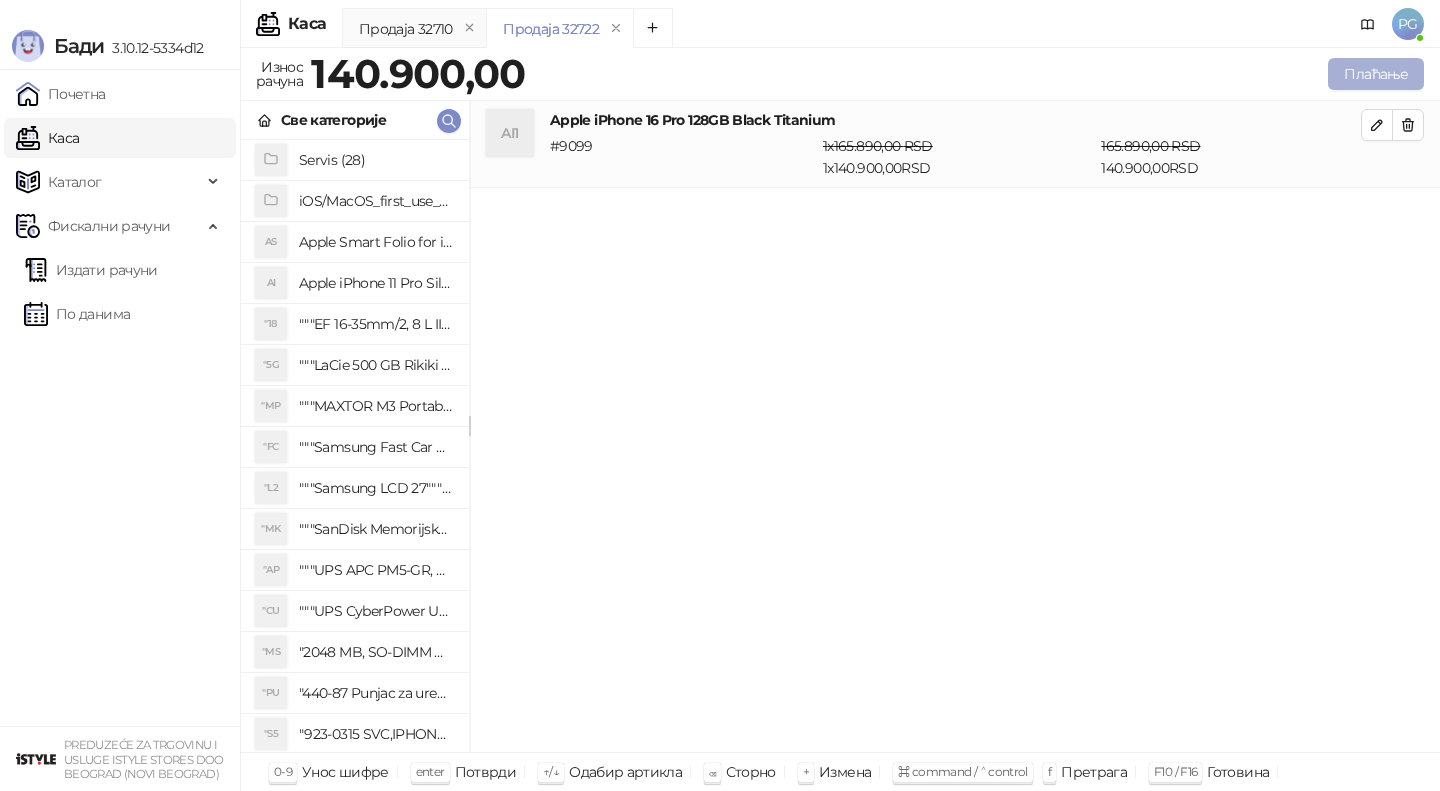 click on "Плаћање" at bounding box center [1376, 74] 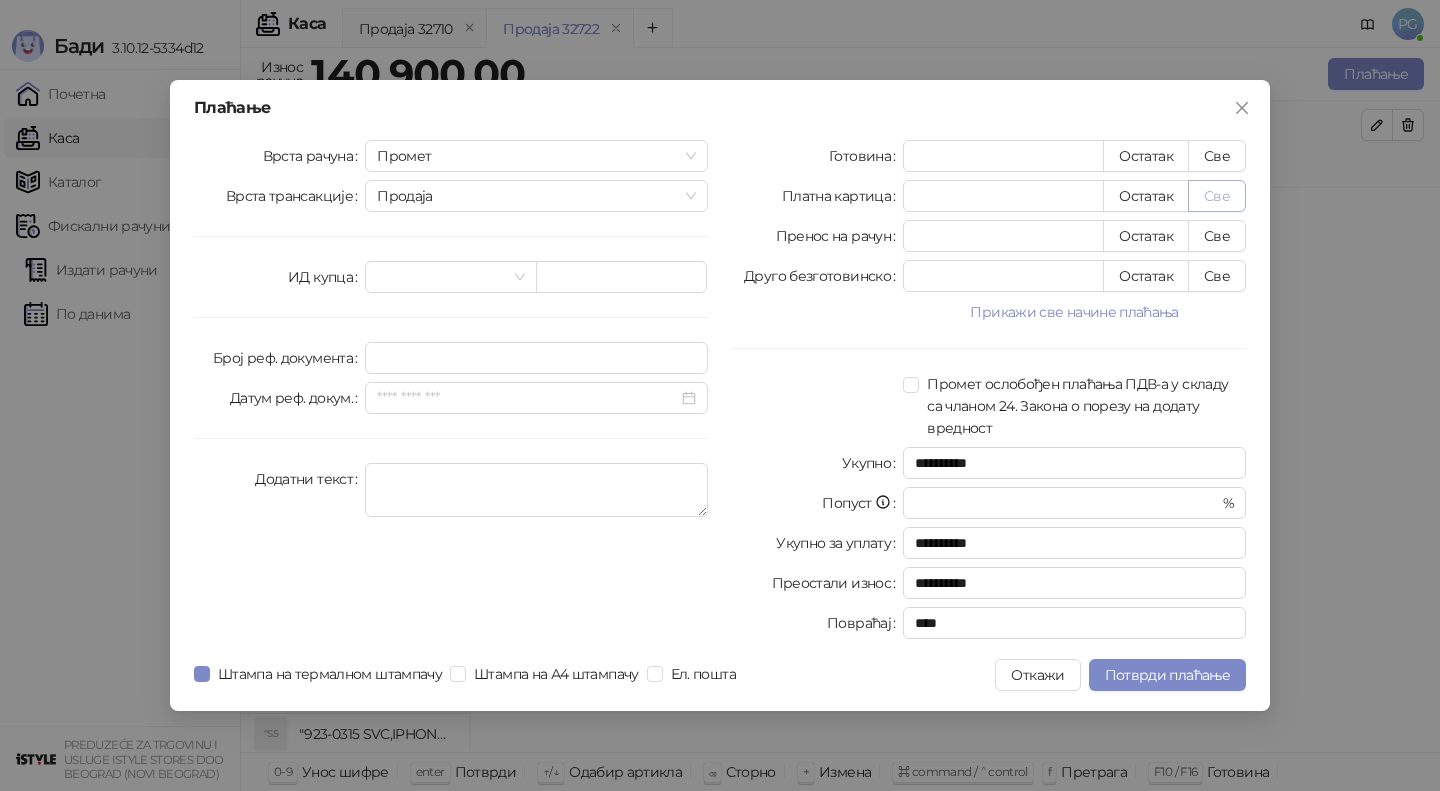 click on "Све" at bounding box center (1217, 196) 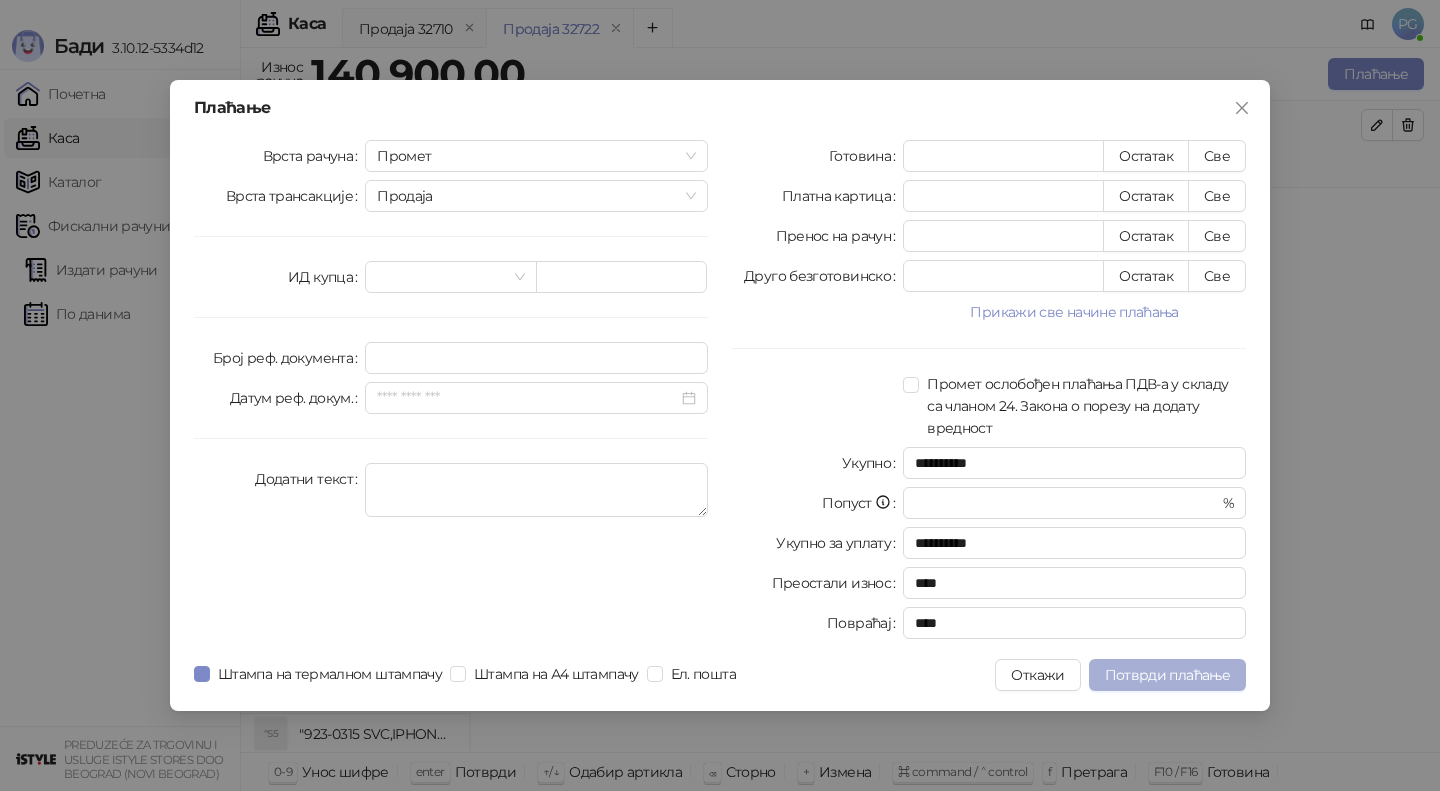click on "Потврди плаћање" at bounding box center (1167, 675) 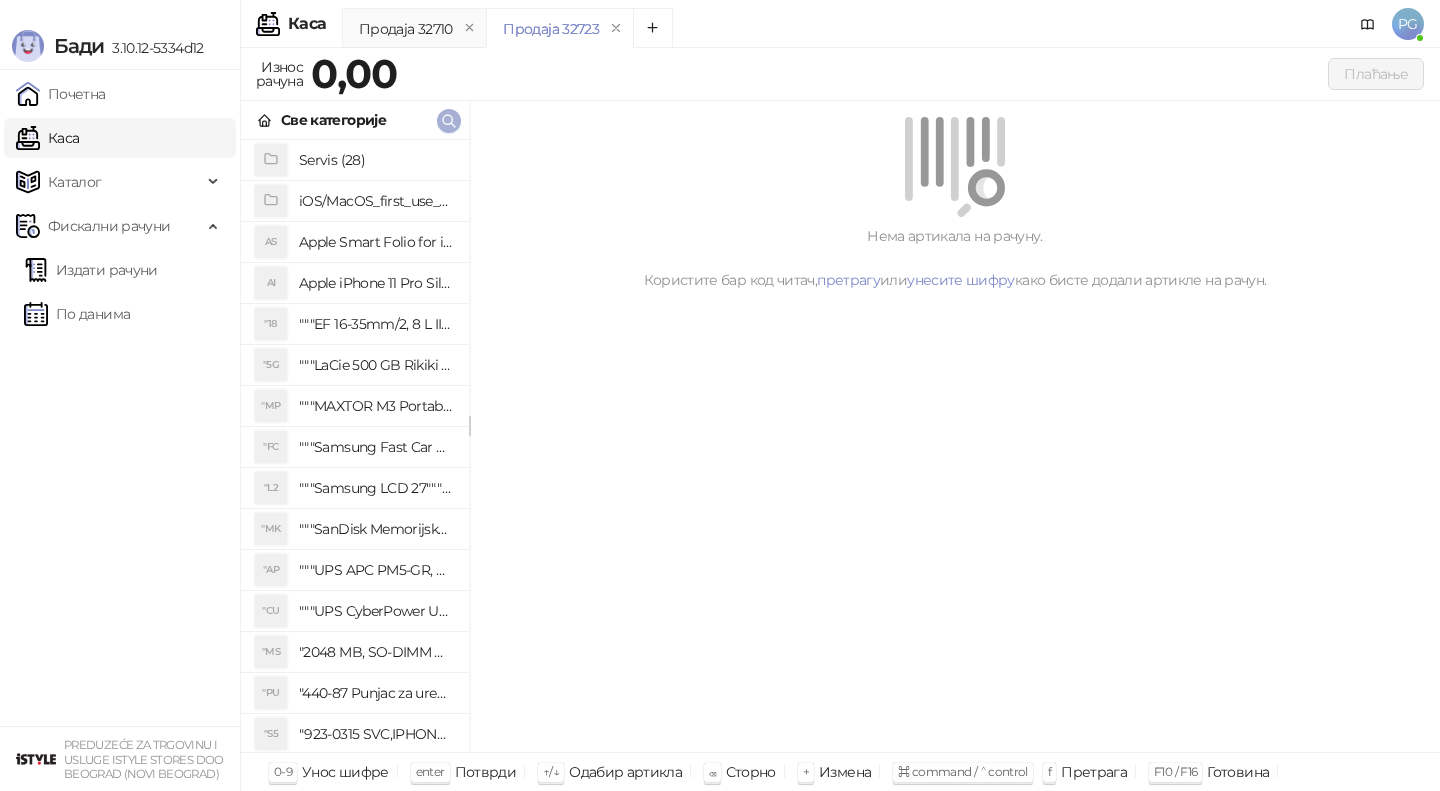 click 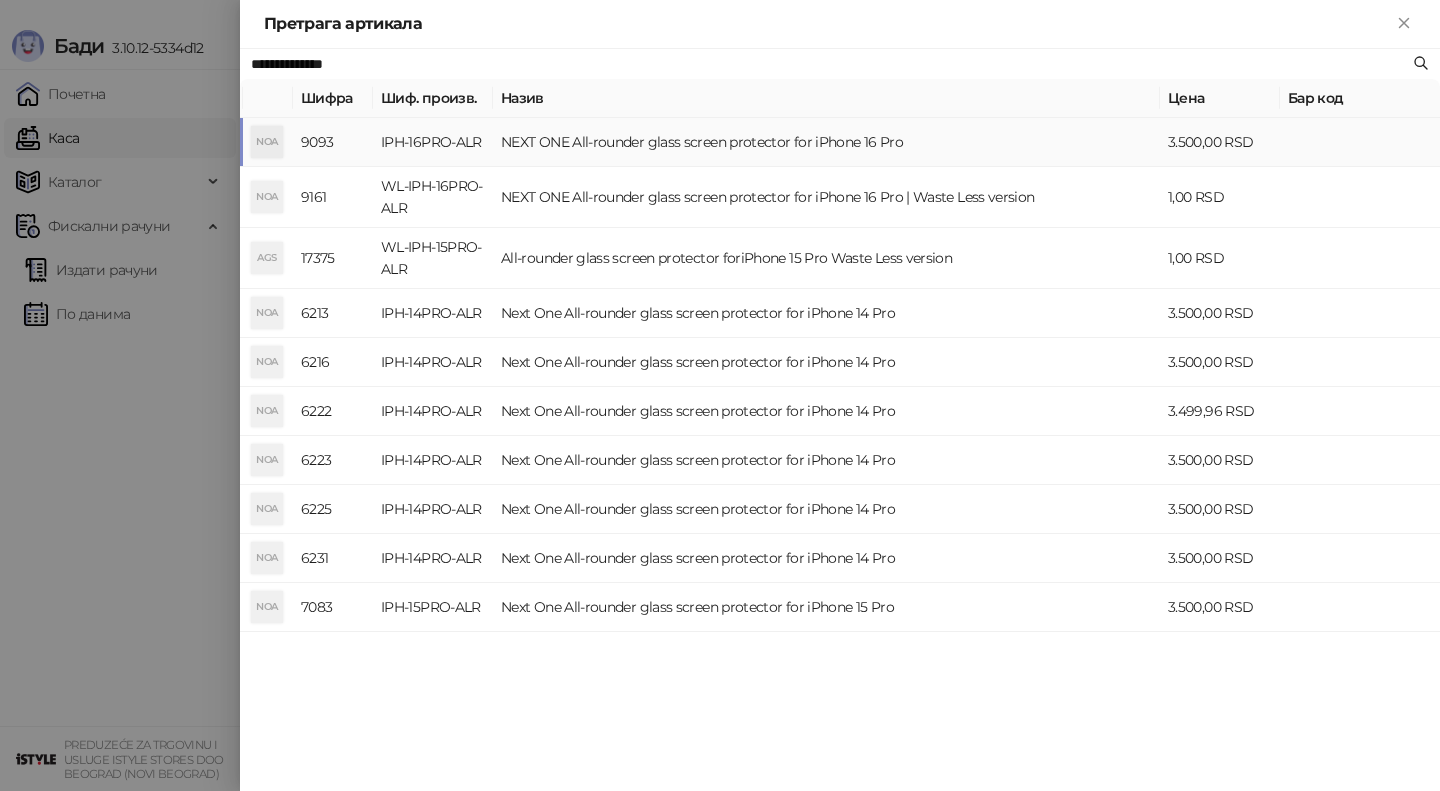 type on "**********" 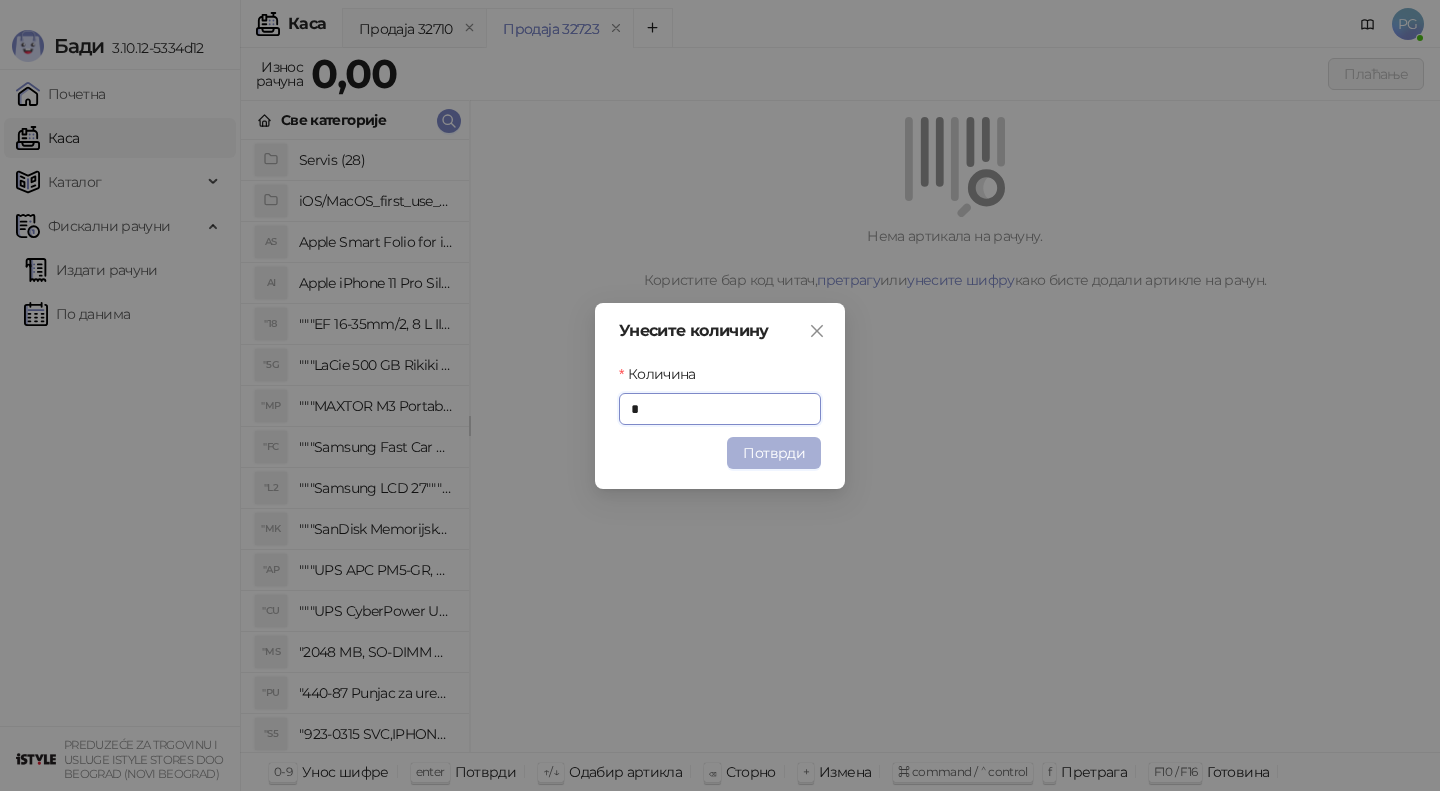 click on "Потврди" at bounding box center [774, 453] 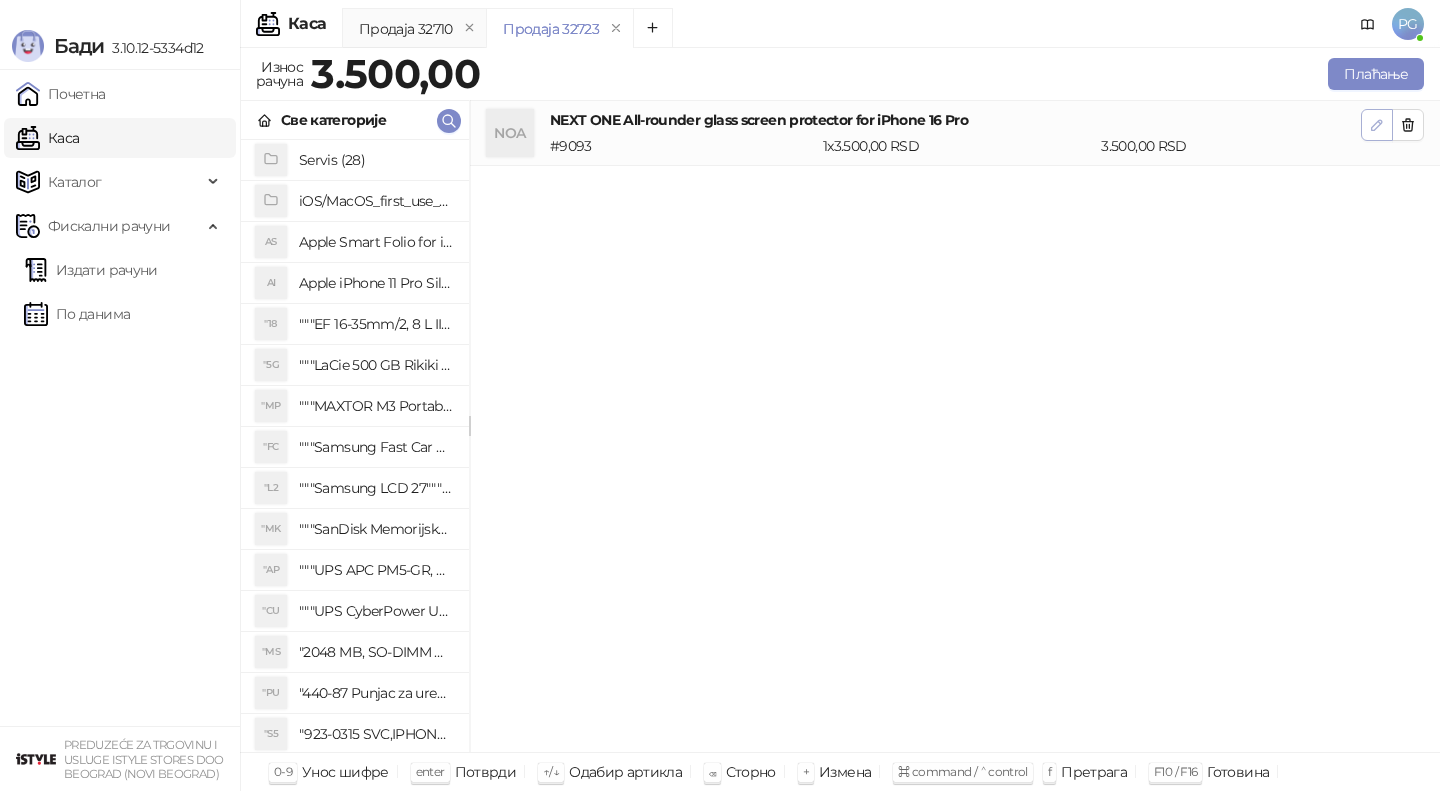click 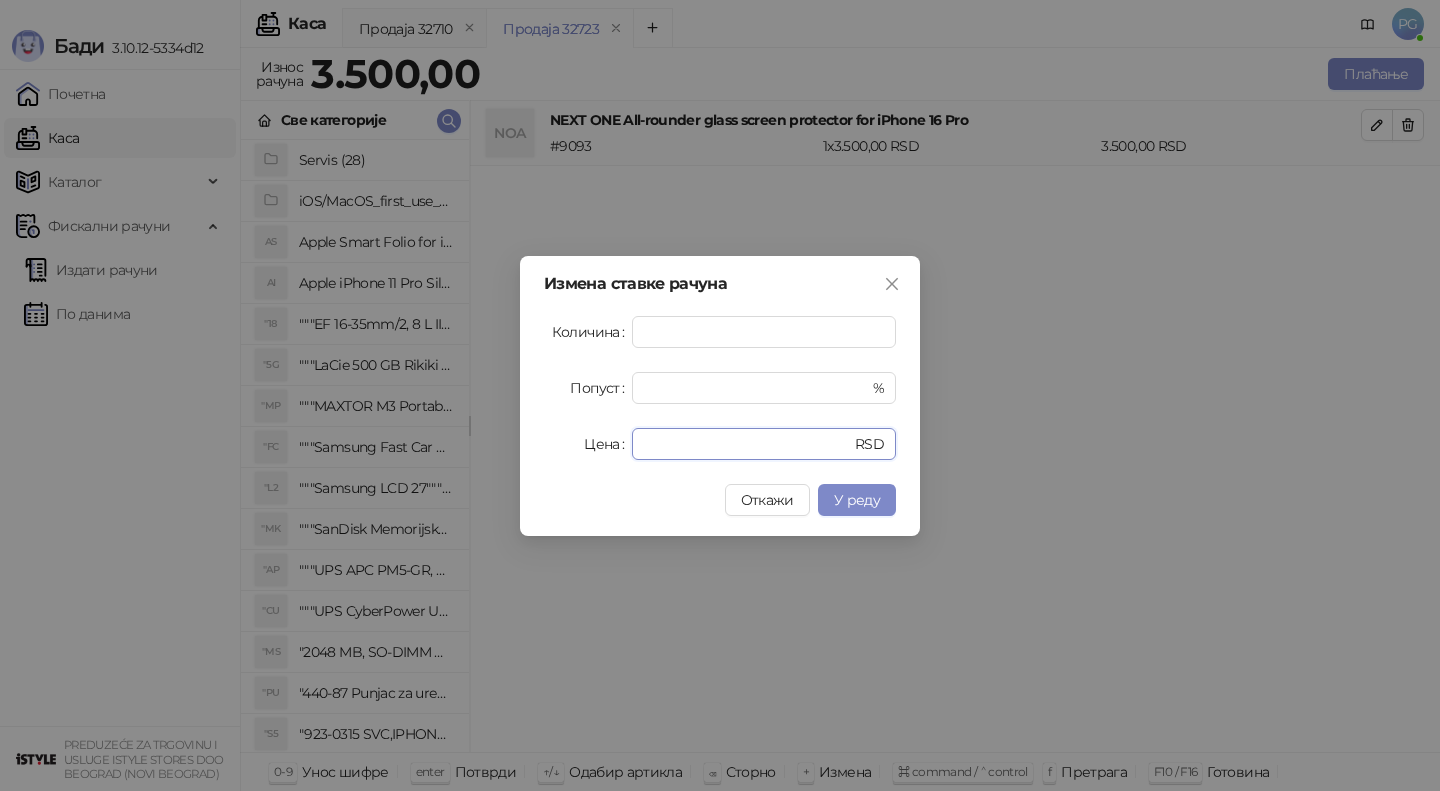 drag, startPoint x: 716, startPoint y: 441, endPoint x: 519, endPoint y: 441, distance: 197 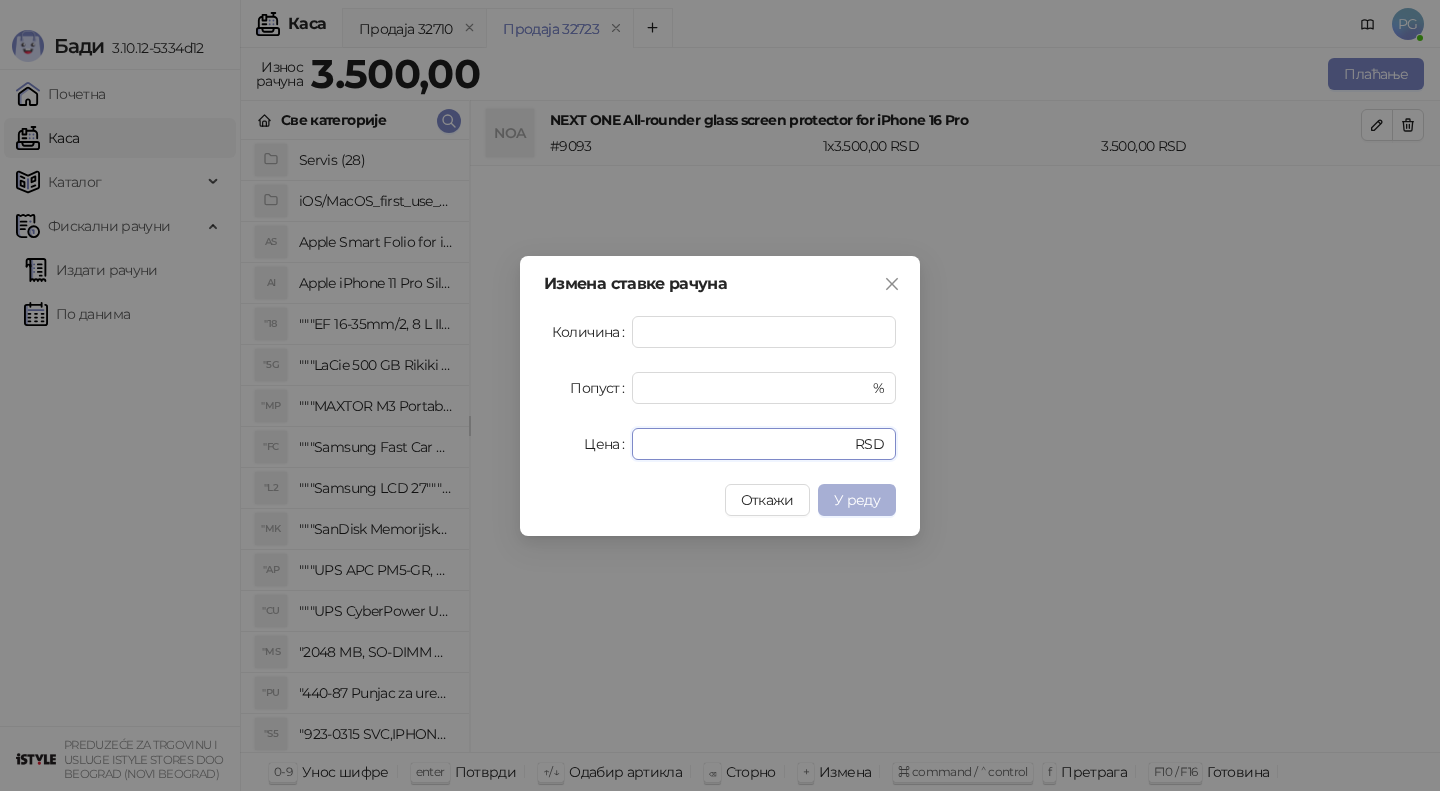 type on "*" 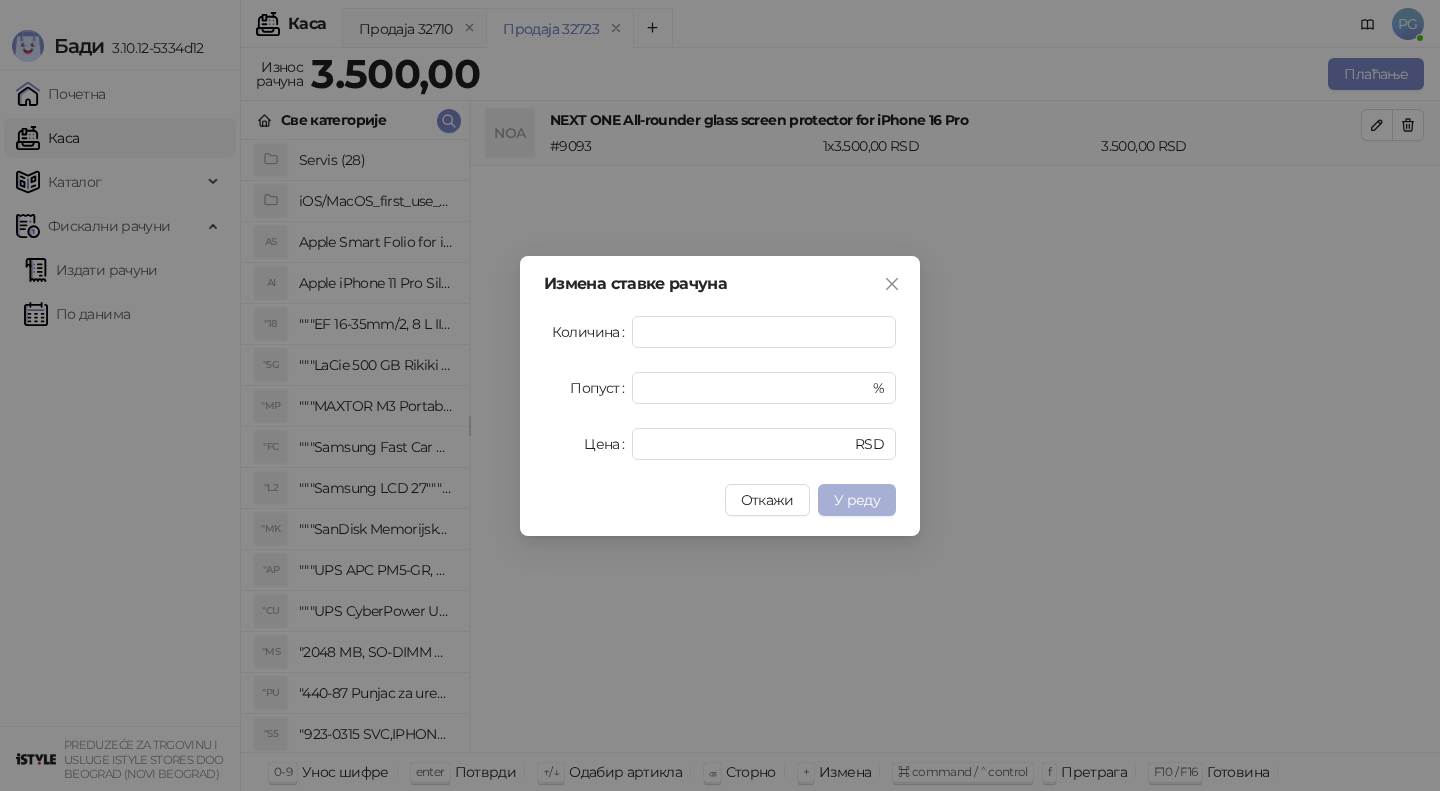 click on "У реду" at bounding box center [857, 500] 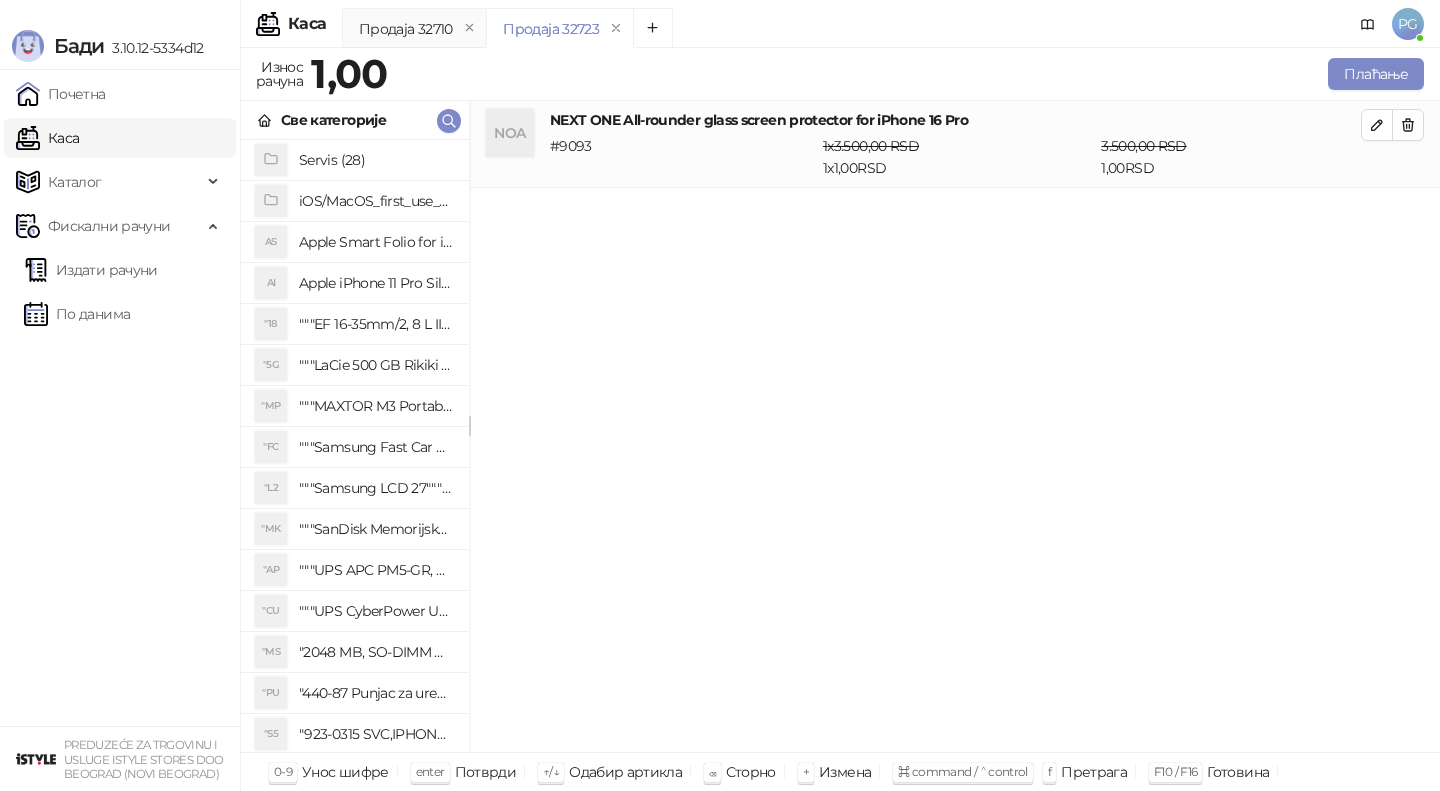 click 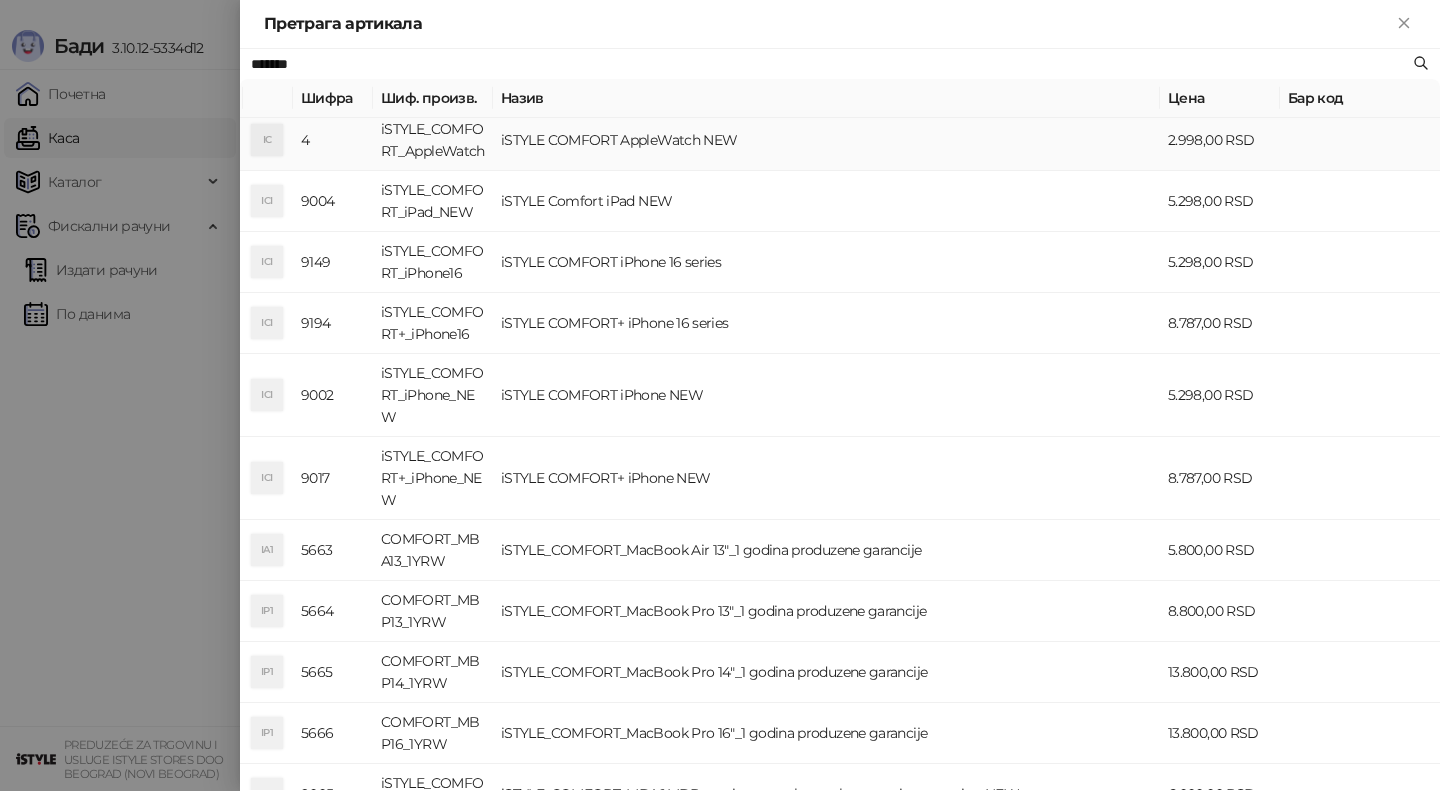scroll, scrollTop: 179, scrollLeft: 0, axis: vertical 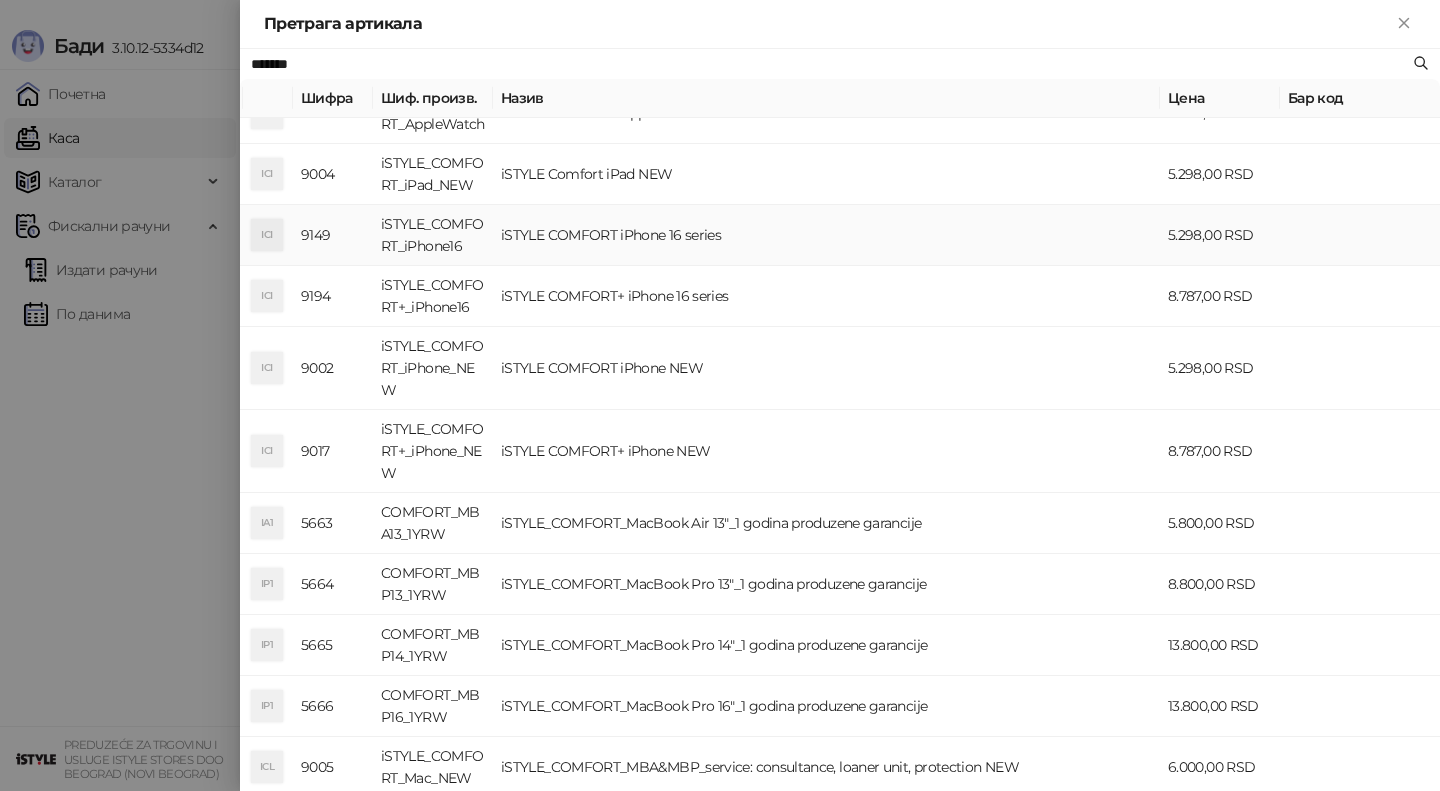 type on "*******" 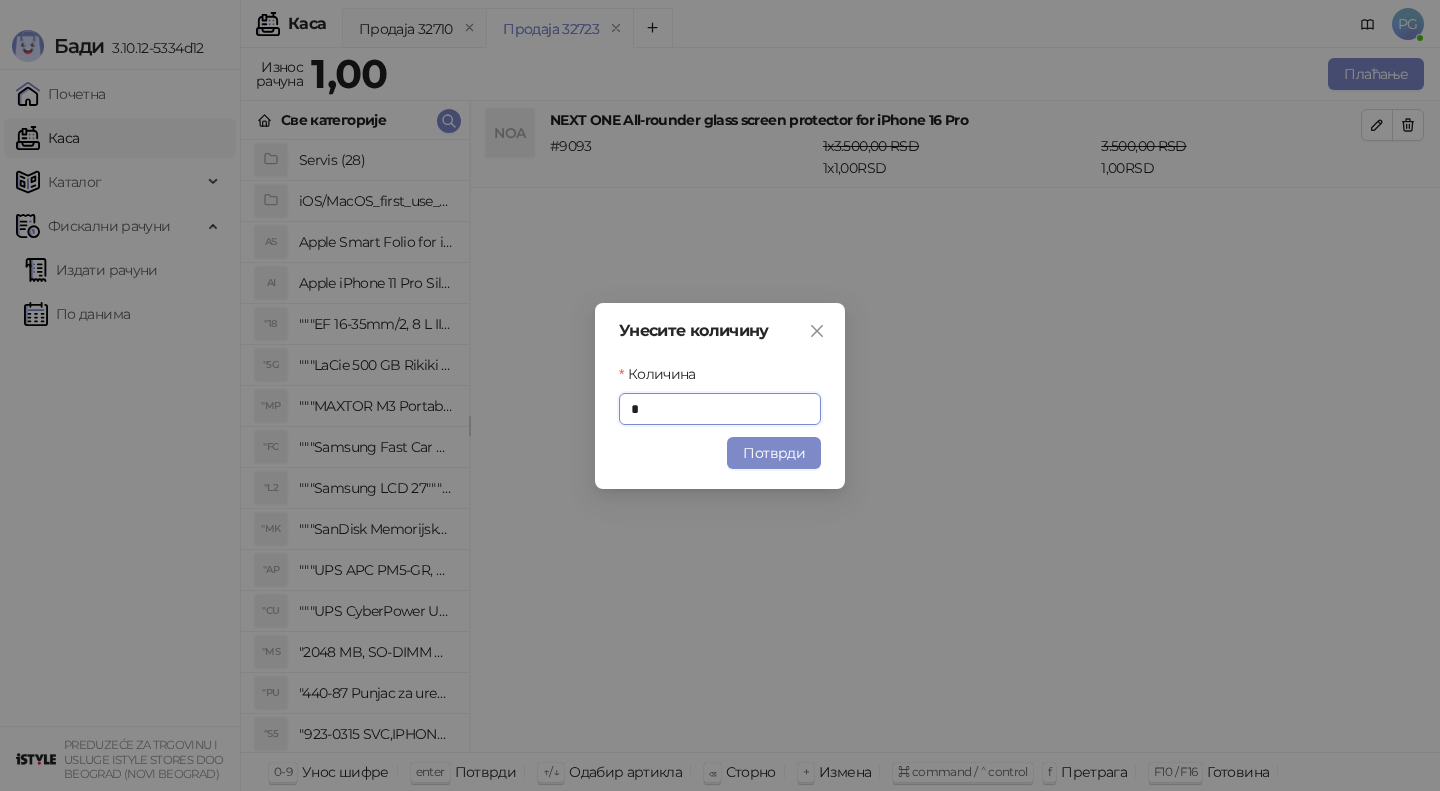 click on "Унесите количину Количина * Потврди" at bounding box center (720, 396) 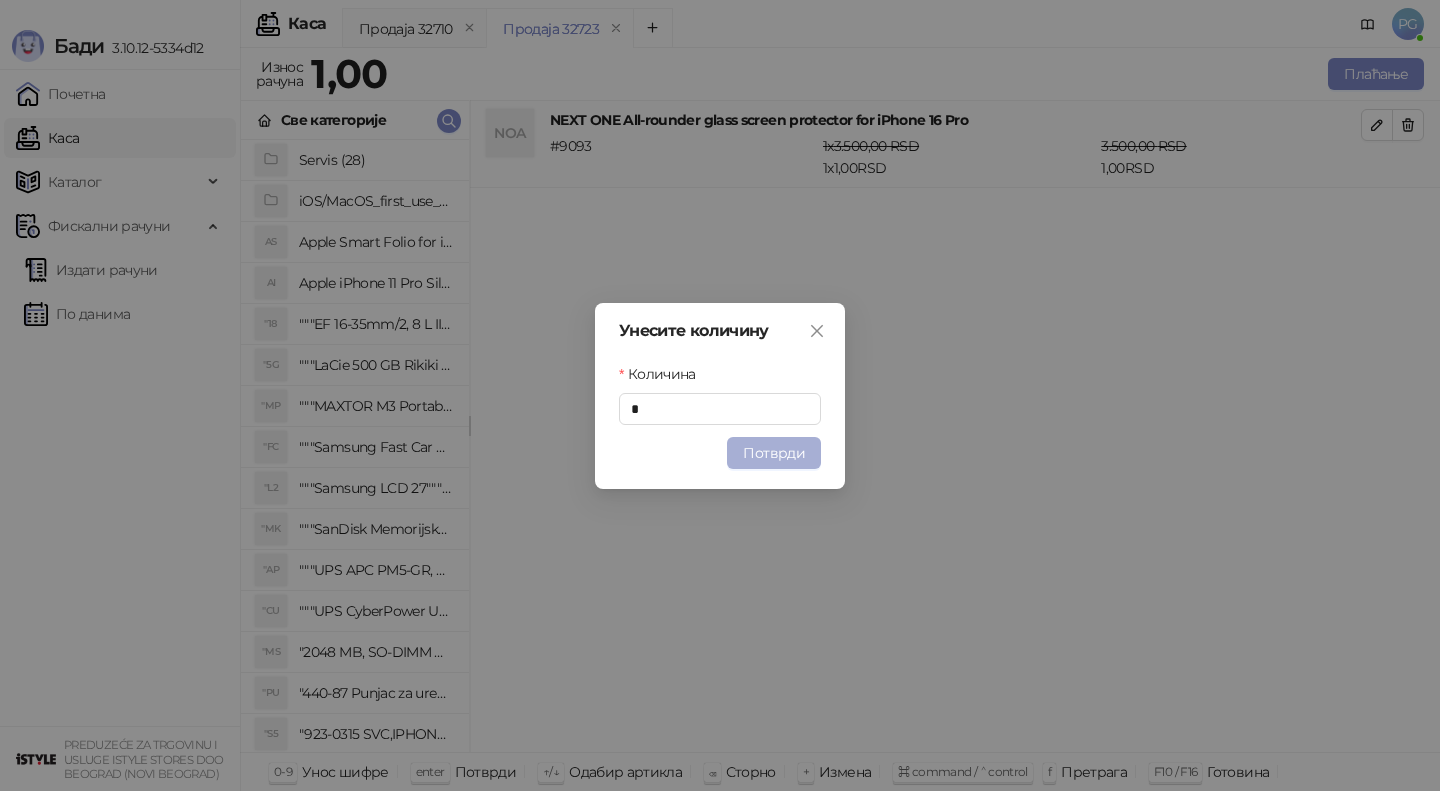 click on "Потврди" at bounding box center [774, 453] 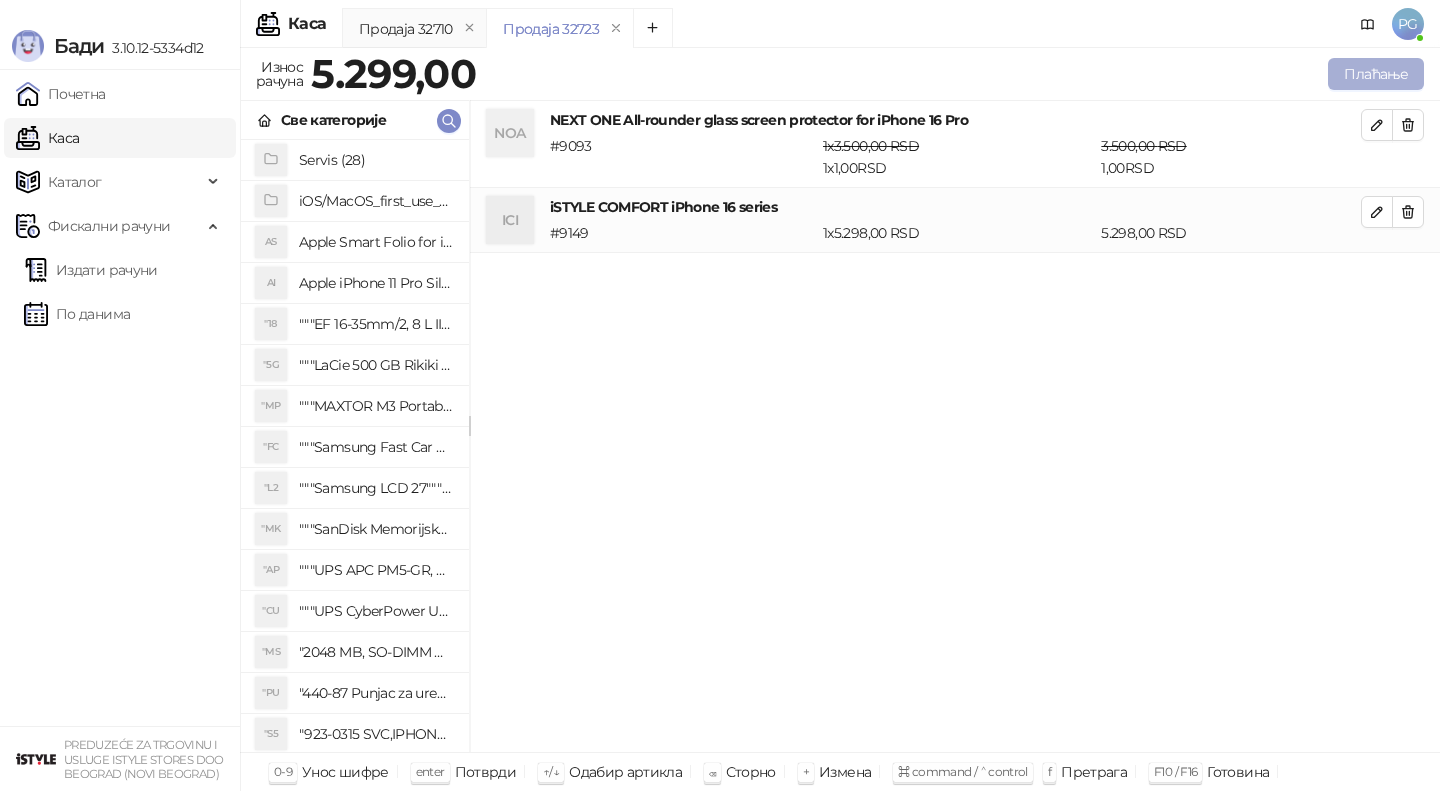 click on "Плаћање" at bounding box center [1376, 74] 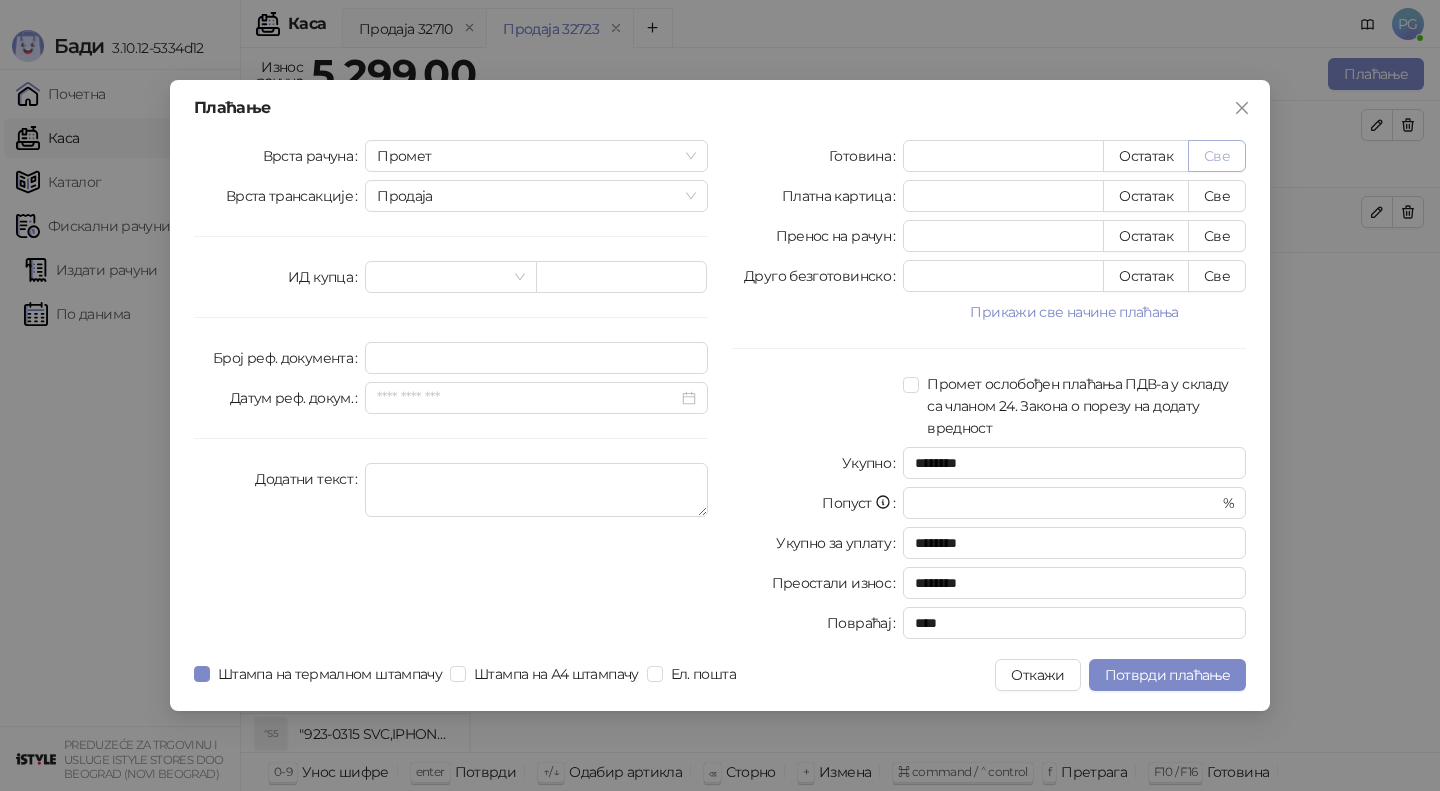 click on "Све" at bounding box center (1217, 156) 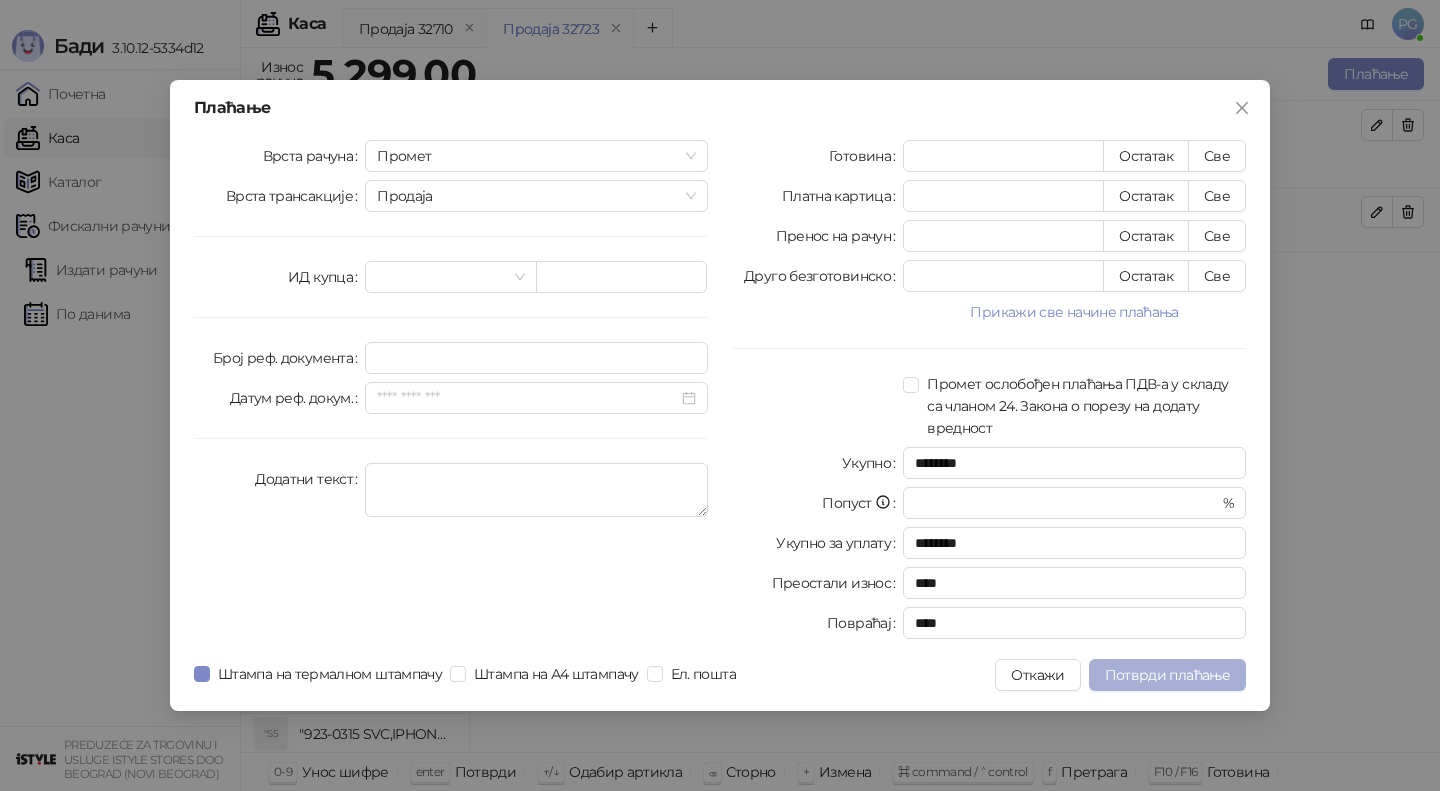 click on "Потврди плаћање" at bounding box center (1167, 675) 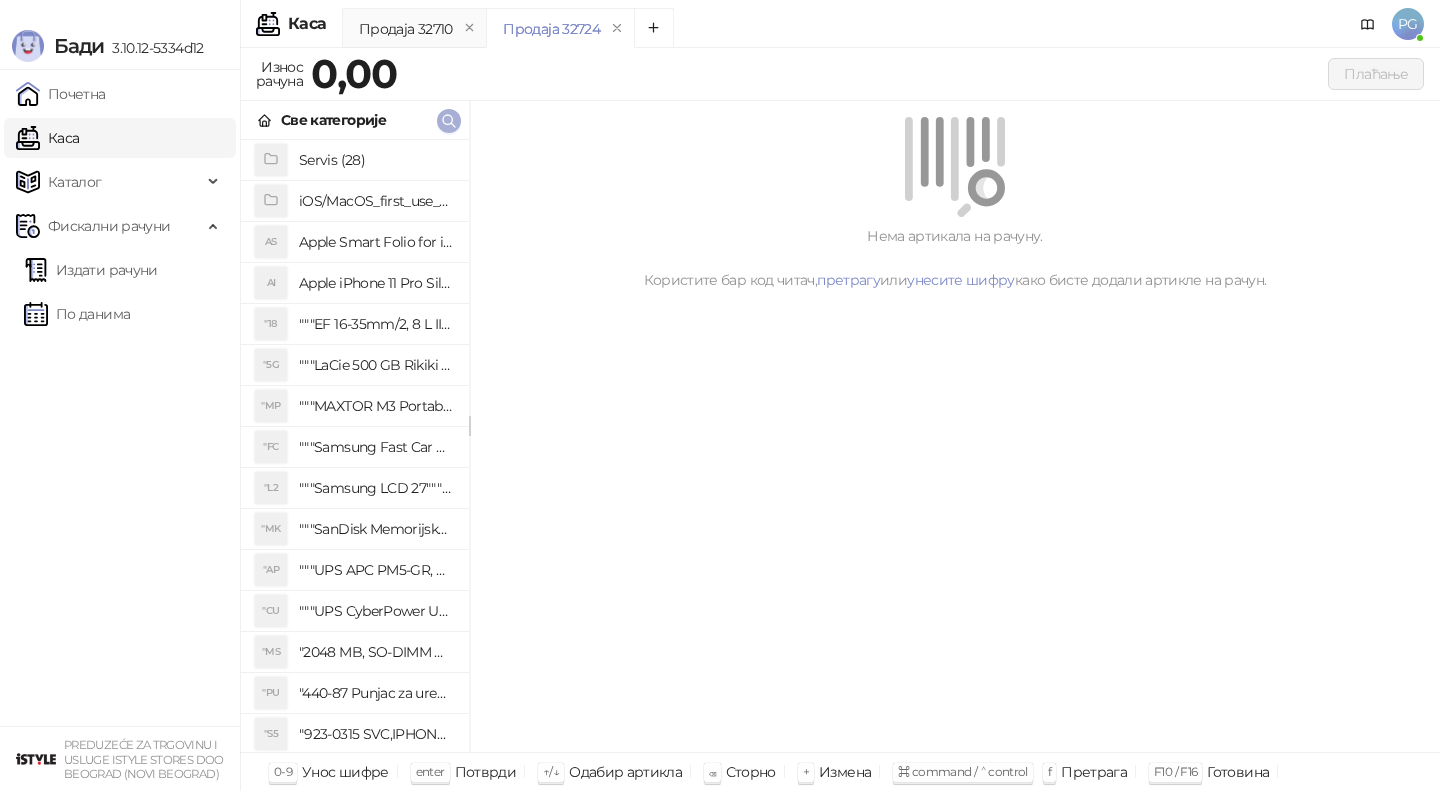 click at bounding box center [449, 121] 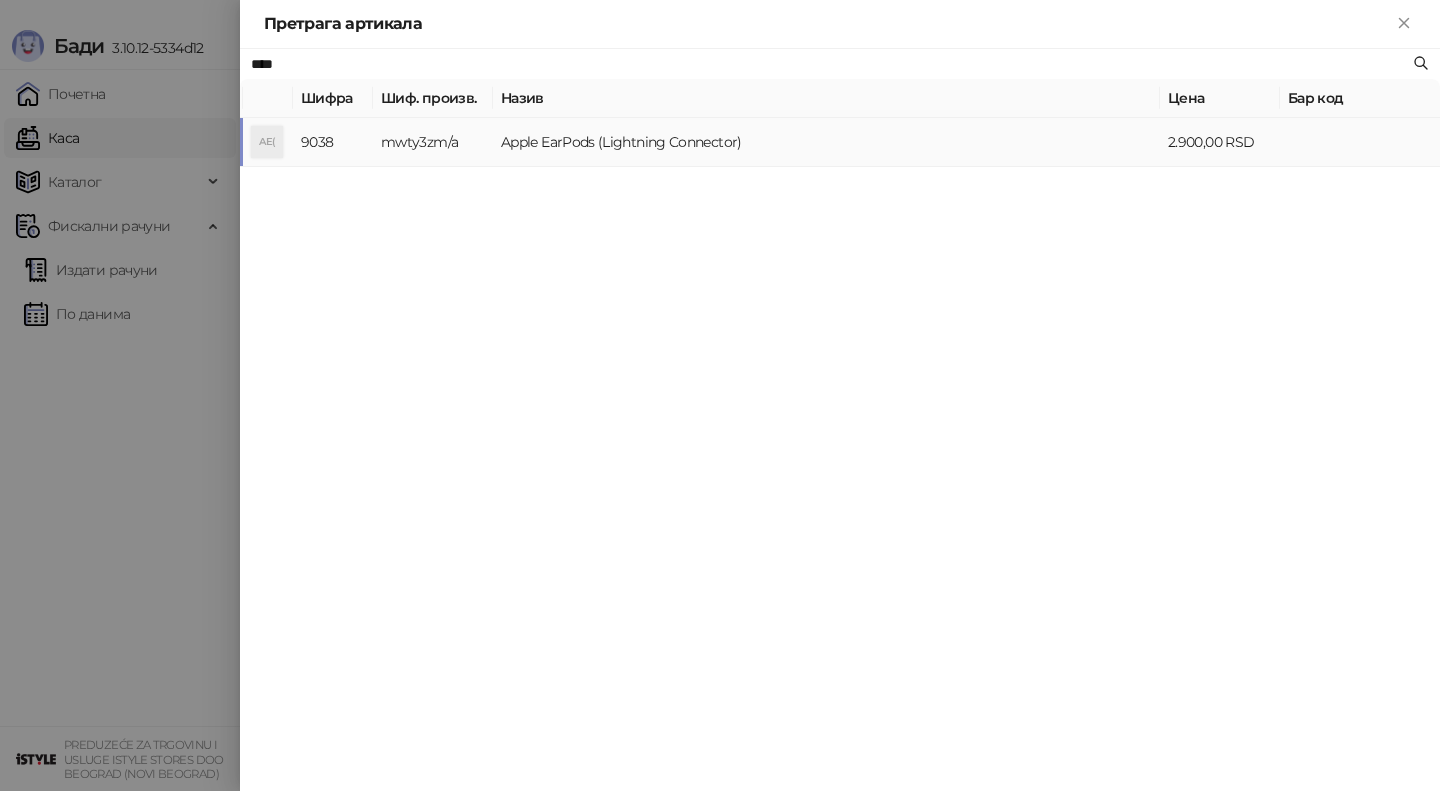 type on "****" 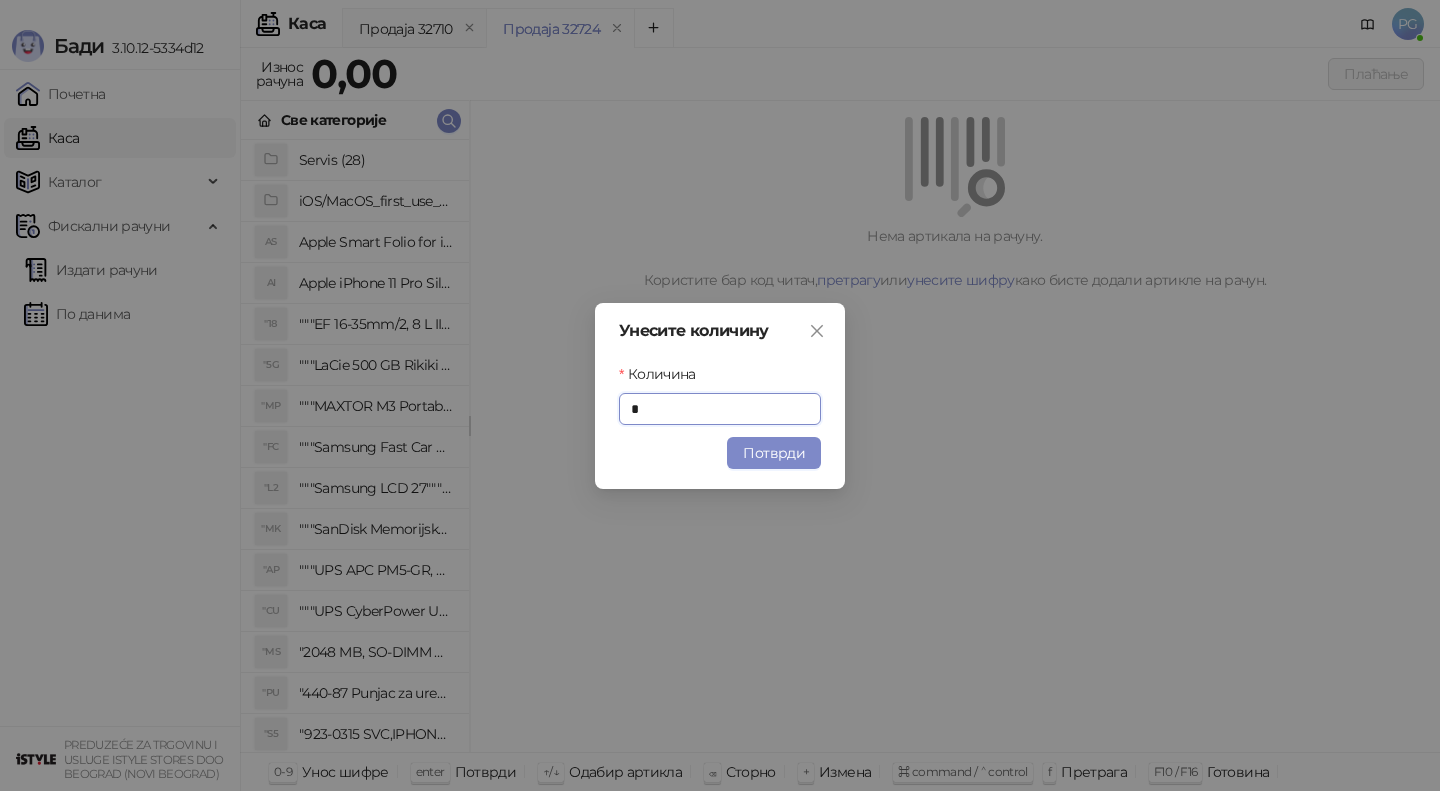 click on "Потврди" at bounding box center [774, 453] 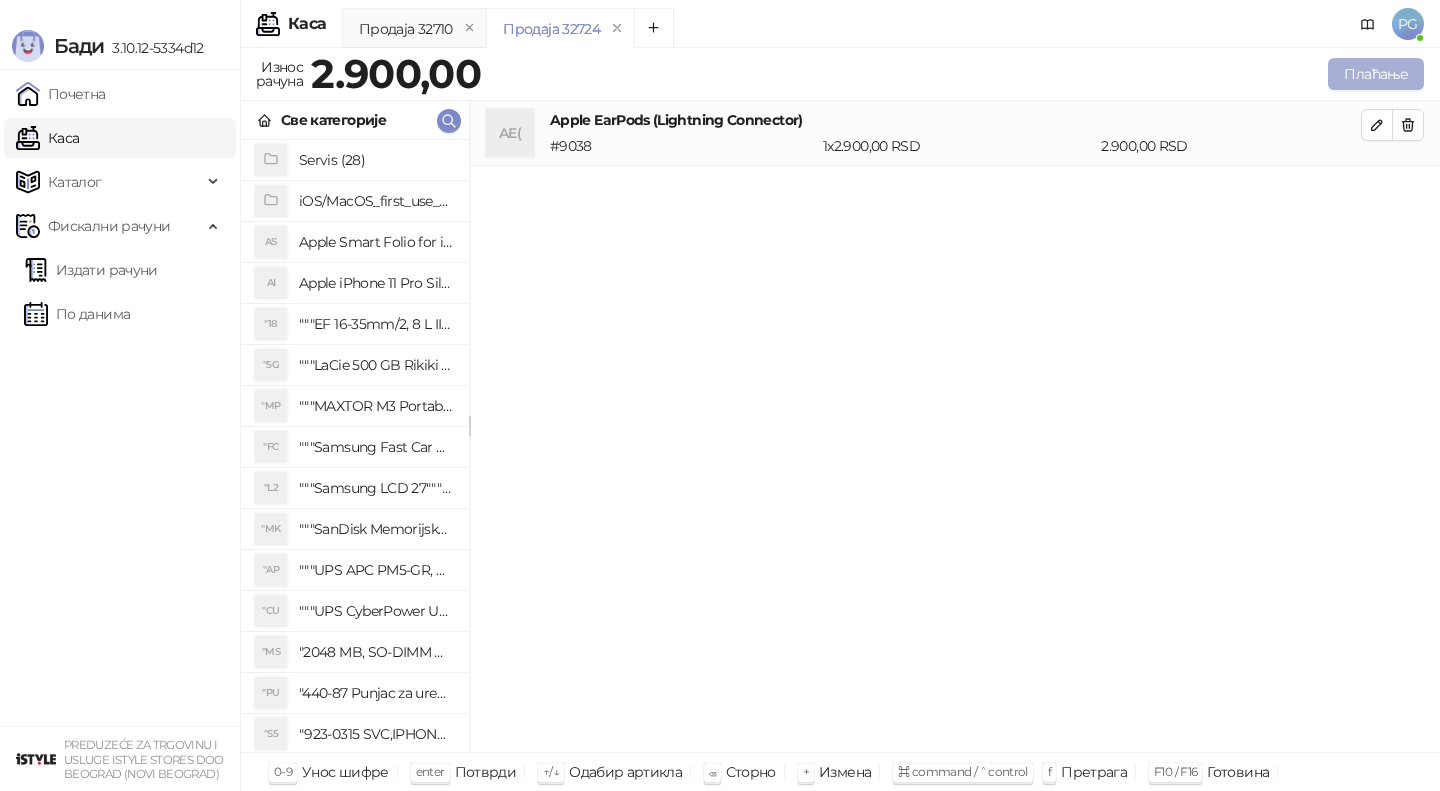 click on "Плаћање" at bounding box center [1376, 74] 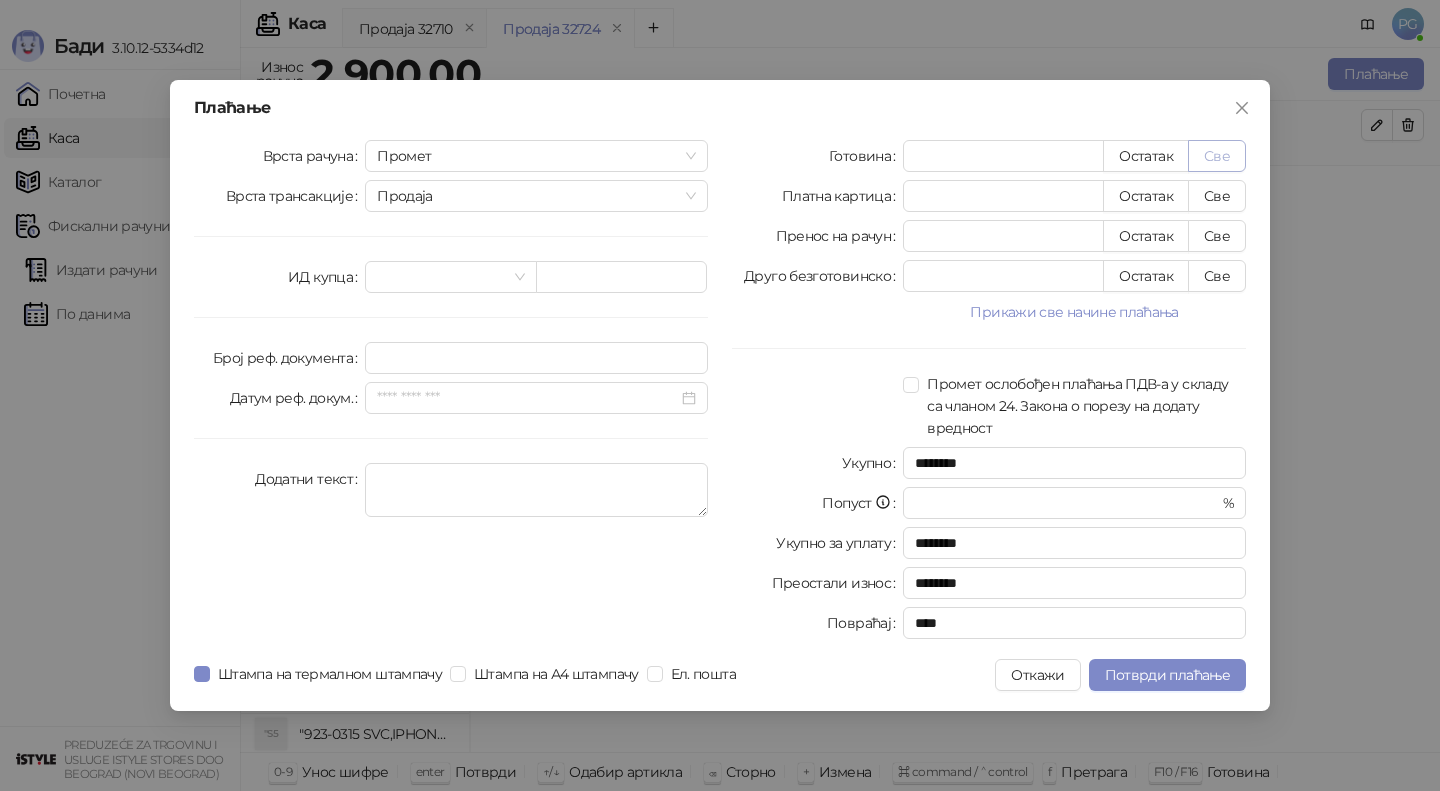 click on "Све" at bounding box center (1217, 156) 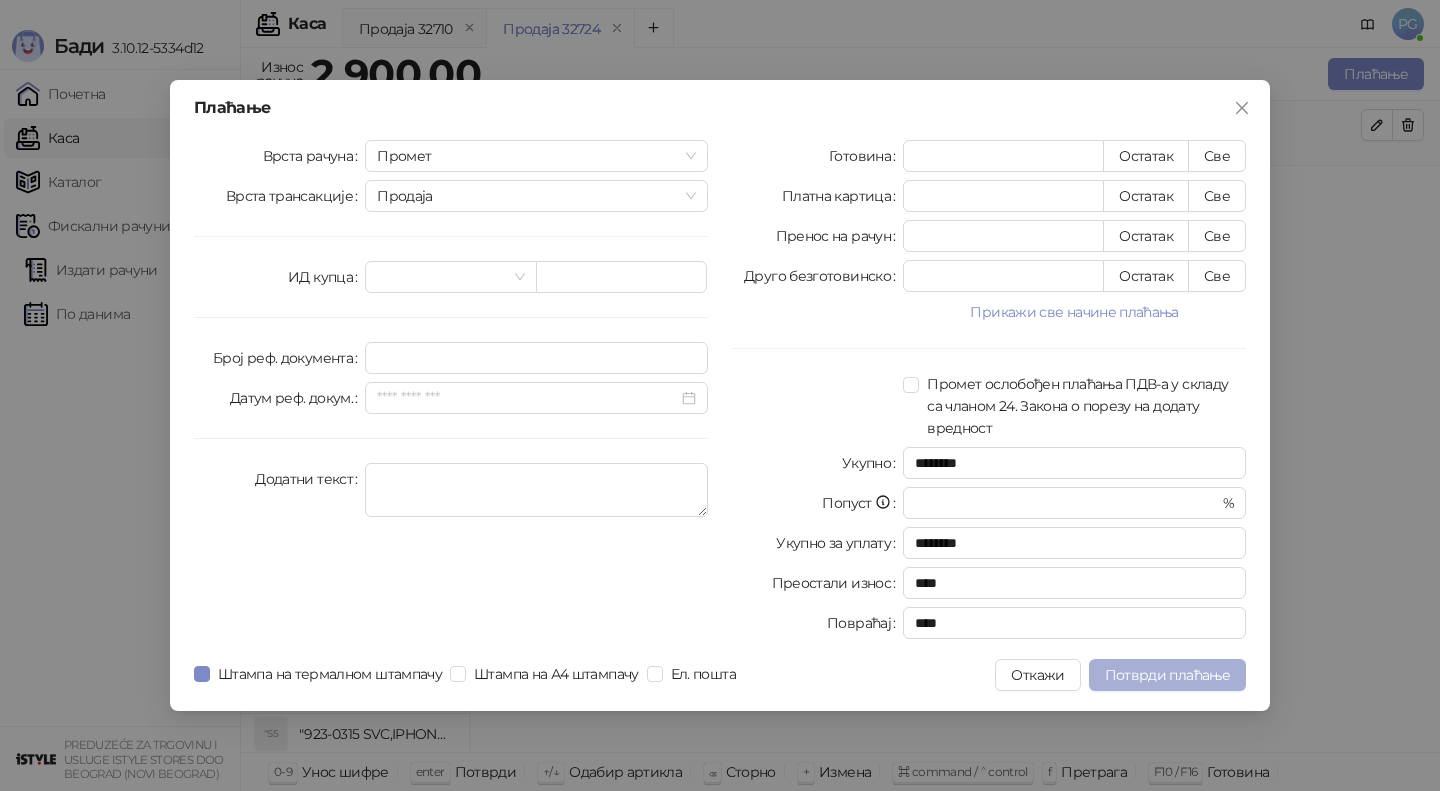 click on "Потврди плаћање" at bounding box center (1167, 675) 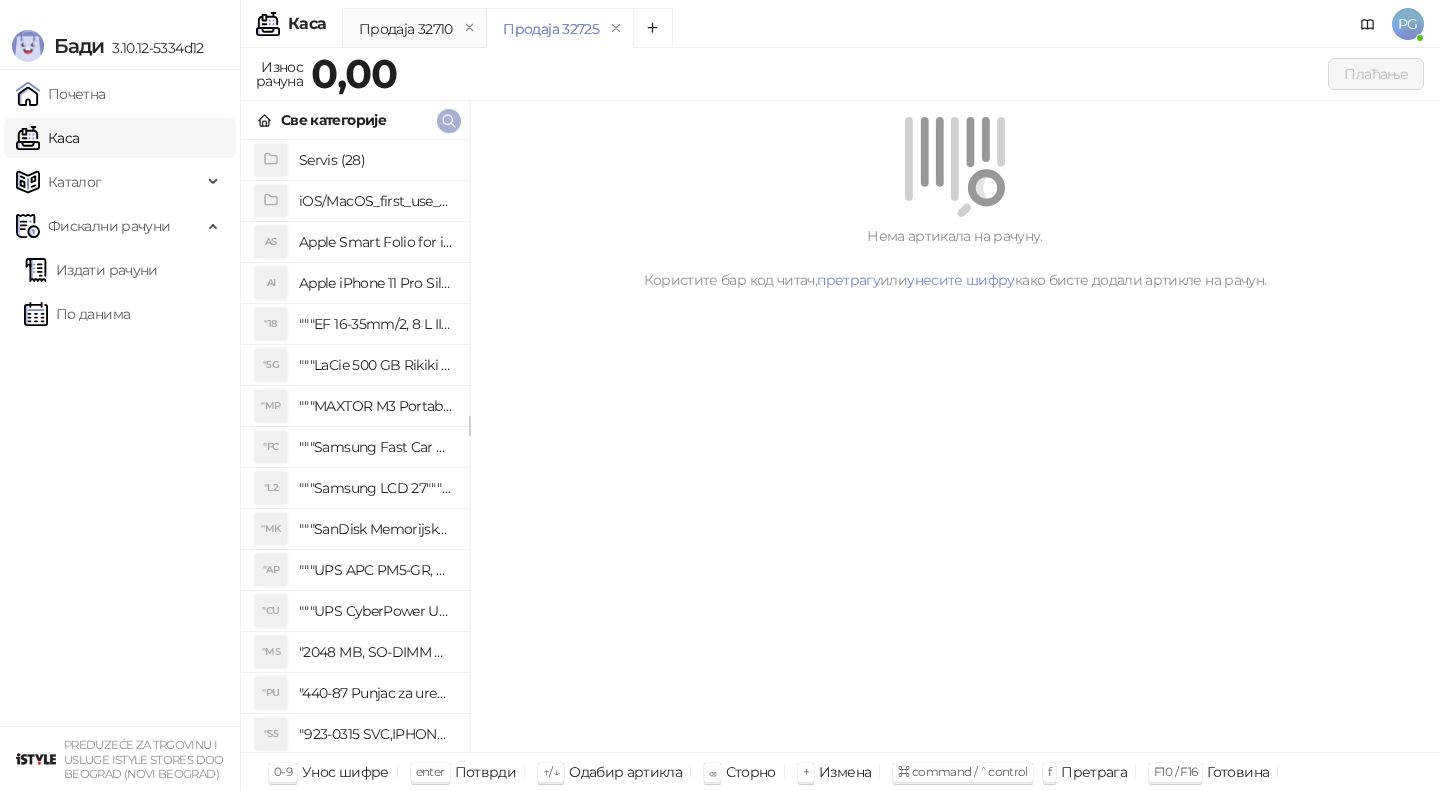 click 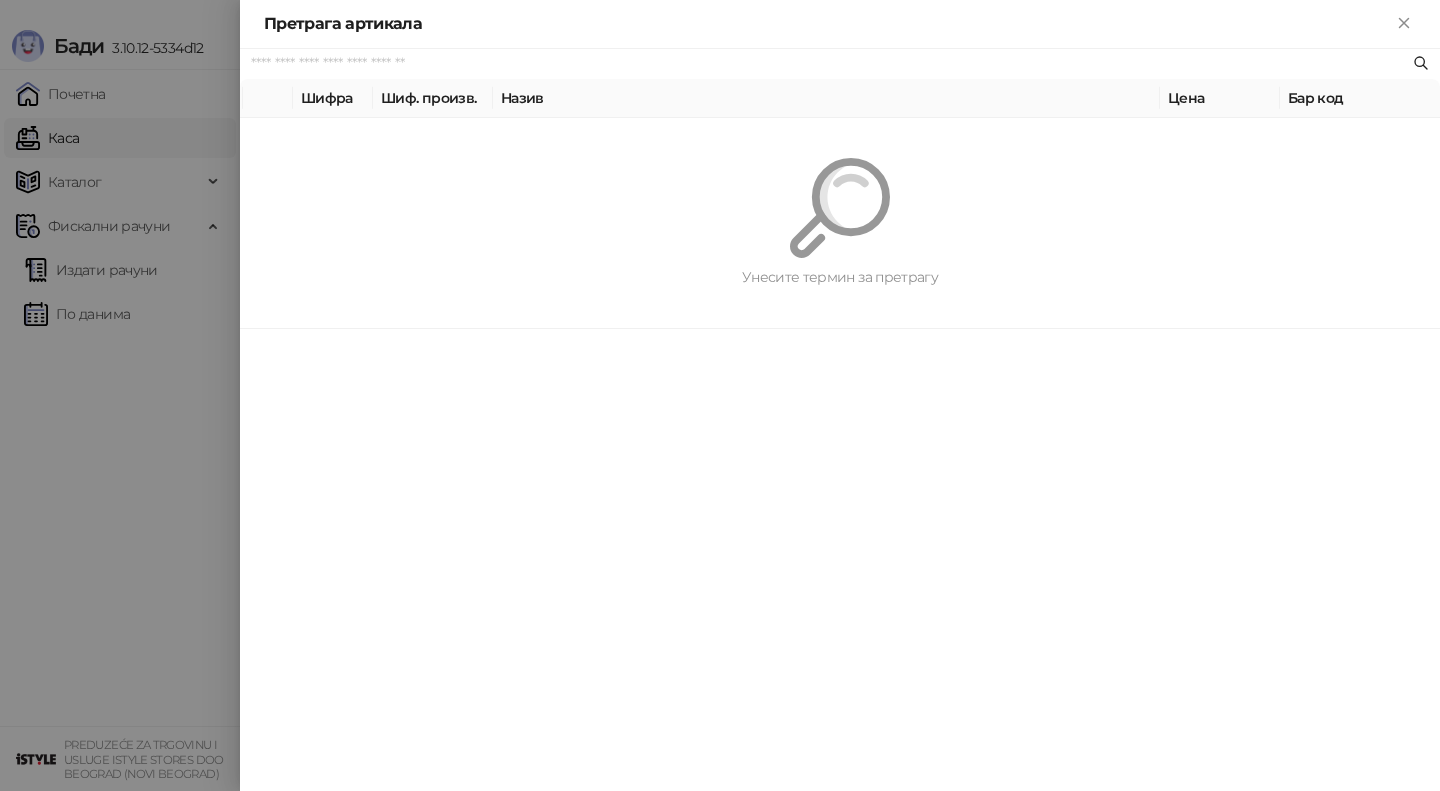paste on "*******" 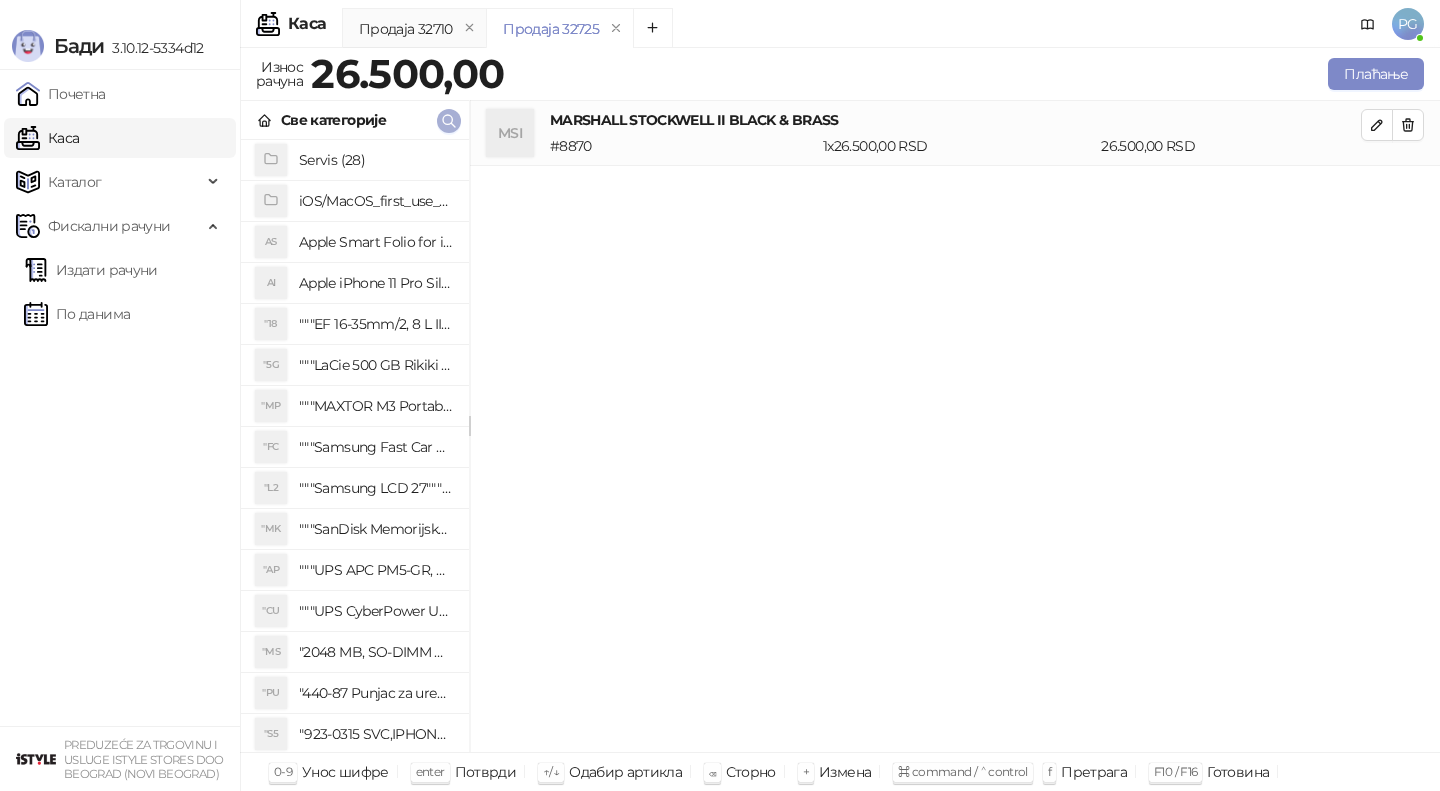 click 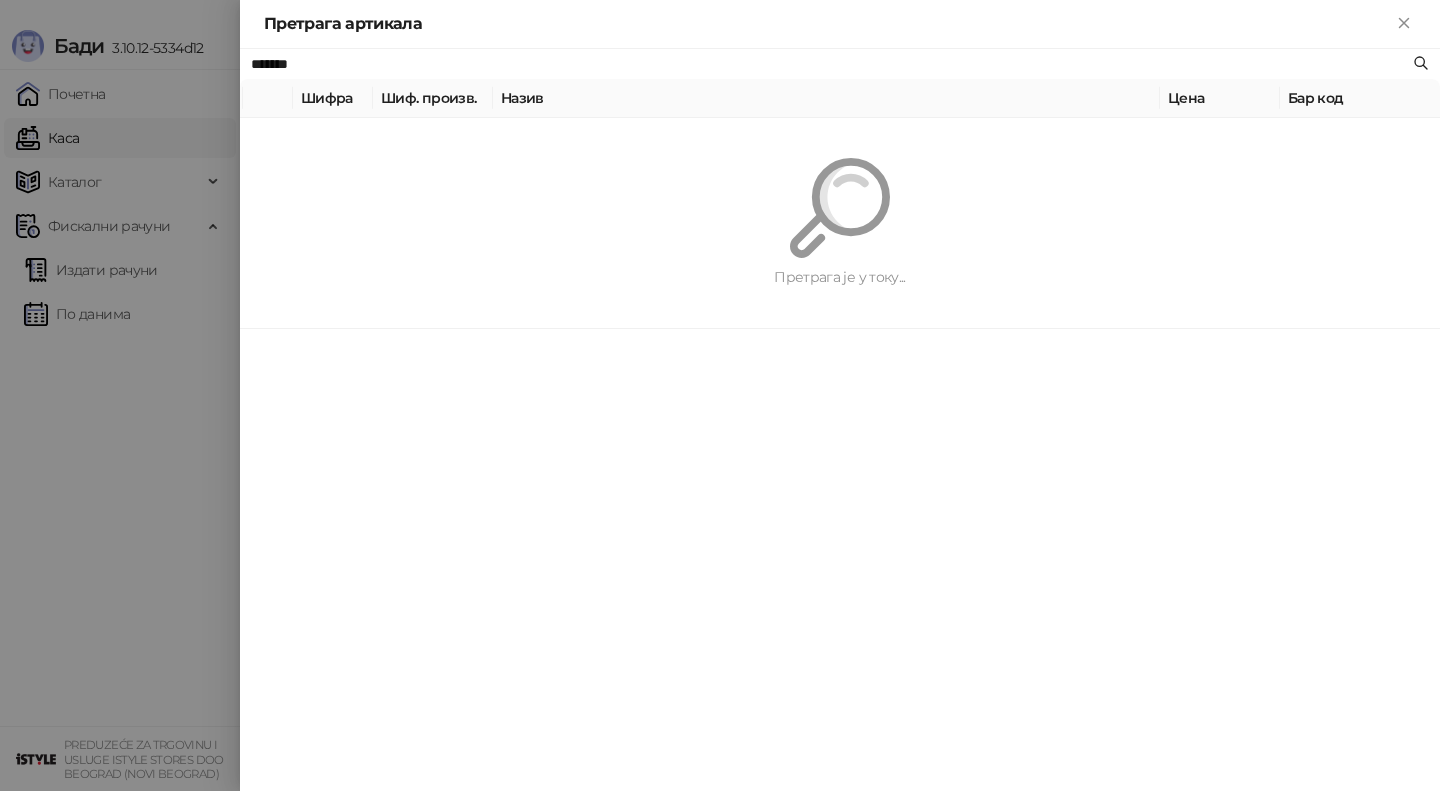 paste on "**" 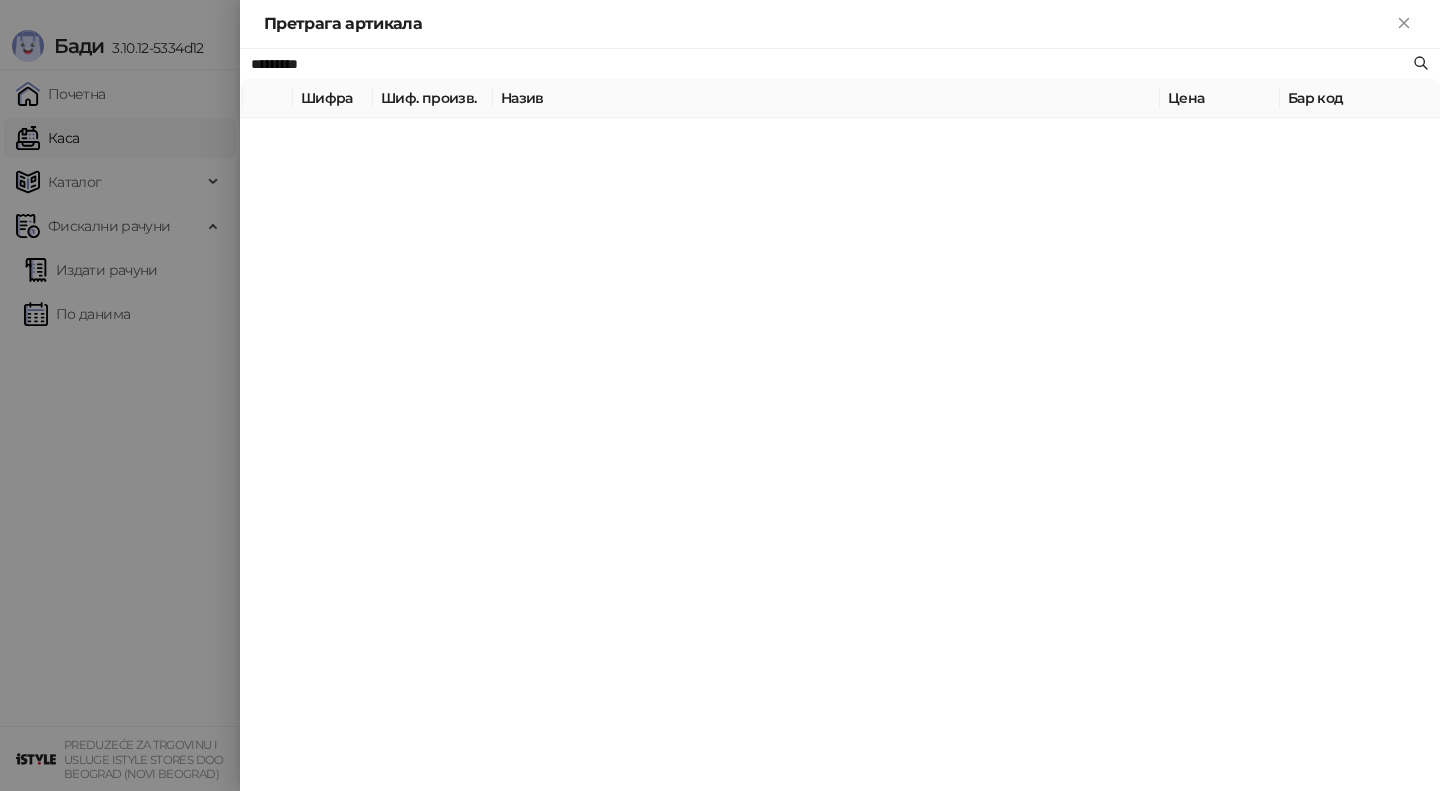type on "*********" 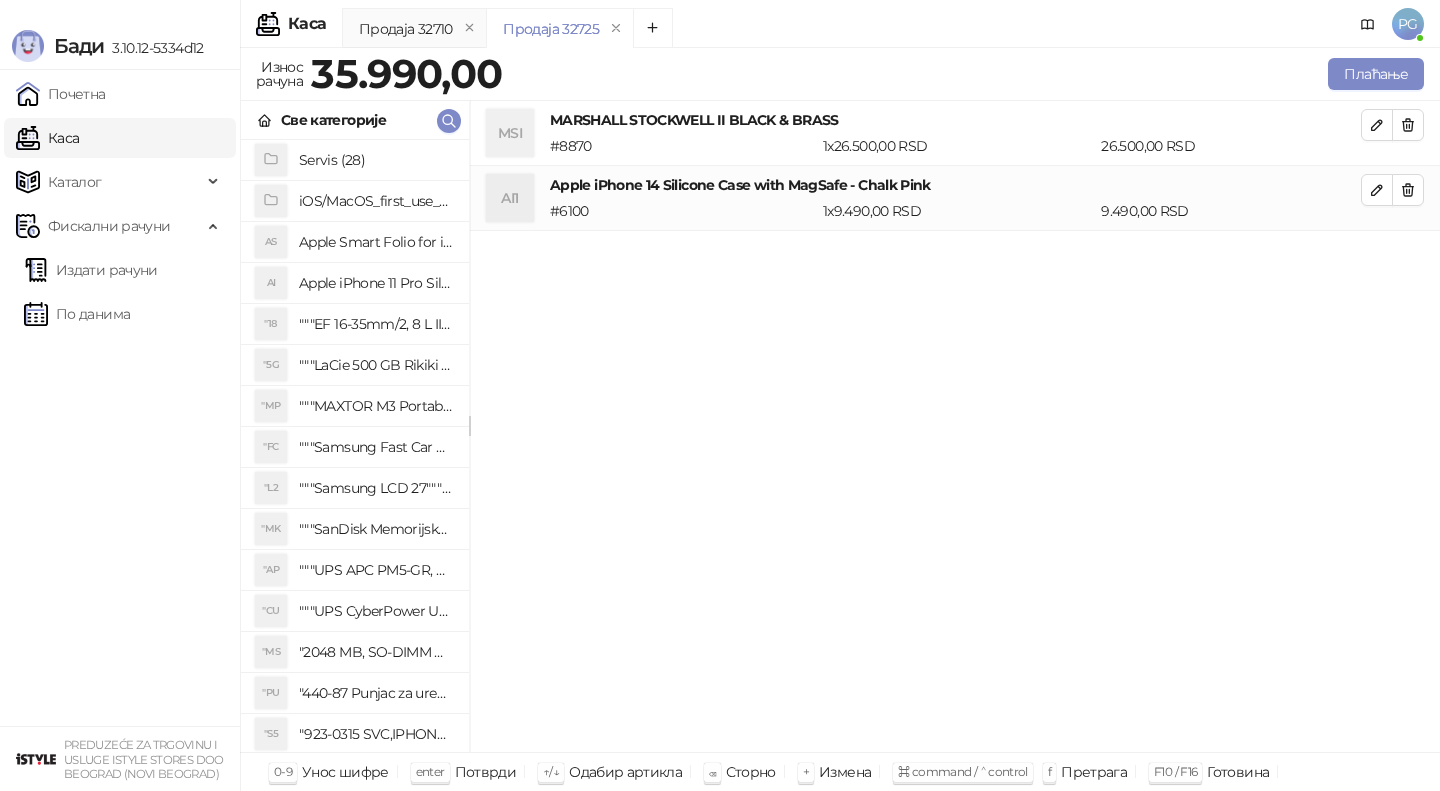 click on "Унесите количину Количина * Потврди" at bounding box center [720, 395] 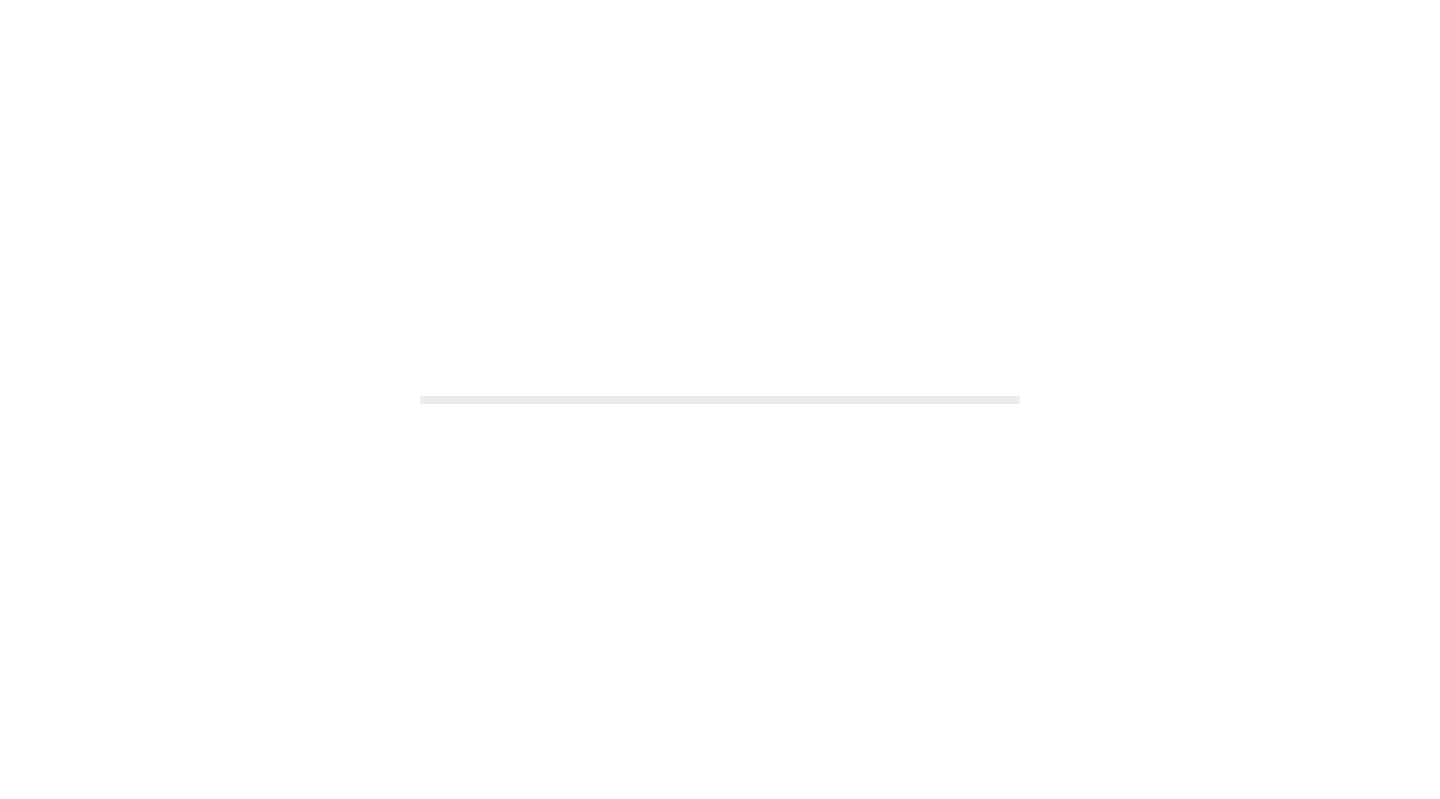scroll, scrollTop: 0, scrollLeft: 0, axis: both 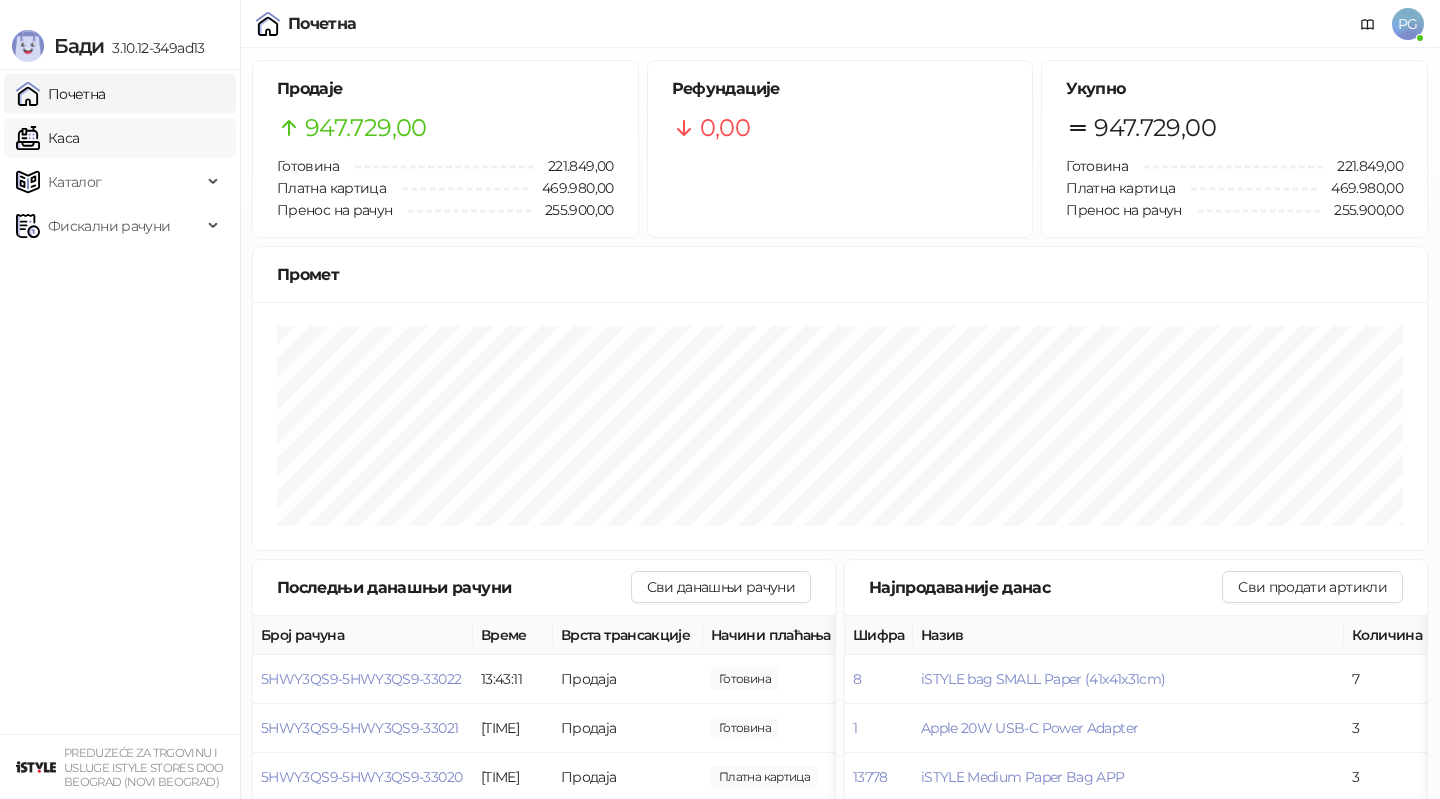 click on "Каса" at bounding box center [47, 138] 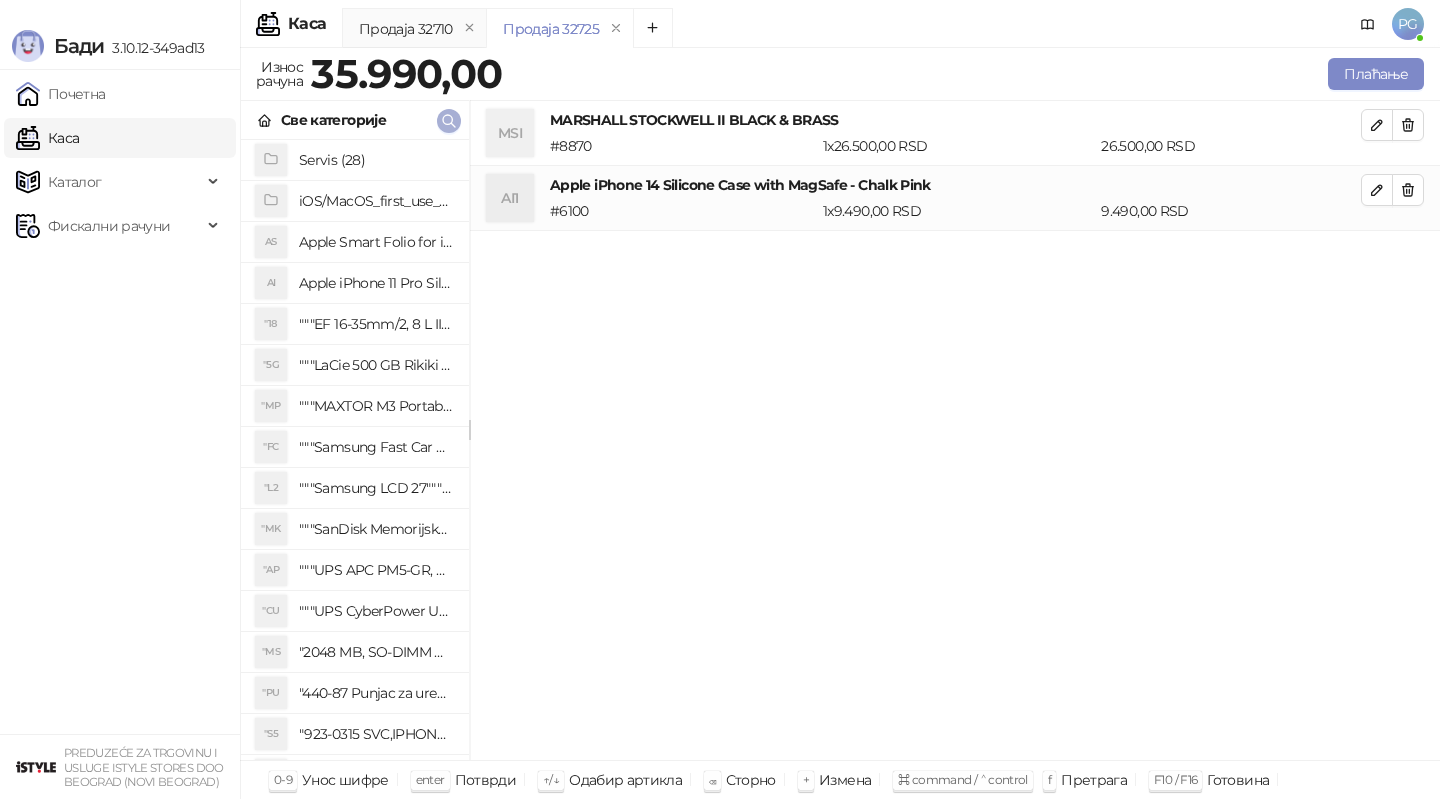 click 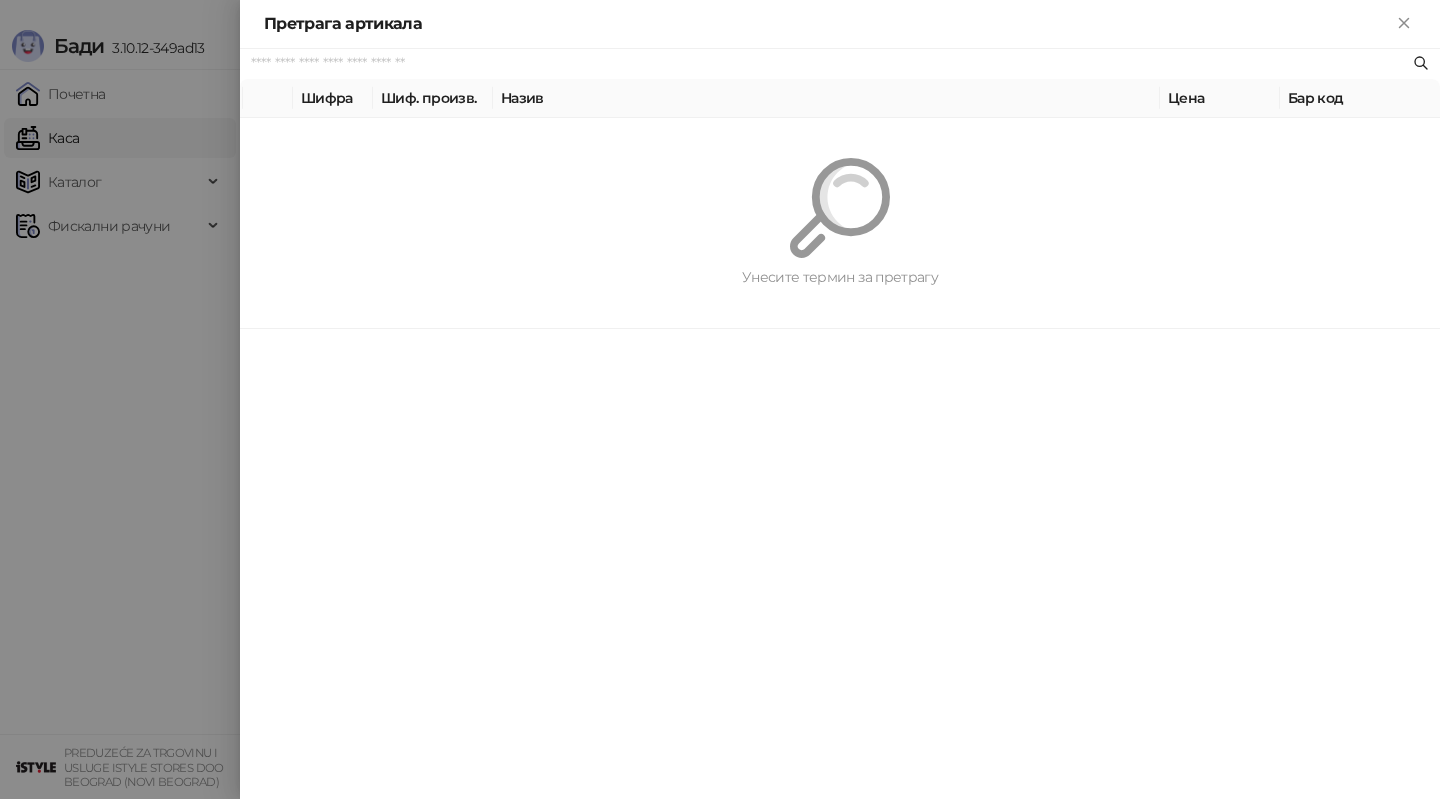 paste on "**********" 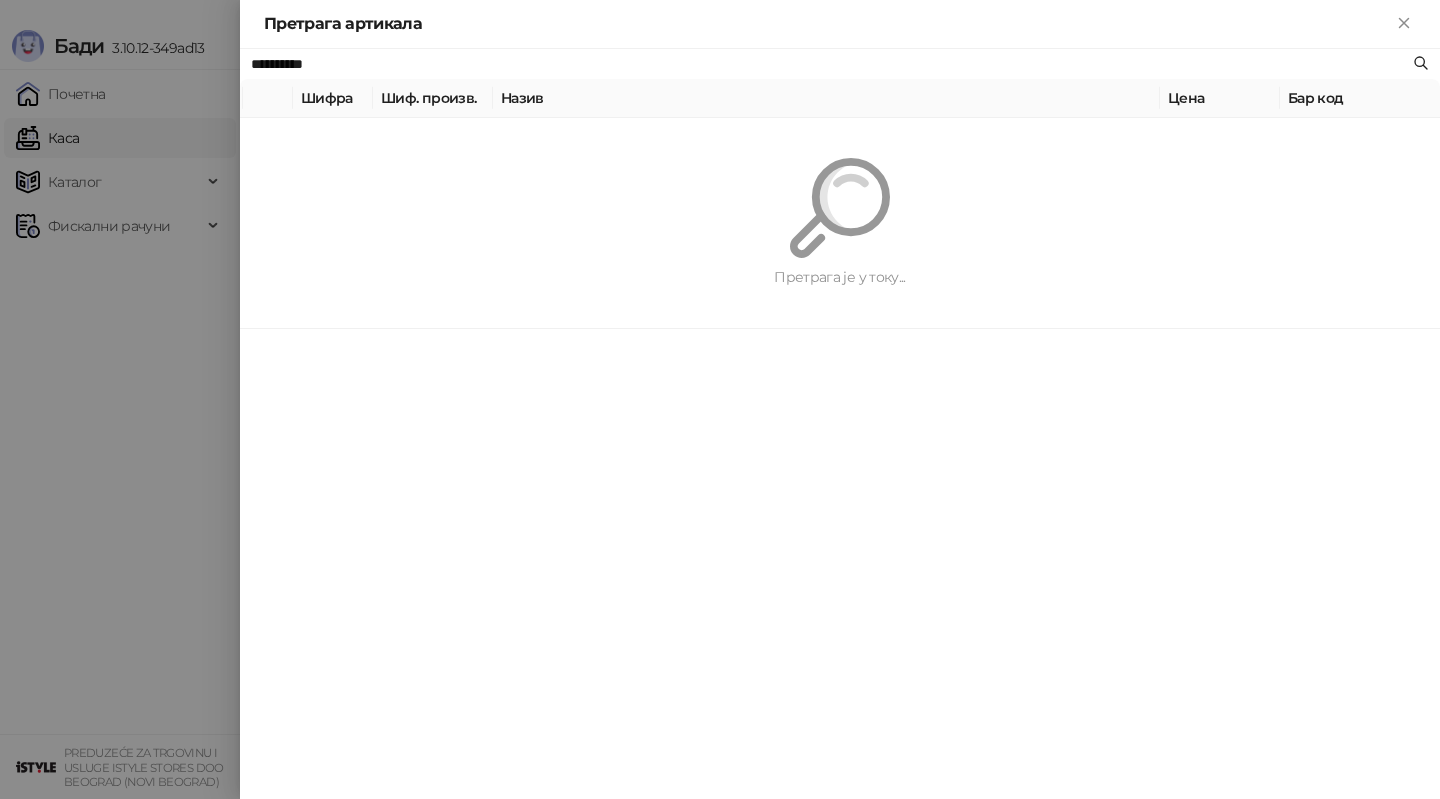 type on "**********" 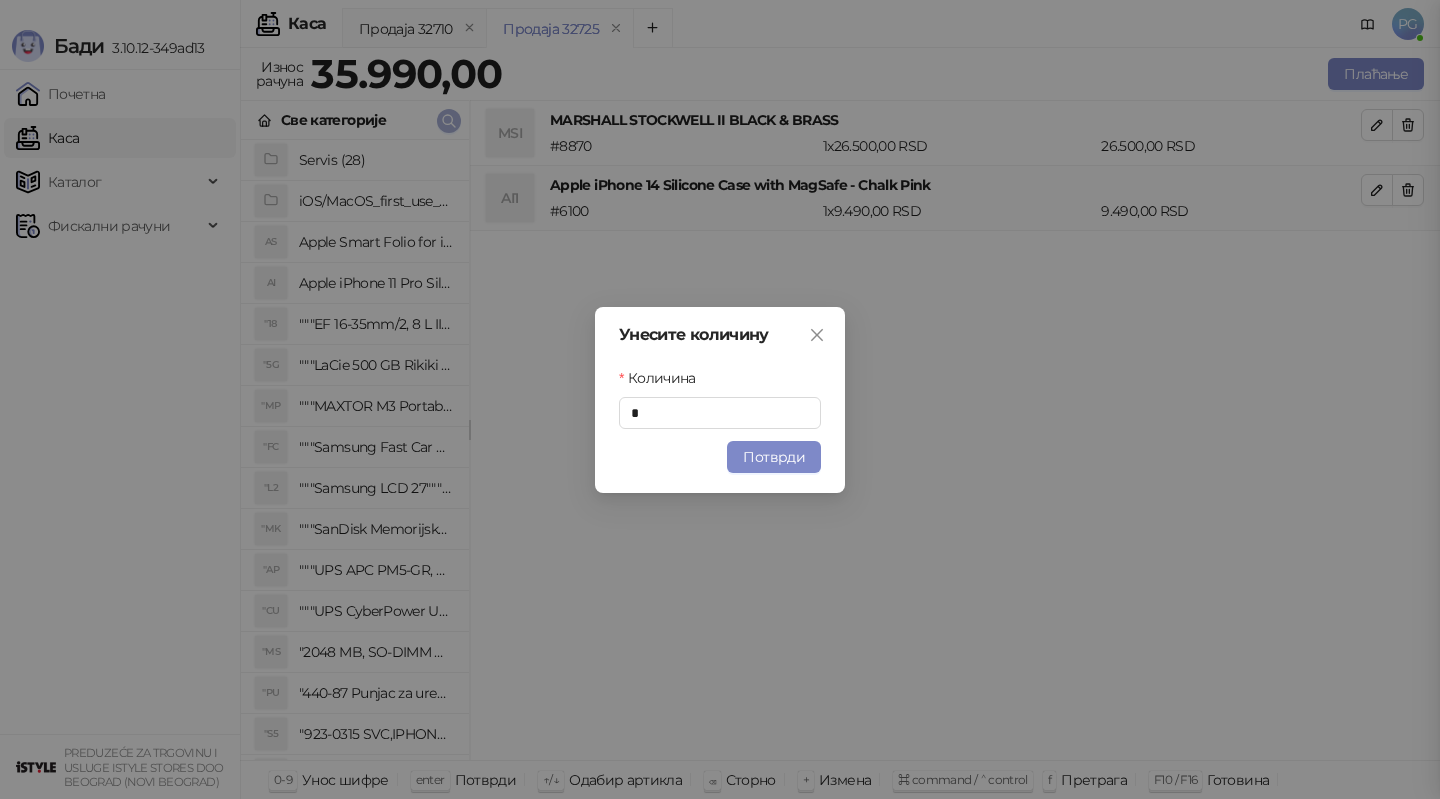 type 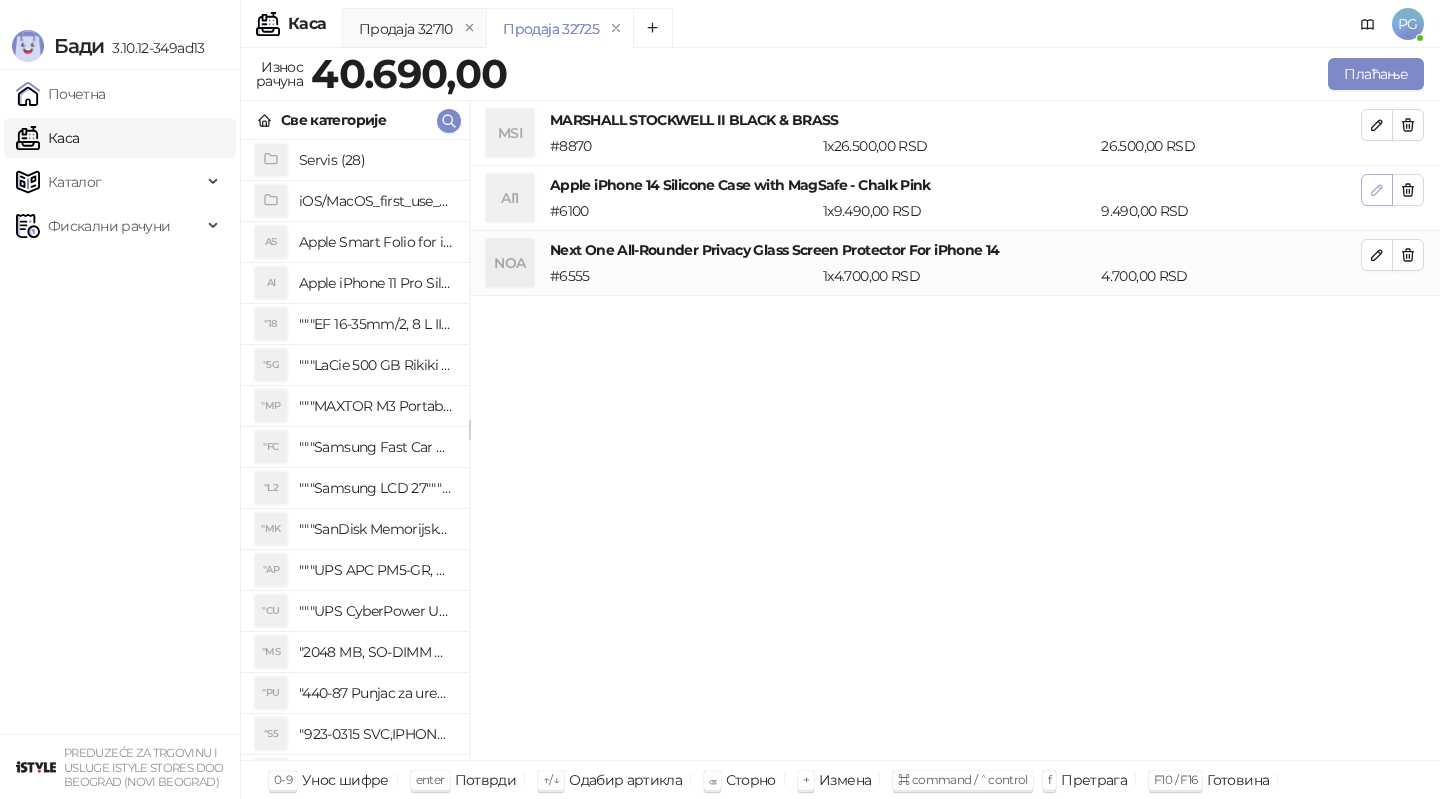 click 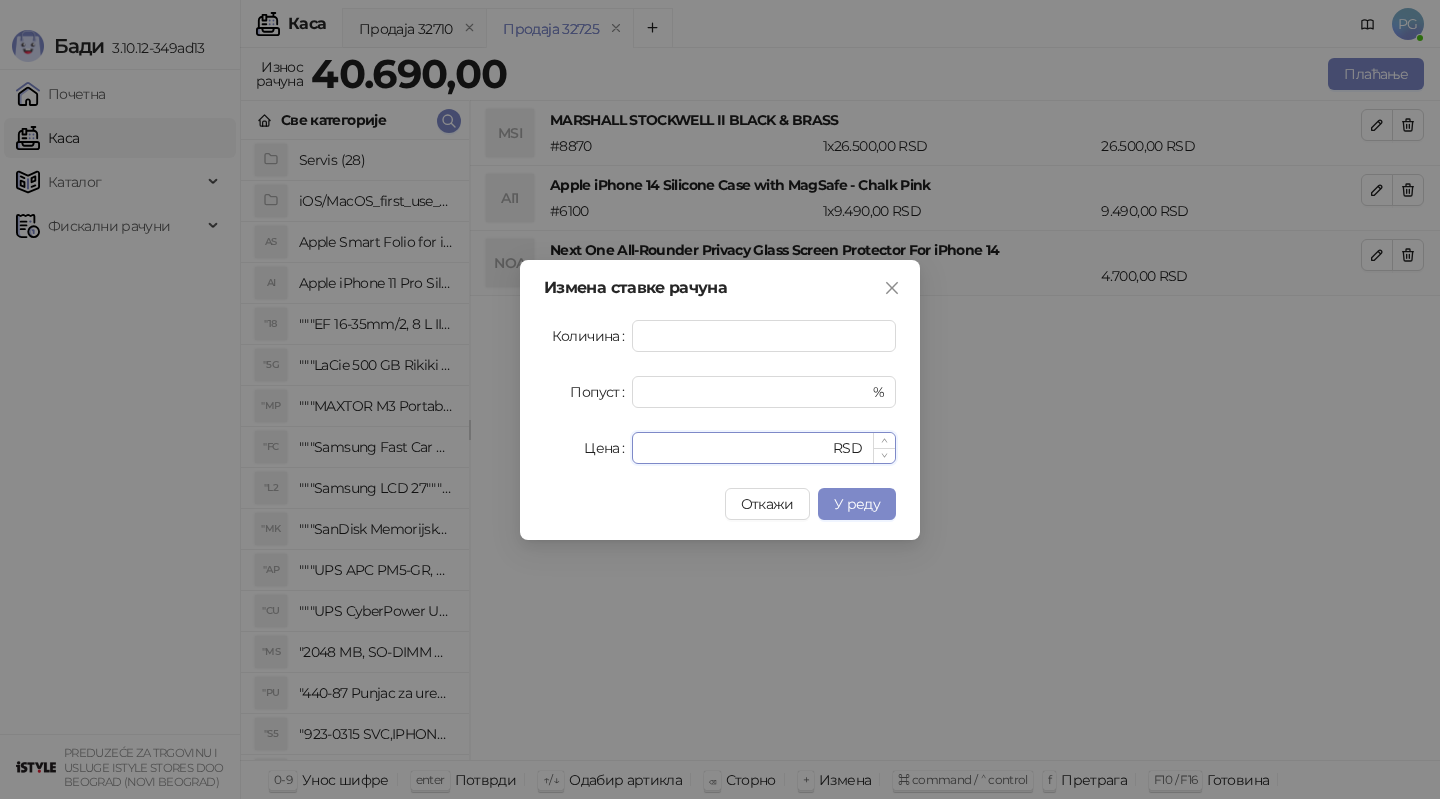 click on "****" at bounding box center (736, 448) 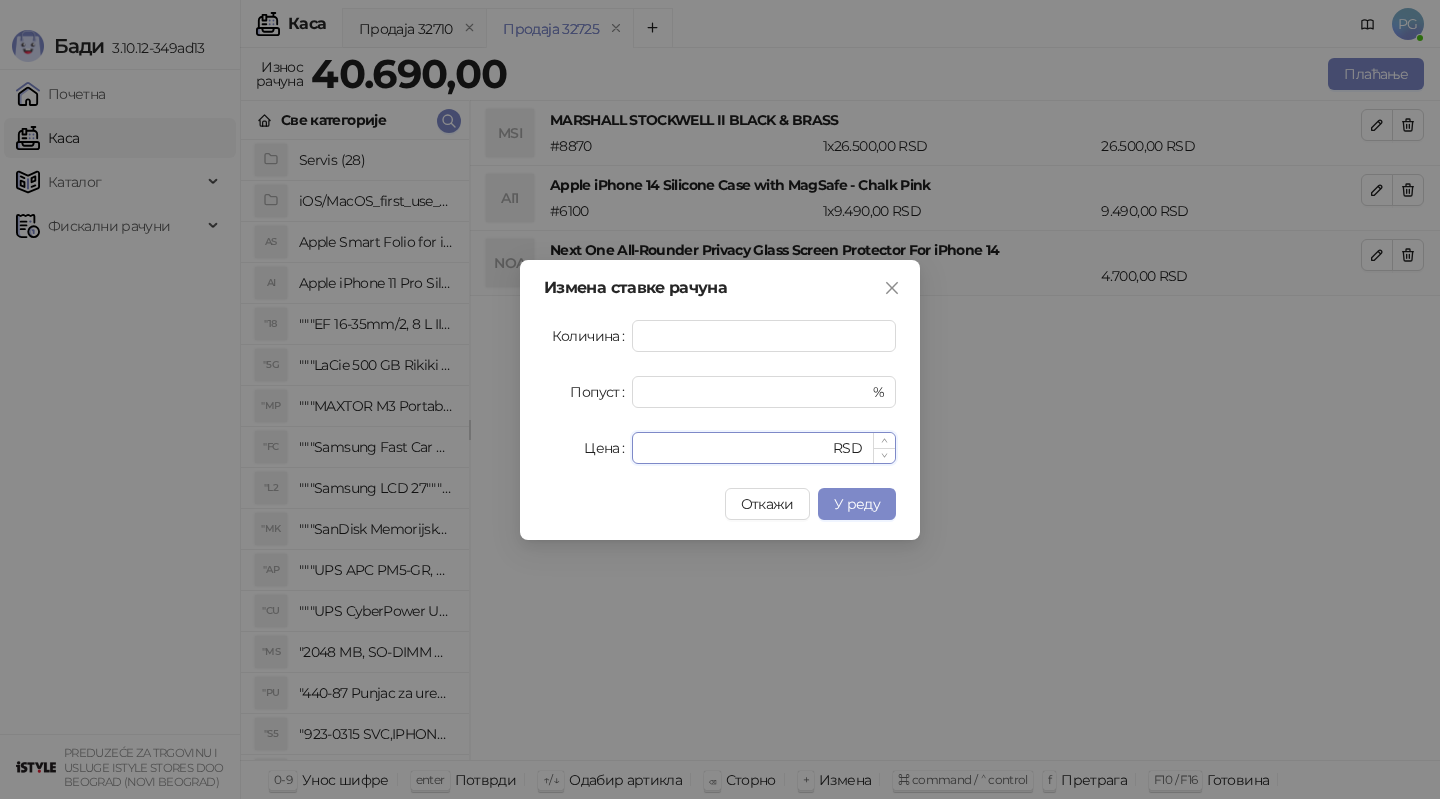 type on "****" 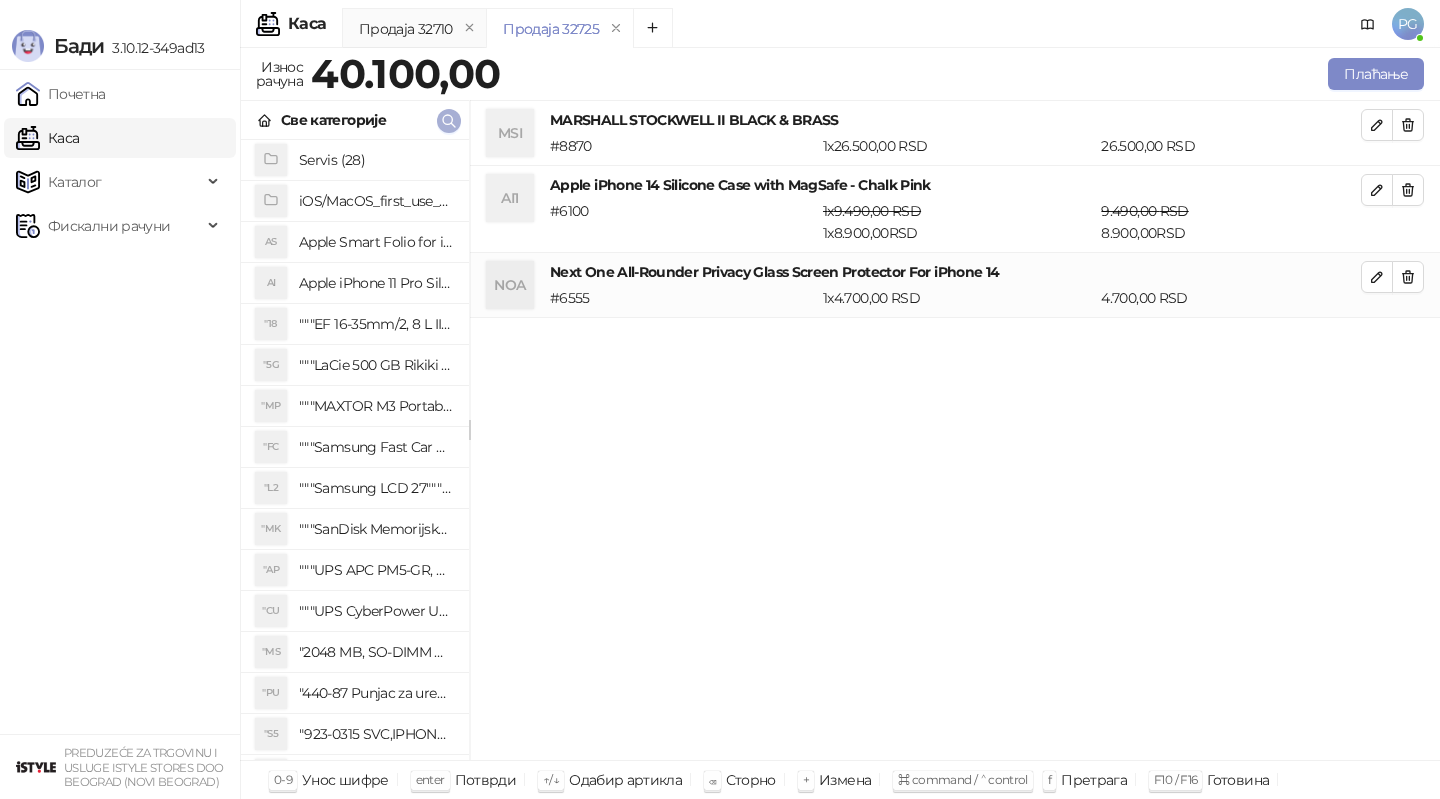 click 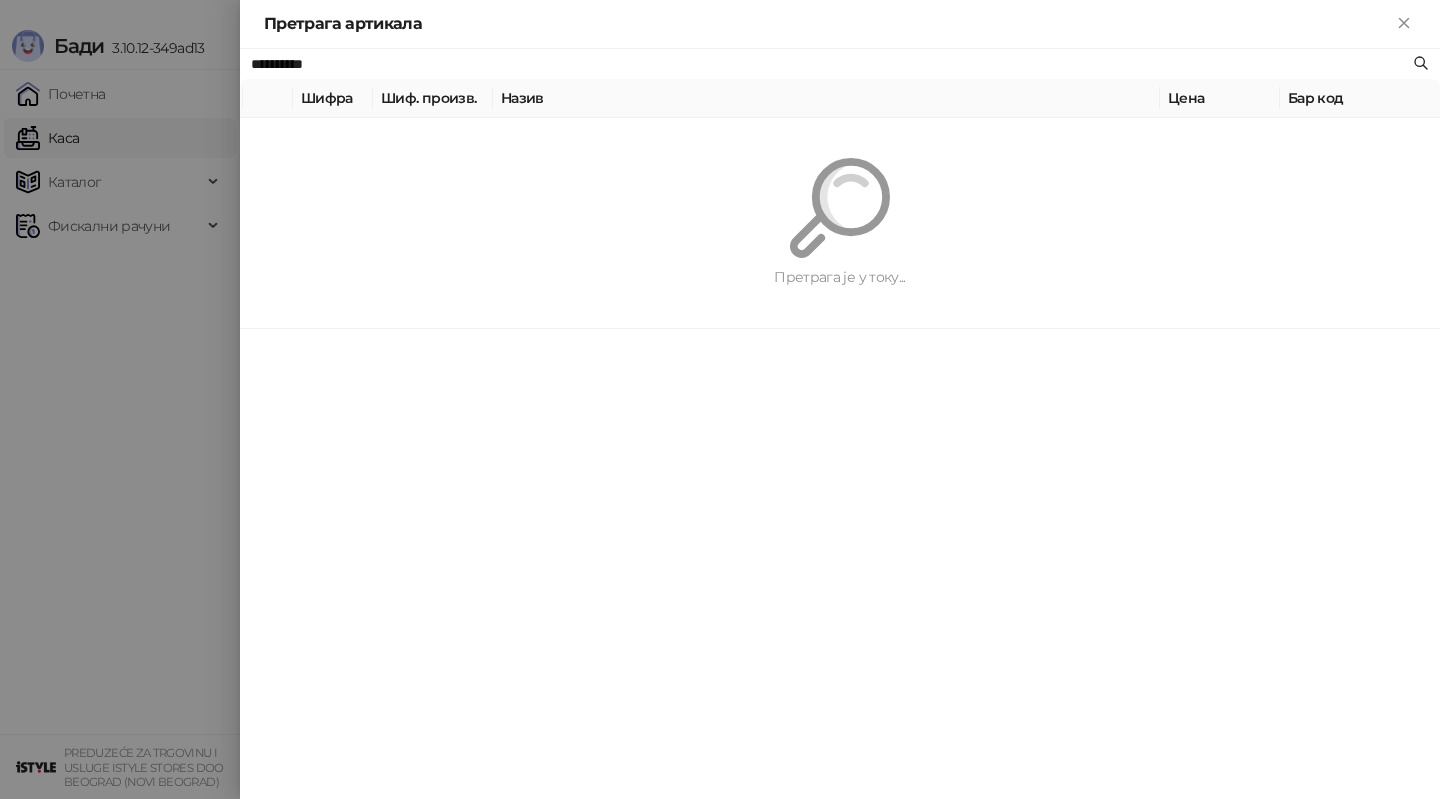 paste on "**********" 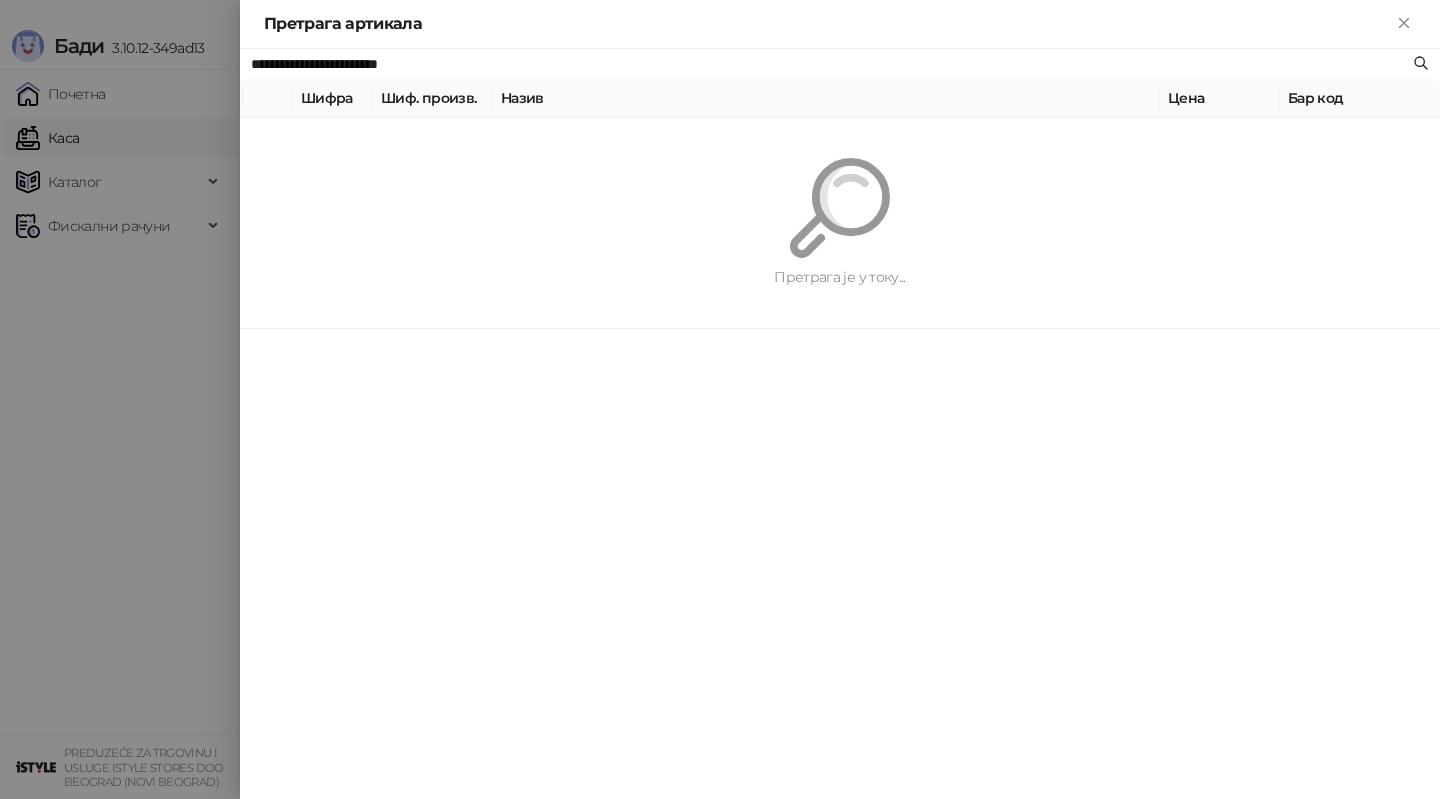 type on "**********" 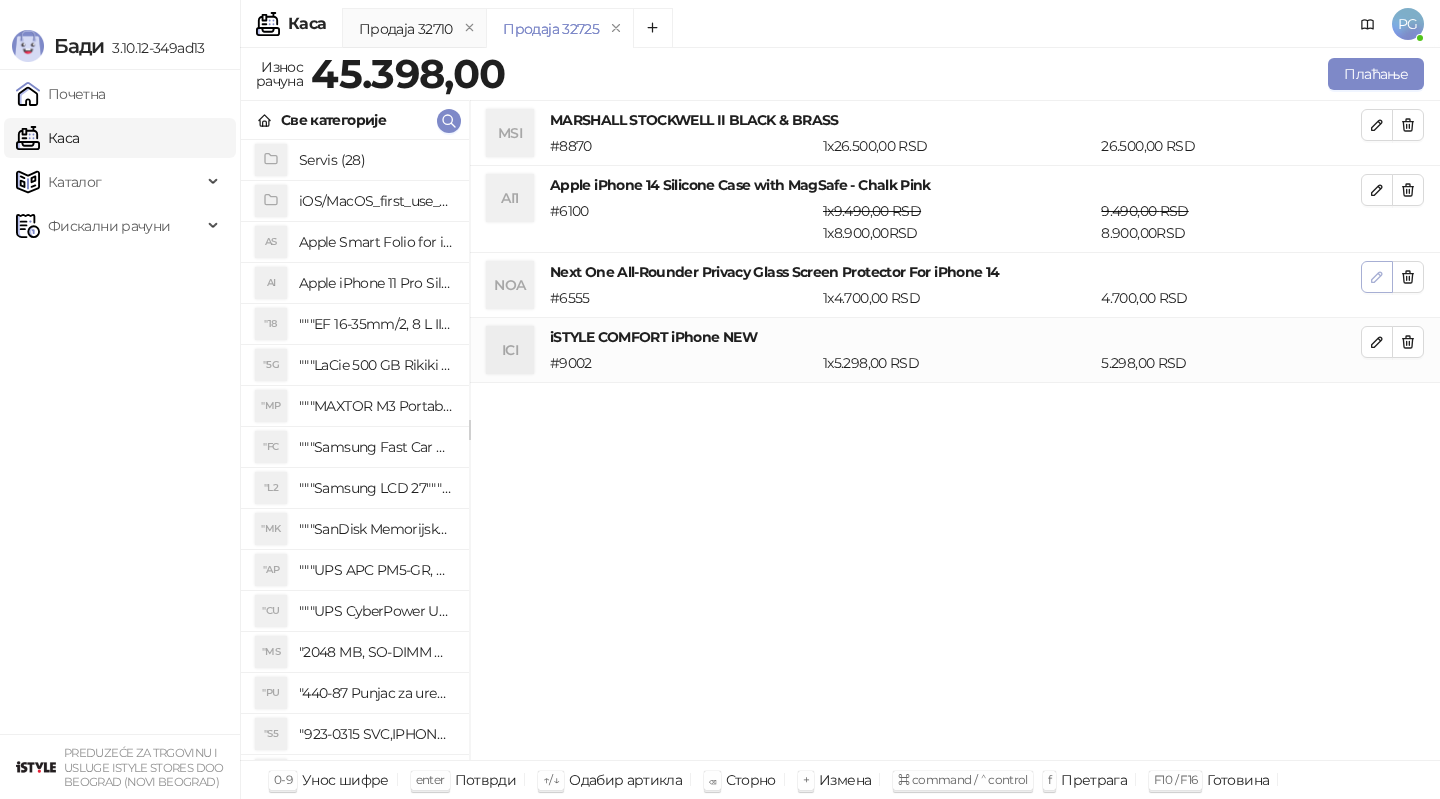 click at bounding box center (1377, 277) 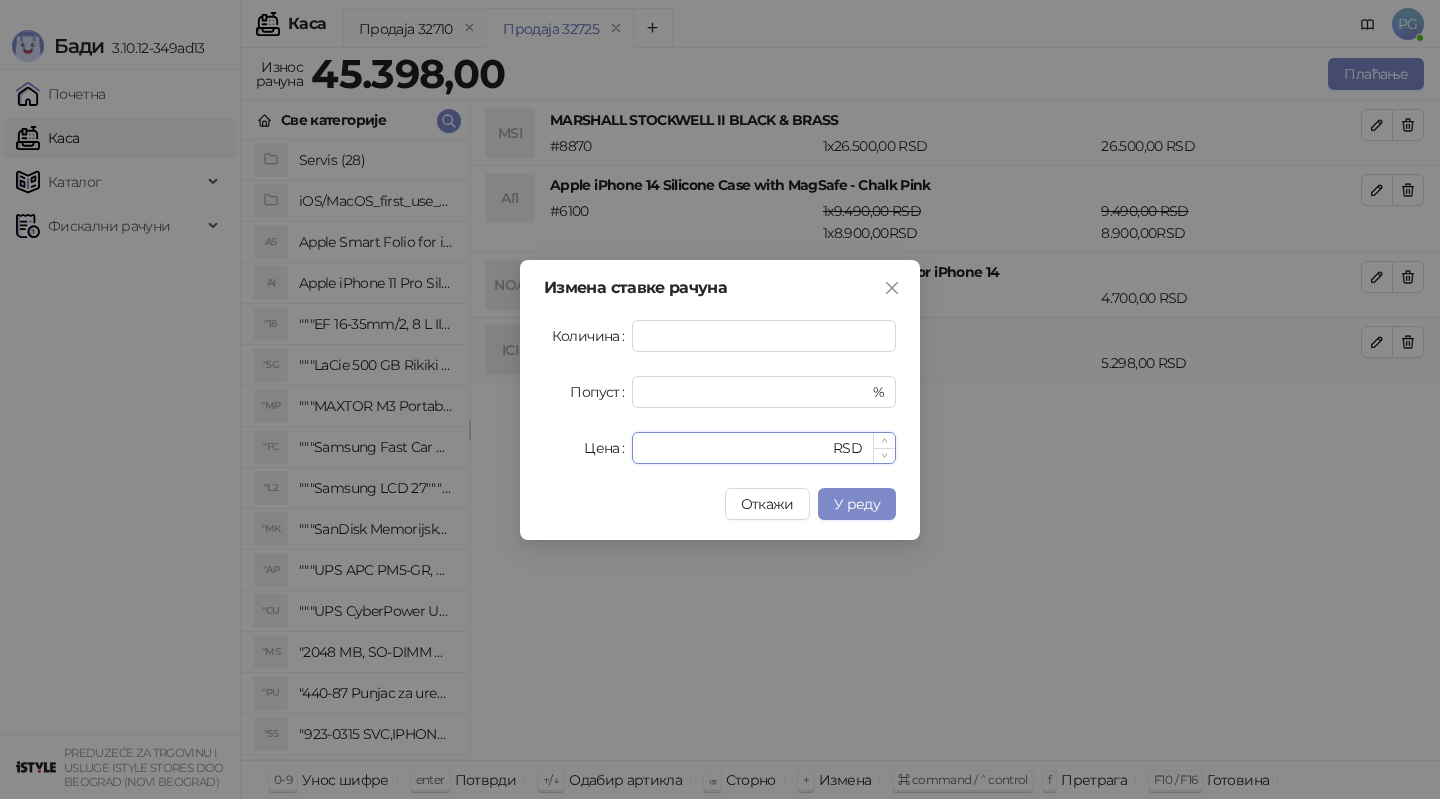 click on "****" at bounding box center [736, 448] 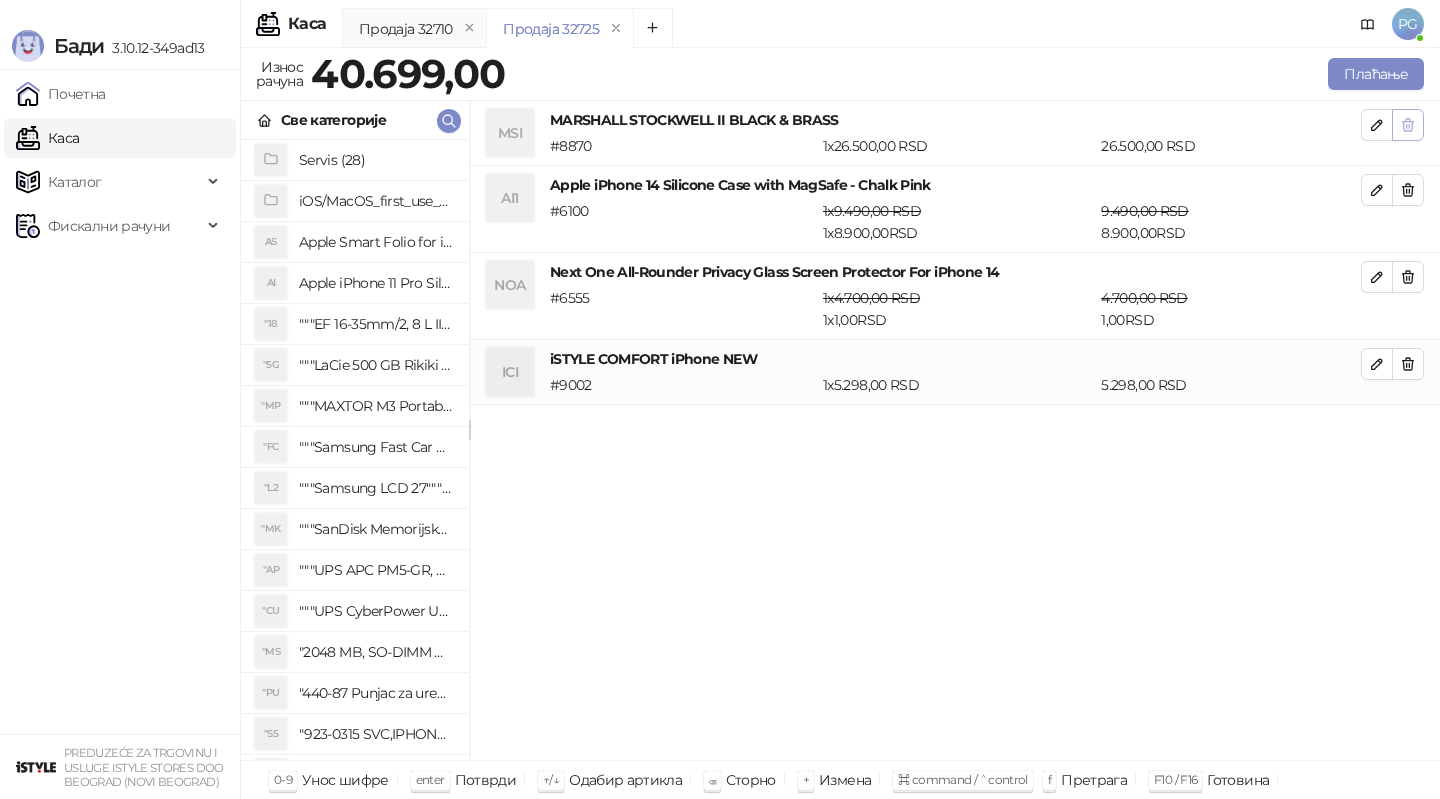 click 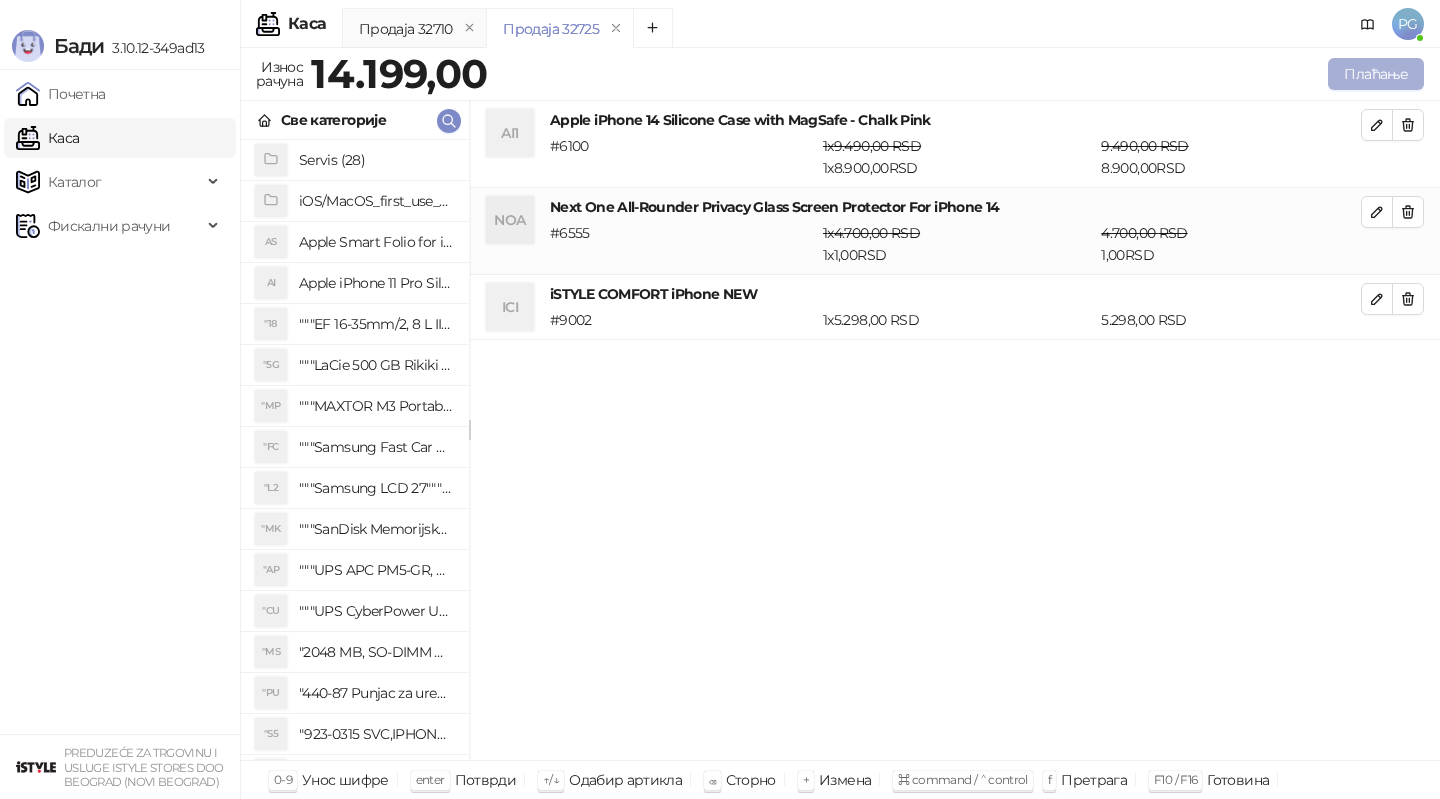 click on "Плаћање" at bounding box center [1376, 74] 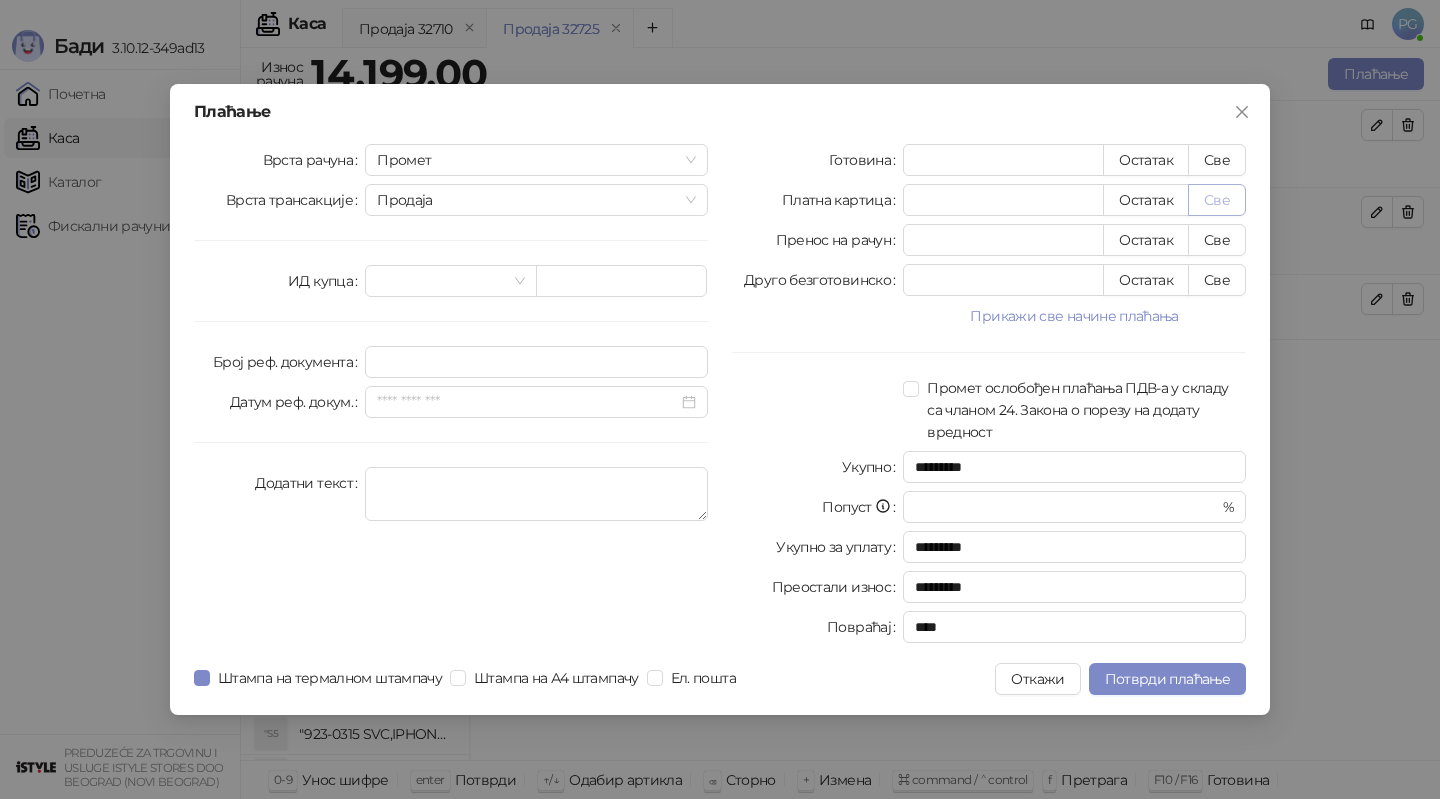 click on "Све" at bounding box center (1217, 200) 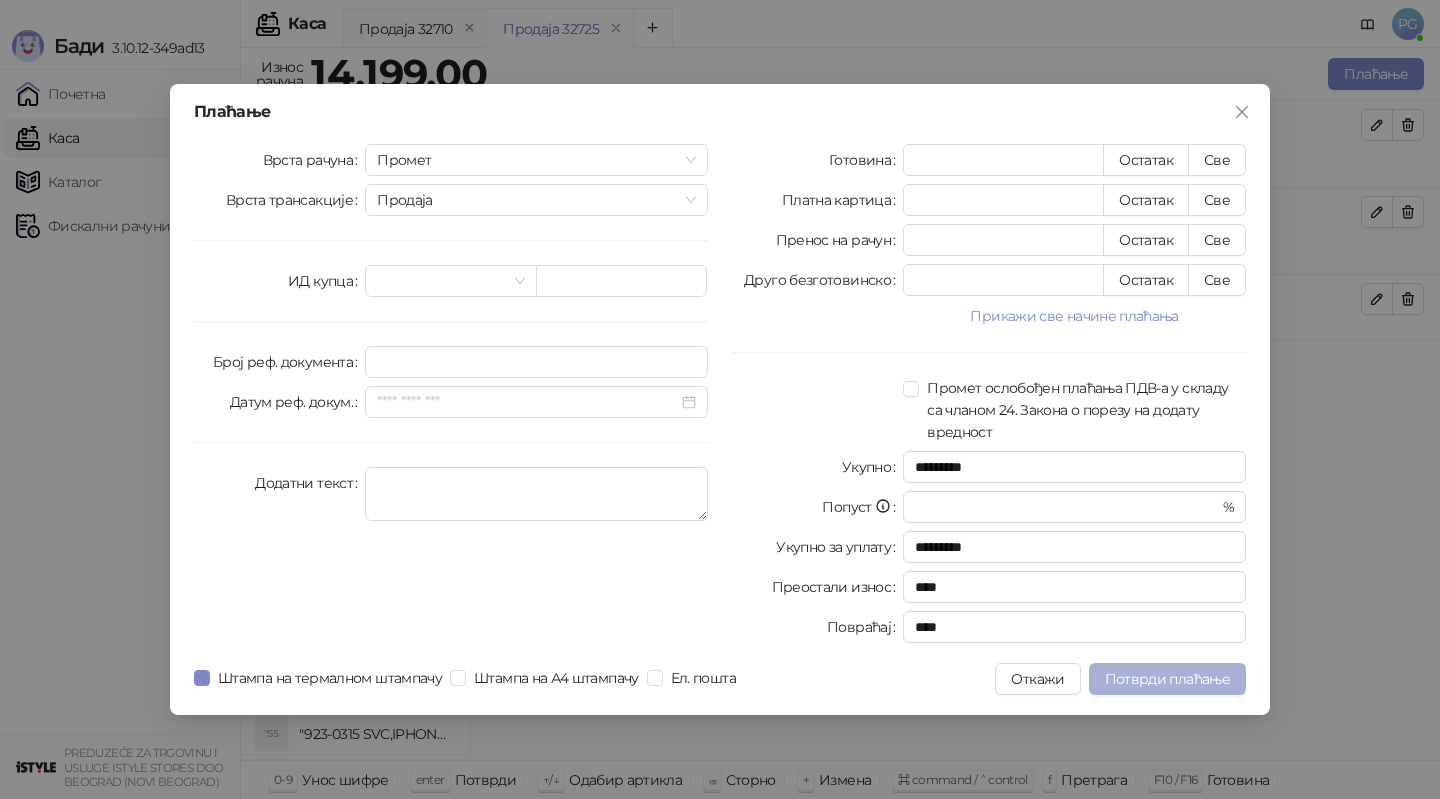 click on "Потврди плаћање" at bounding box center [1167, 679] 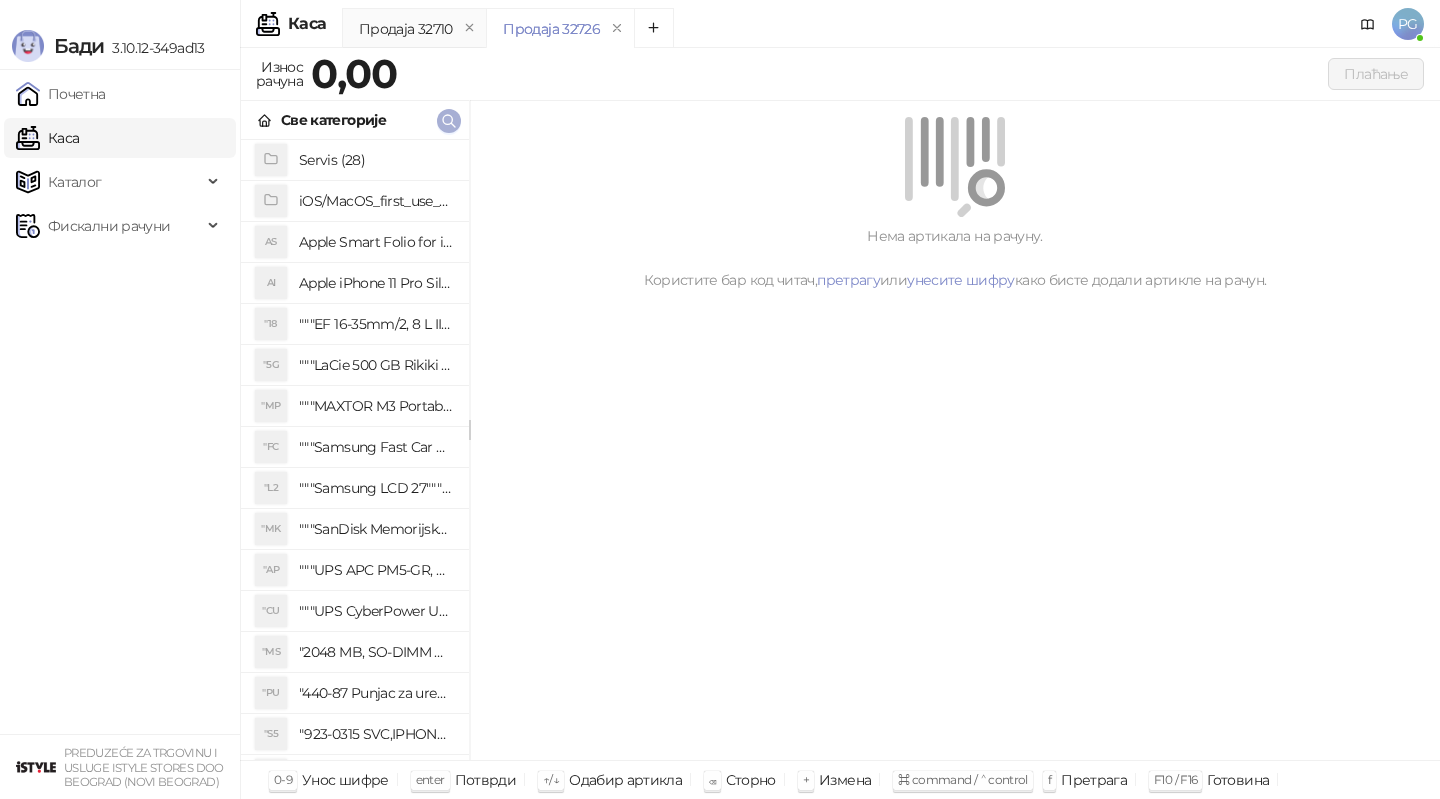click 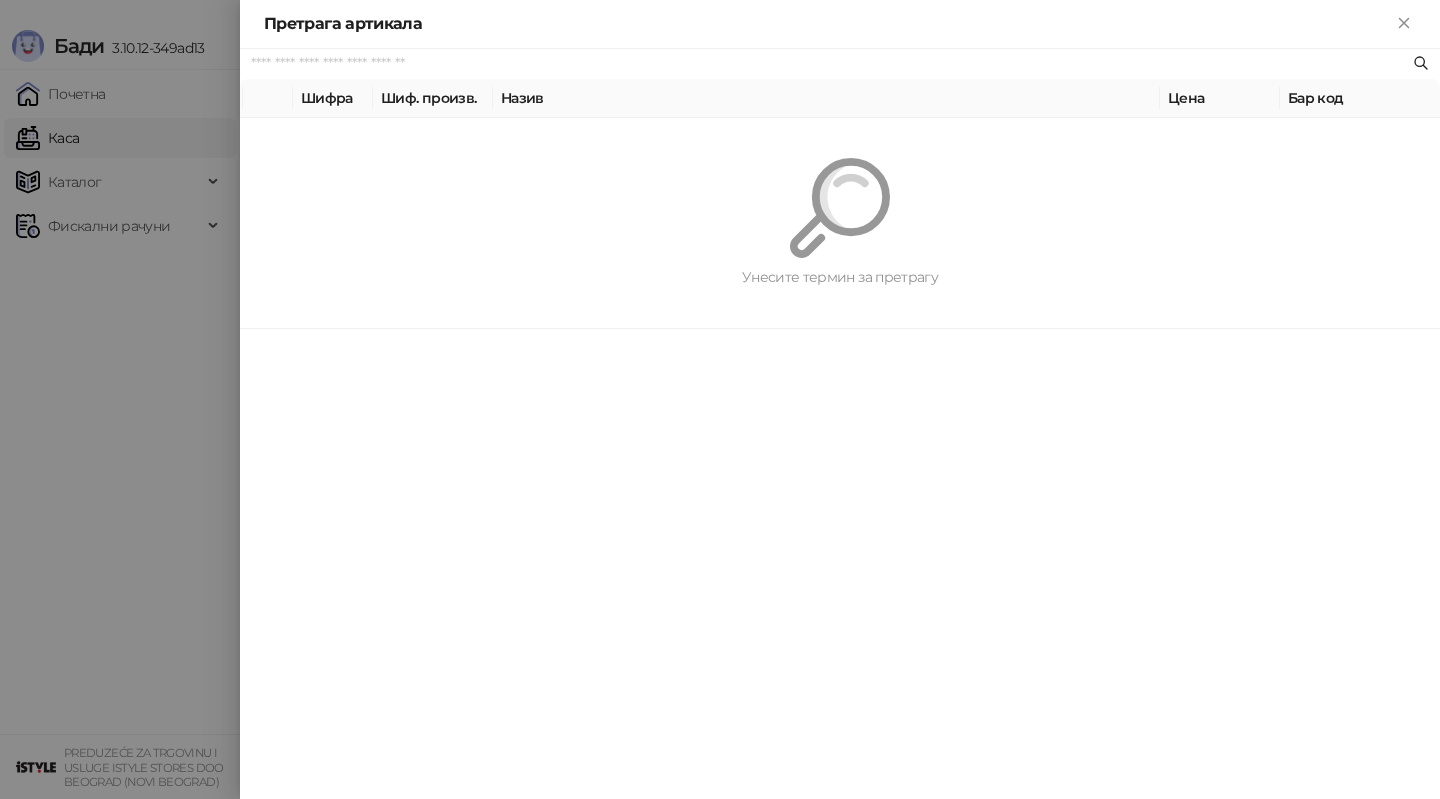 paste on "*********" 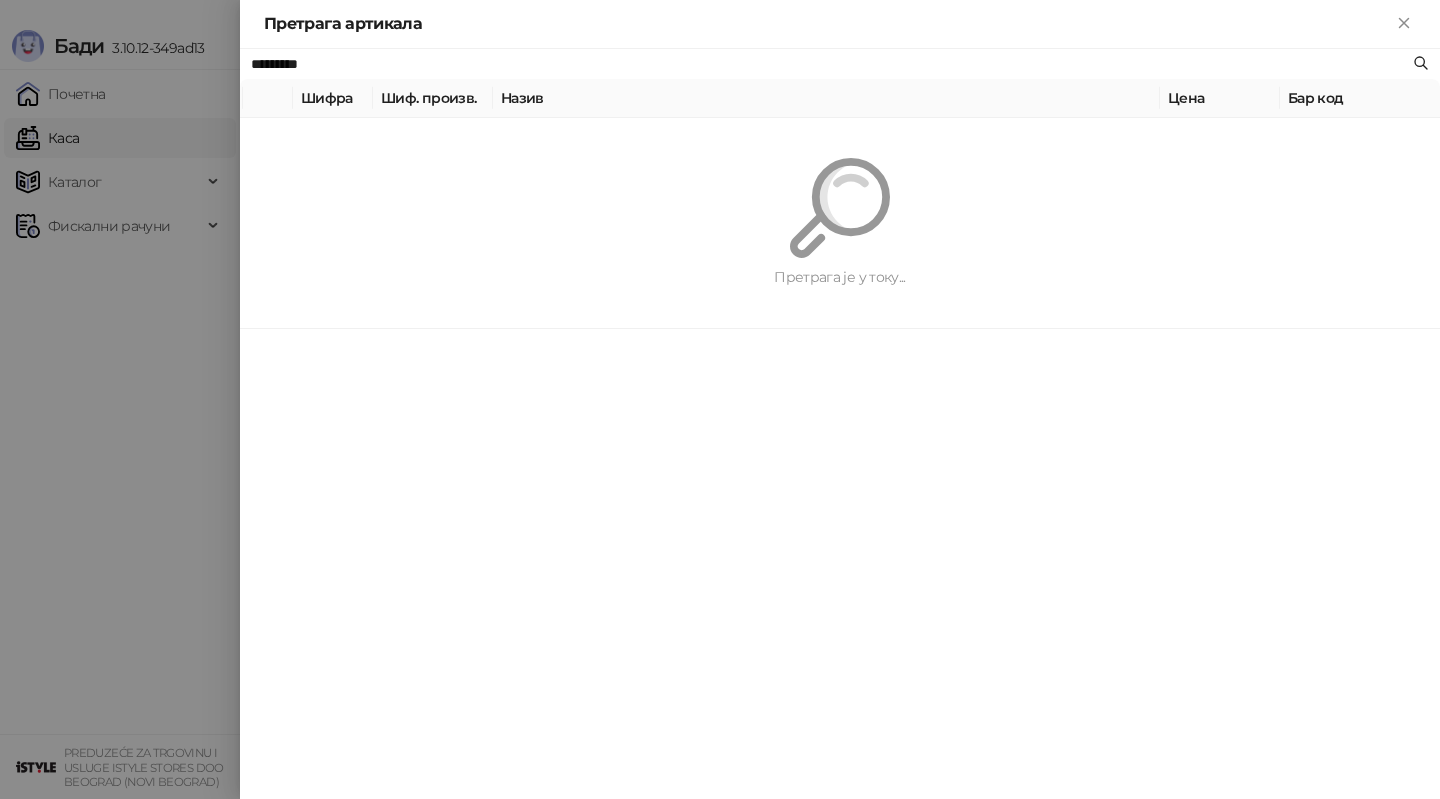 type on "*********" 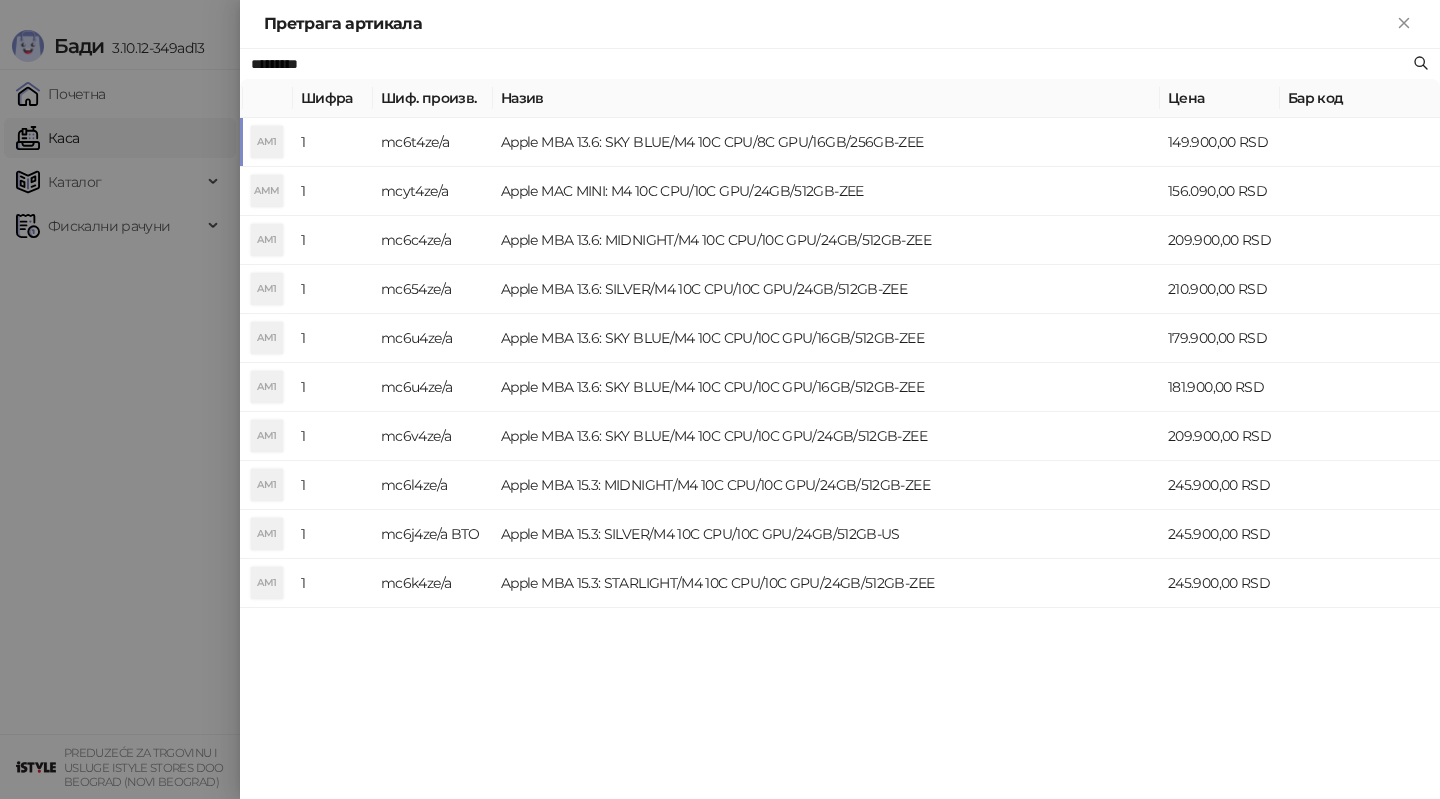 click on "mc6t4ze/a" at bounding box center [433, 142] 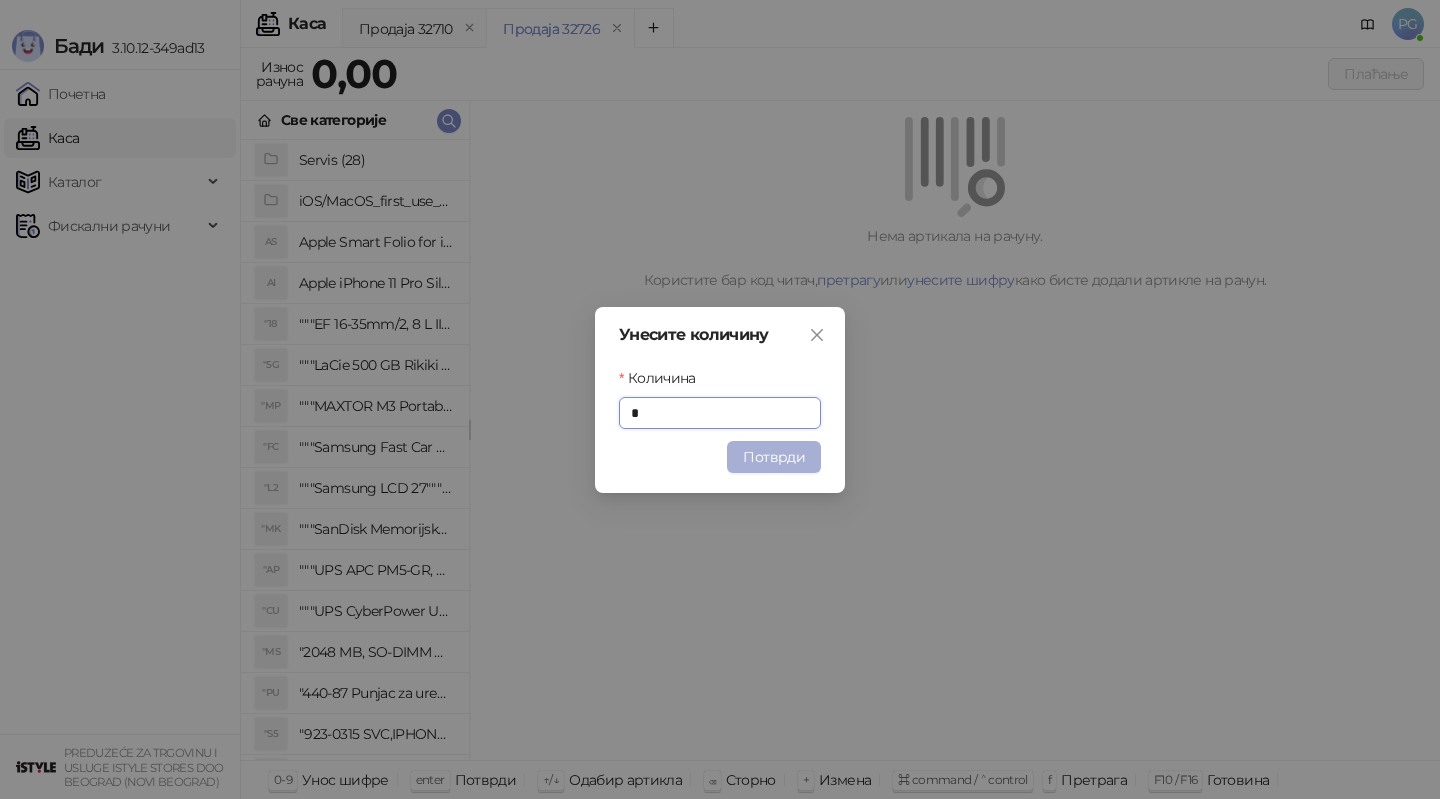 click on "Потврди" at bounding box center [774, 457] 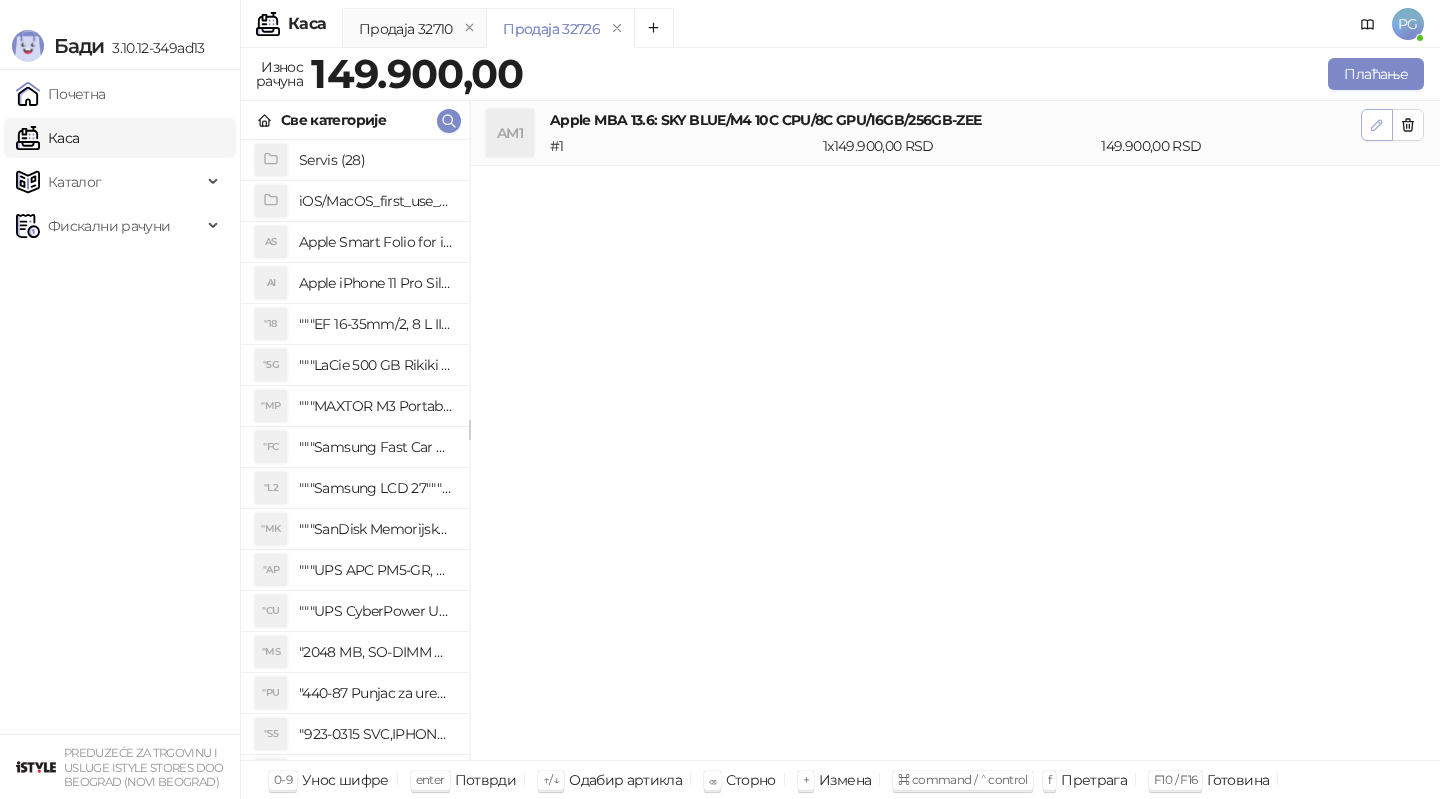 click 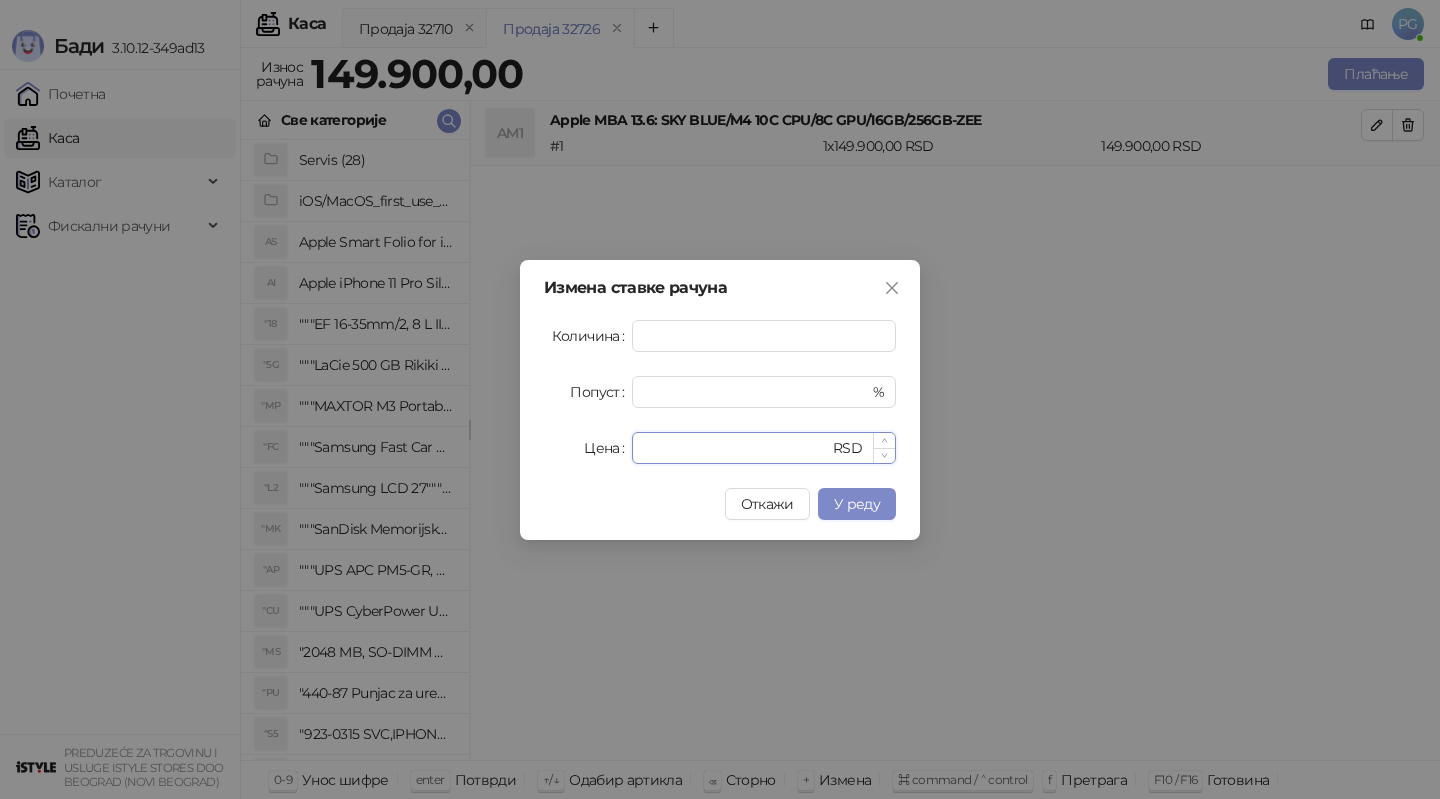 click on "******" at bounding box center [736, 448] 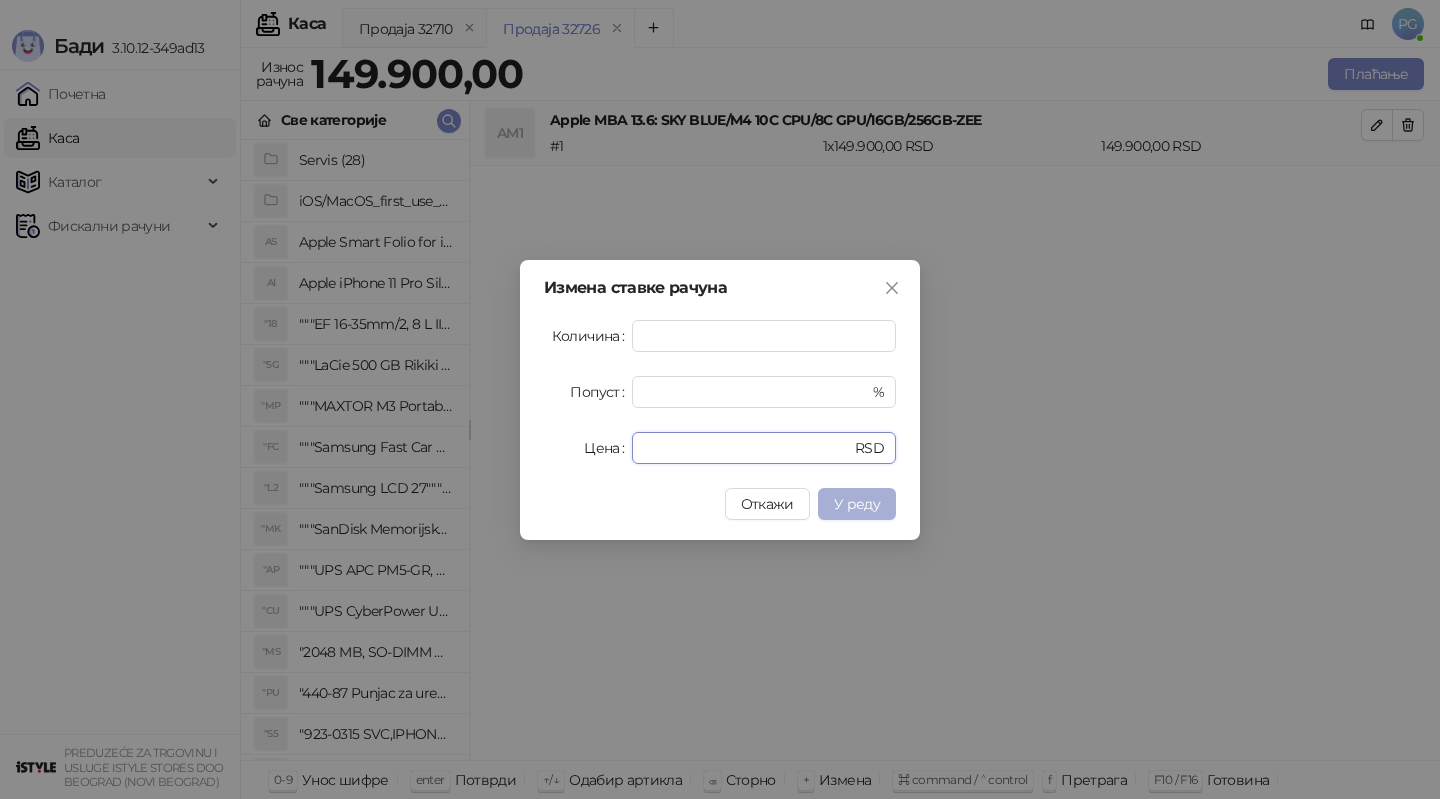 type on "******" 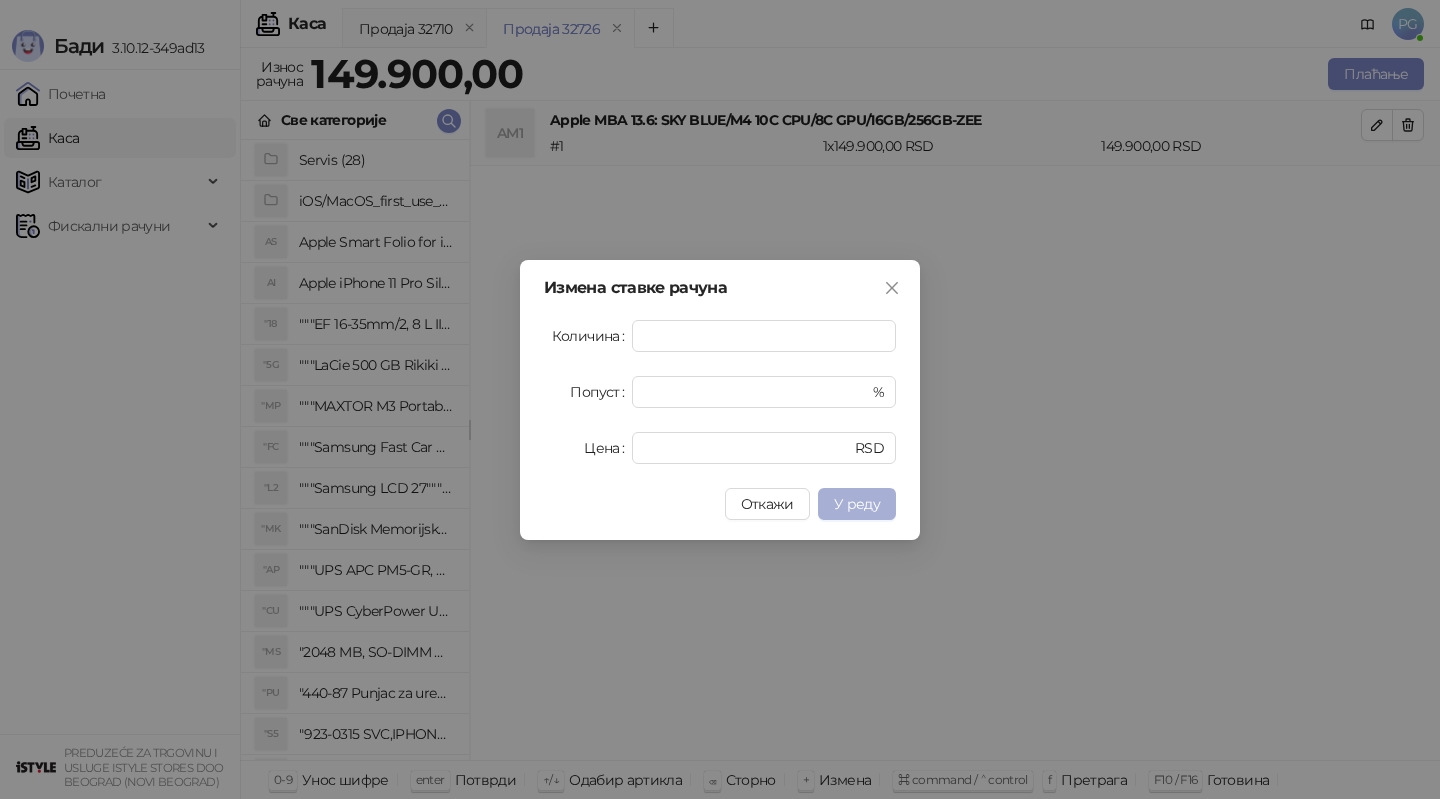 click on "У реду" at bounding box center (857, 504) 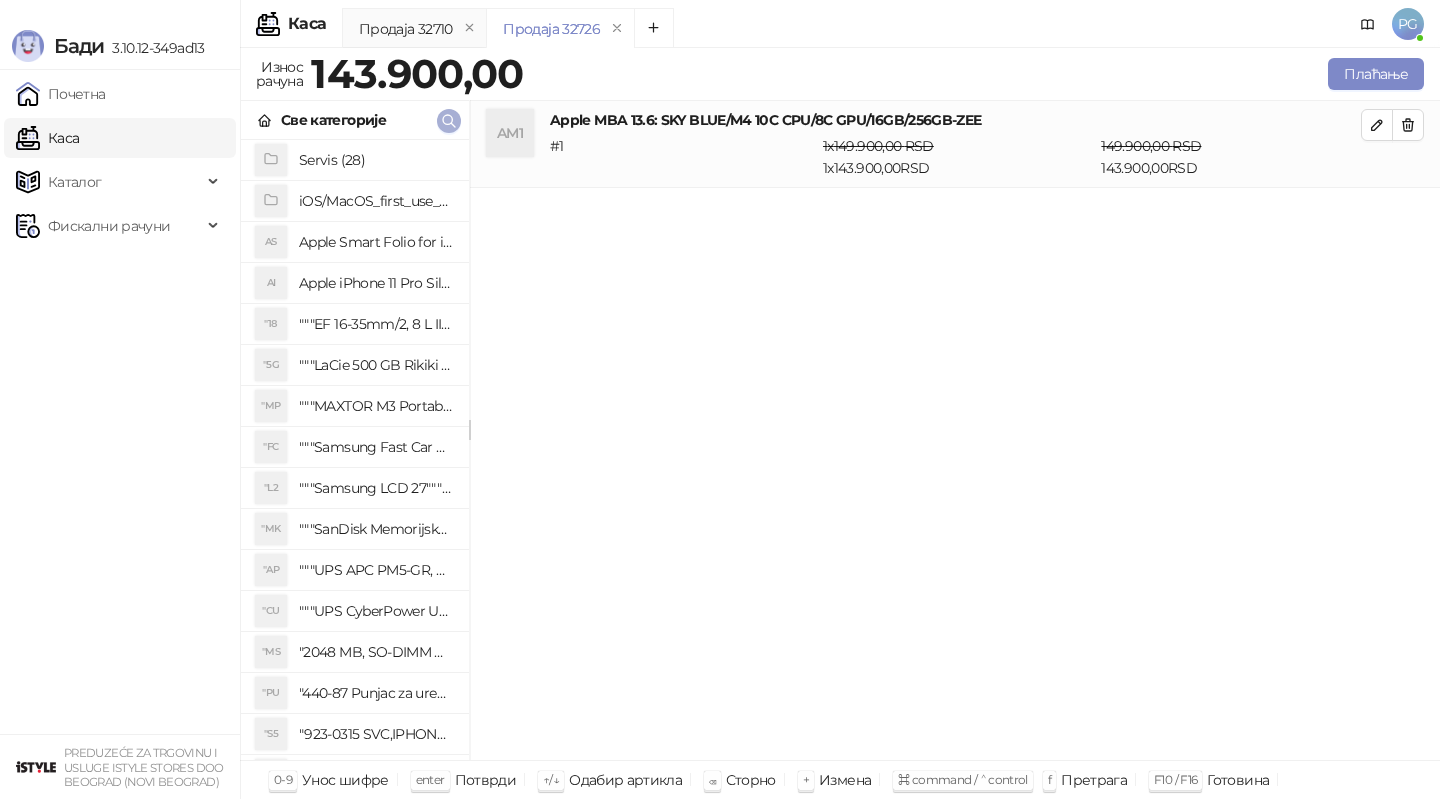 click 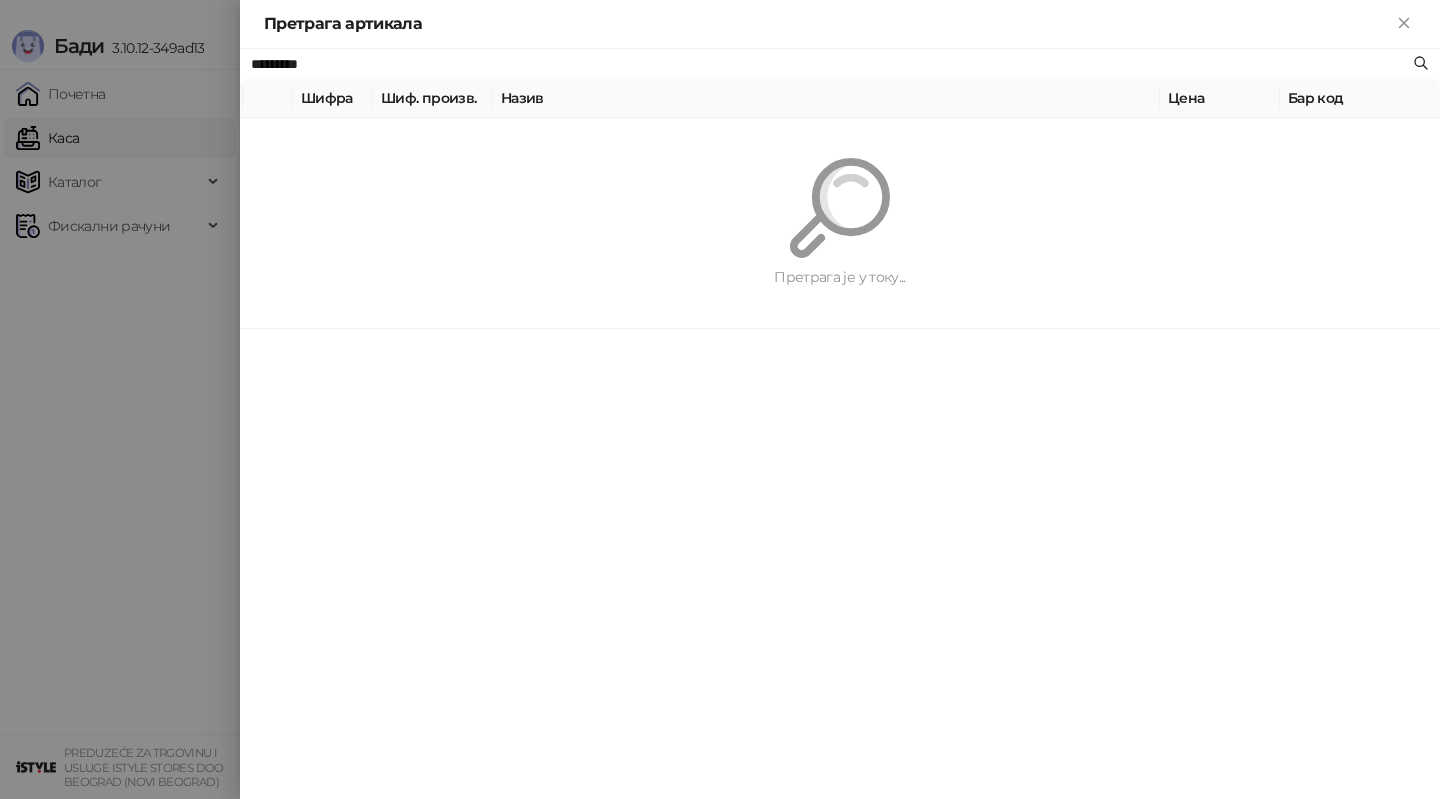 paste 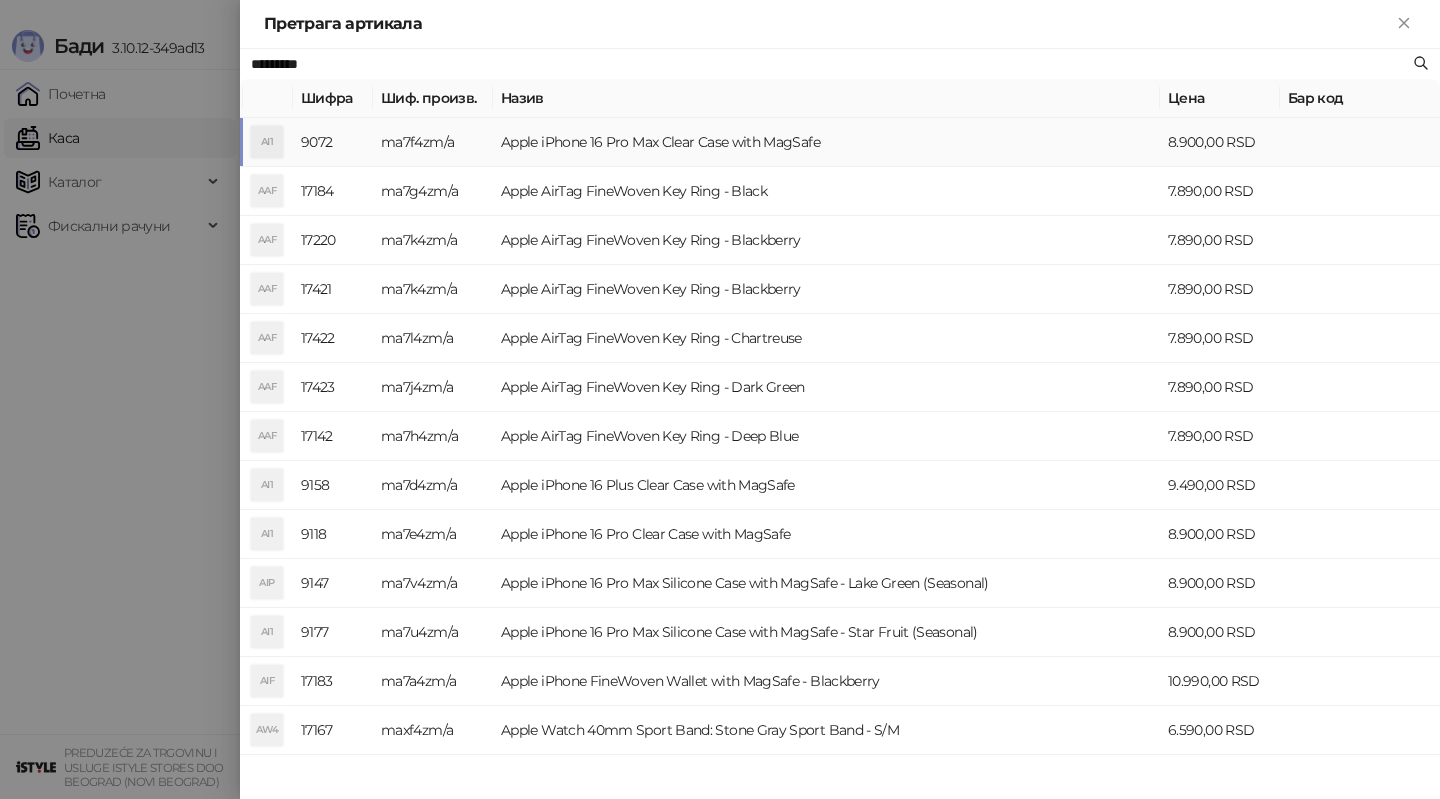 click on "ma7f4zm/a" at bounding box center (433, 142) 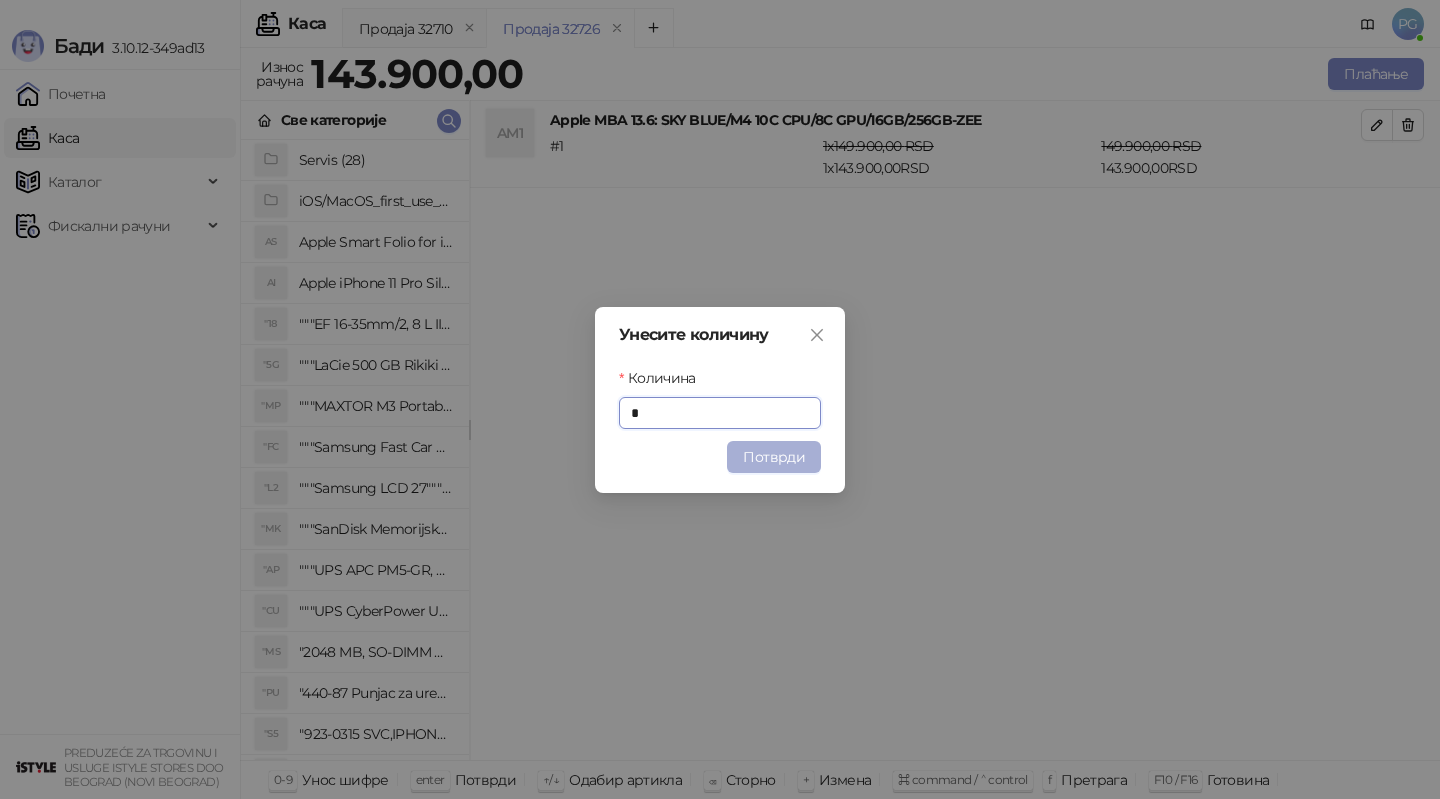 click on "Потврди" at bounding box center [774, 457] 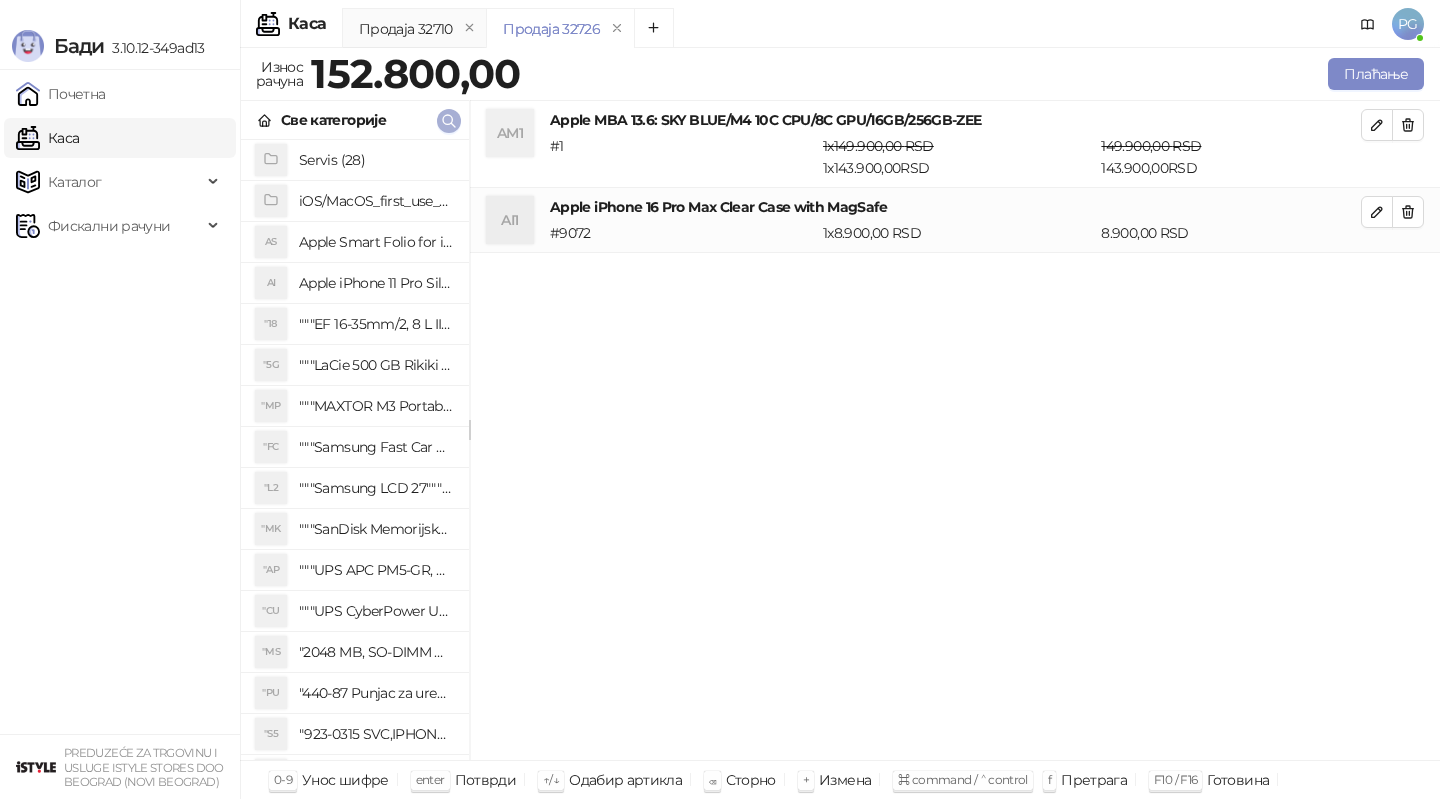 click 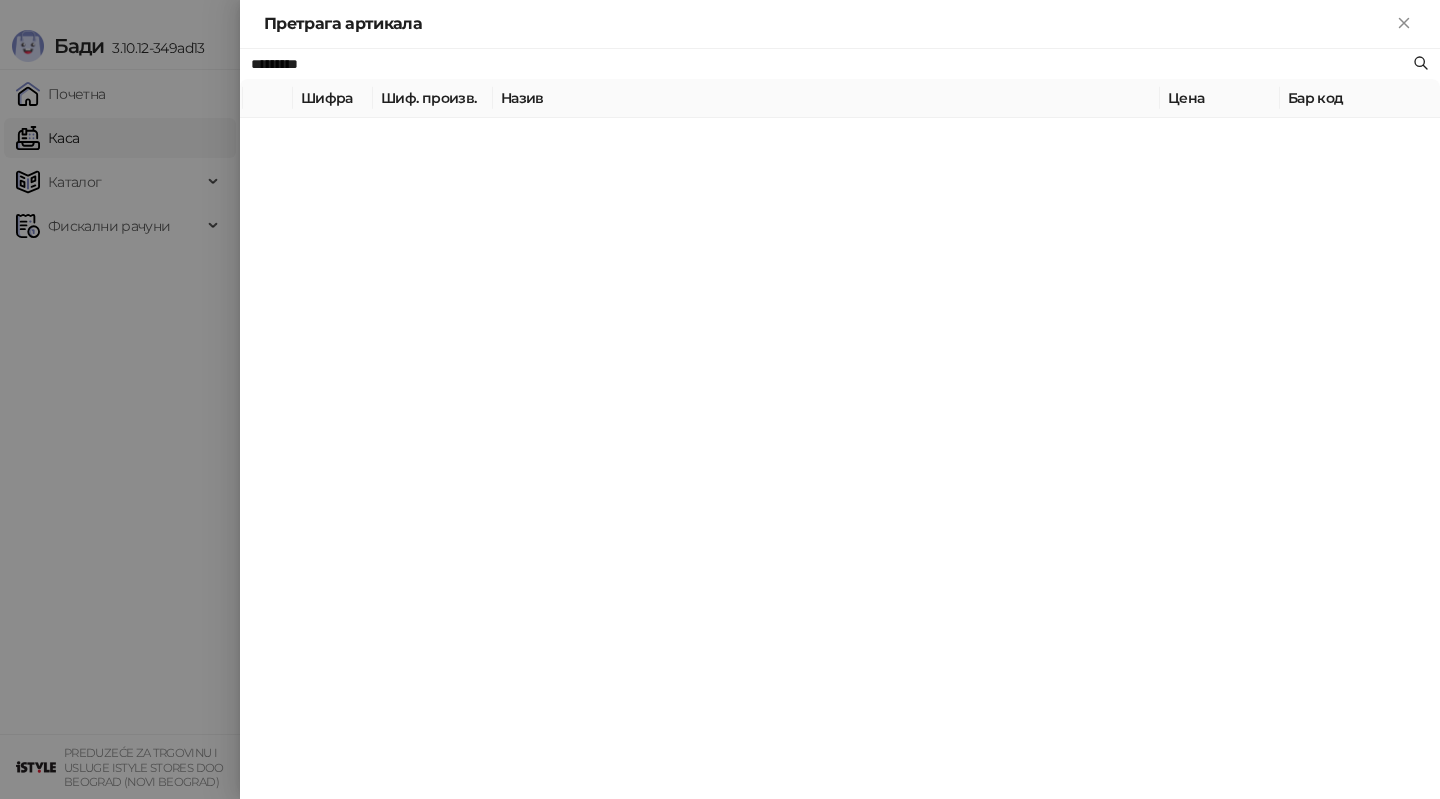 paste 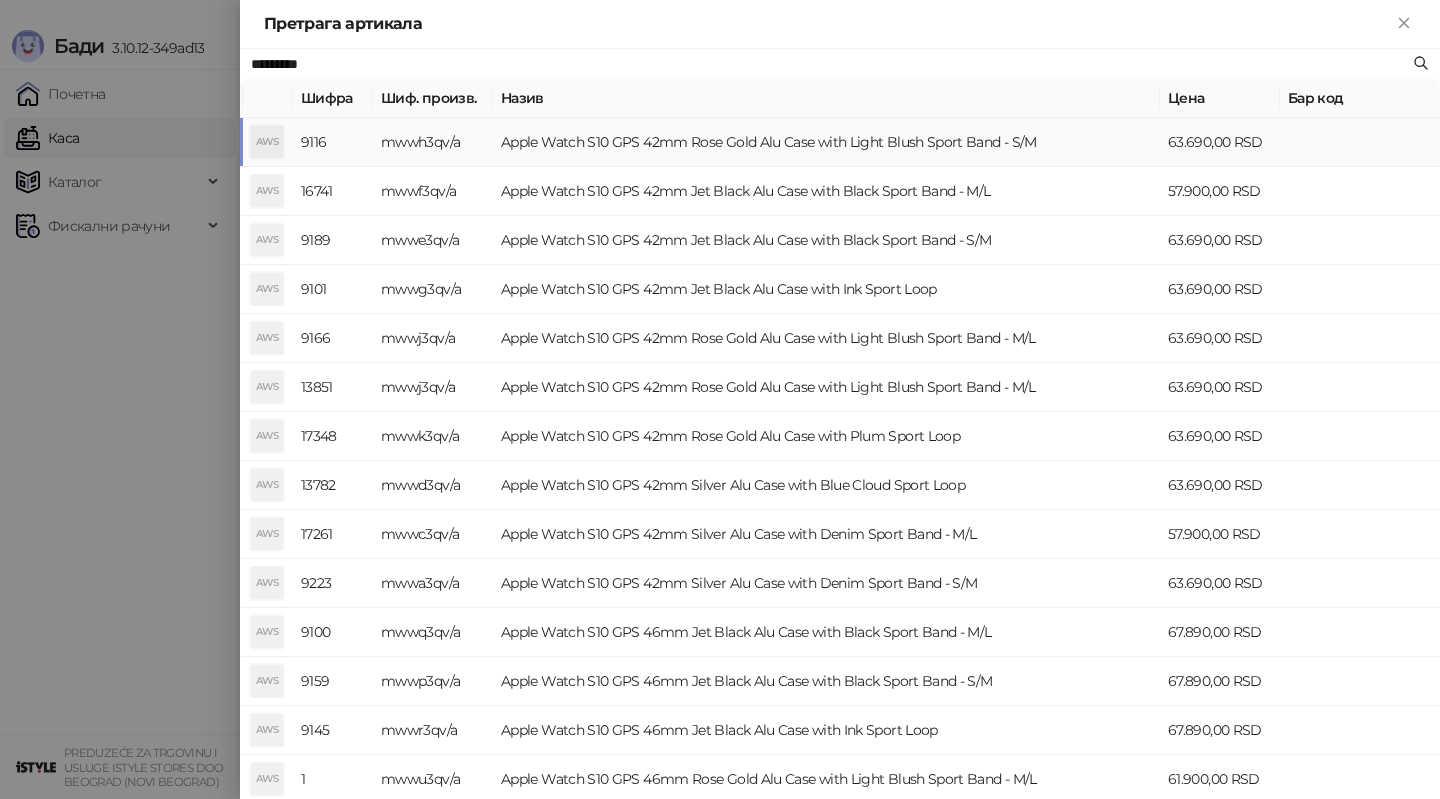 type on "*********" 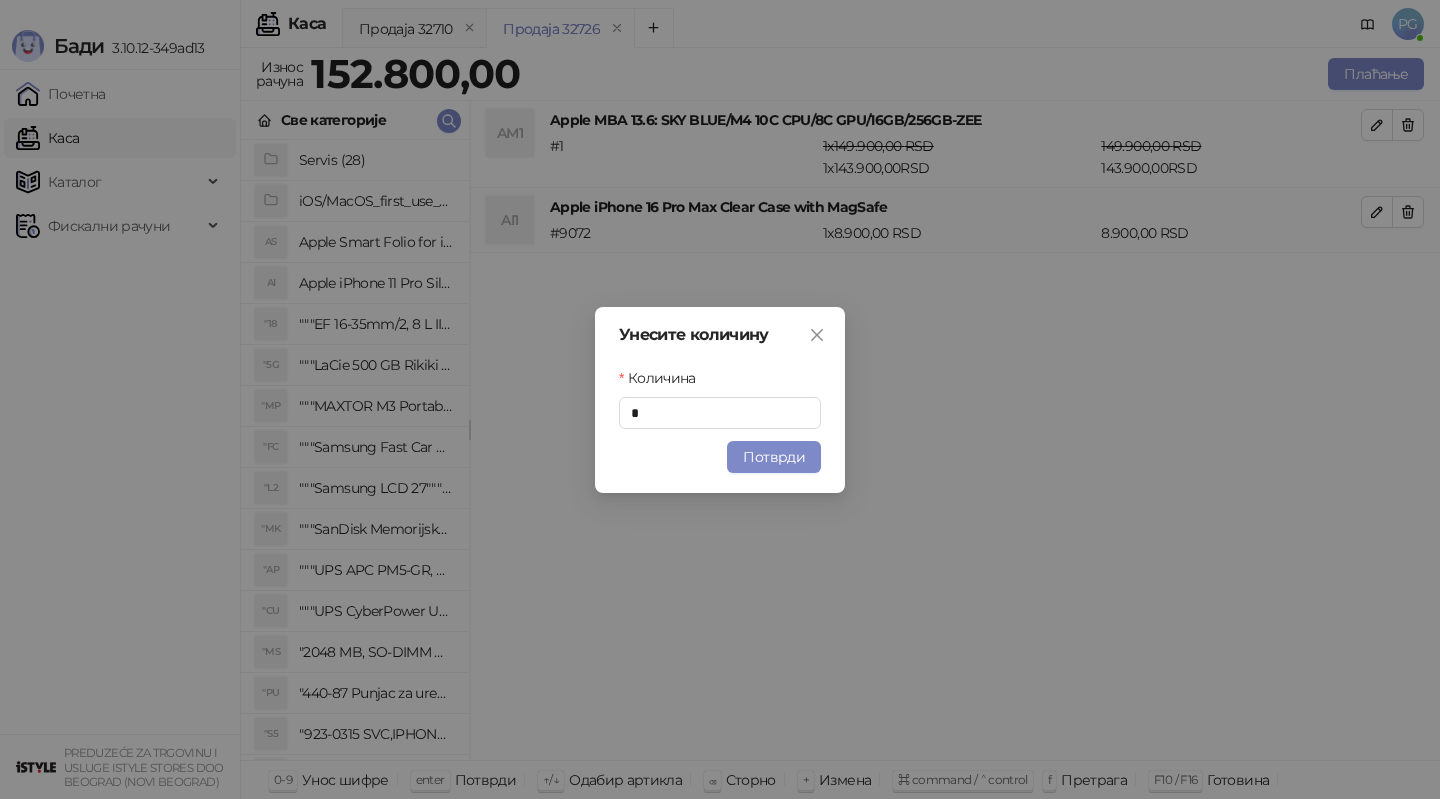 click on "Потврди" at bounding box center (774, 457) 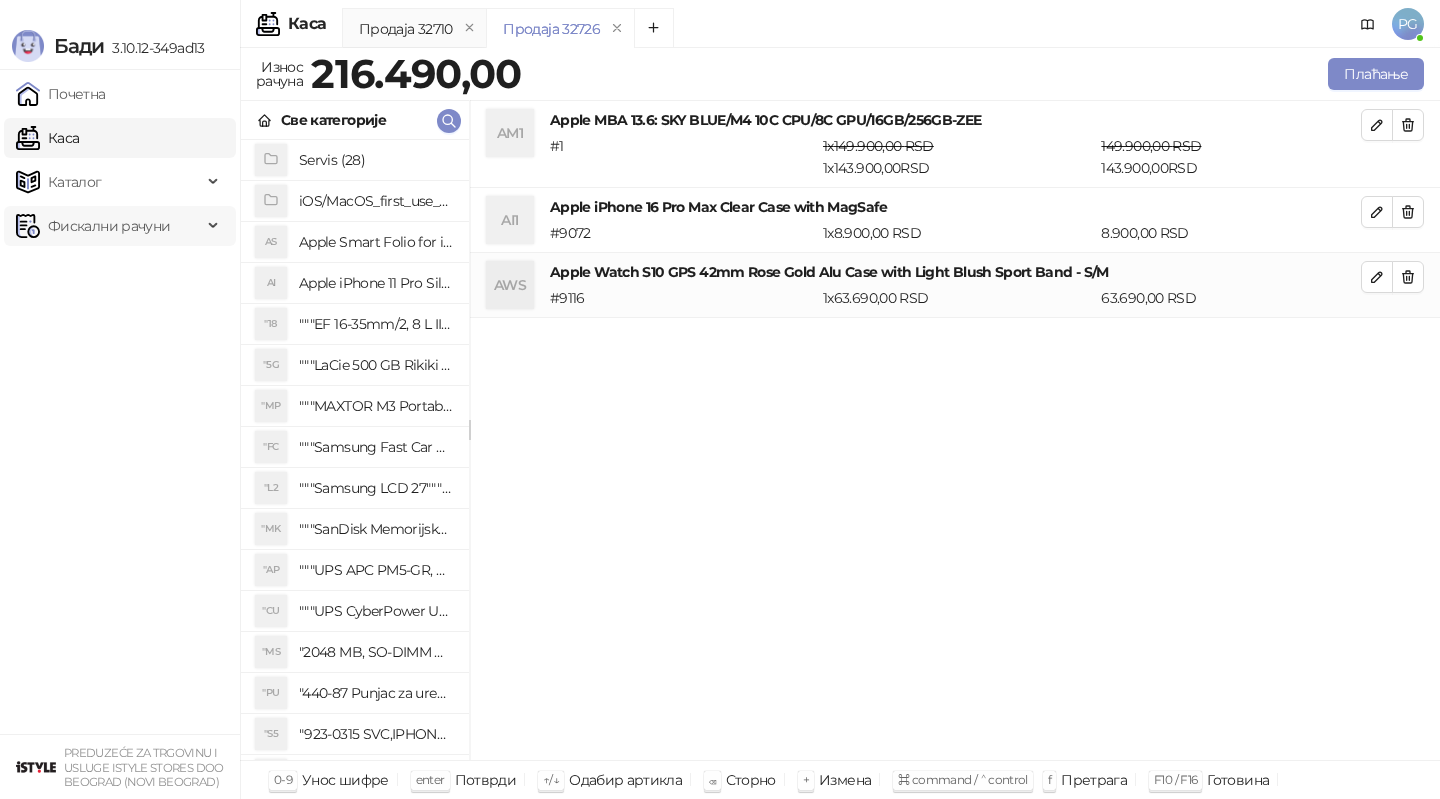 click on "Фискални рачуни" at bounding box center [109, 226] 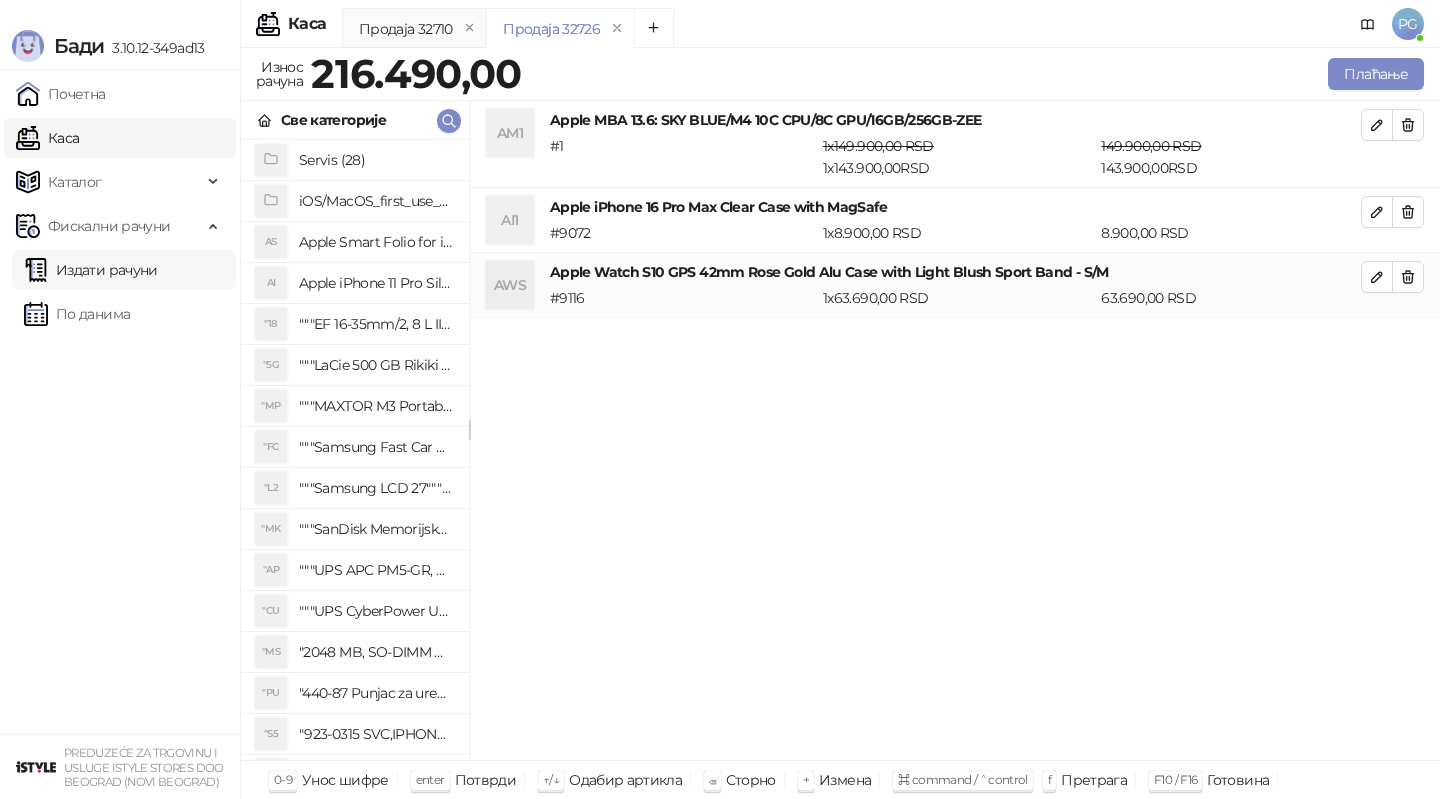 click on "Издати рачуни" at bounding box center [91, 270] 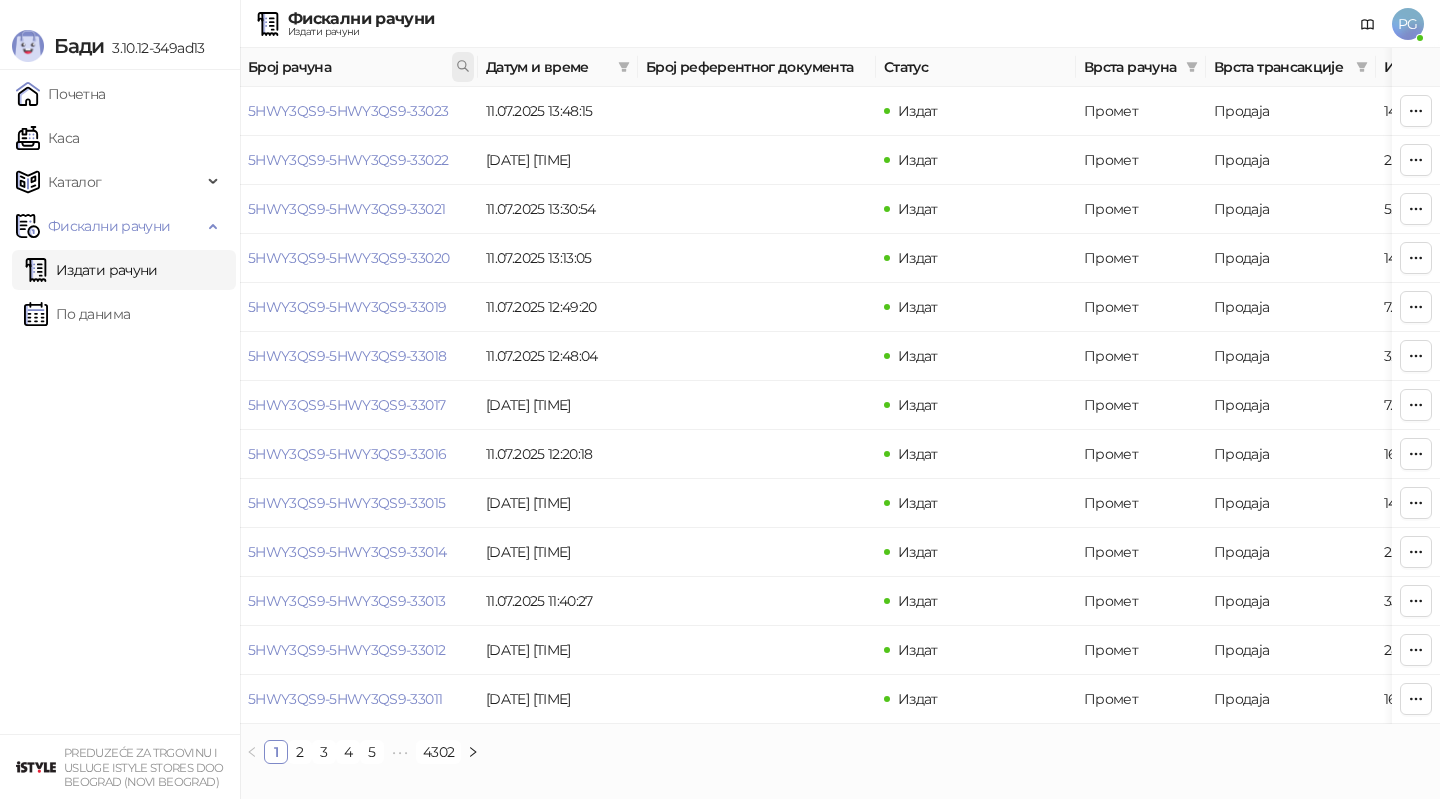 click 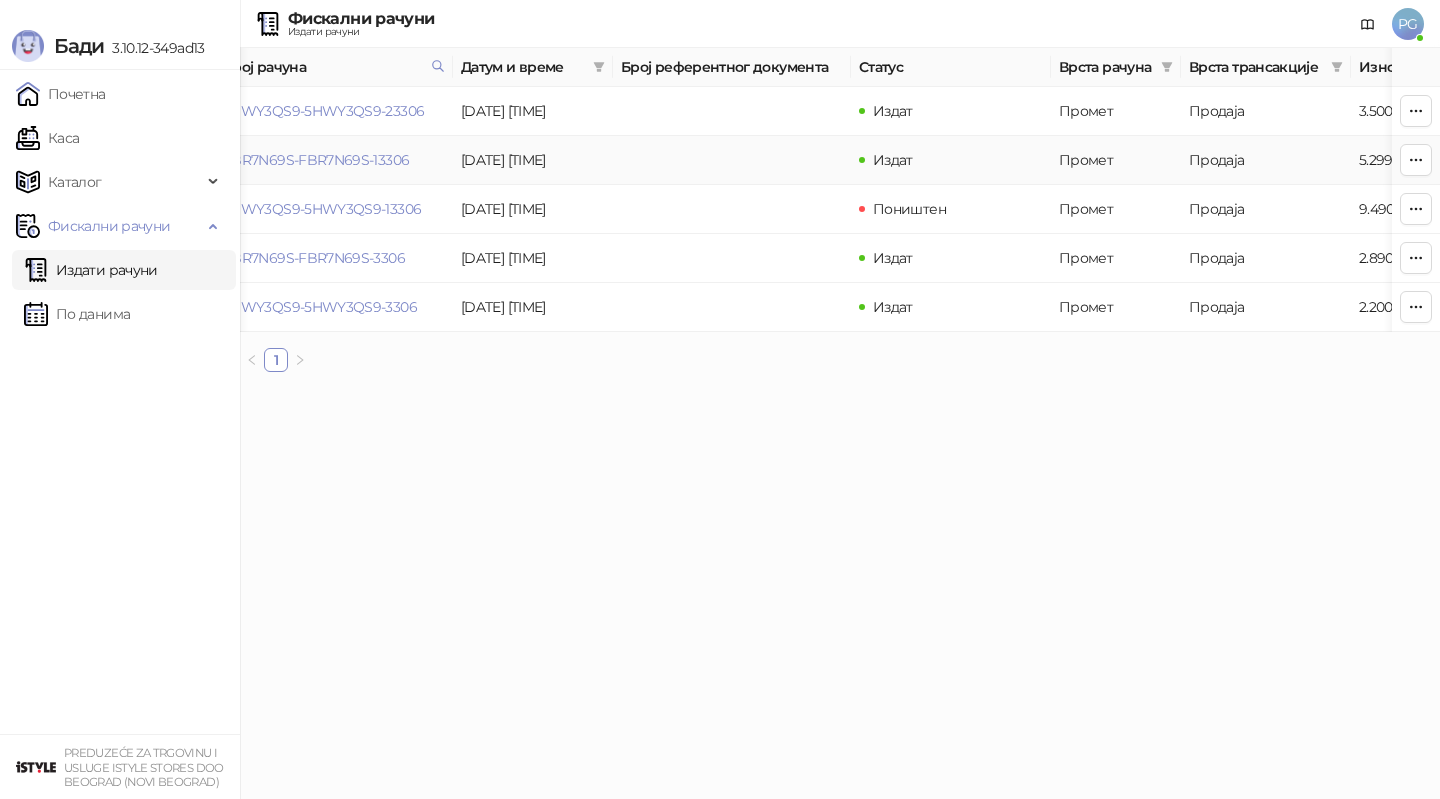 scroll, scrollTop: 0, scrollLeft: 22, axis: horizontal 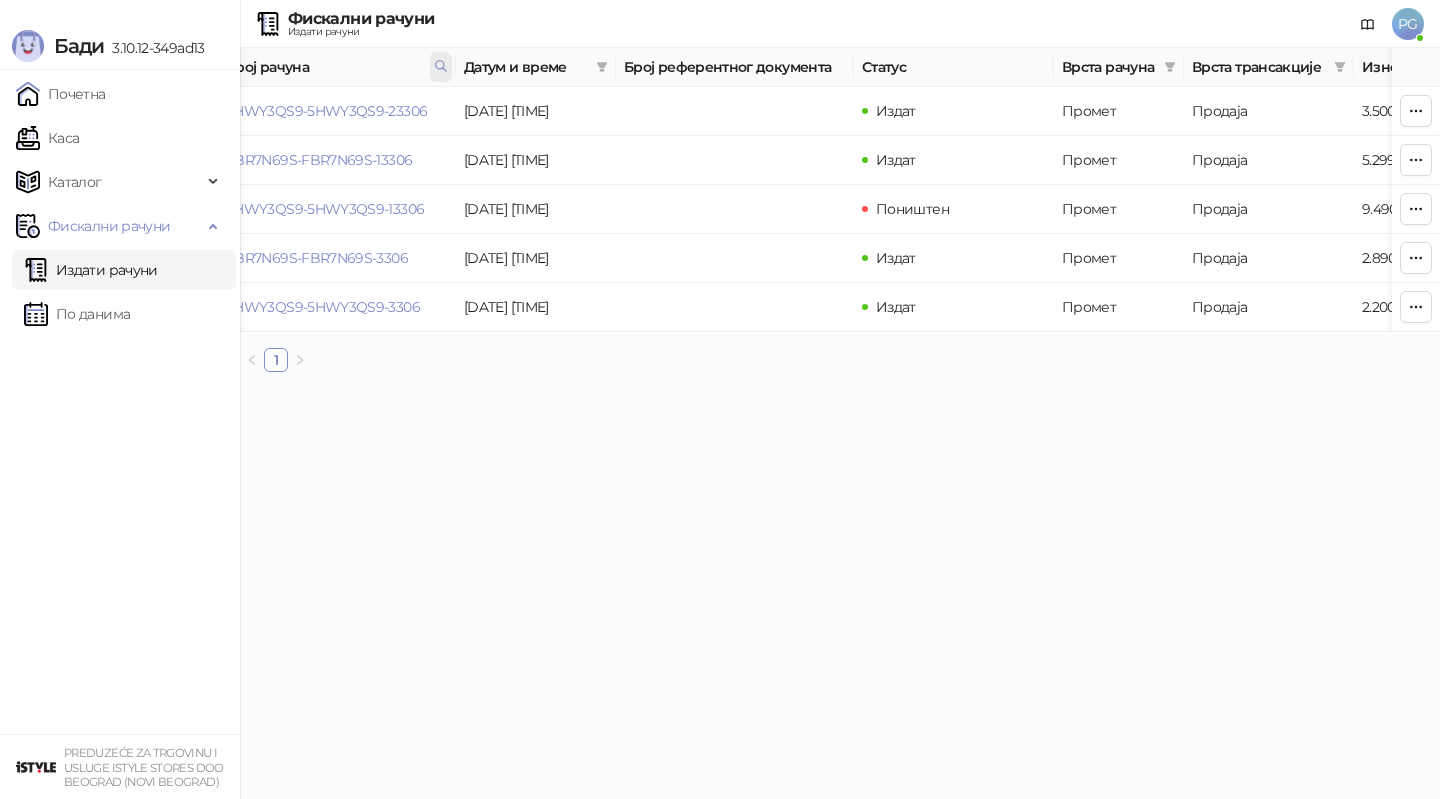 click 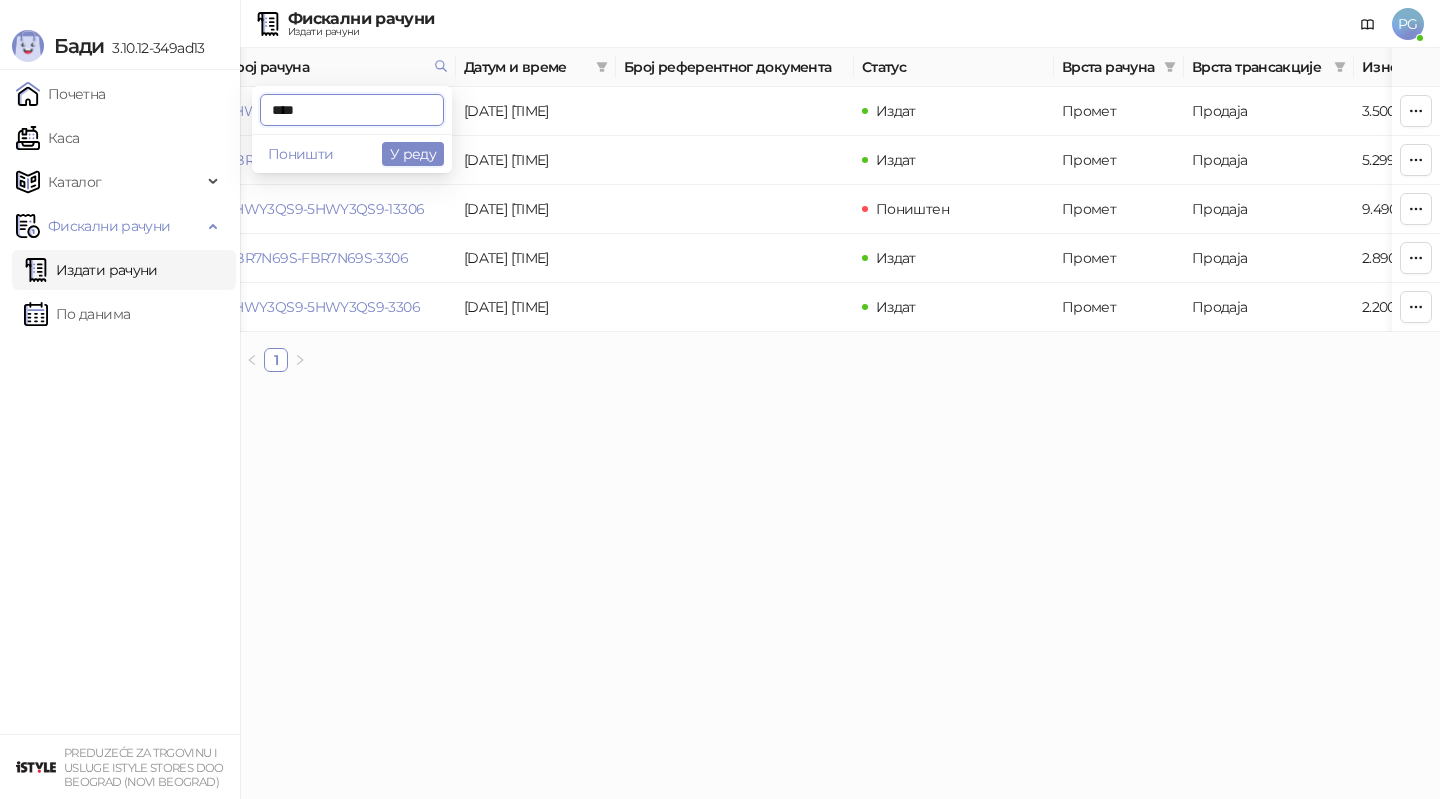 click on "****" at bounding box center (352, 110) 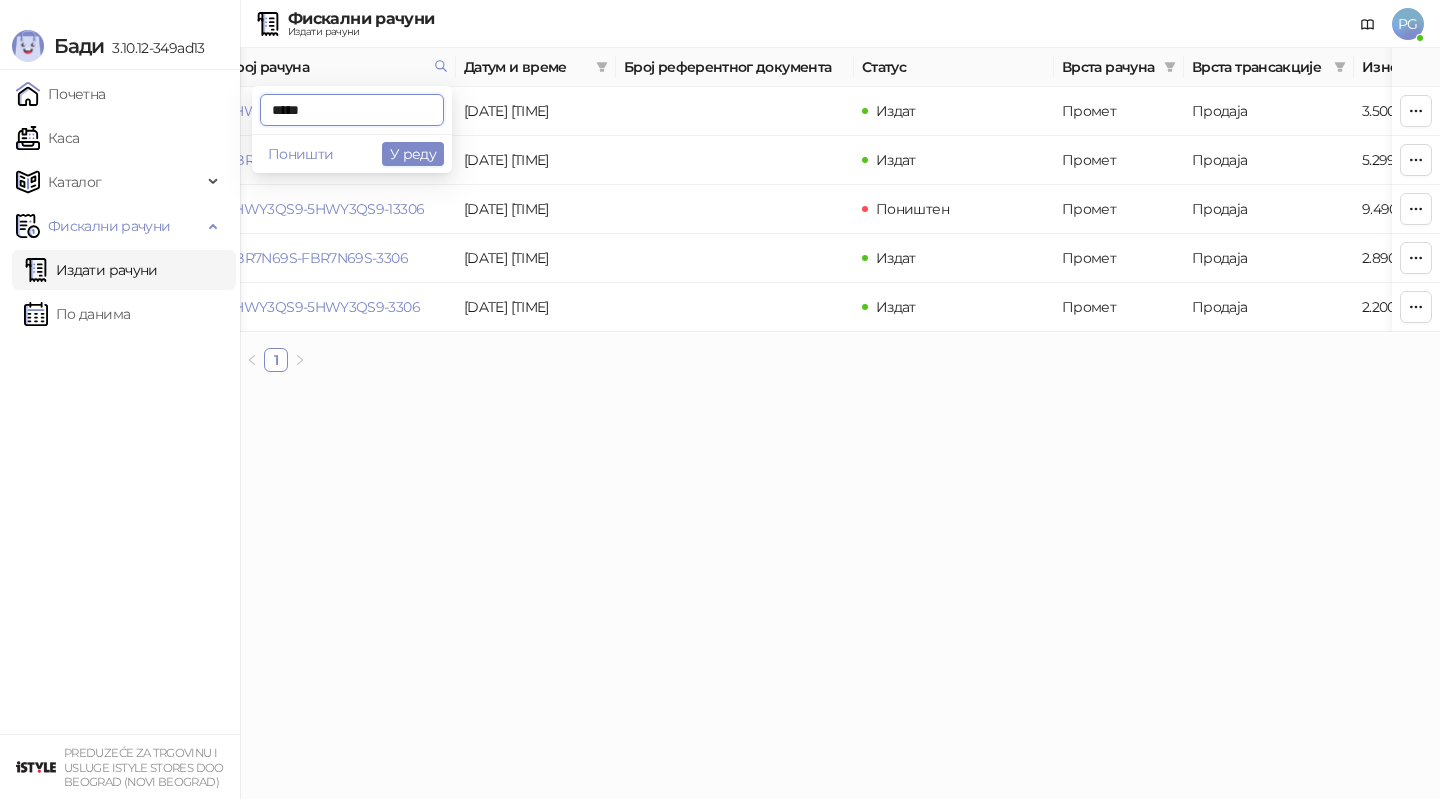 type on "*****" 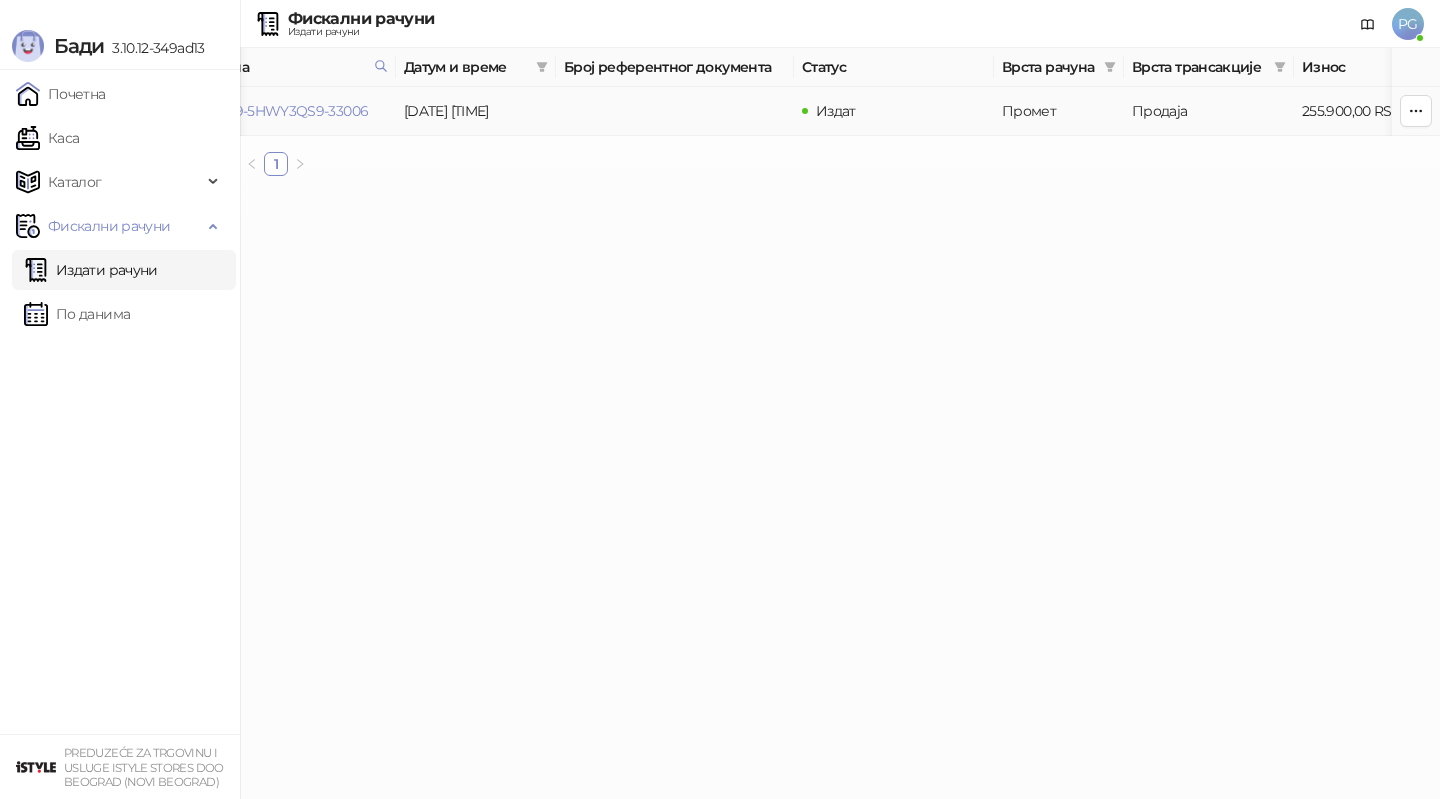 scroll, scrollTop: 0, scrollLeft: 0, axis: both 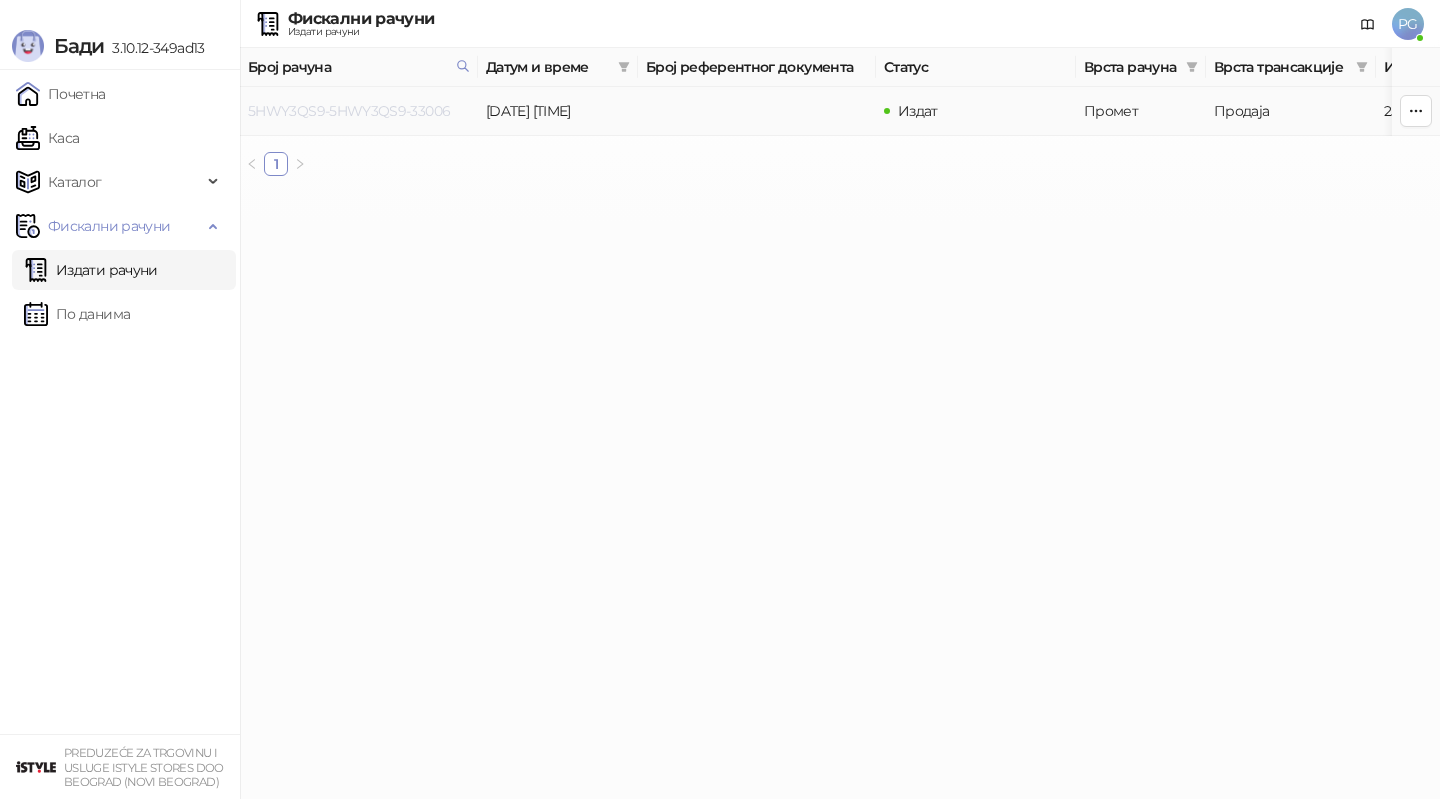click on "5HWY3QS9-5HWY3QS9-33006" at bounding box center [349, 111] 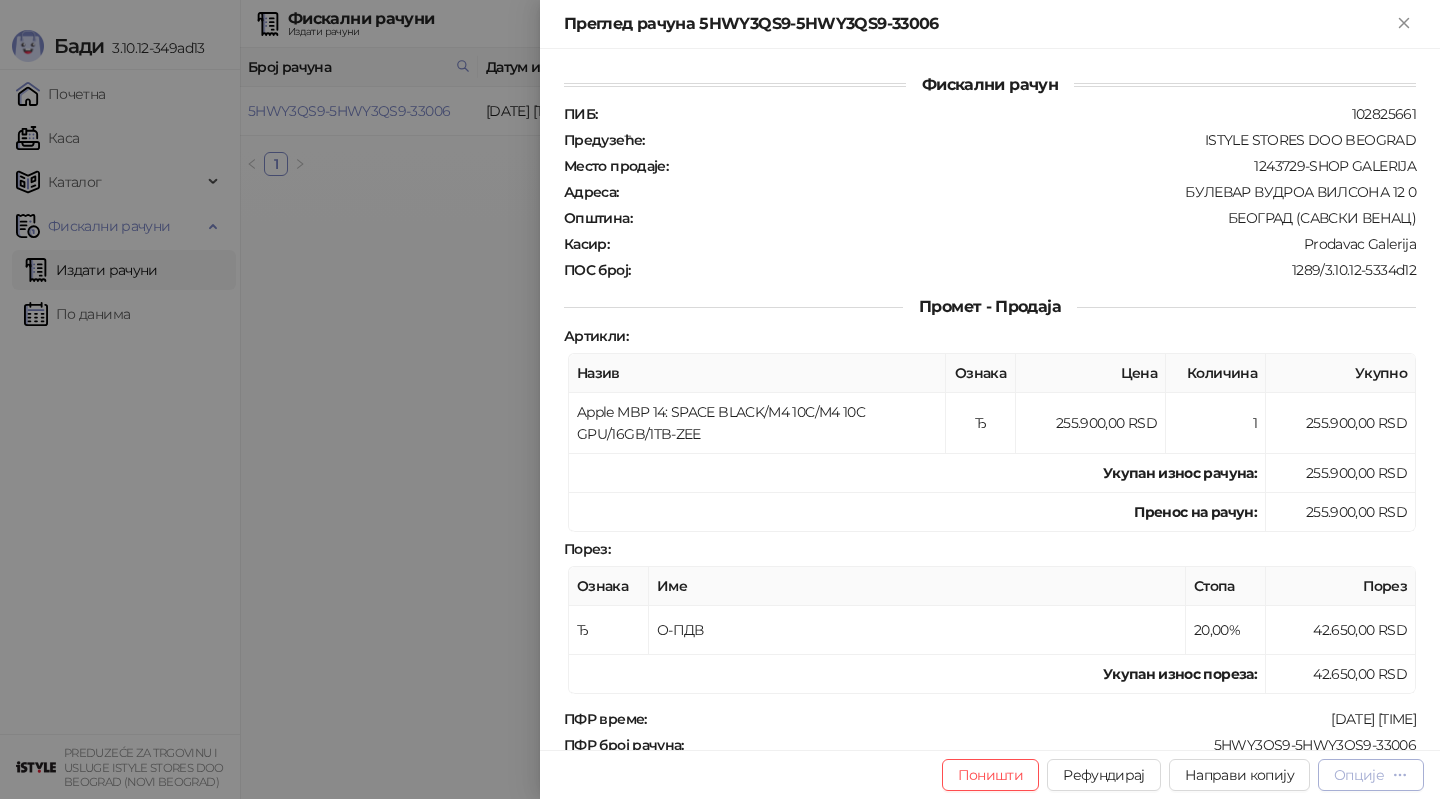 click on "Опције" at bounding box center [1359, 775] 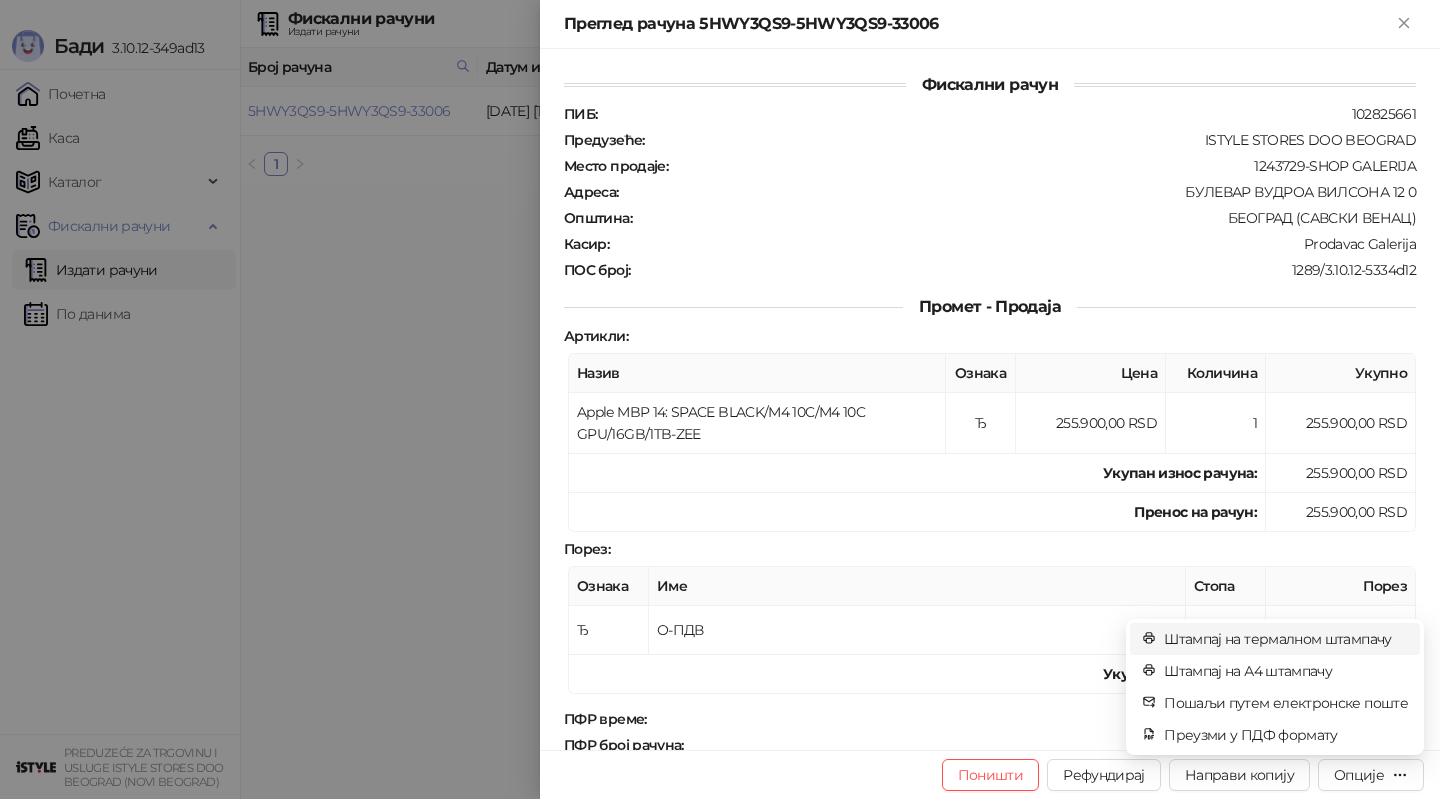 click on "Штампај на термалном штампачу" at bounding box center (1286, 639) 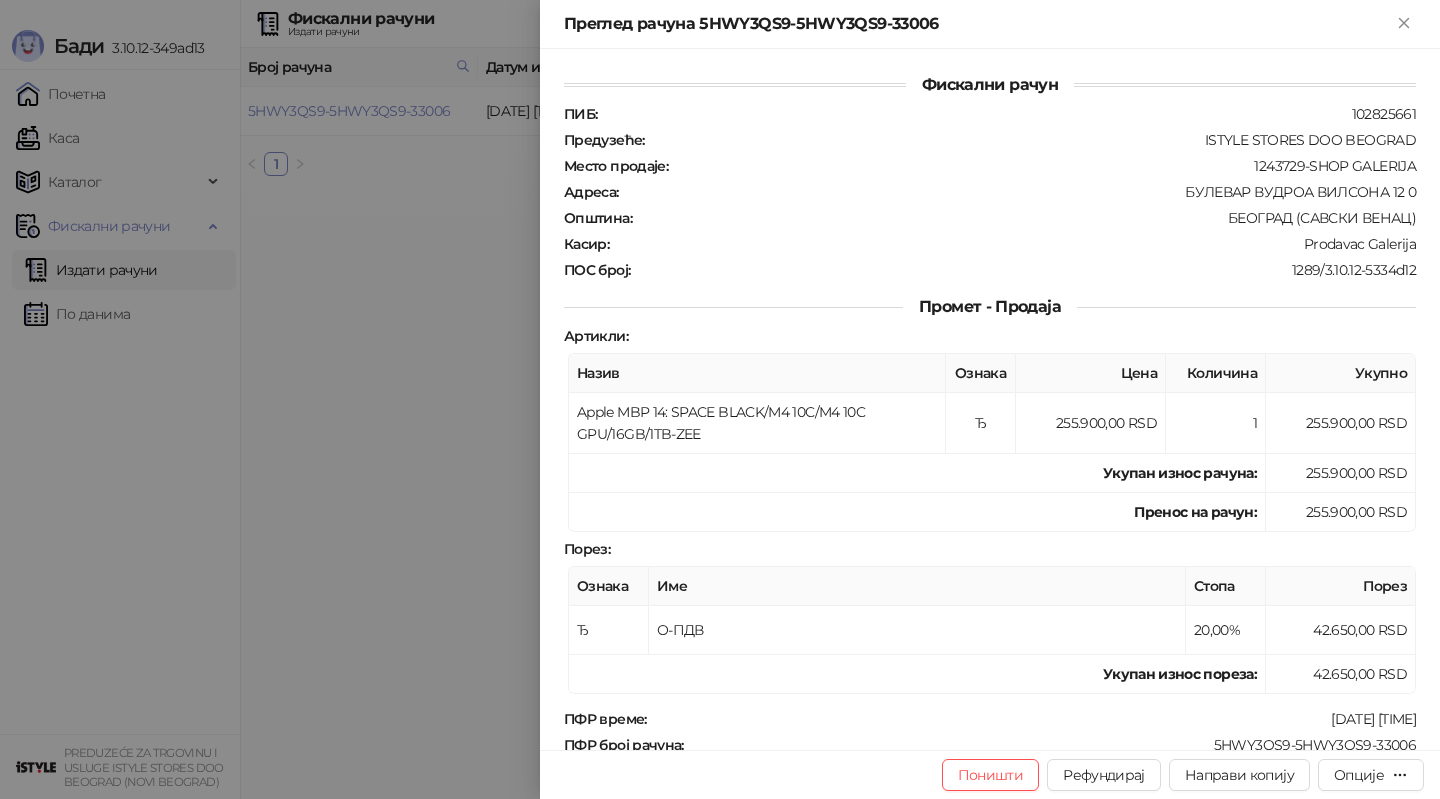 click at bounding box center (720, 399) 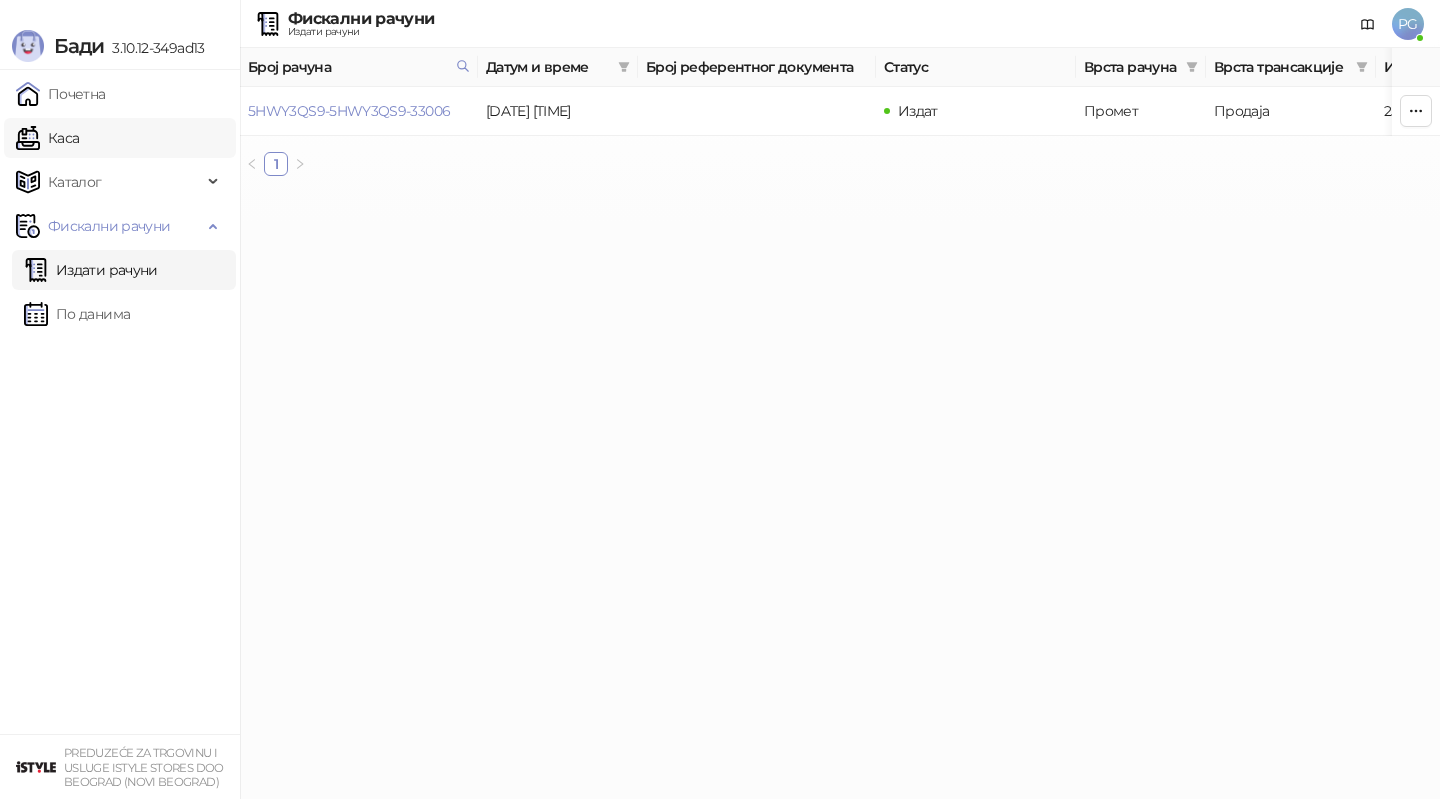 click on "Каса" at bounding box center (47, 138) 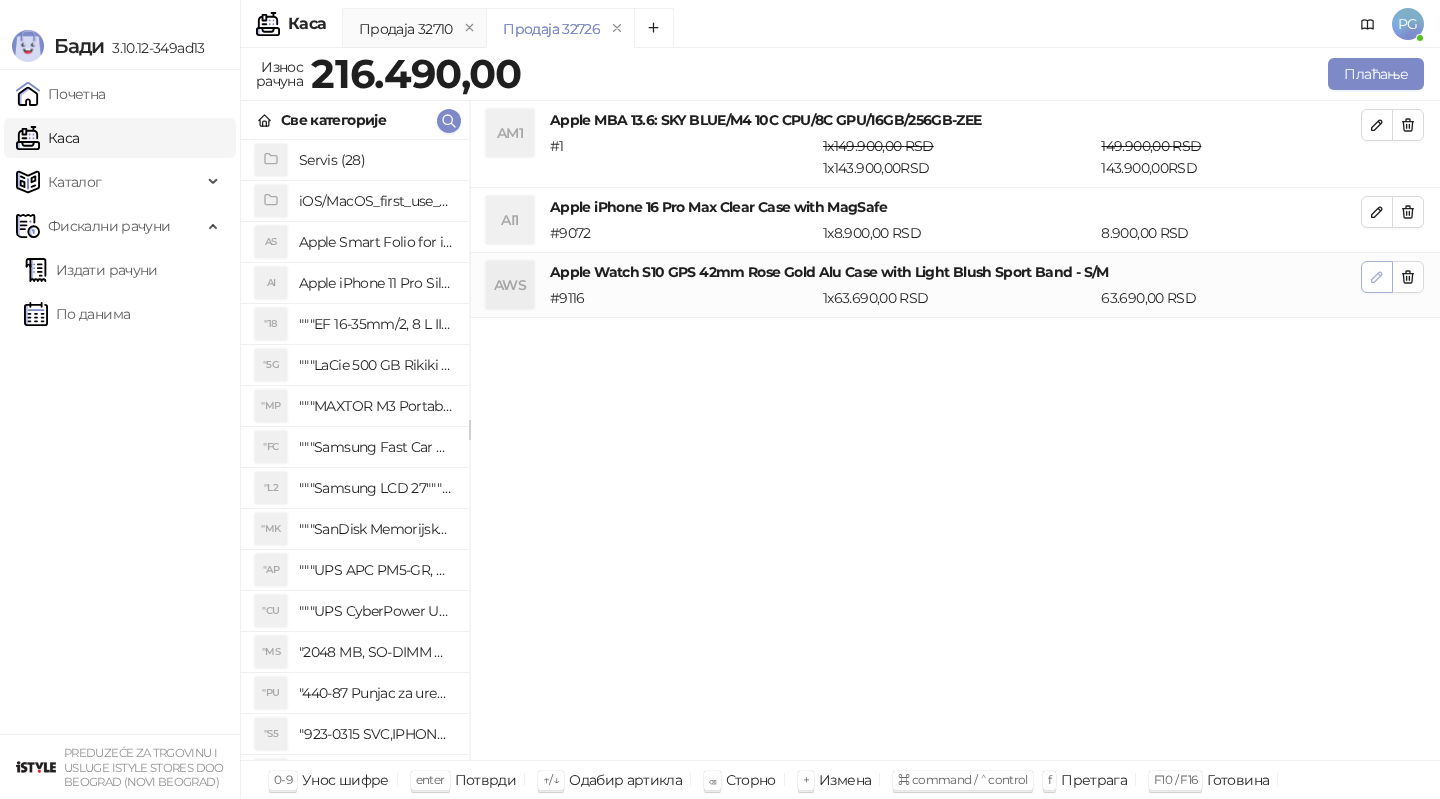 click 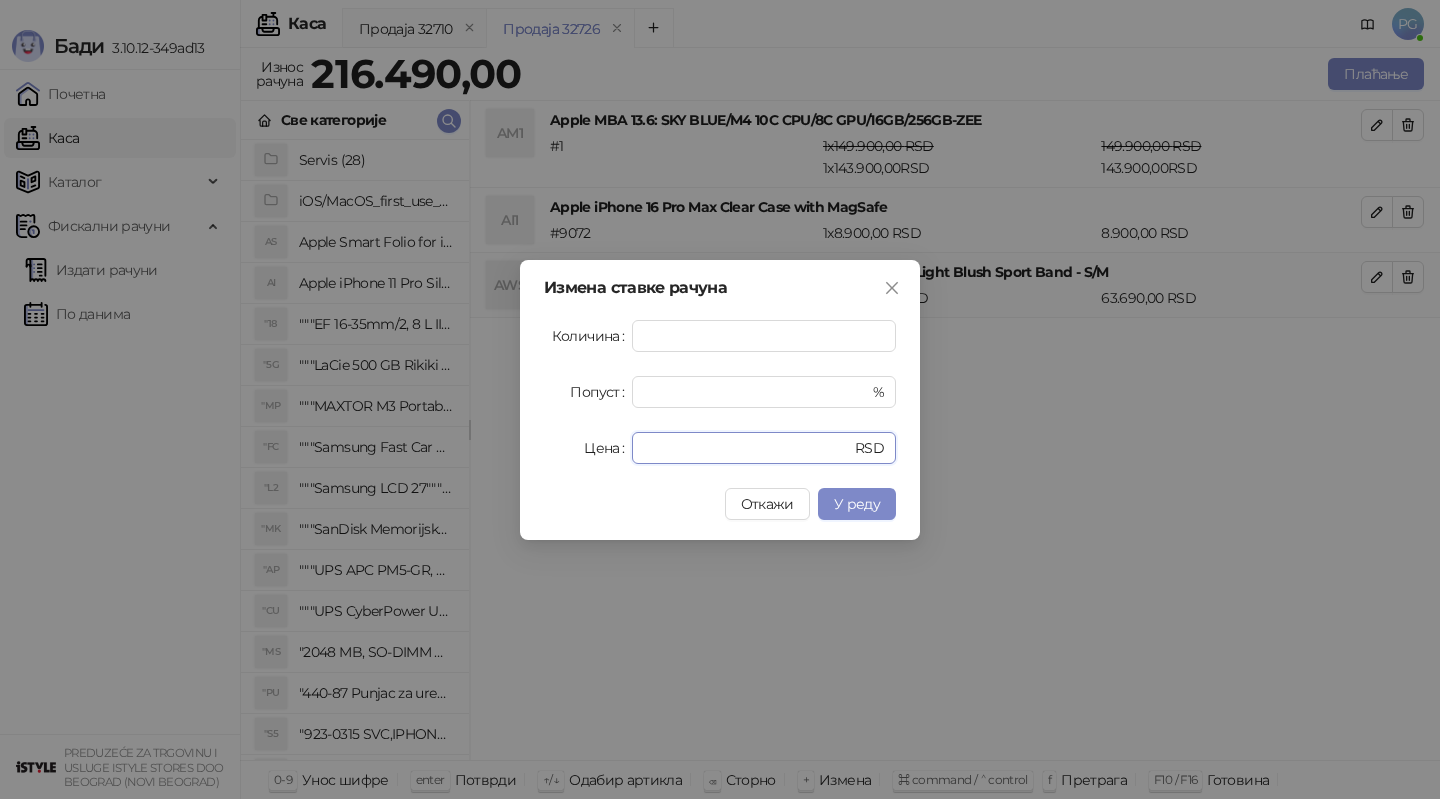 drag, startPoint x: 698, startPoint y: 448, endPoint x: 495, endPoint y: 448, distance: 203 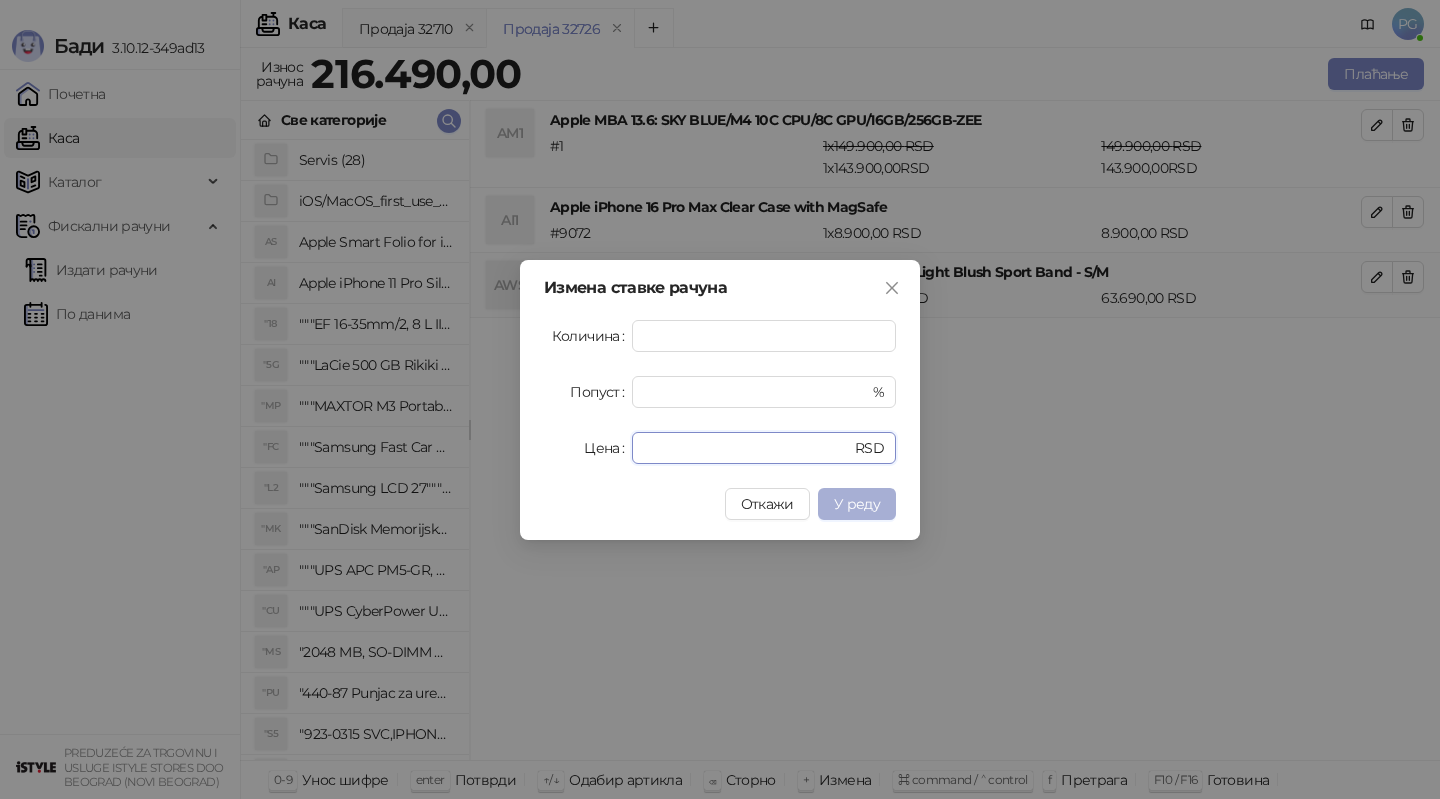 type on "*****" 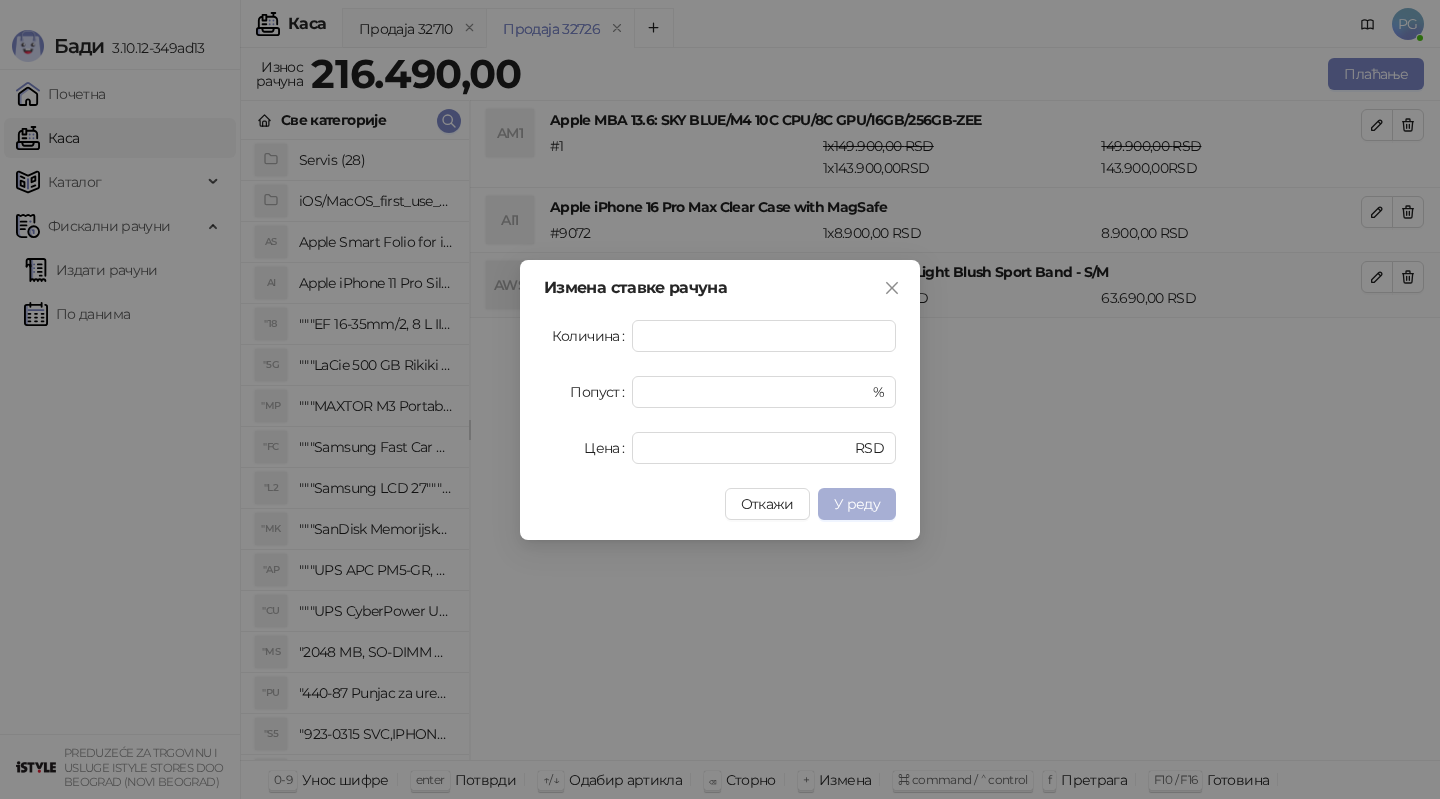 click on "У реду" at bounding box center (857, 504) 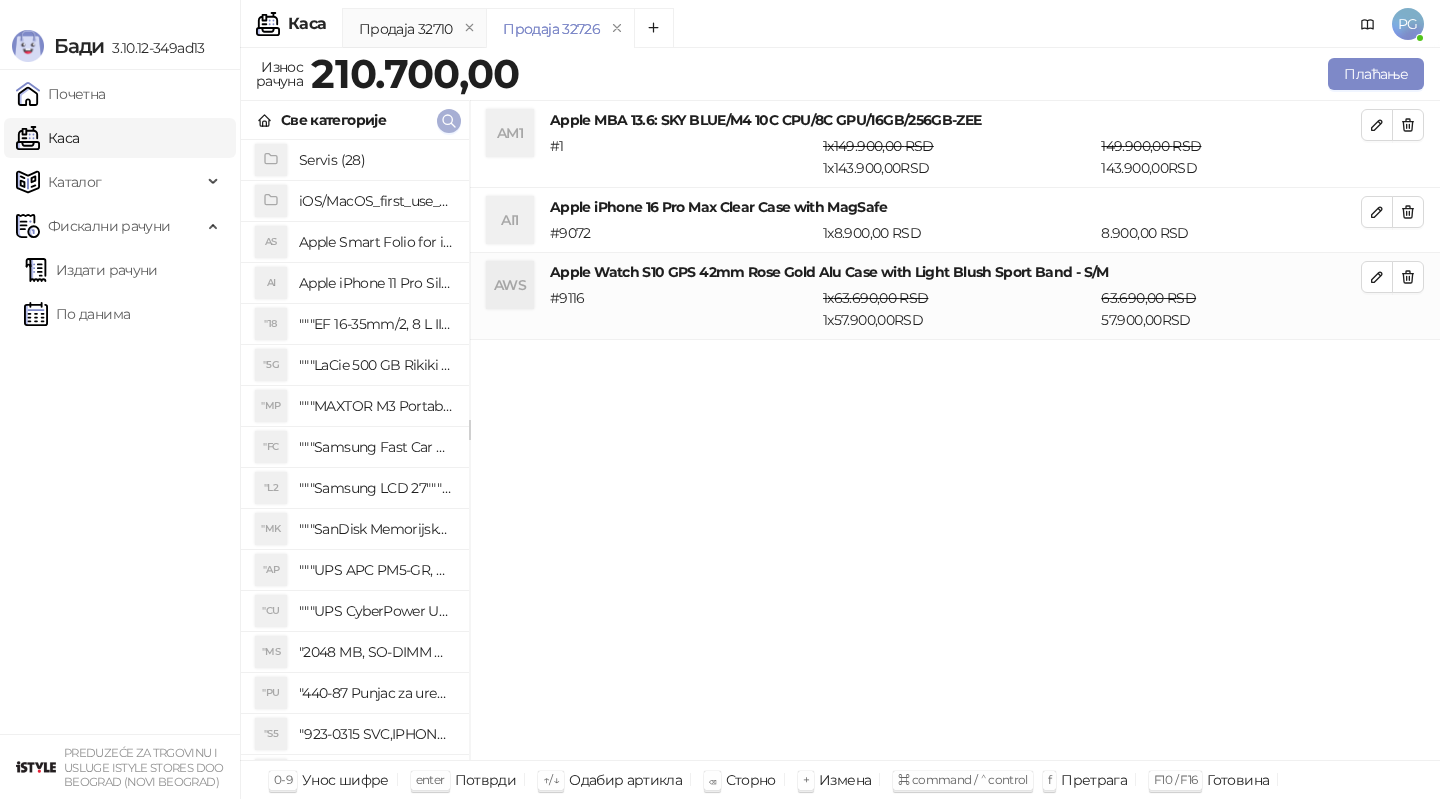 click at bounding box center [449, 121] 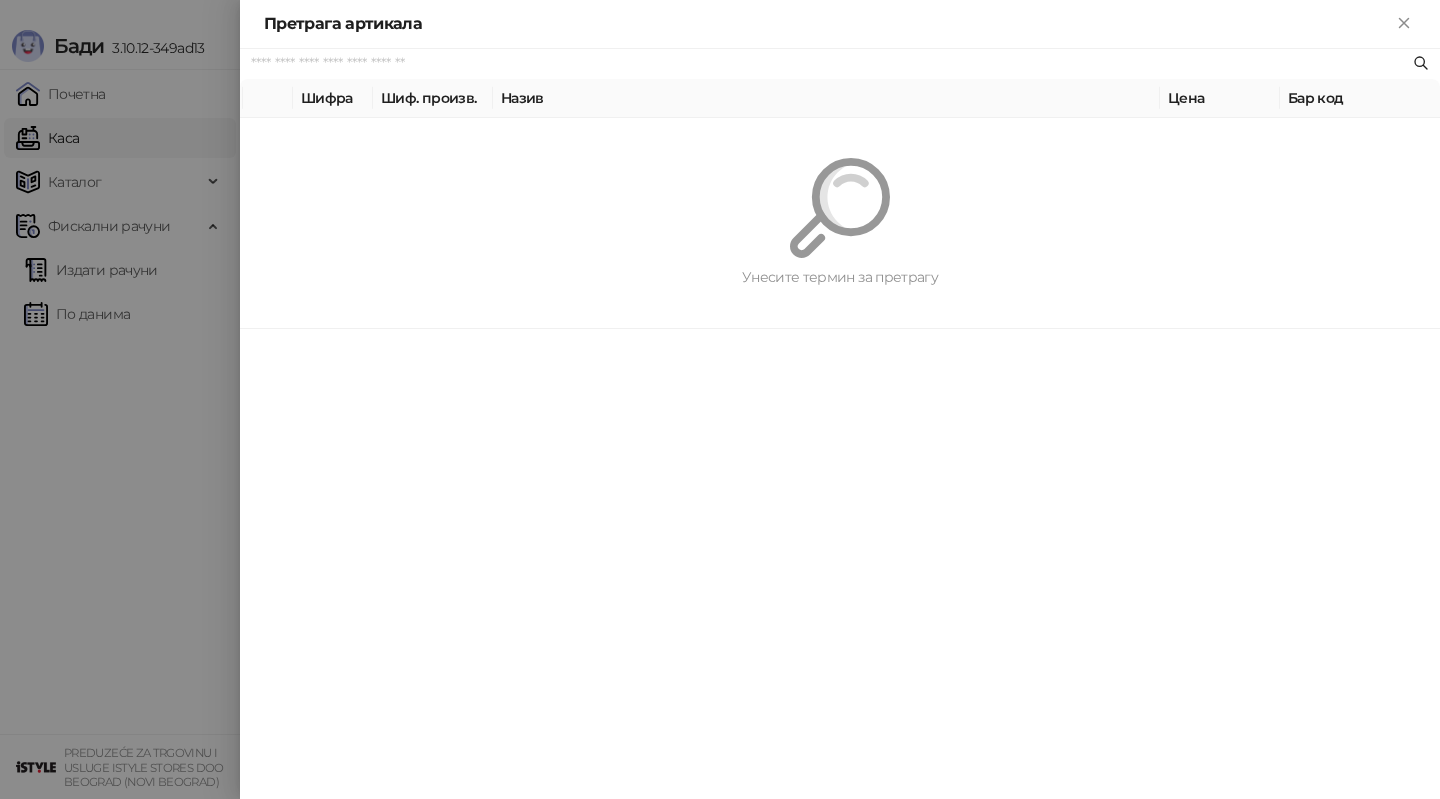 paste on "*********" 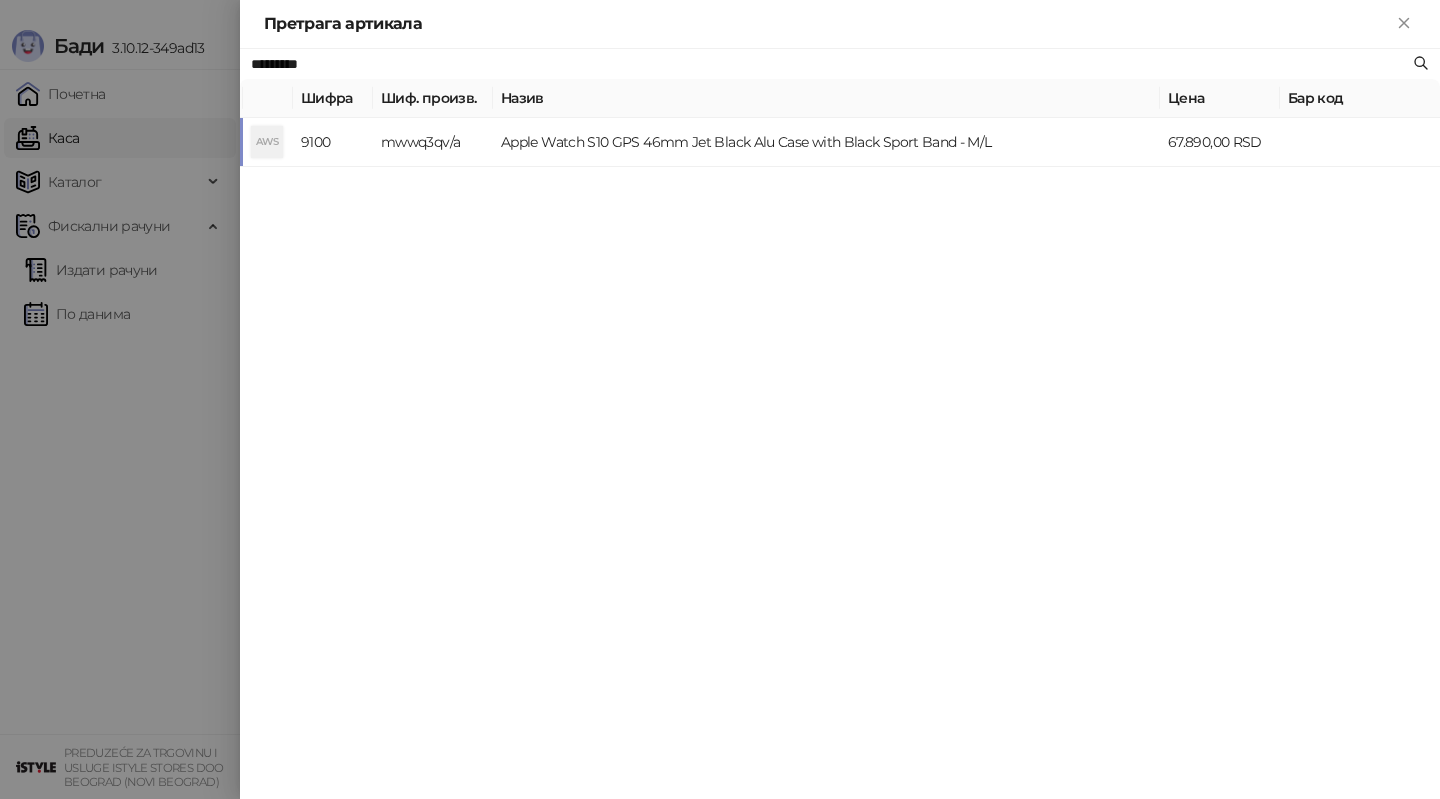type on "*********" 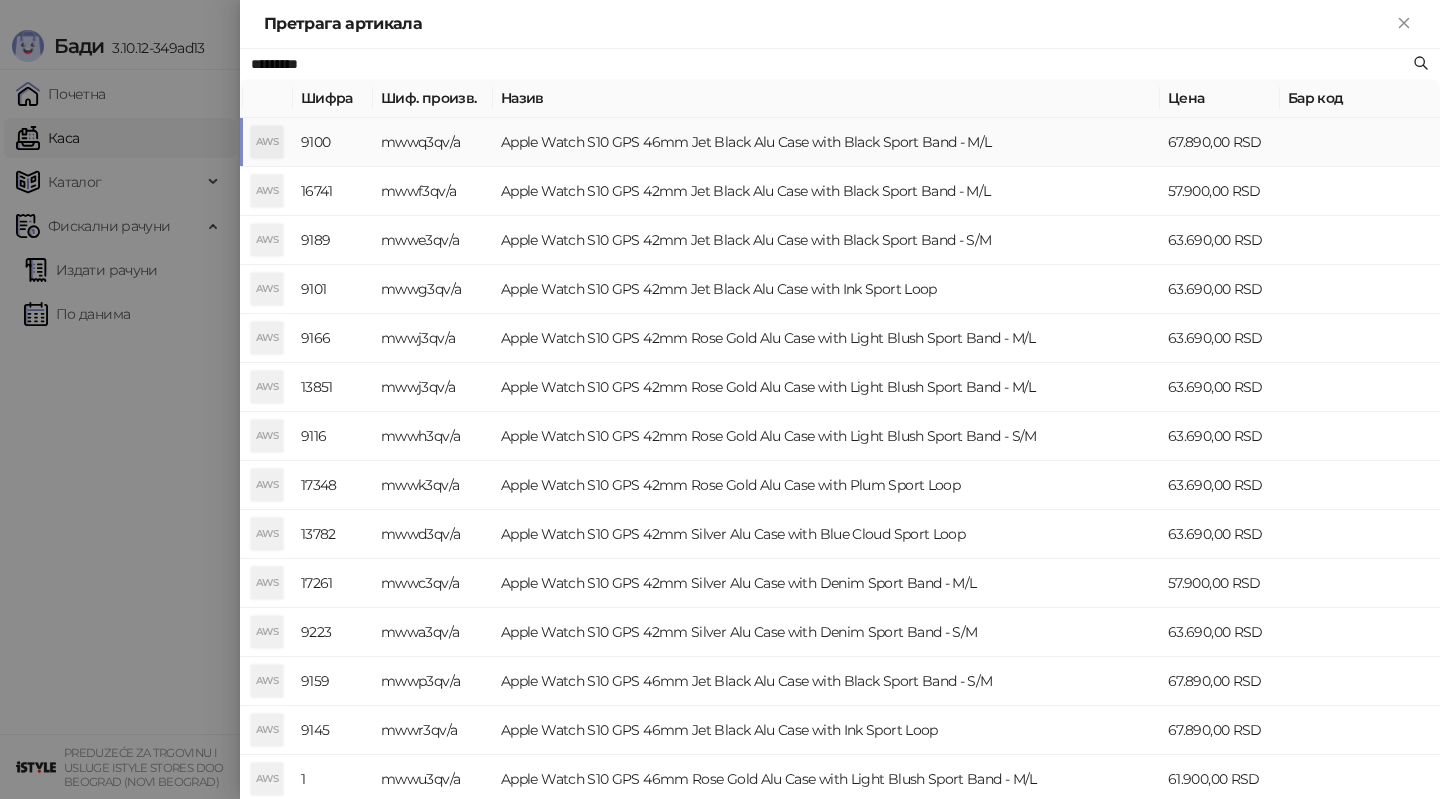click on "mwwq3qv/a" at bounding box center [433, 142] 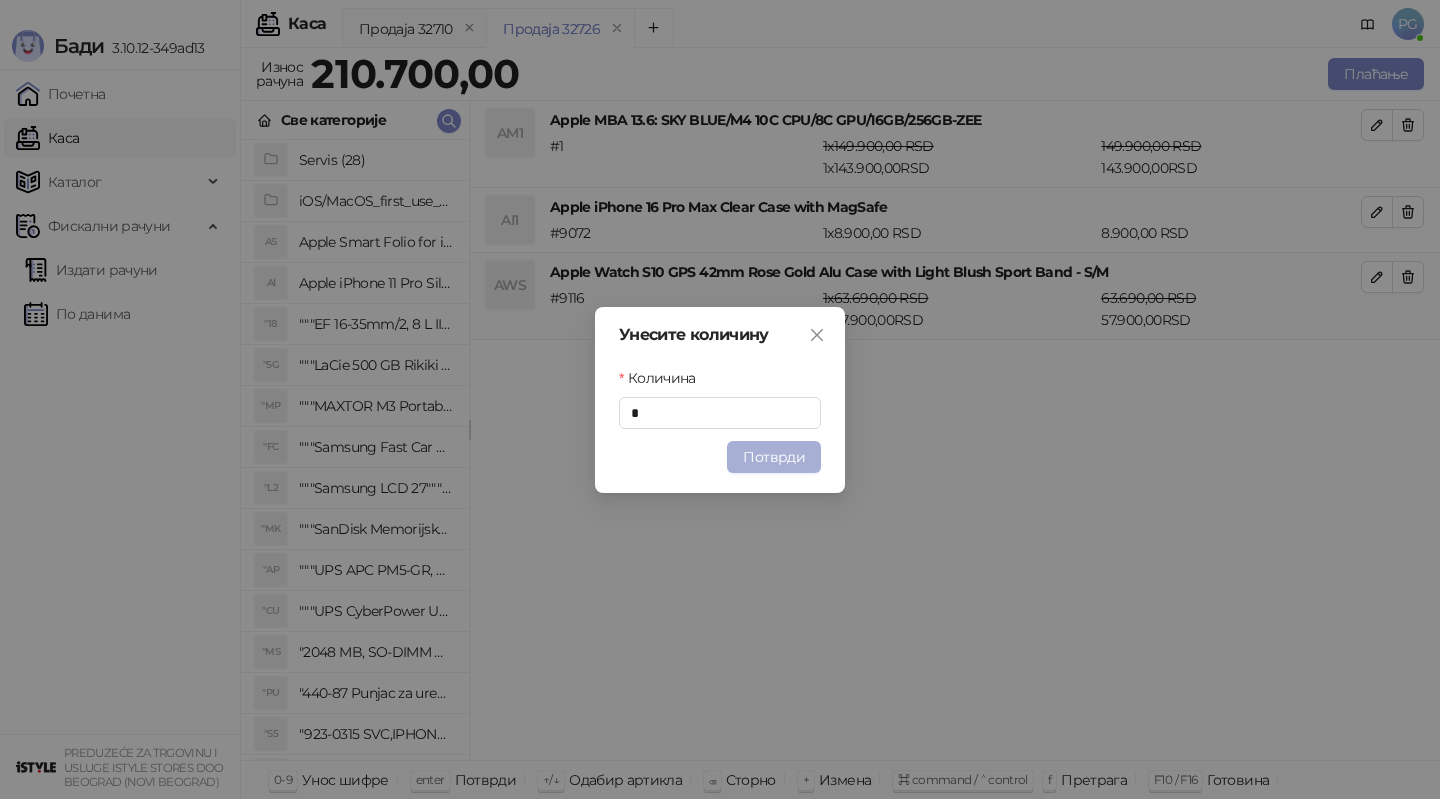 click on "Потврди" at bounding box center [774, 457] 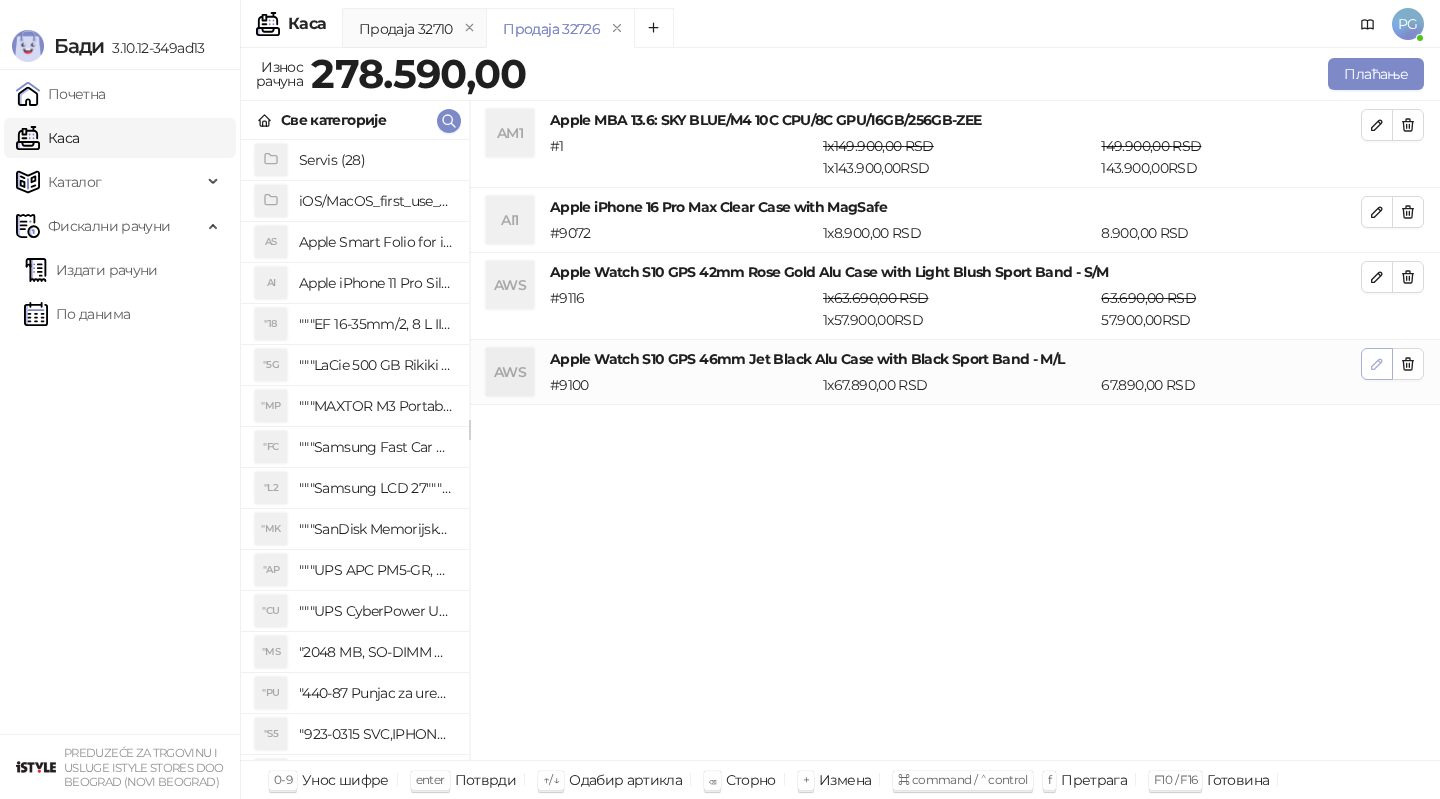 click at bounding box center (1377, 364) 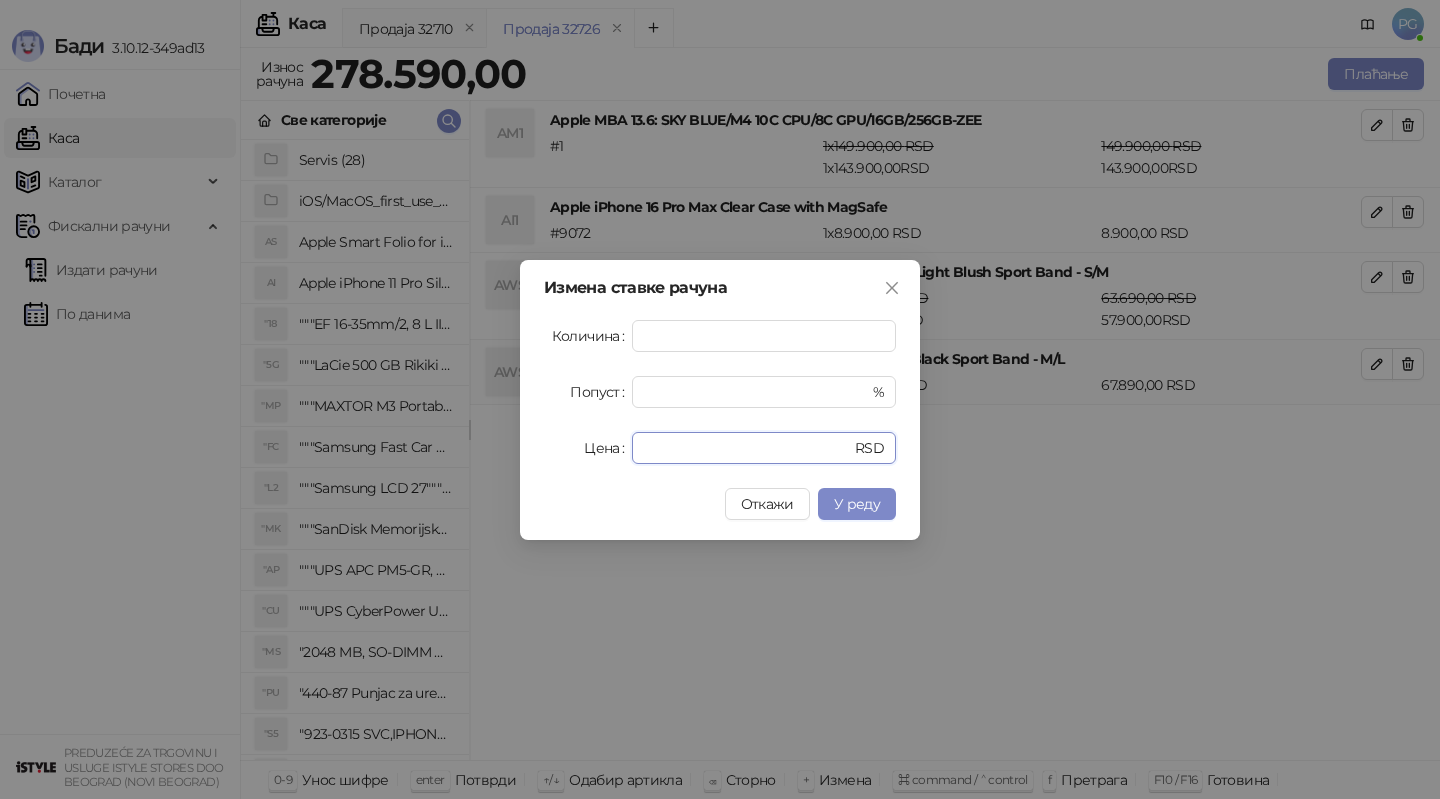 drag, startPoint x: 705, startPoint y: 449, endPoint x: 554, endPoint y: 449, distance: 151 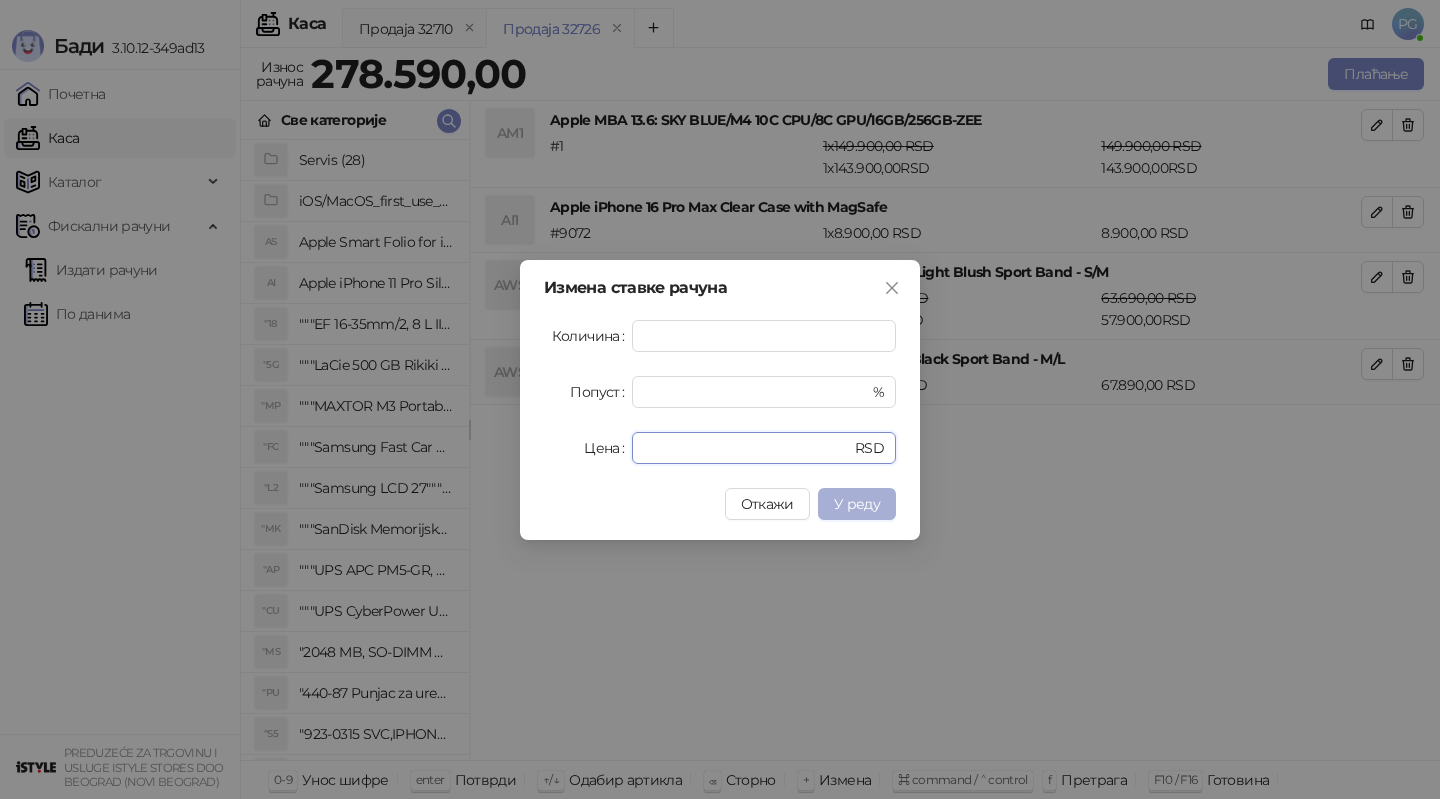 type on "*****" 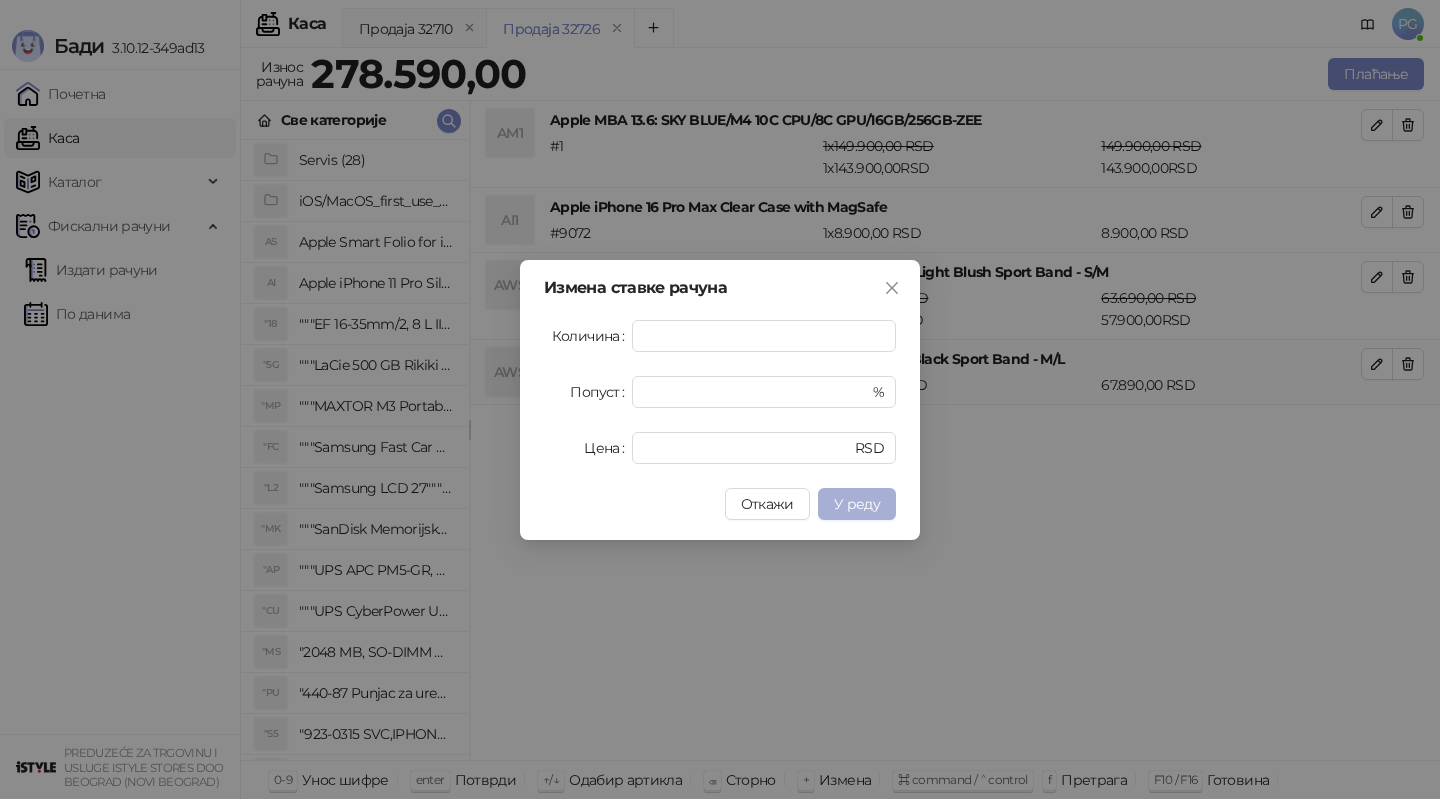 click on "У реду" at bounding box center (857, 504) 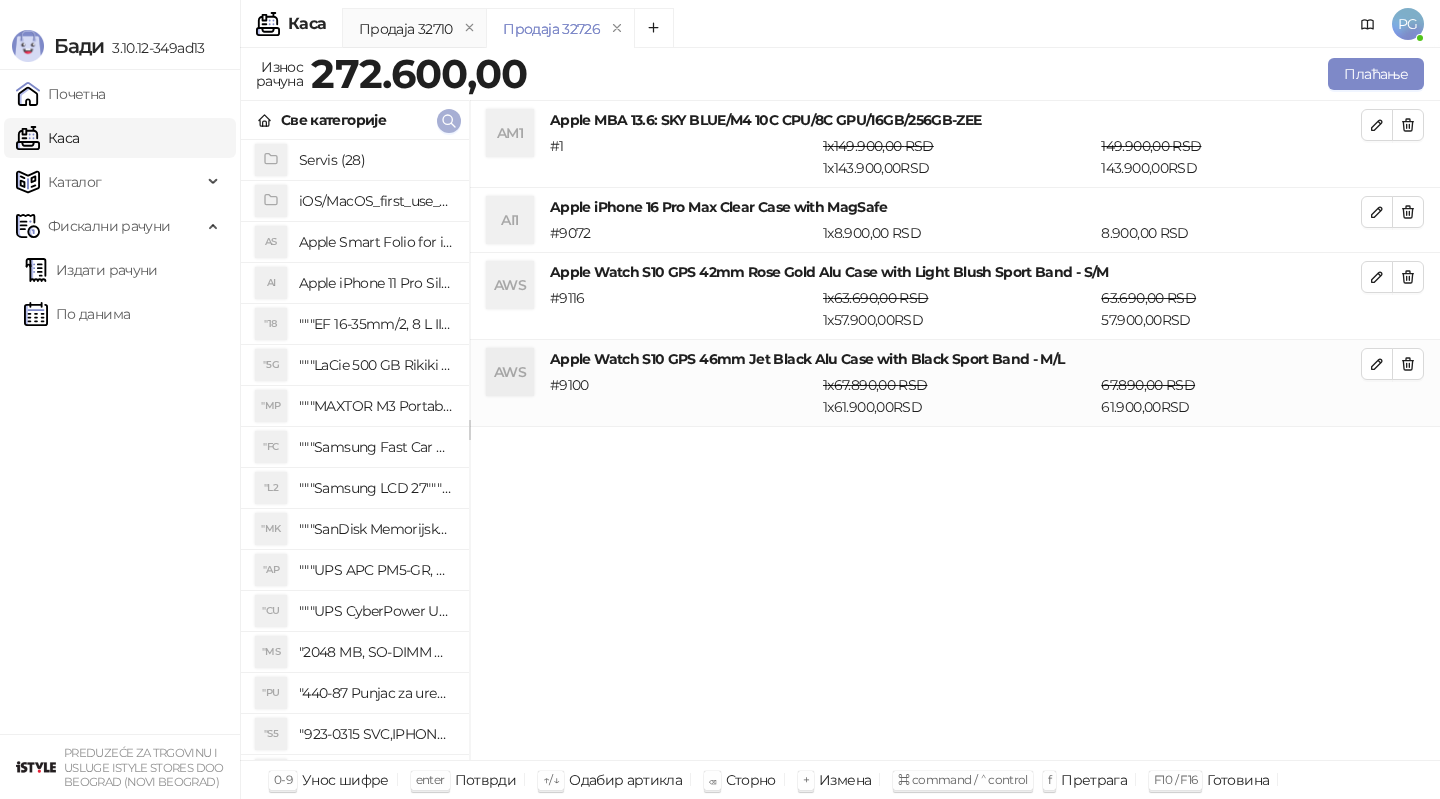 click 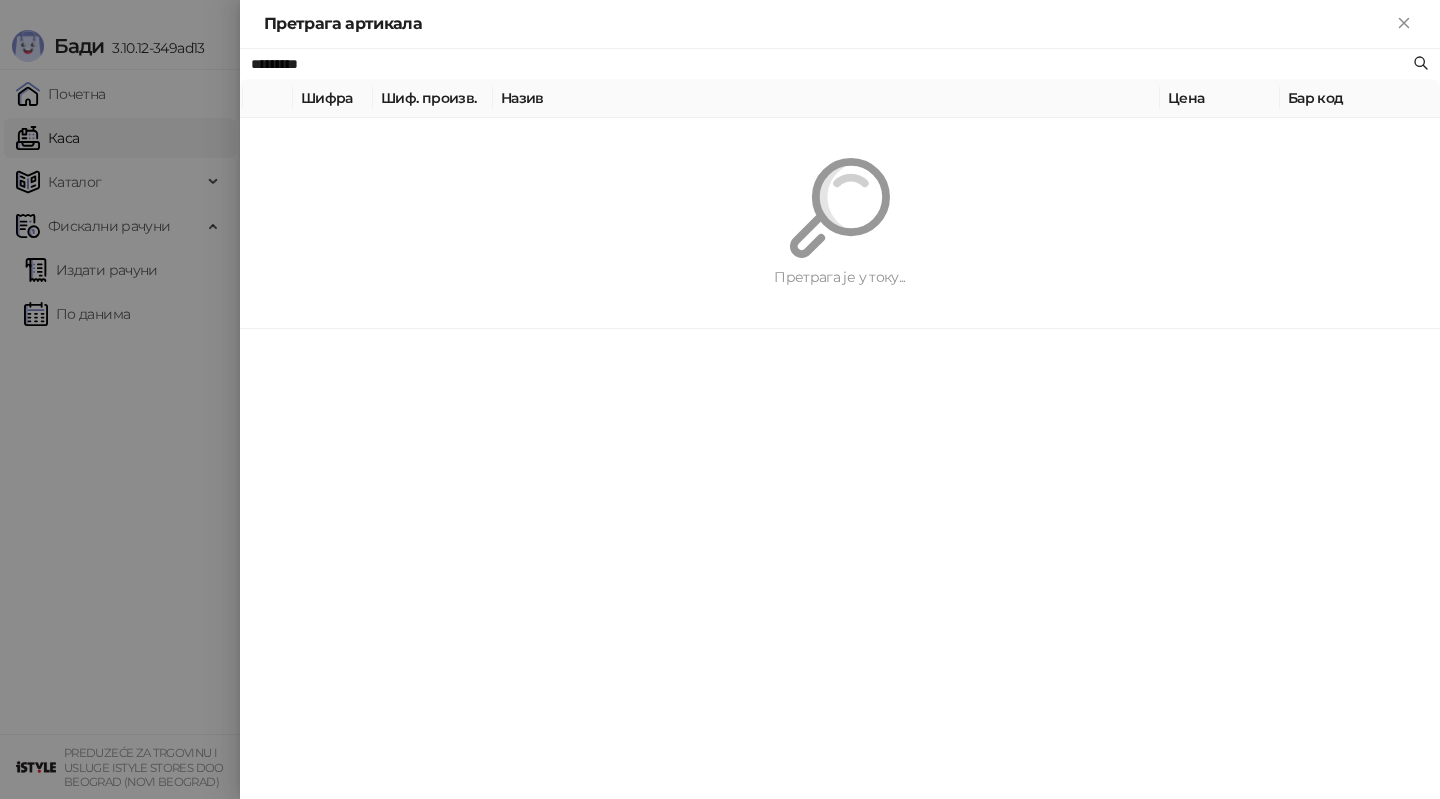 paste on "*" 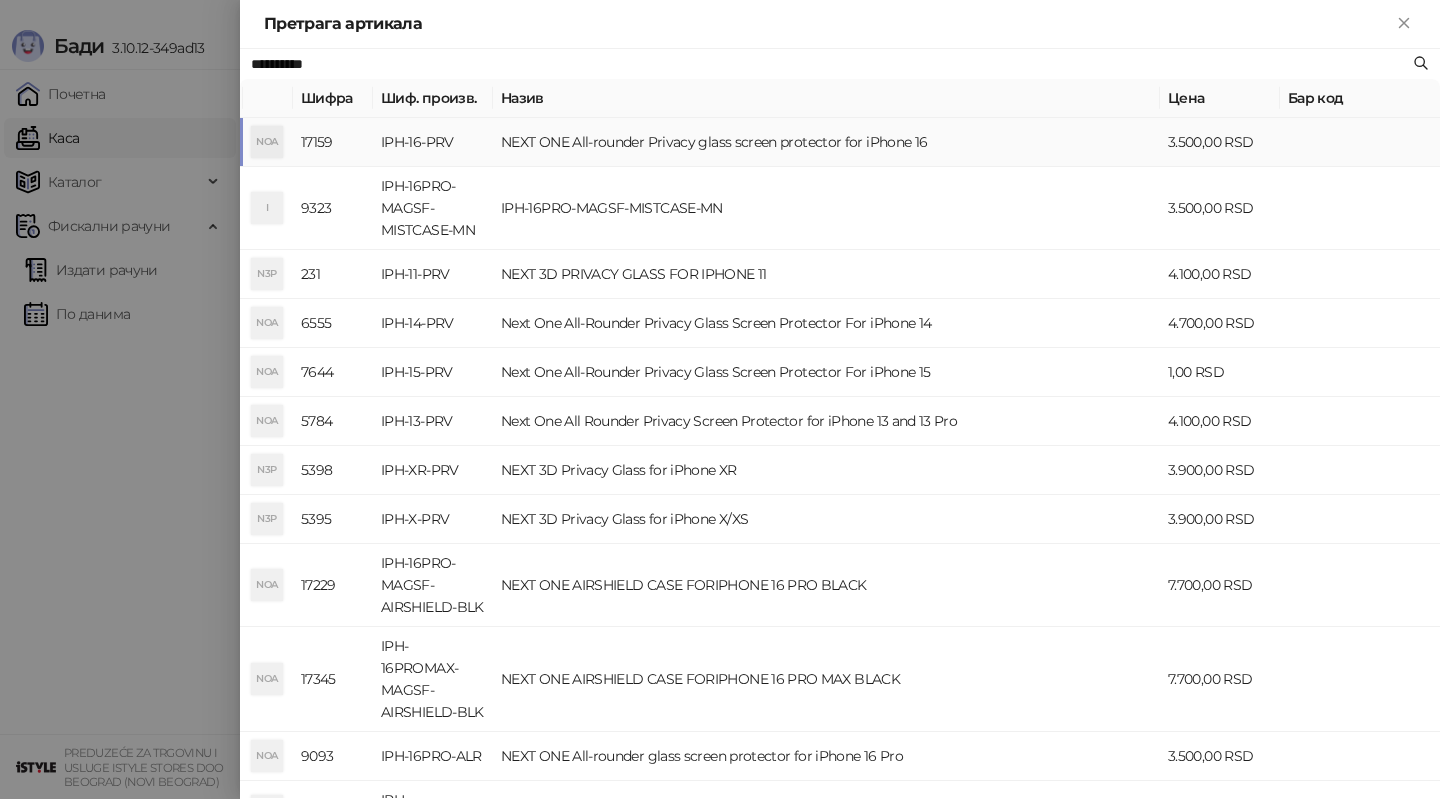 type on "**********" 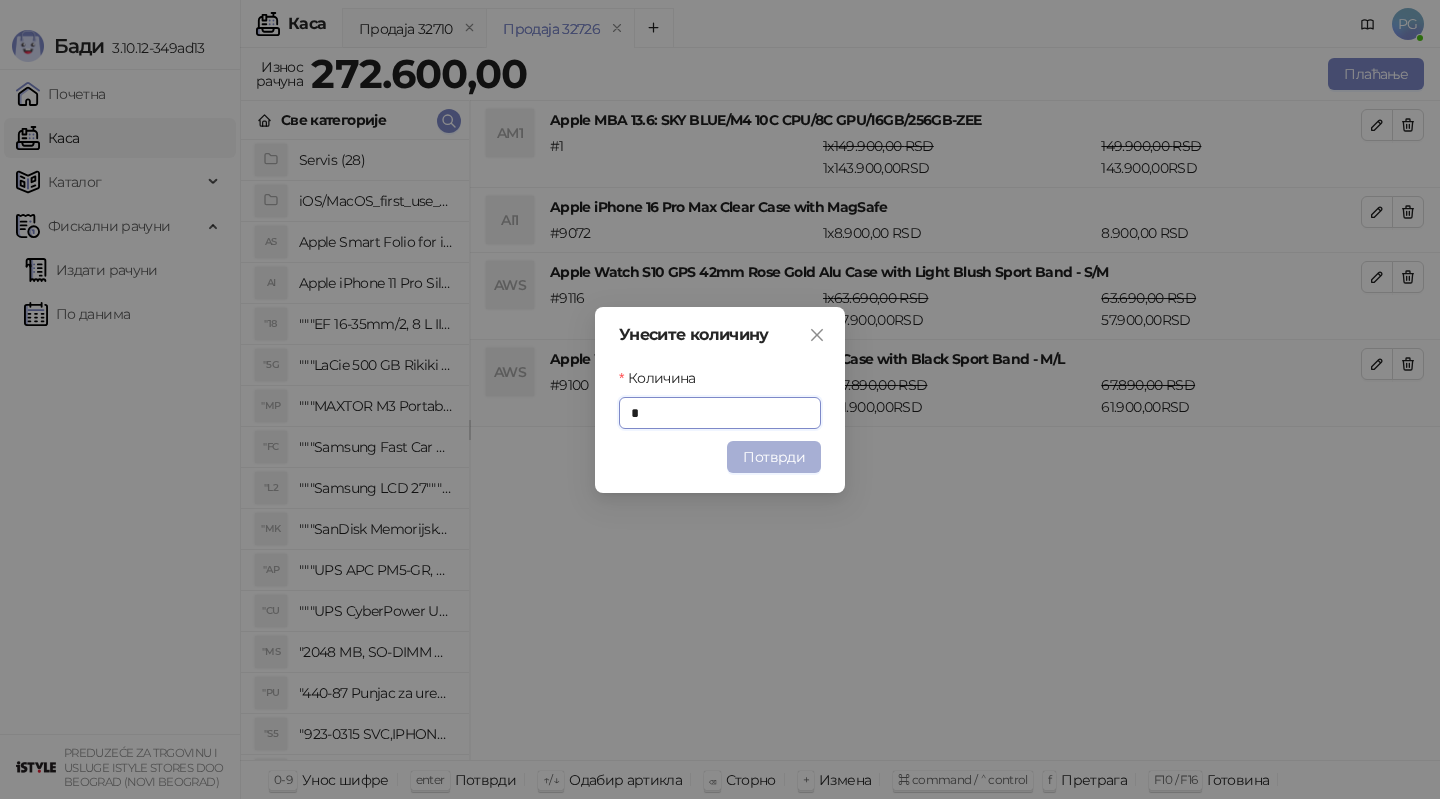 click on "Потврди" at bounding box center [774, 457] 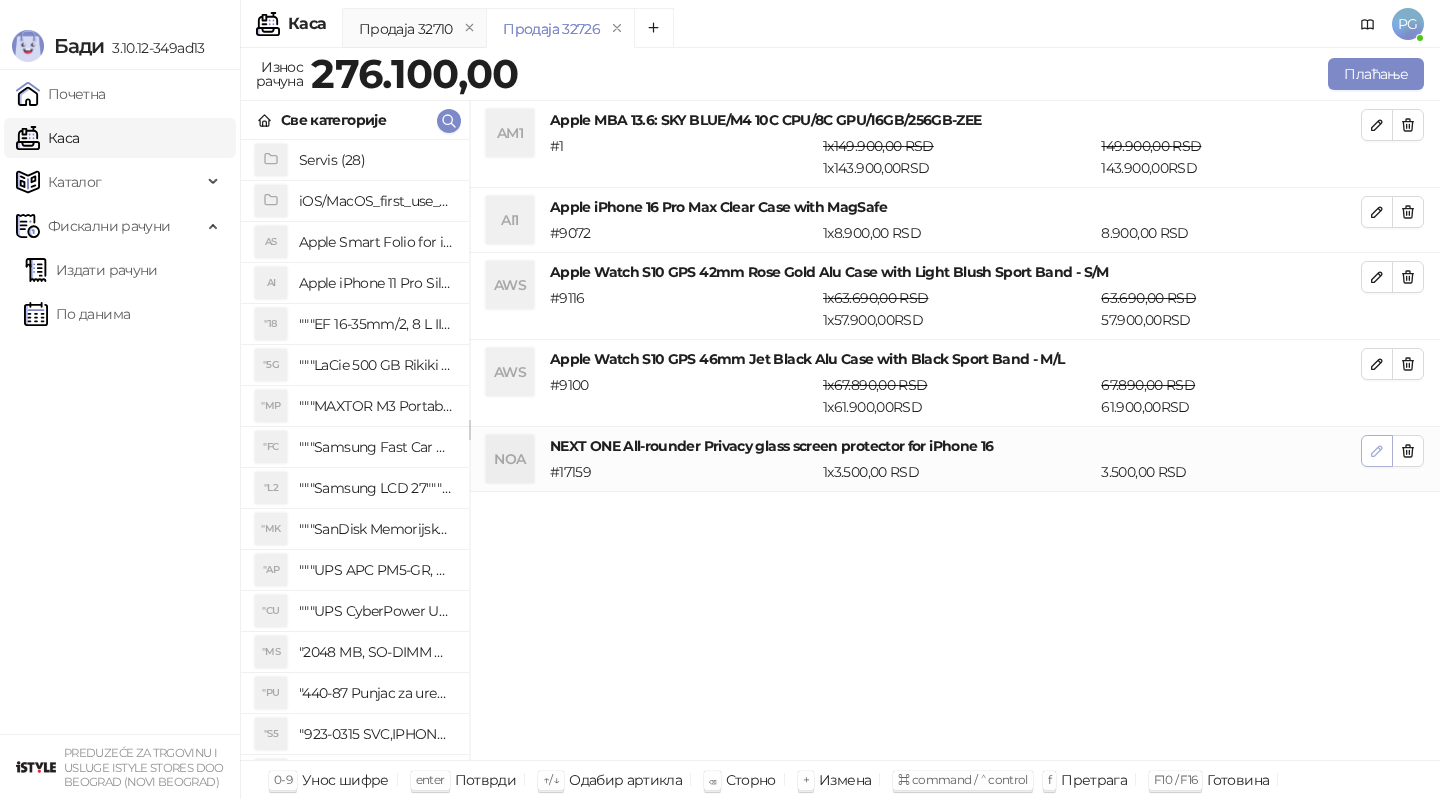 click 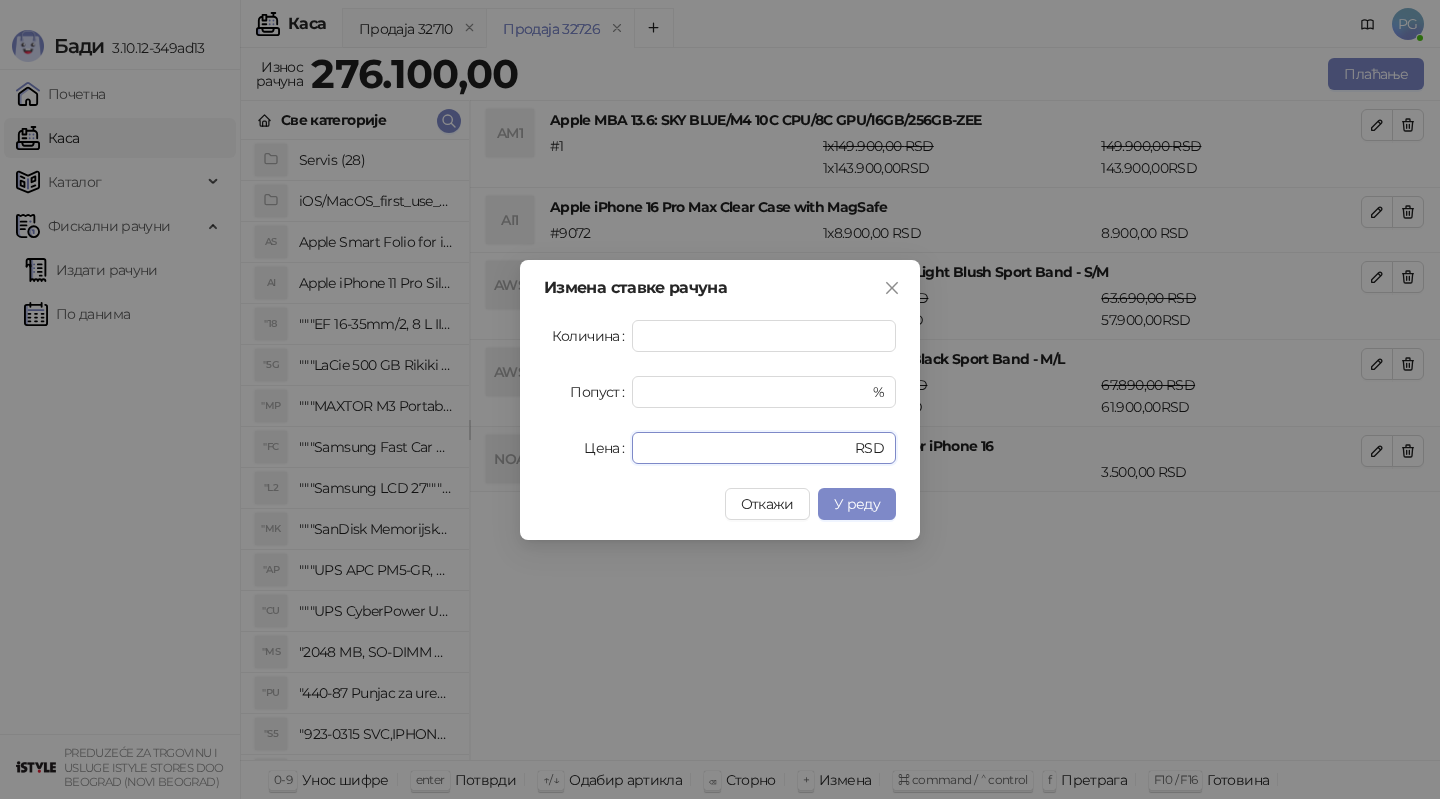 drag, startPoint x: 690, startPoint y: 445, endPoint x: 572, endPoint y: 445, distance: 118 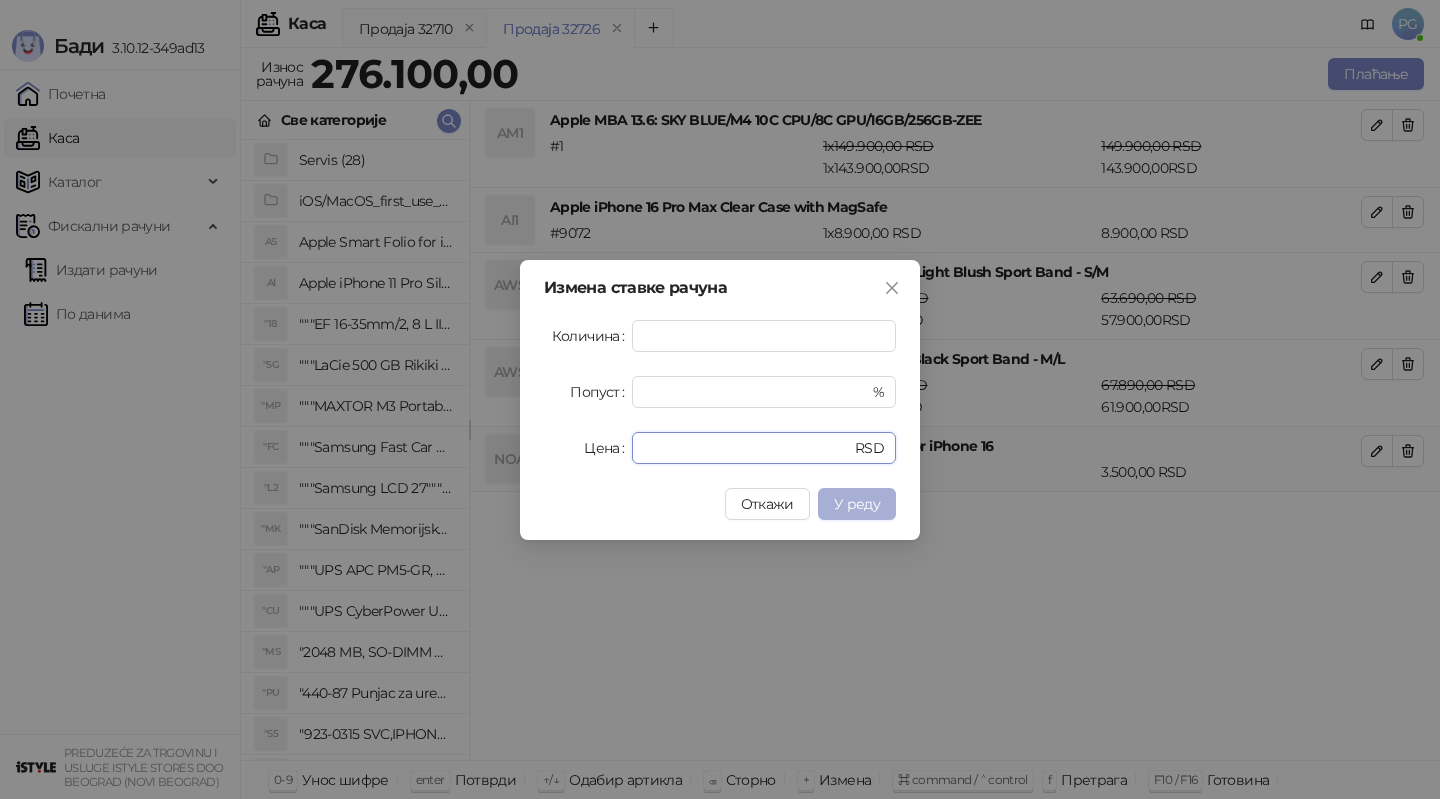 type on "*" 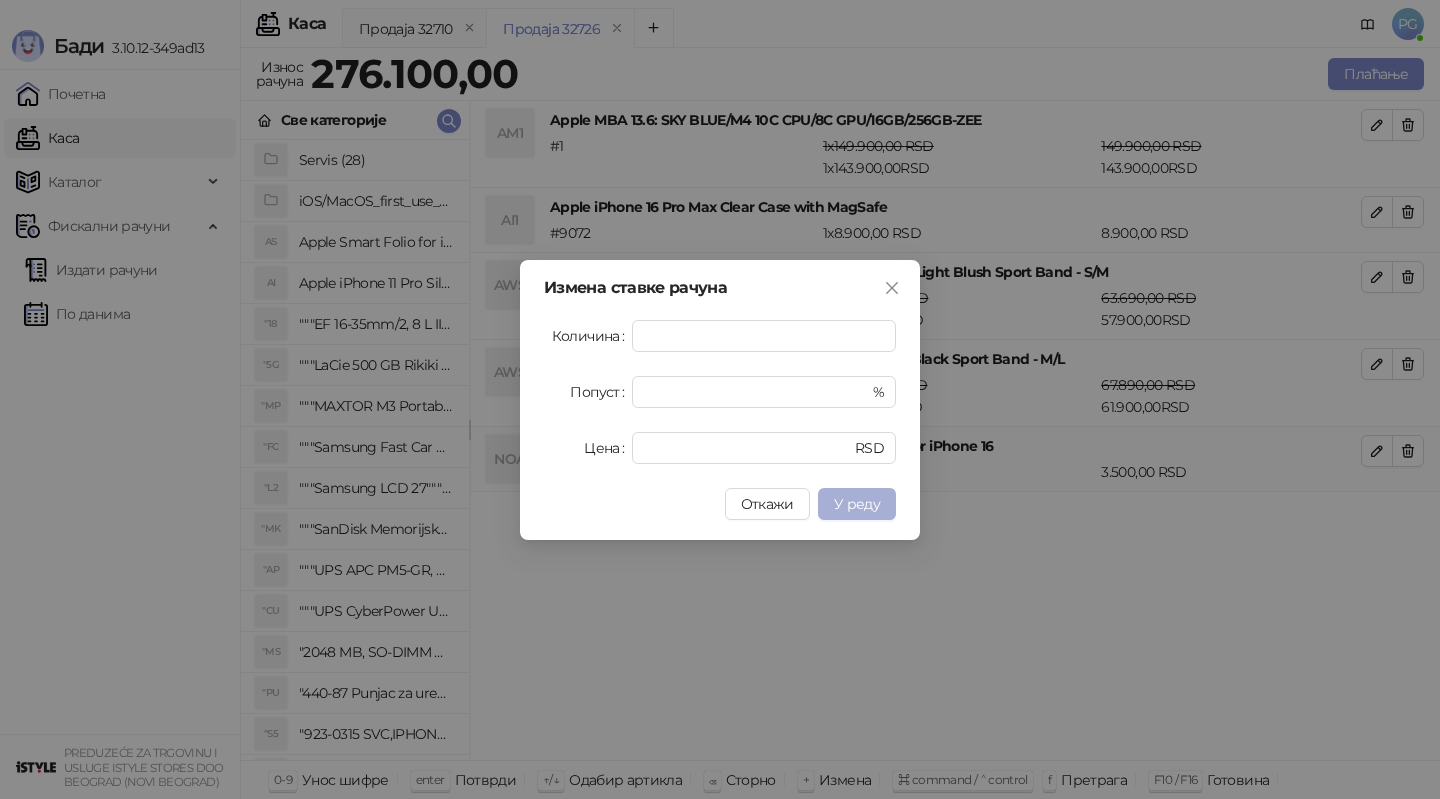 click on "У реду" at bounding box center [857, 504] 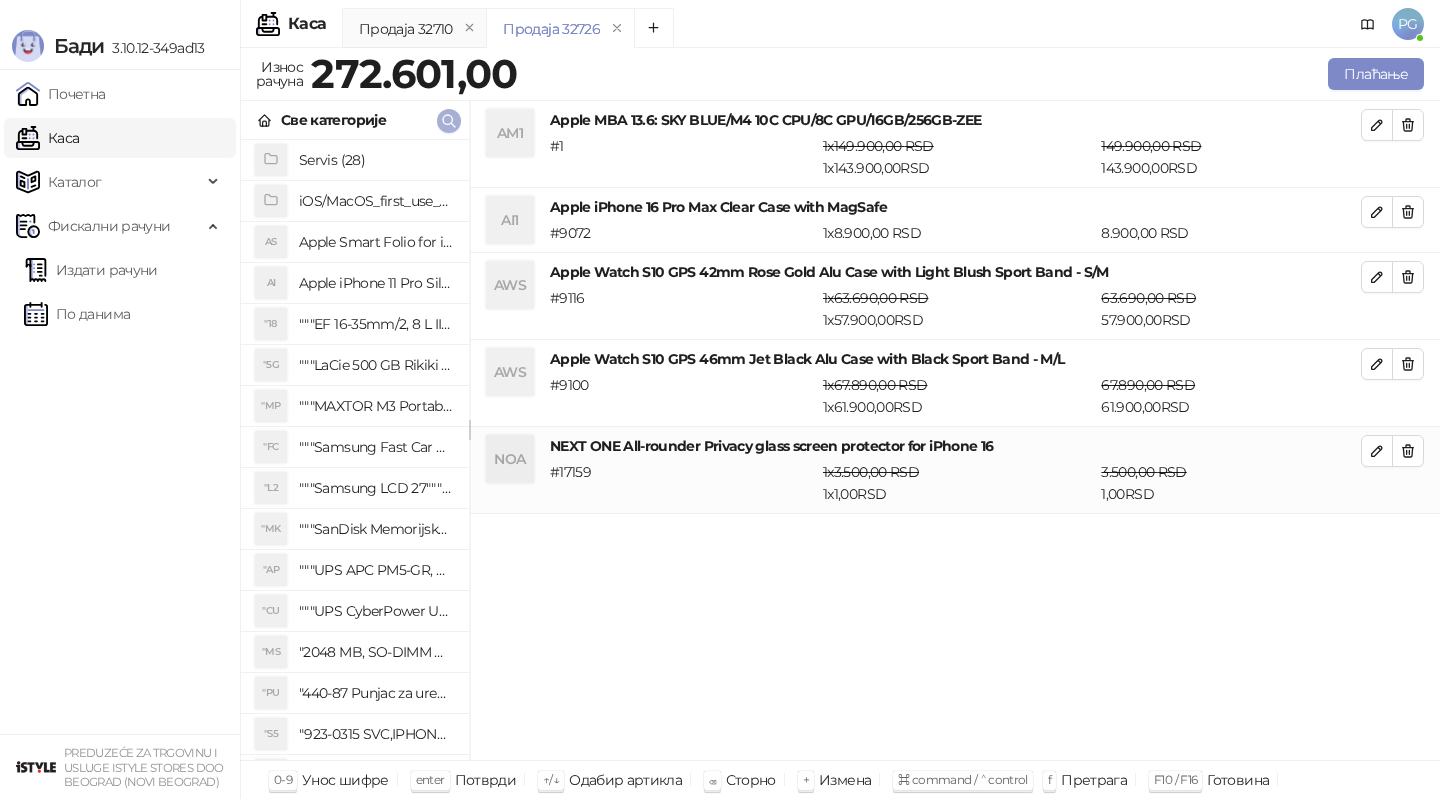 click 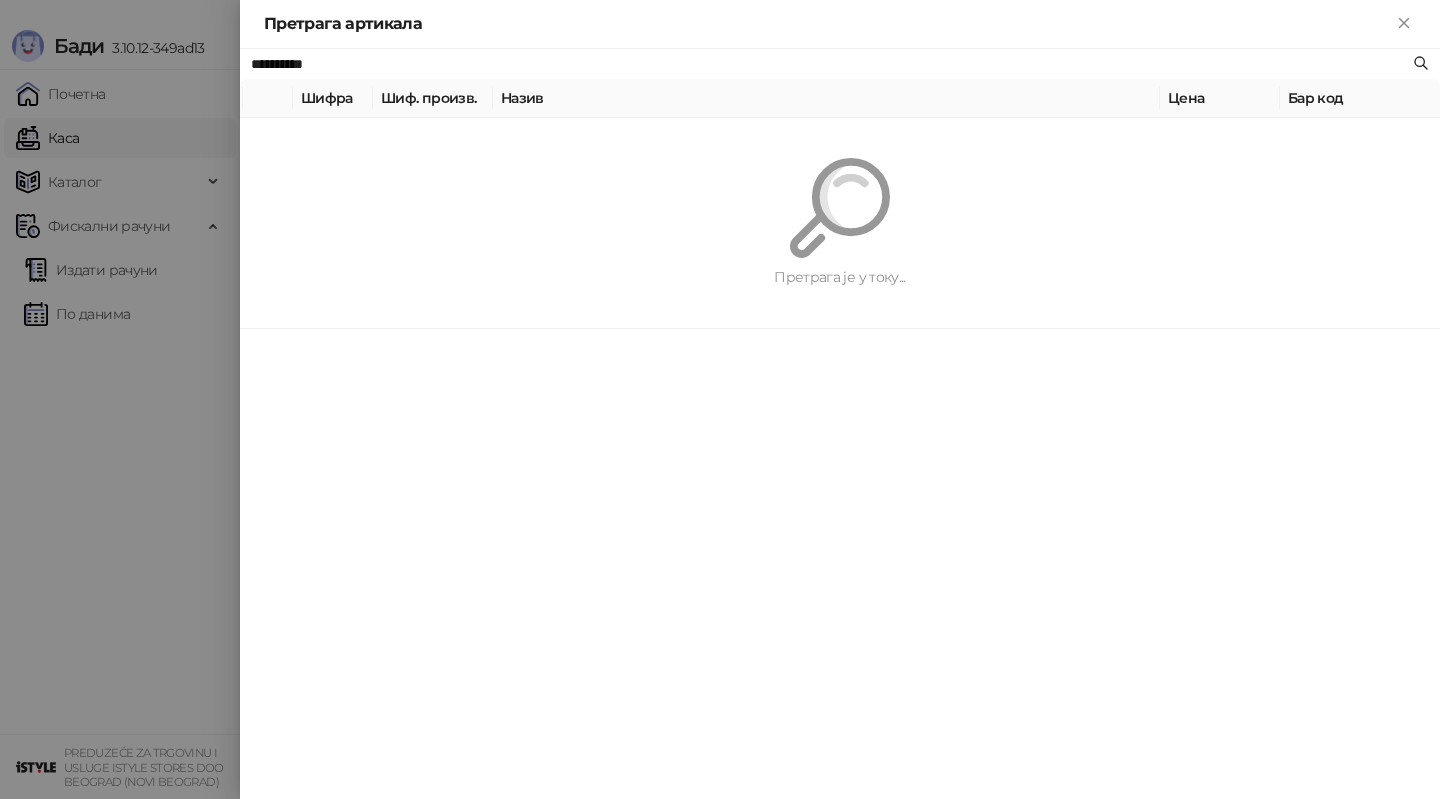 paste on "**********" 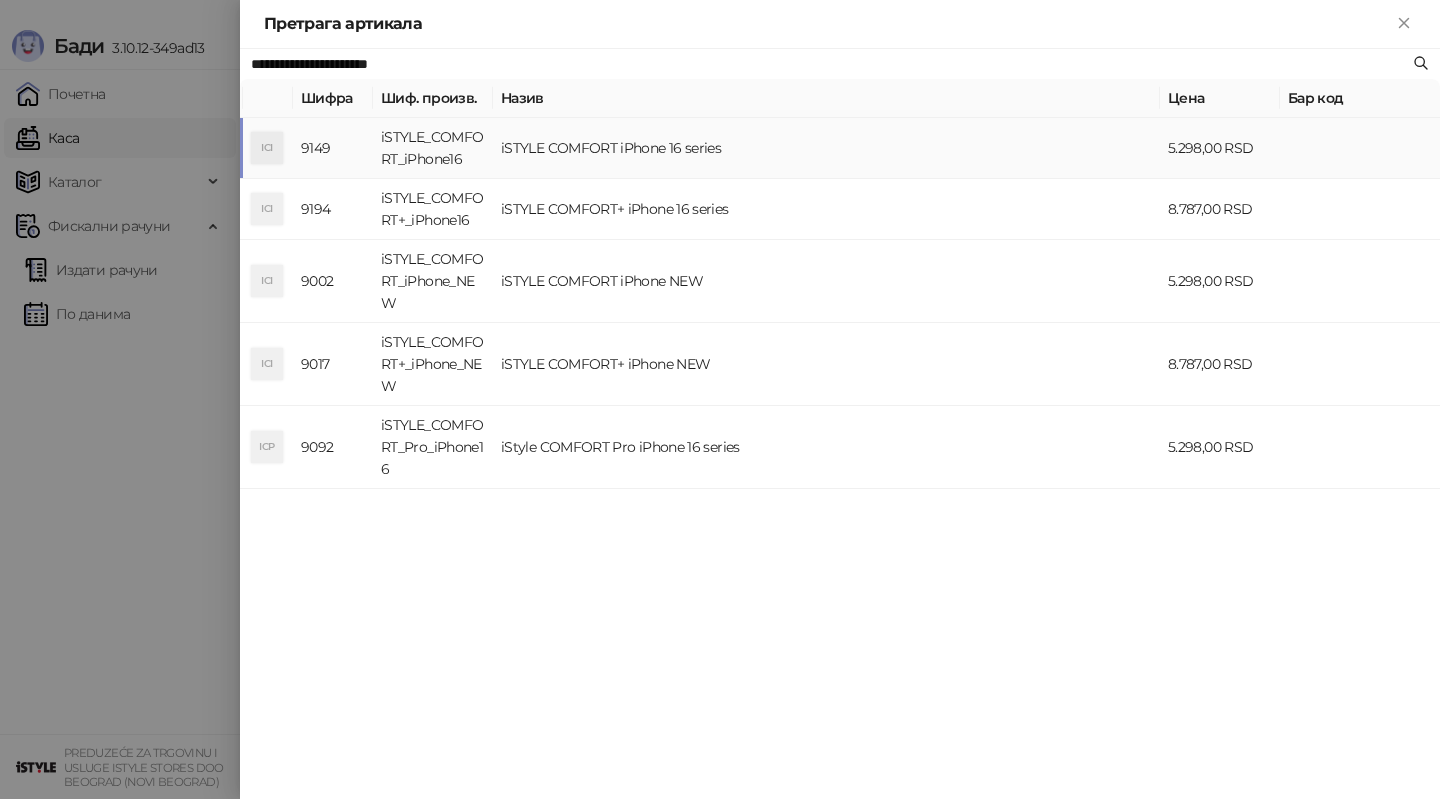 click on "iSTYLE_COMFORT_iPhone16" at bounding box center [433, 148] 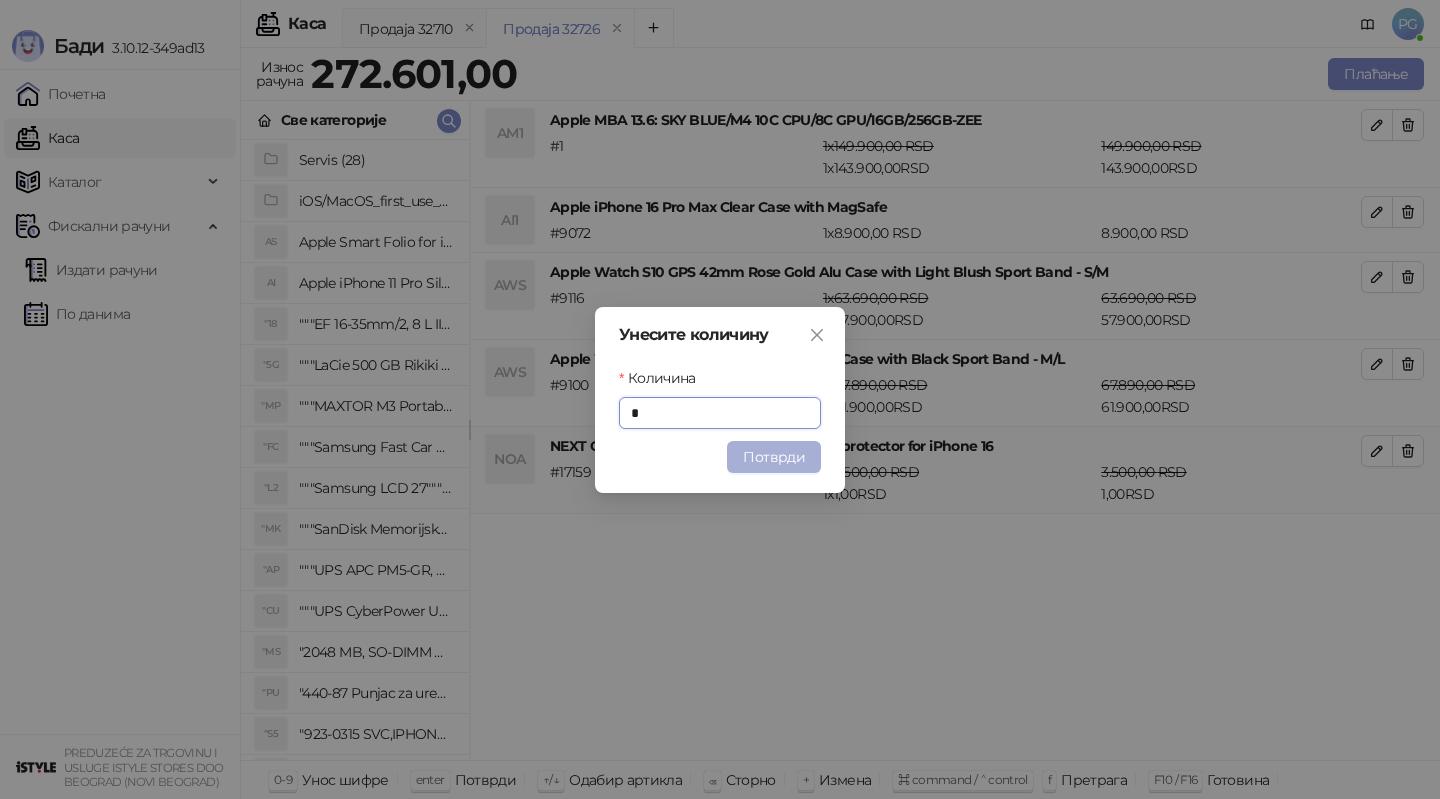 click on "Потврди" at bounding box center [774, 457] 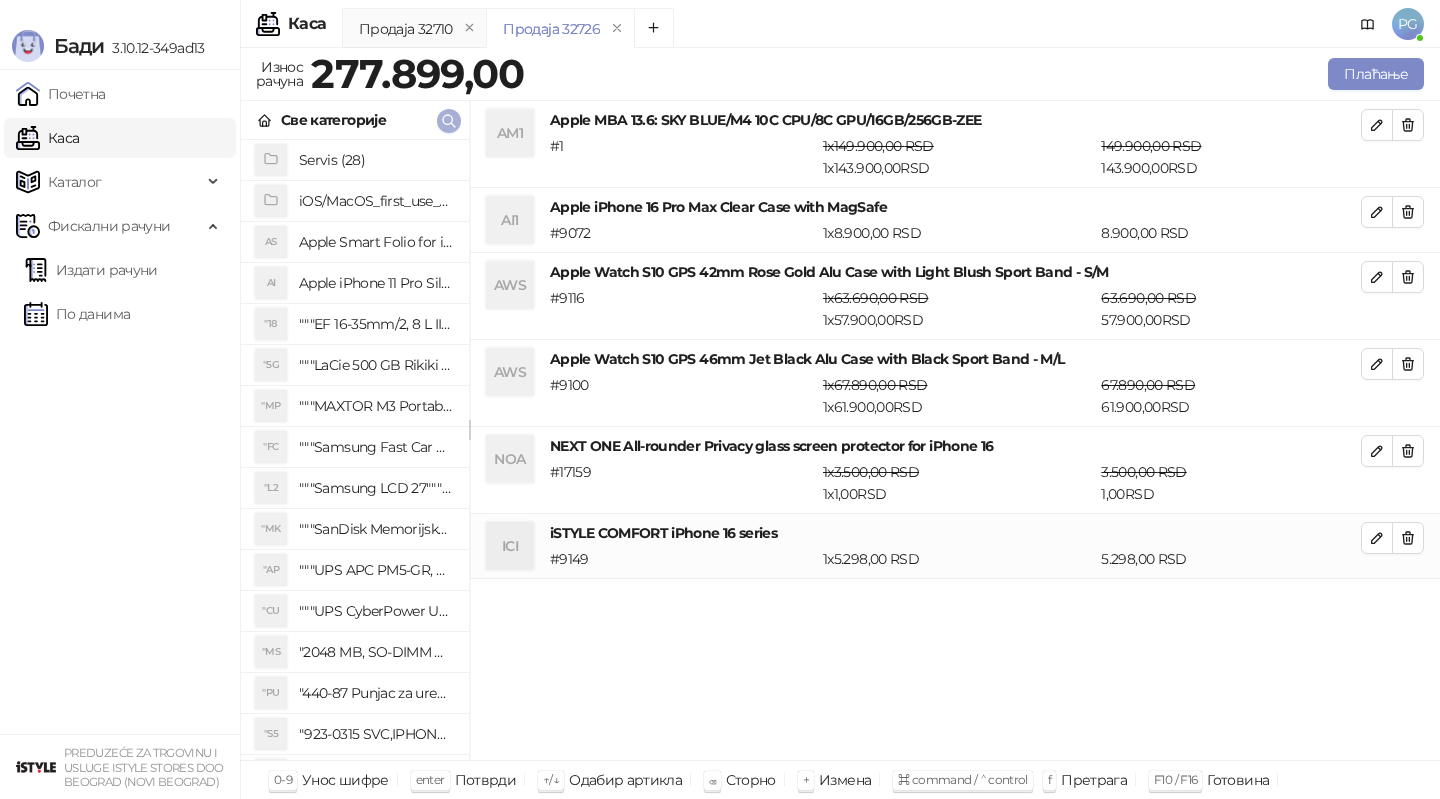 click 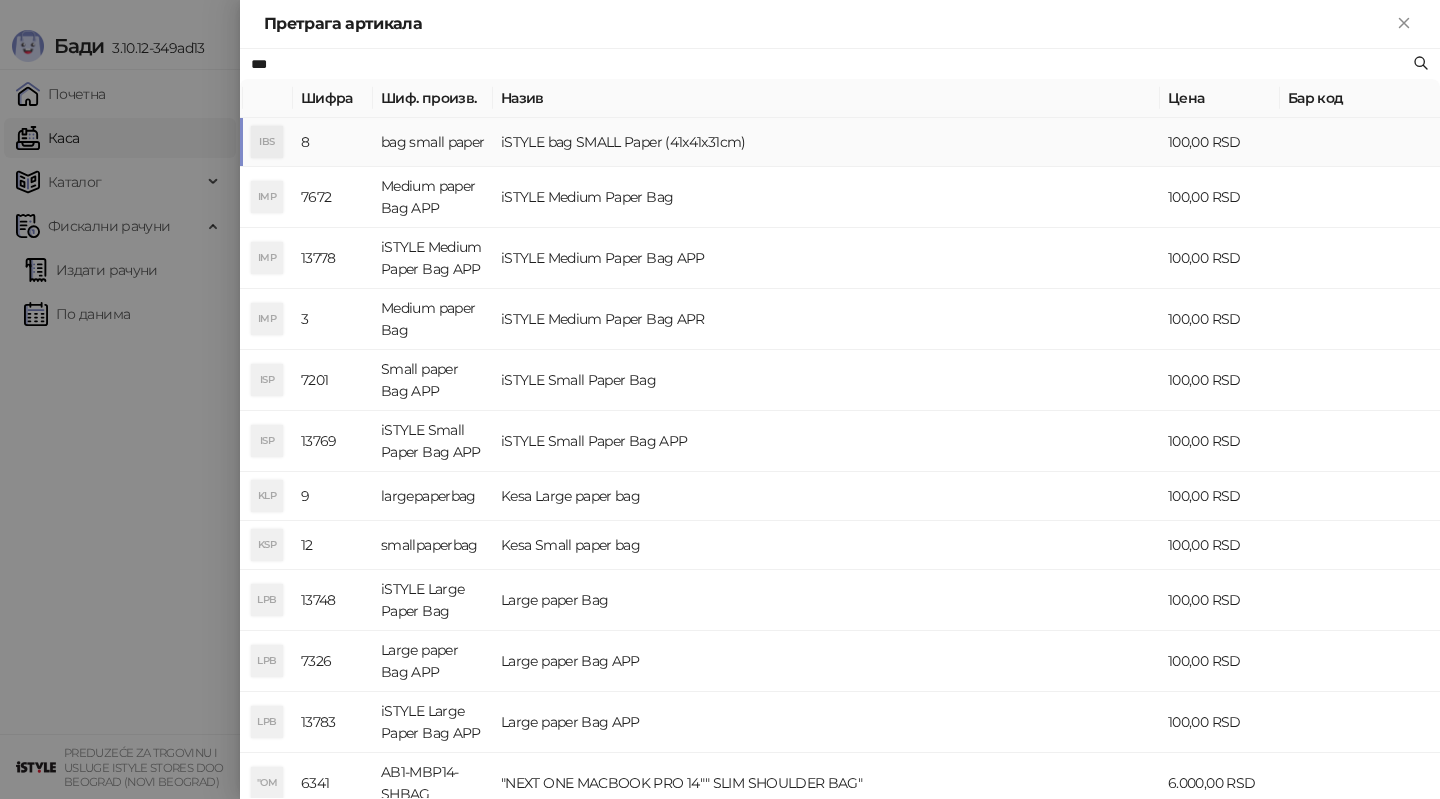 click on "bag small paper" at bounding box center [433, 142] 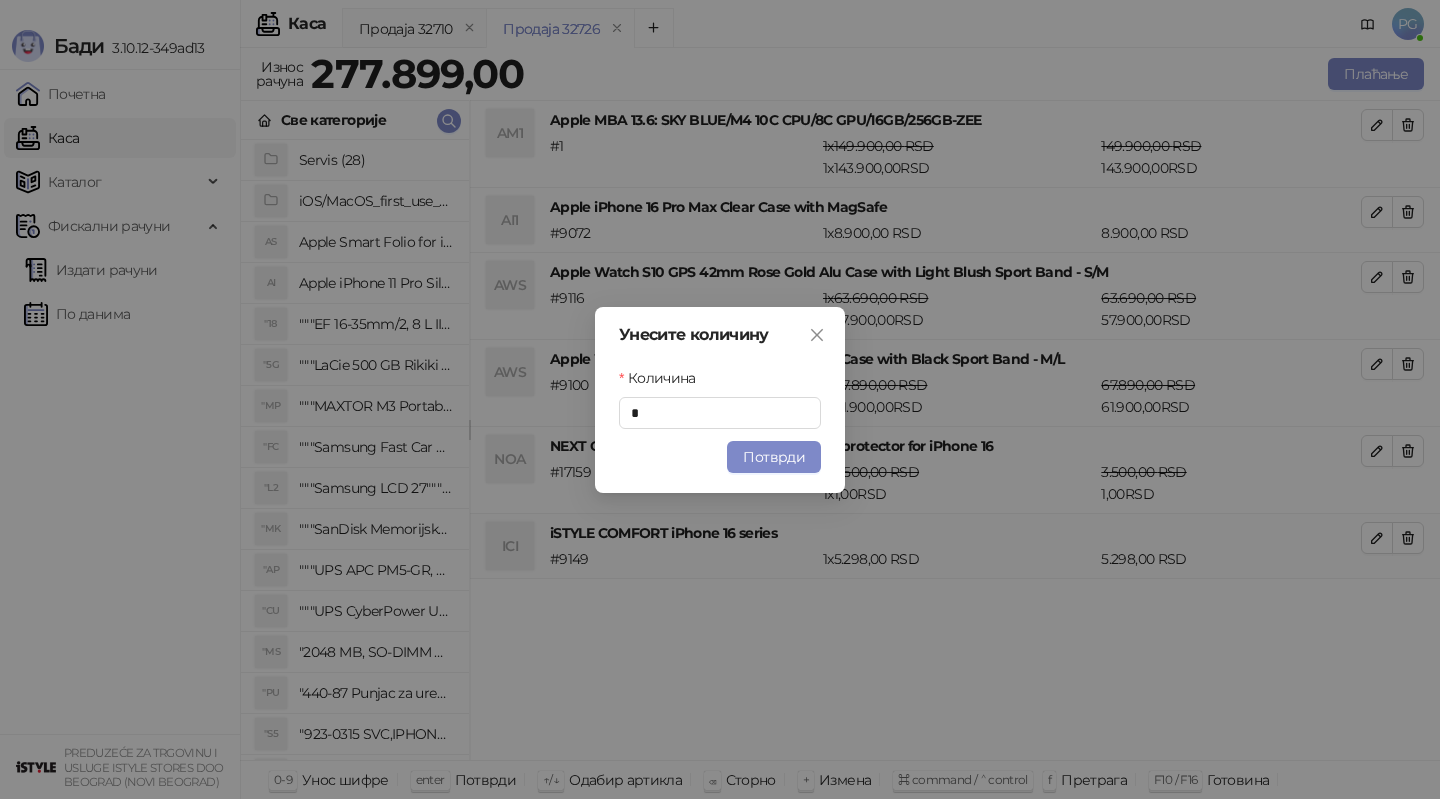 click on "Потврди" at bounding box center [774, 457] 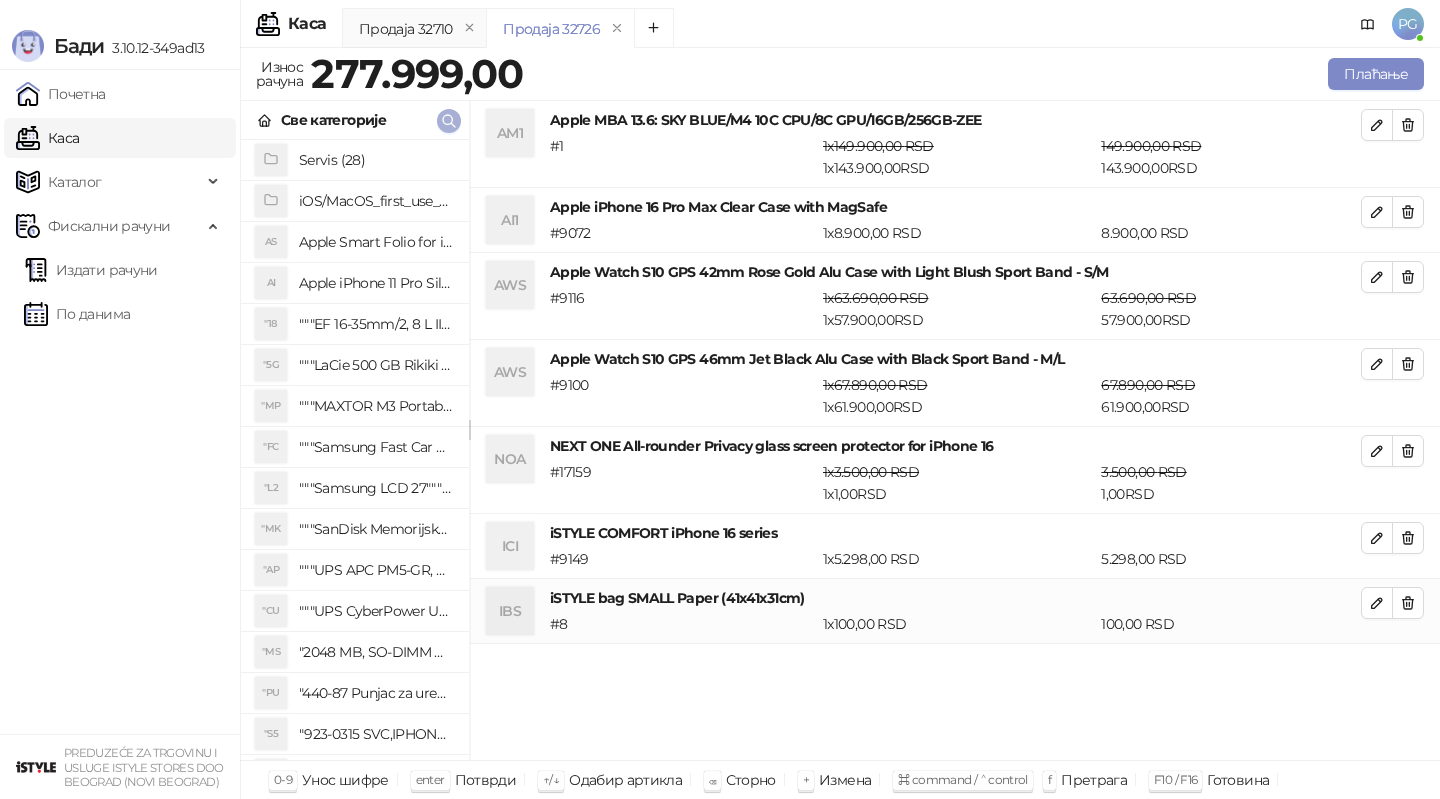 click 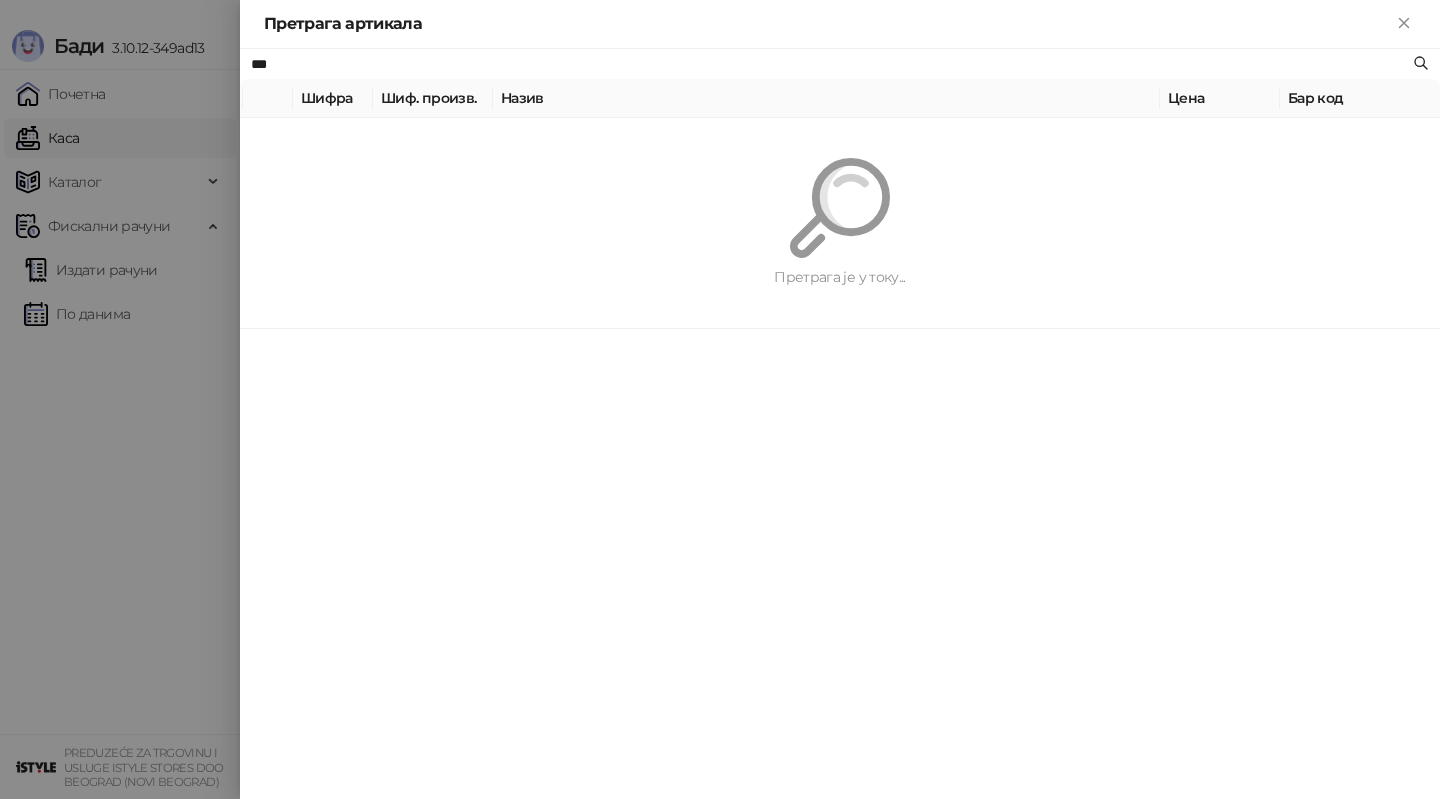 paste on "**********" 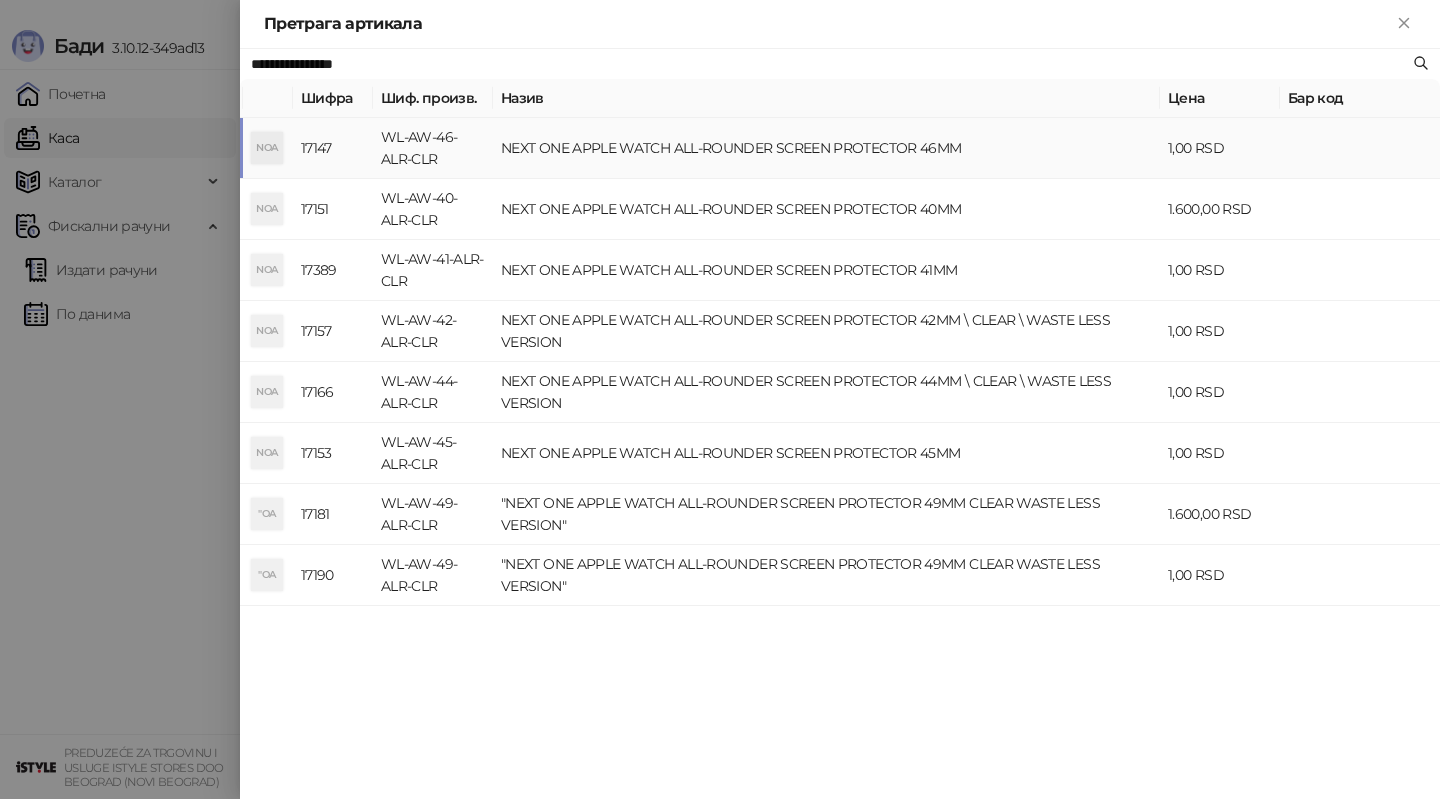 click on "WL-AW-46-ALR-CLR" at bounding box center [433, 148] 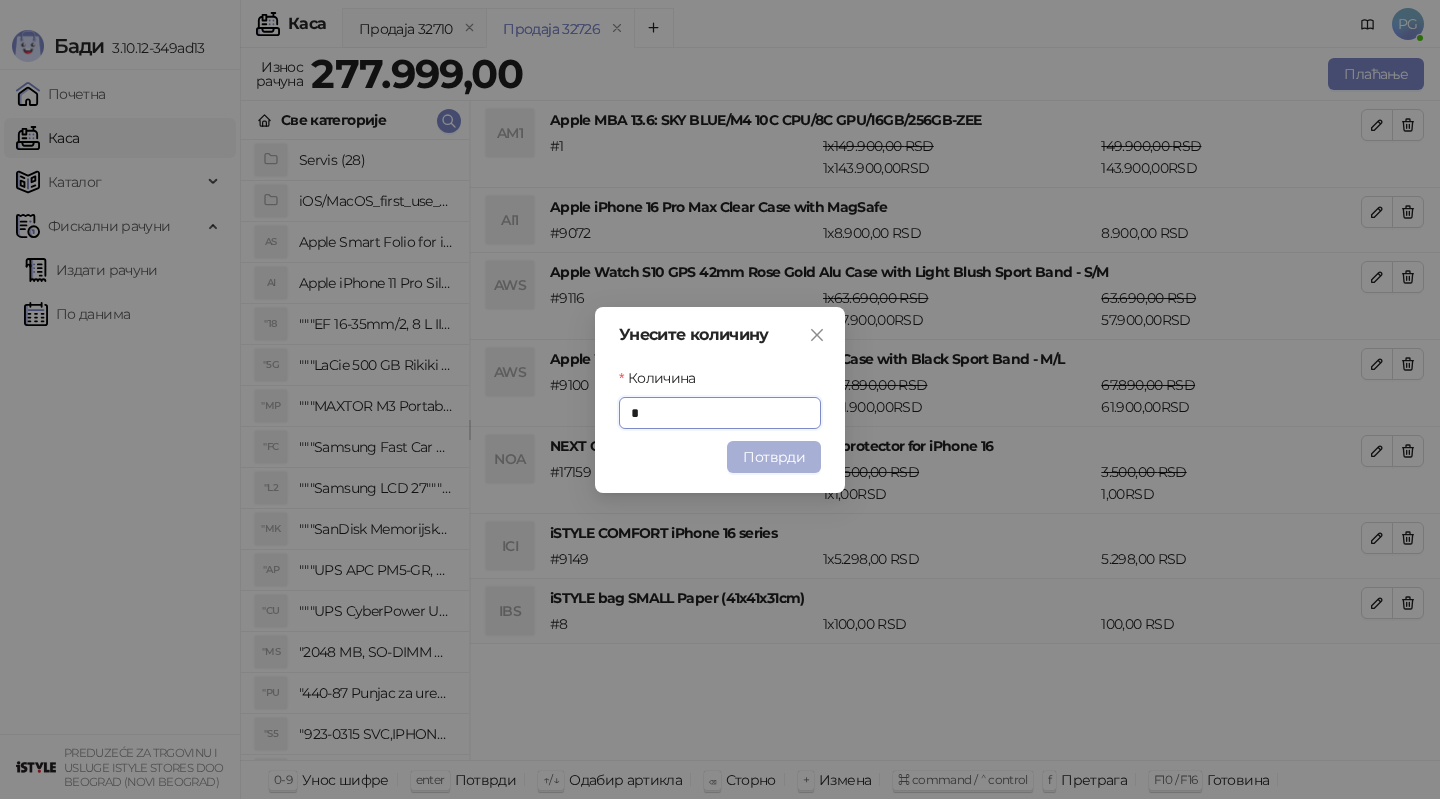 click on "Потврди" at bounding box center [774, 457] 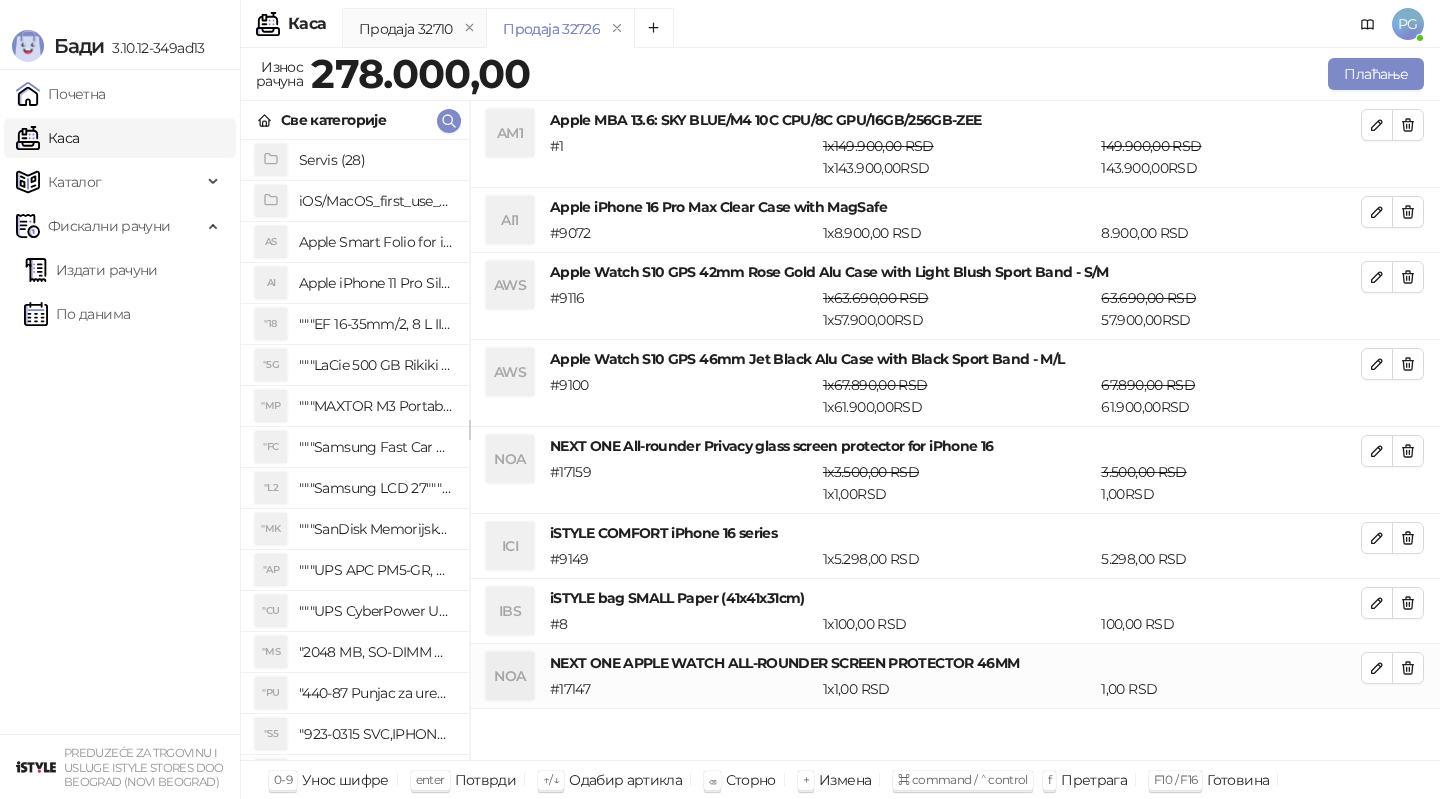 click on "Све категорије" at bounding box center [355, 120] 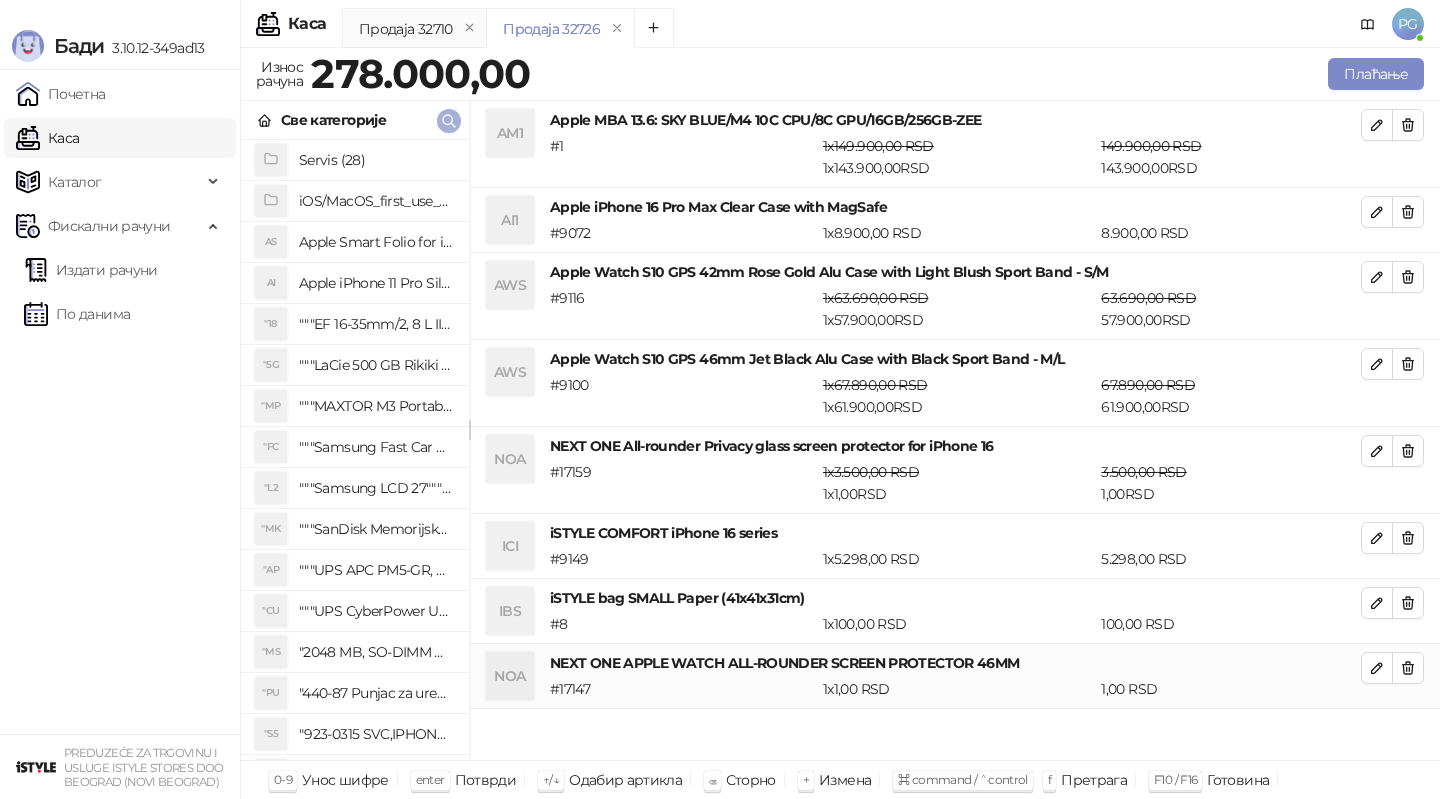 click 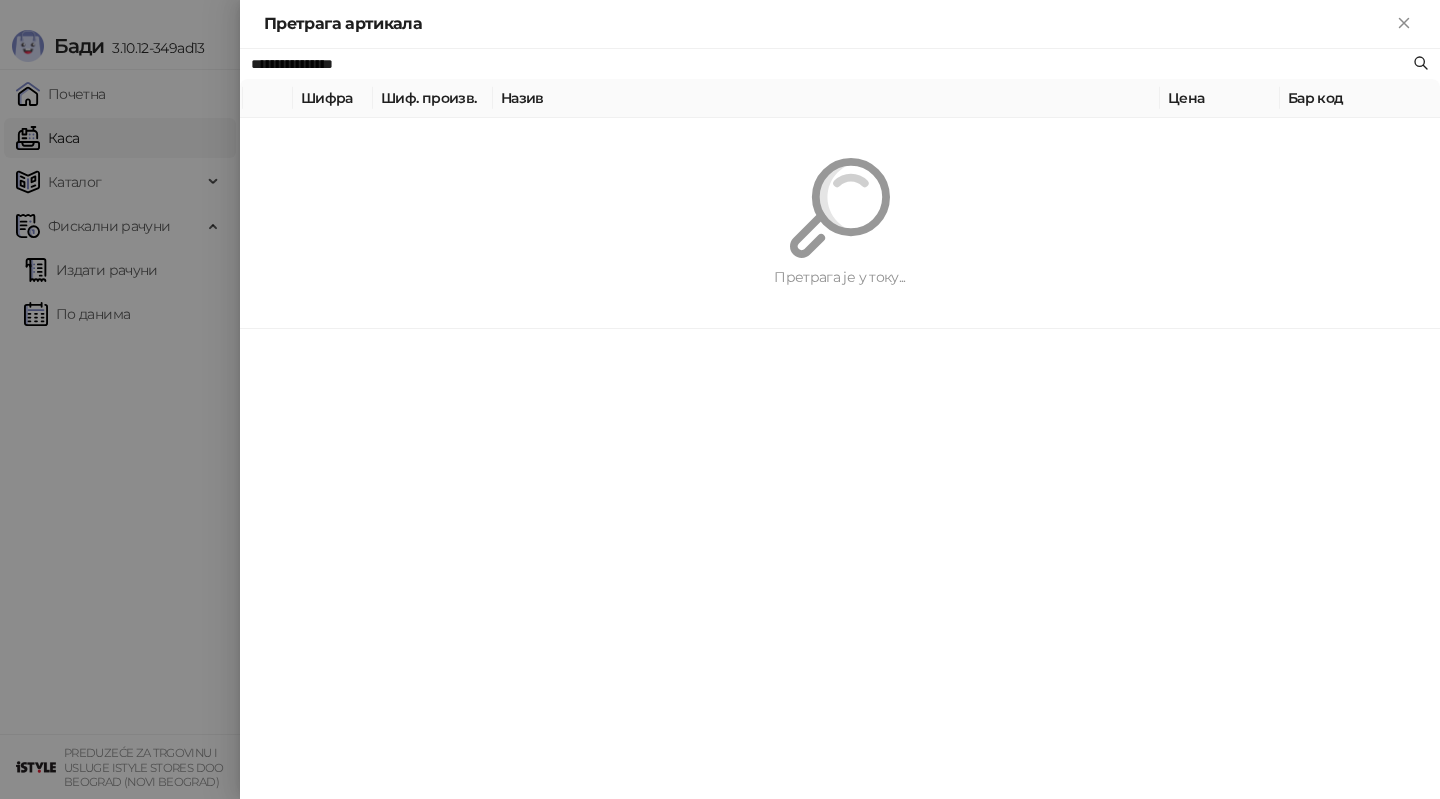 paste 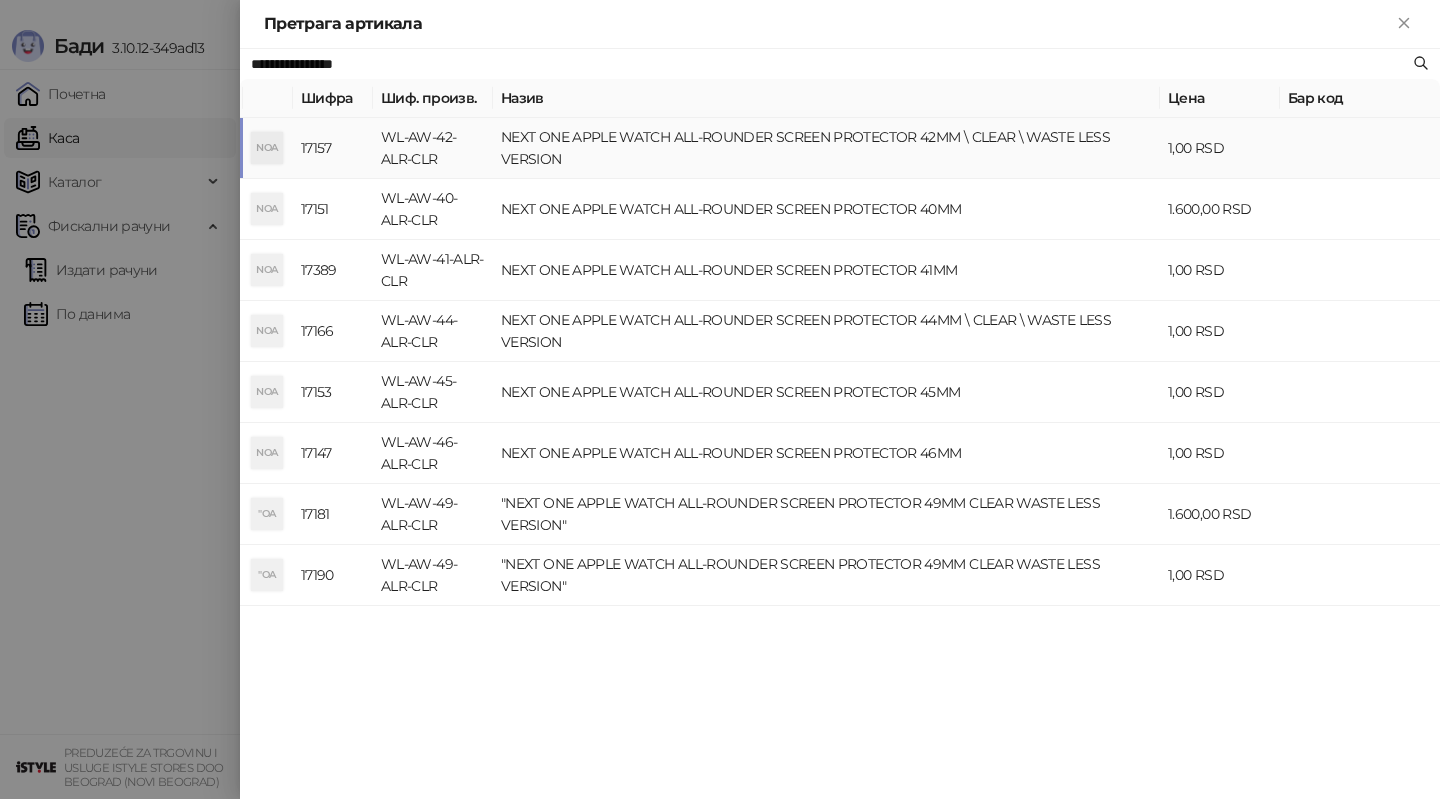 click on "WL-AW-42-ALR-CLR" at bounding box center (433, 148) 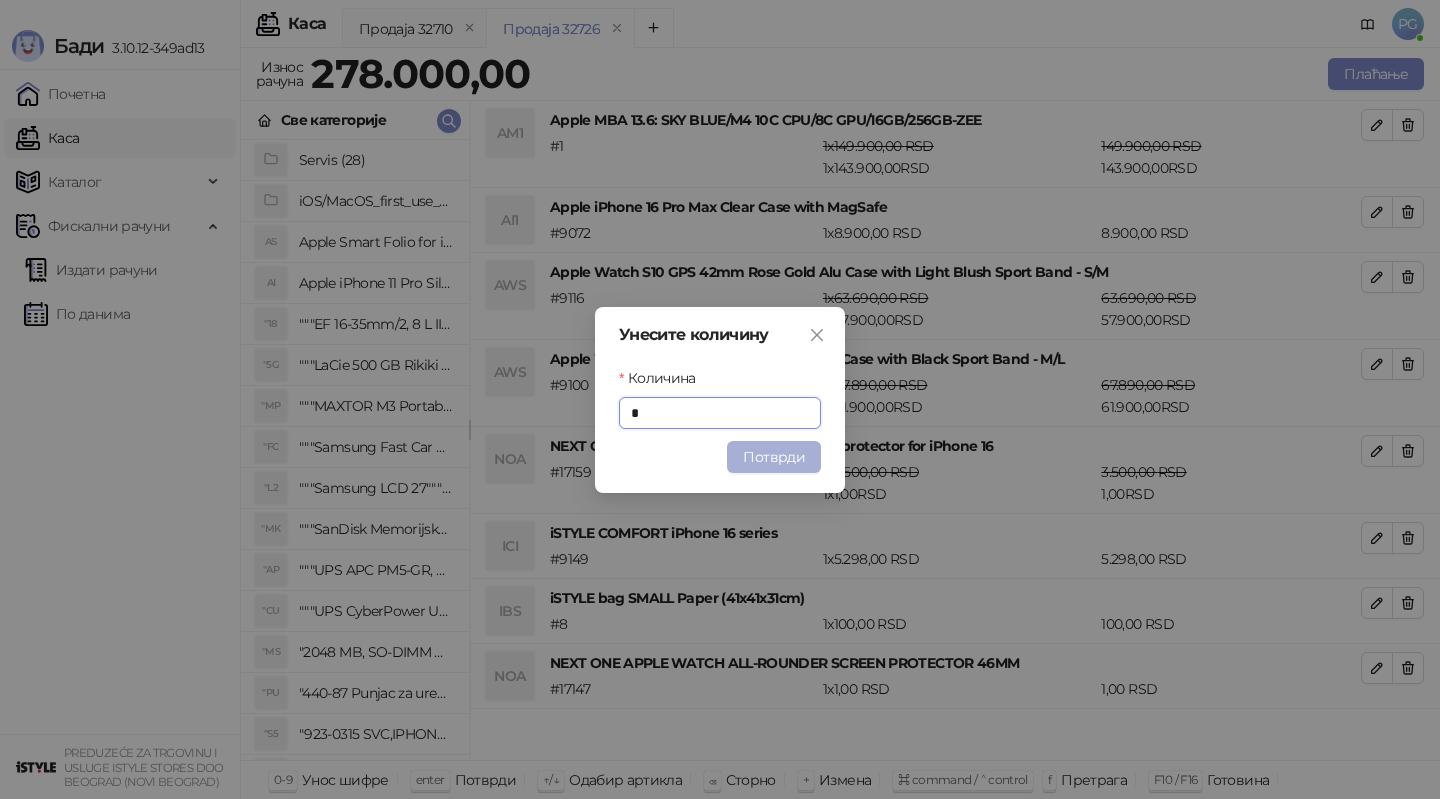 click on "Потврди" at bounding box center [774, 457] 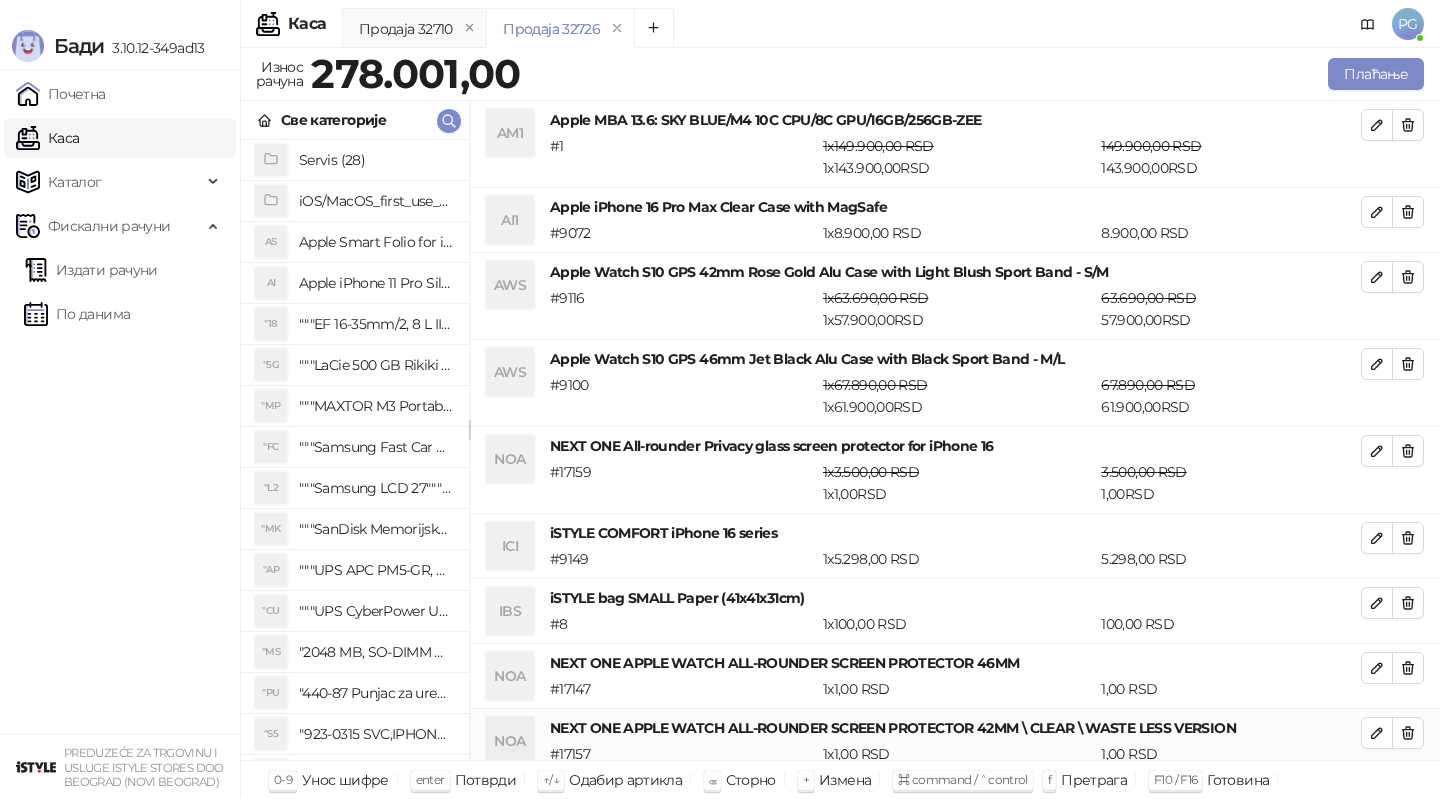 scroll, scrollTop: 1, scrollLeft: 0, axis: vertical 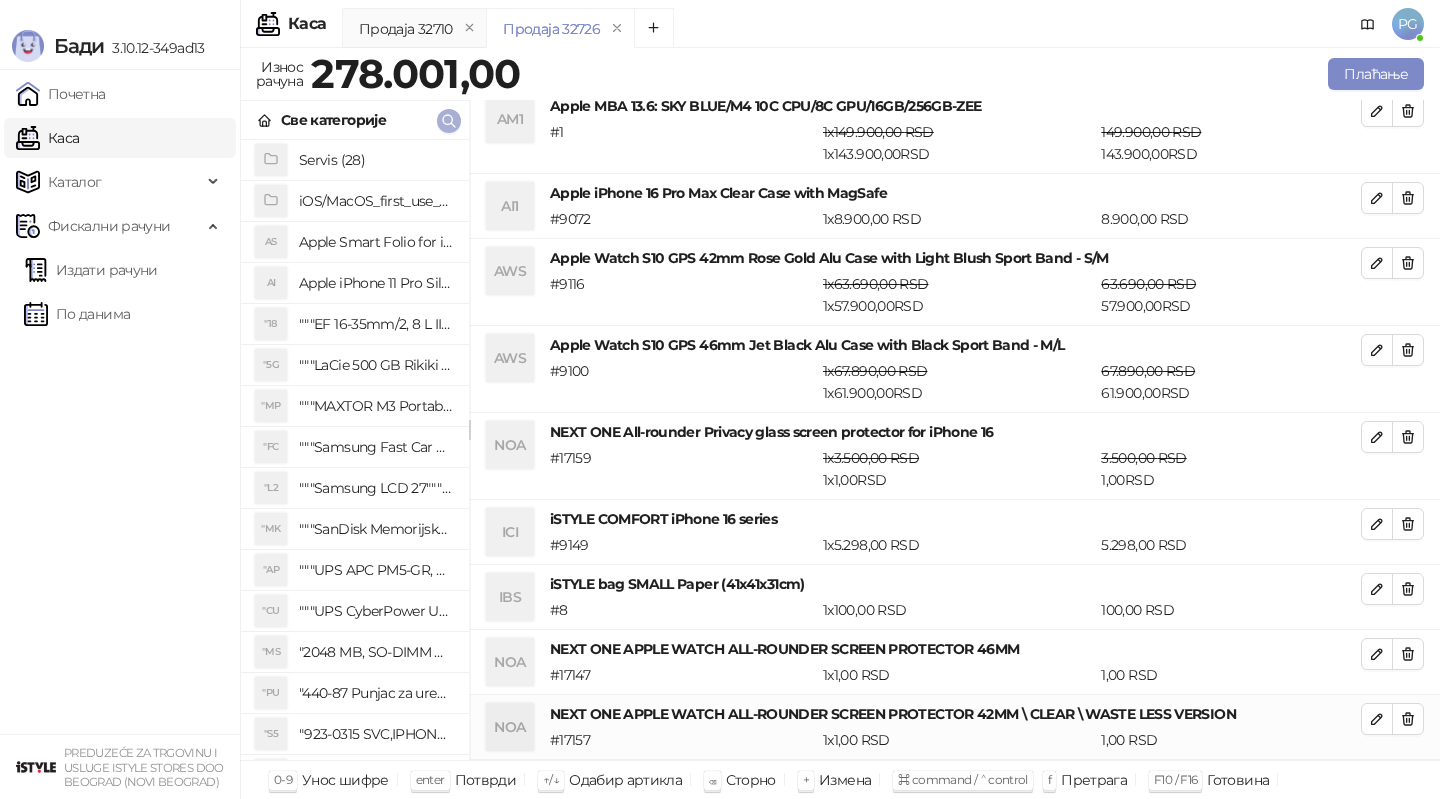 click 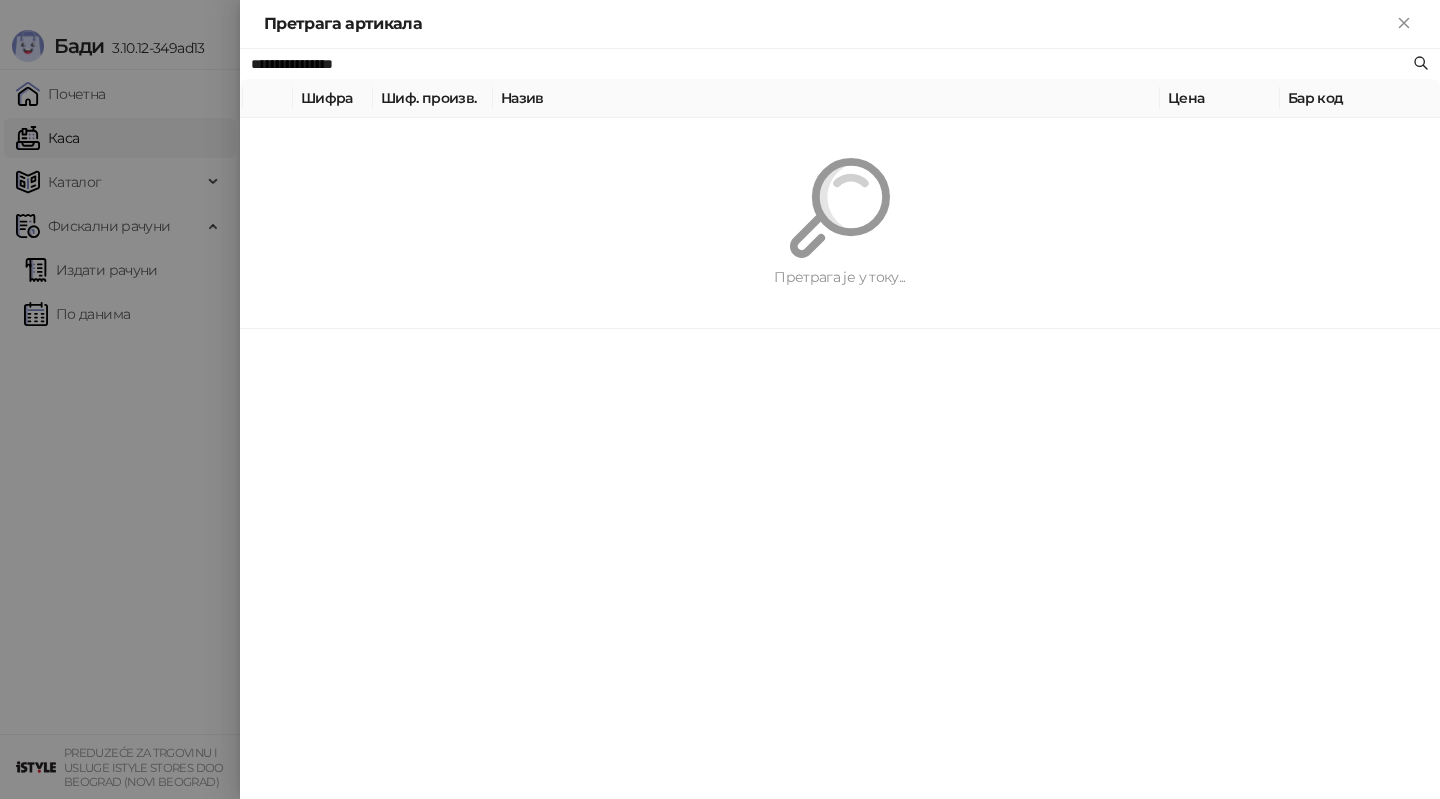 paste on "**********" 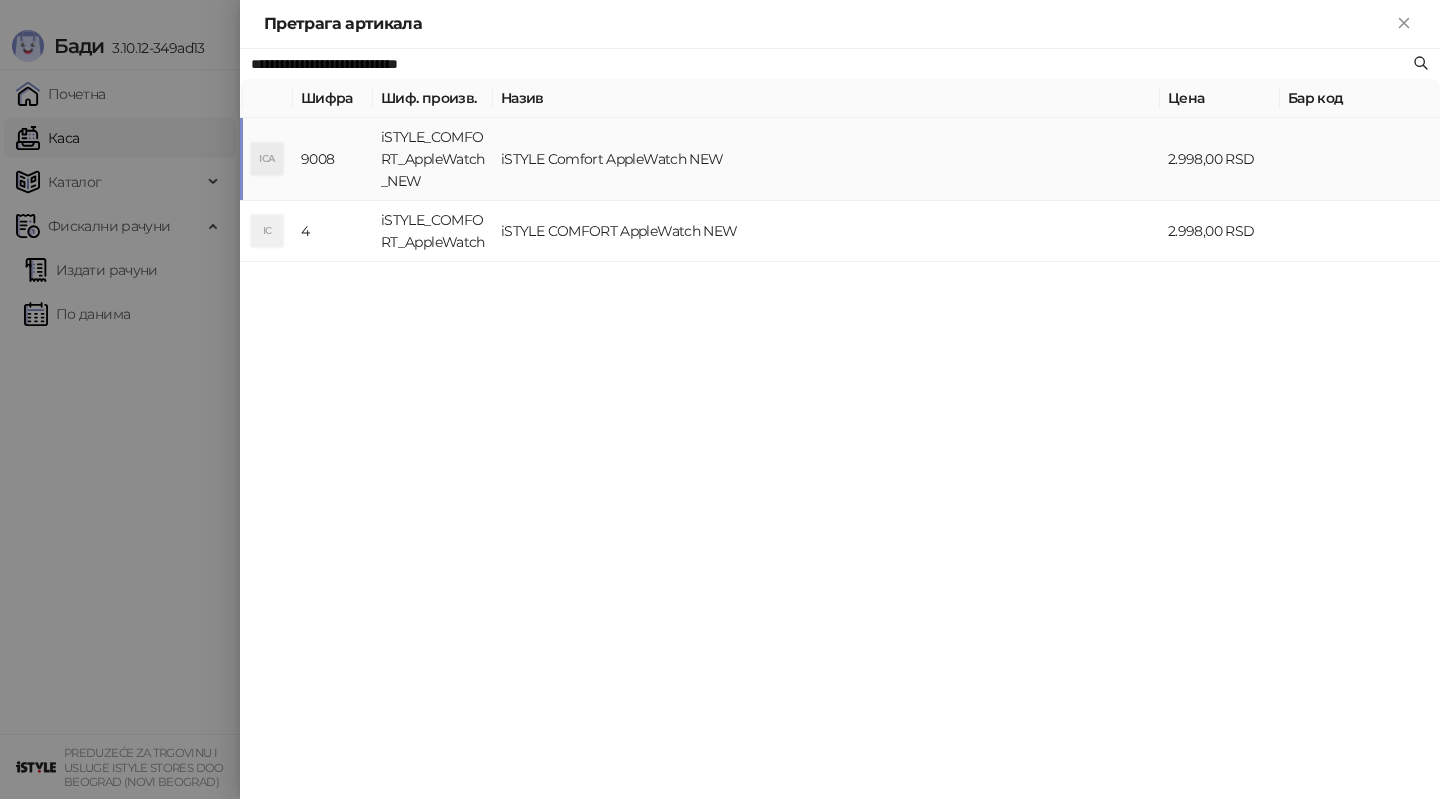 type on "**********" 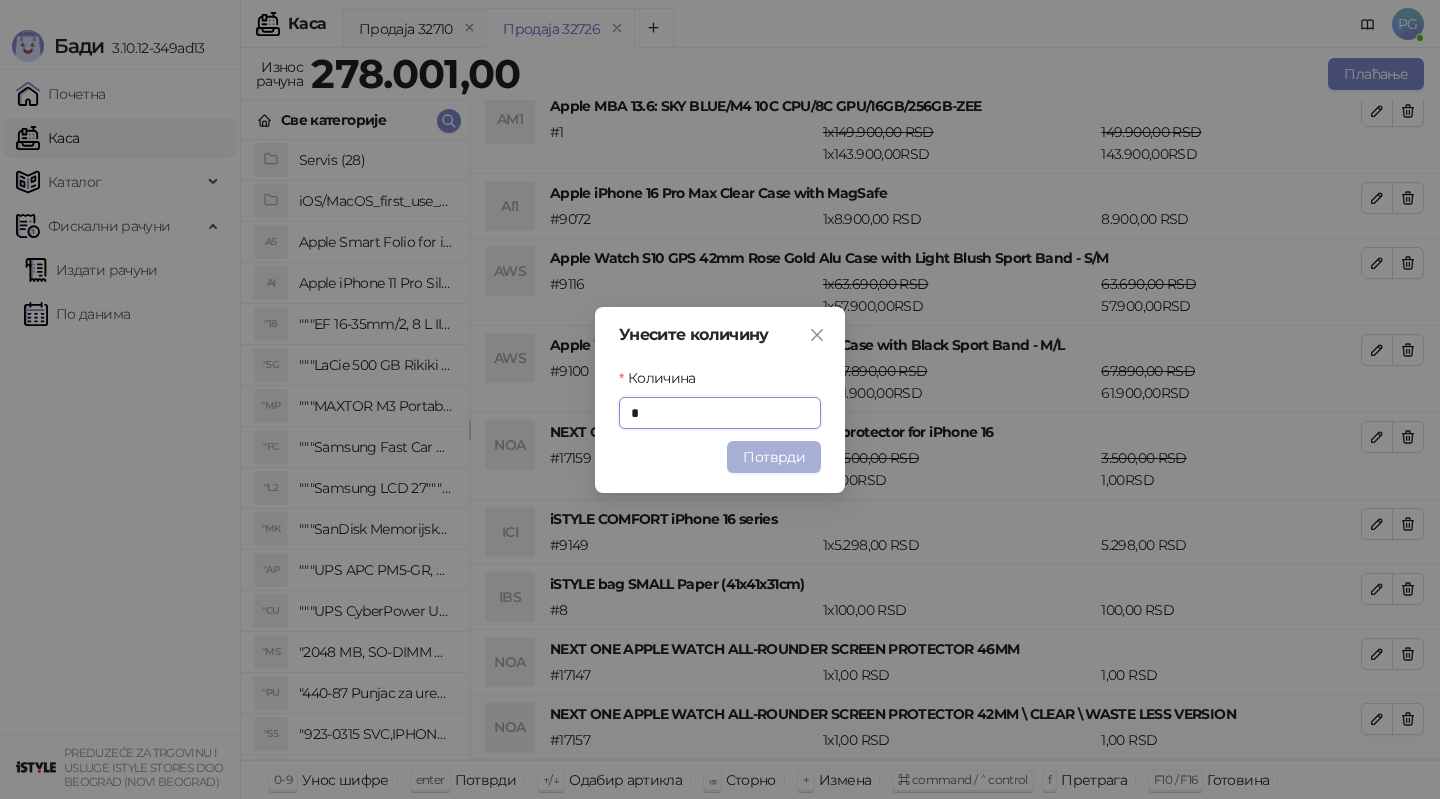 type on "*" 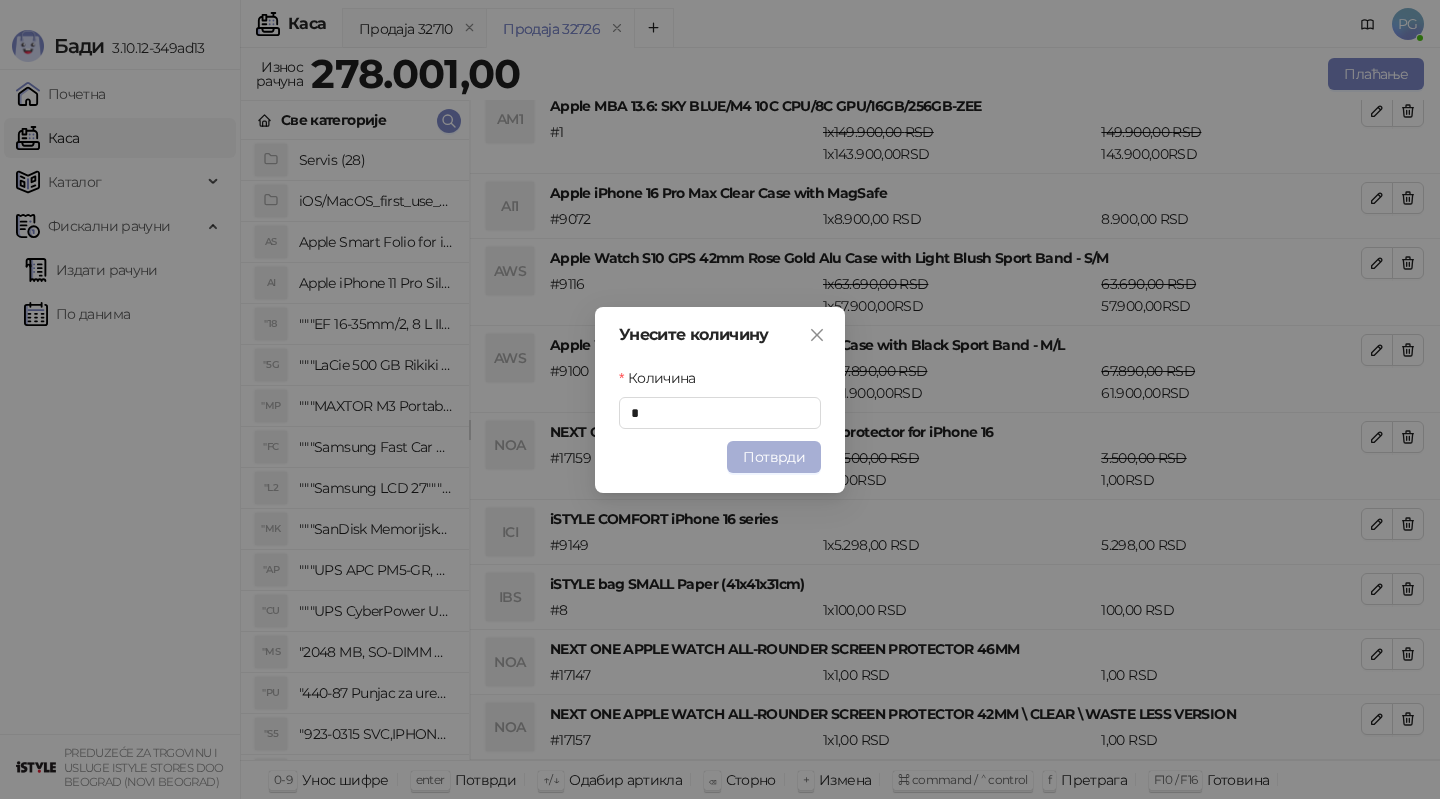click on "Потврди" at bounding box center (774, 457) 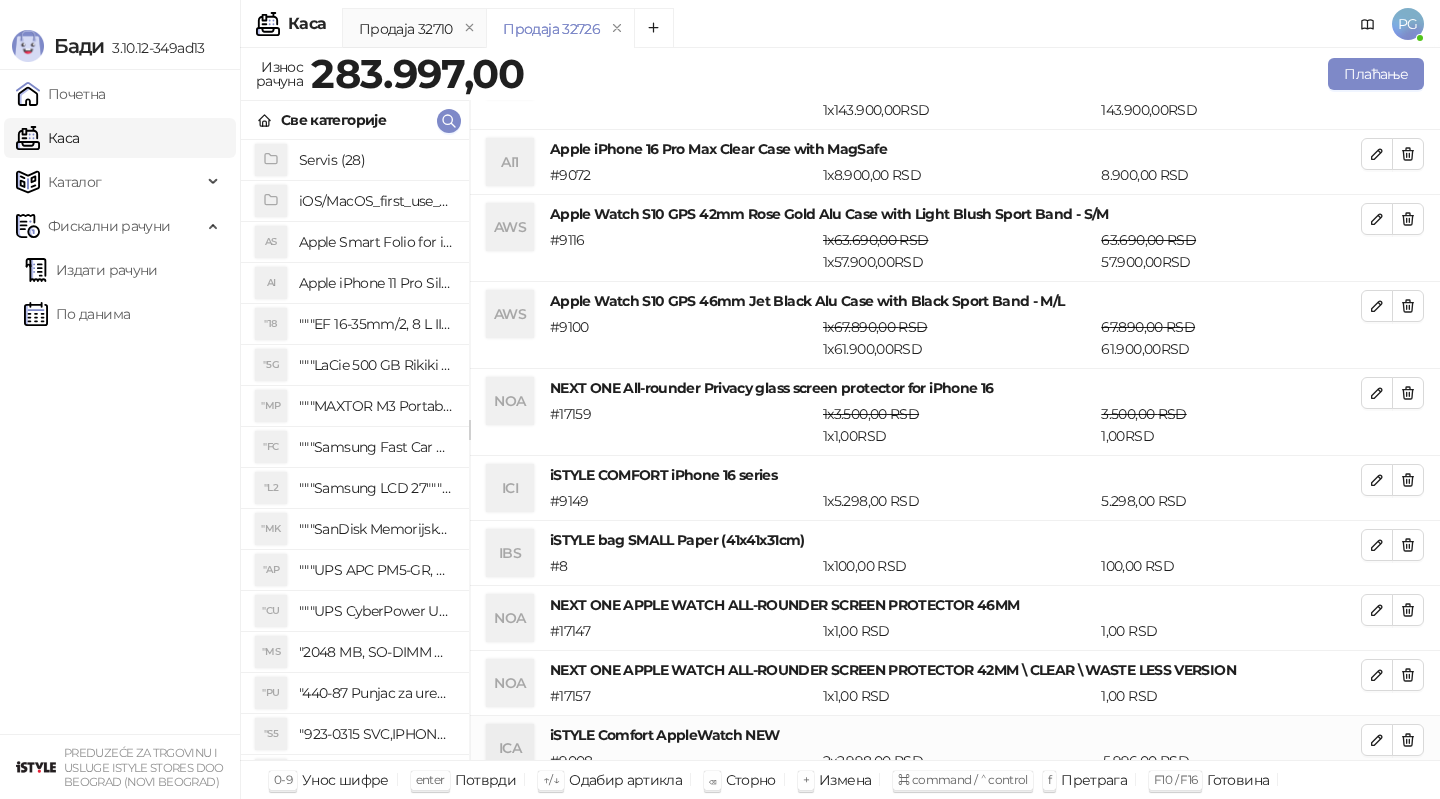 scroll, scrollTop: 78, scrollLeft: 0, axis: vertical 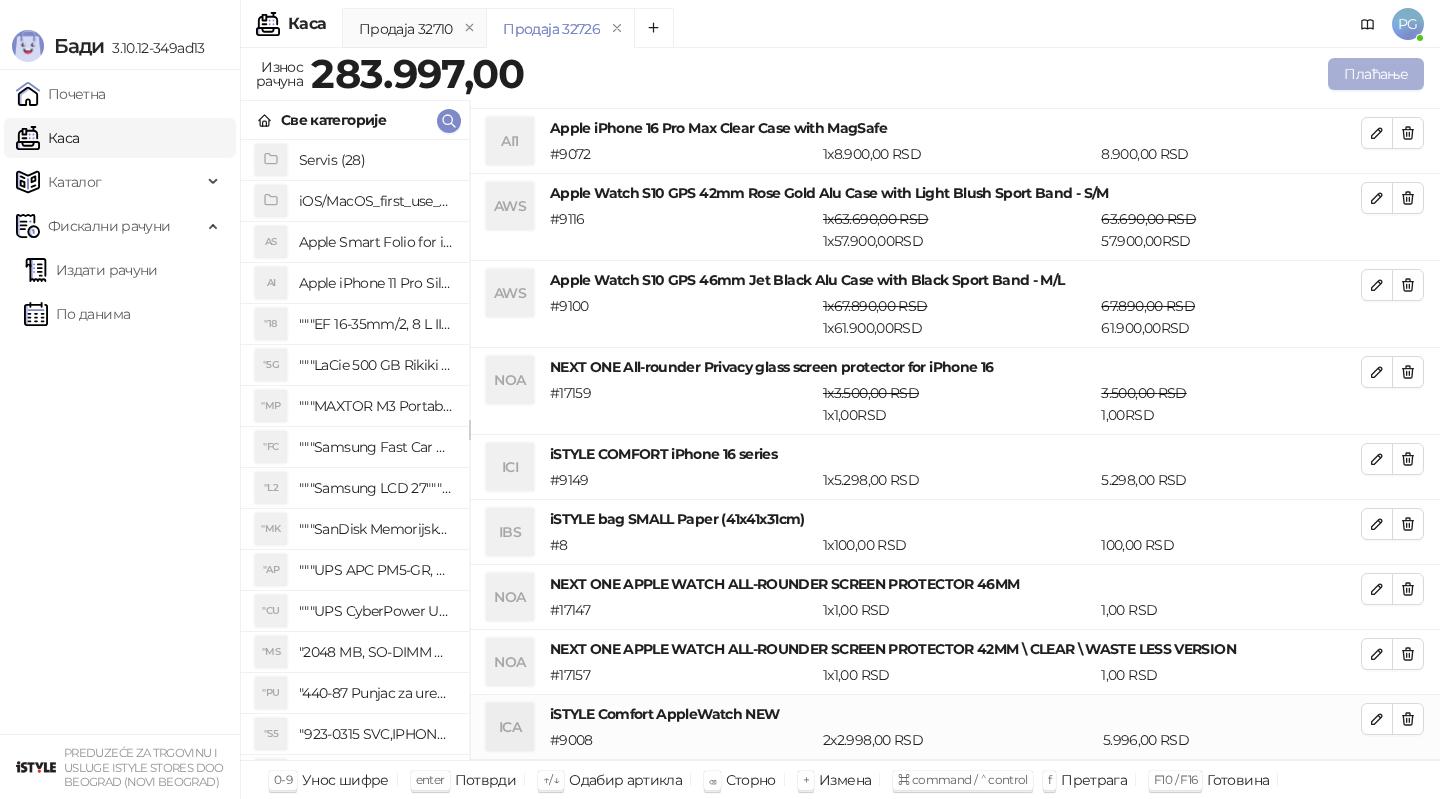 click on "Плаћање" at bounding box center [1376, 74] 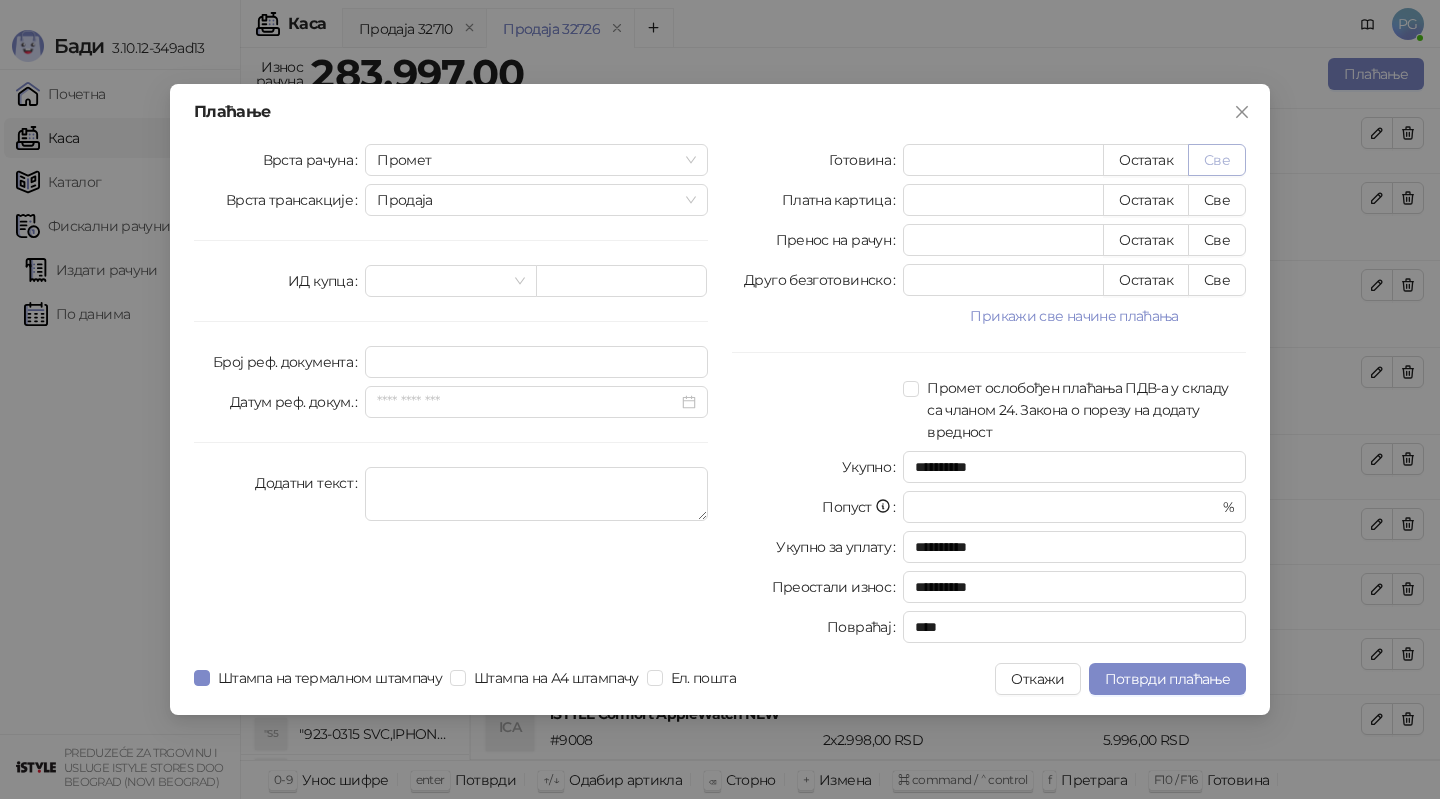 click on "Све" at bounding box center (1217, 160) 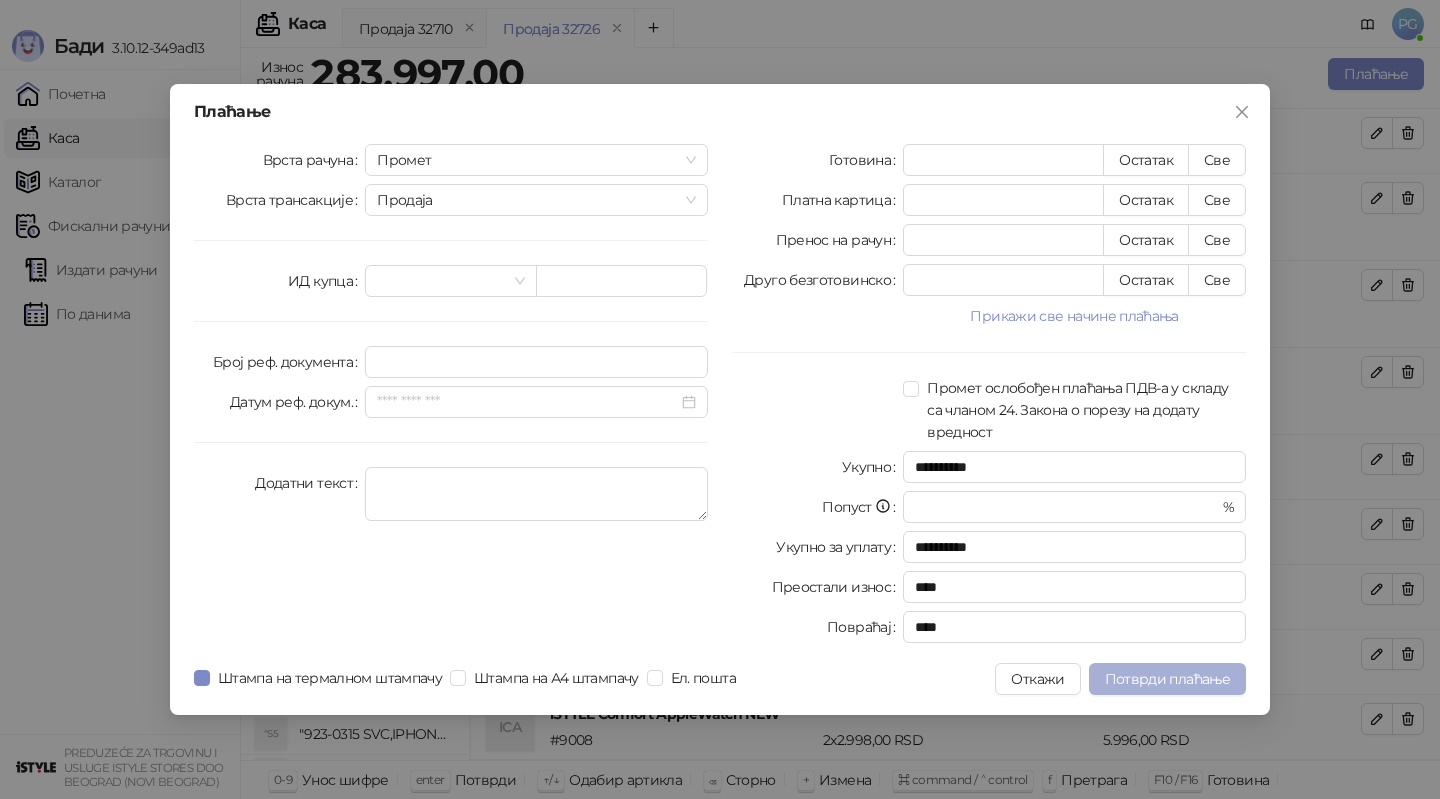 click on "Потврди плаћање" at bounding box center [1167, 679] 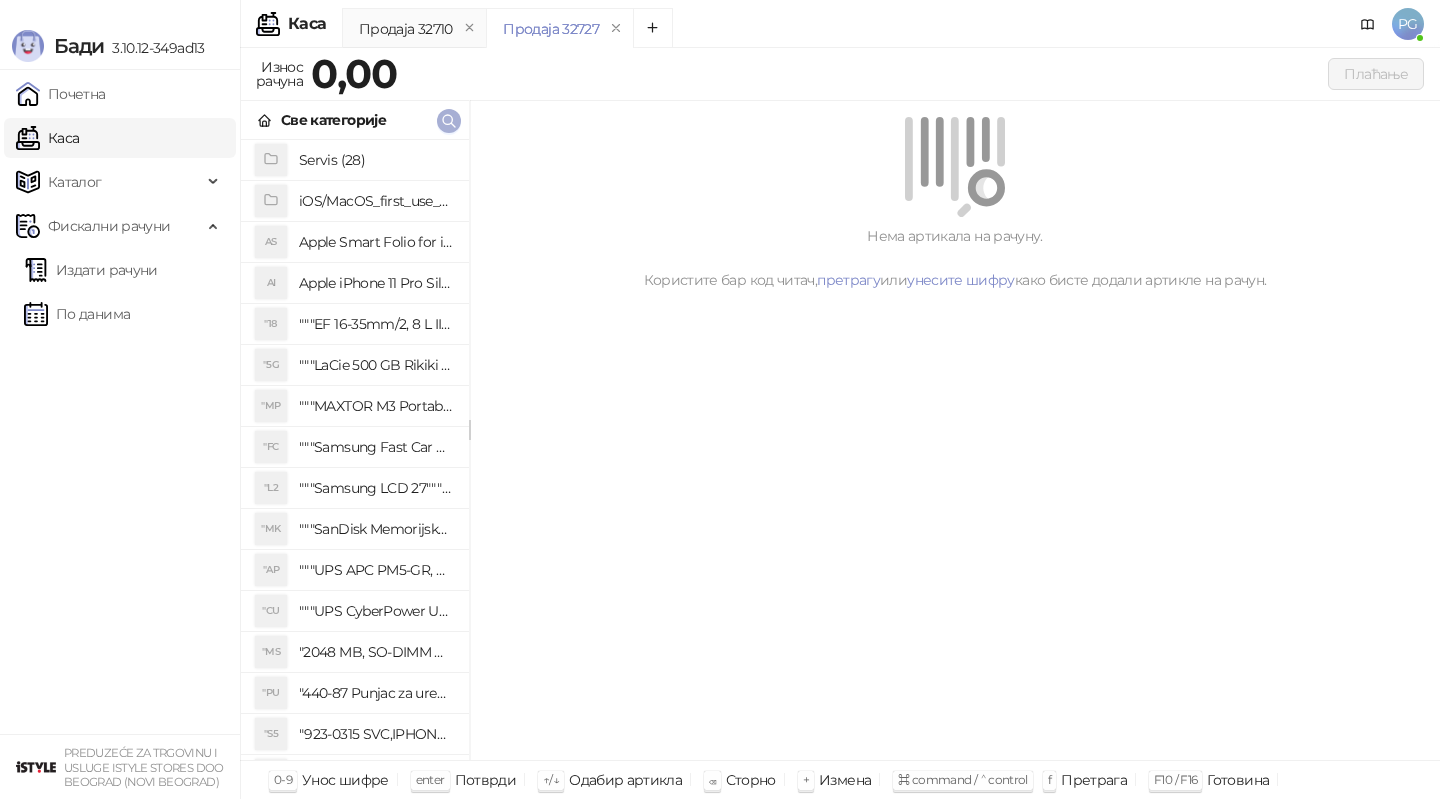 click at bounding box center (449, 121) 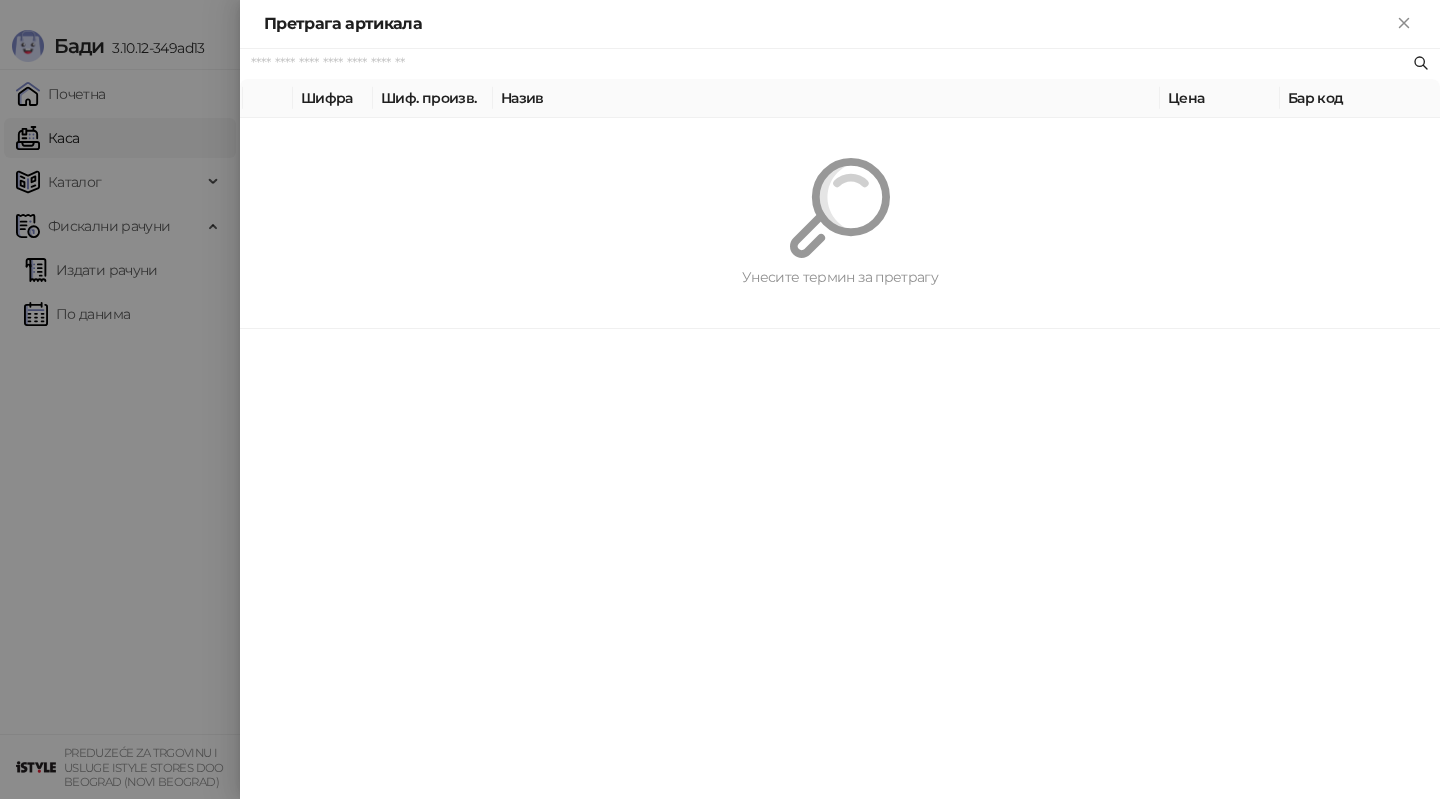 paste on "*********" 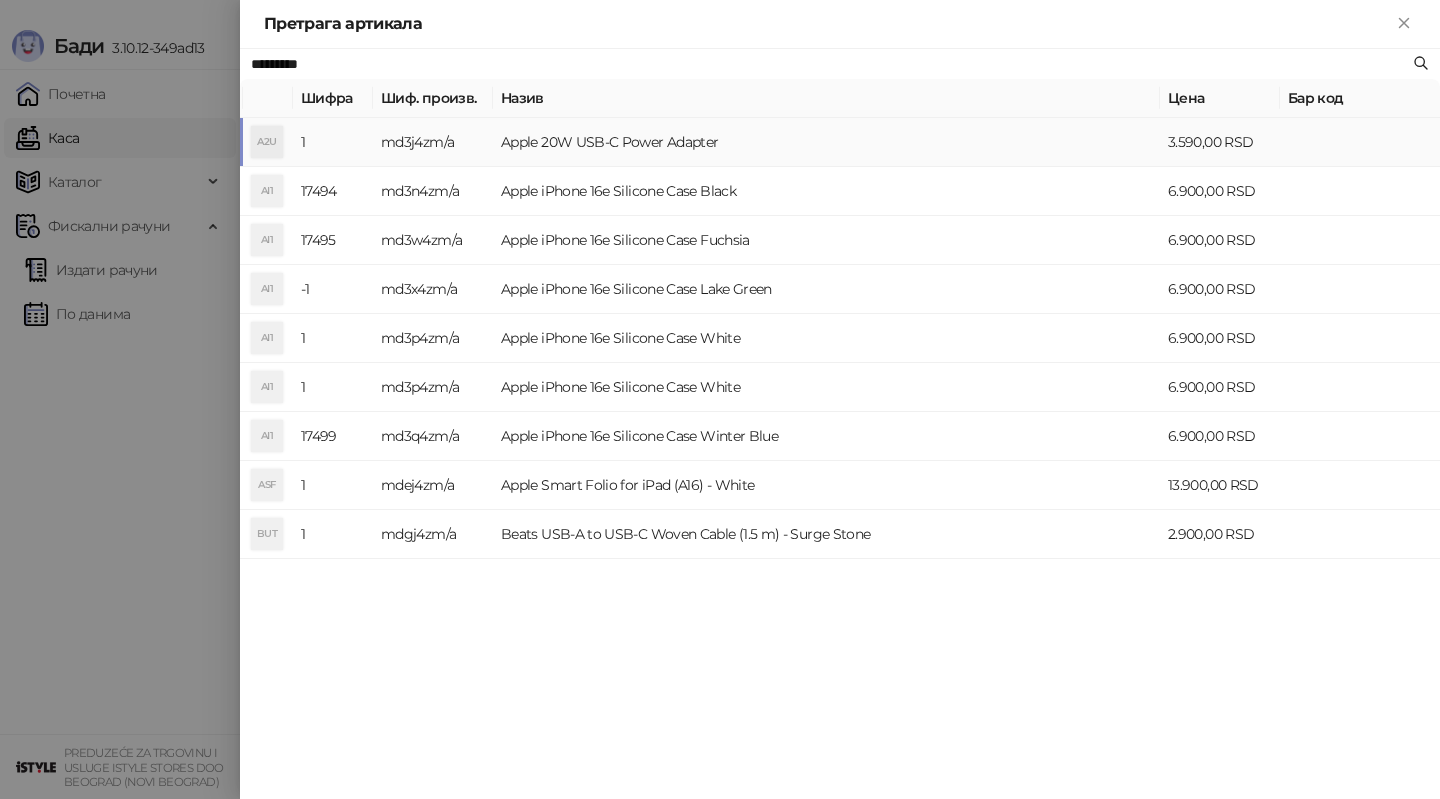 type on "*********" 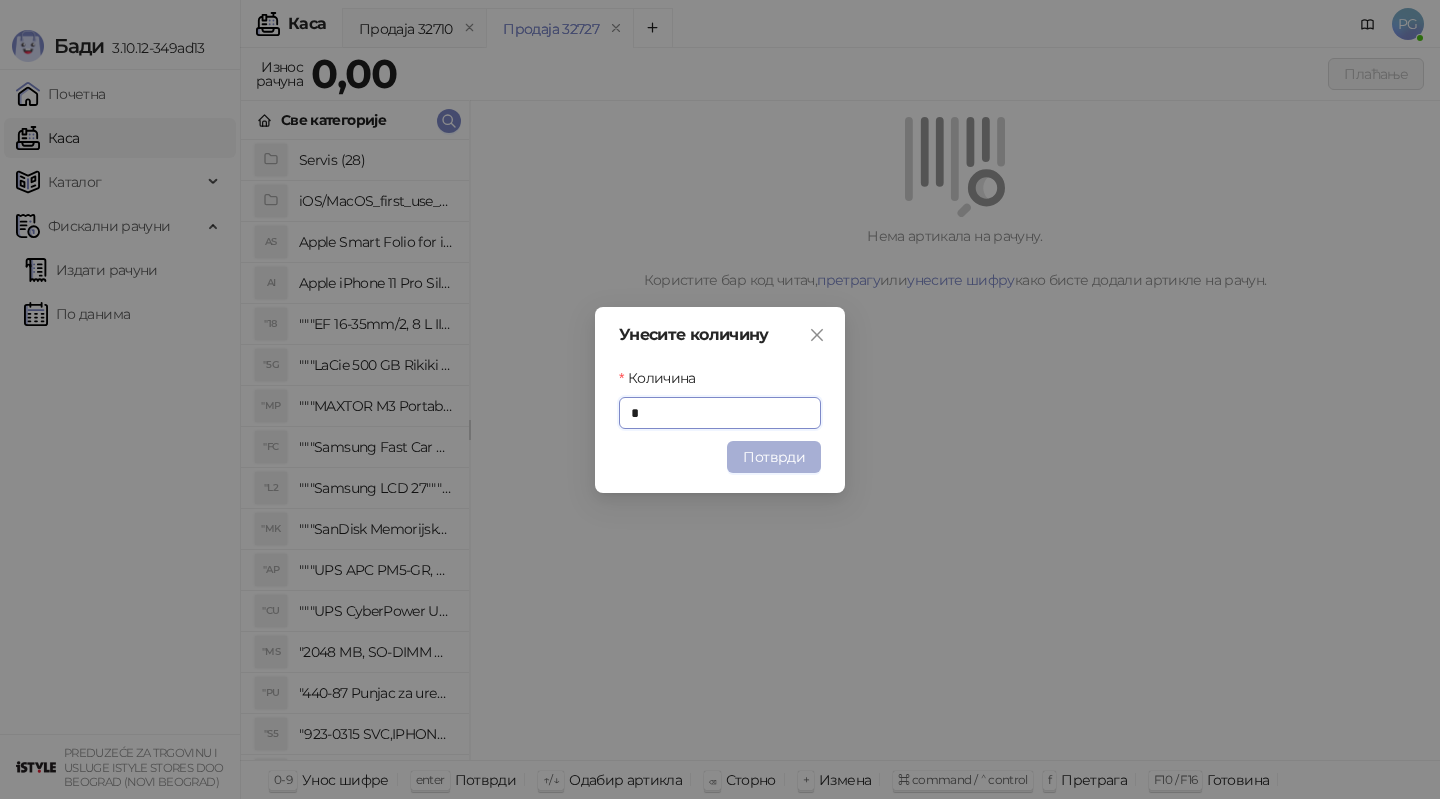 click on "Потврди" at bounding box center [774, 457] 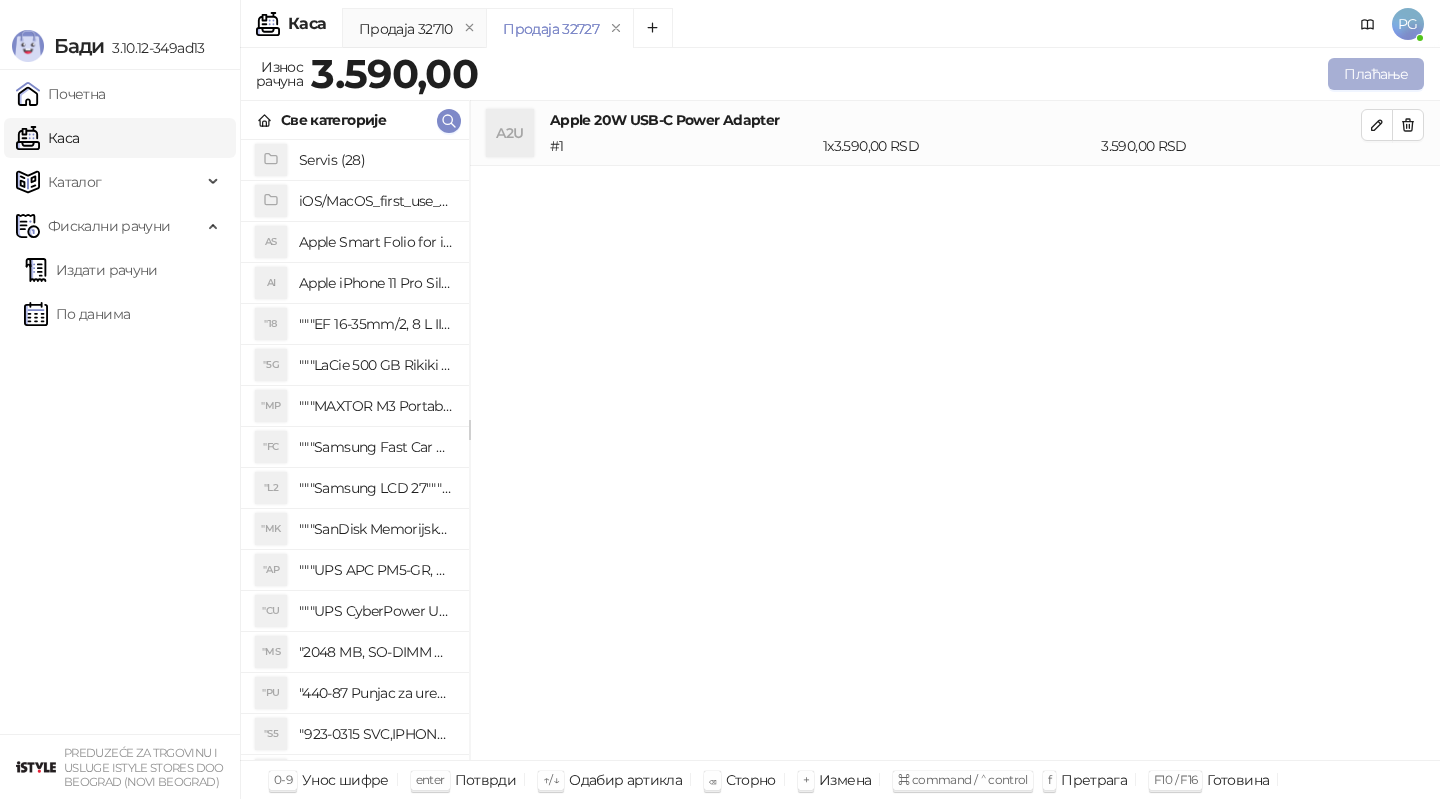 click on "Плаћање" at bounding box center [1376, 74] 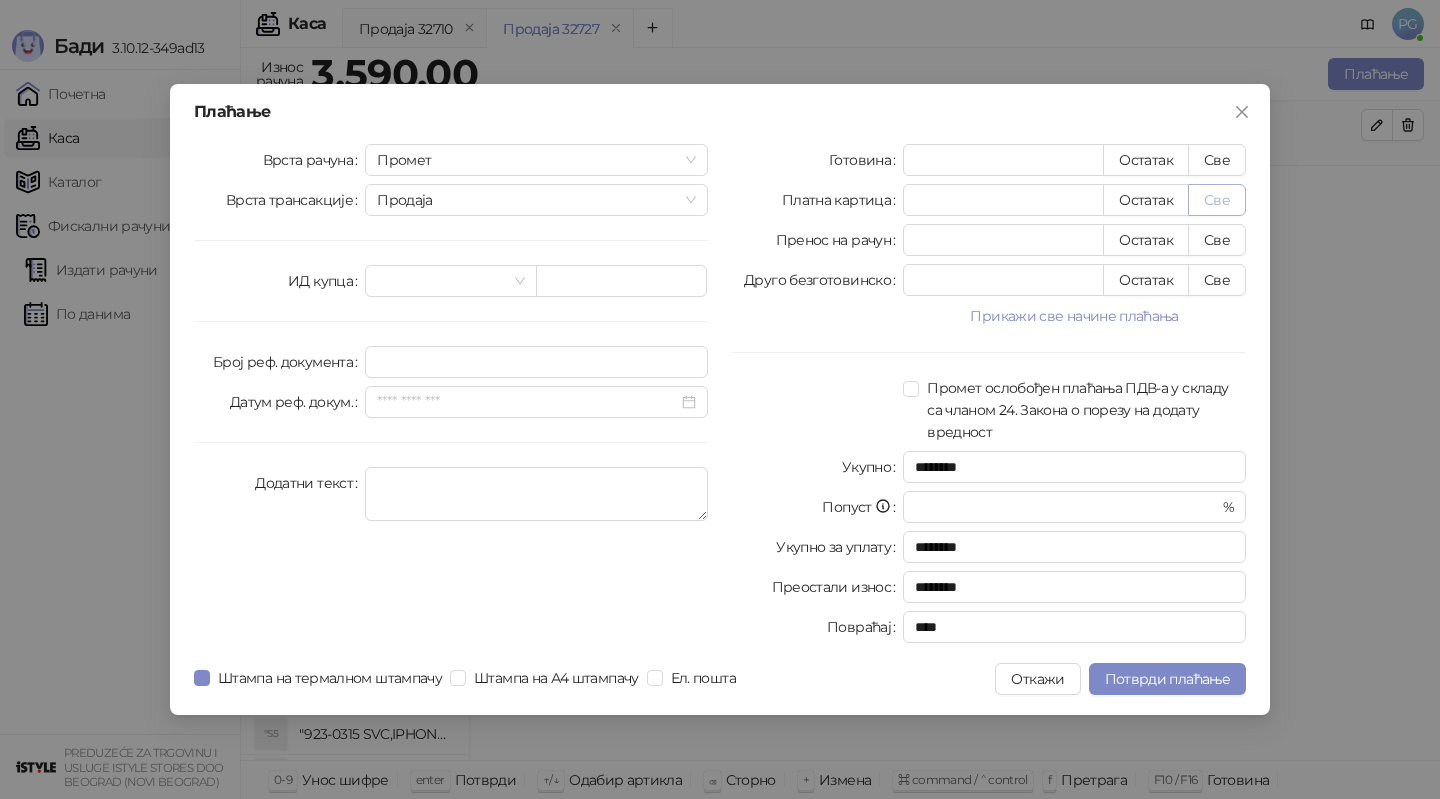 click on "Све" at bounding box center (1217, 200) 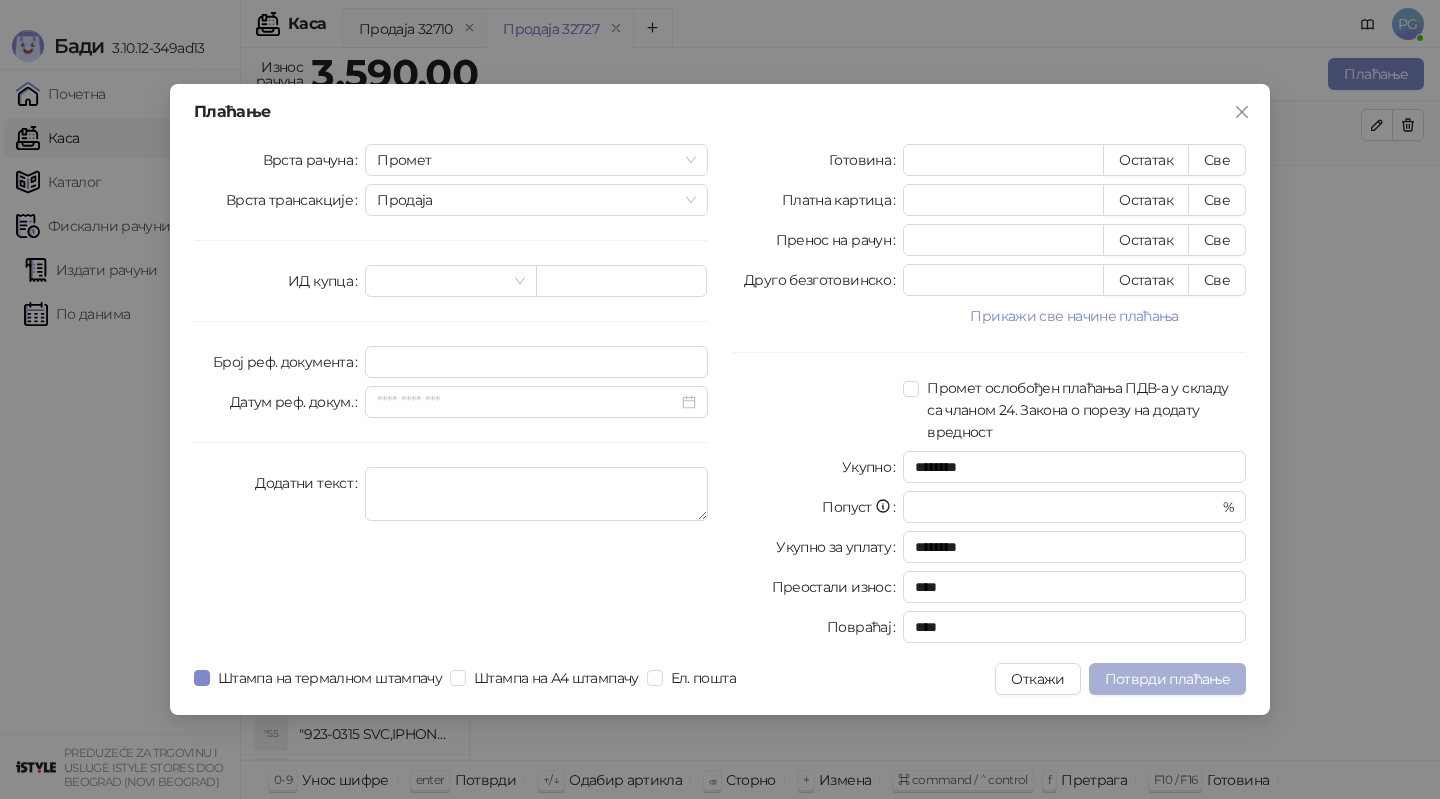click on "Потврди плаћање" at bounding box center (1167, 679) 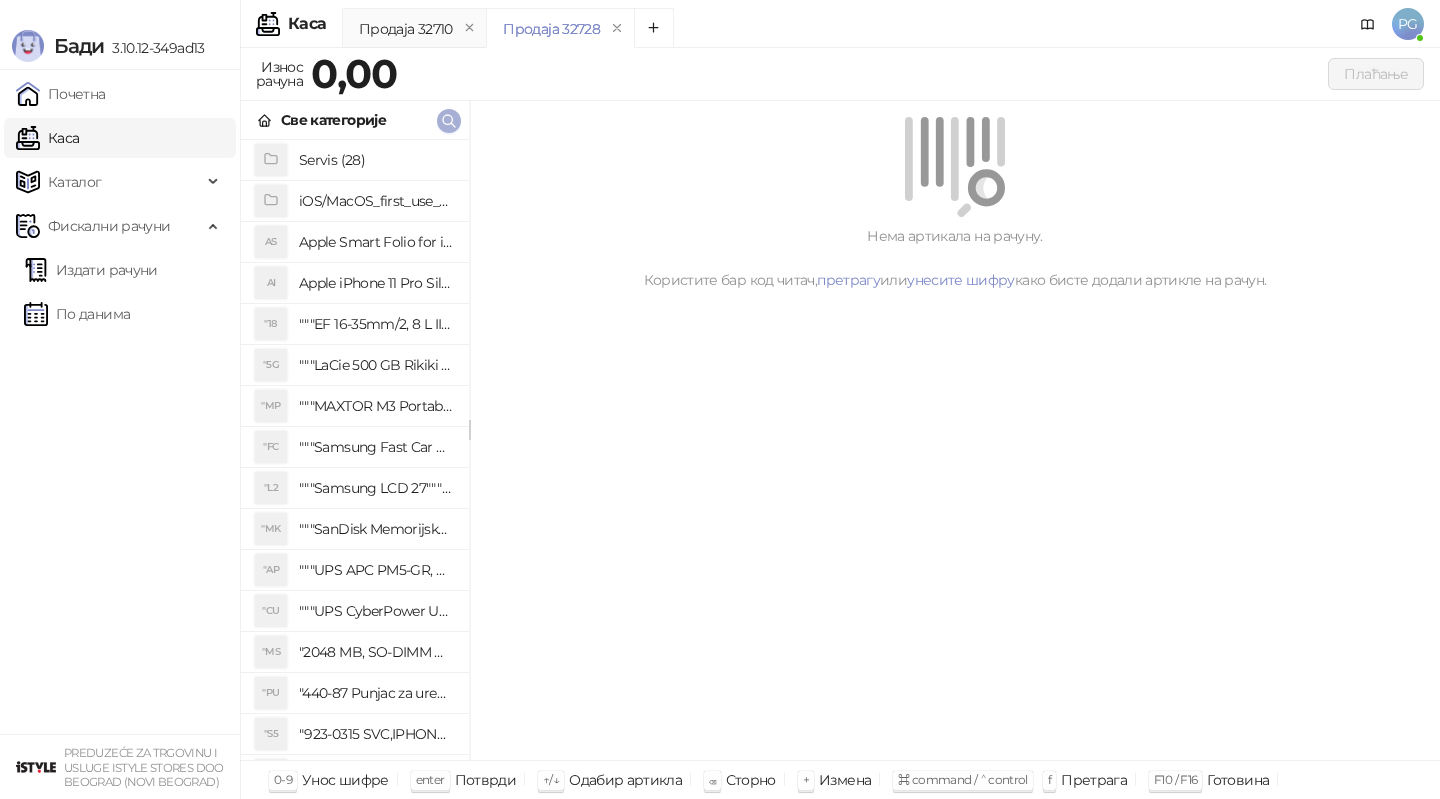 click 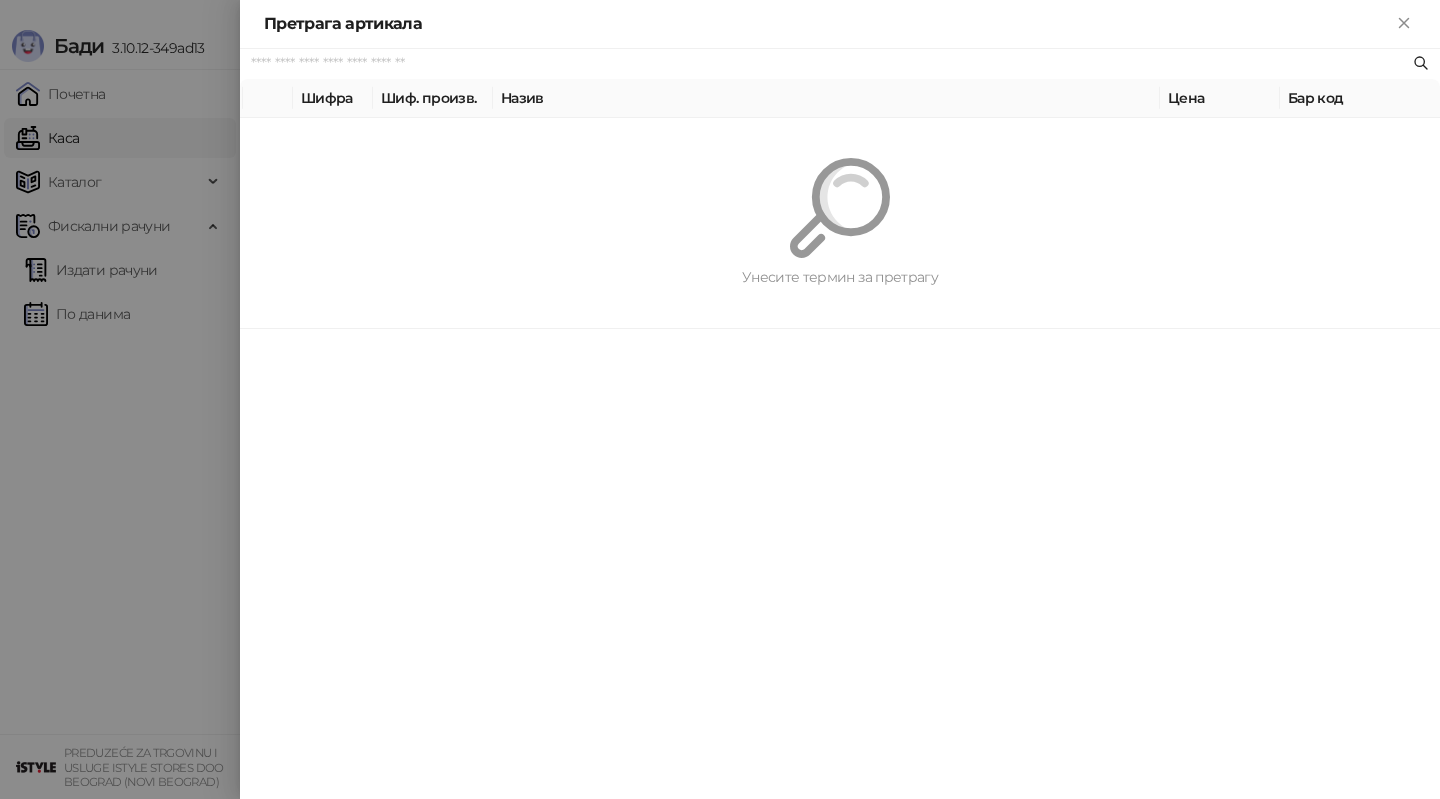 paste on "*********" 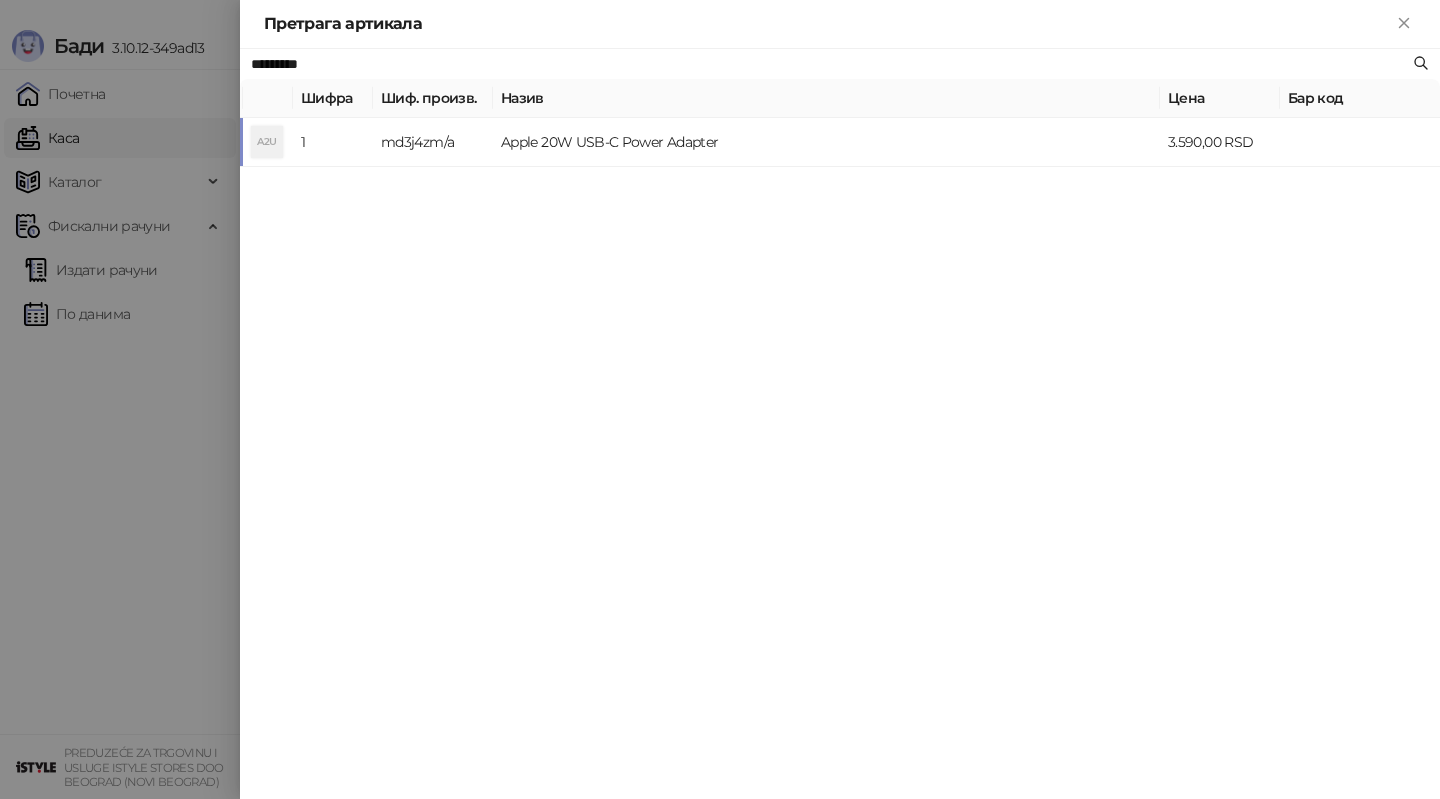 click on "md3j4zm/a" at bounding box center [433, 142] 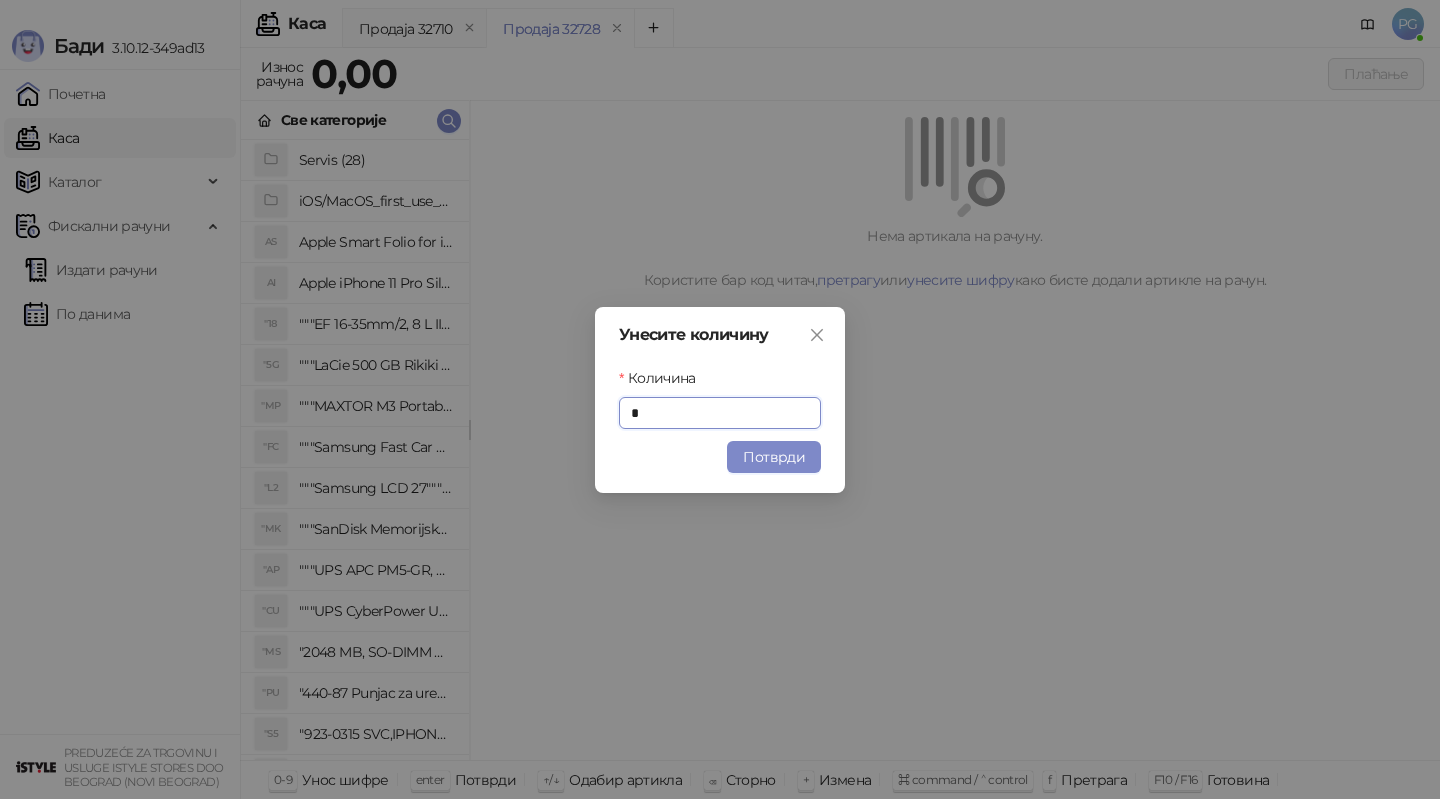 click on "Потврди" at bounding box center [774, 457] 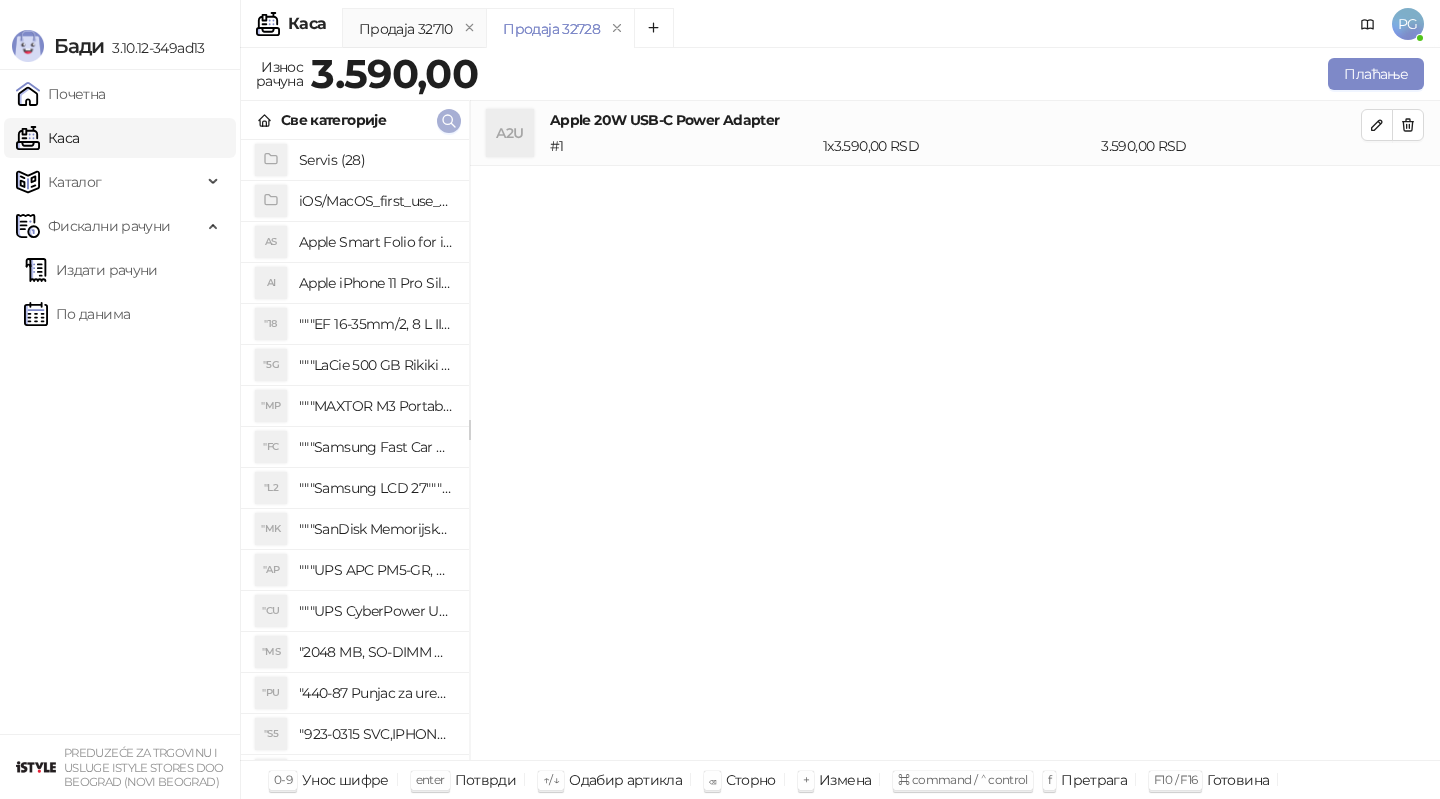 click 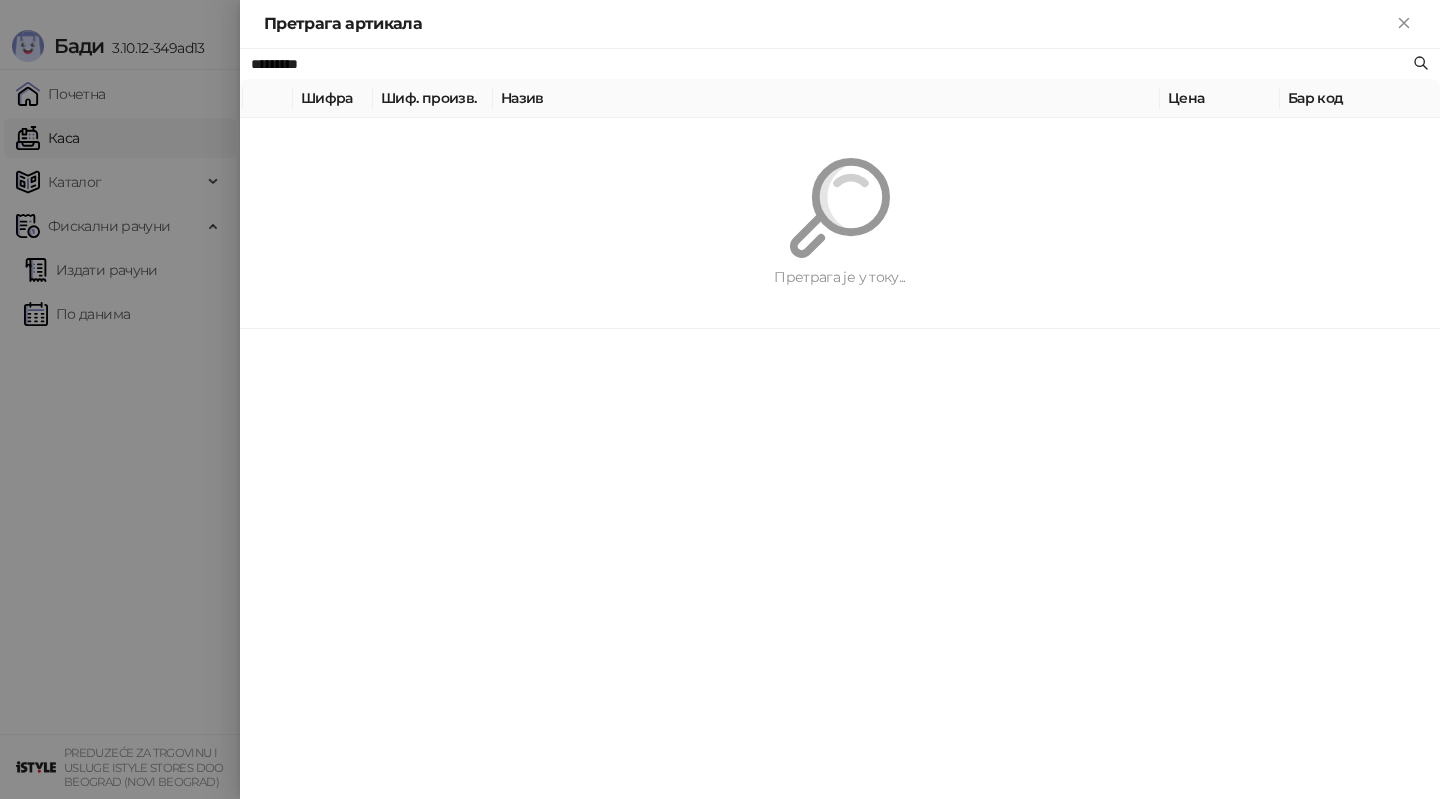 paste 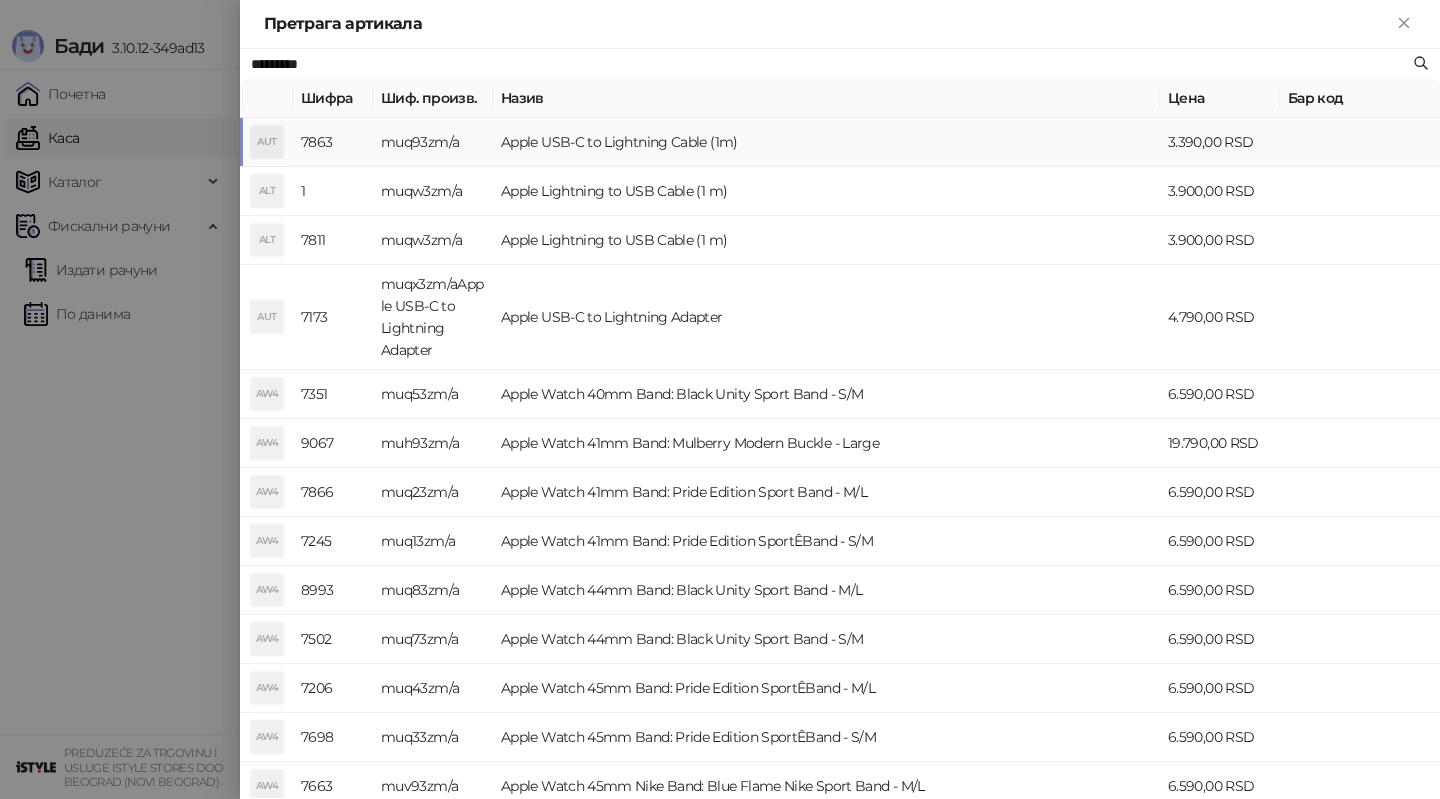 type on "*********" 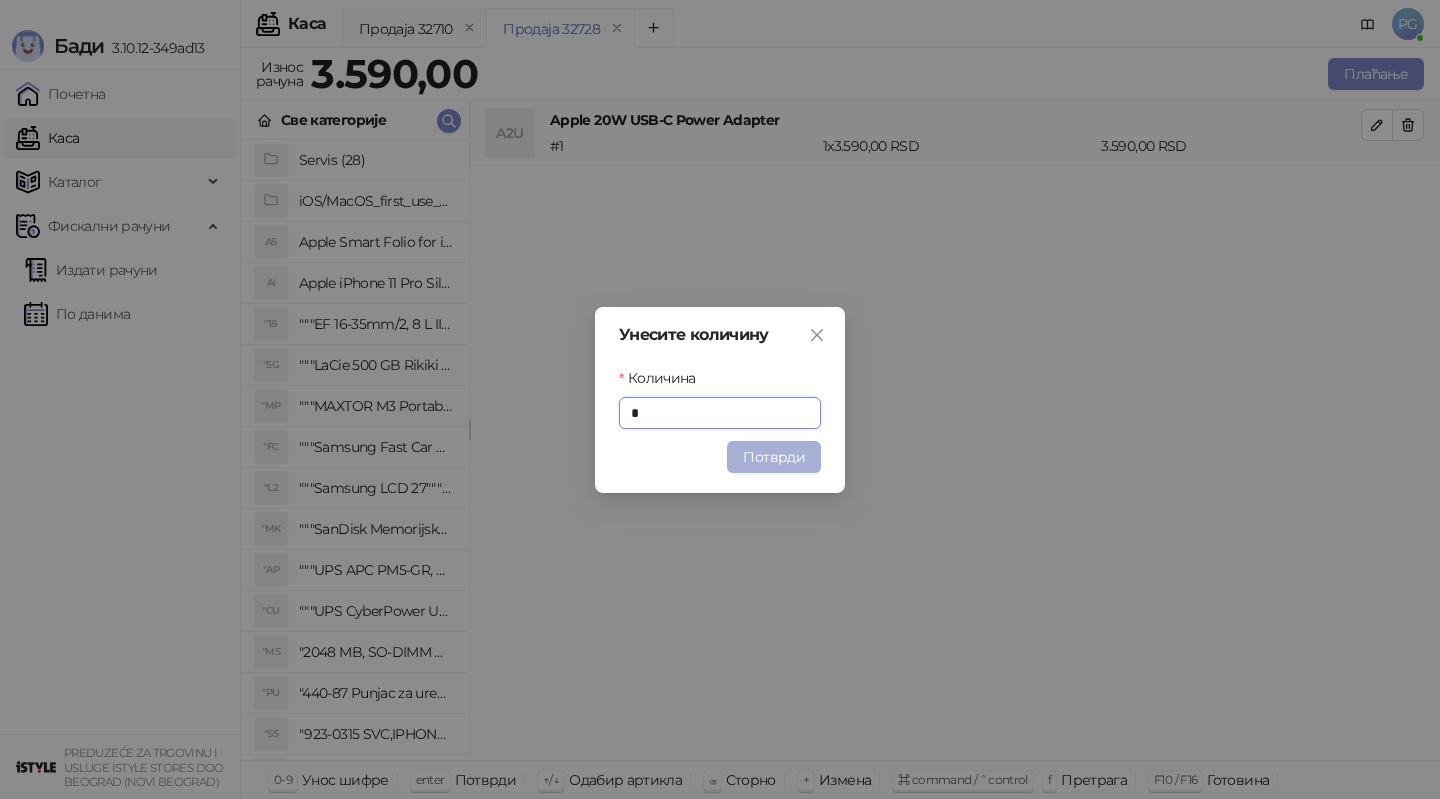 click on "Потврди" at bounding box center [774, 457] 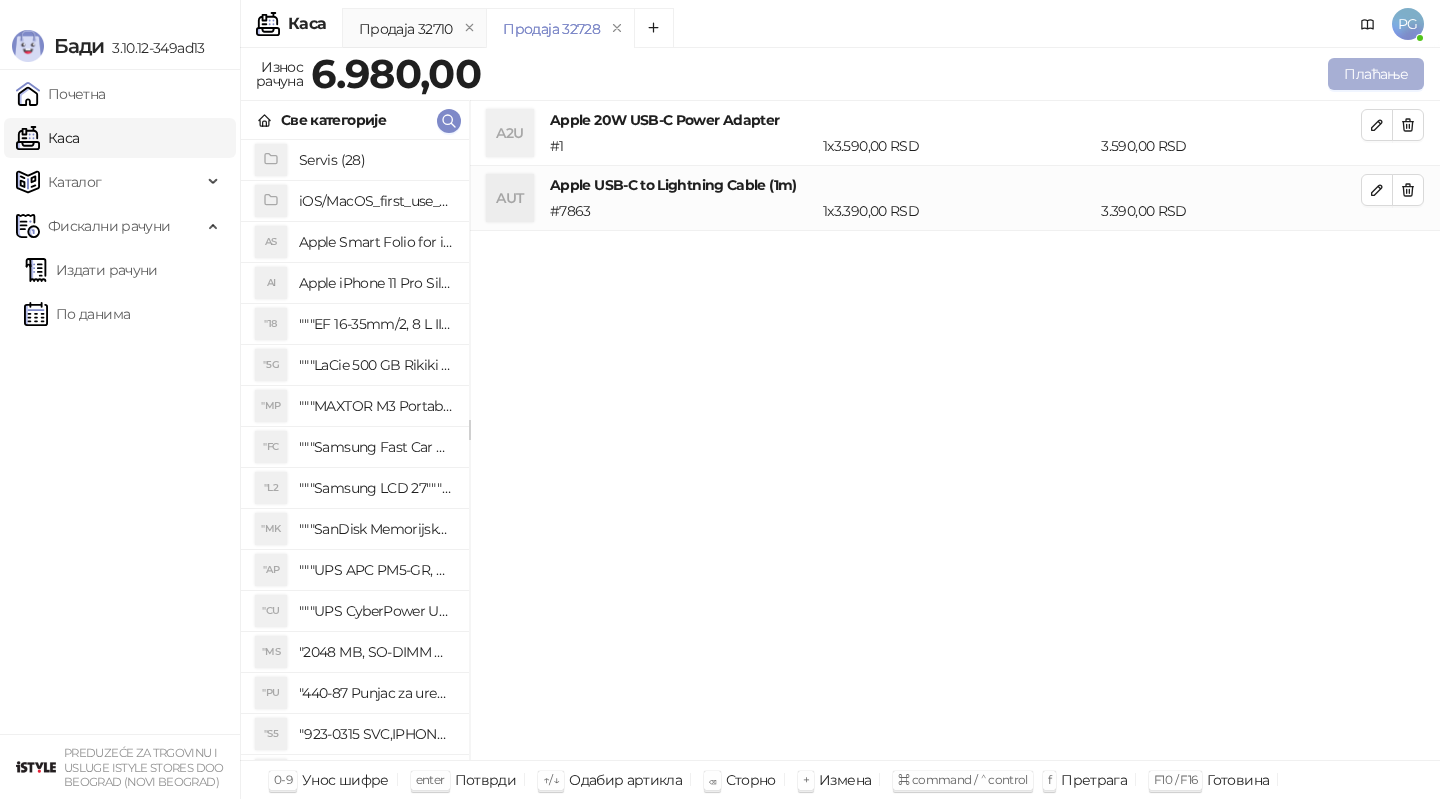 click on "Плаћање" at bounding box center (1376, 74) 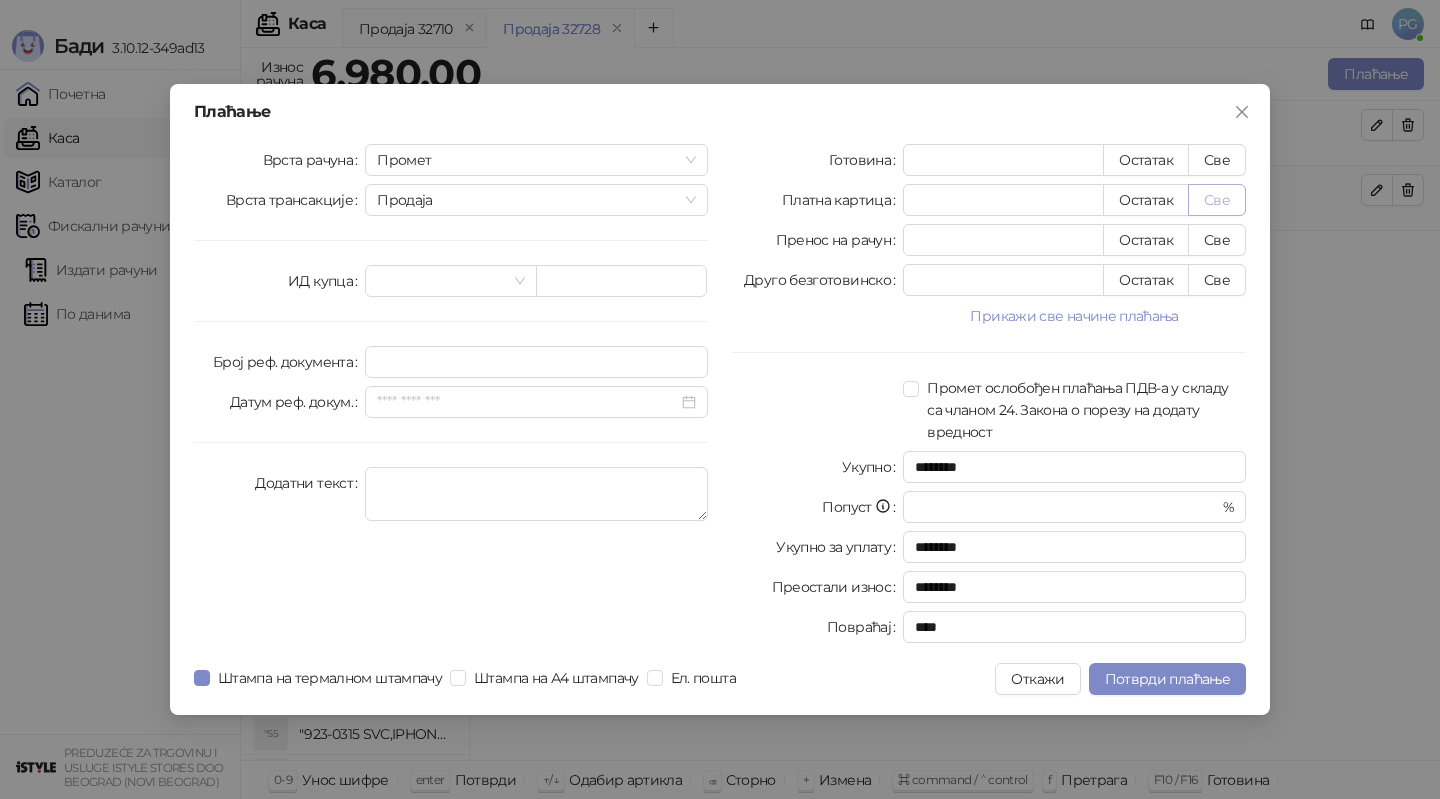 click on "Све" at bounding box center [1217, 200] 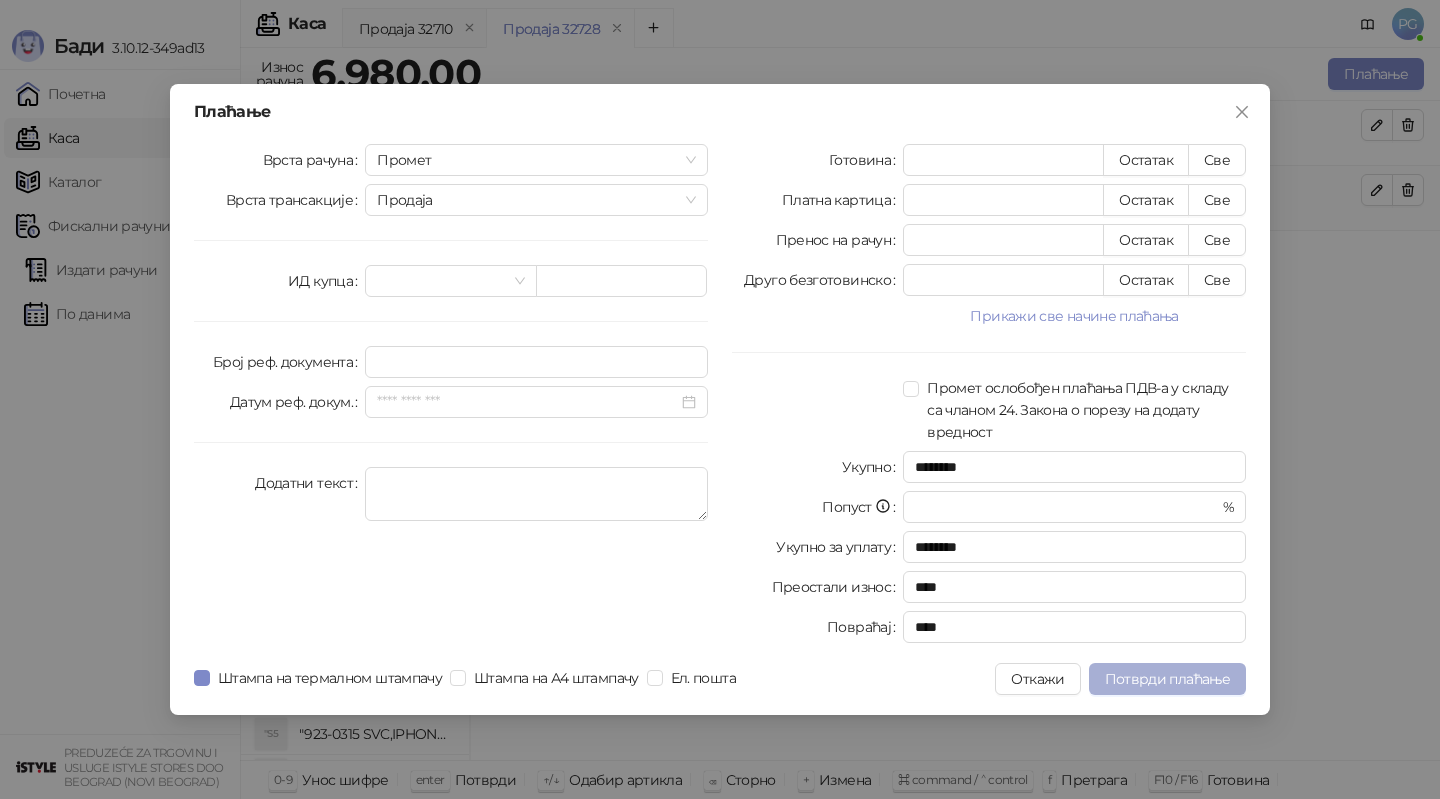 click on "Потврди плаћање" at bounding box center [1167, 679] 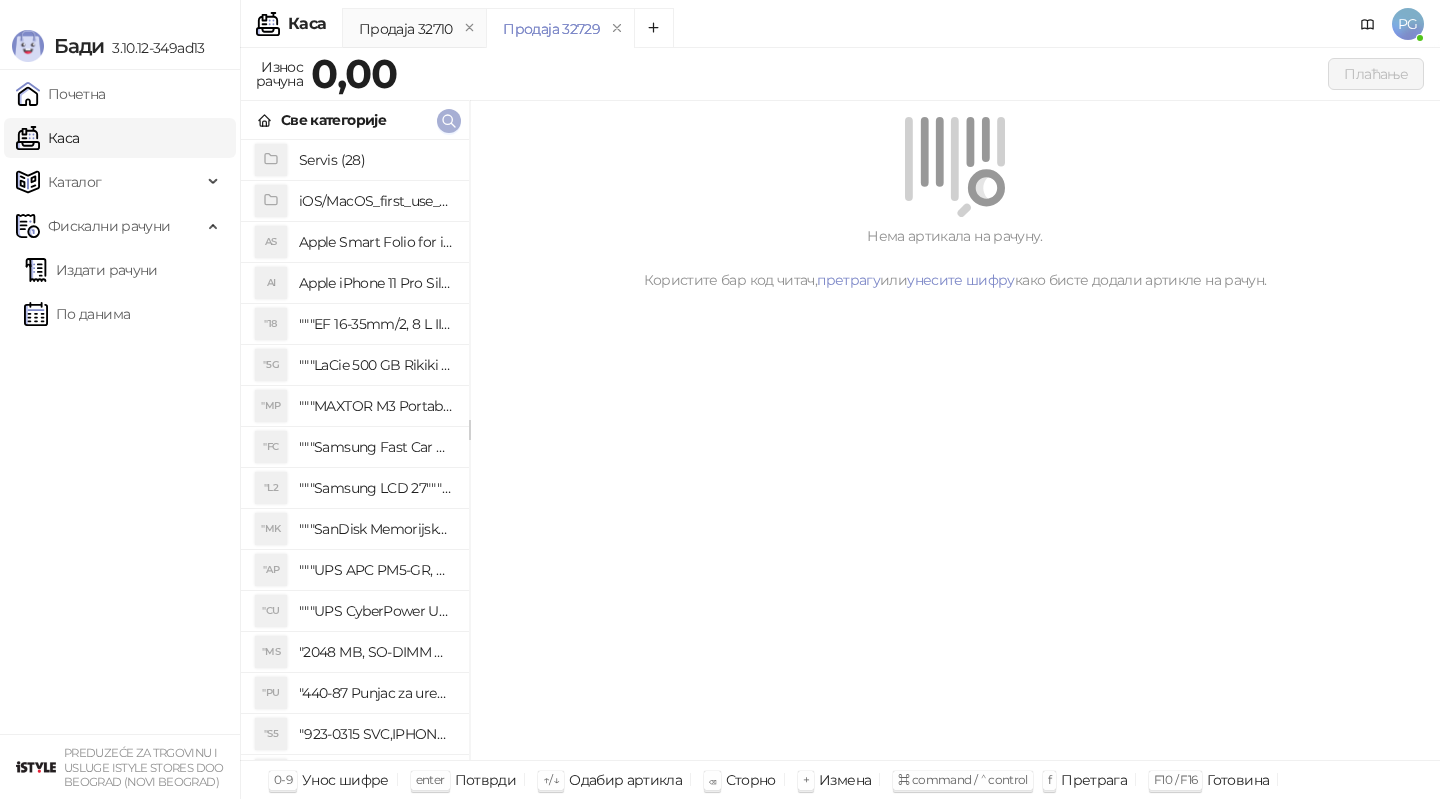 click at bounding box center [449, 120] 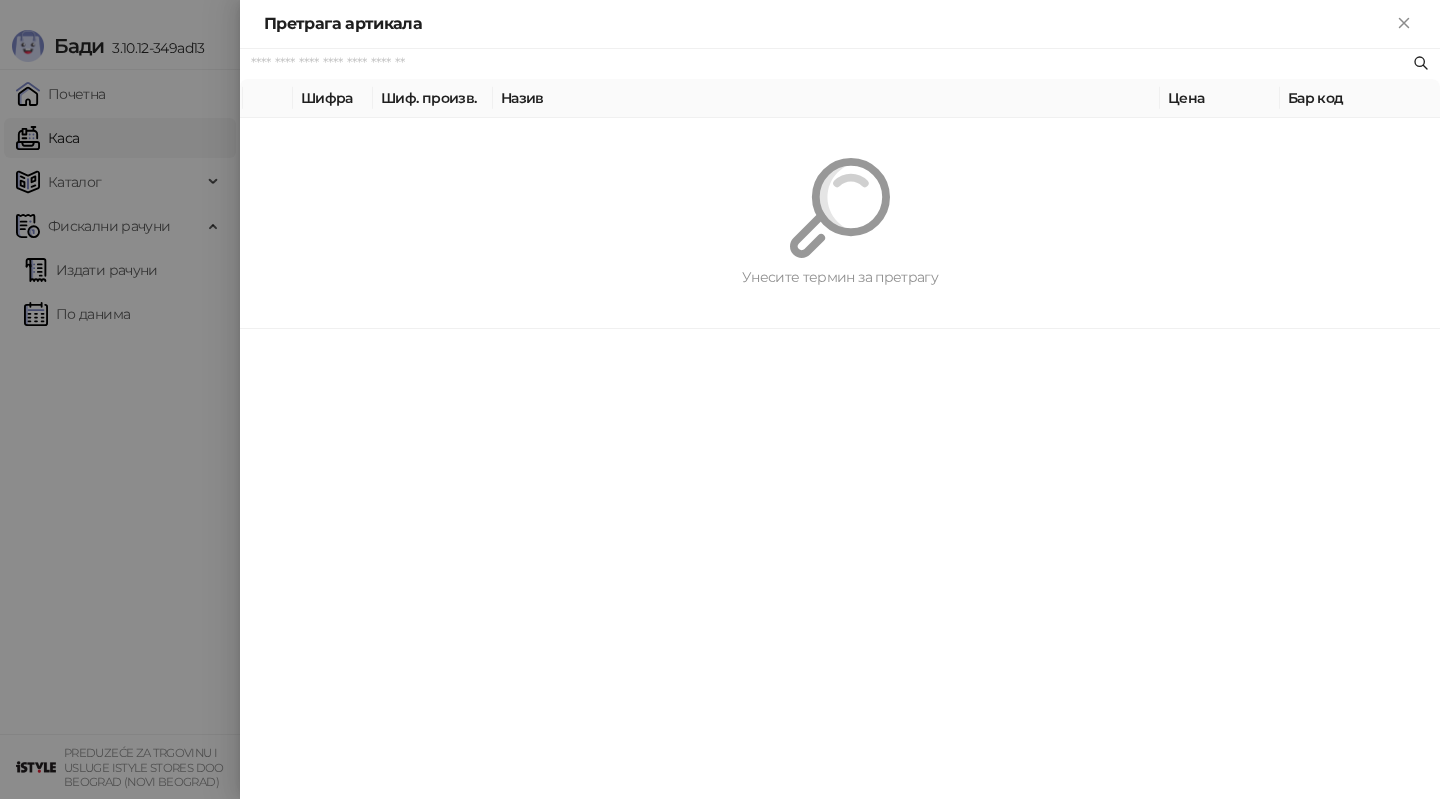 type on "*" 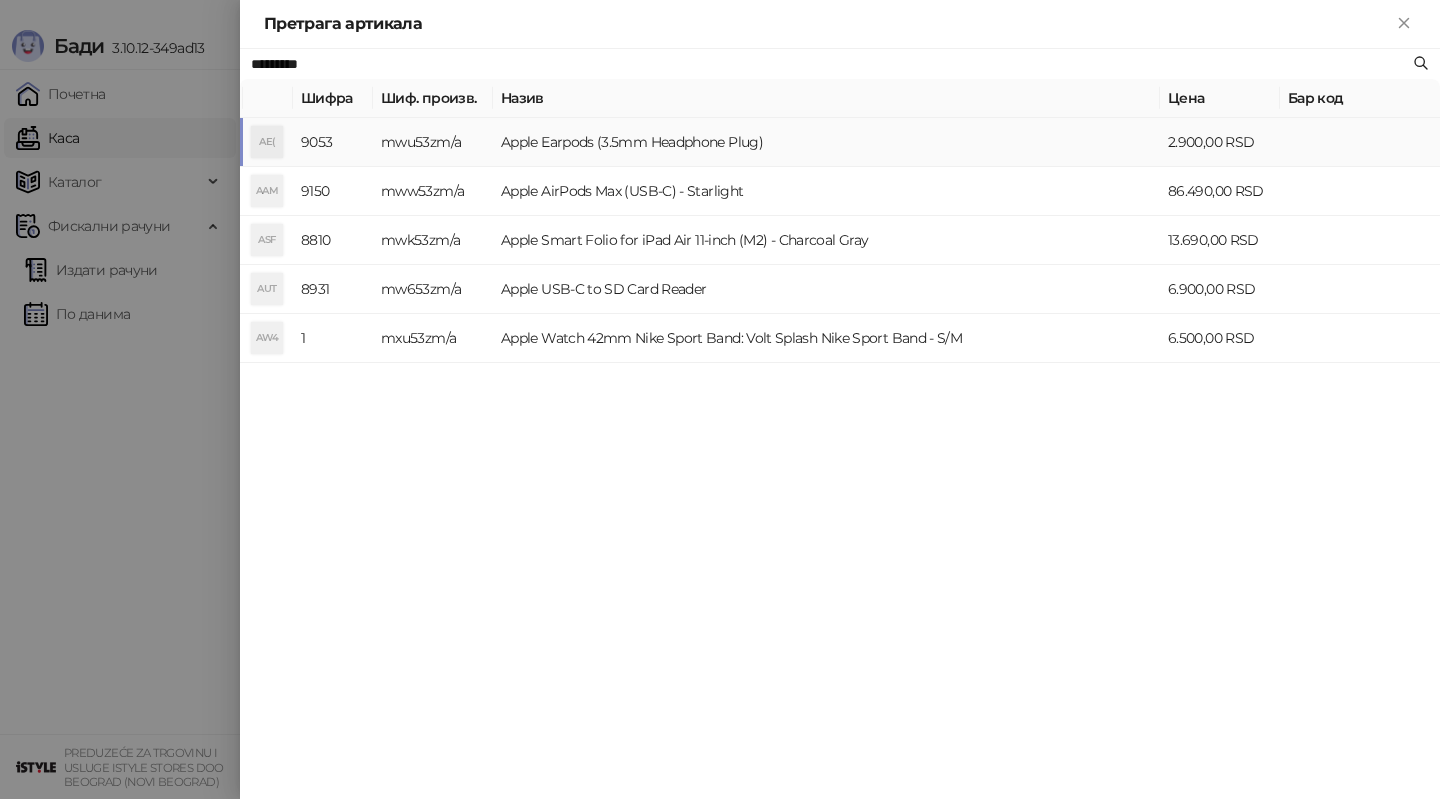 type on "*********" 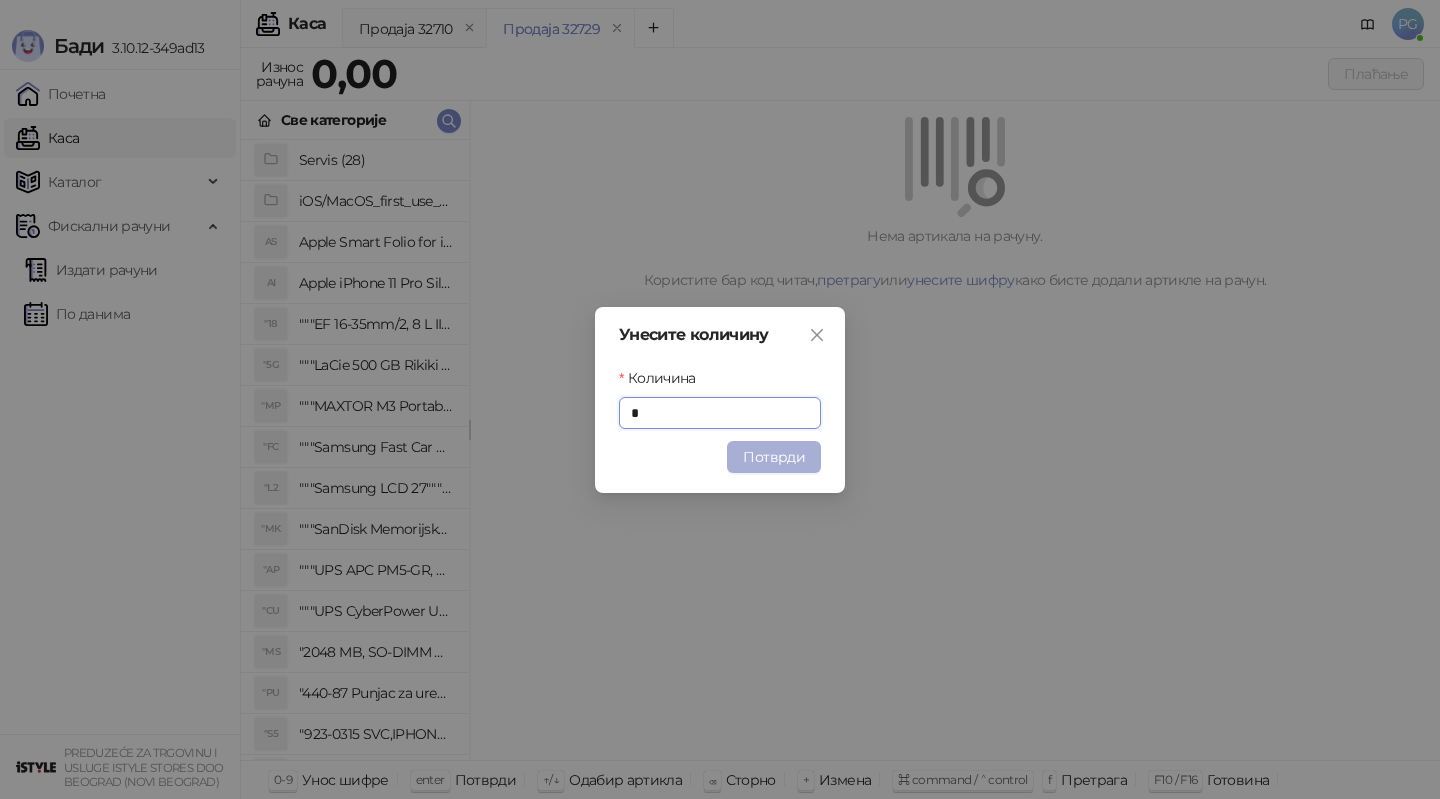 click on "Потврди" at bounding box center [774, 457] 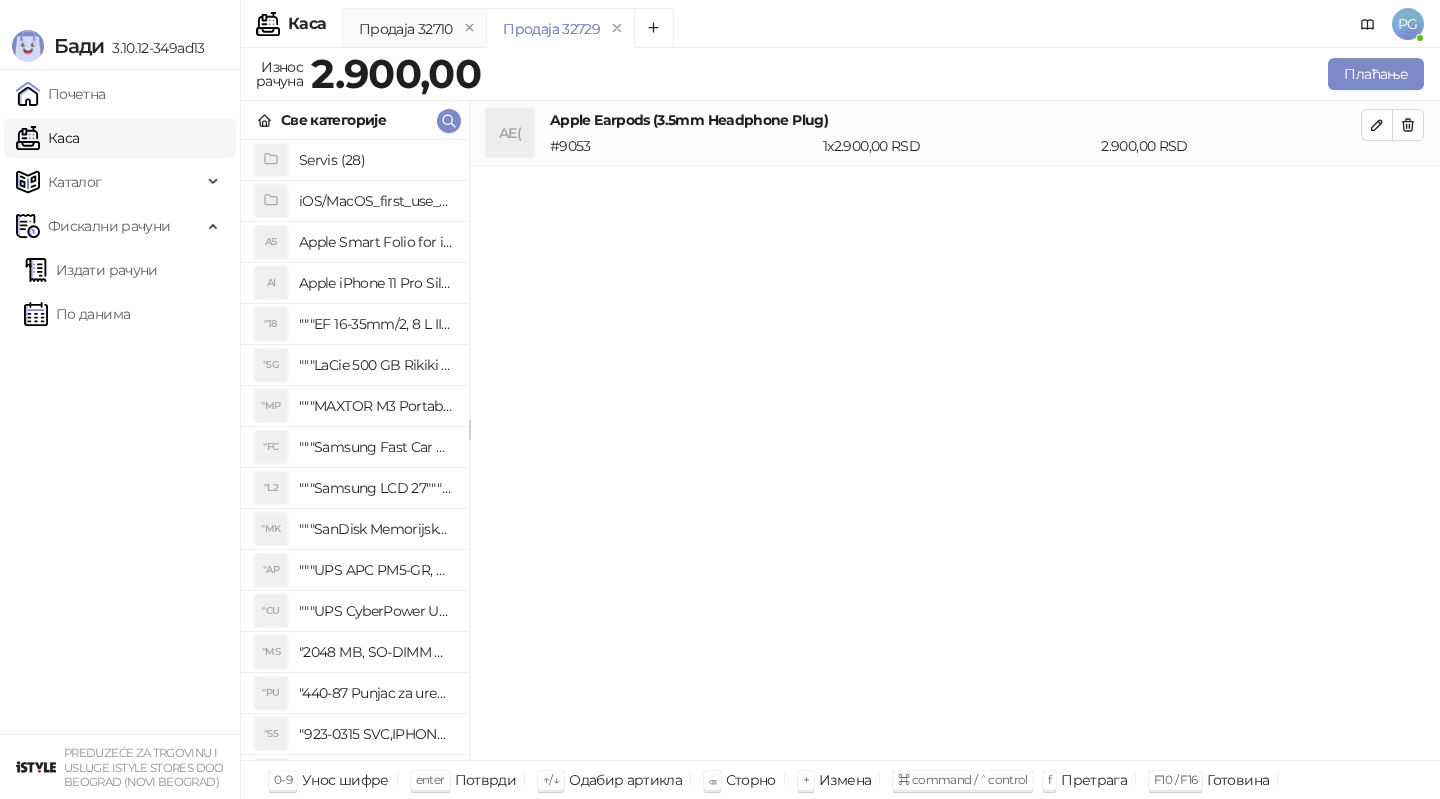 click on "AE( Apple Earpods (3.5mm Headphone Plug)    # 9053 1  x  2.900,00 RSD 2.900,00 RSD" at bounding box center (955, 133) 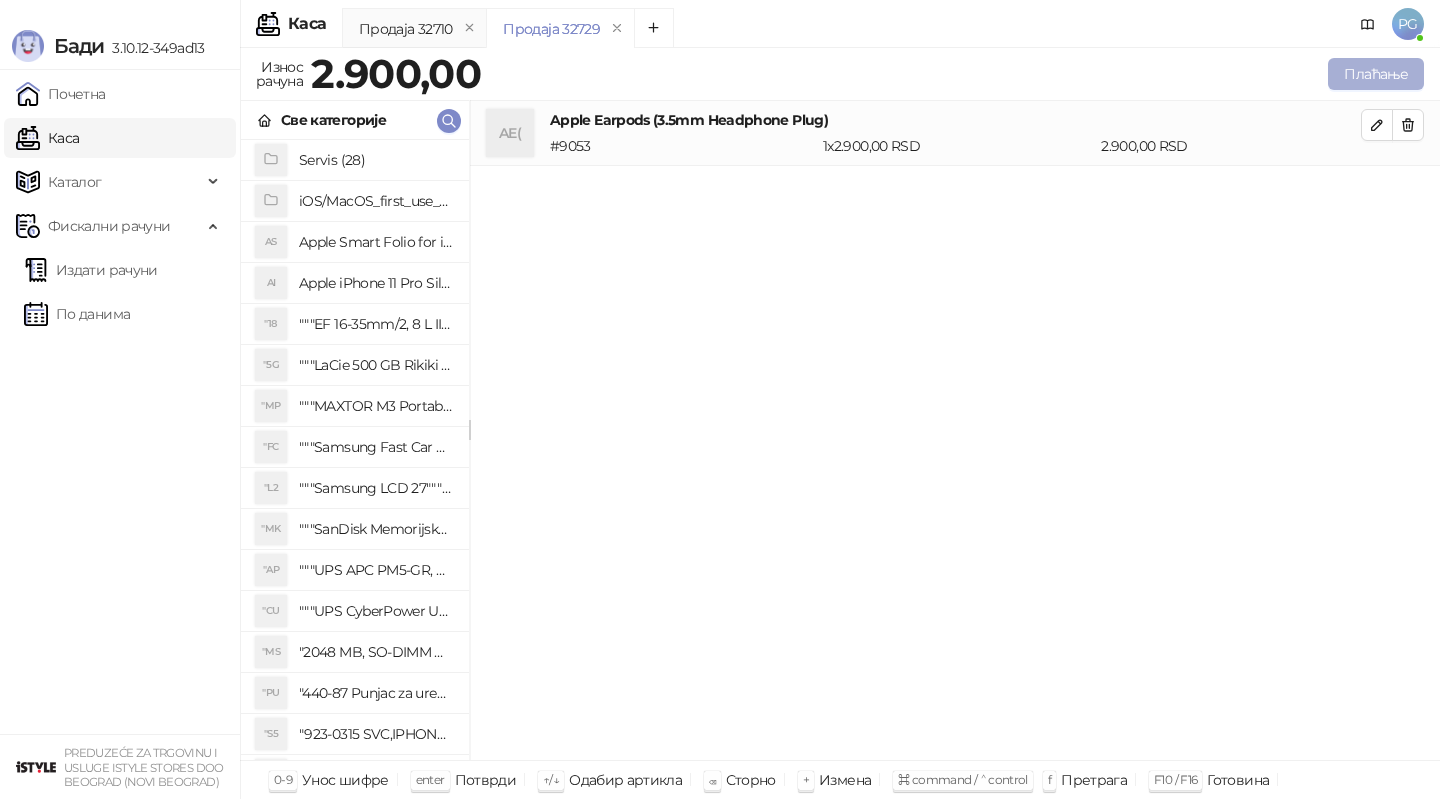 click on "Плаћање" at bounding box center (1376, 74) 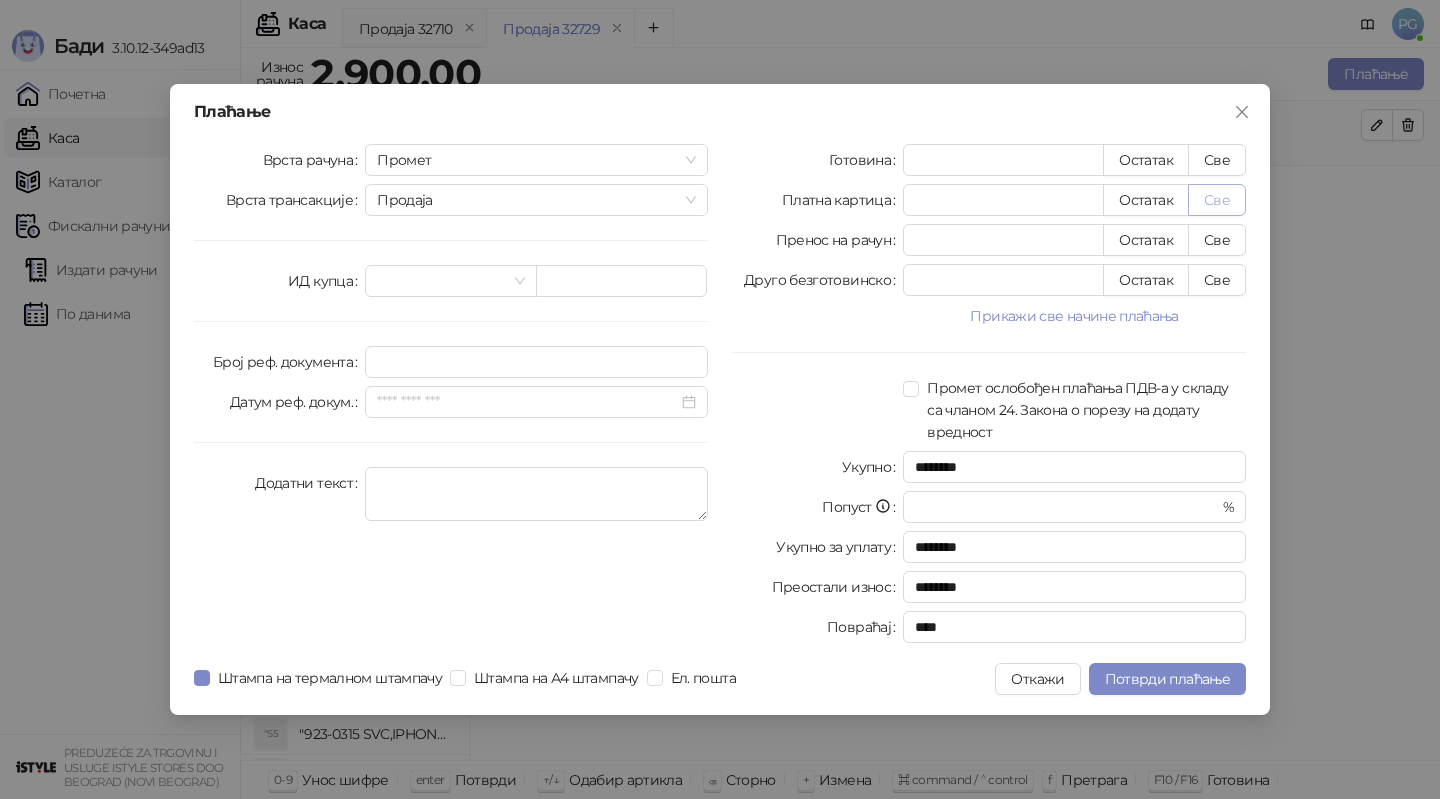 click on "Све" at bounding box center [1217, 200] 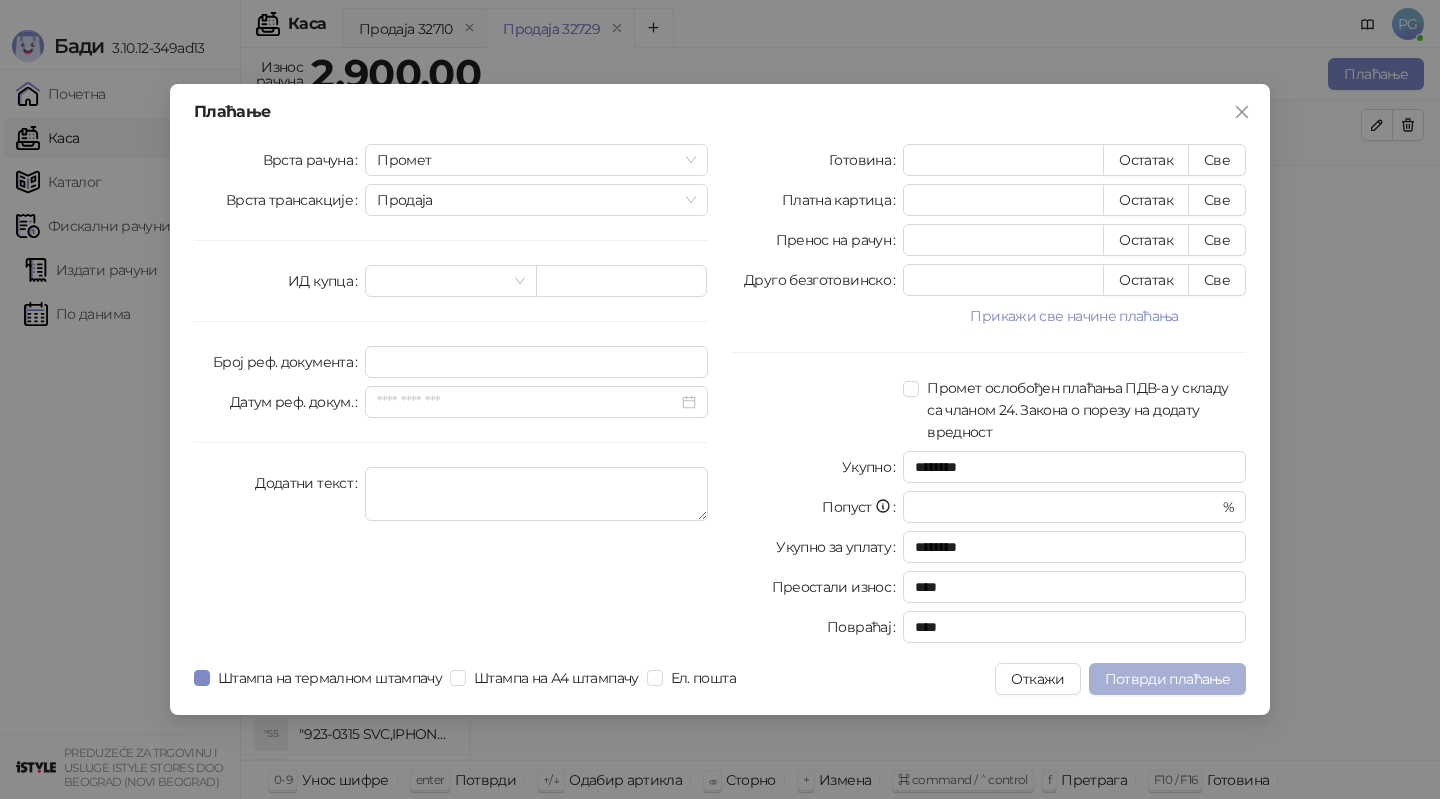 click on "Потврди плаћање" at bounding box center (1167, 679) 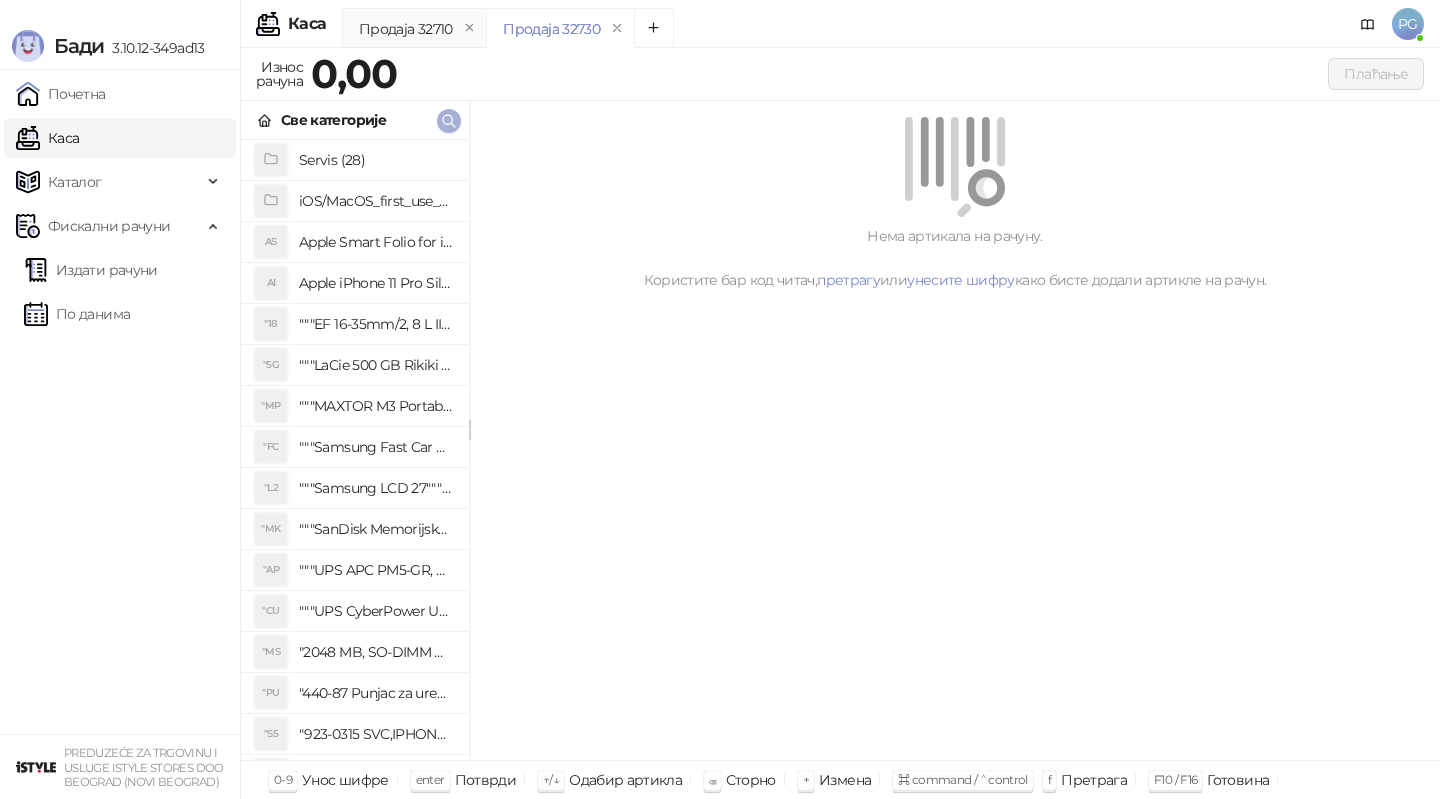 click at bounding box center [449, 120] 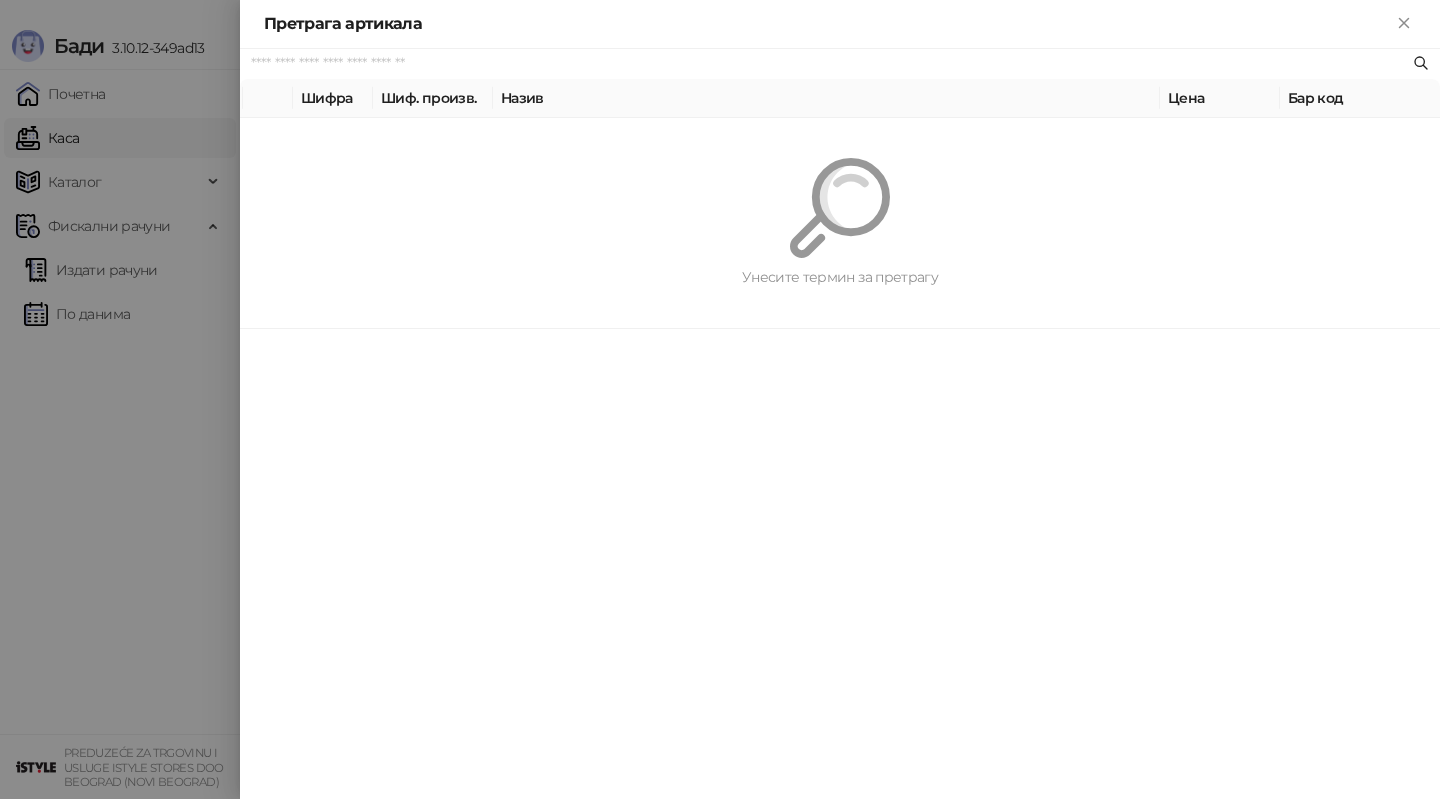 paste on "*********" 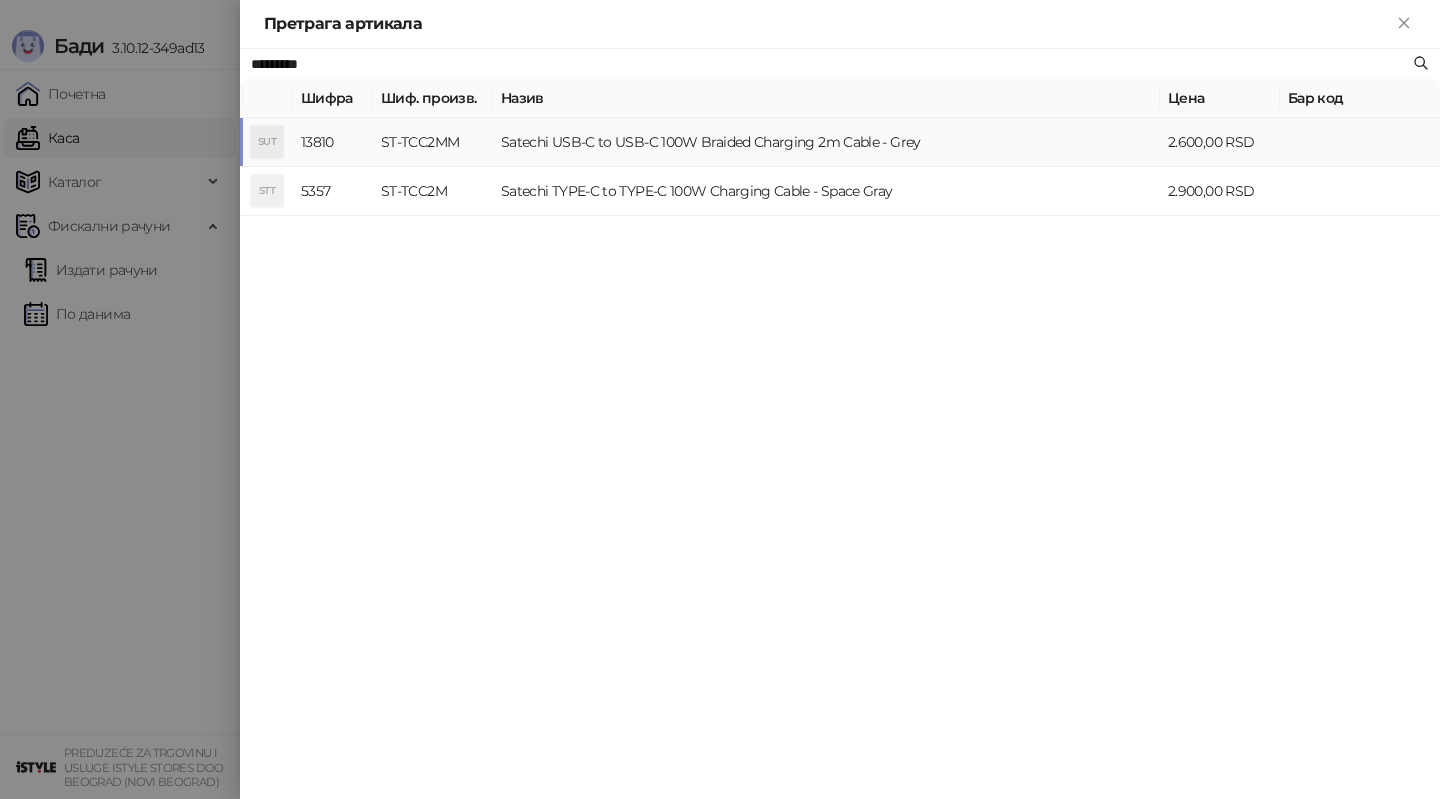 click on "ST-TCC2MM" at bounding box center [433, 142] 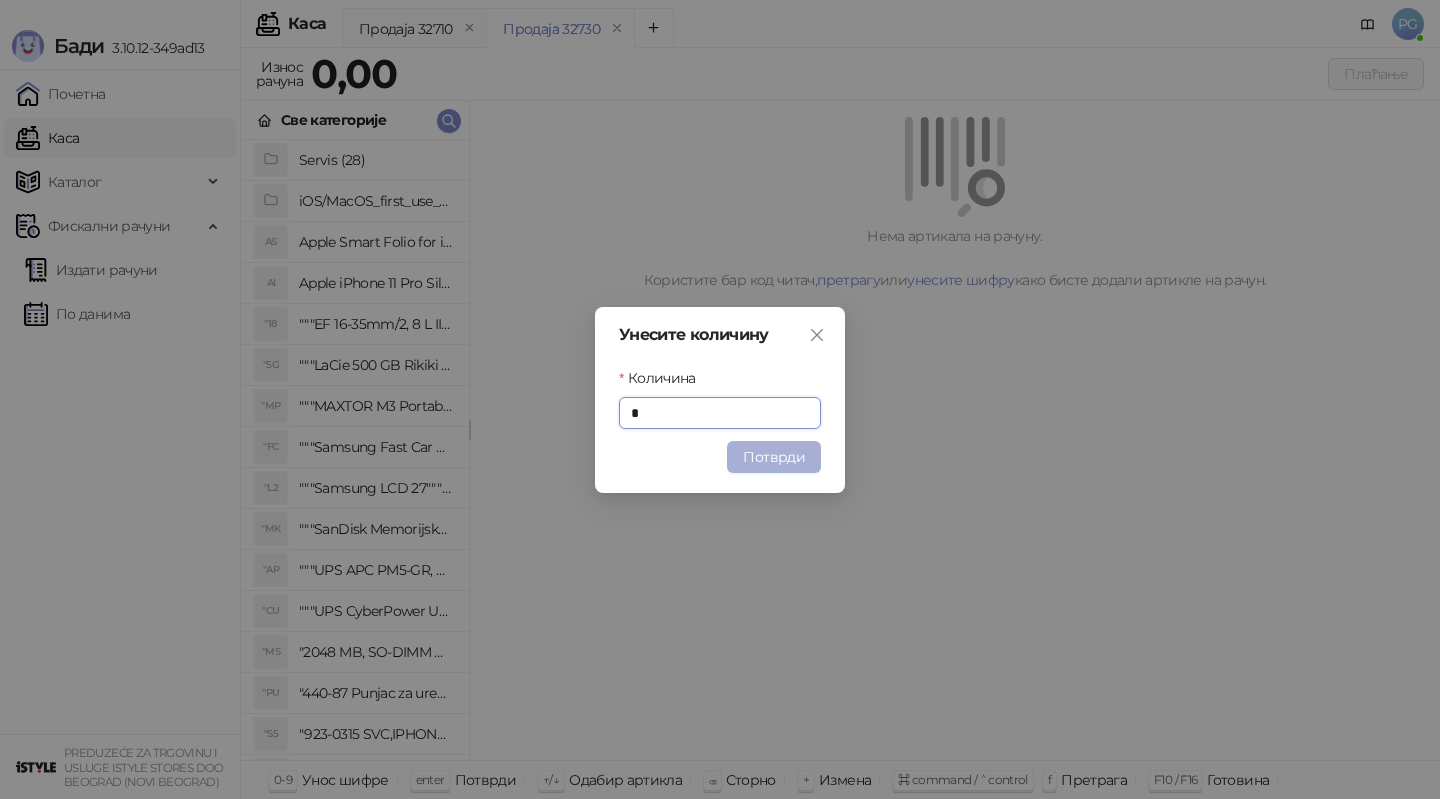 click on "Потврди" at bounding box center (774, 457) 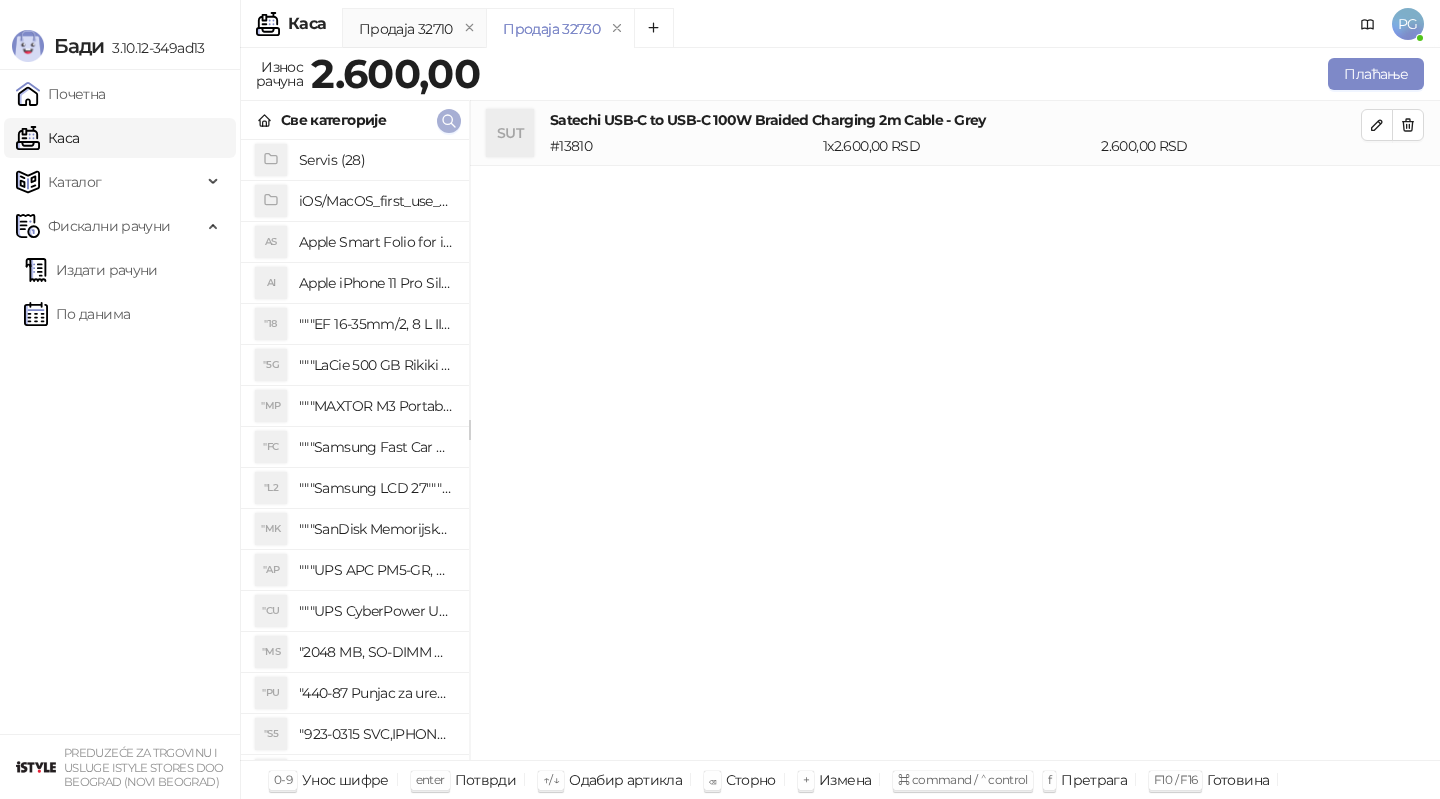 click 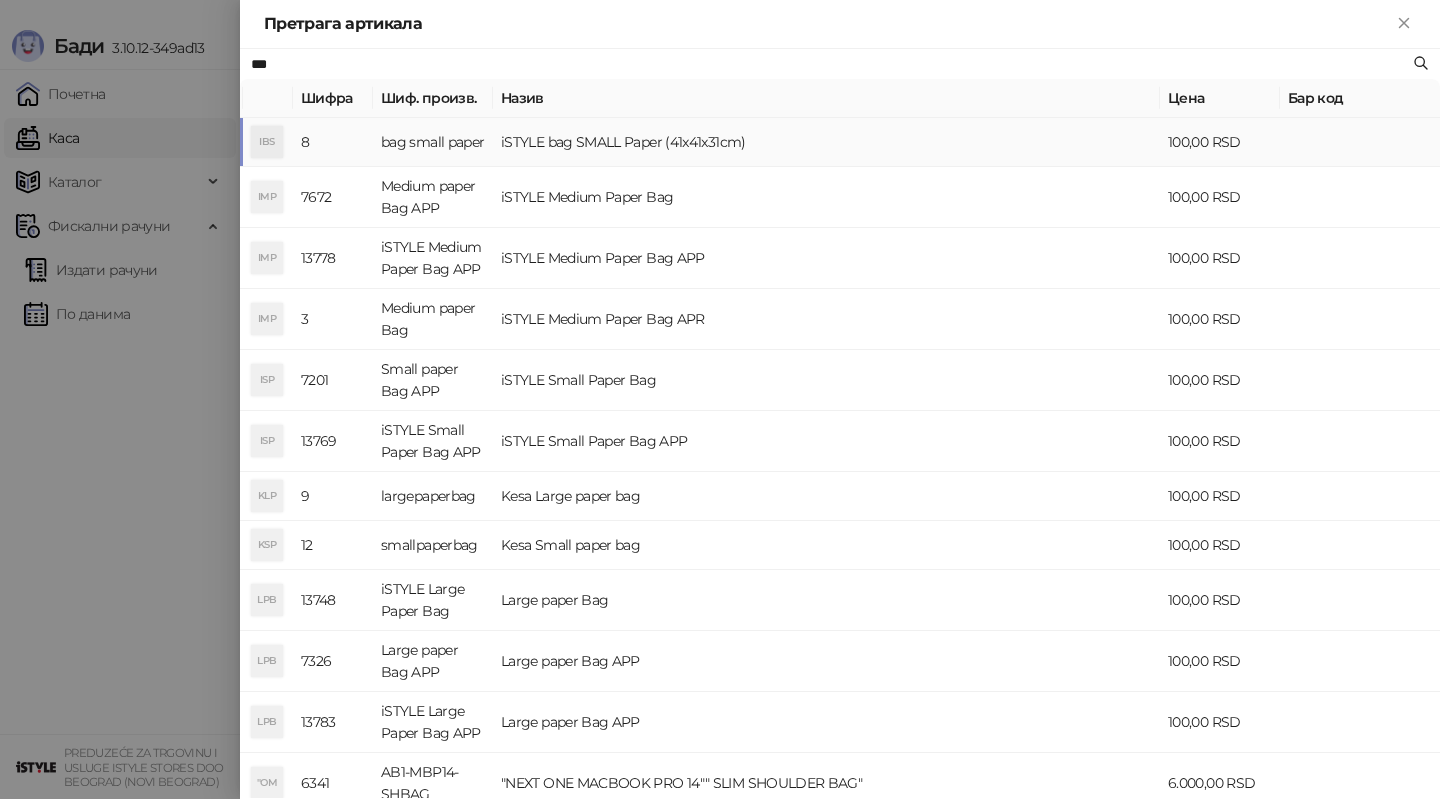 type on "***" 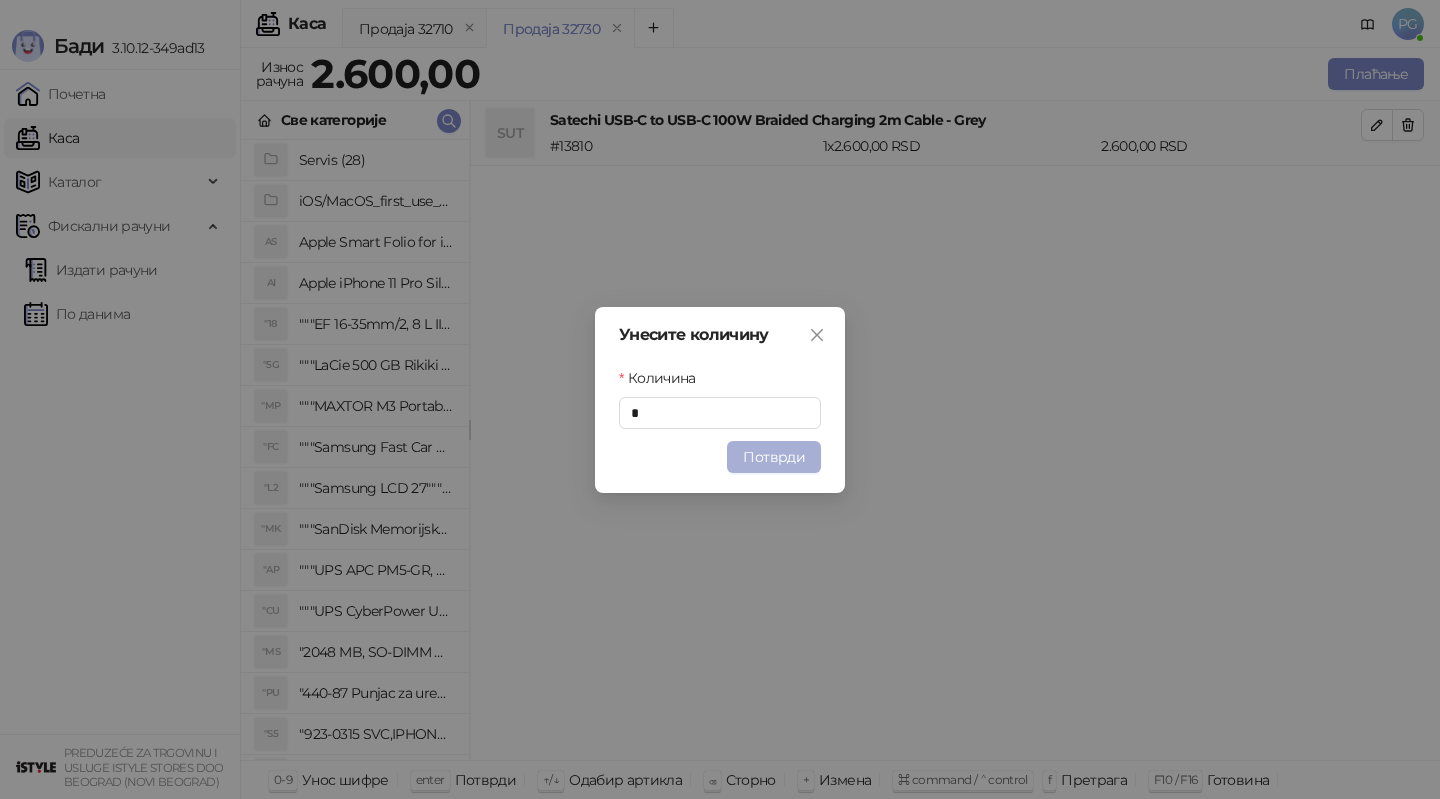 click on "Потврди" at bounding box center [774, 457] 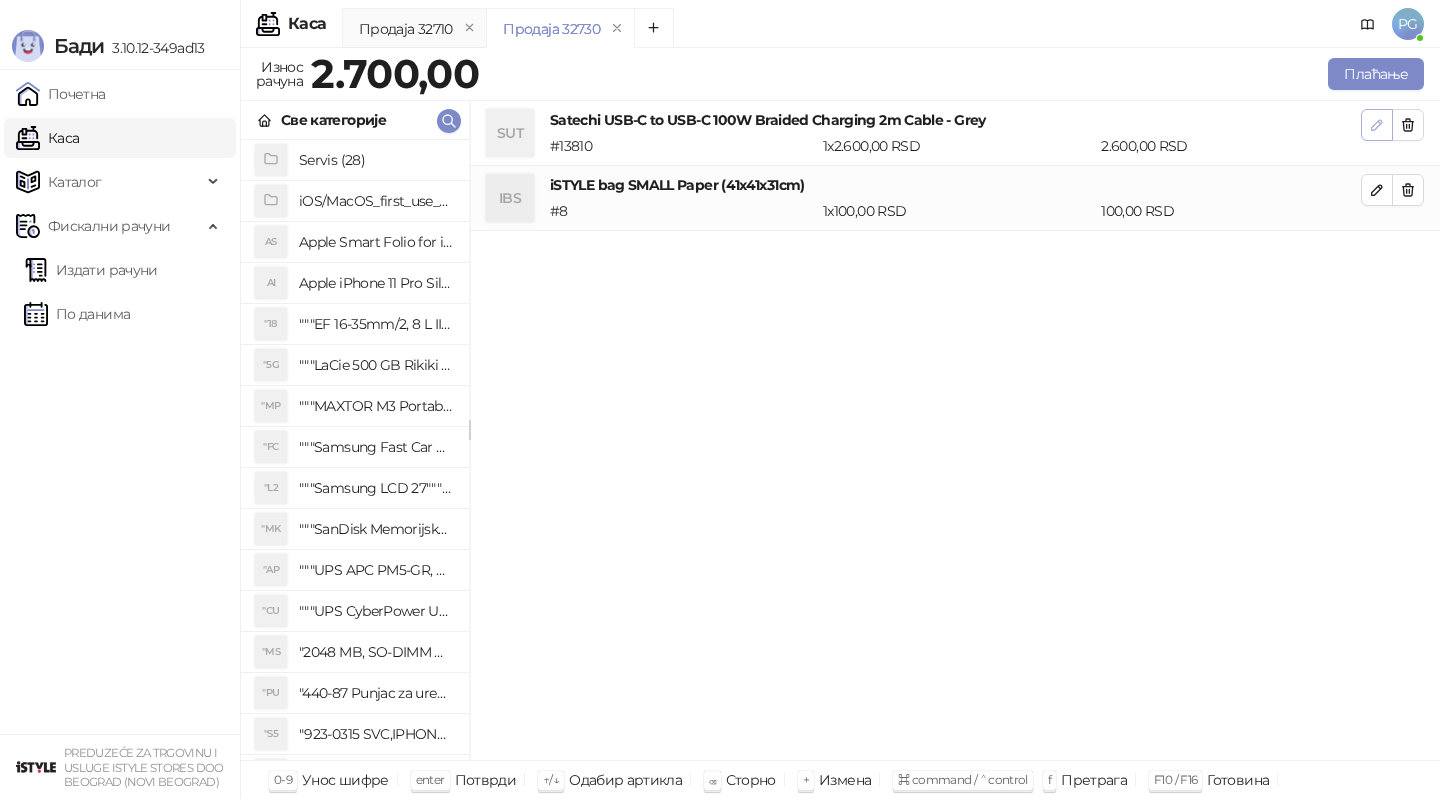click 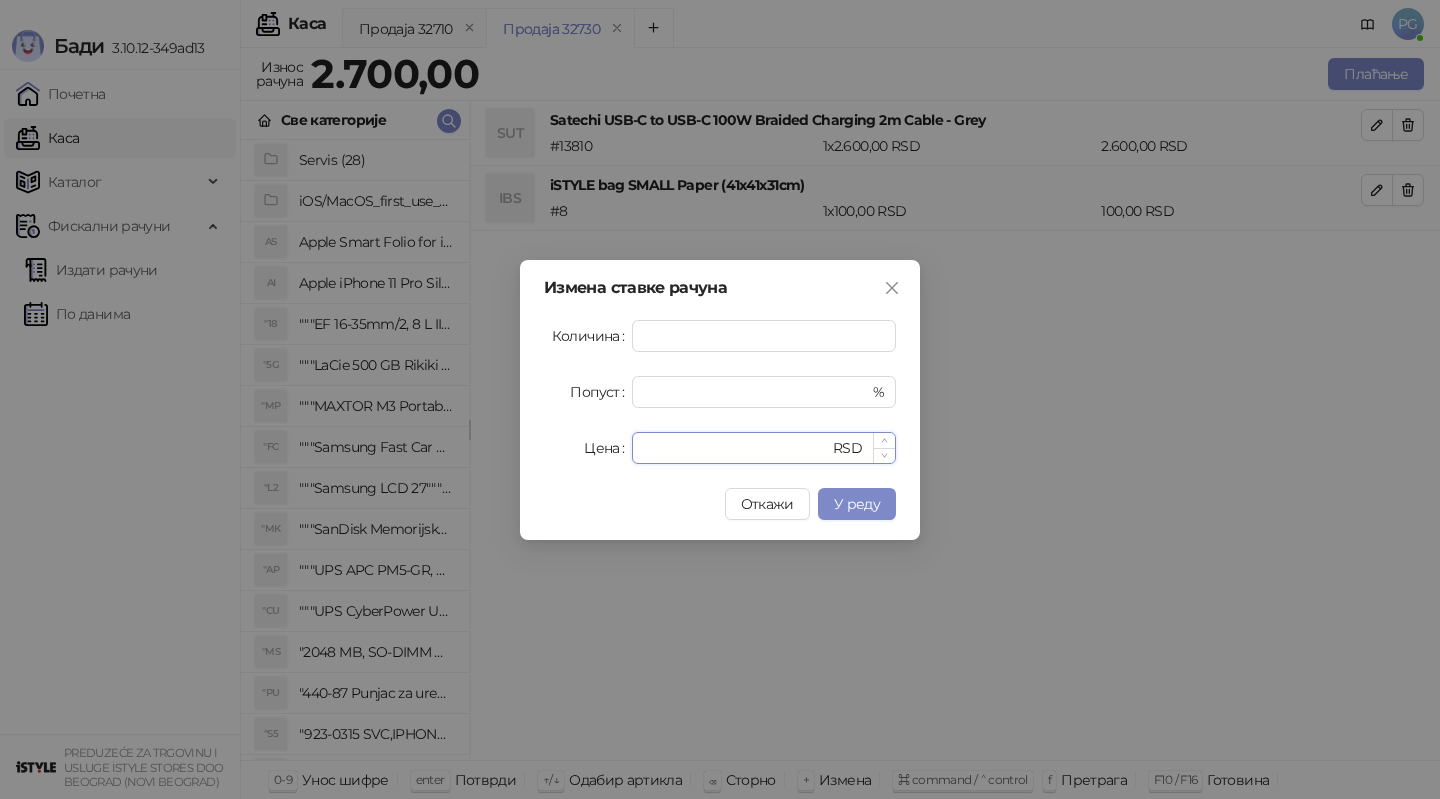 click on "****" at bounding box center (736, 448) 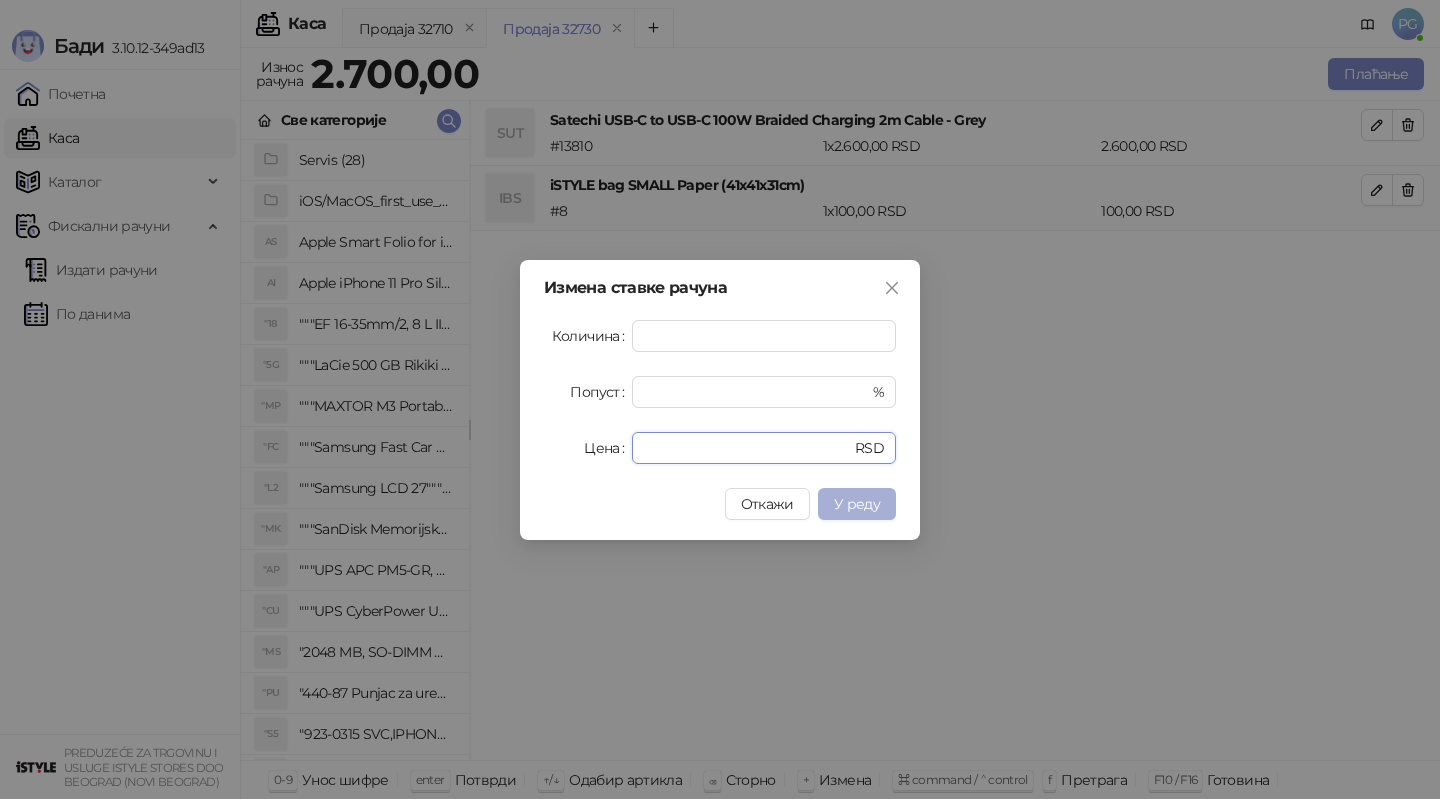 type on "****" 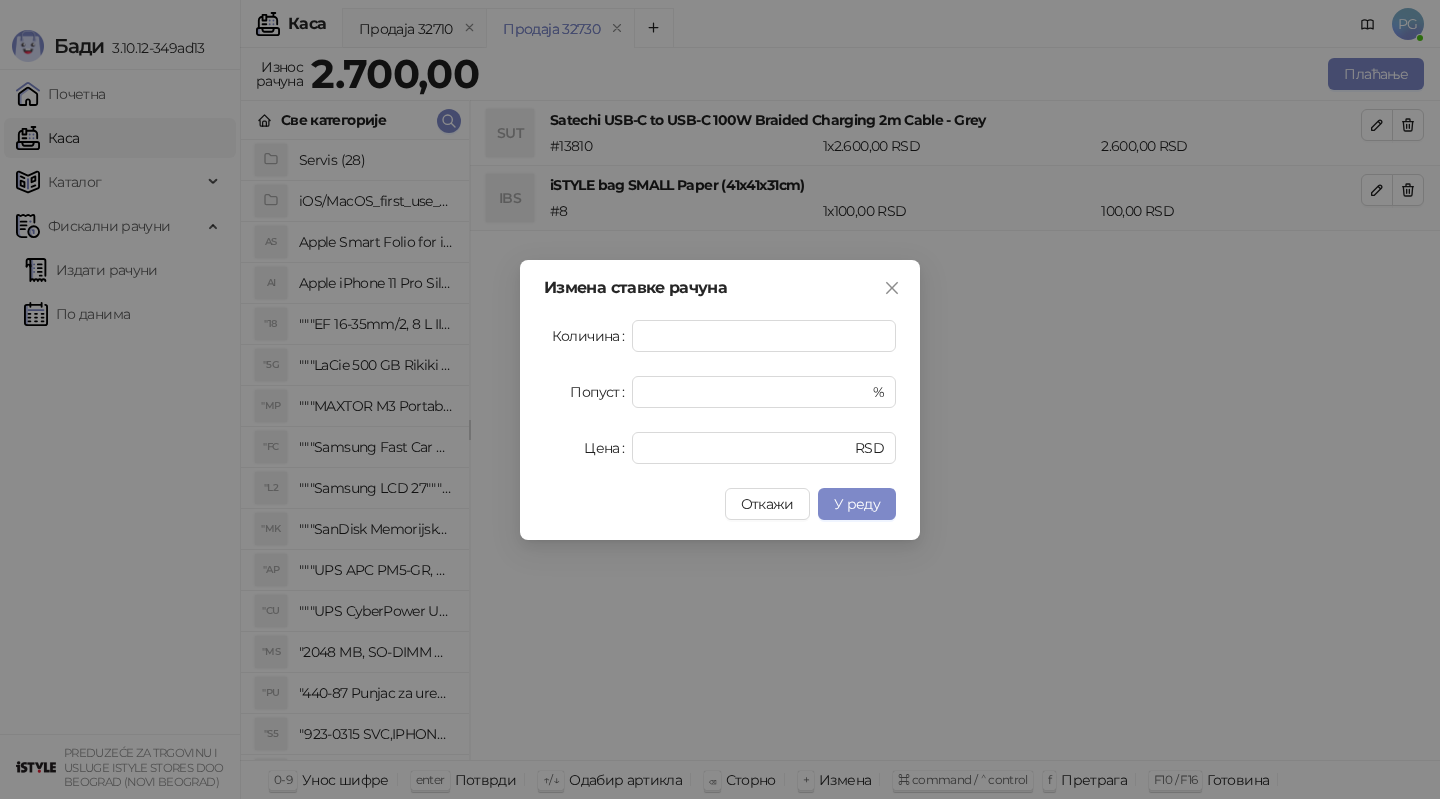 click on "У реду" at bounding box center [857, 504] 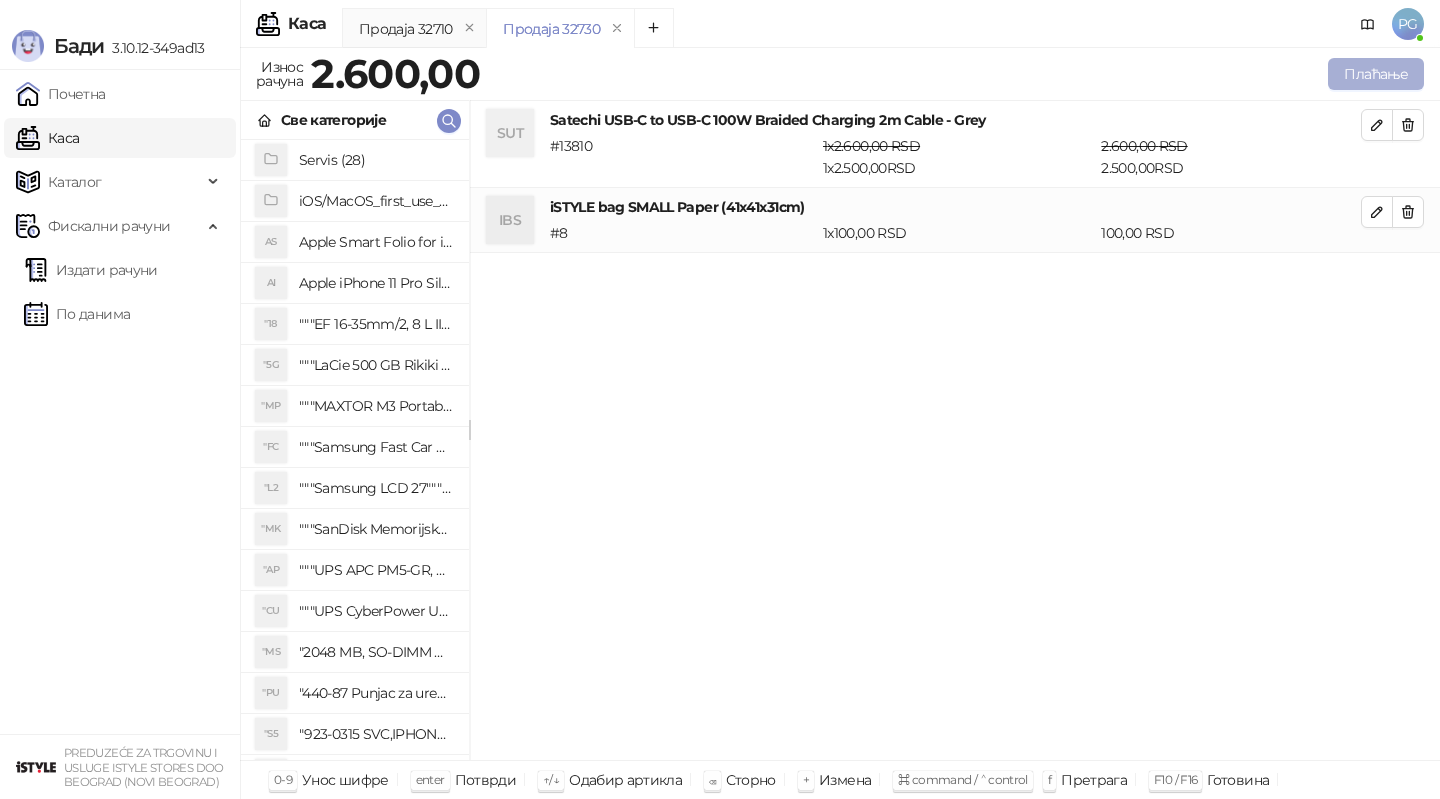 click on "Плаћање" at bounding box center [1376, 74] 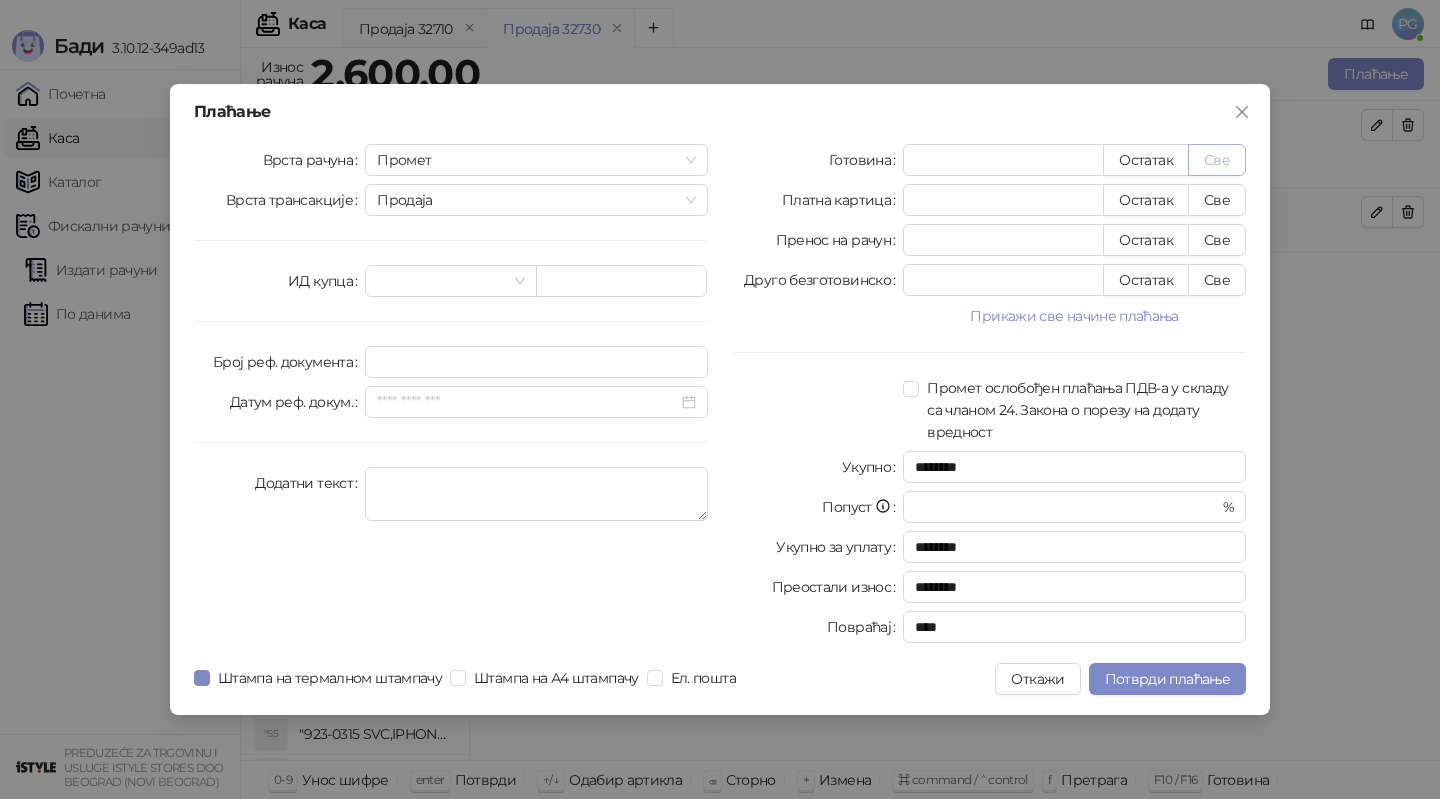 click on "Све" at bounding box center (1217, 160) 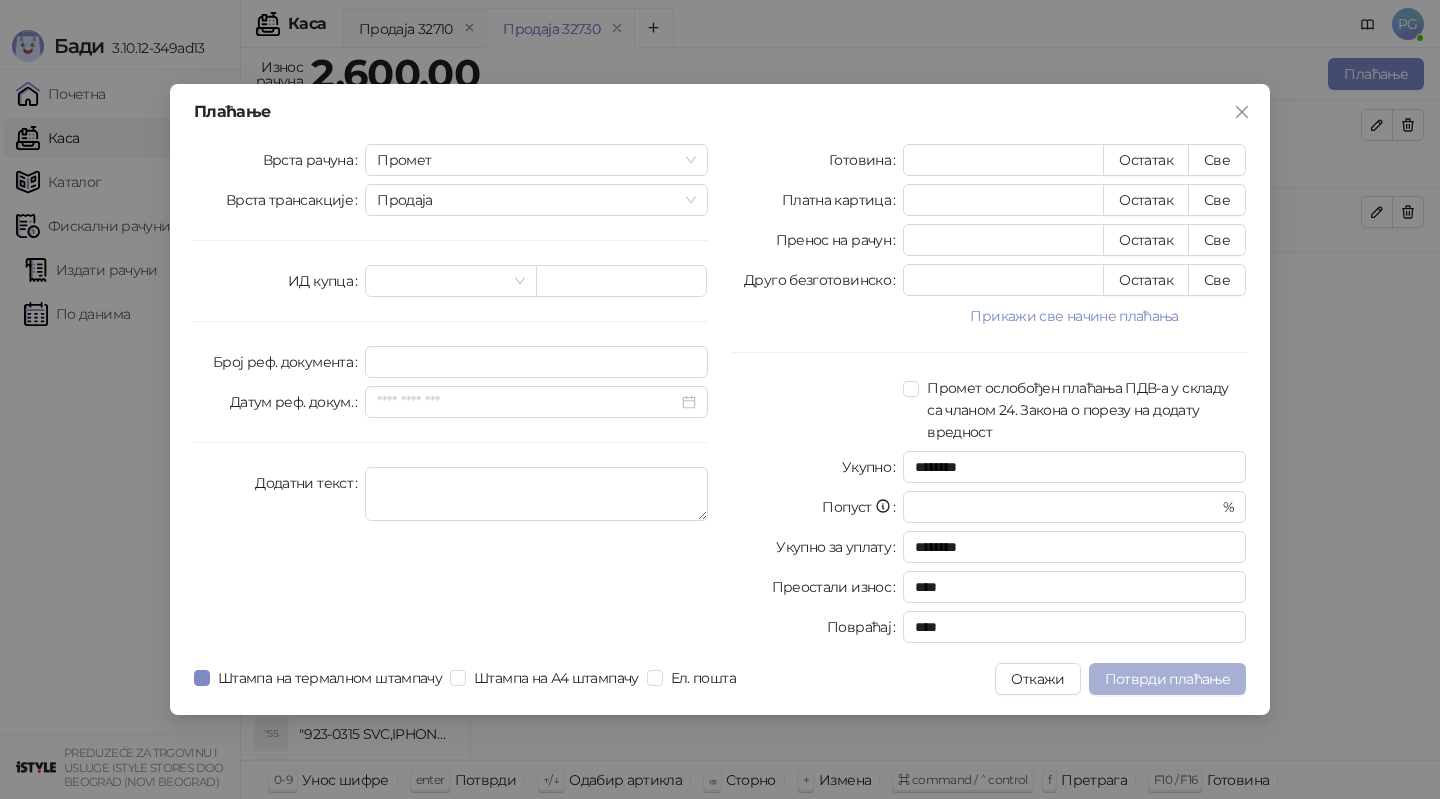 click on "Потврди плаћање" at bounding box center [1167, 679] 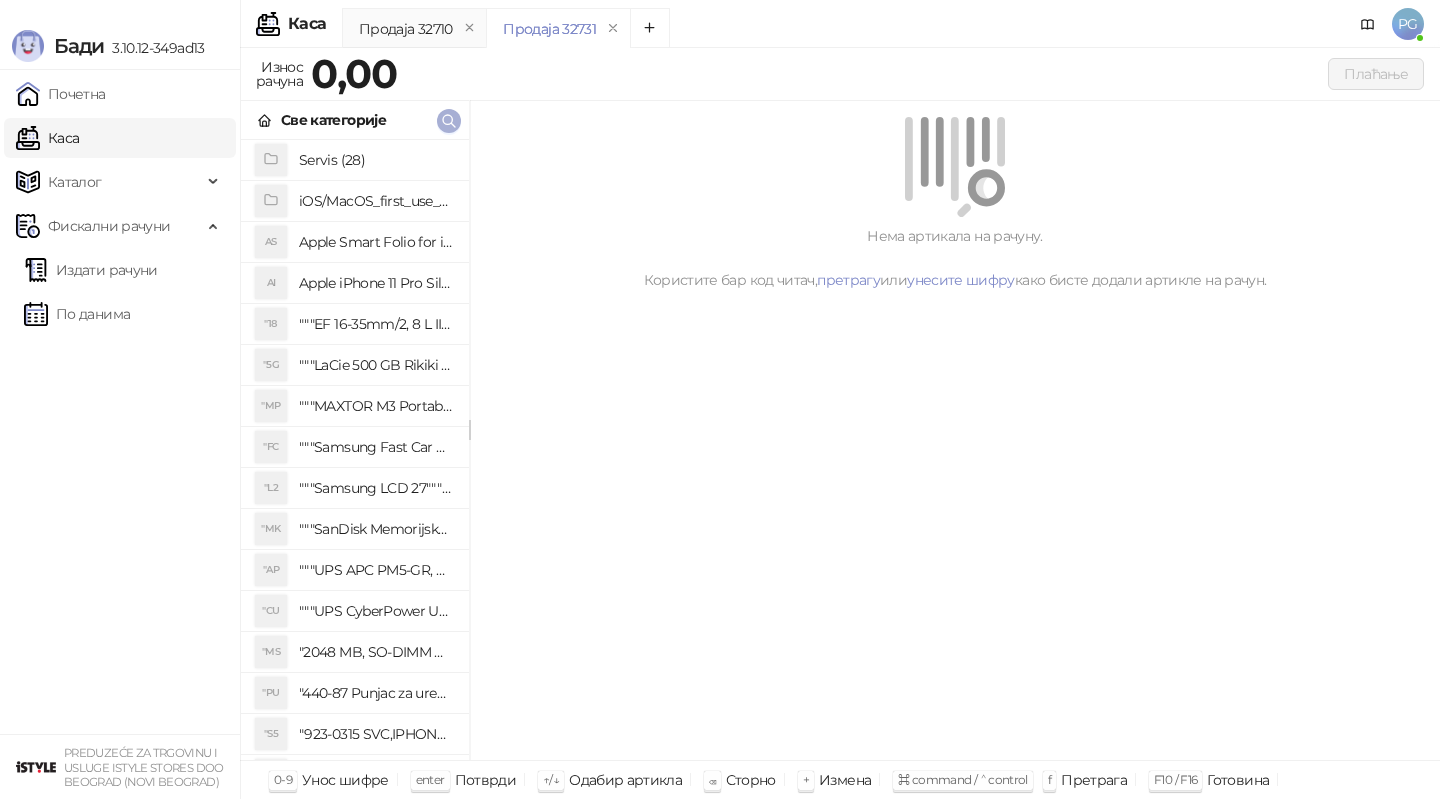 click 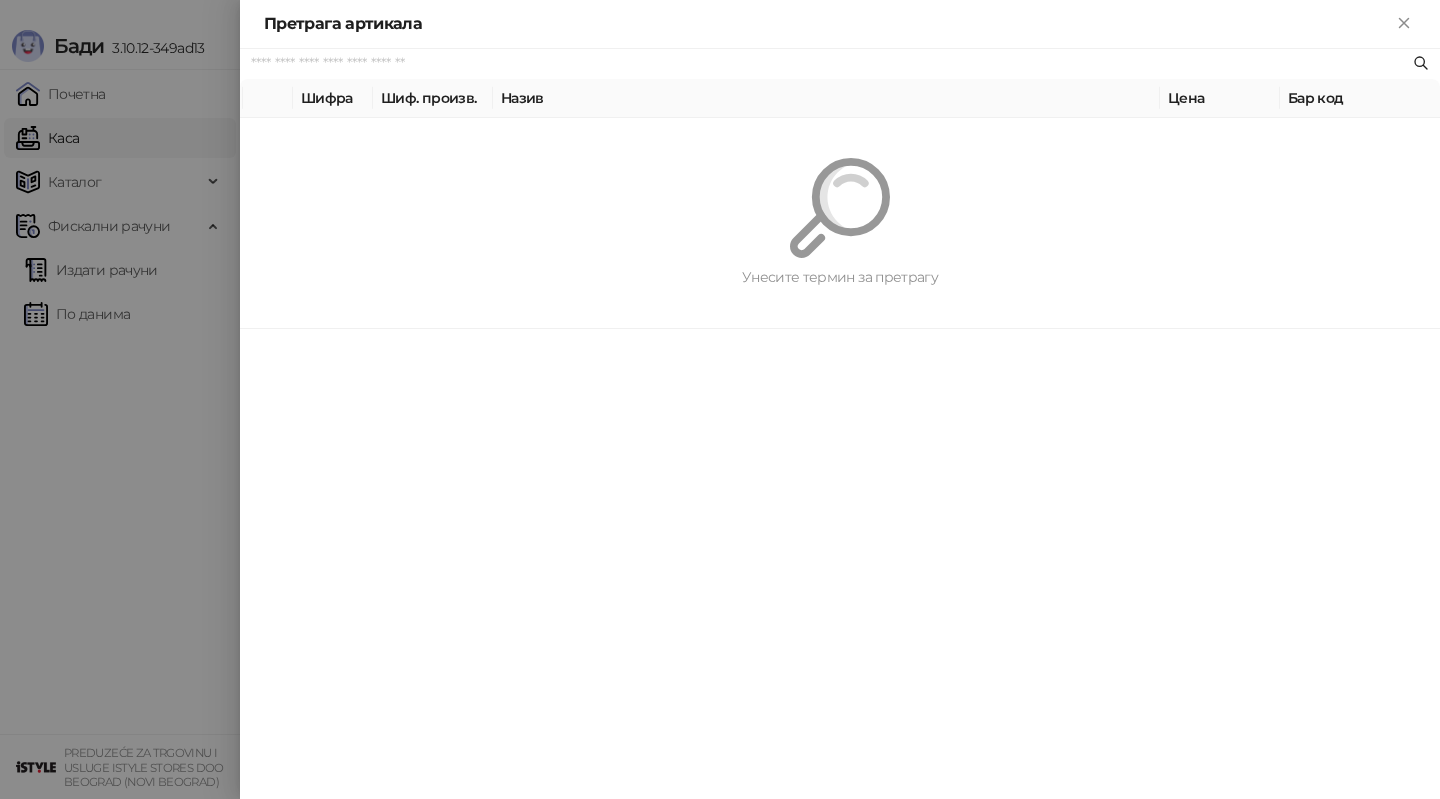 paste on "*********" 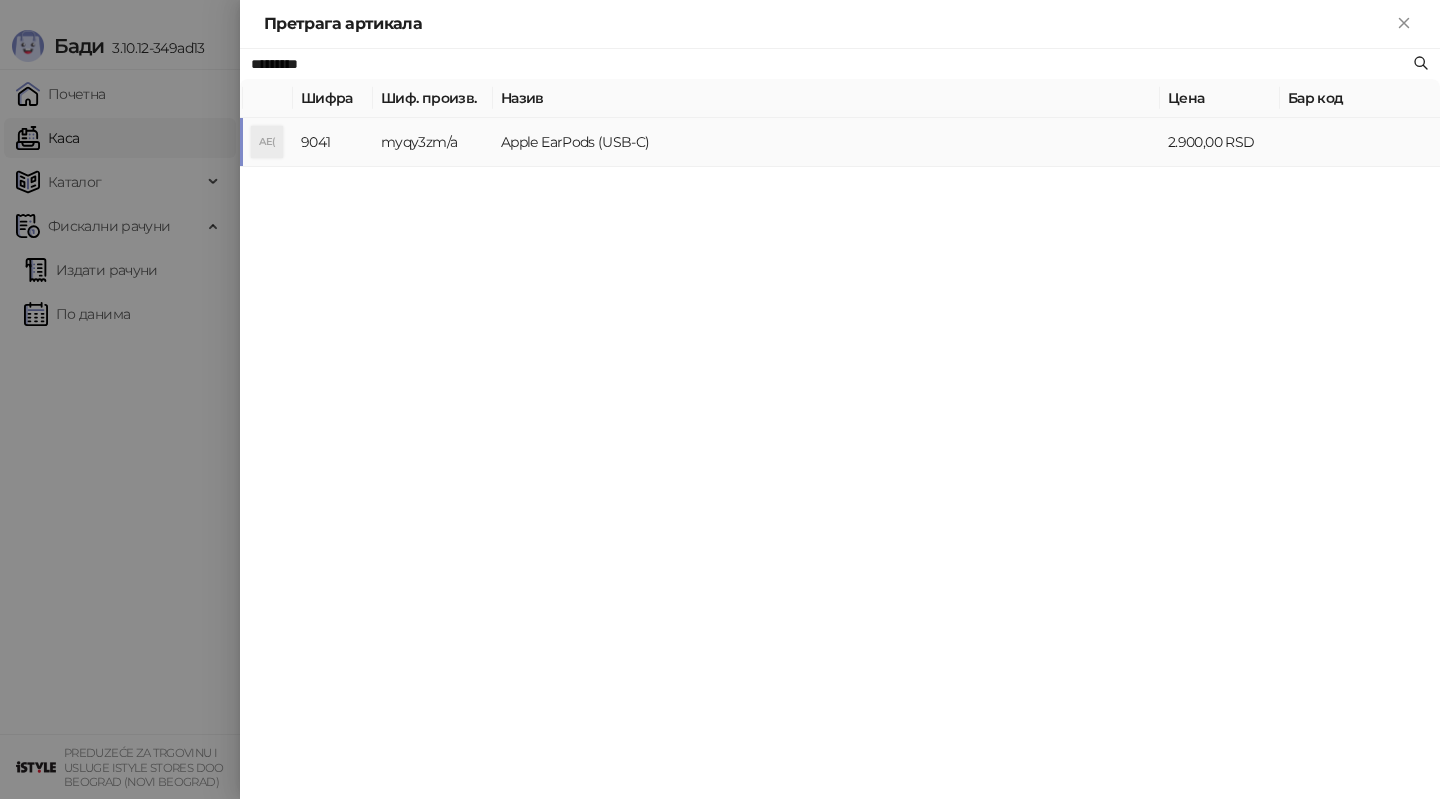 type on "*********" 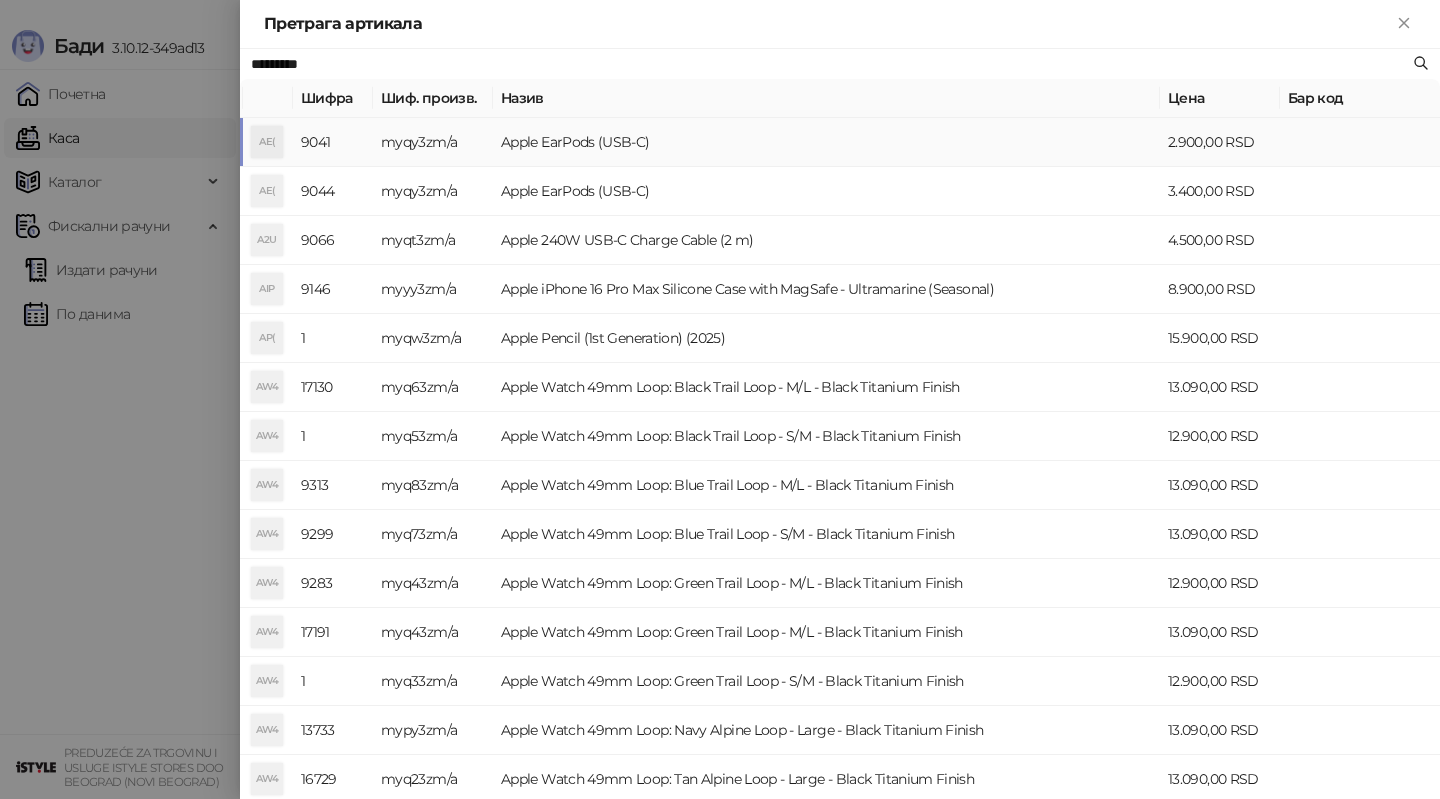 click on "myqy3zm/a" at bounding box center [433, 142] 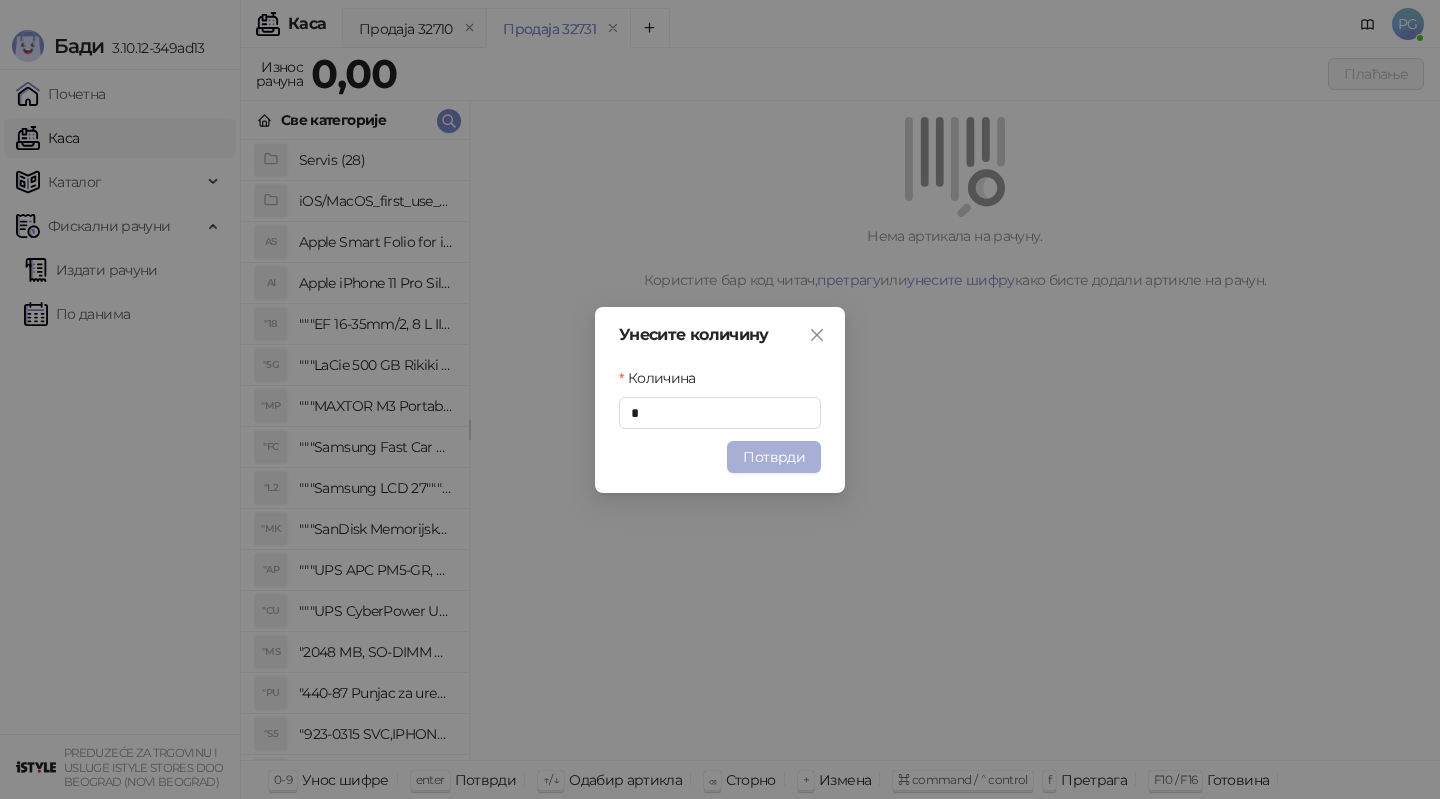 click on "Потврди" at bounding box center [774, 457] 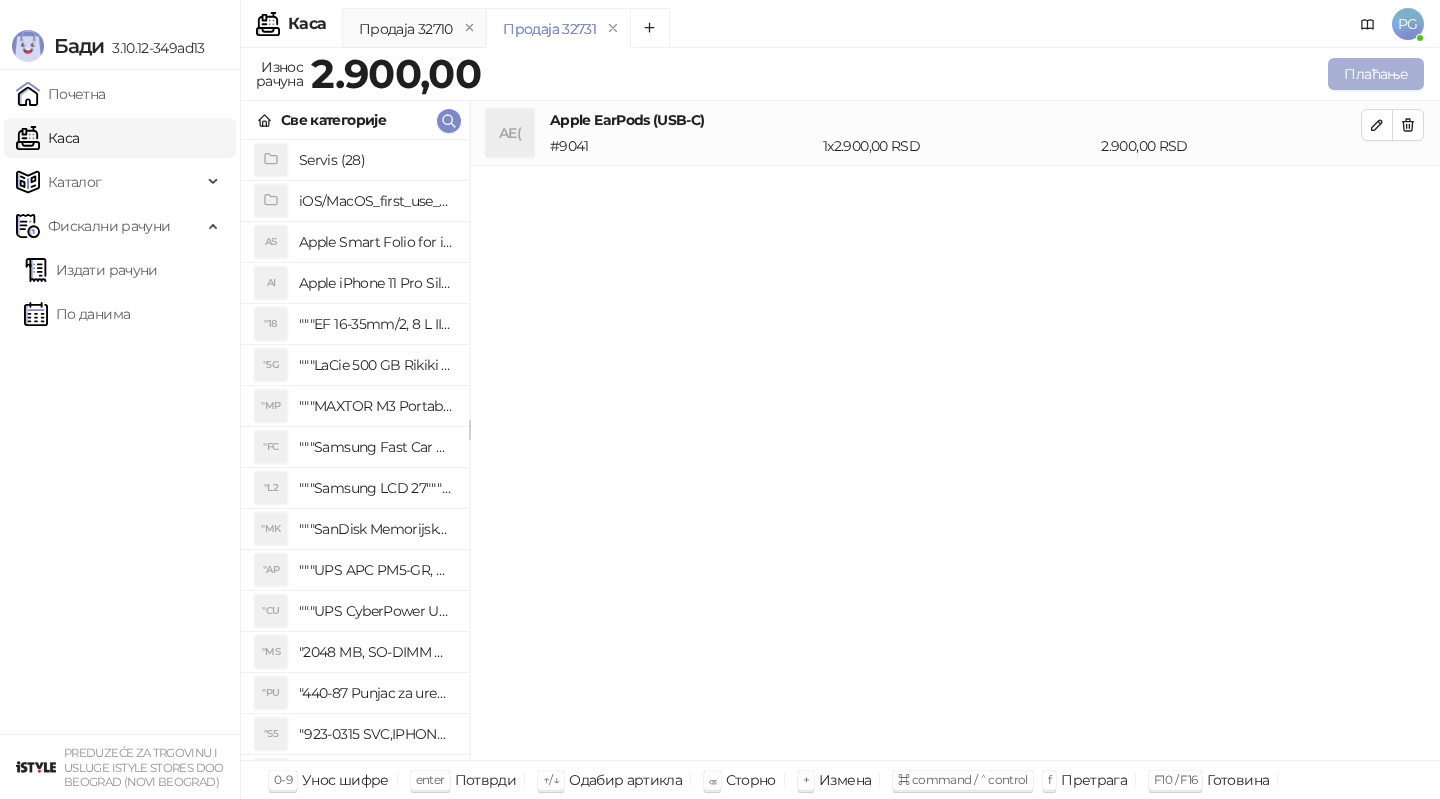 click on "Плаћање" at bounding box center (1376, 74) 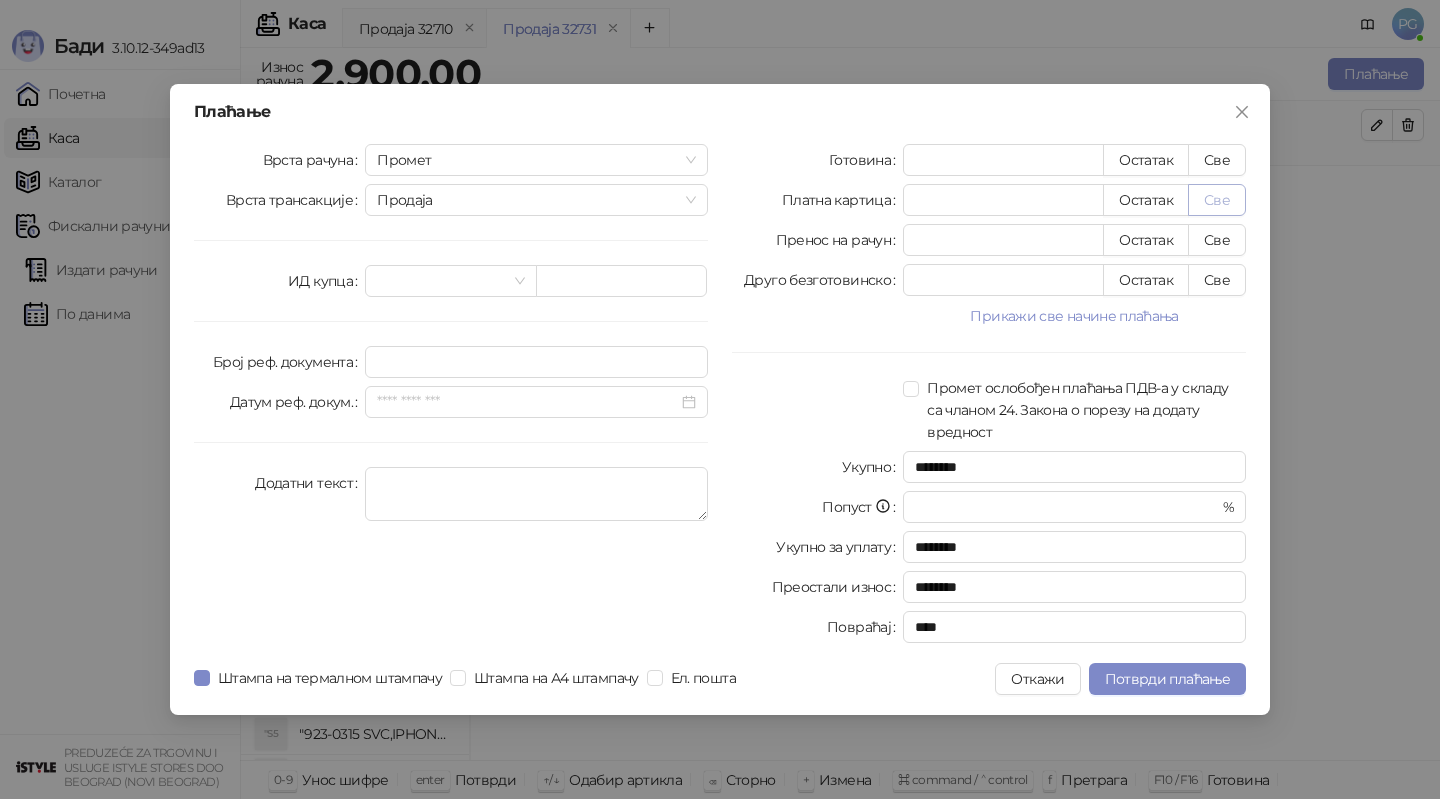click on "Све" at bounding box center [1217, 200] 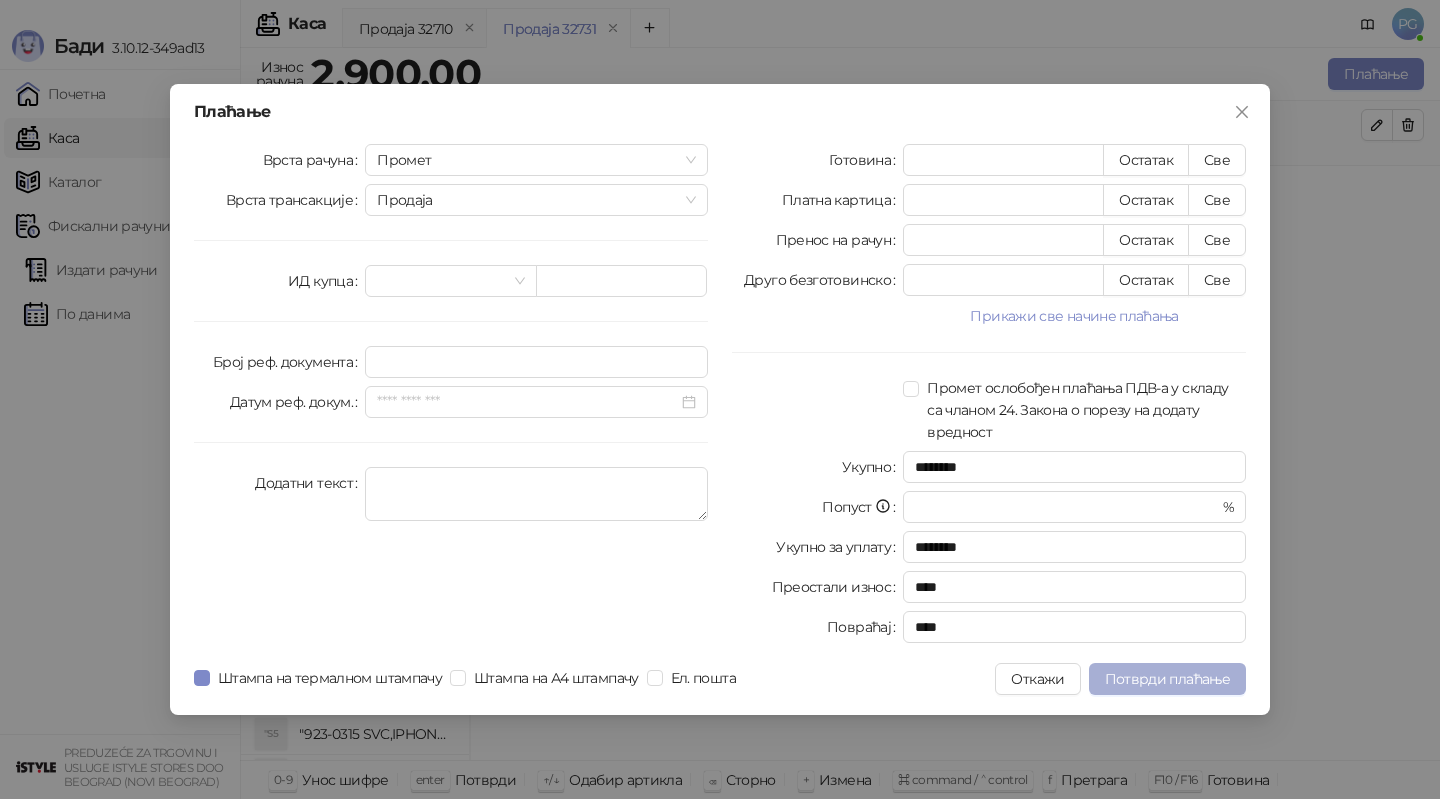 click on "Потврди плаћање" at bounding box center [1167, 679] 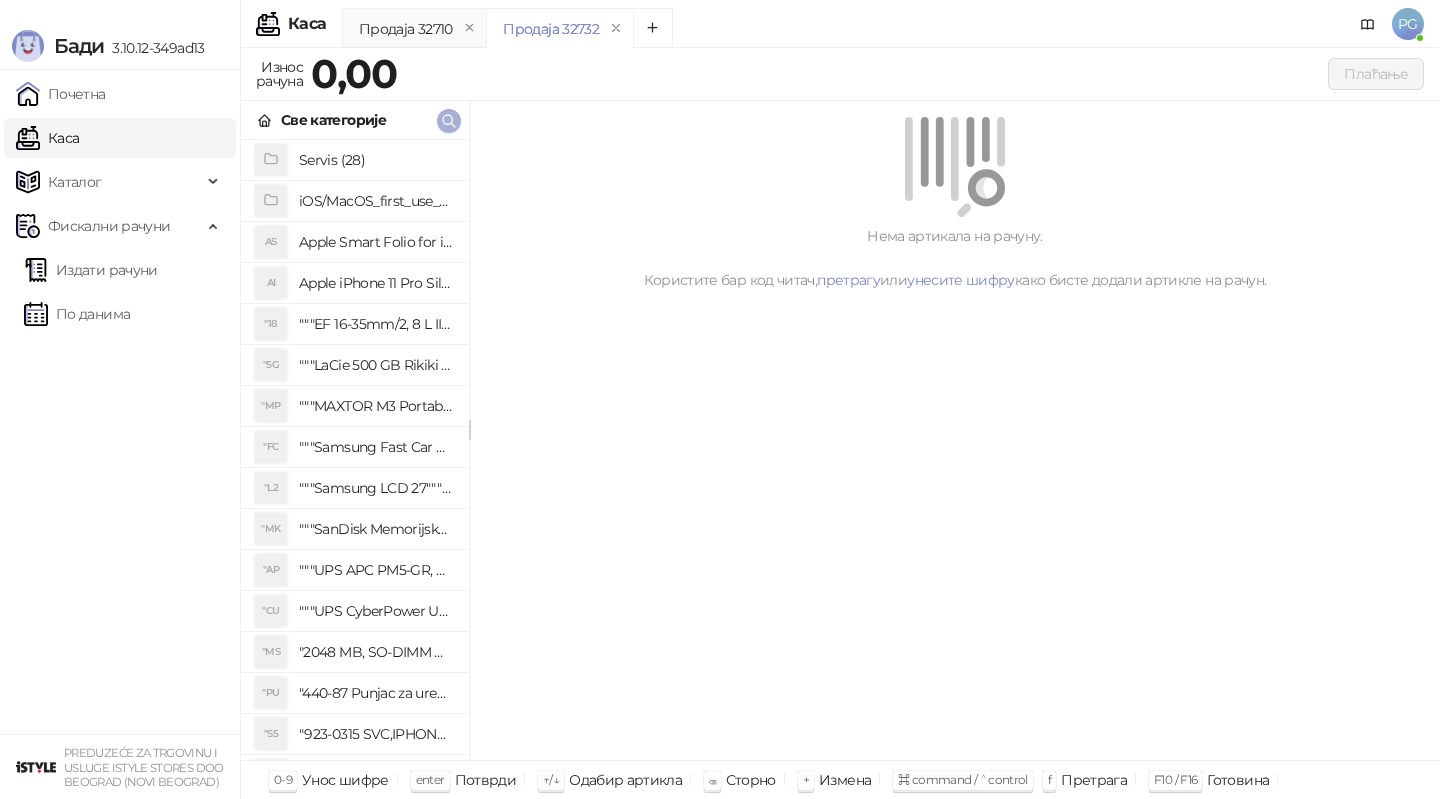 click 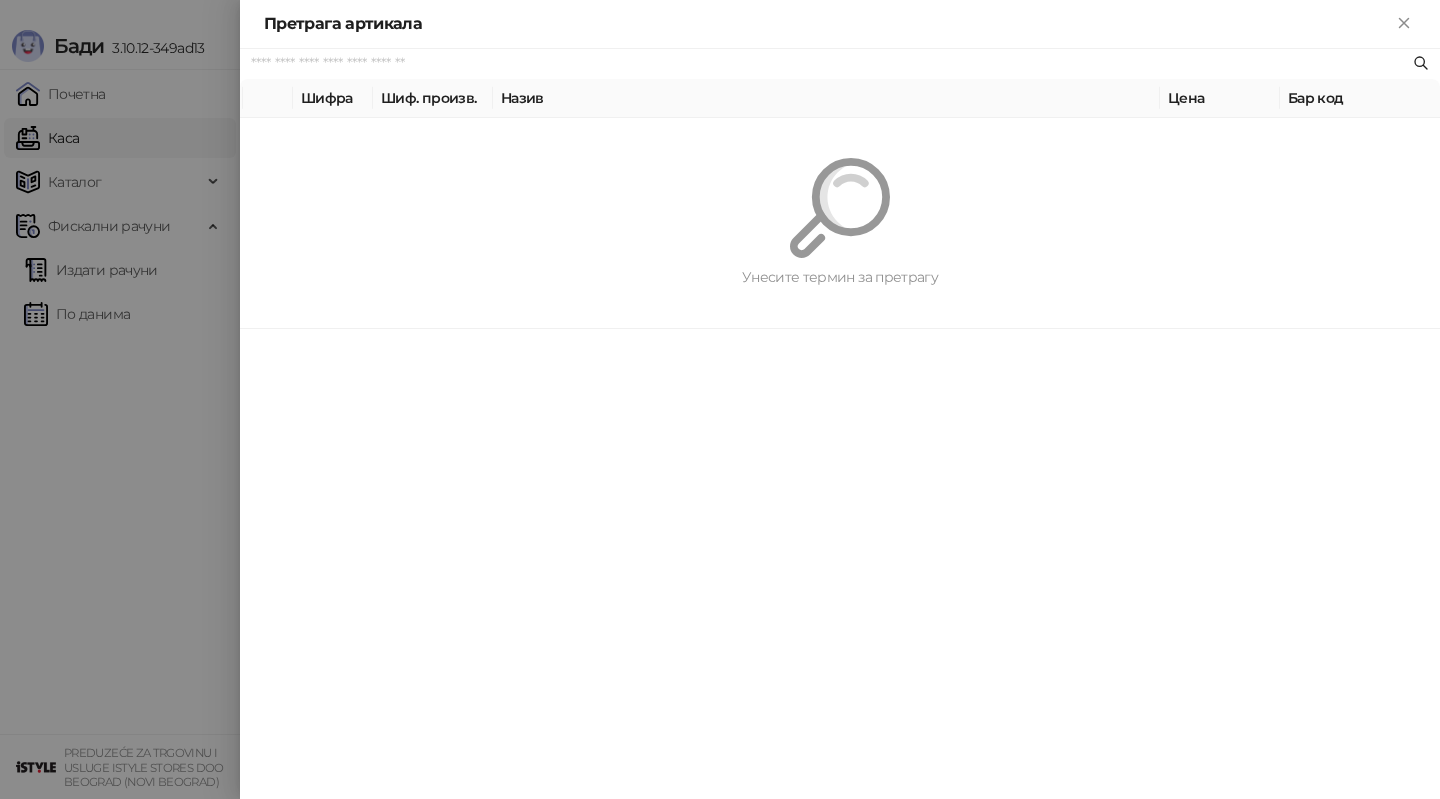 paste on "*********" 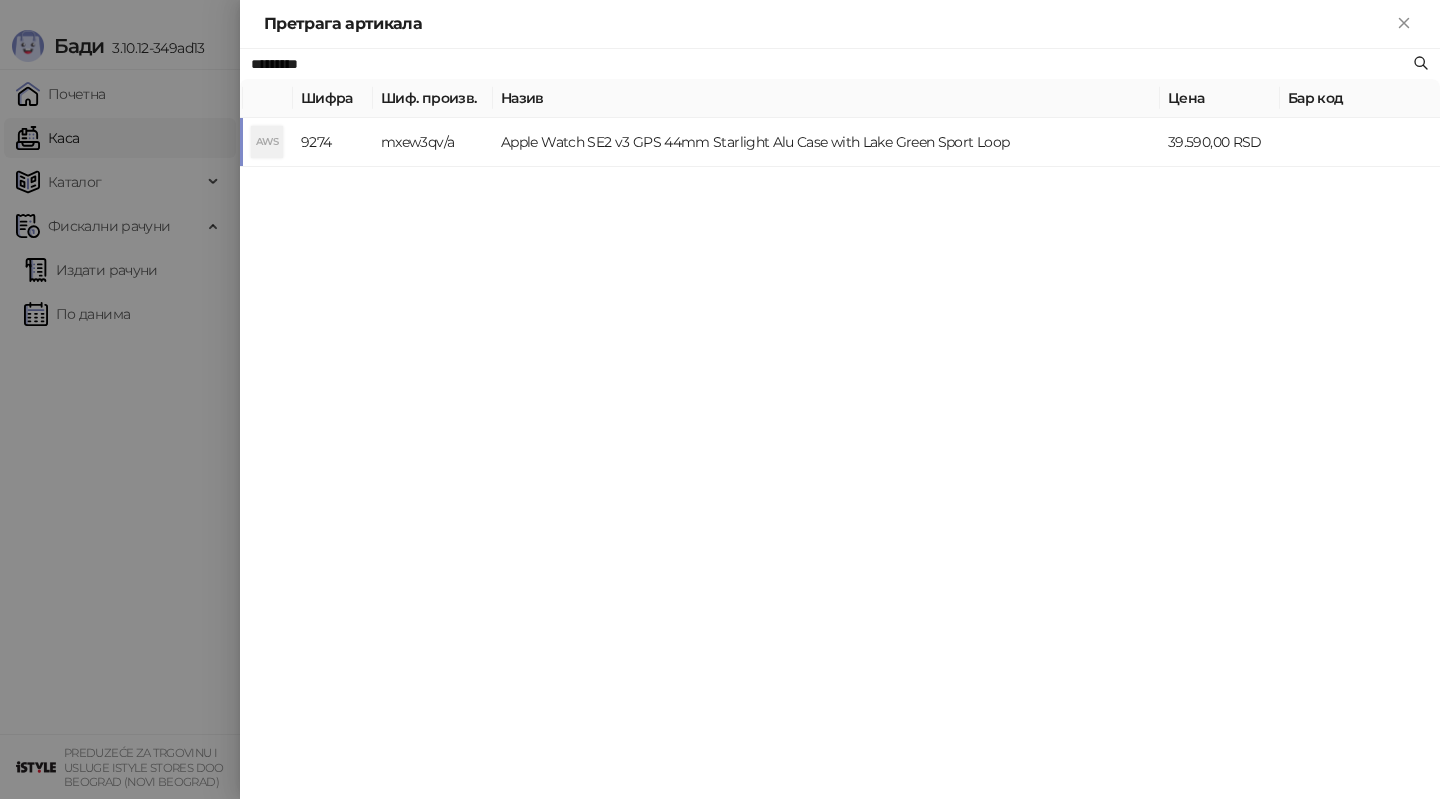 type on "*********" 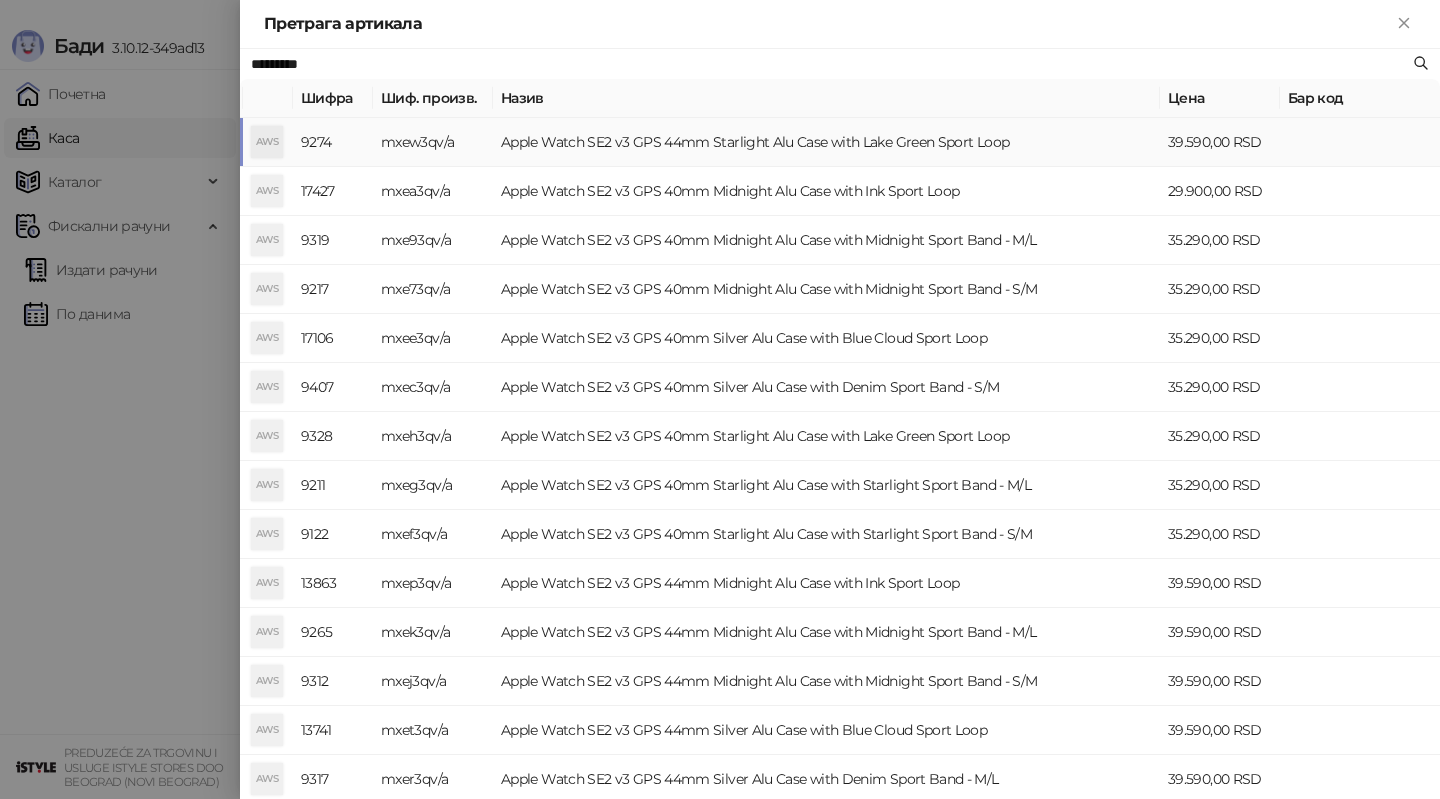 click on "mxew3qv/a" at bounding box center [433, 142] 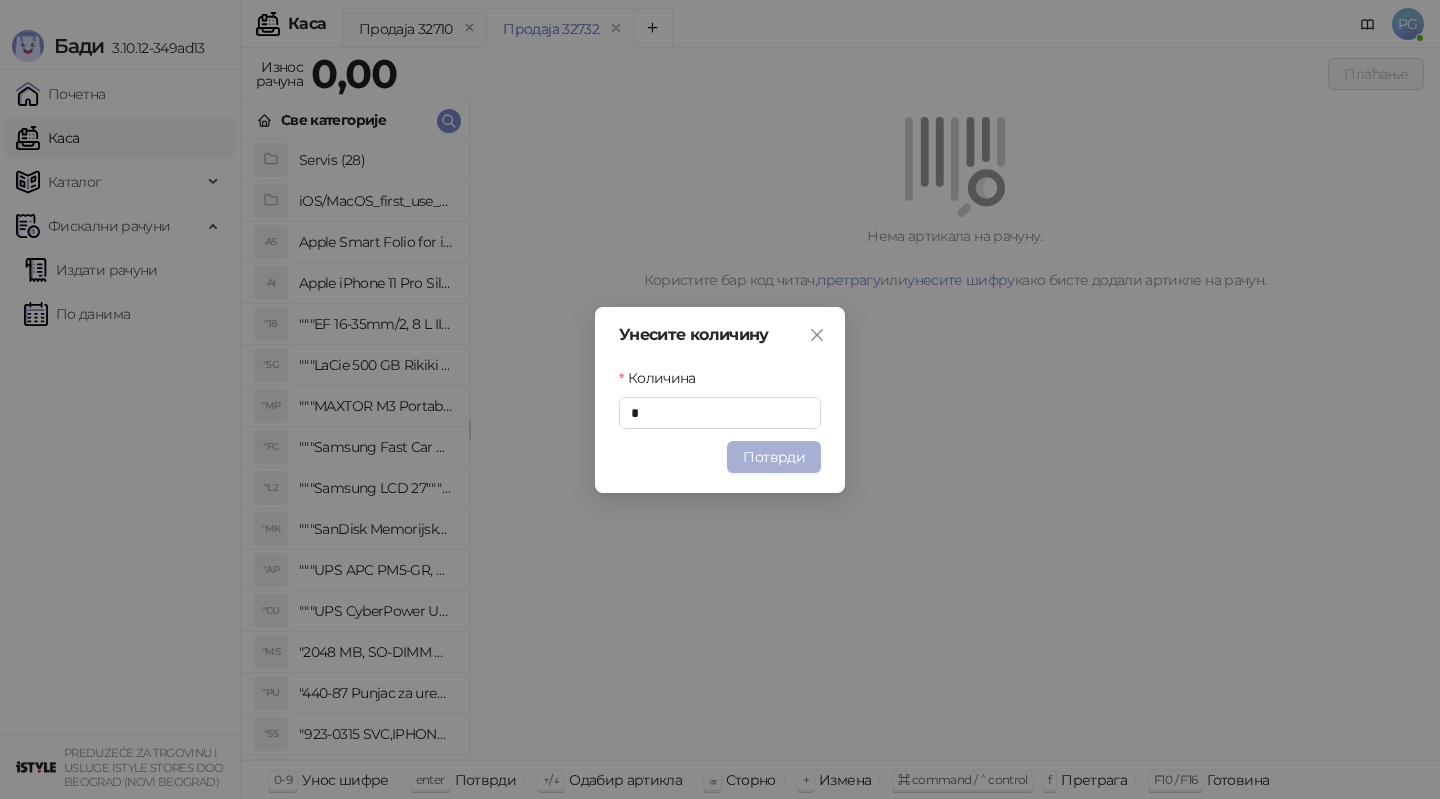 click on "Потврди" at bounding box center [774, 457] 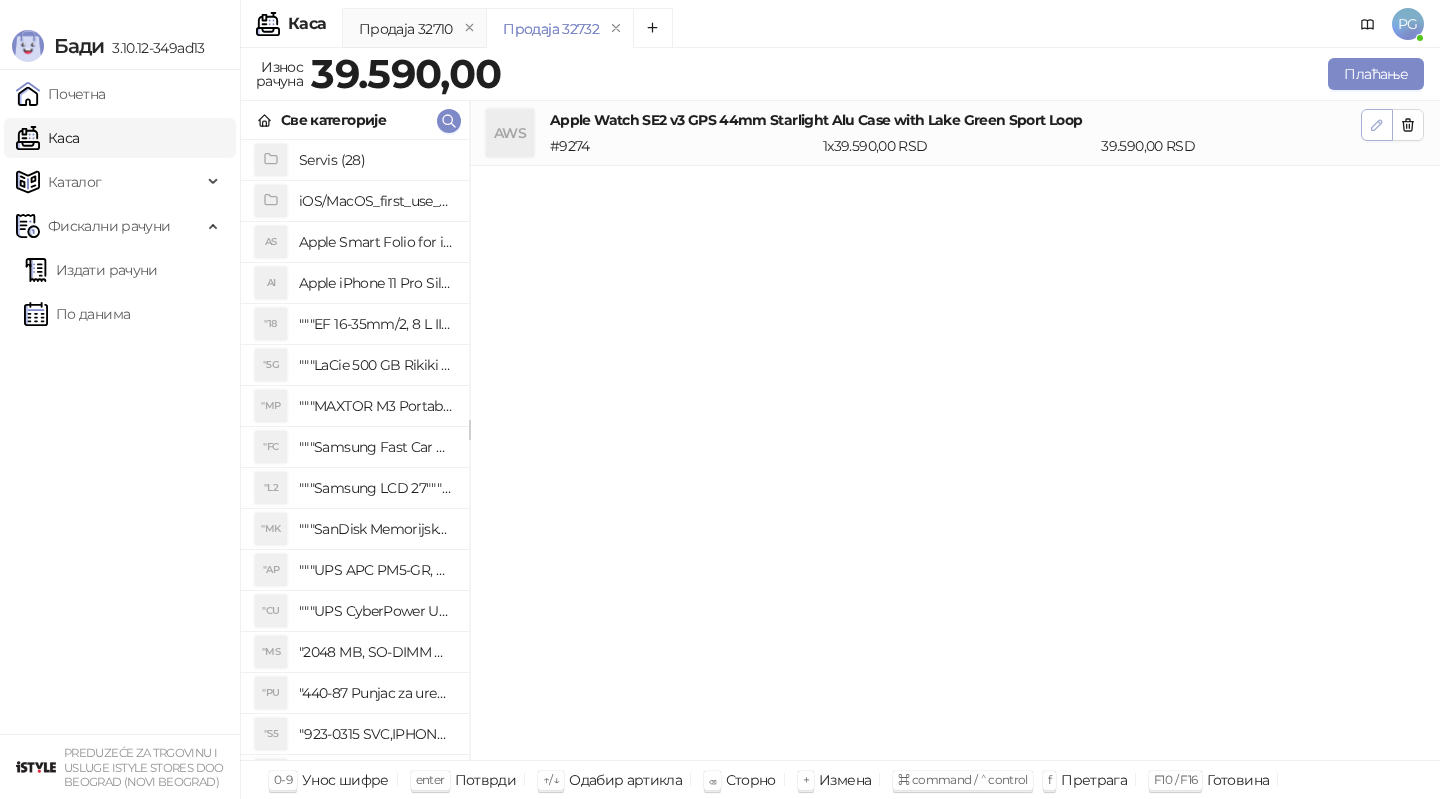 click at bounding box center [1377, 125] 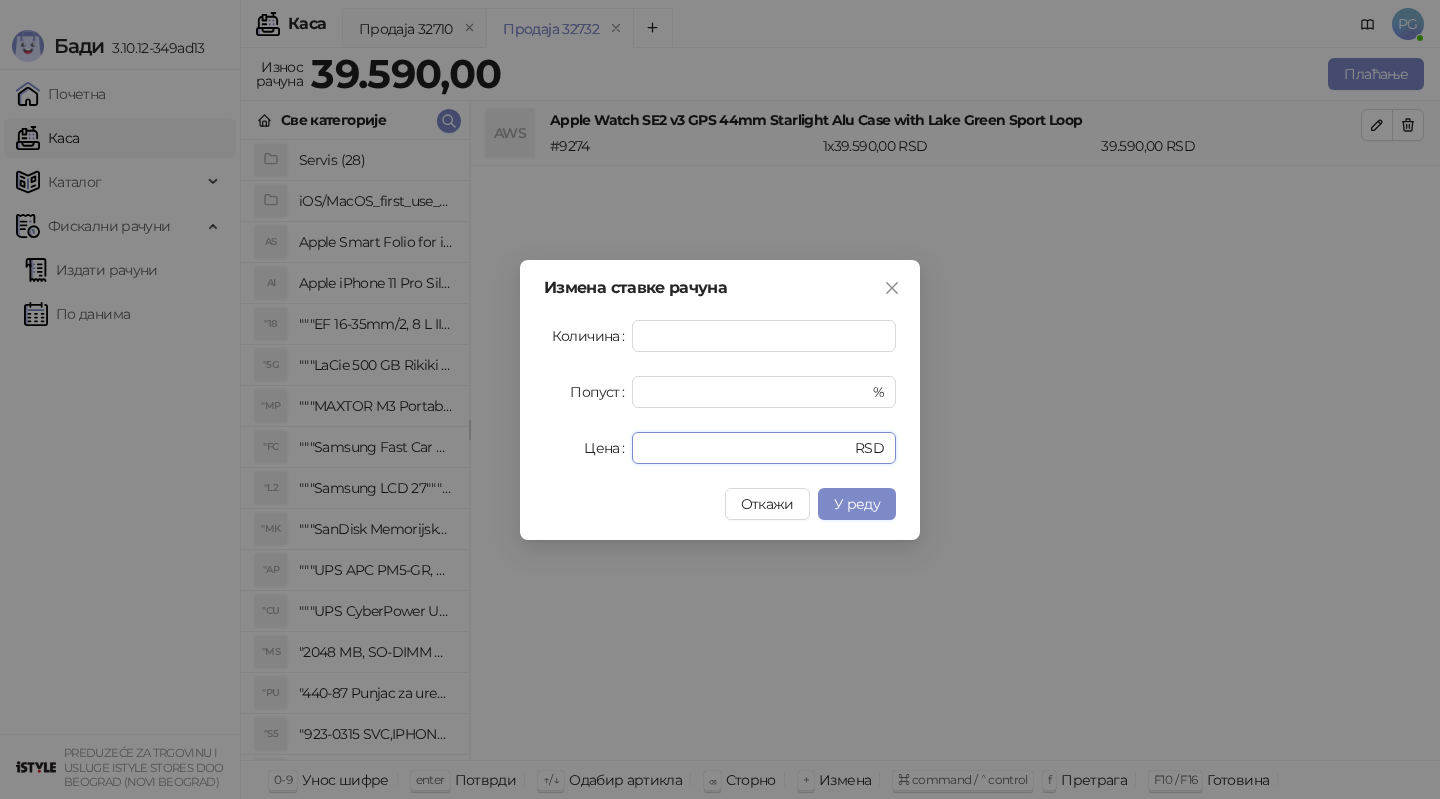 drag, startPoint x: 687, startPoint y: 447, endPoint x: 551, endPoint y: 447, distance: 136 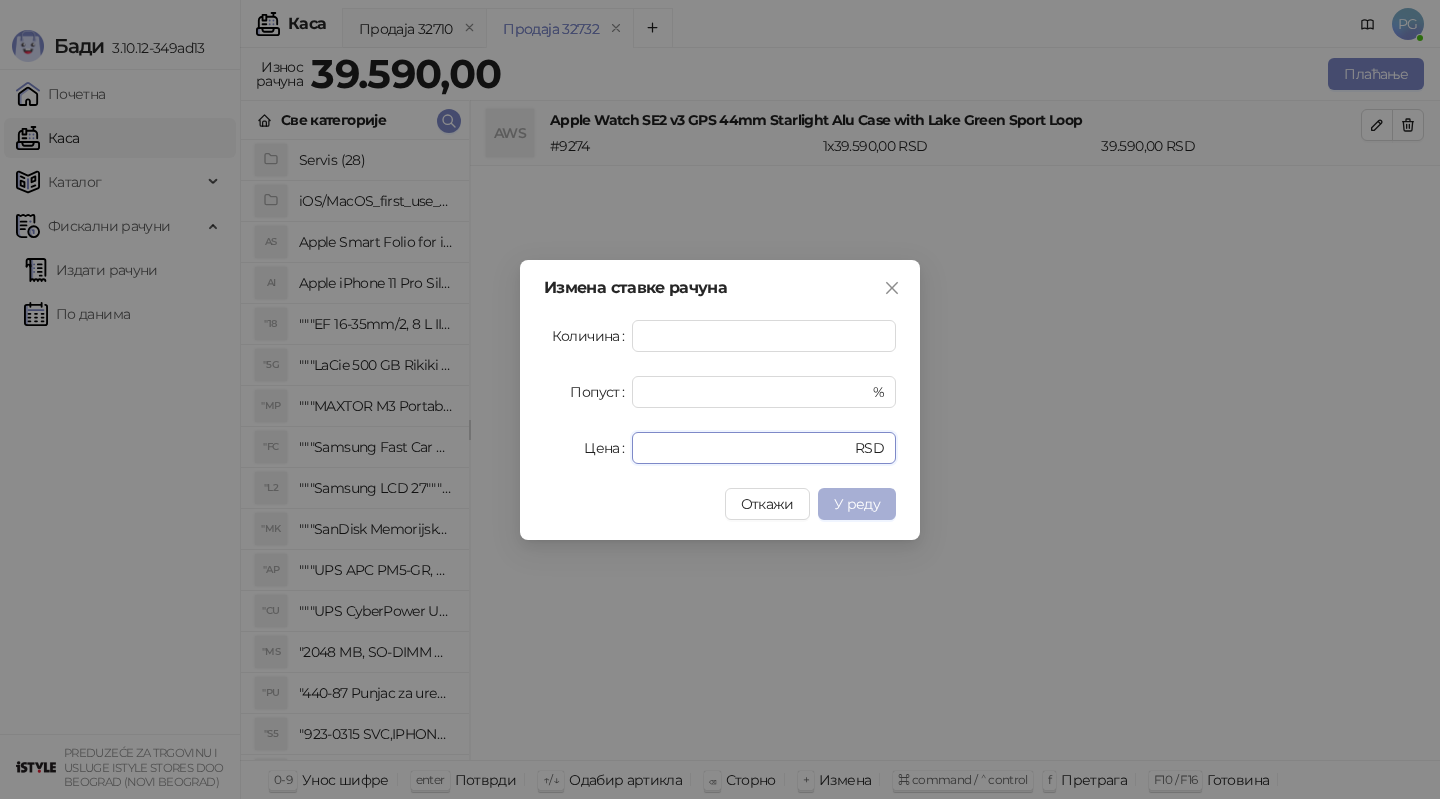 type on "*****" 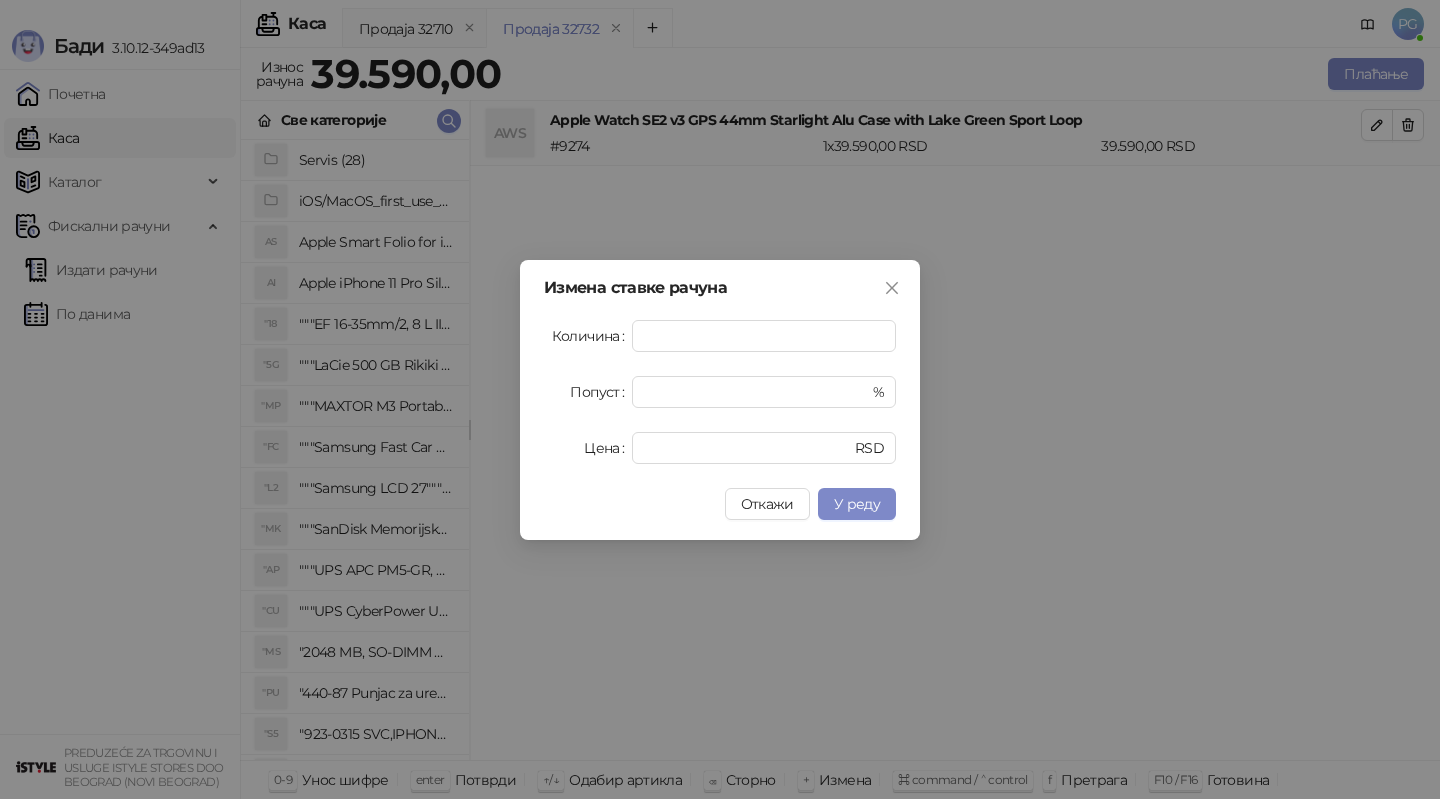 click on "У реду" at bounding box center (857, 504) 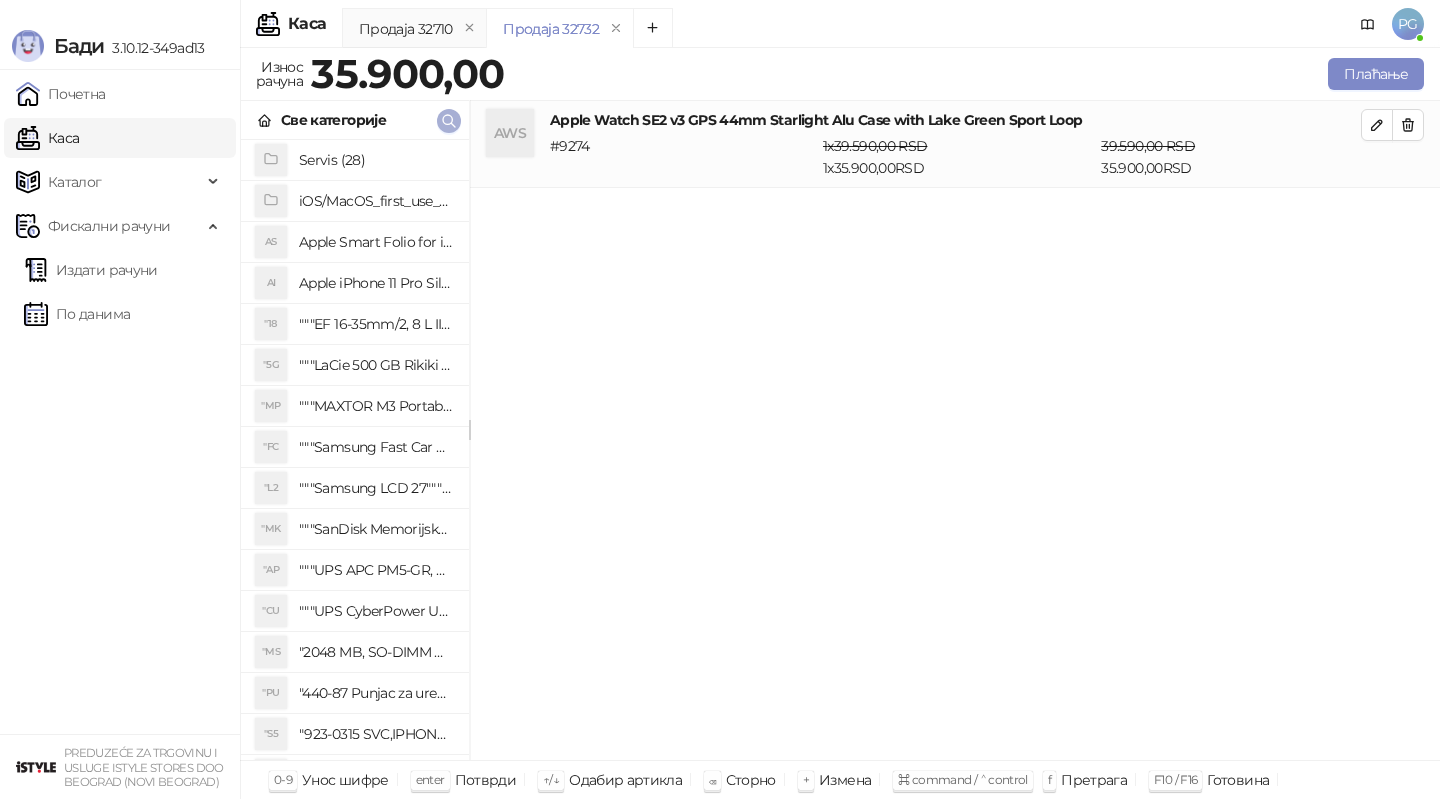 click 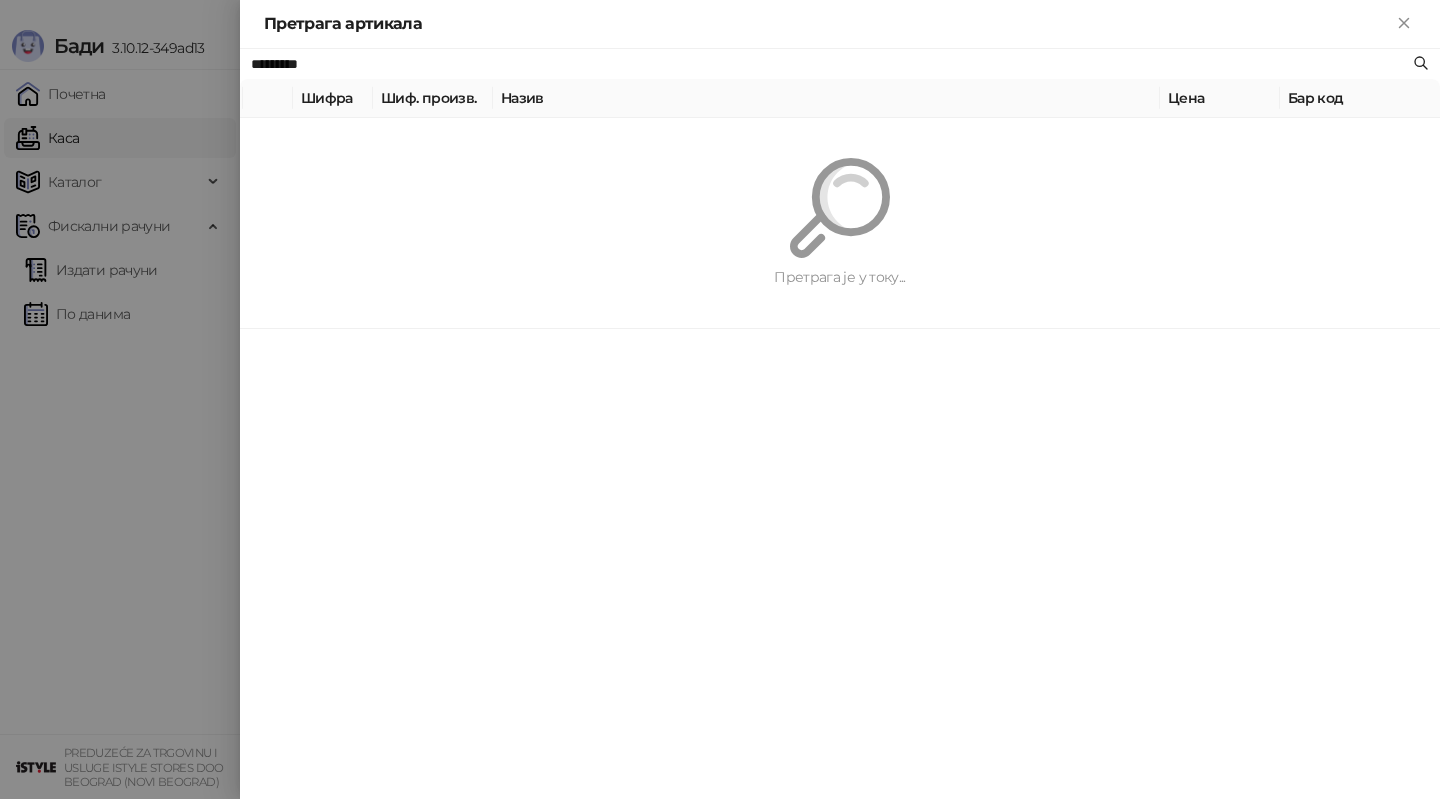 paste 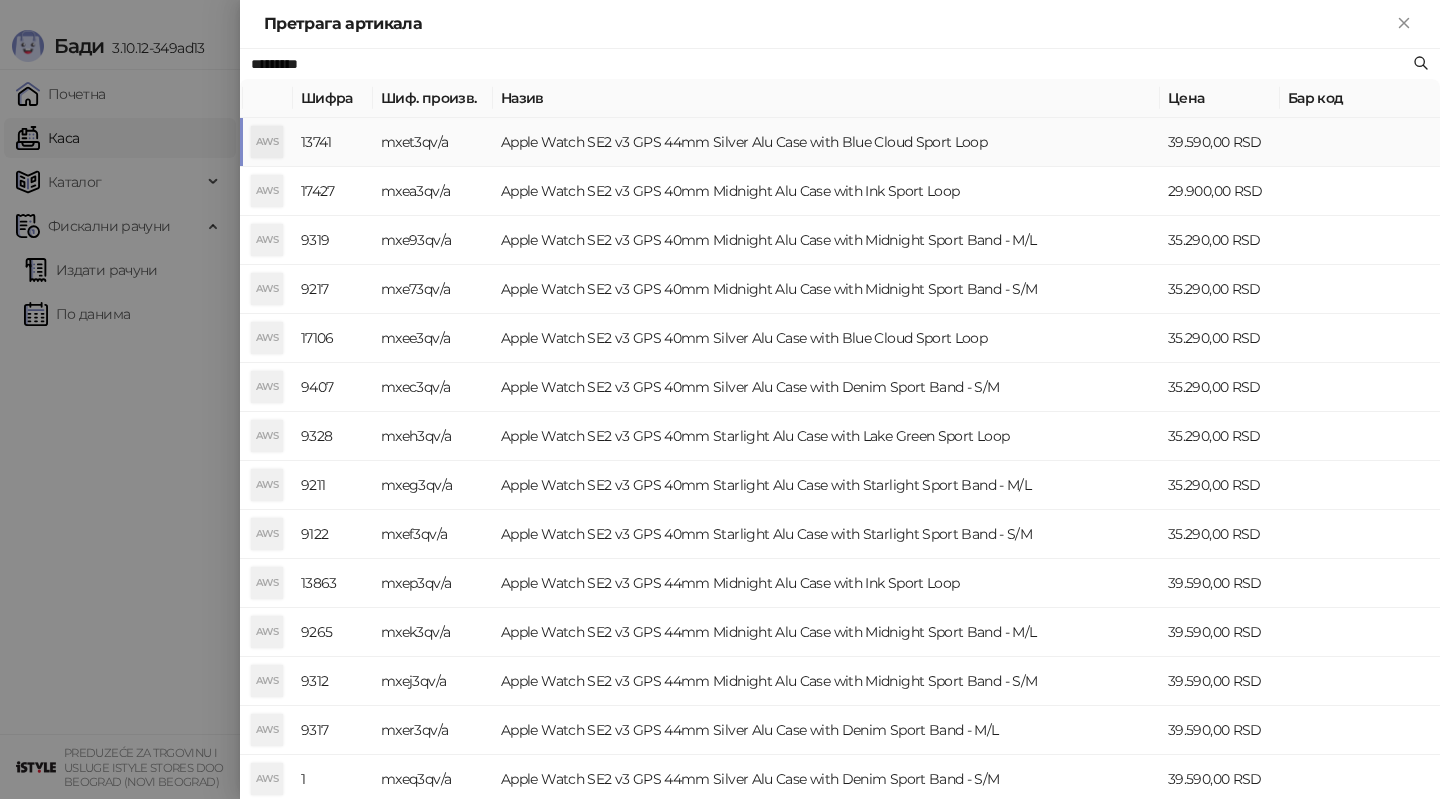 type on "*********" 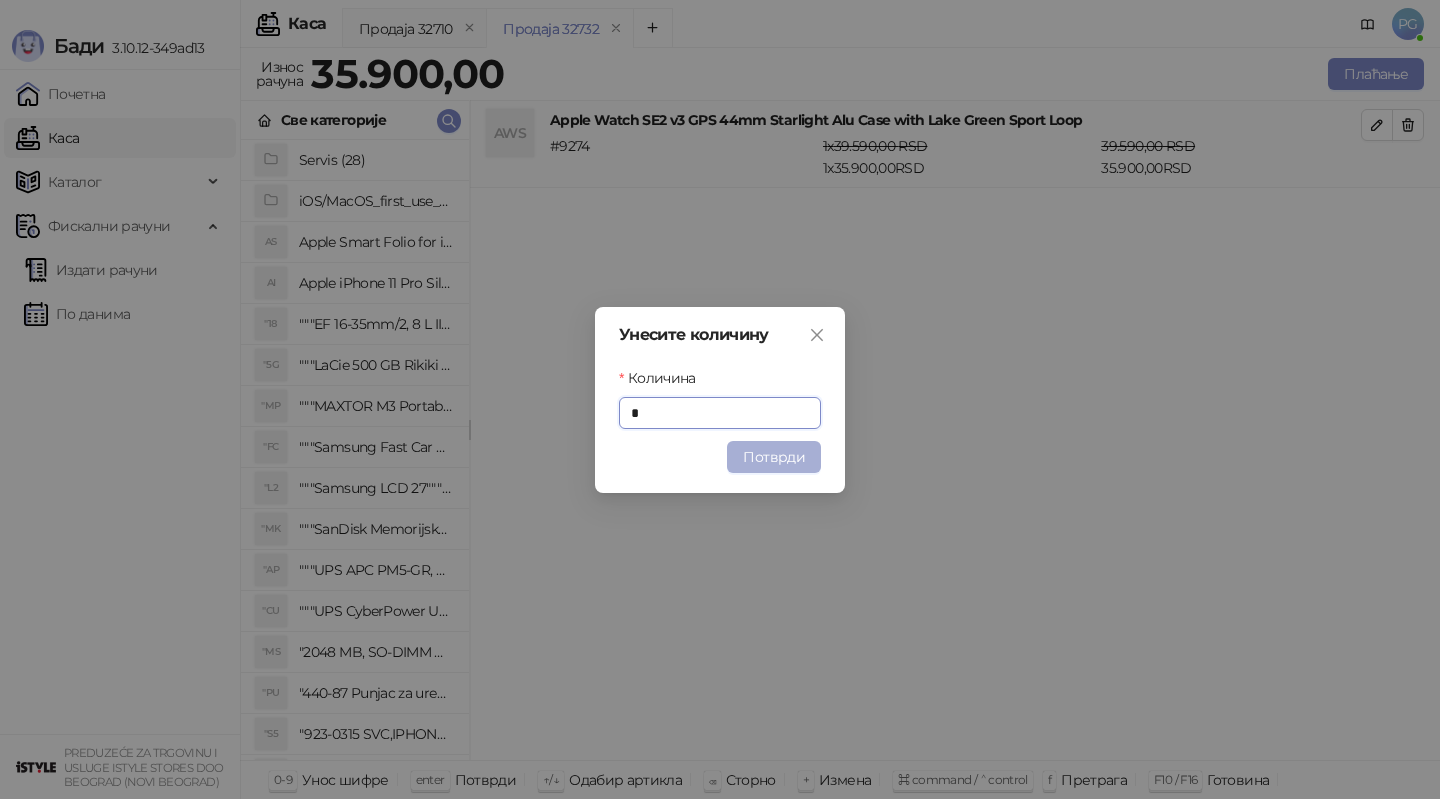 click on "Потврди" at bounding box center (774, 457) 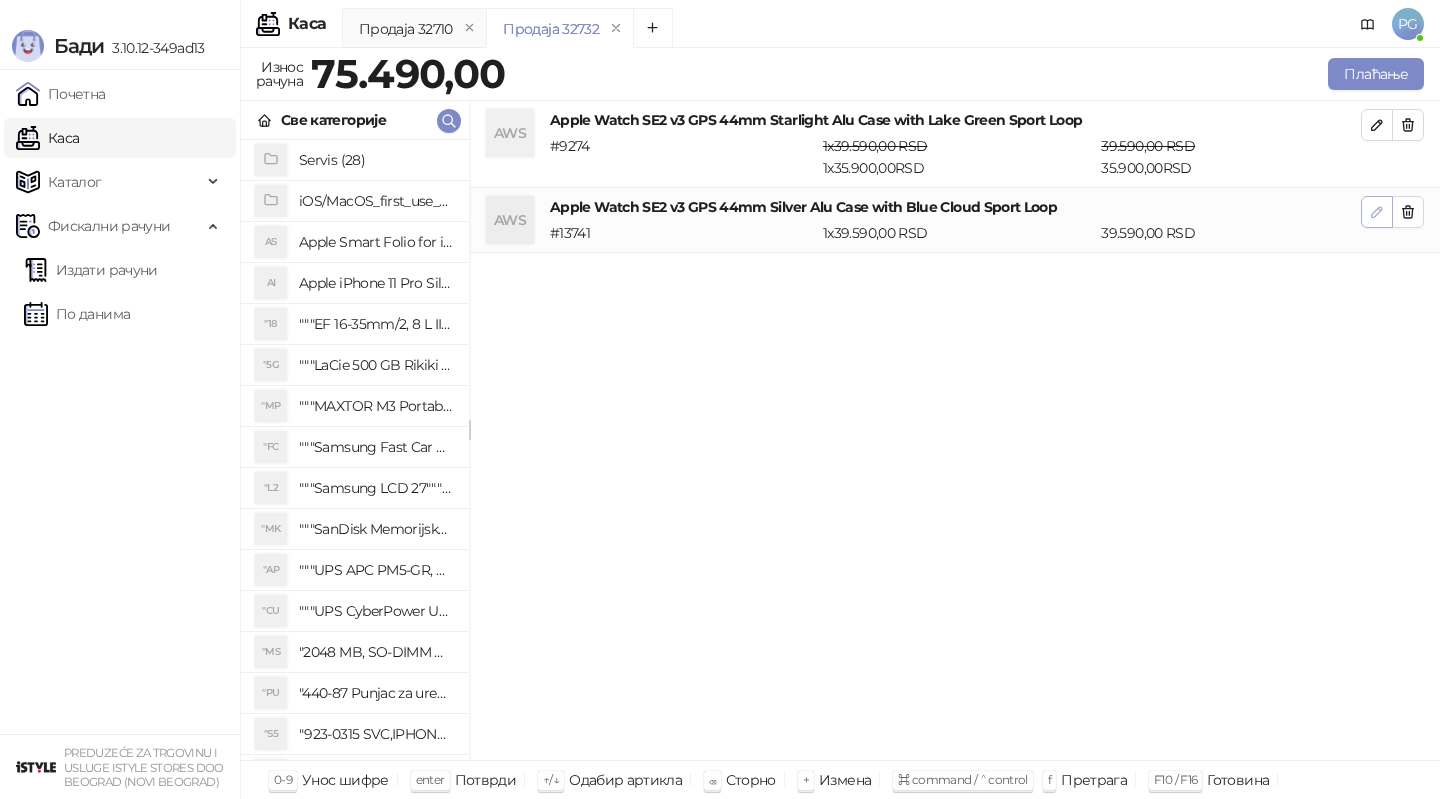 click at bounding box center [1377, 212] 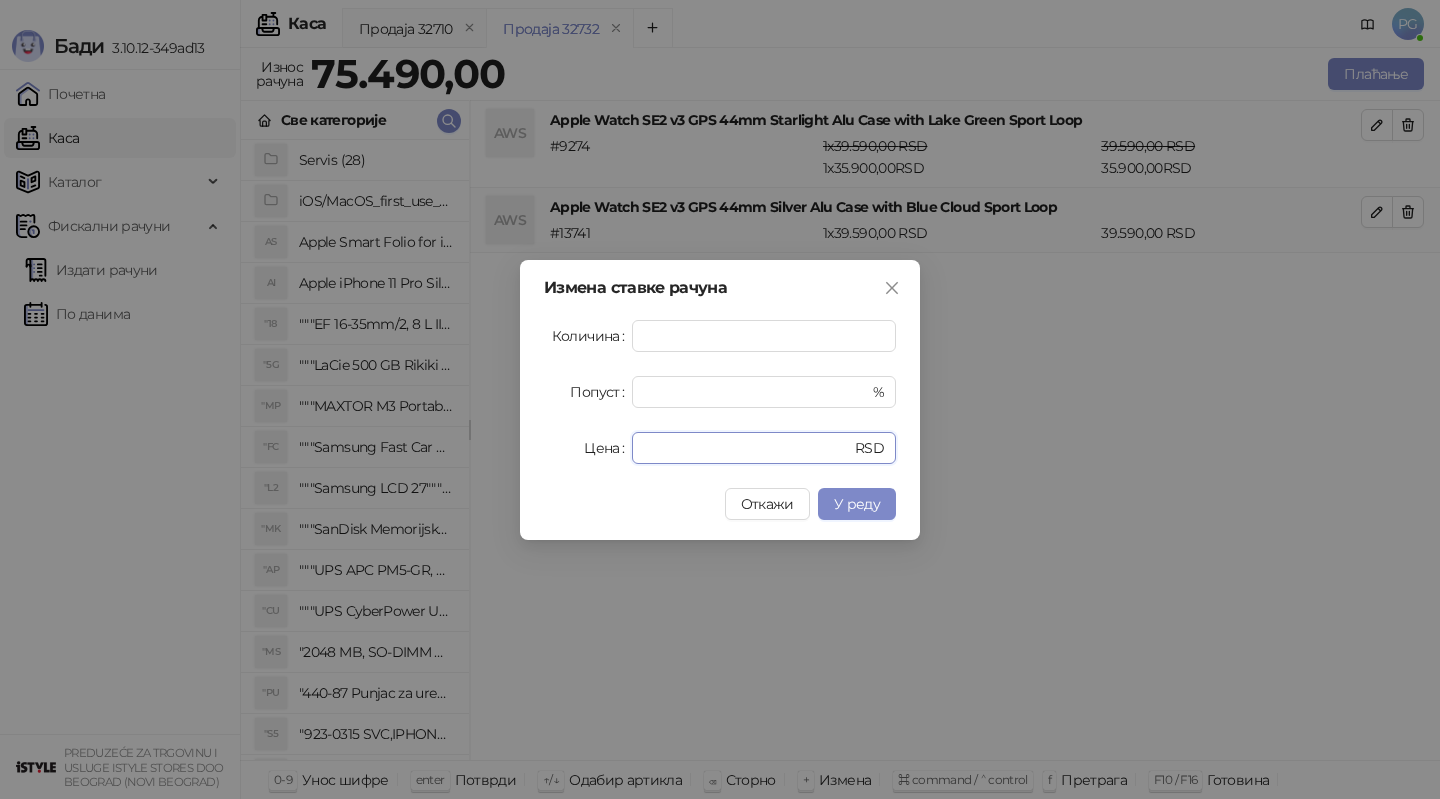 drag, startPoint x: 741, startPoint y: 454, endPoint x: 466, endPoint y: 454, distance: 275 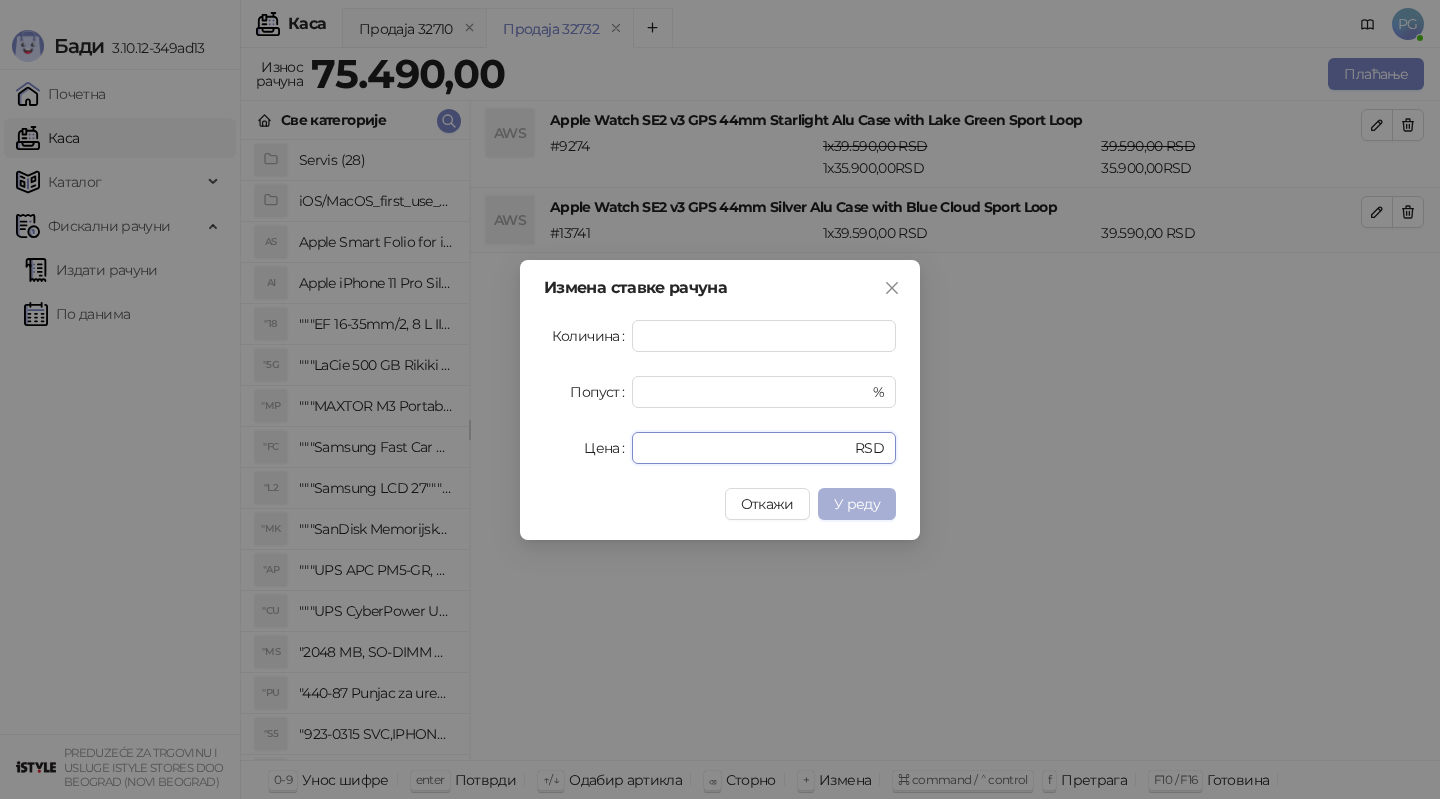 type on "*****" 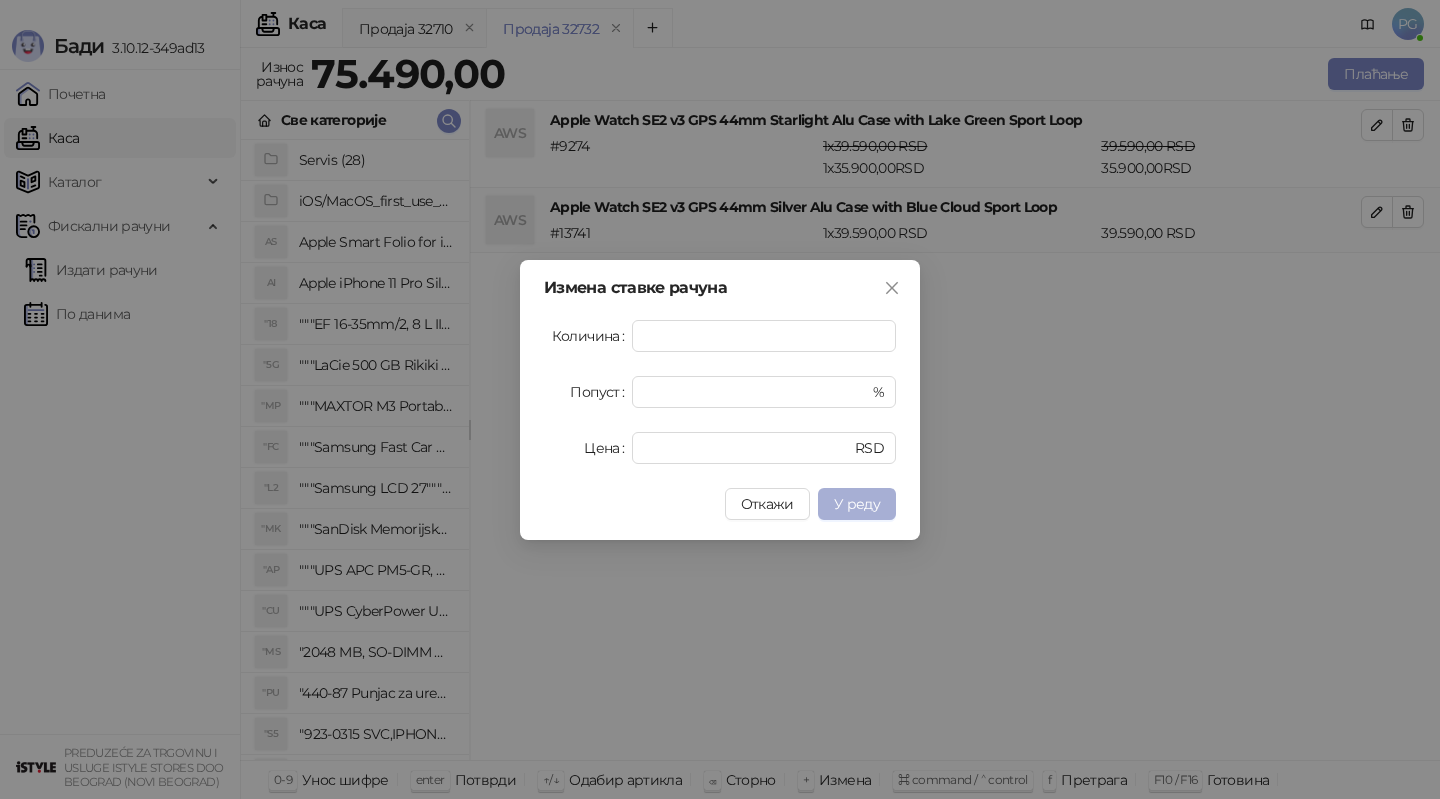 click on "У реду" at bounding box center (857, 504) 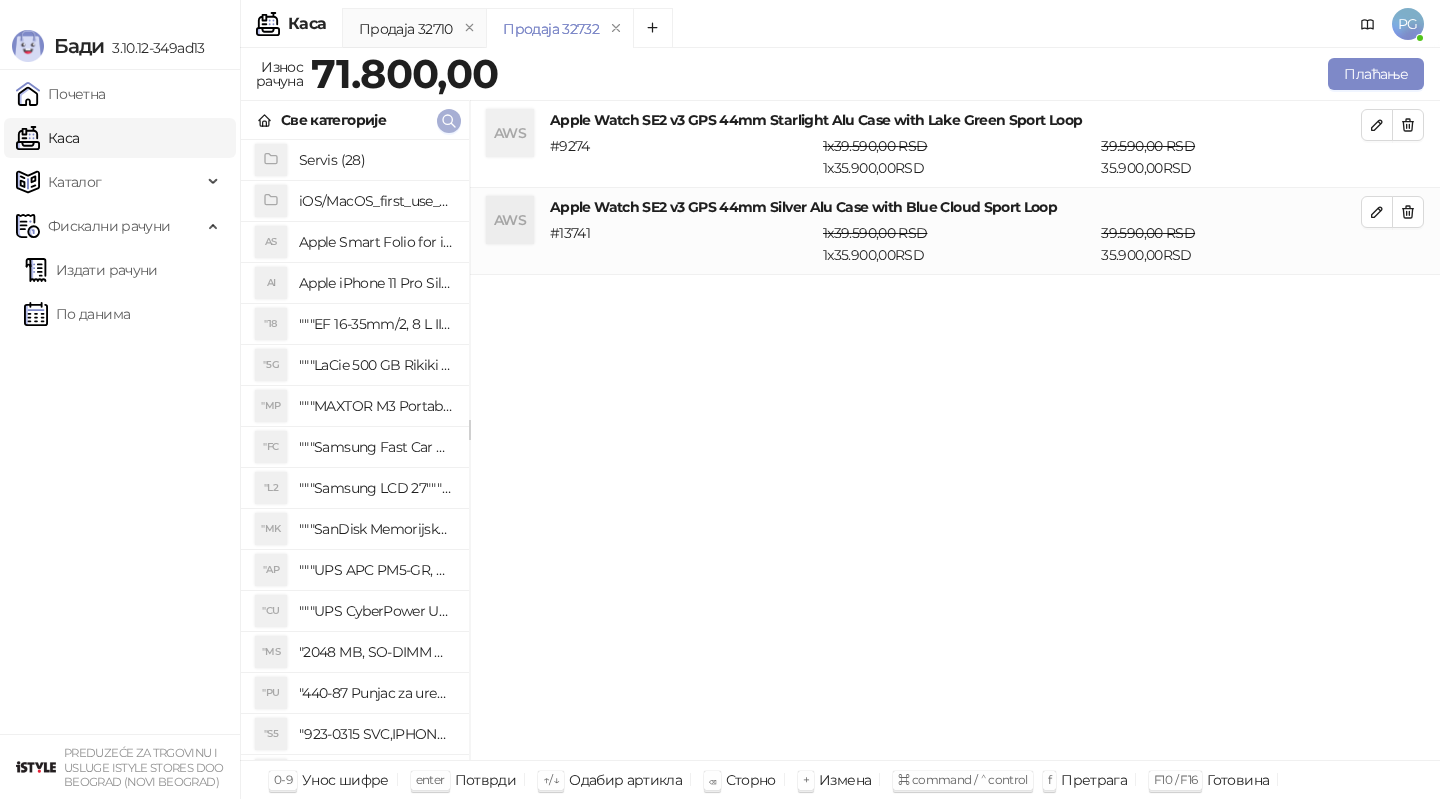 click 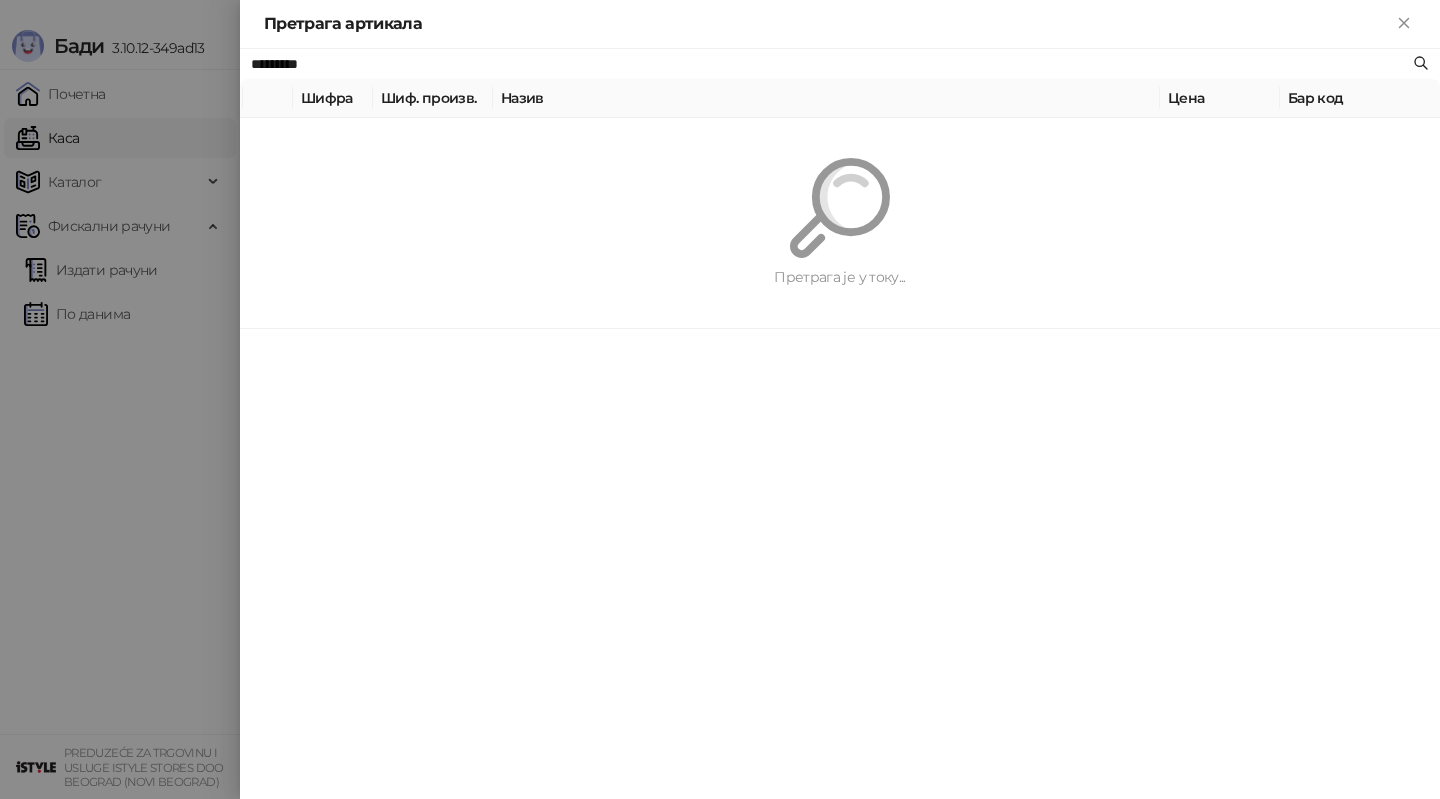 paste 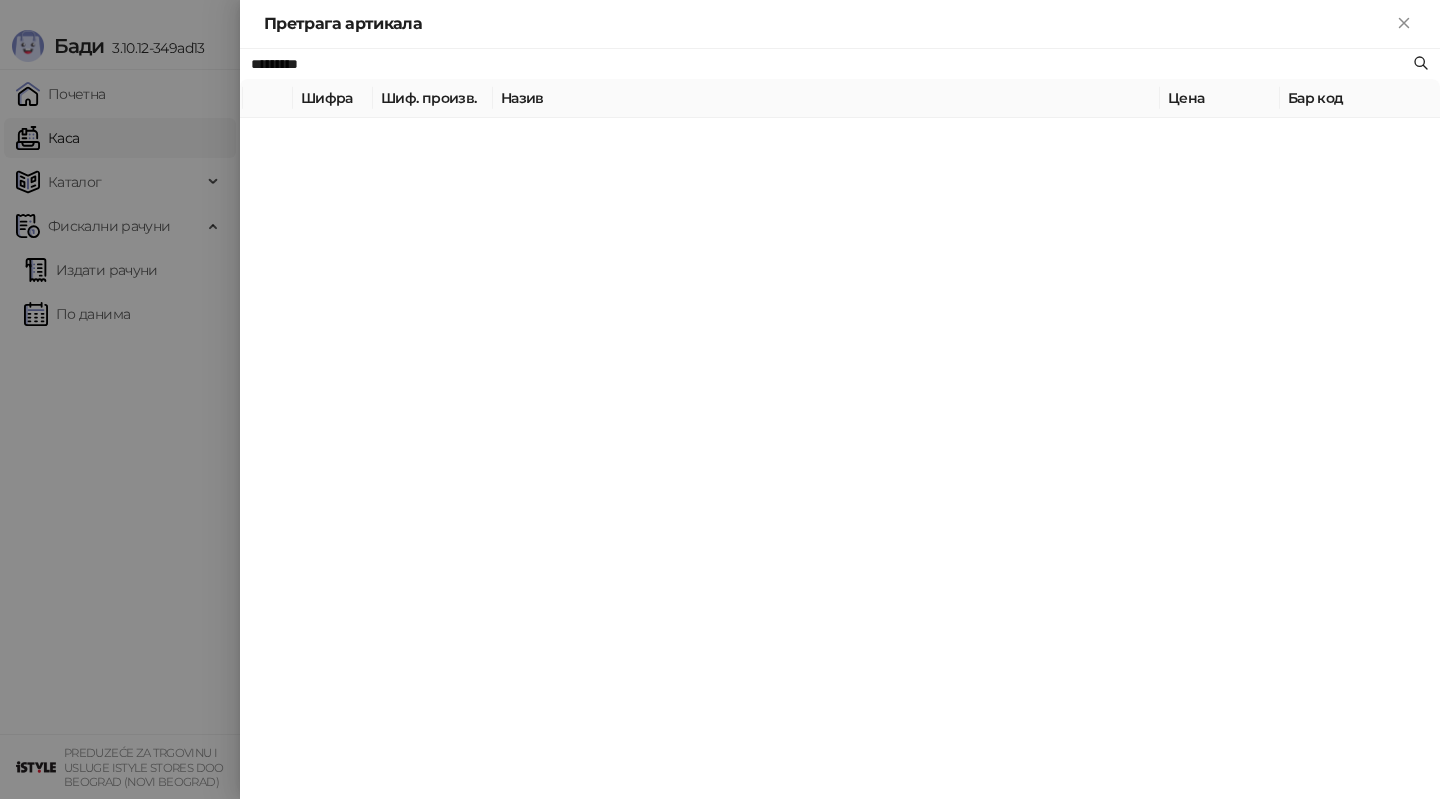 type on "*********" 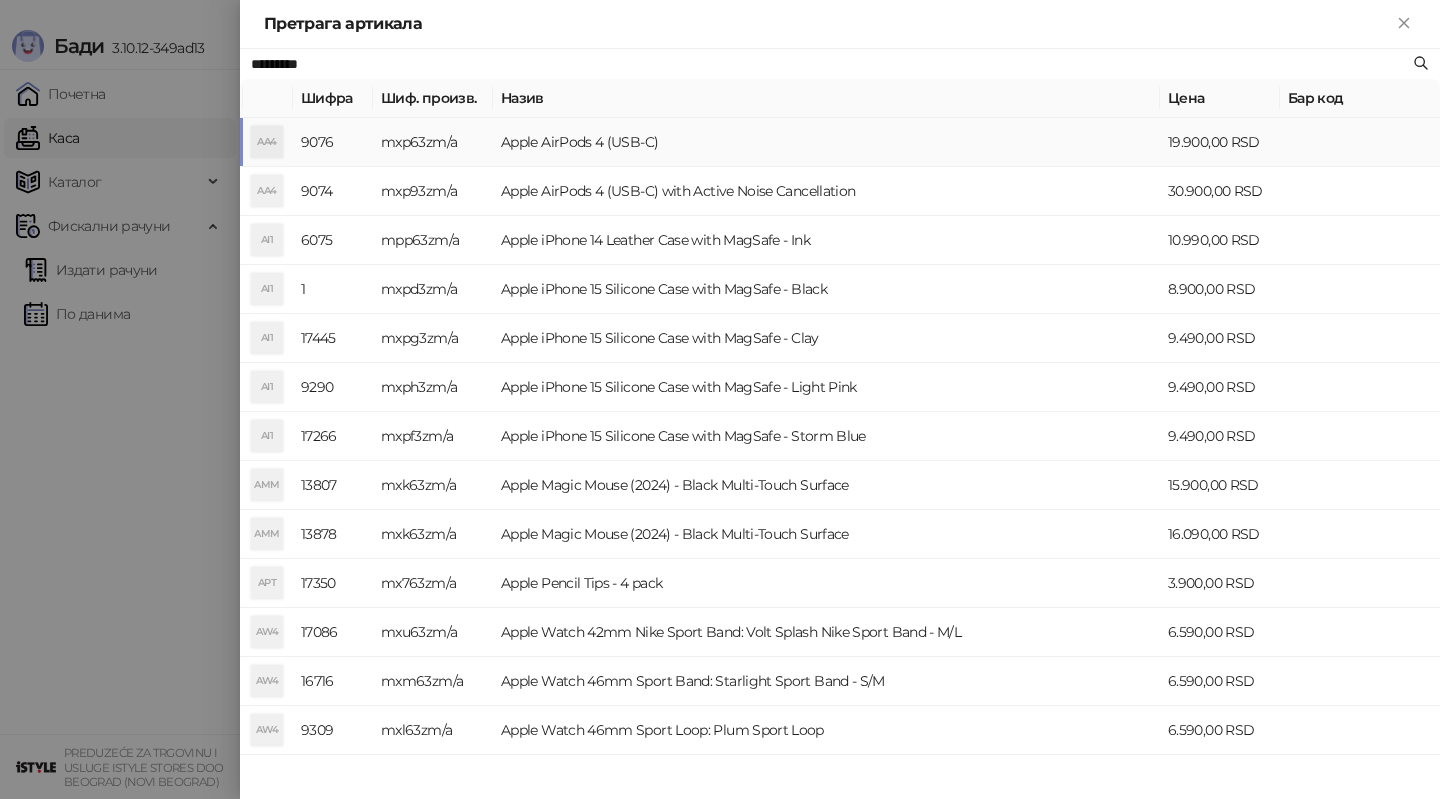 click on "mxp63zm/a" at bounding box center [433, 142] 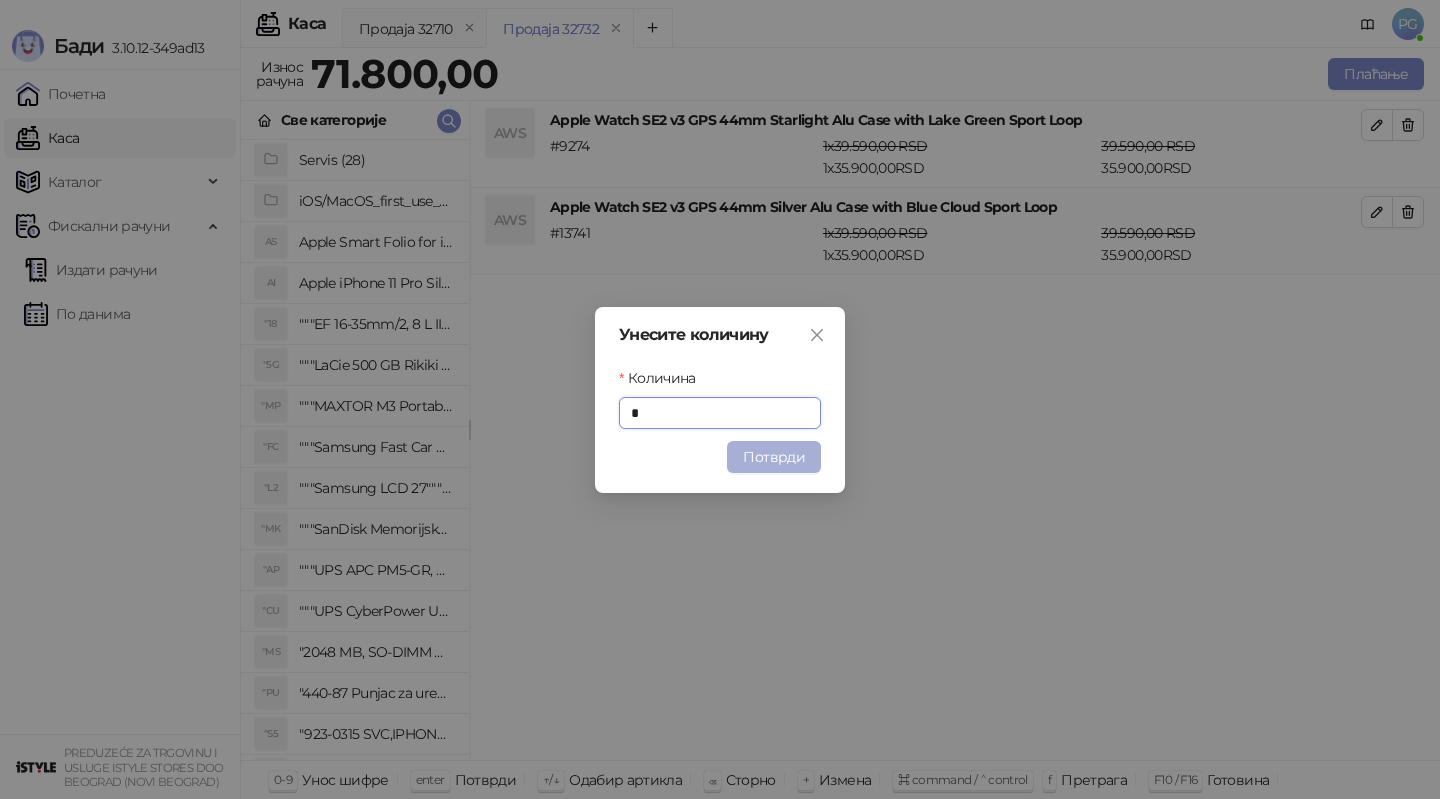 type on "*" 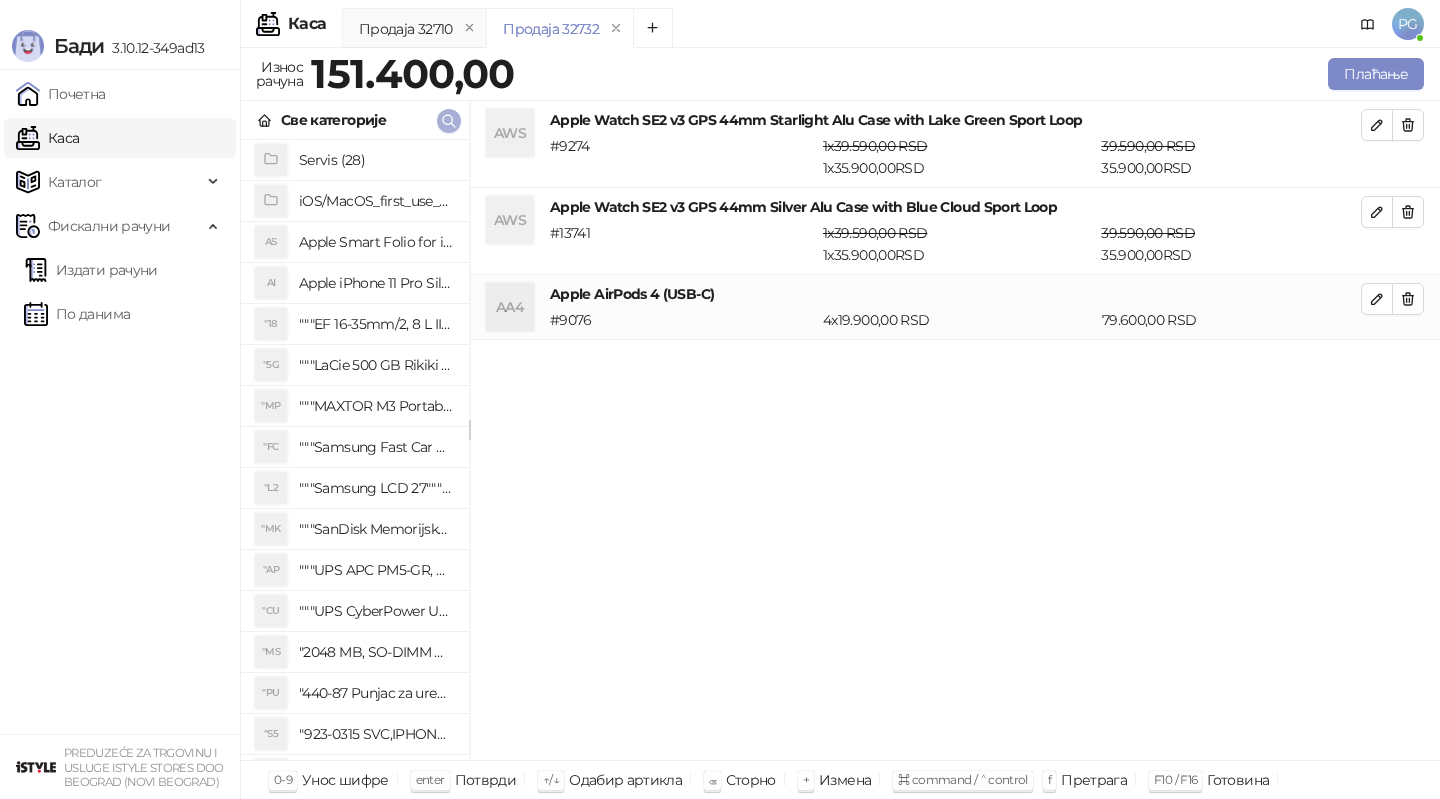 click 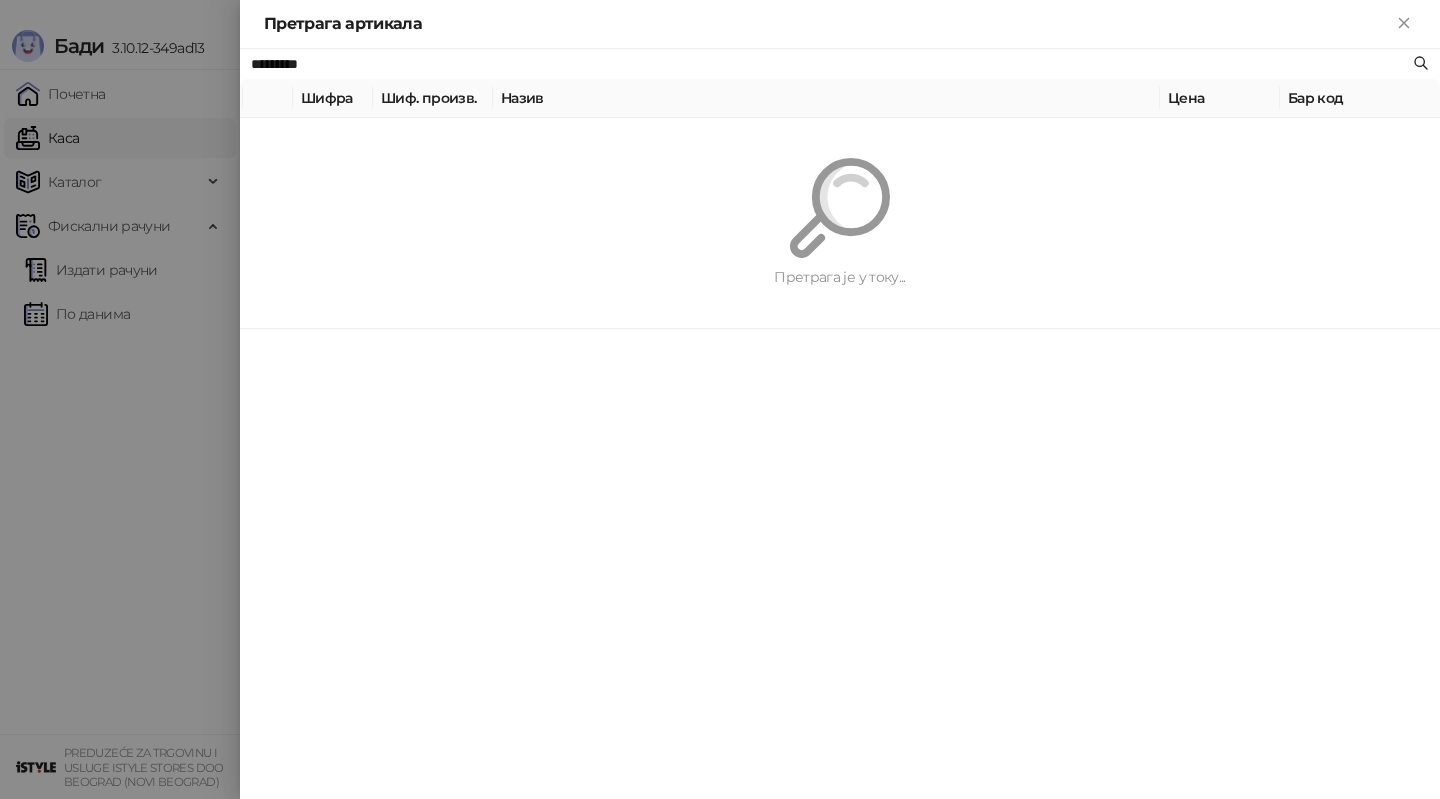 paste 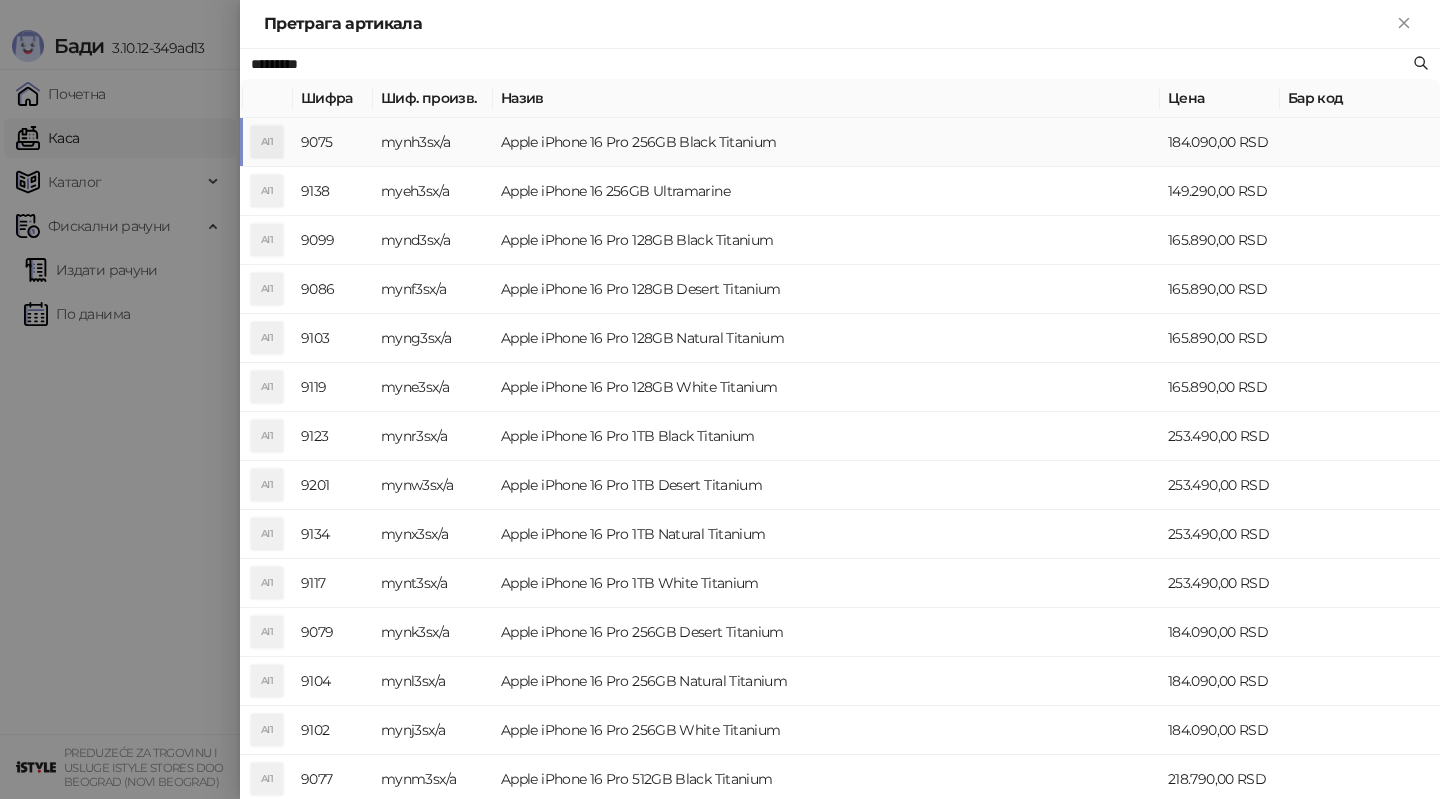 type on "*********" 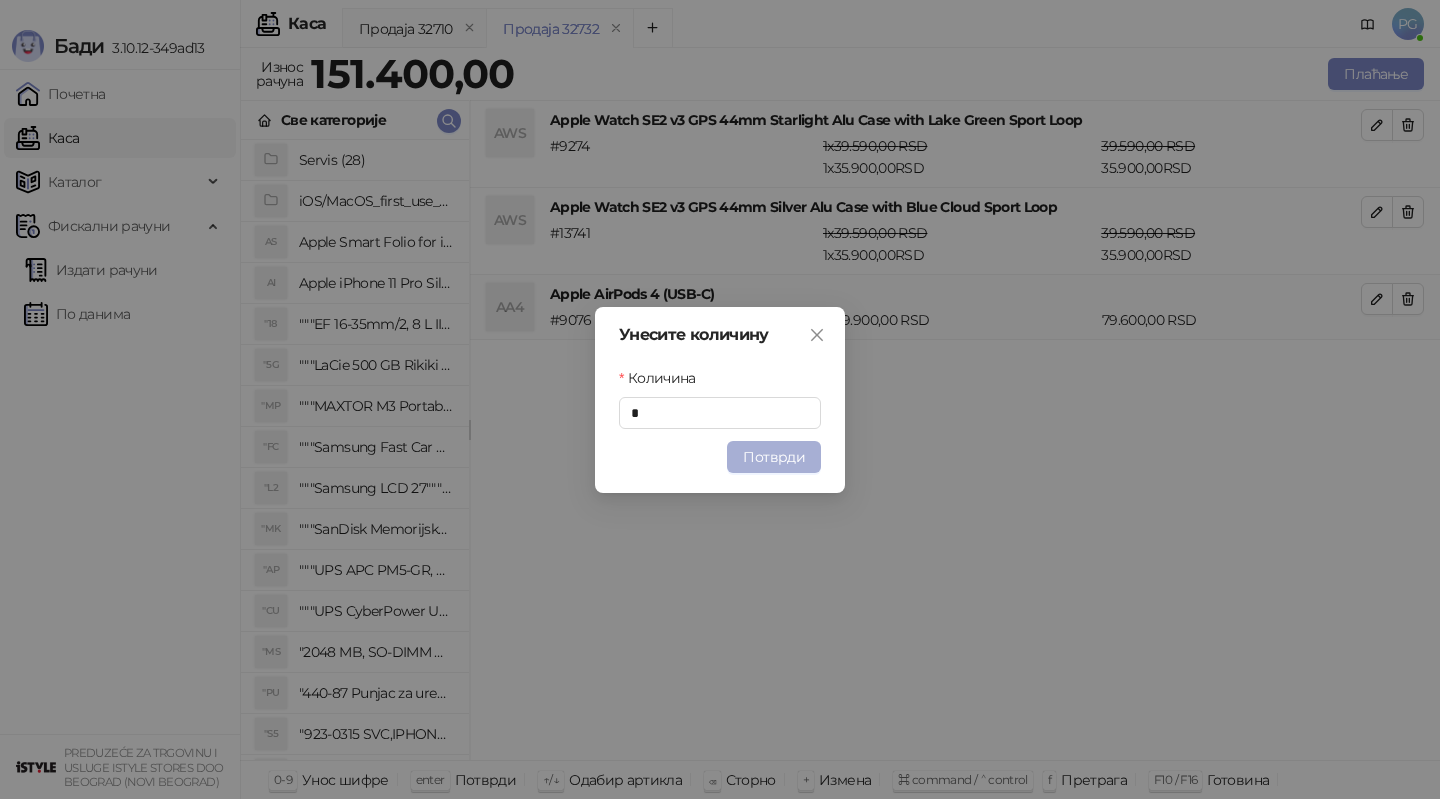 click on "Потврди" at bounding box center (774, 457) 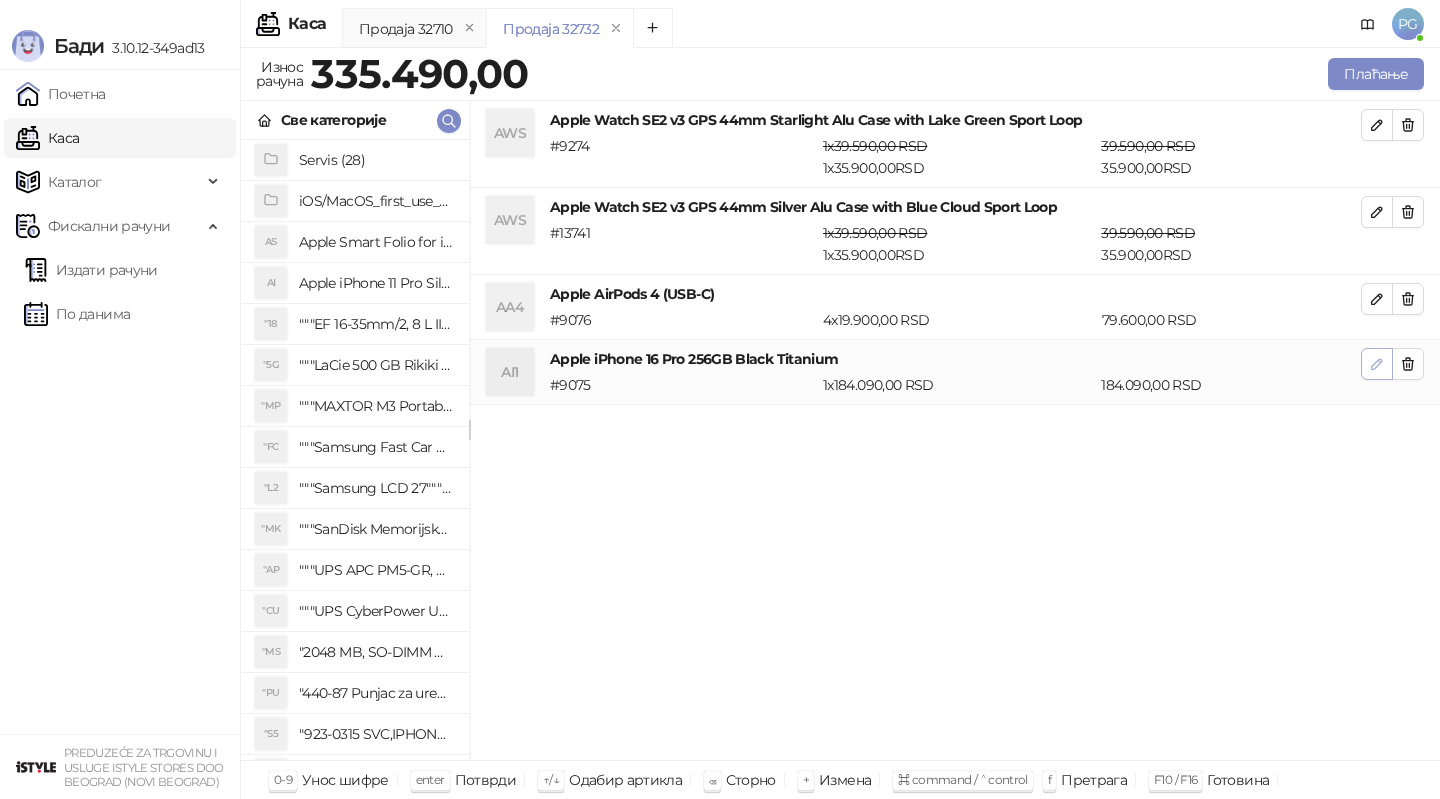 click at bounding box center [1377, 364] 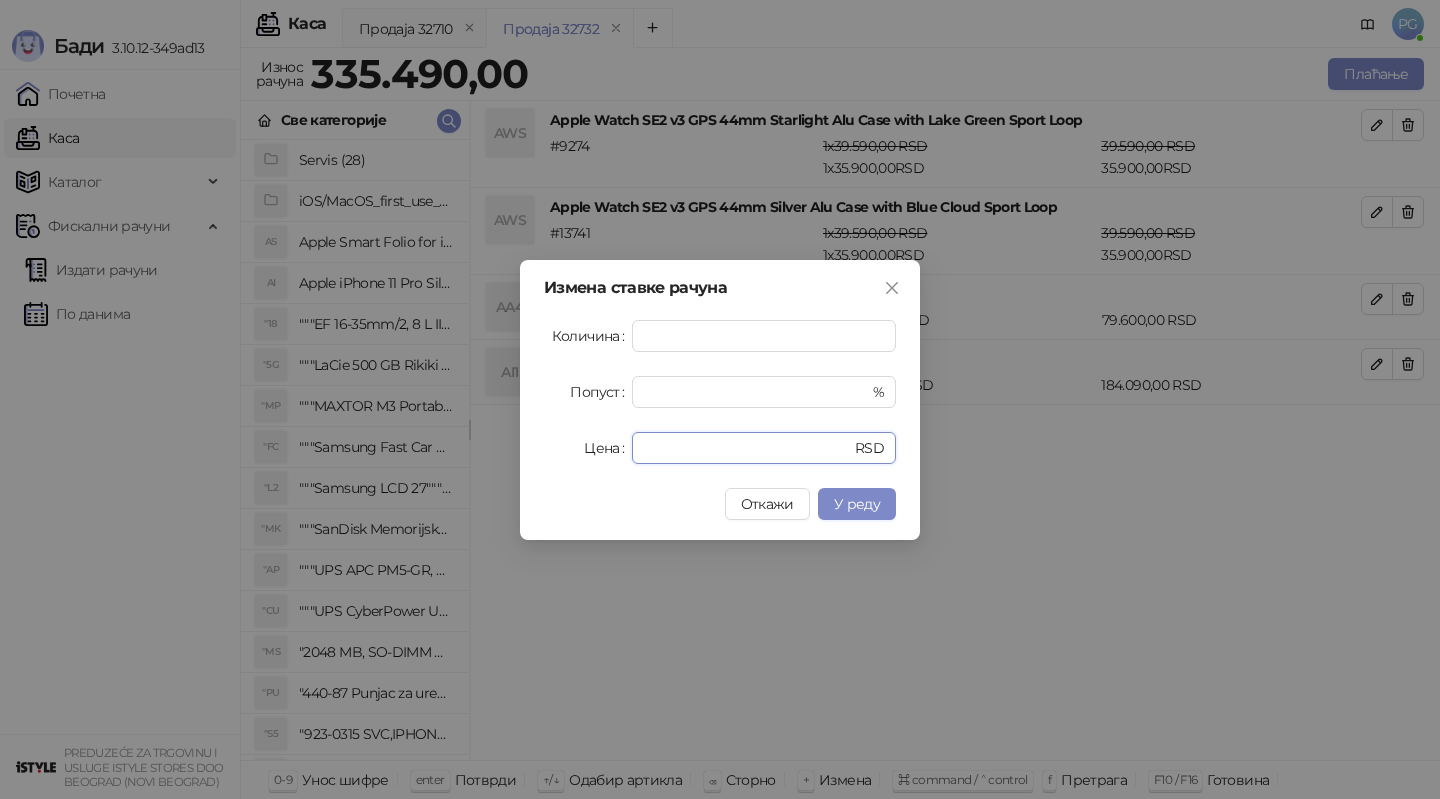 drag, startPoint x: 720, startPoint y: 446, endPoint x: 471, endPoint y: 445, distance: 249.00201 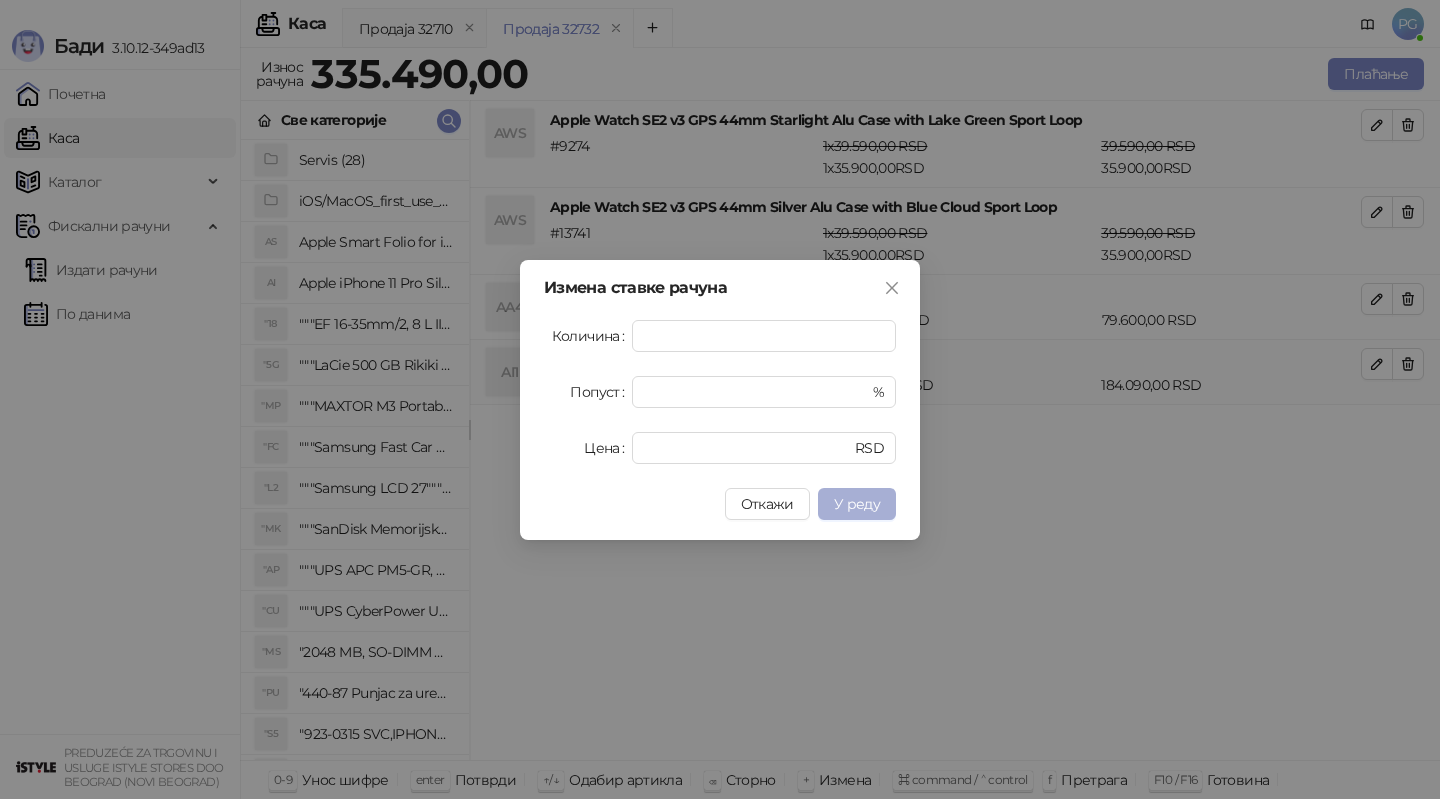 type on "******" 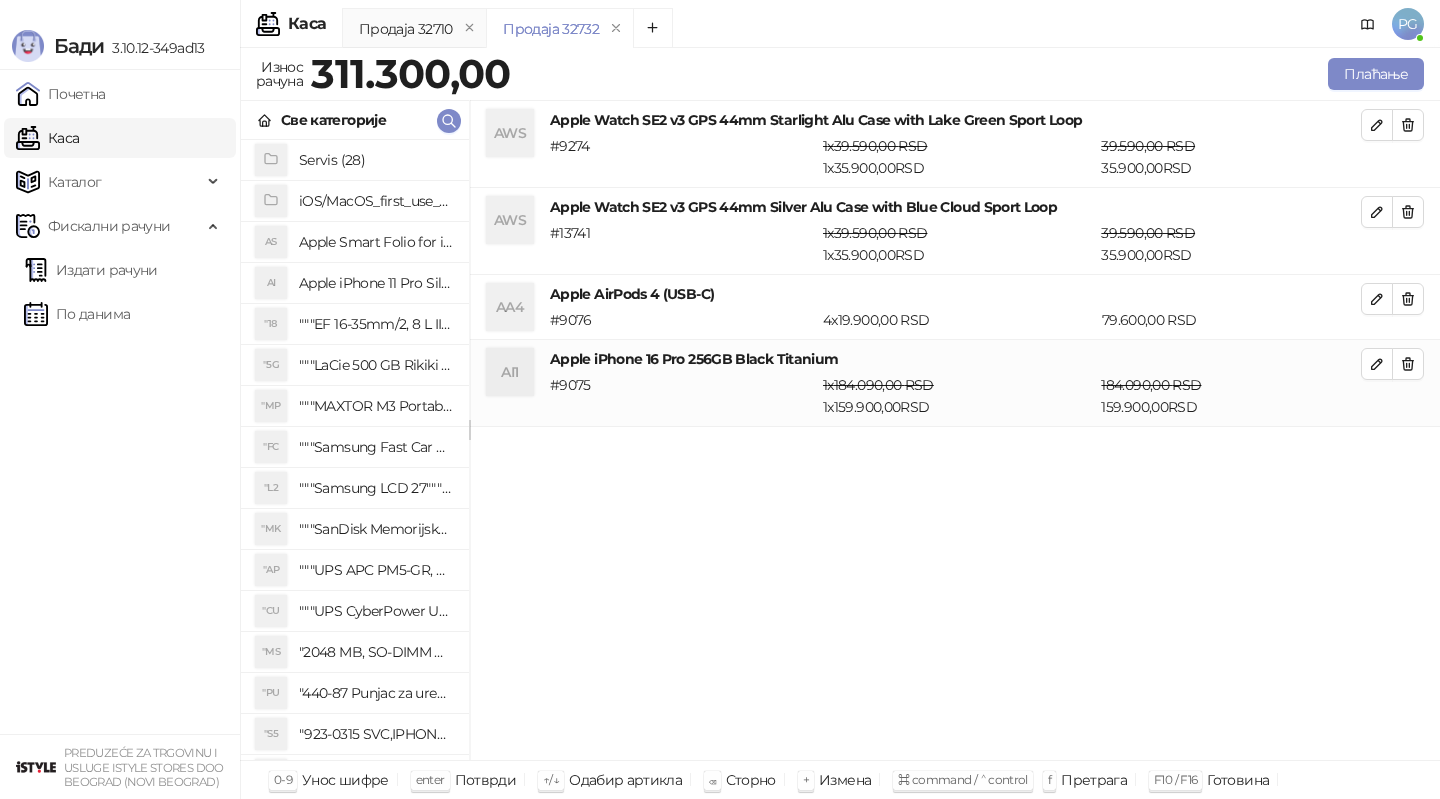 click on "Плаћање" at bounding box center (971, 74) 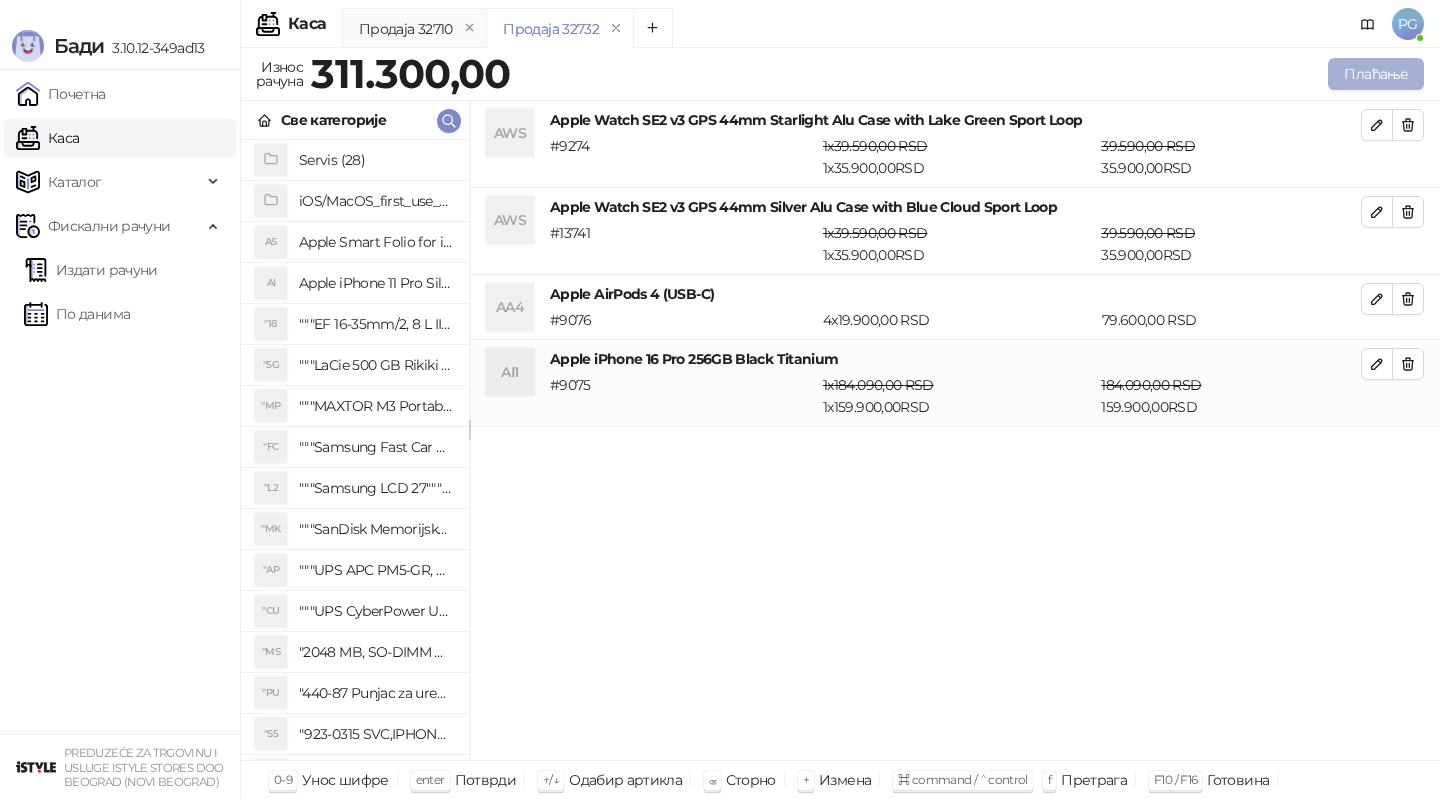 click on "Плаћање" at bounding box center [1376, 74] 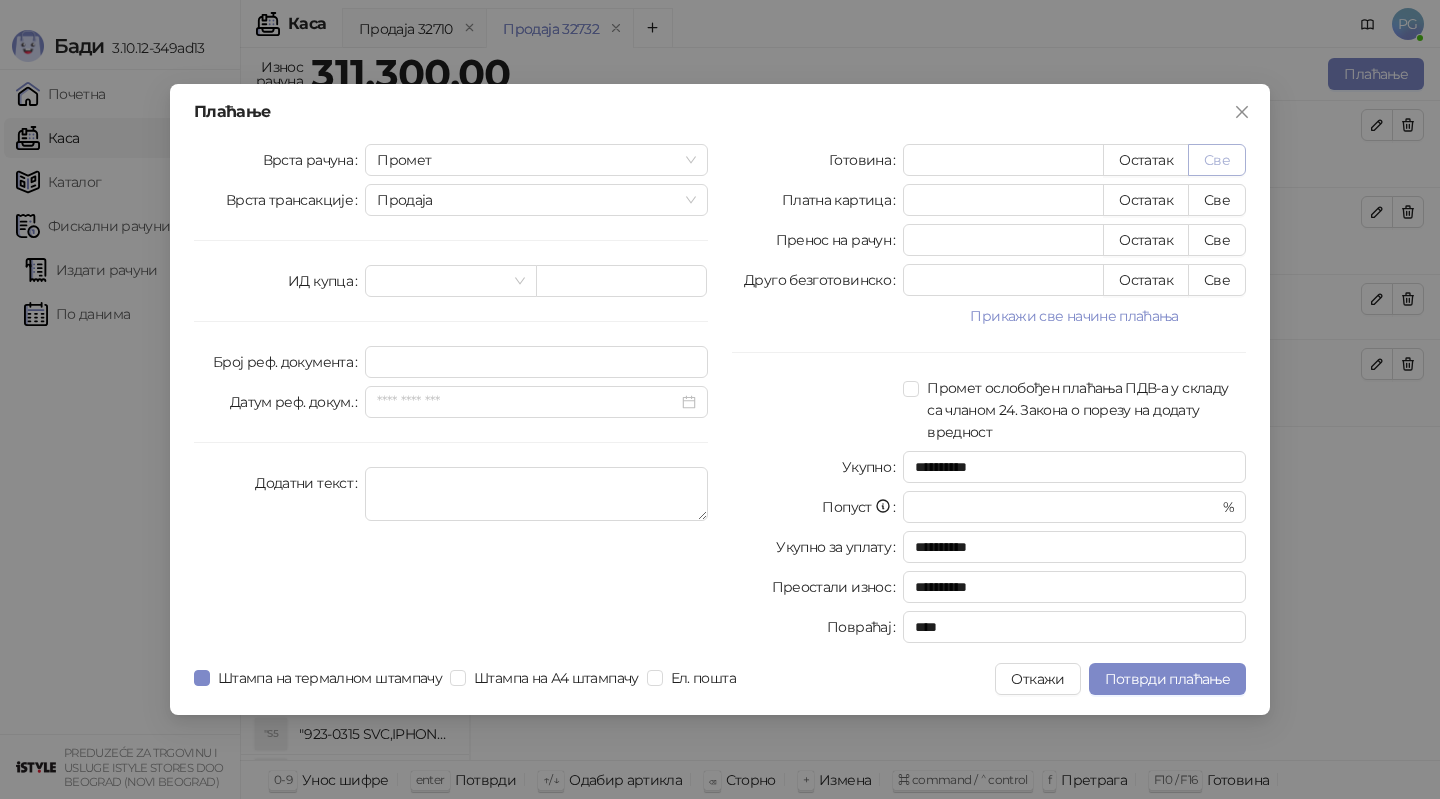 click on "Све" at bounding box center [1217, 160] 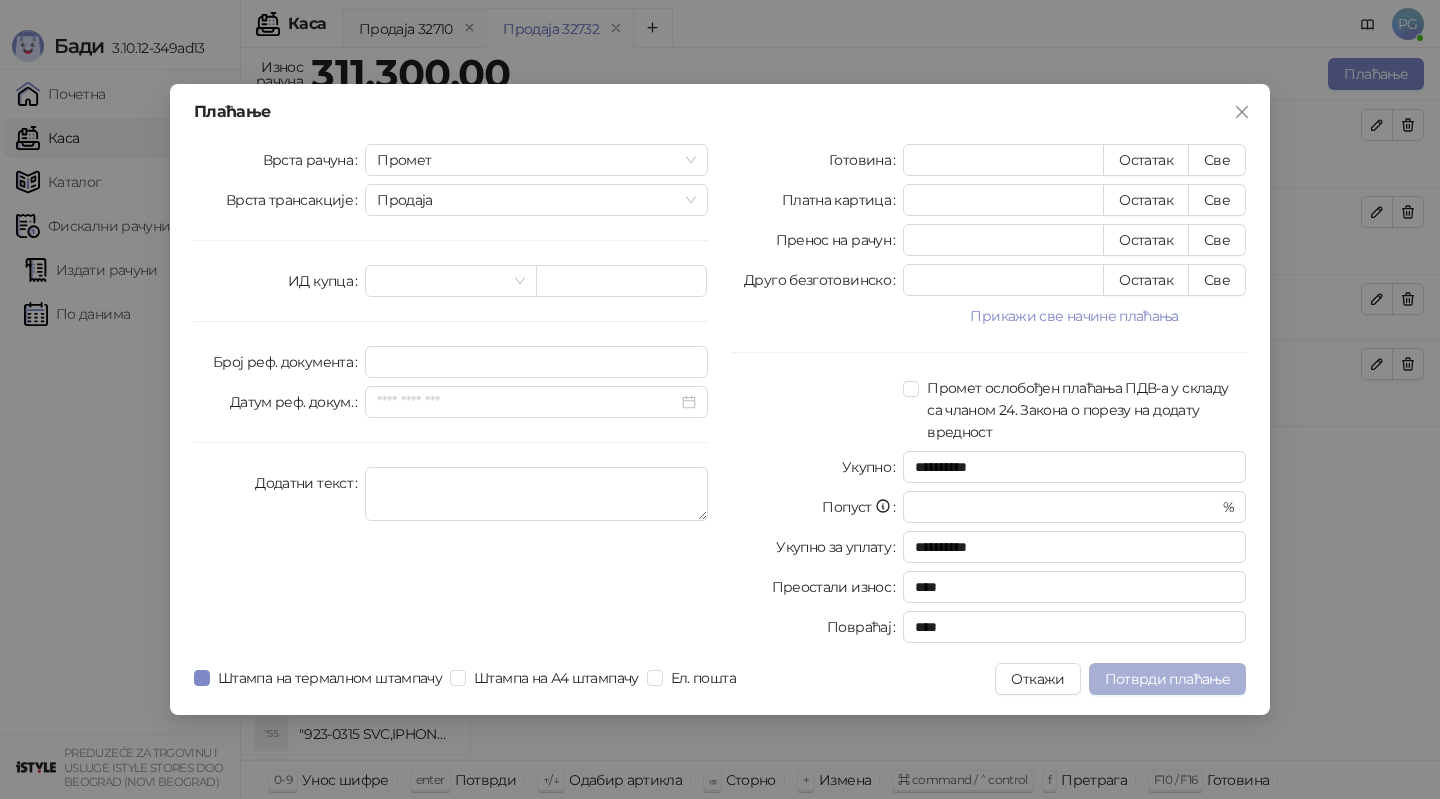 click on "Потврди плаћање" at bounding box center [1167, 679] 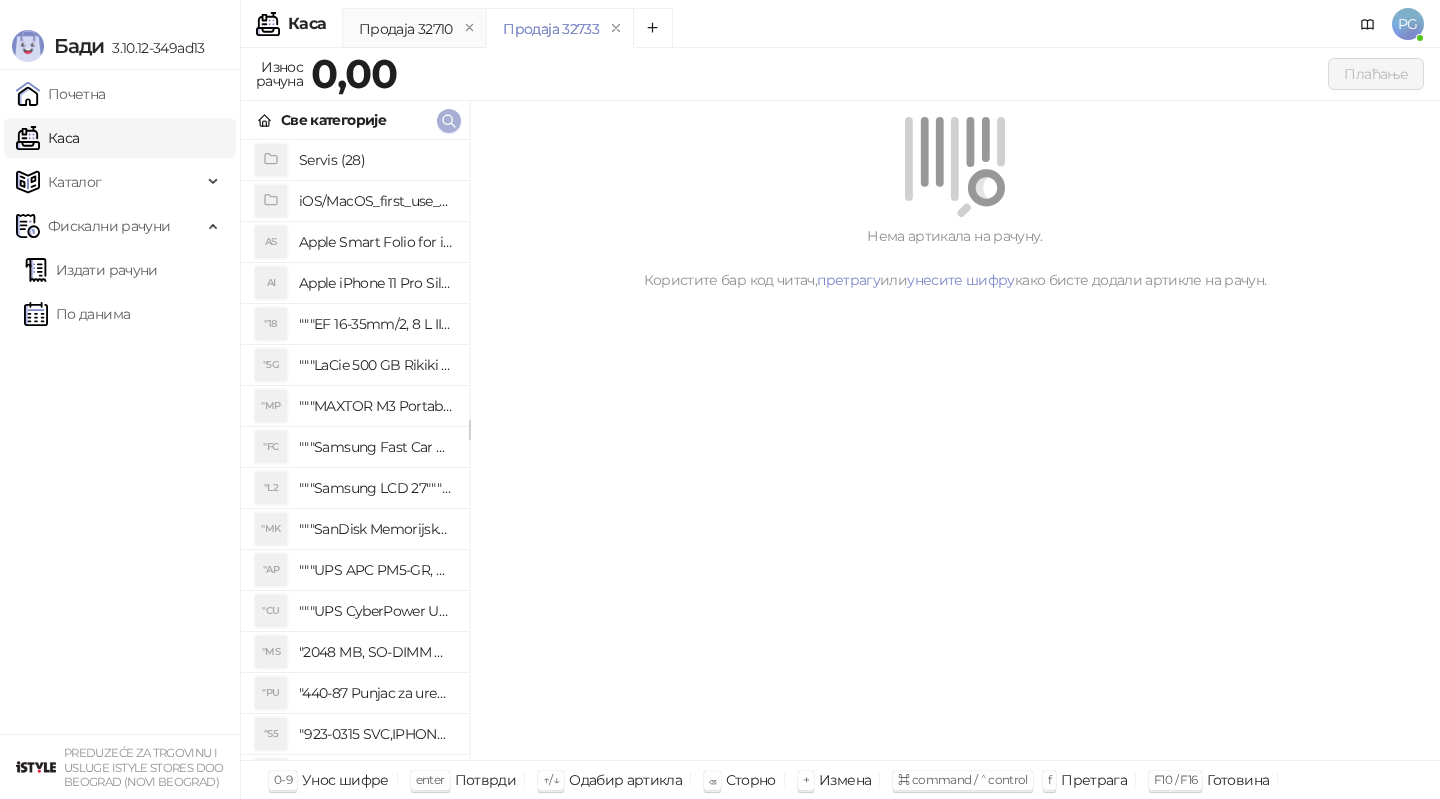 click 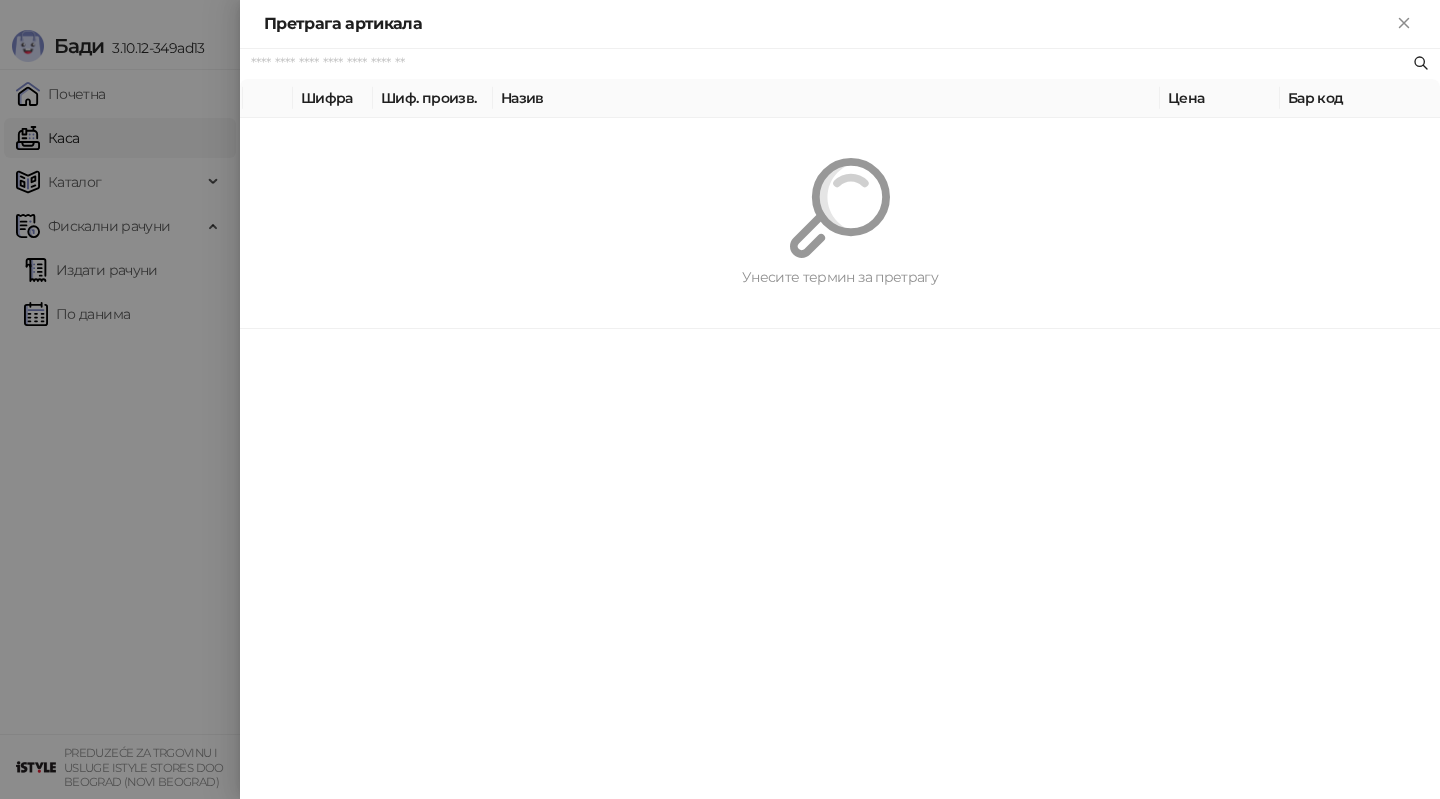 paste on "**********" 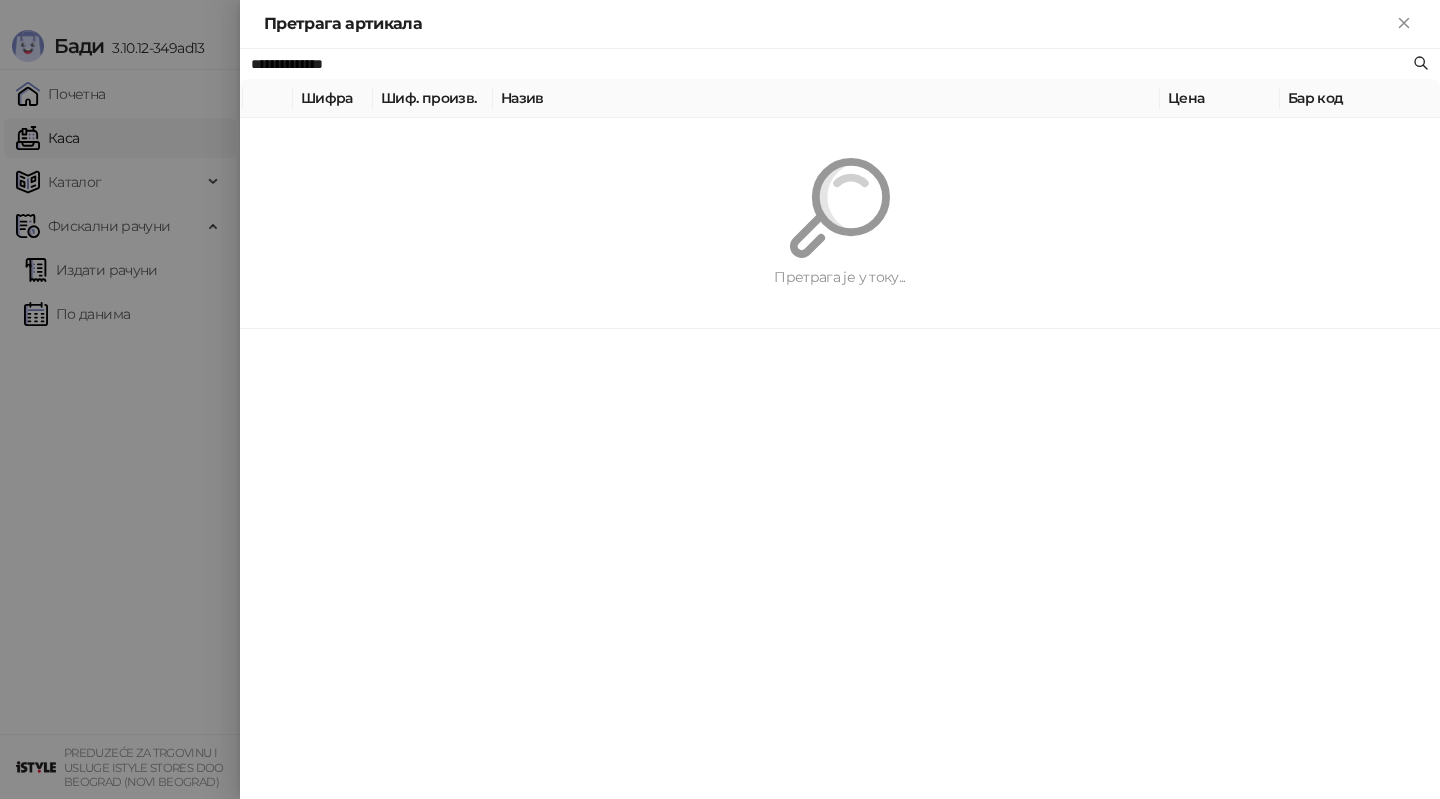 type on "**********" 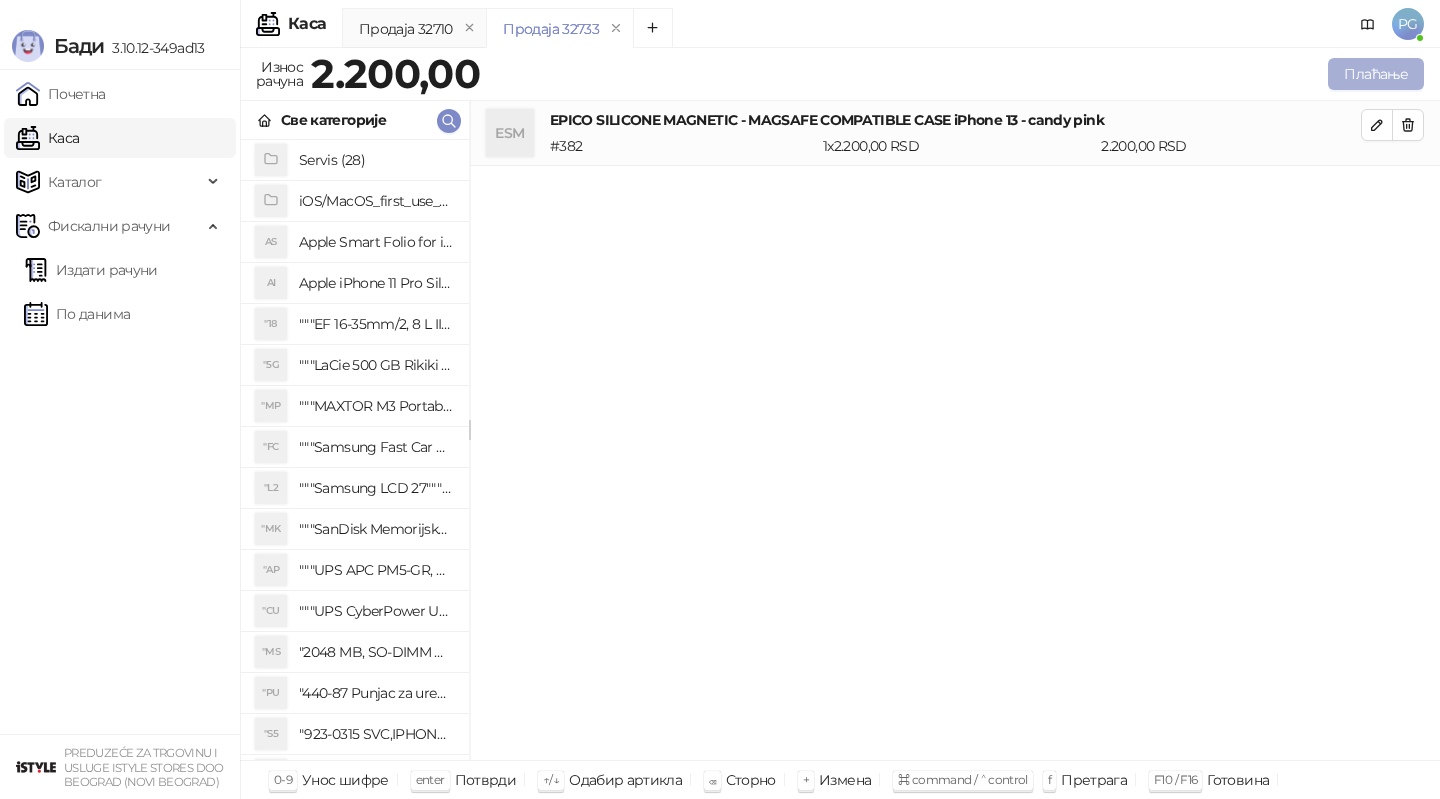 click on "Плаћање" at bounding box center (1376, 74) 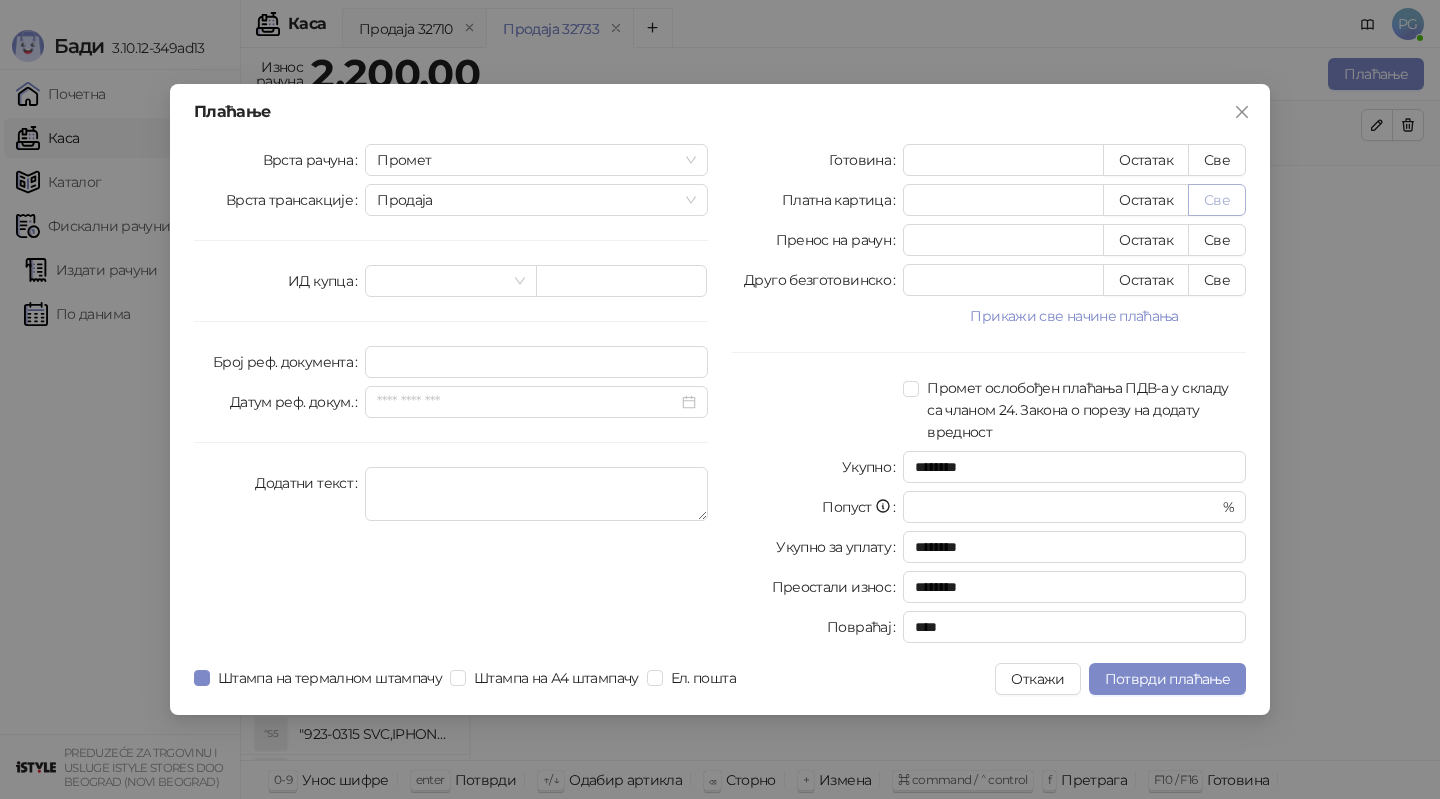 click on "Све" at bounding box center (1217, 200) 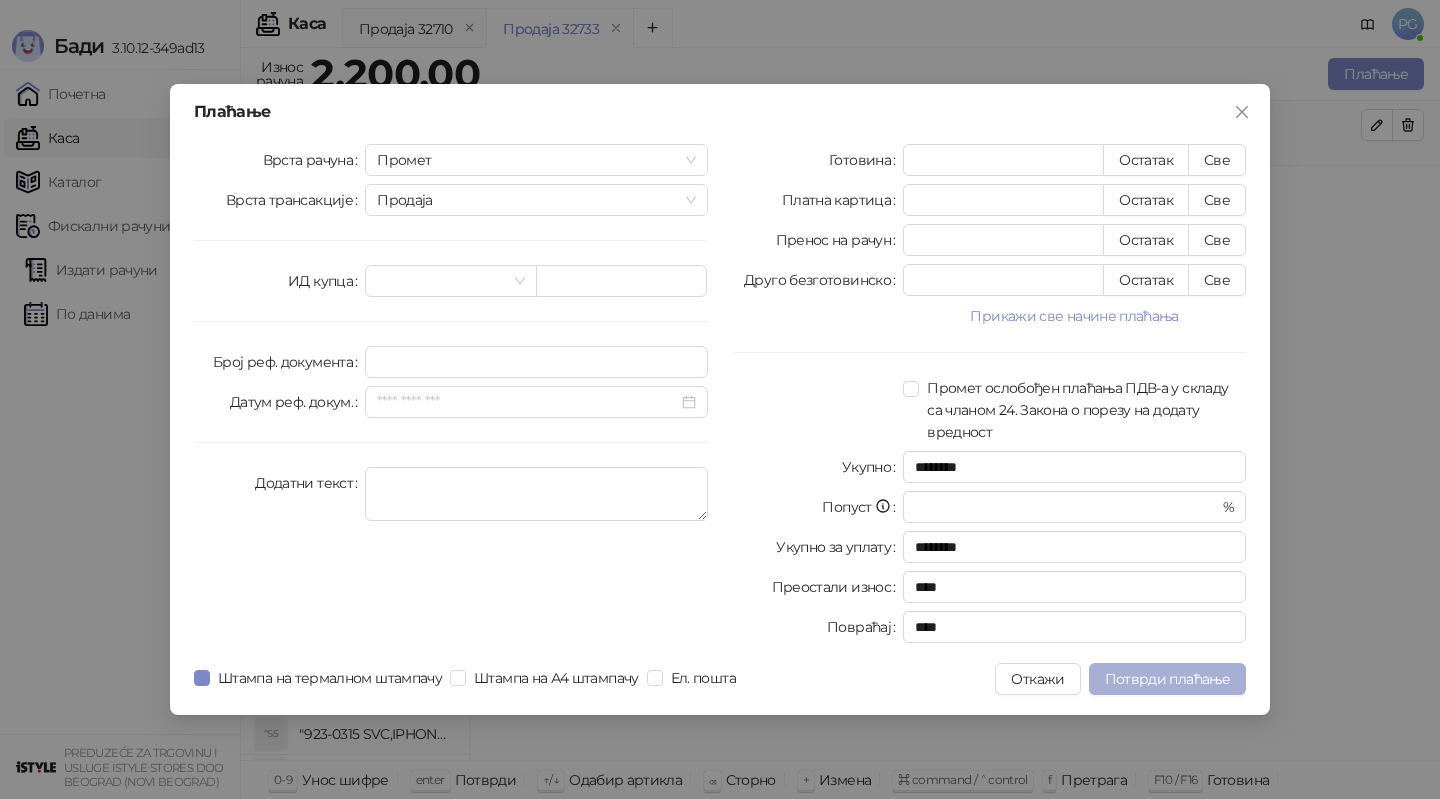 click on "Потврди плаћање" at bounding box center [1167, 679] 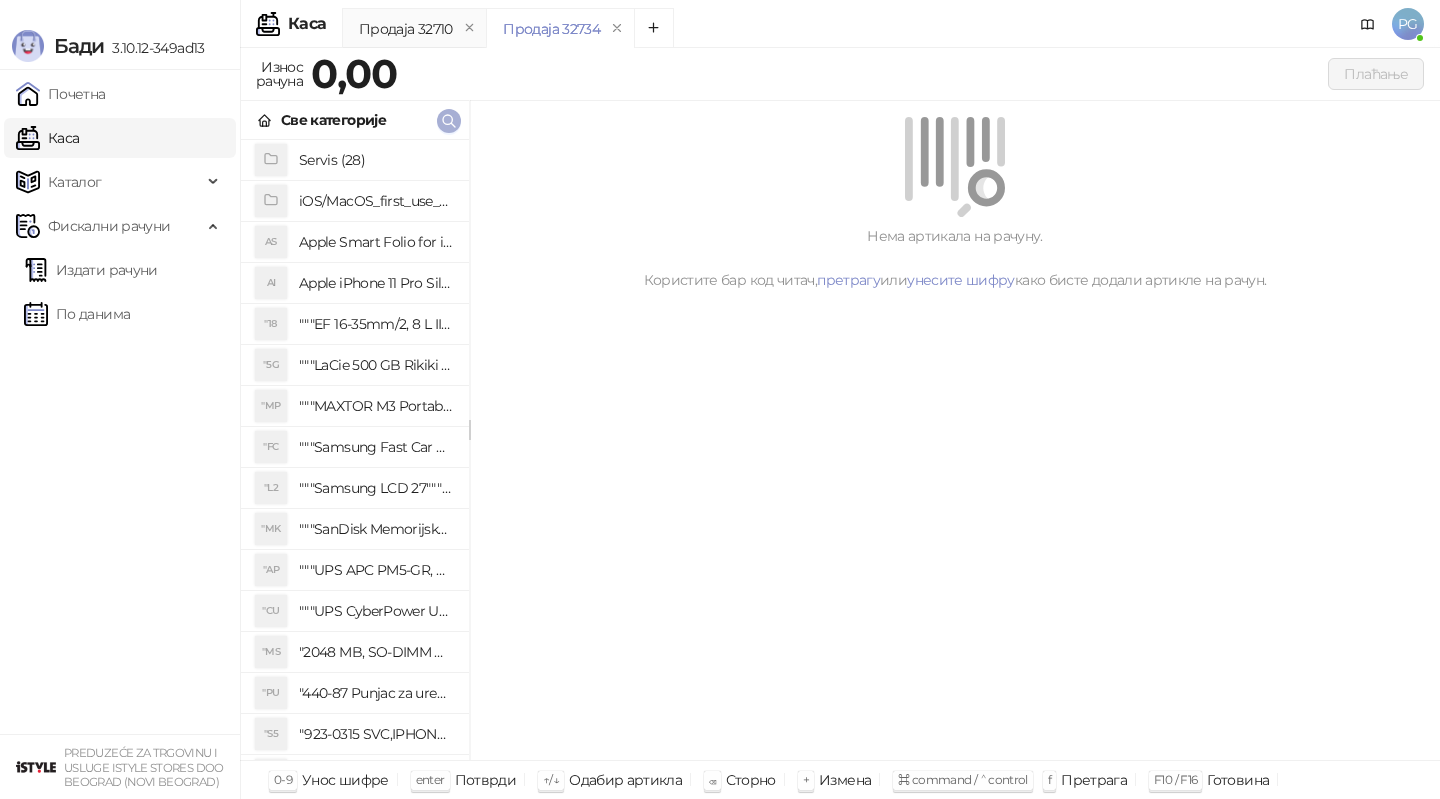 click 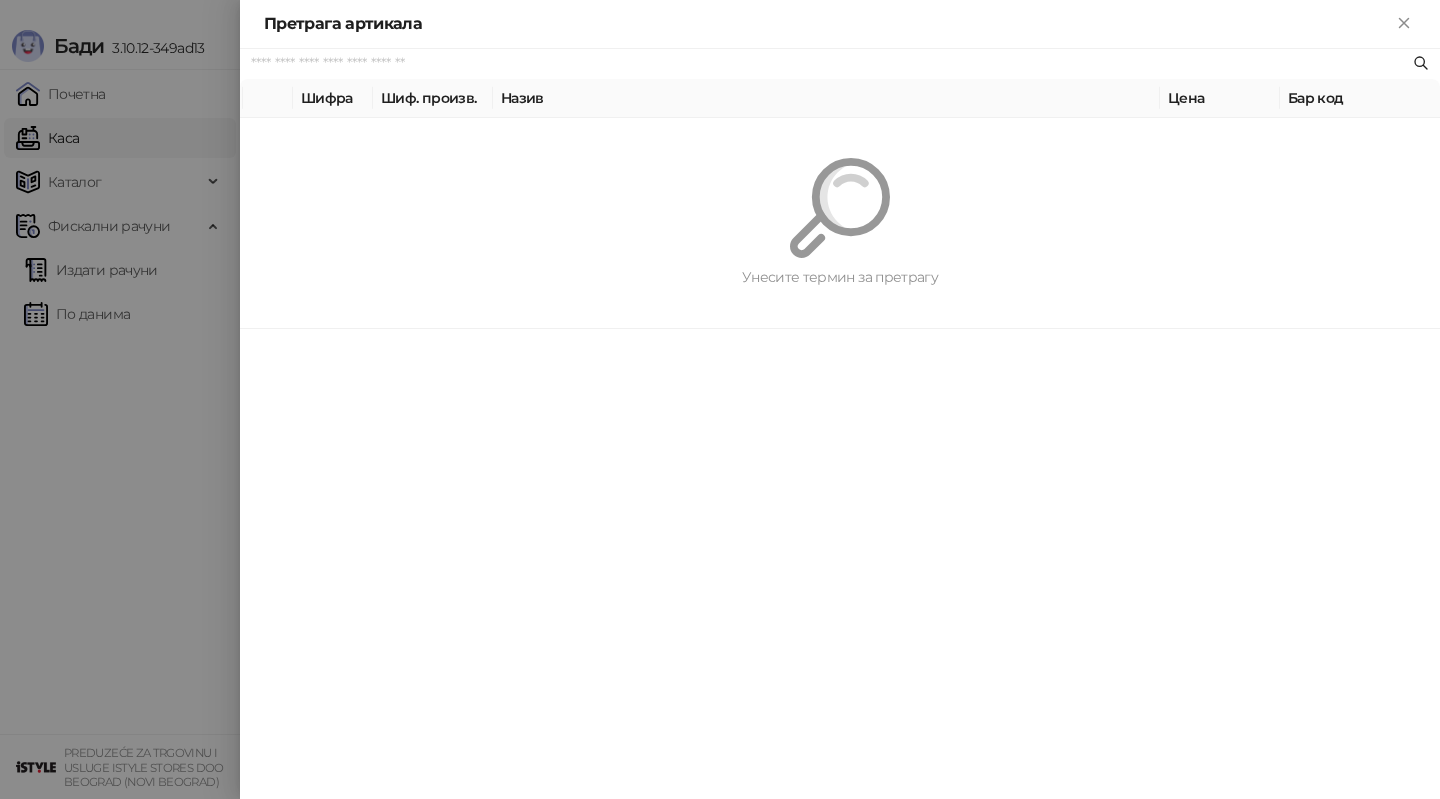 paste on "**********" 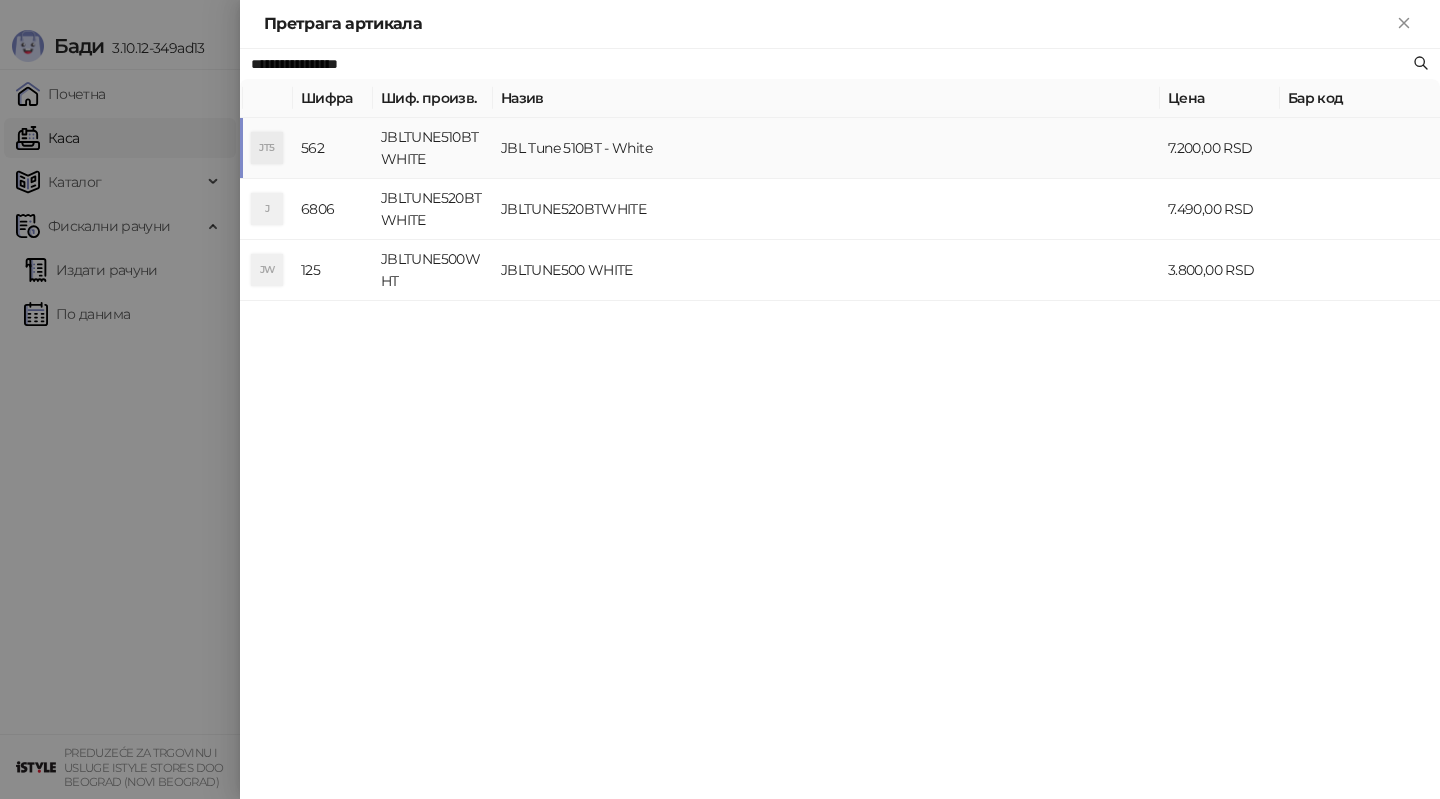 click on "JBLTUNE510BTWHITE" at bounding box center (433, 148) 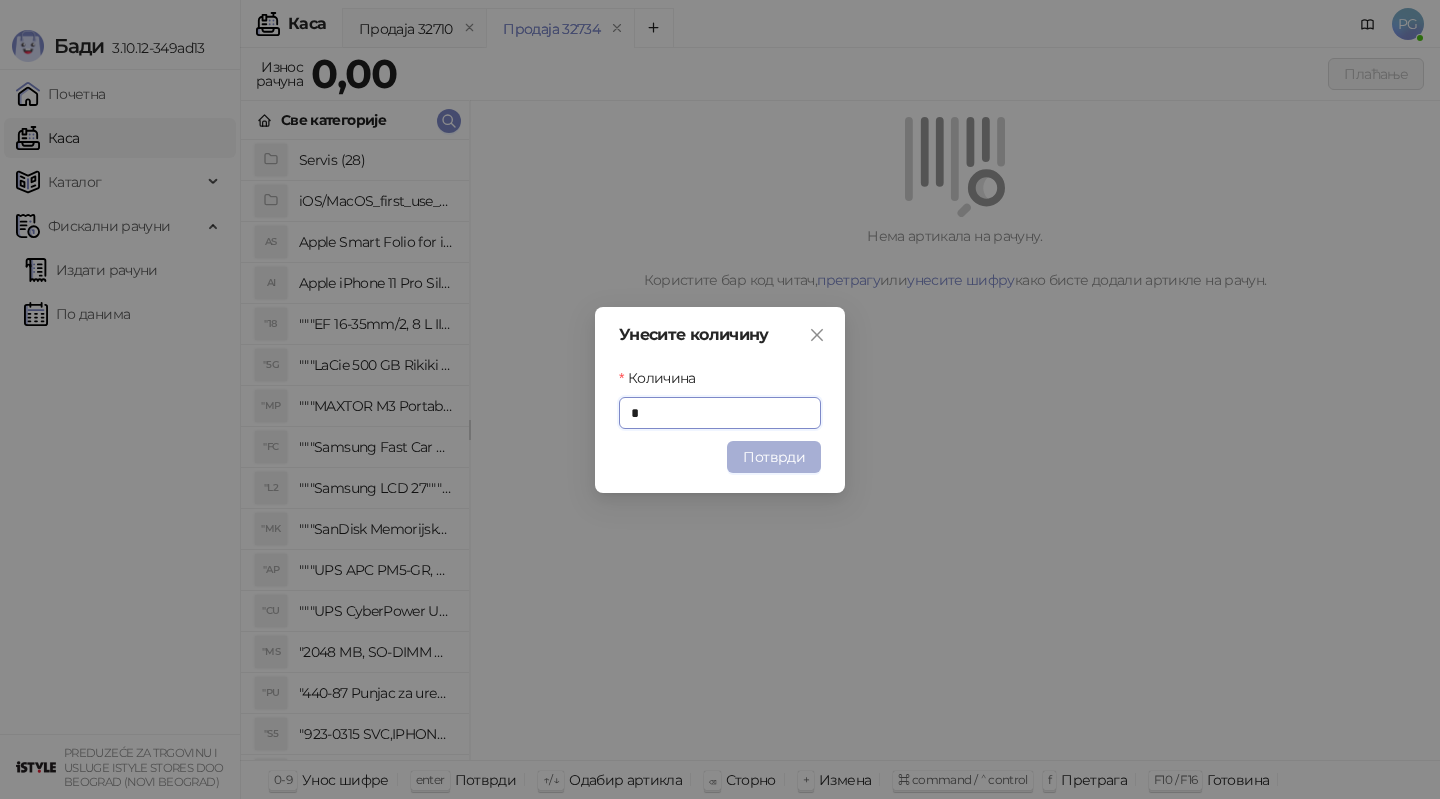 click on "Потврди" at bounding box center [774, 457] 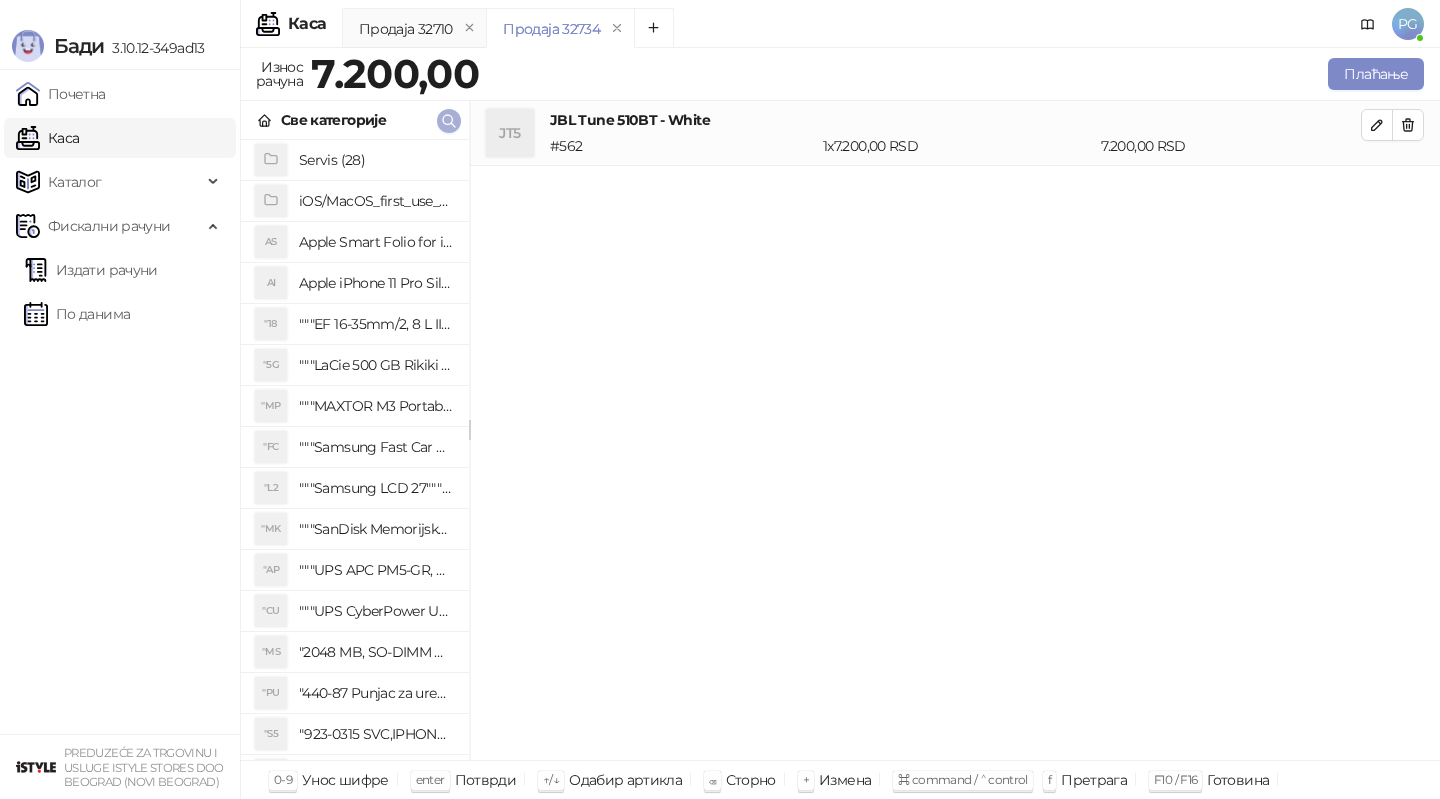 click at bounding box center [449, 121] 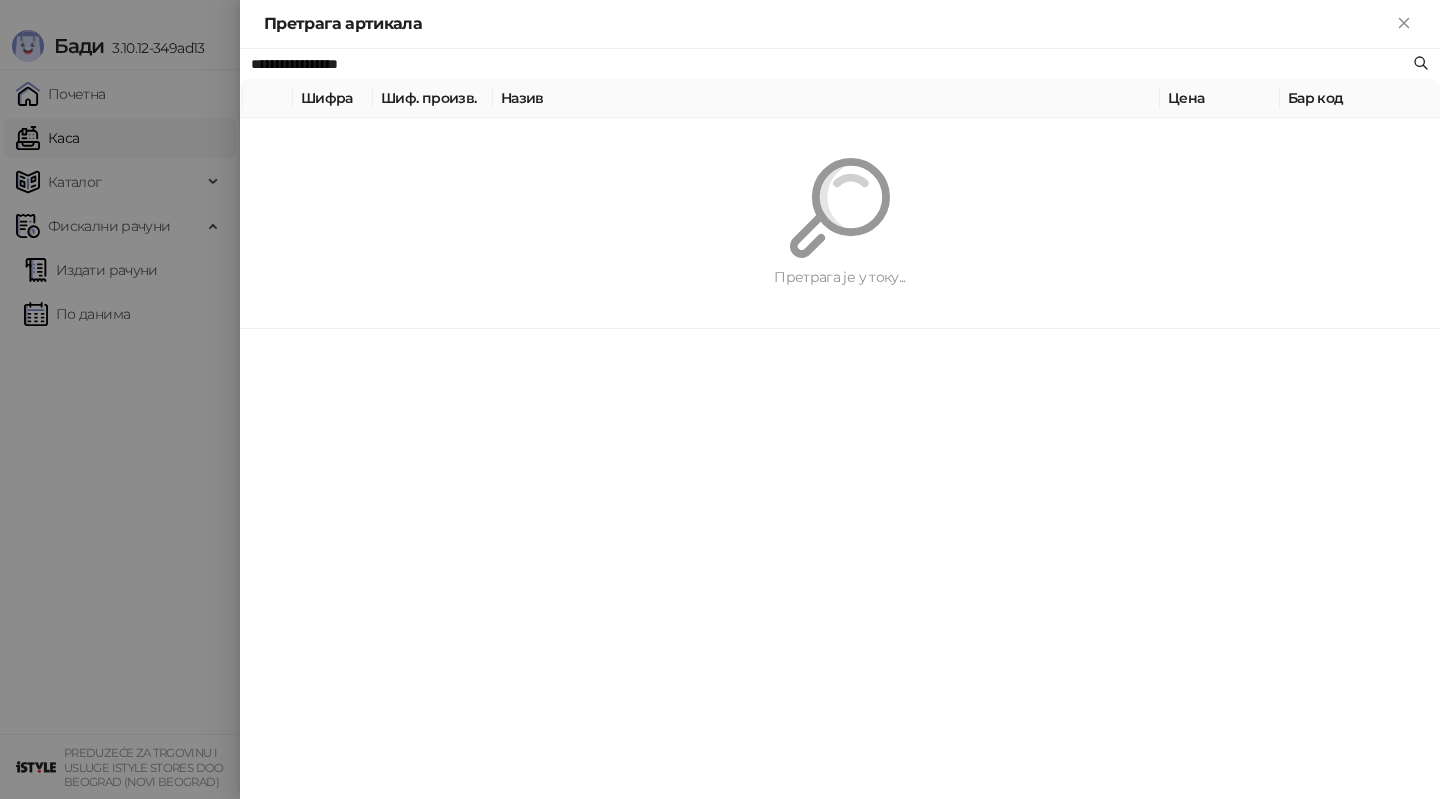 paste 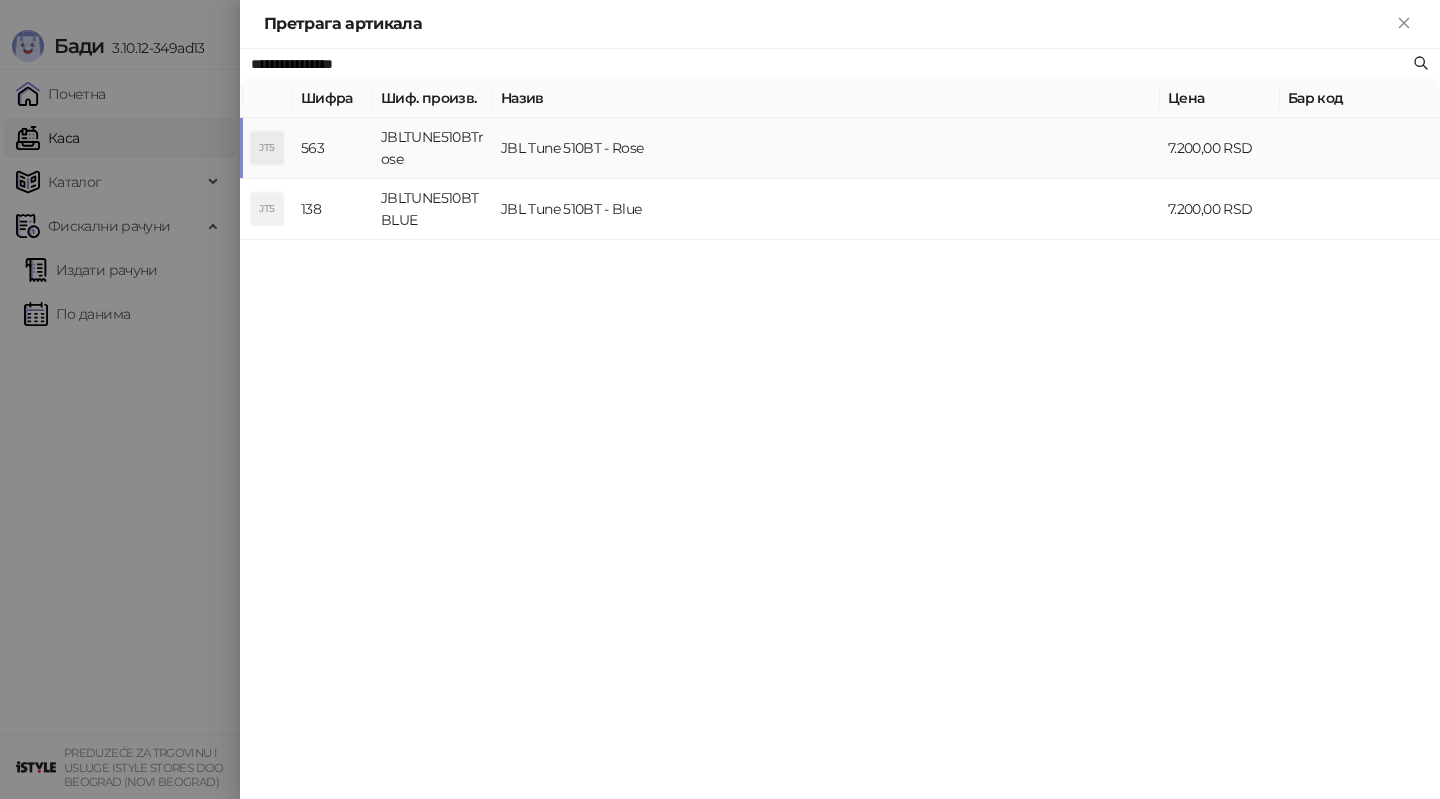 click on "JBLTUNE510BTrose" at bounding box center [433, 148] 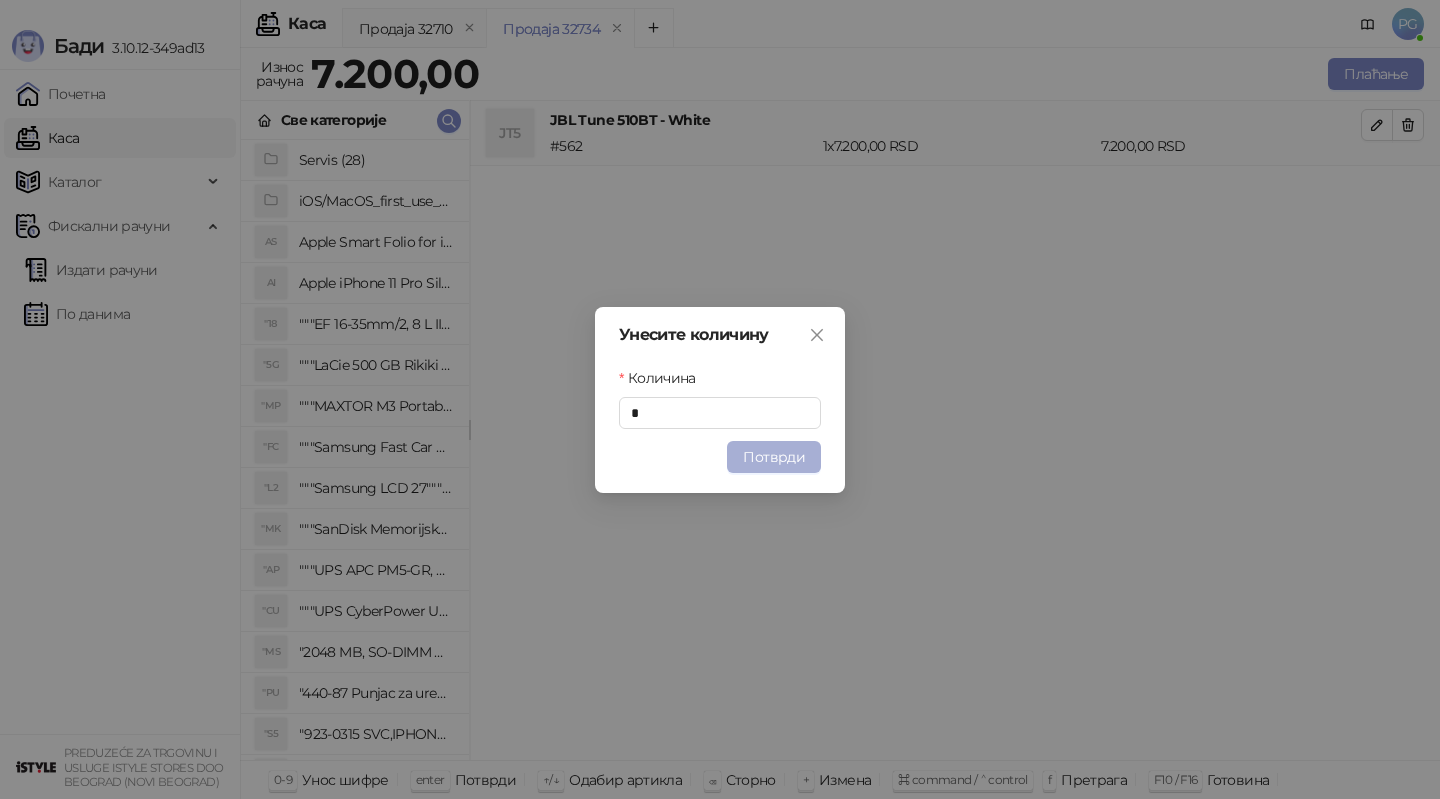 click on "Потврди" at bounding box center (774, 457) 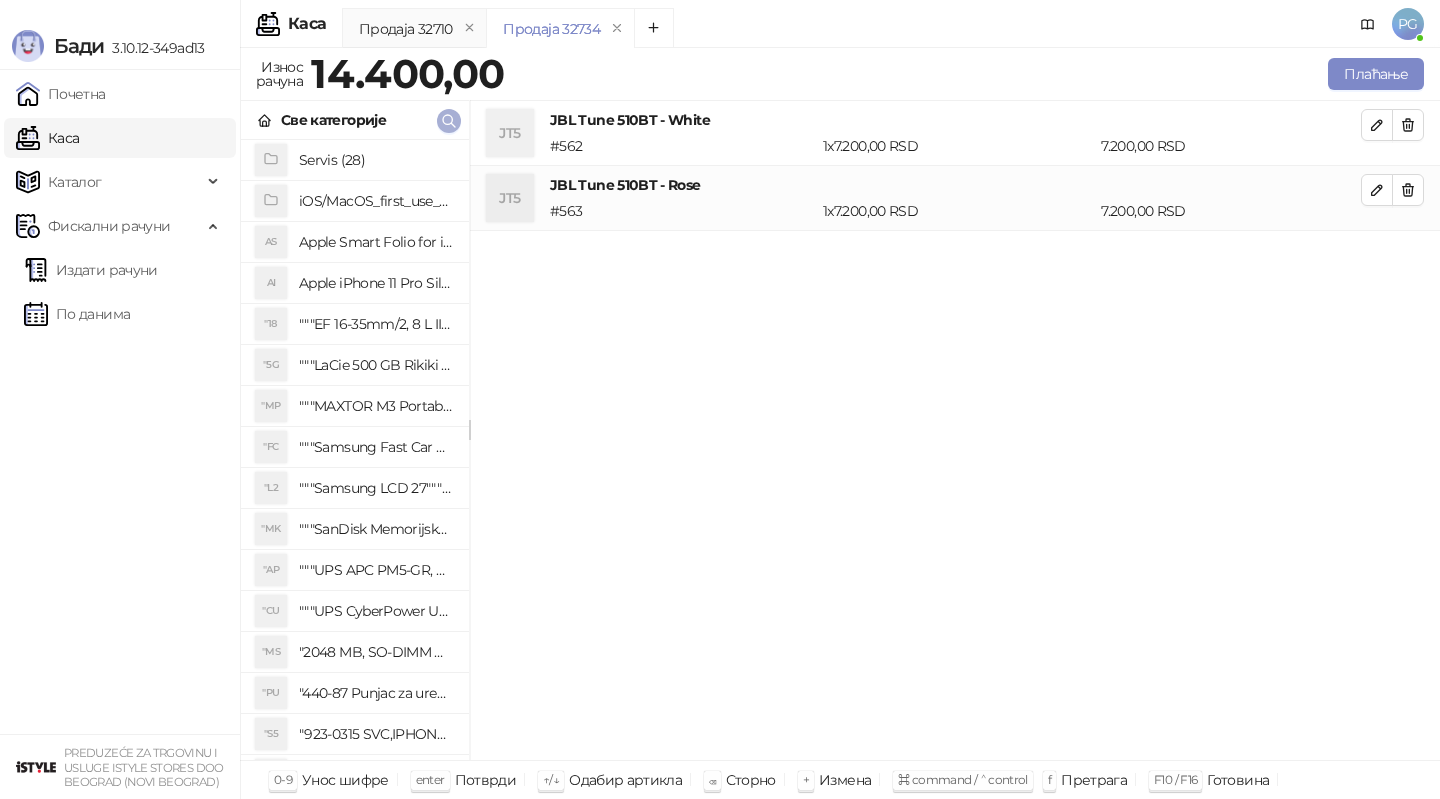 click 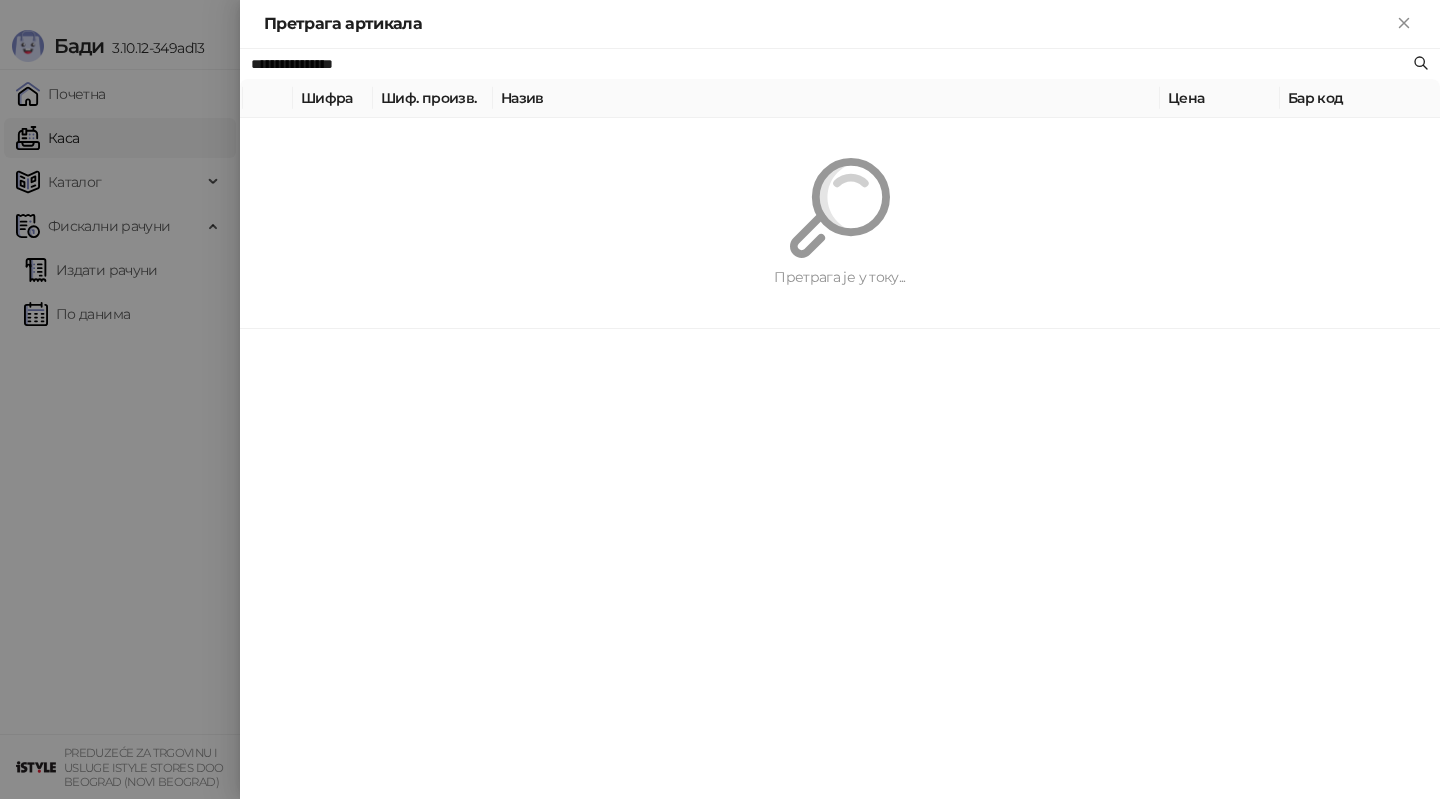 paste 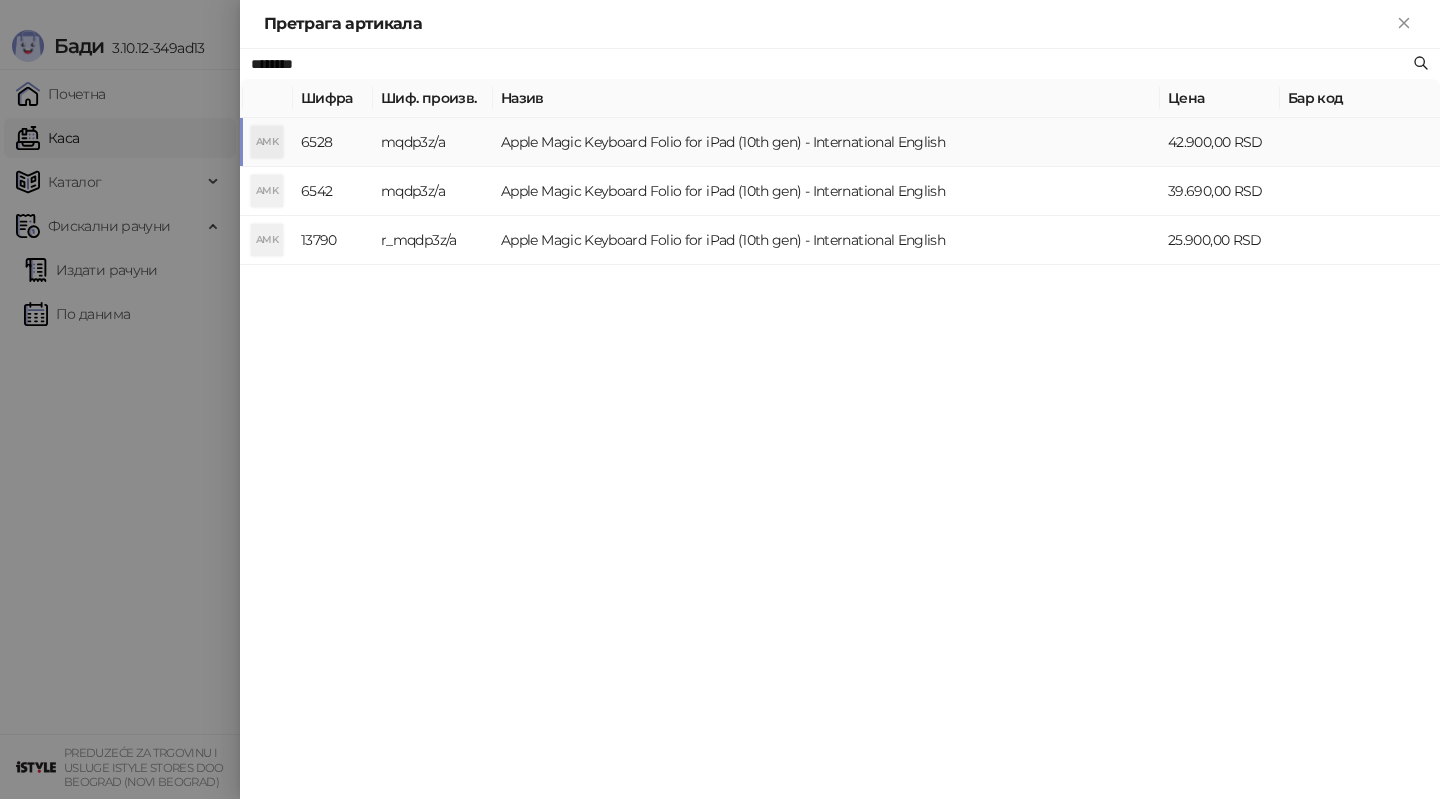 type on "********" 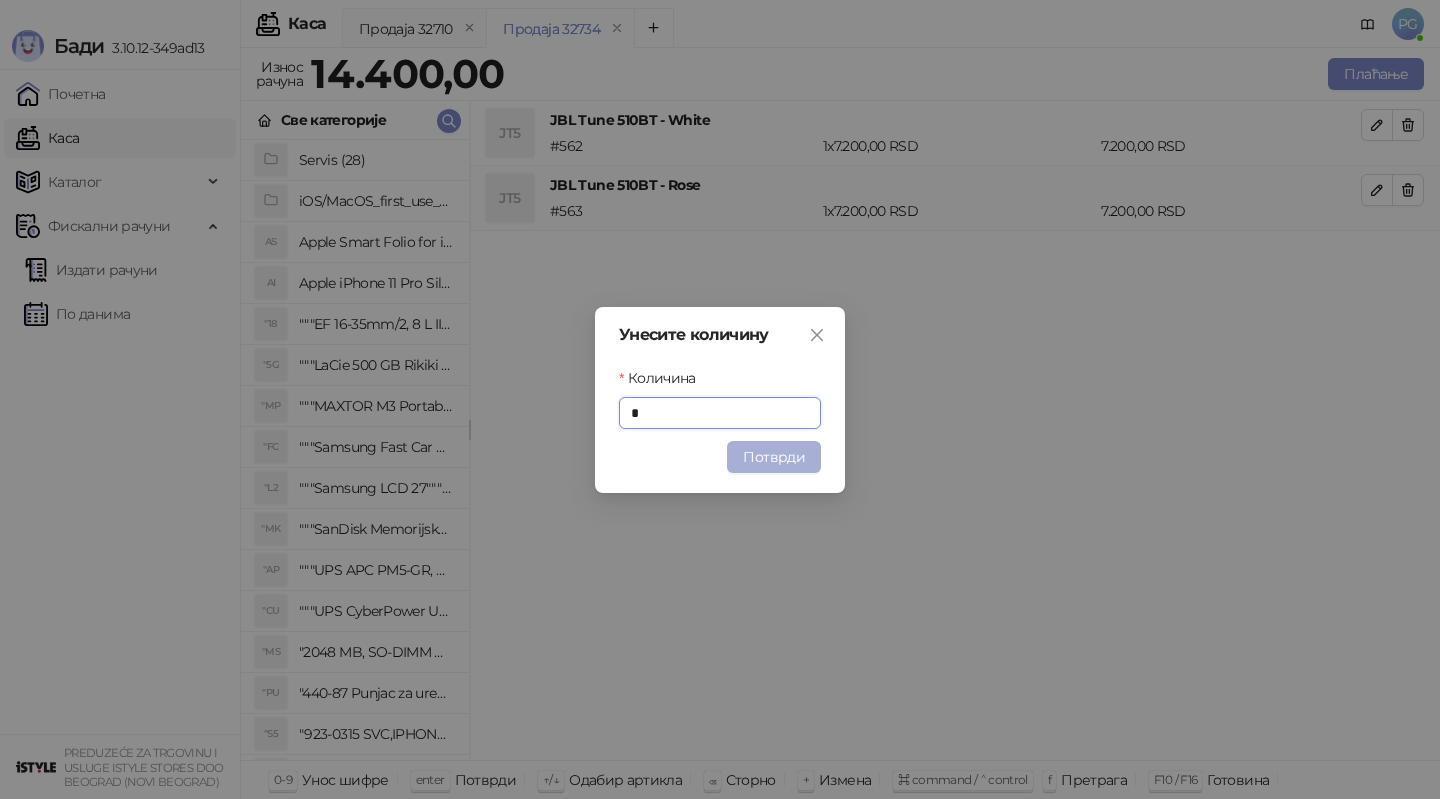 type on "*" 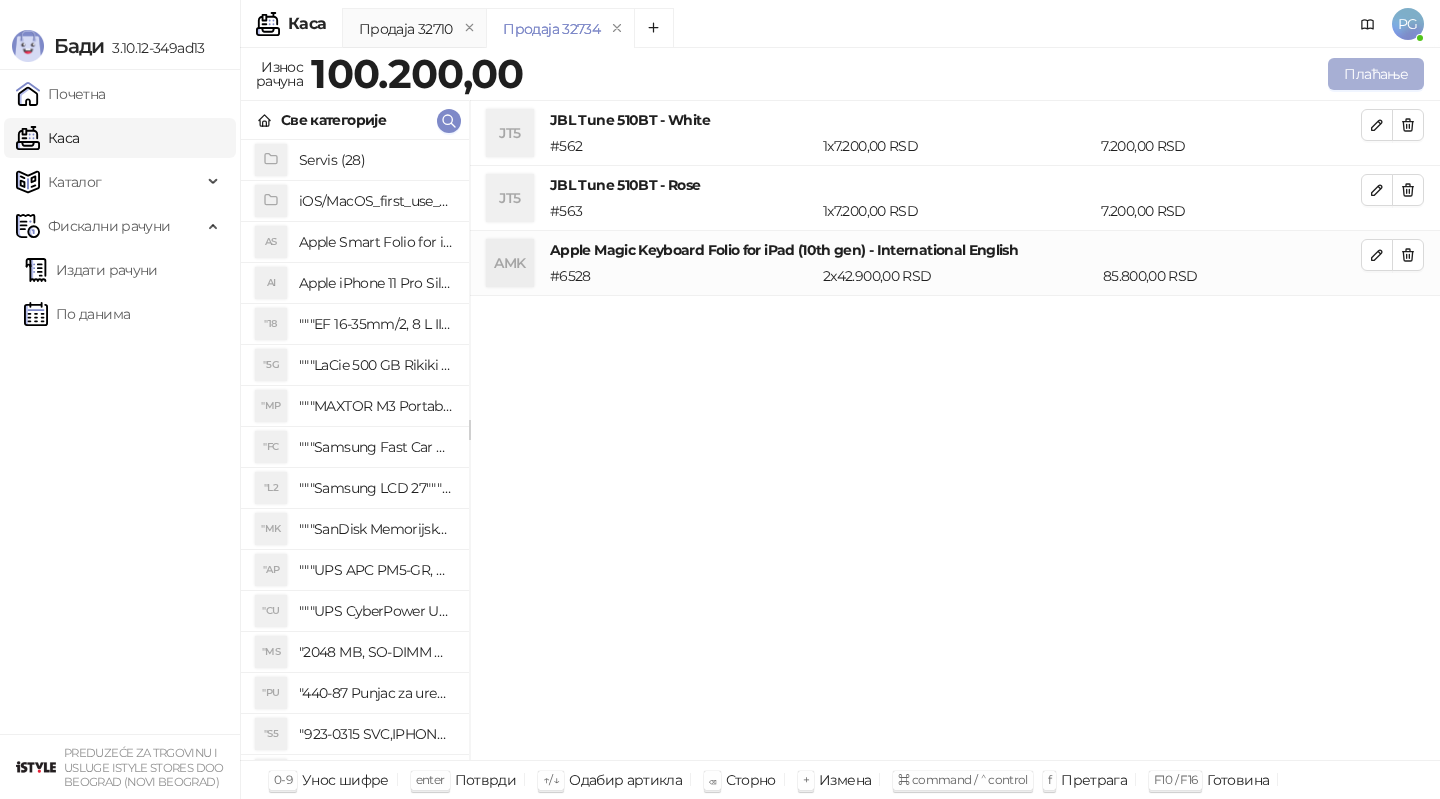 click on "Плаћање" at bounding box center [1376, 74] 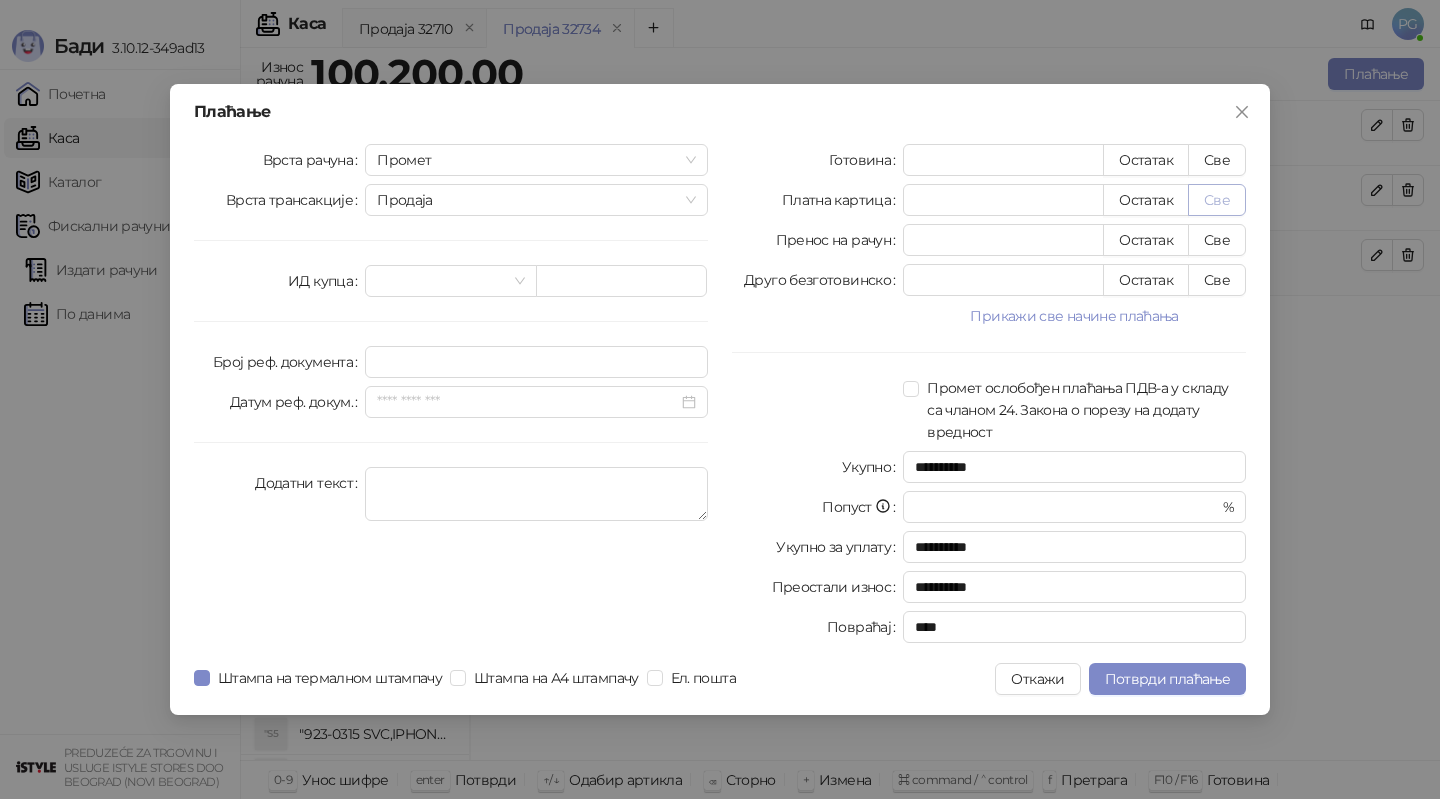 click on "Све" at bounding box center [1217, 200] 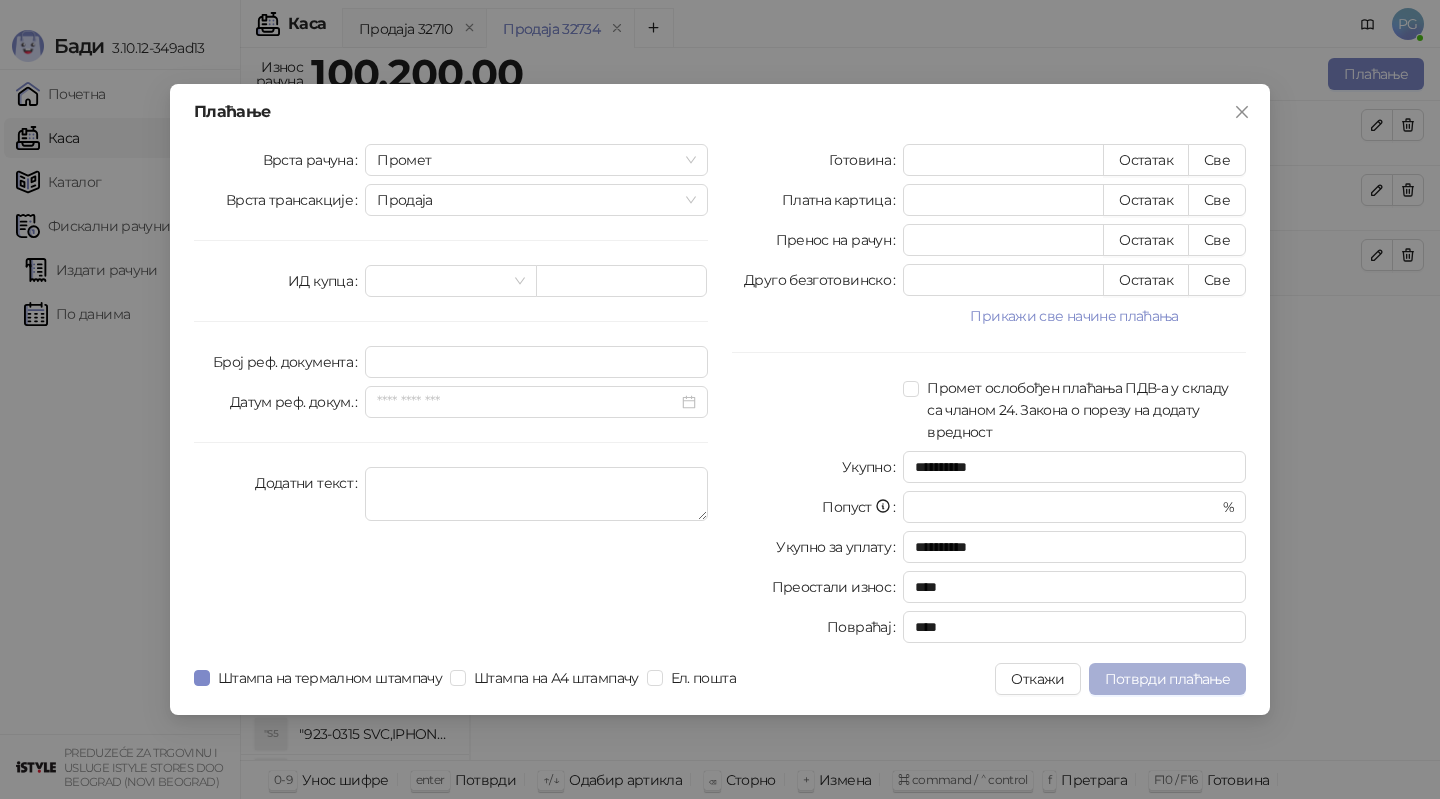 click on "Потврди плаћање" at bounding box center [1167, 679] 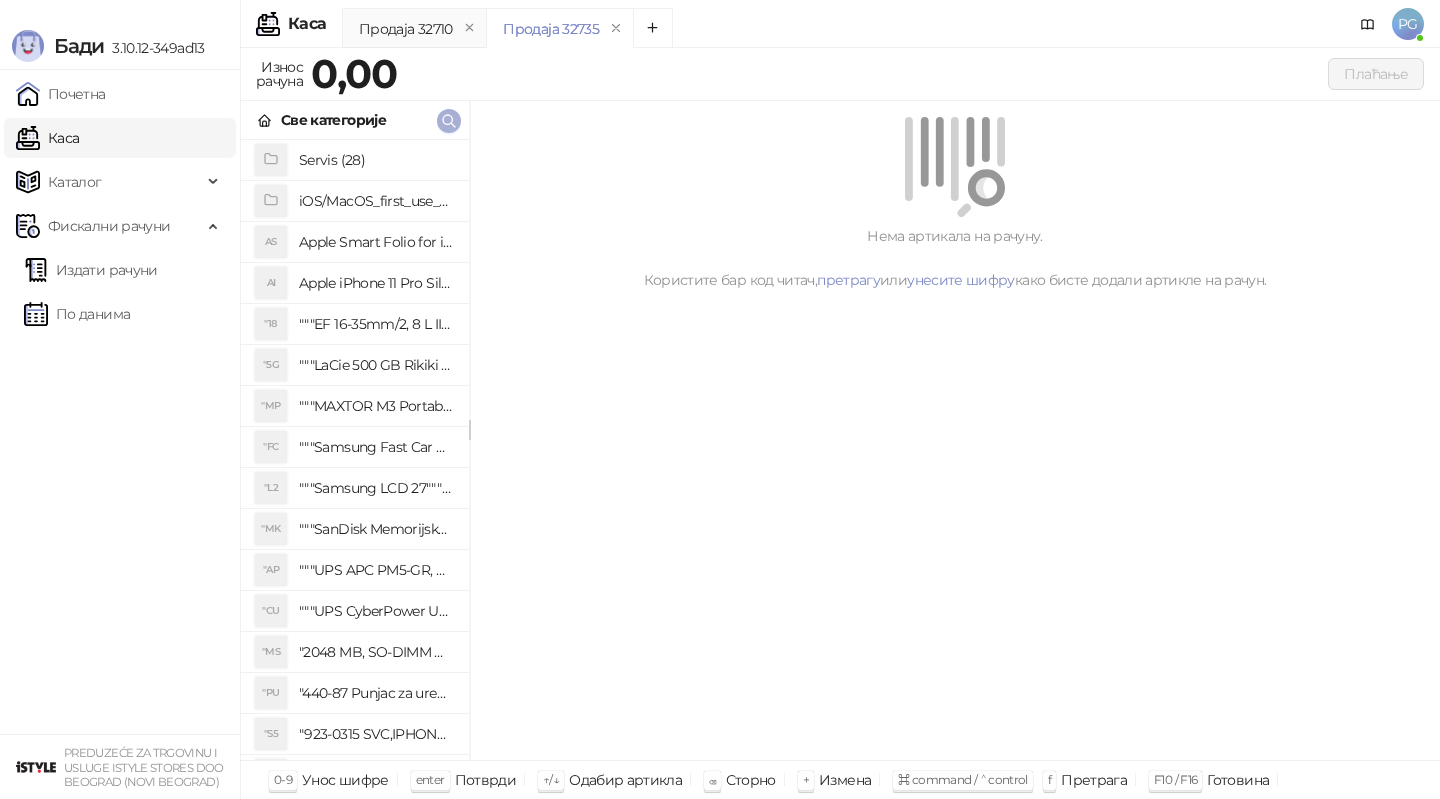 click at bounding box center [449, 121] 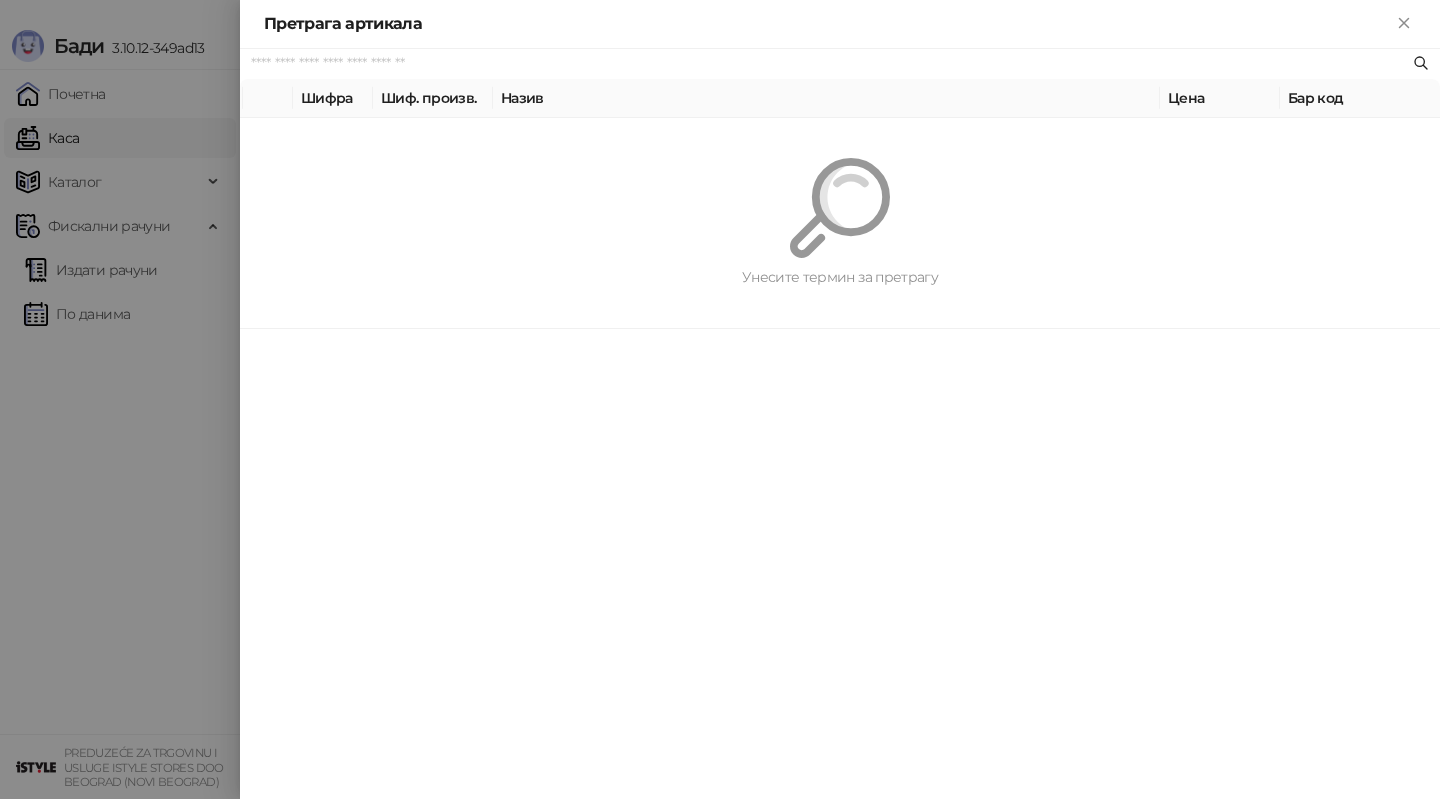 paste on "*********" 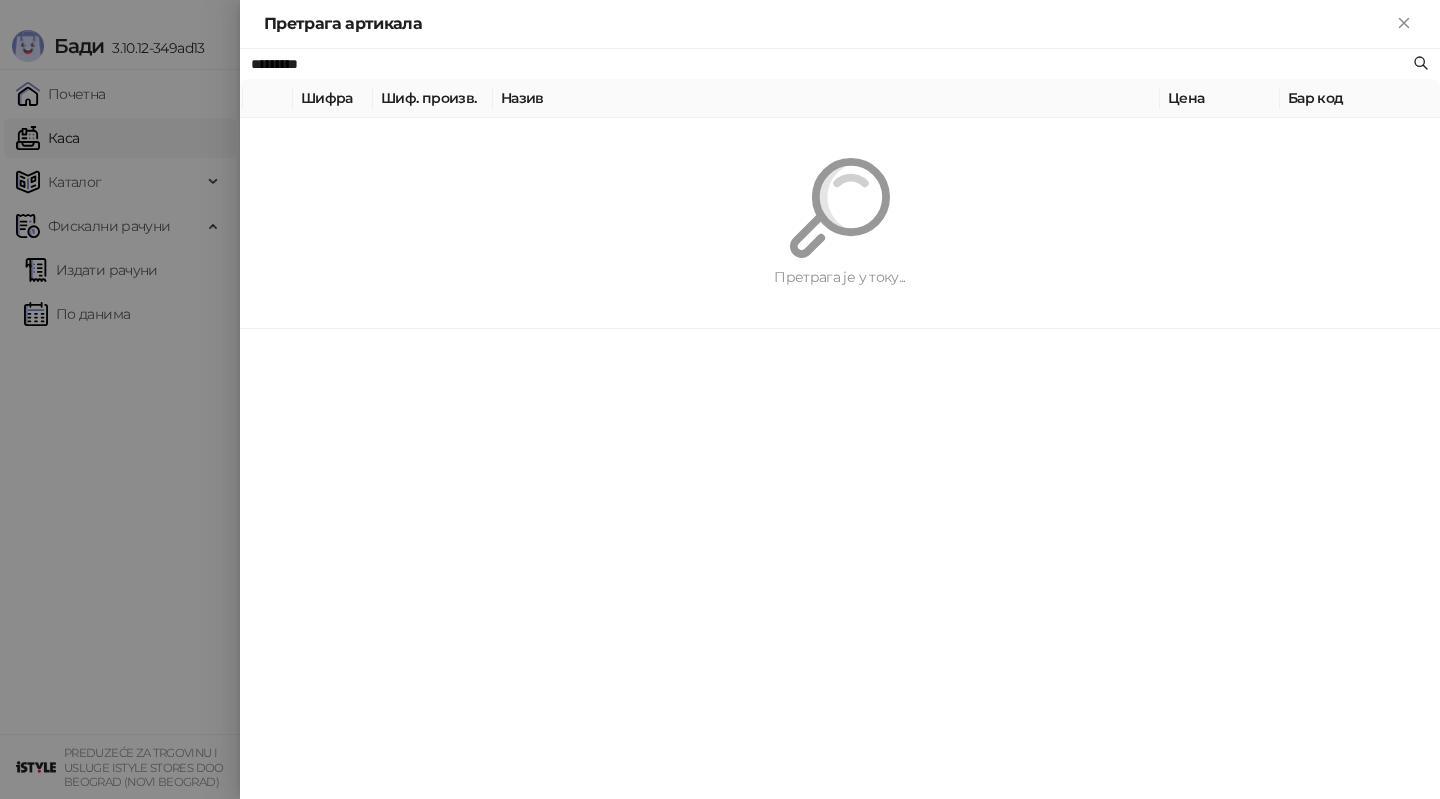 type on "*********" 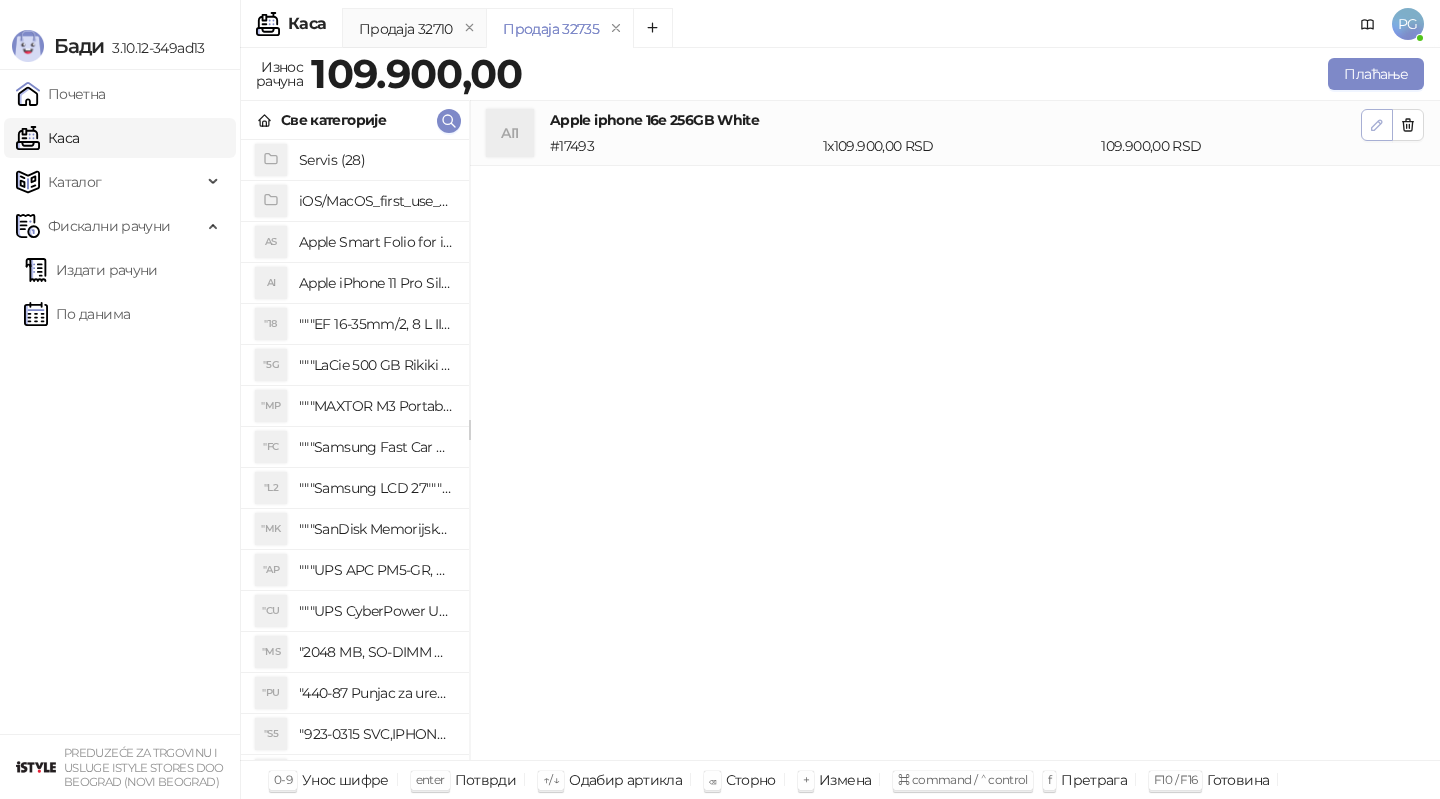 click 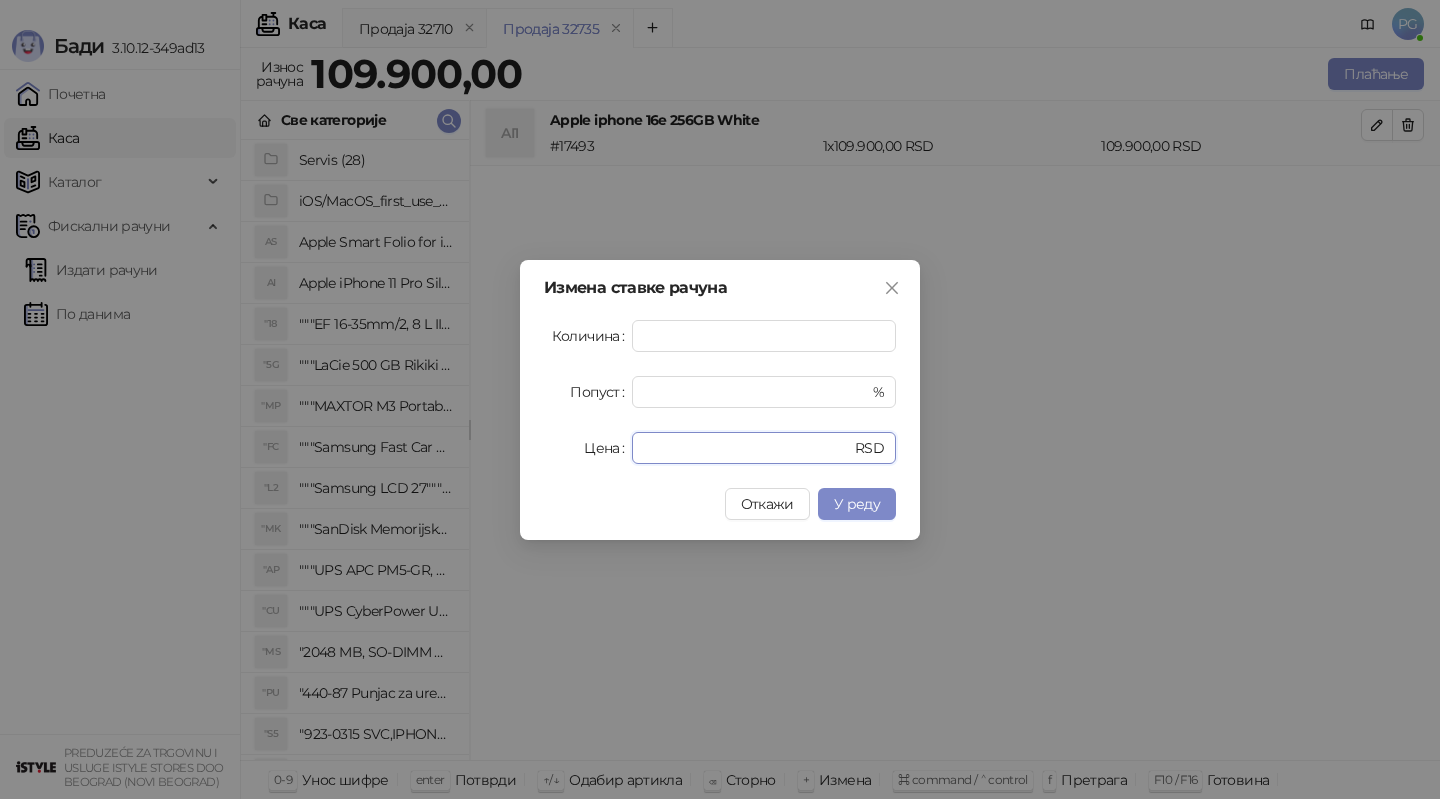 drag, startPoint x: 709, startPoint y: 451, endPoint x: 421, endPoint y: 451, distance: 288 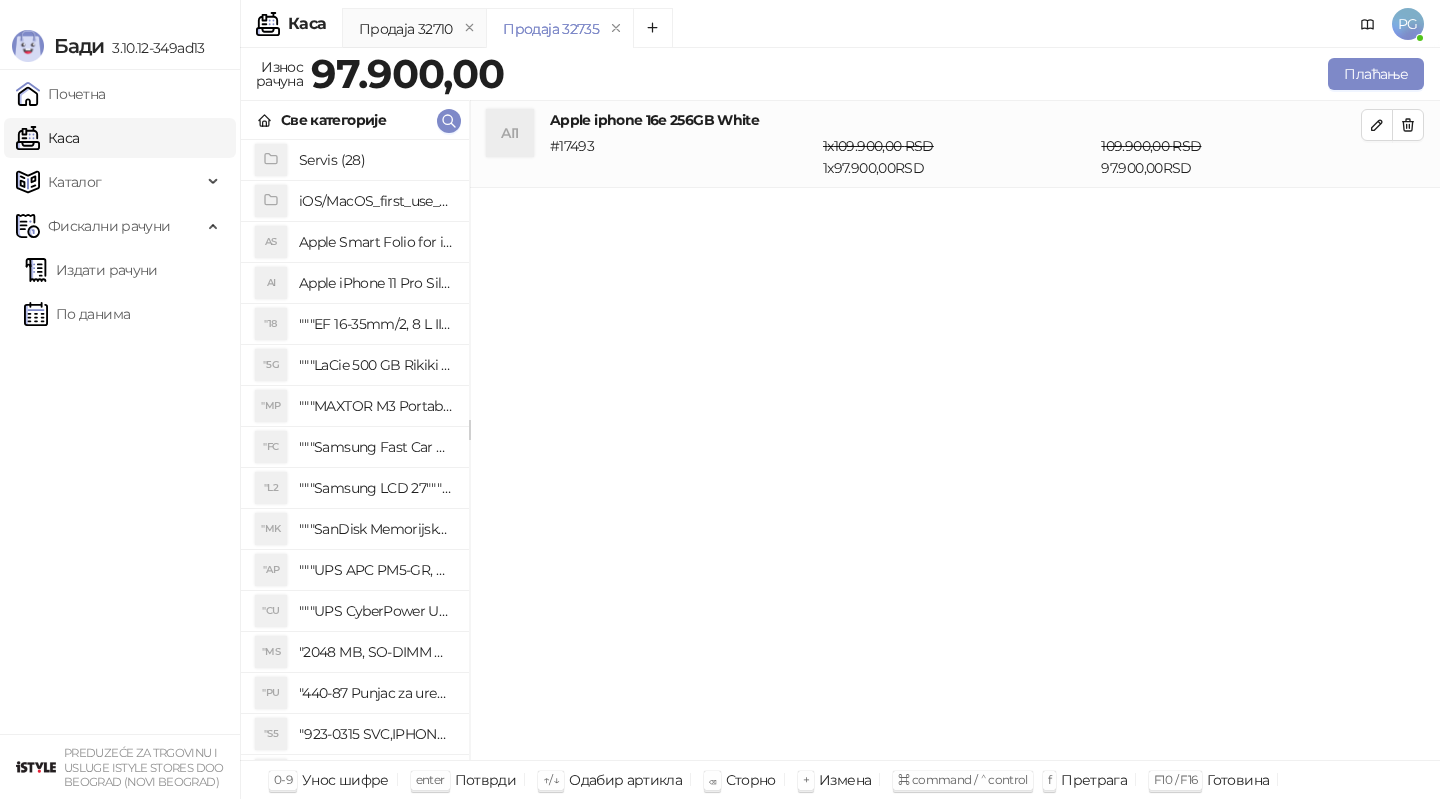 click on "Плаћање" at bounding box center (968, 74) 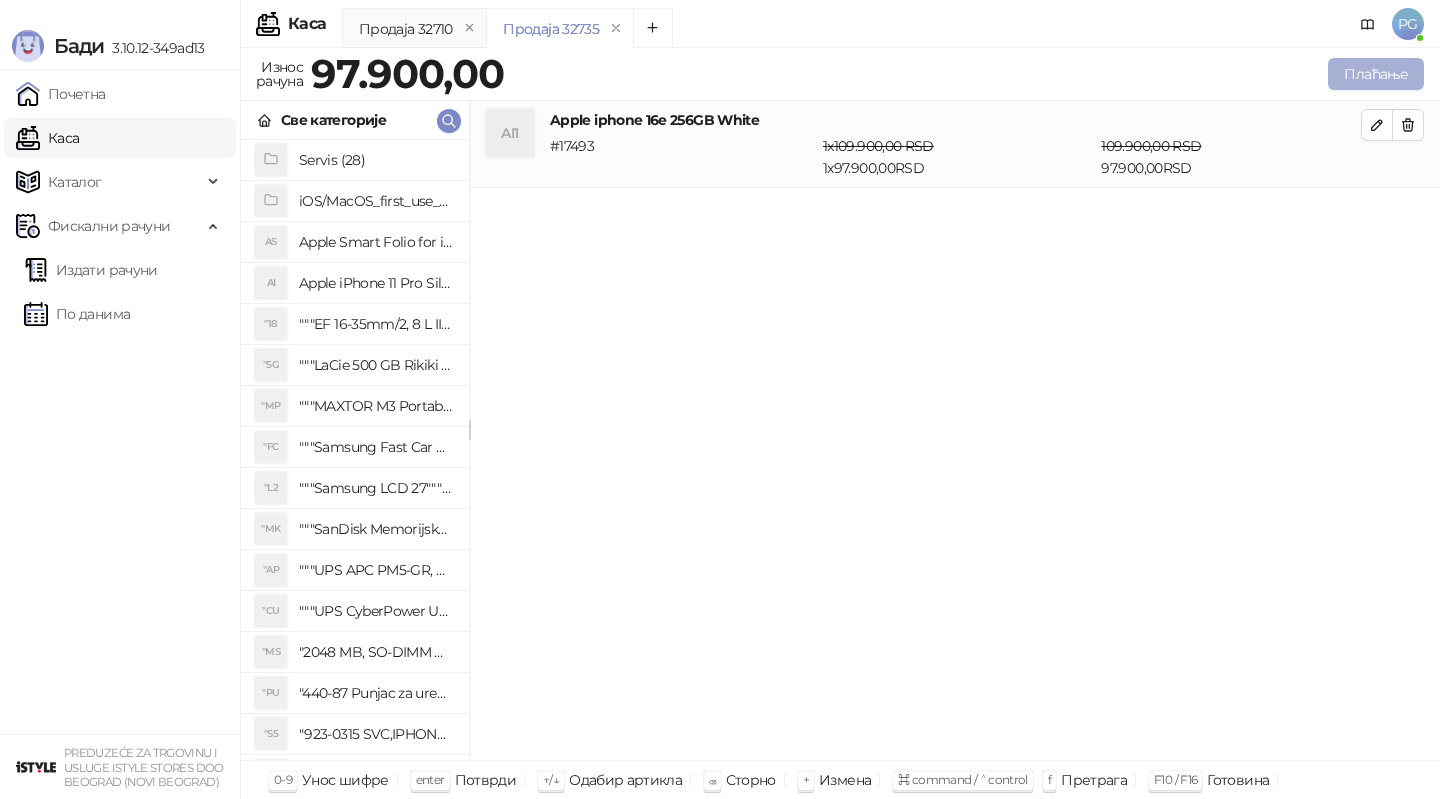 click on "Плаћање" at bounding box center (1376, 74) 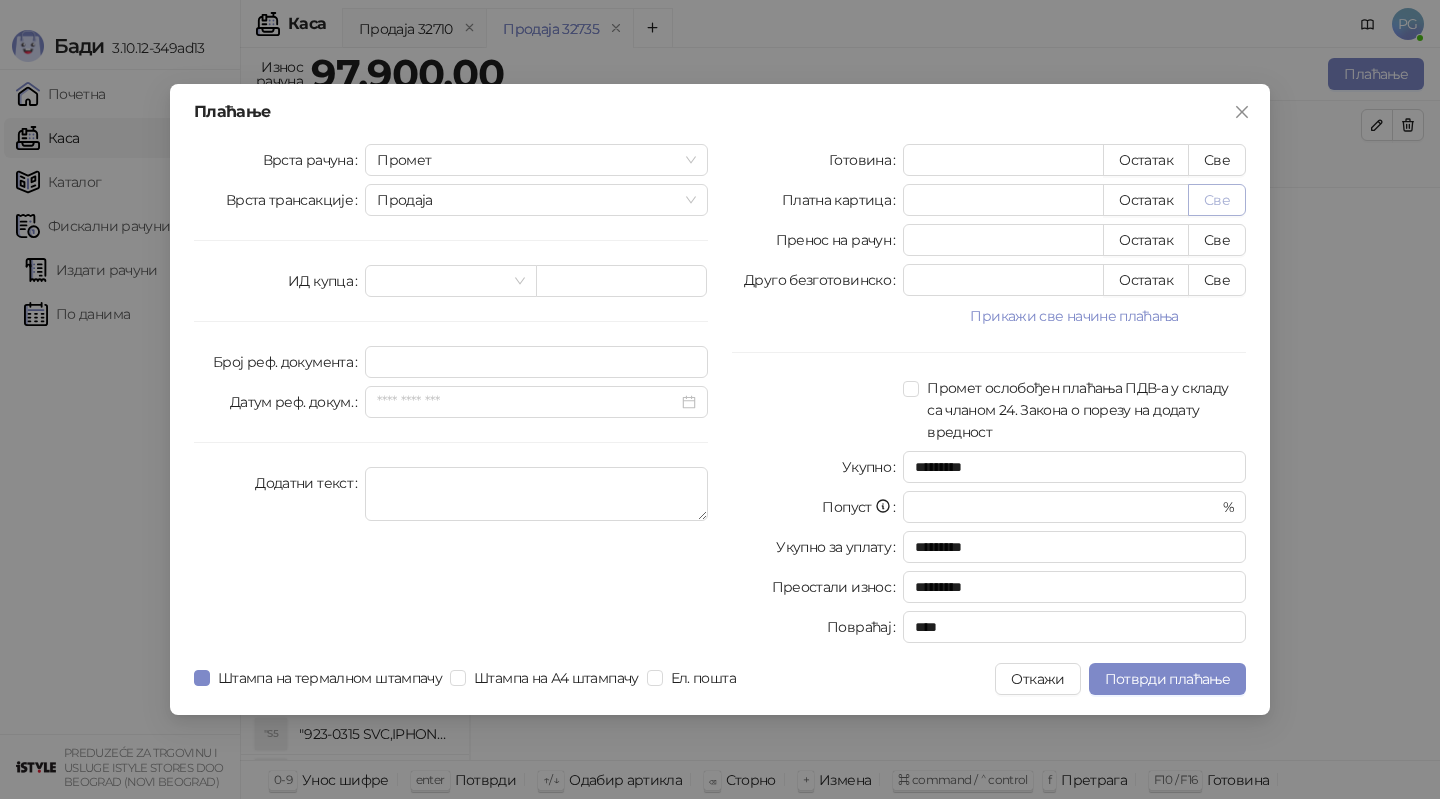 click on "Све" at bounding box center (1217, 200) 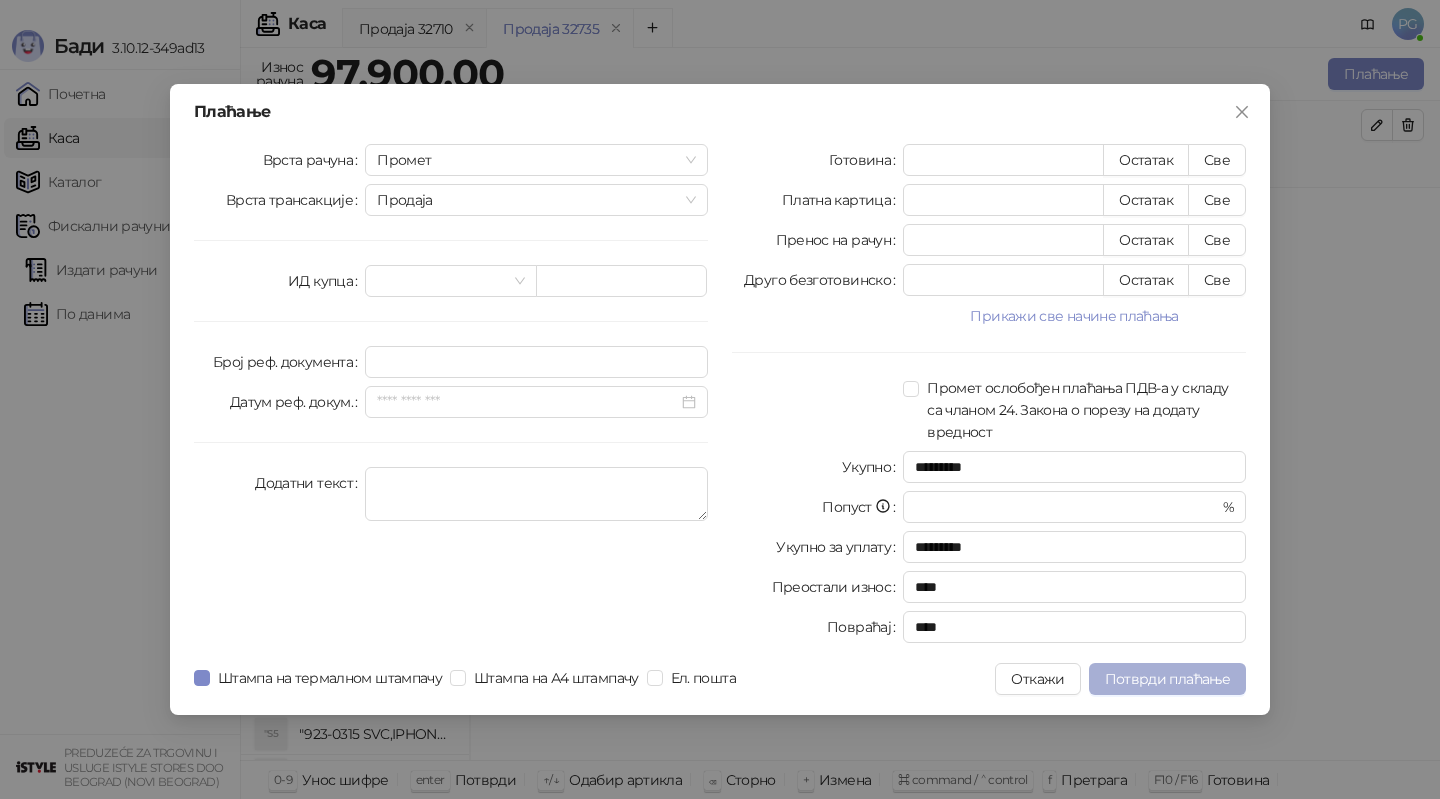 click on "Потврди плаћање" at bounding box center (1167, 679) 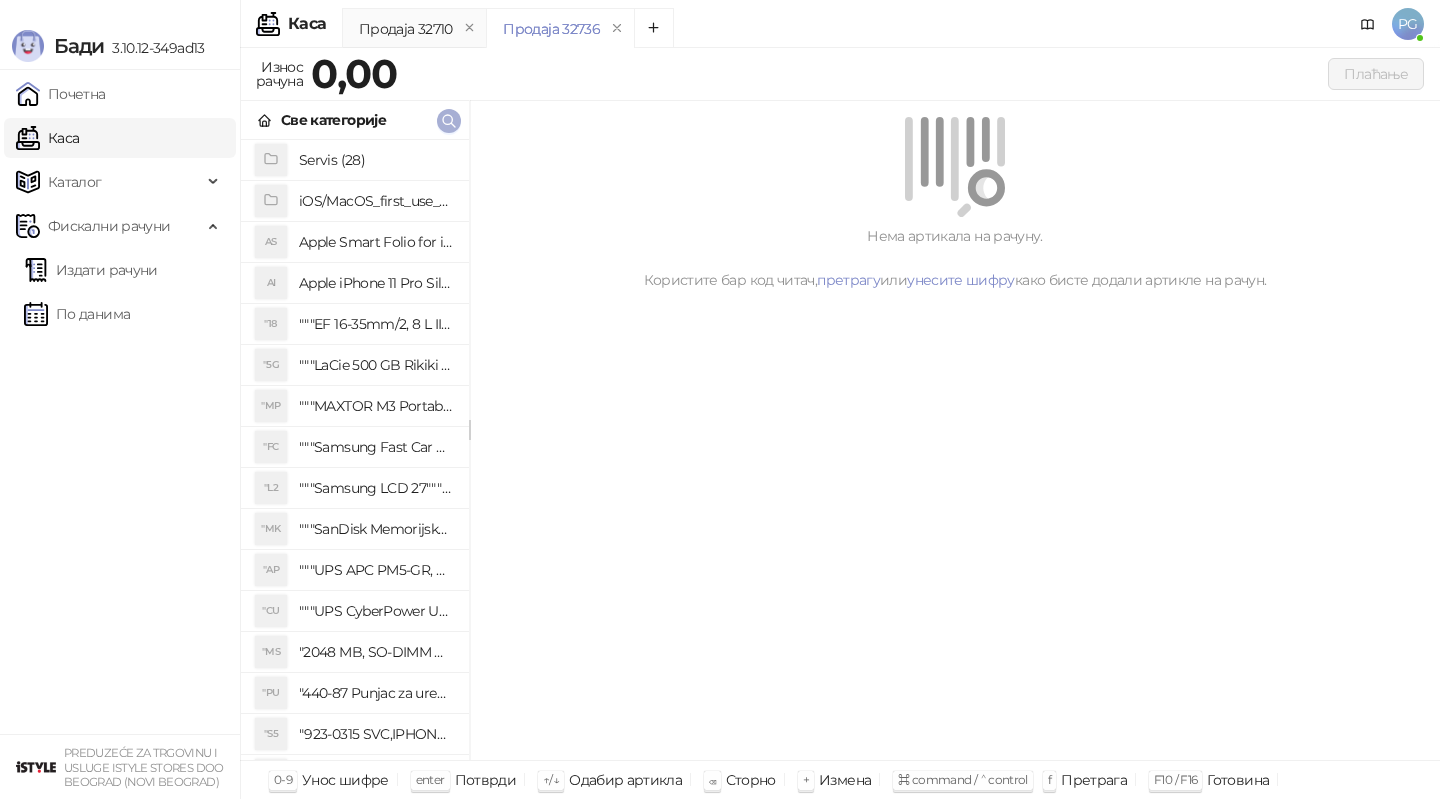 click 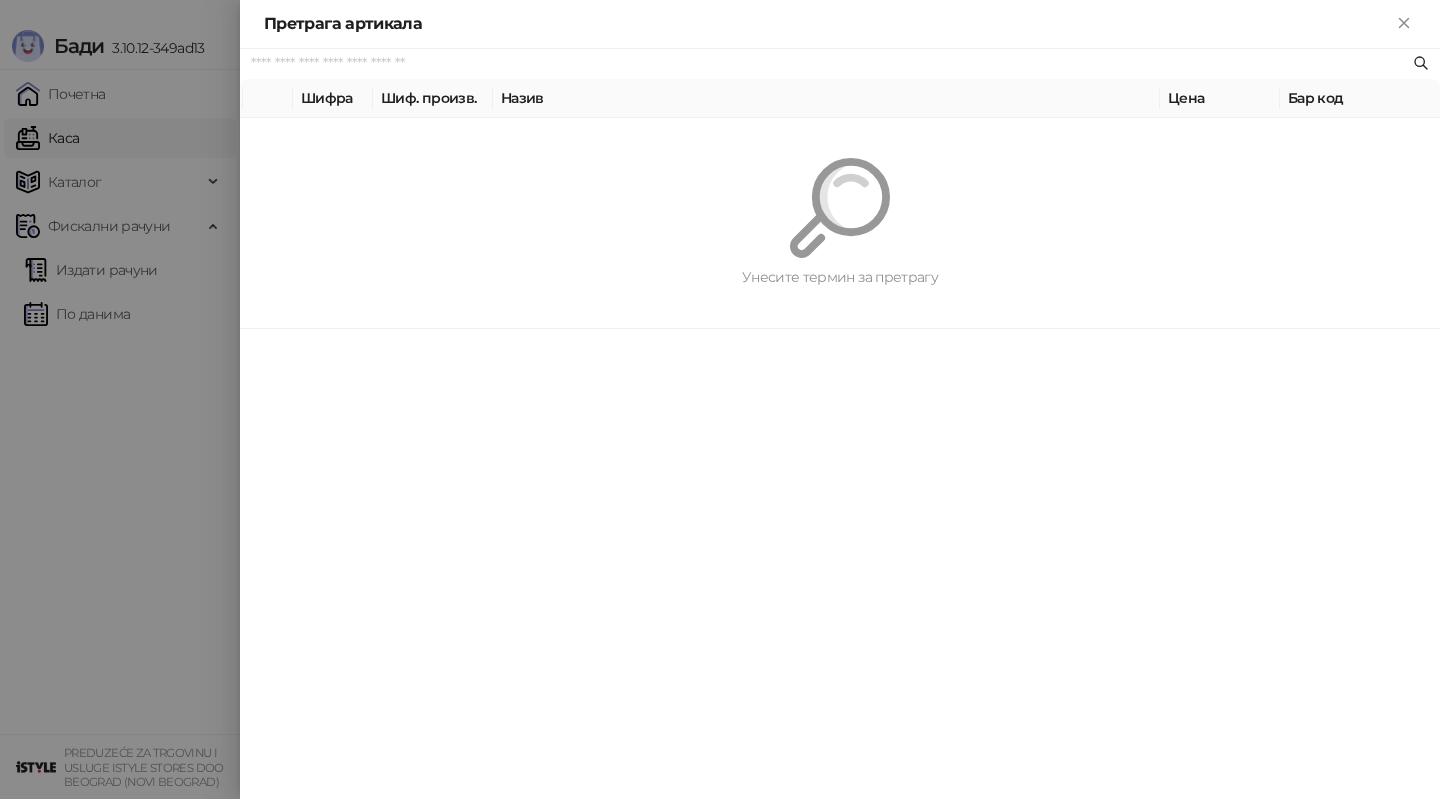 paste on "**********" 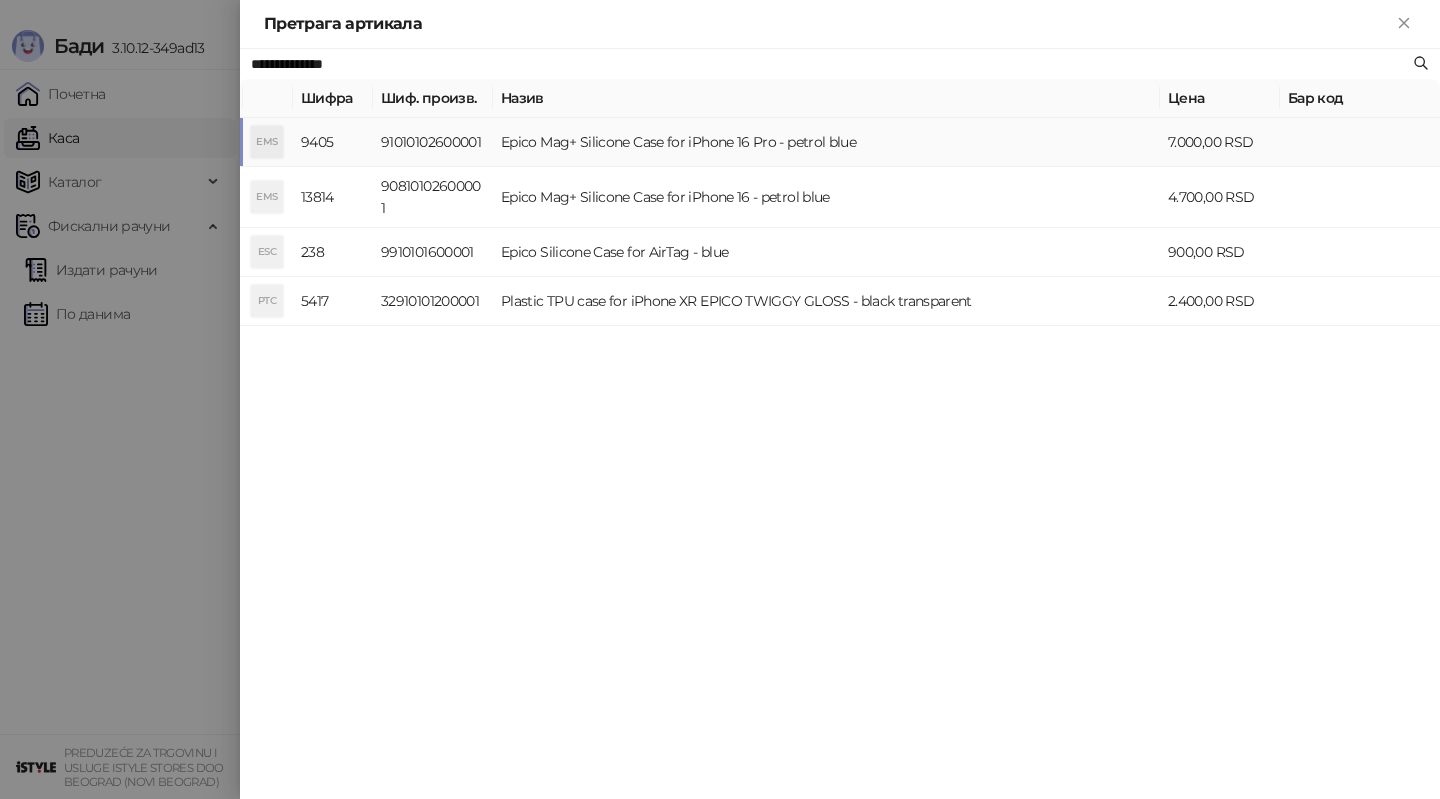 type on "**********" 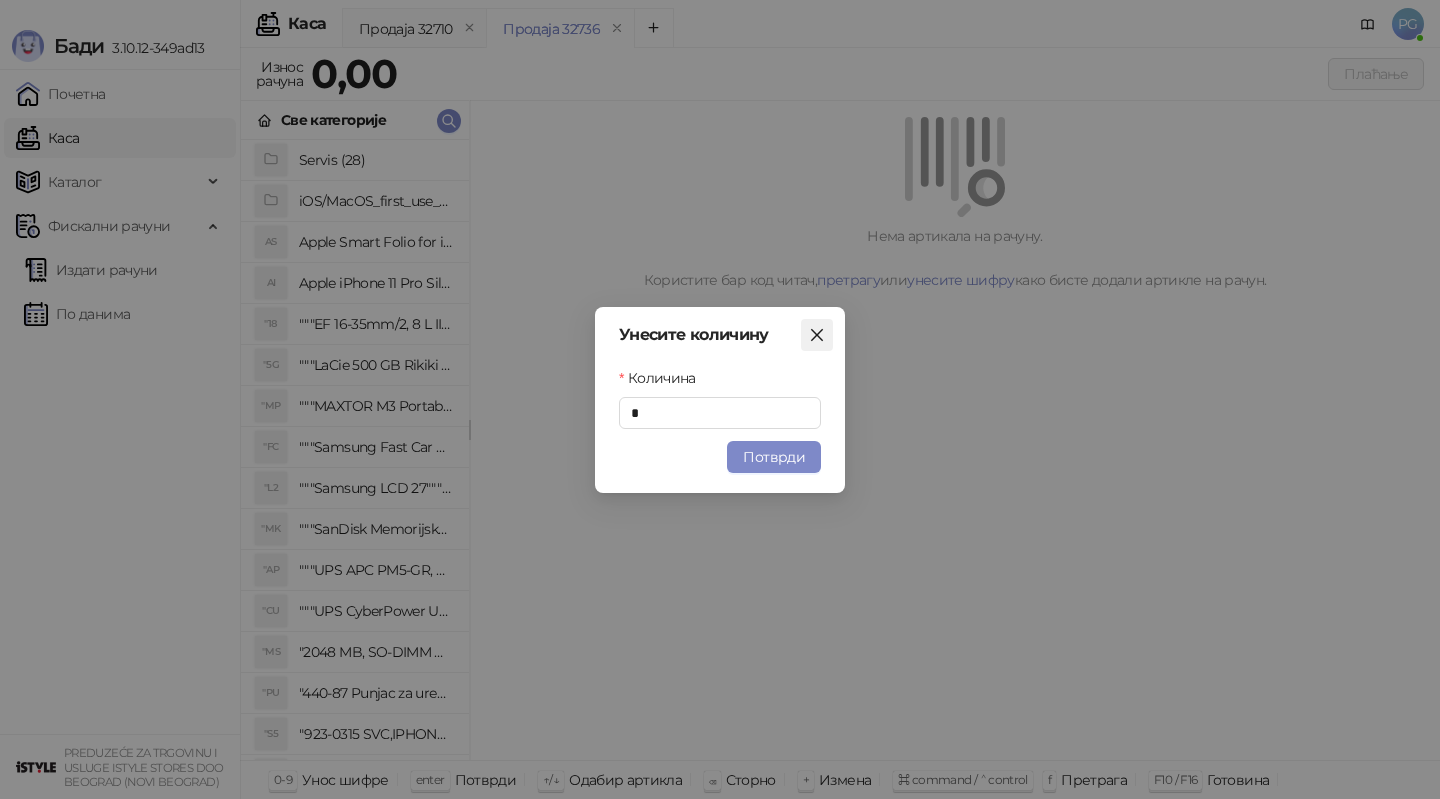 click 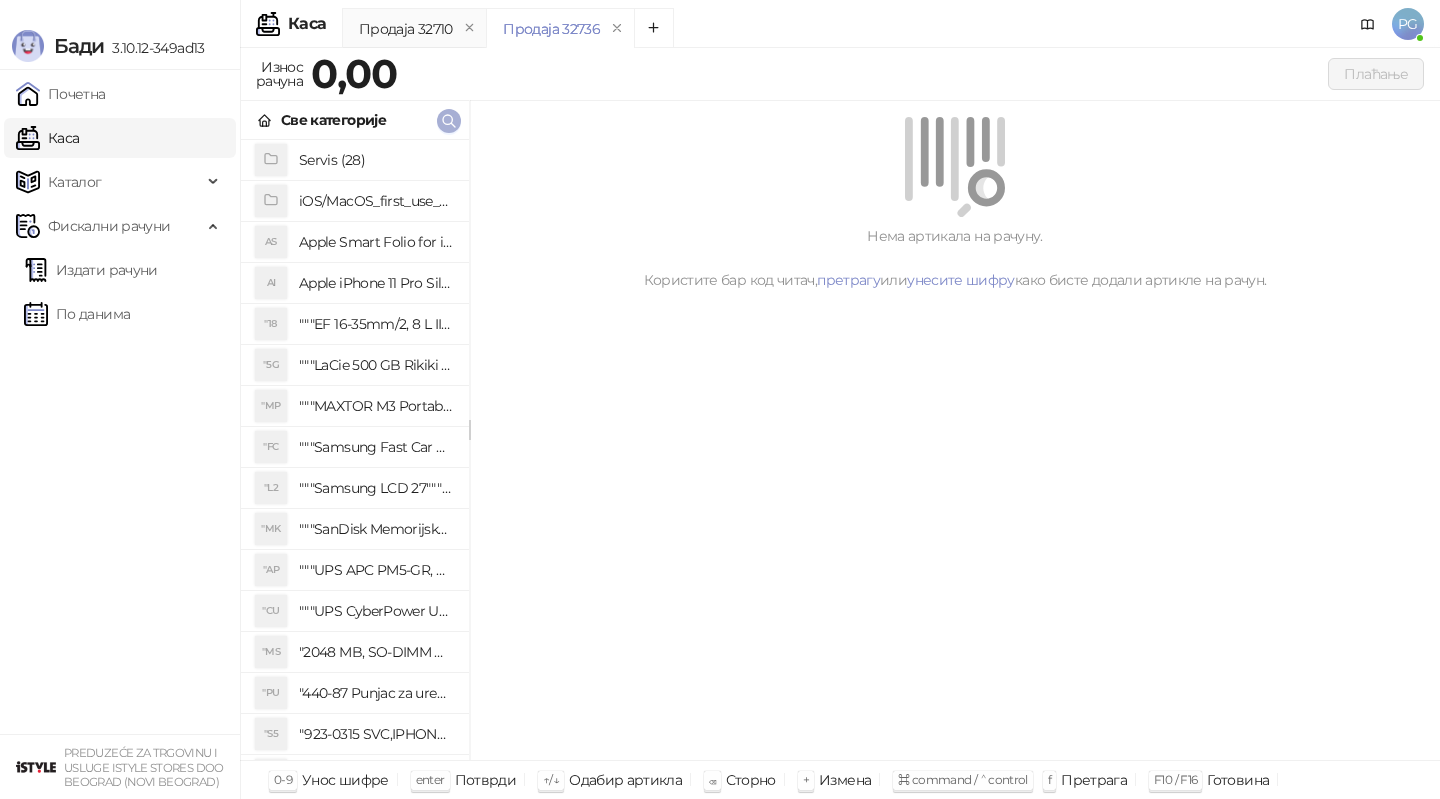 click 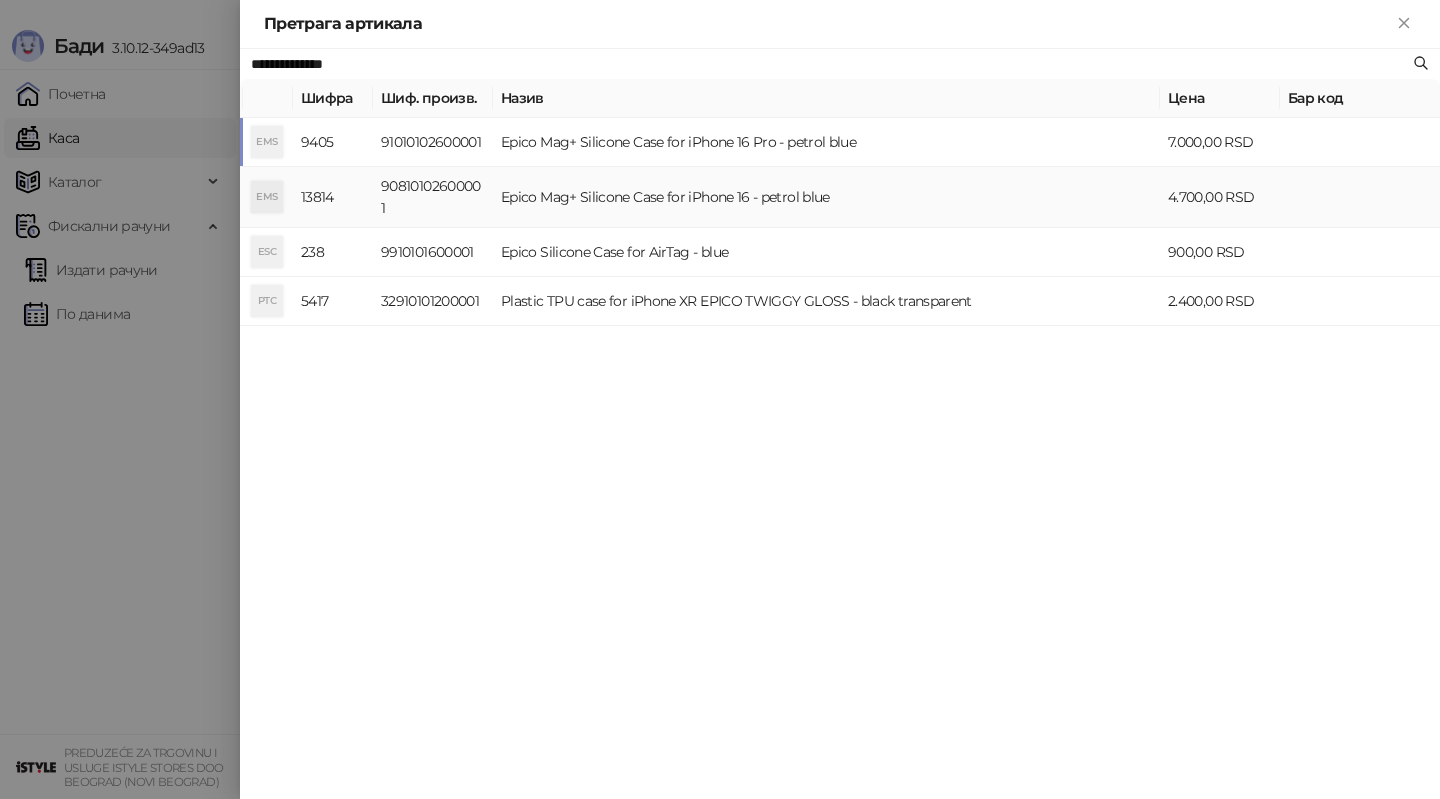 click on "Epico Mag+ Silicone Case for iPhone 16 - petrol blue" at bounding box center (826, 197) 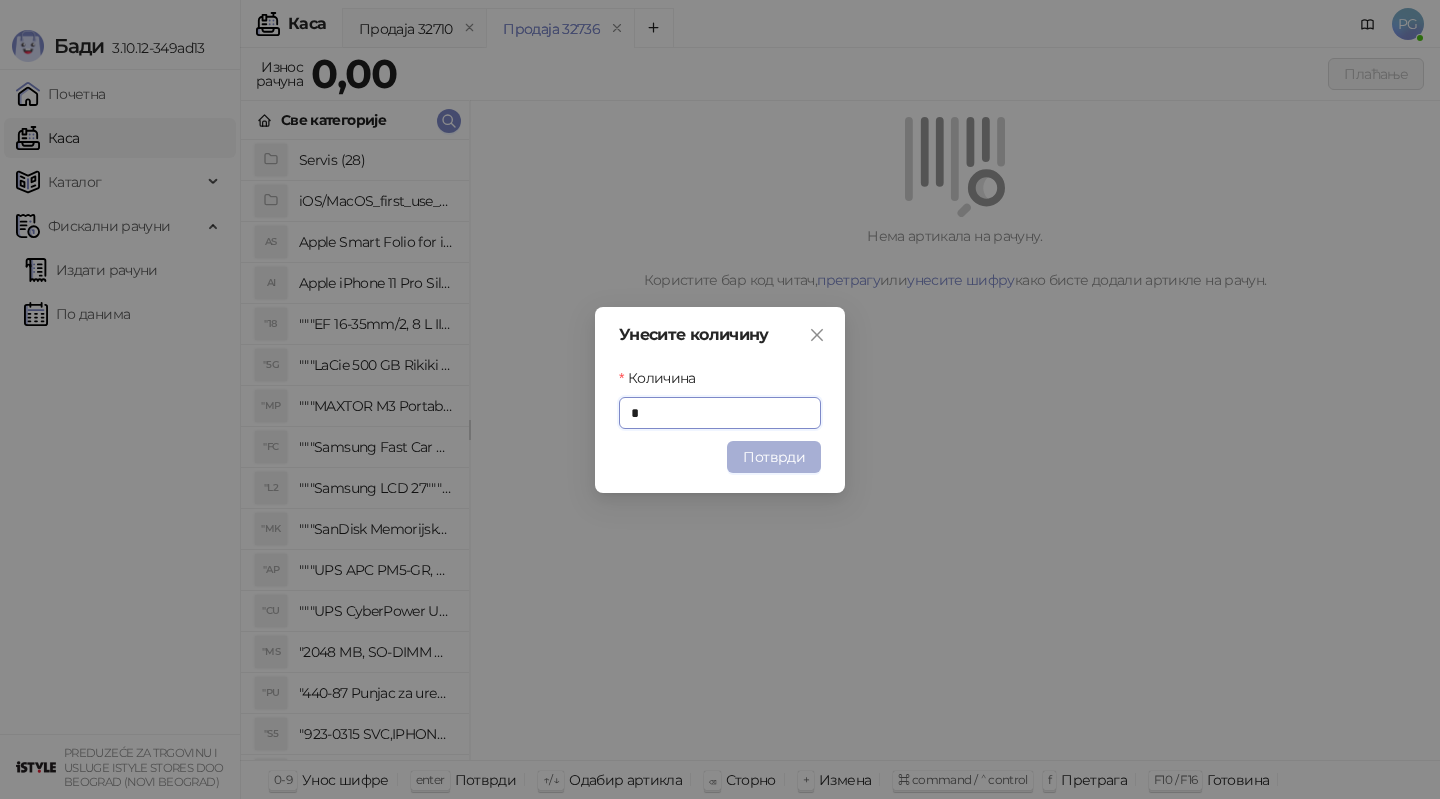 click on "Потврди" at bounding box center (774, 457) 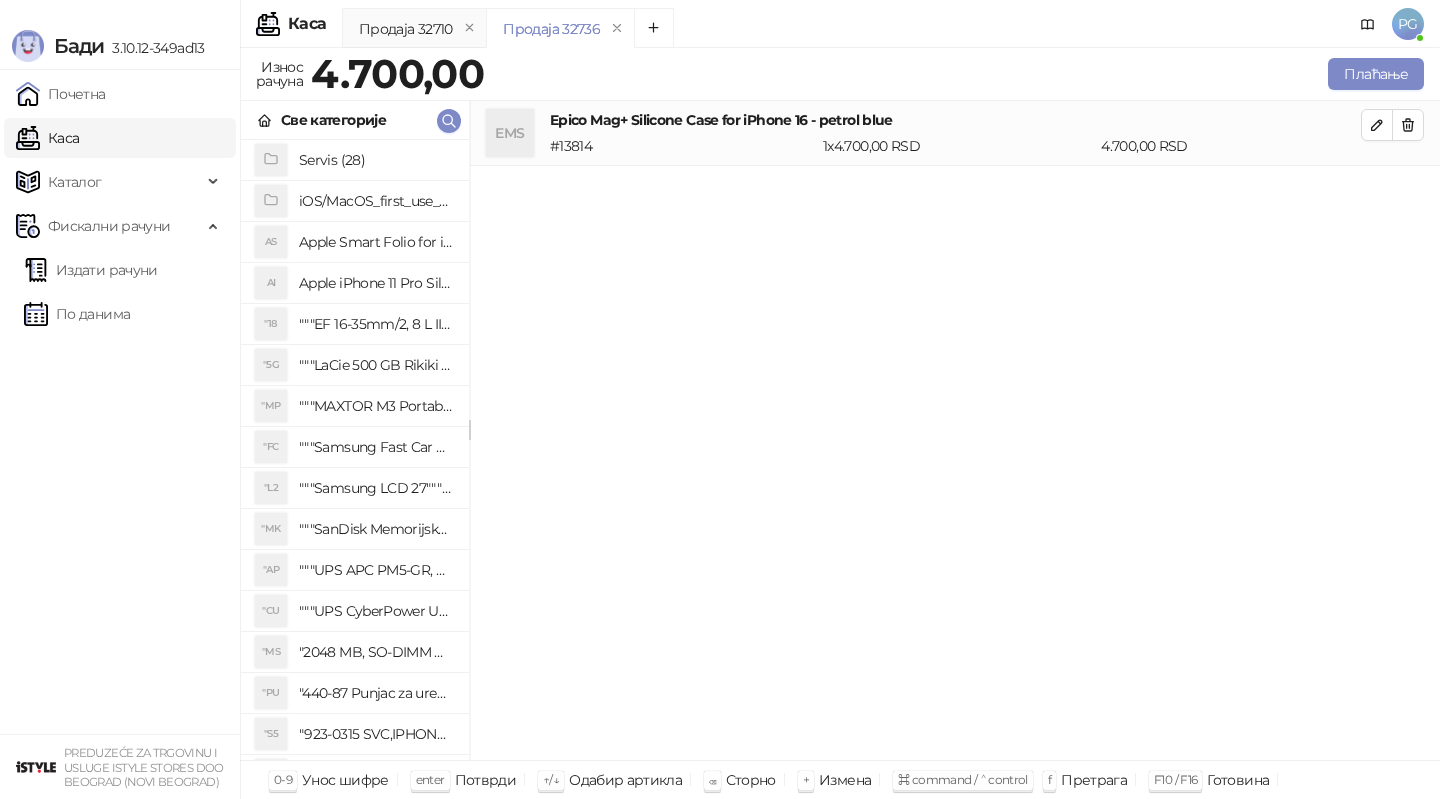 click on "Плаћање" at bounding box center [958, 74] 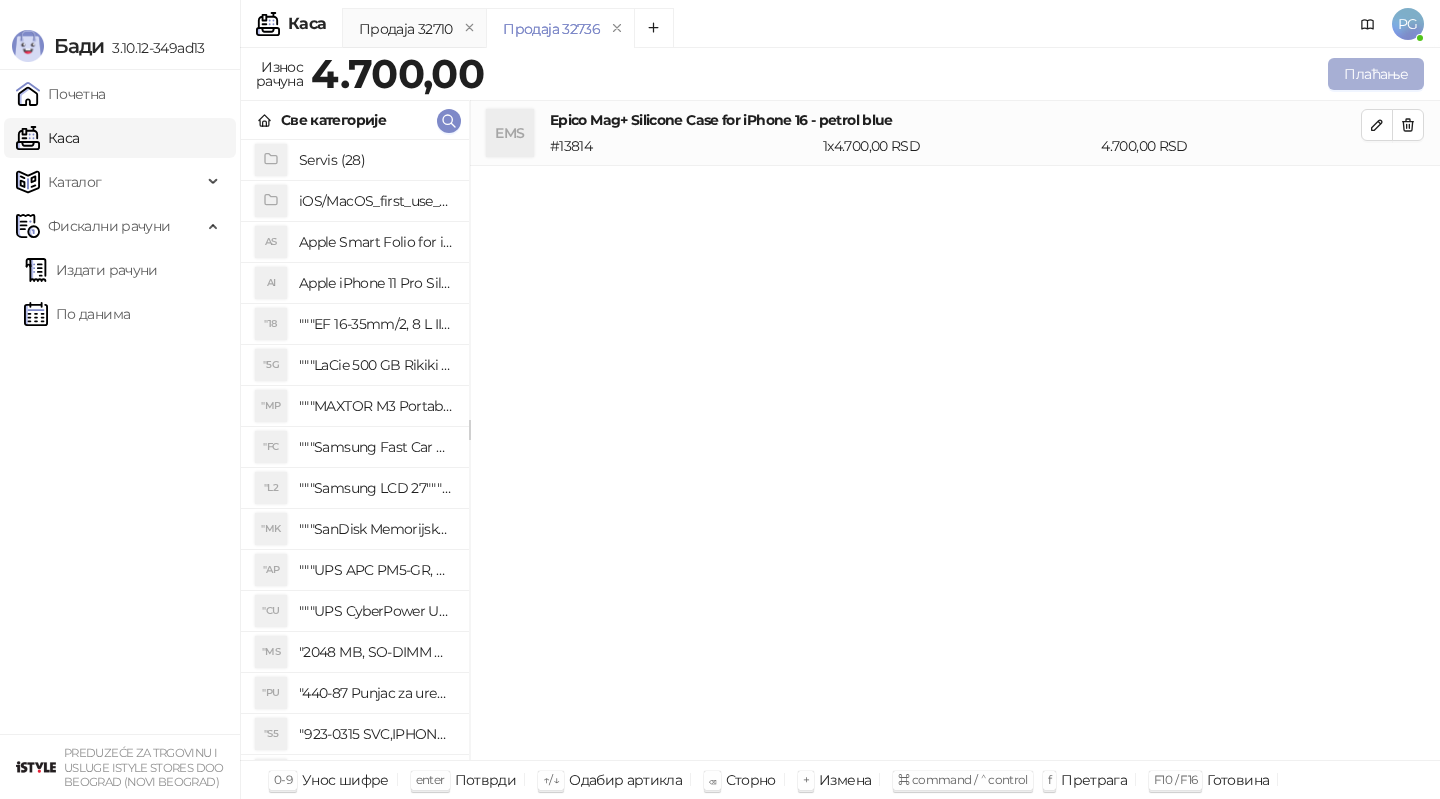 click on "Плаћање" at bounding box center [1376, 74] 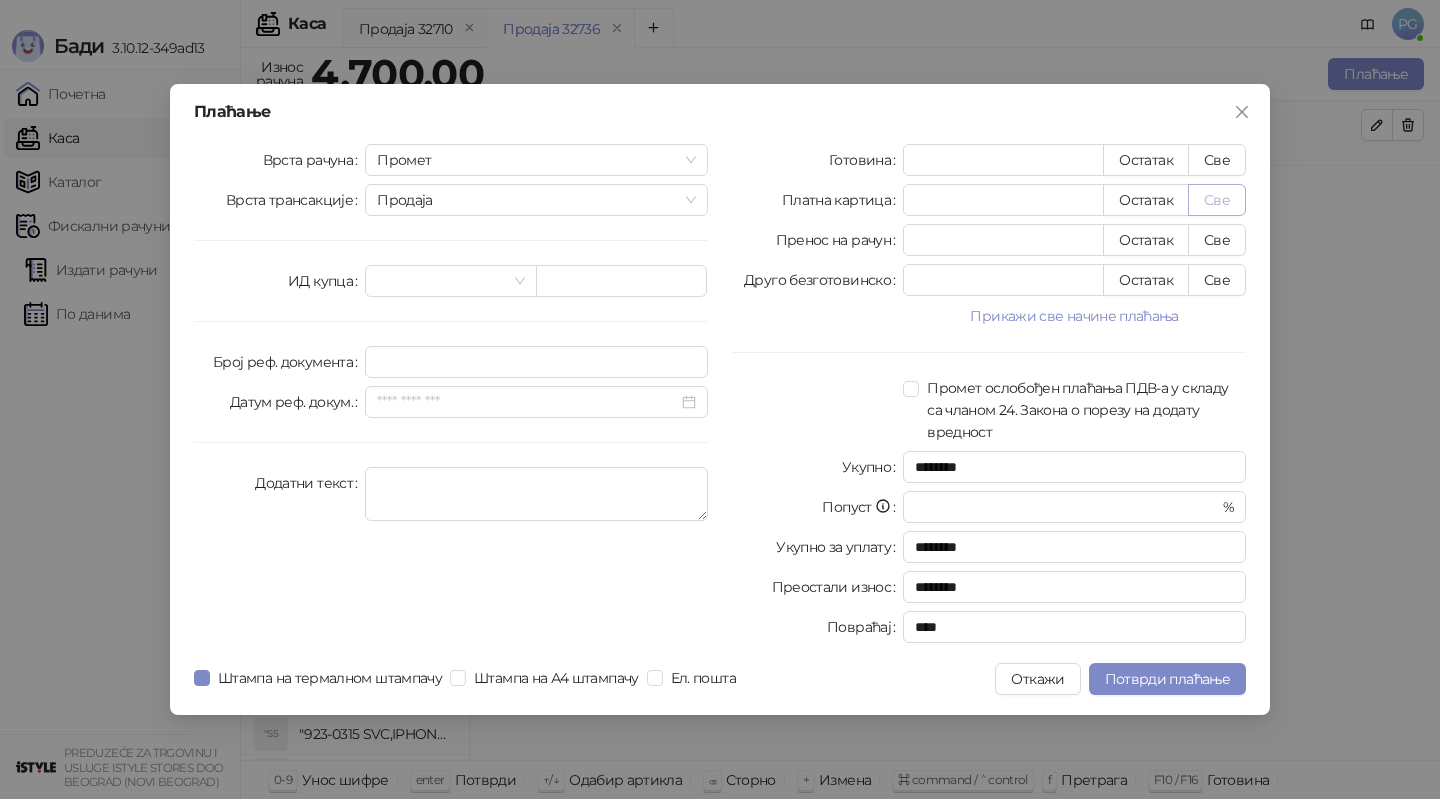 click on "Све" at bounding box center (1217, 200) 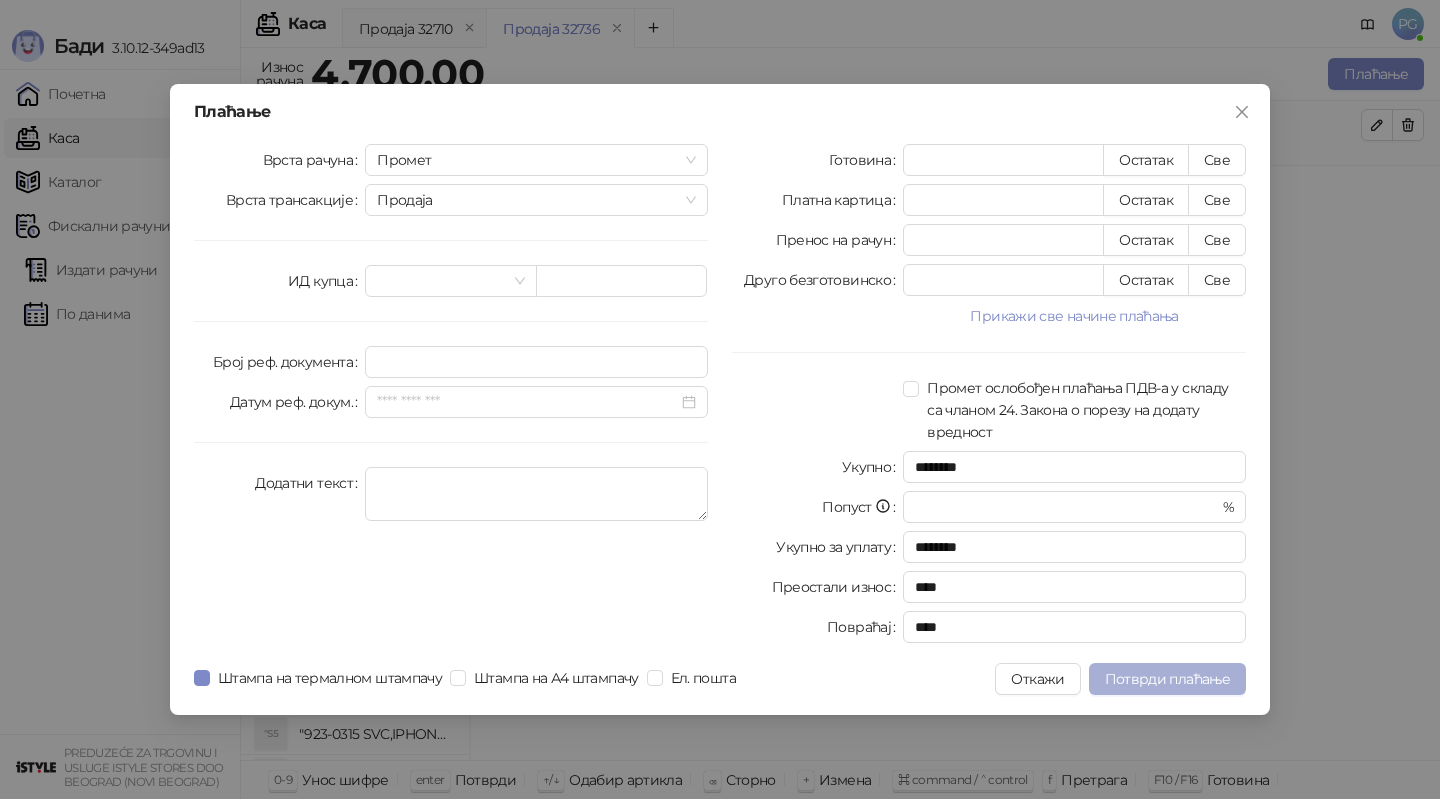 click on "Потврди плаћање" at bounding box center [1167, 679] 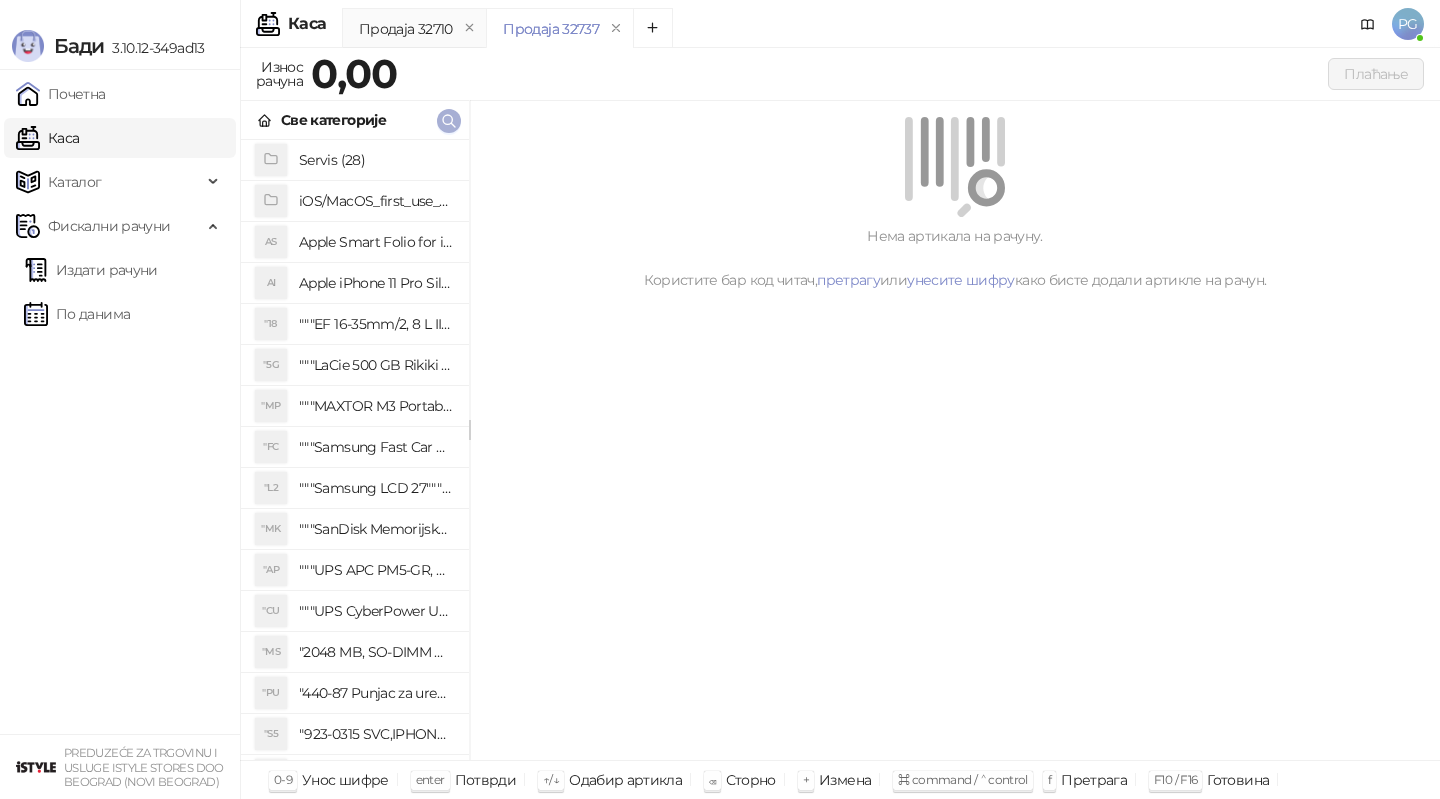 click 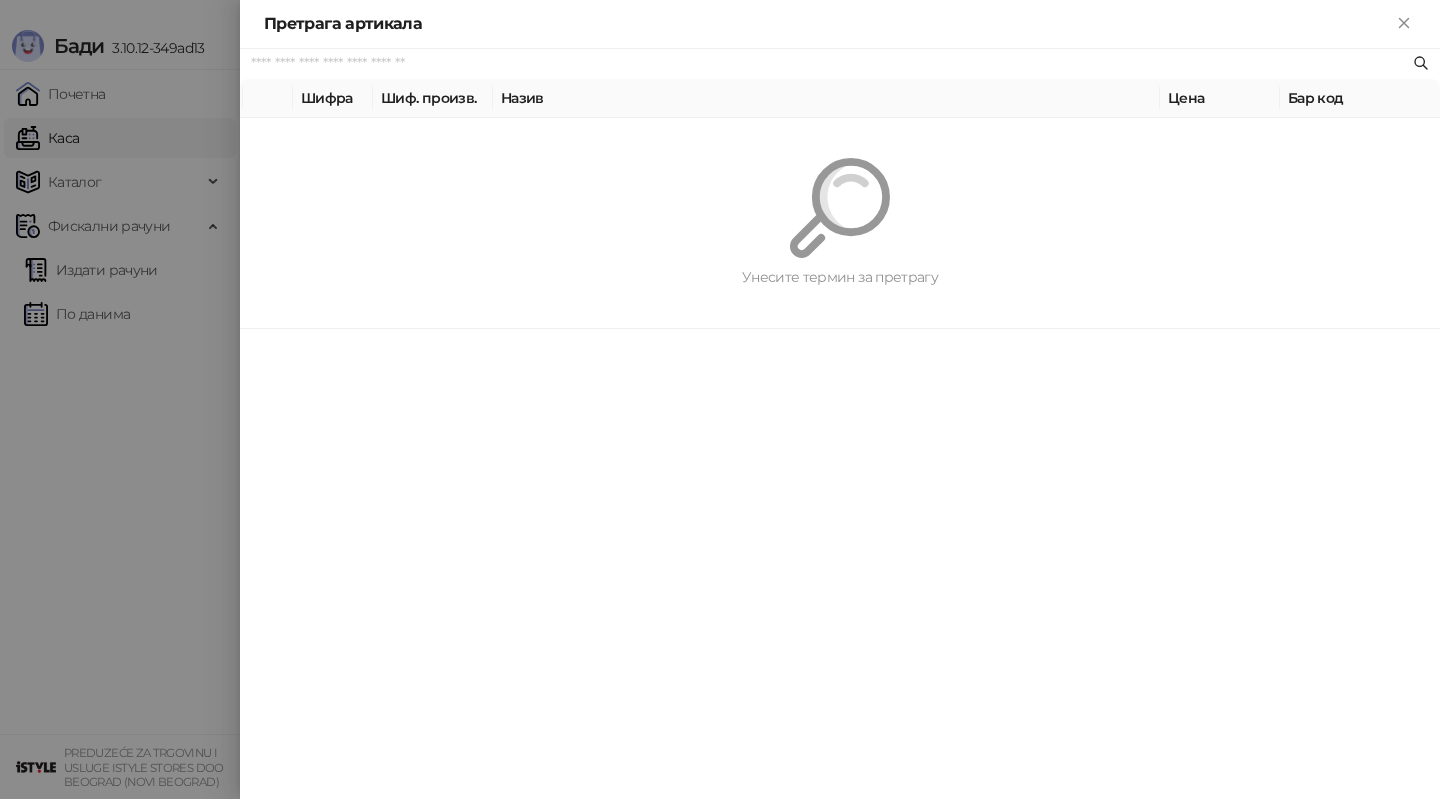 paste on "*********" 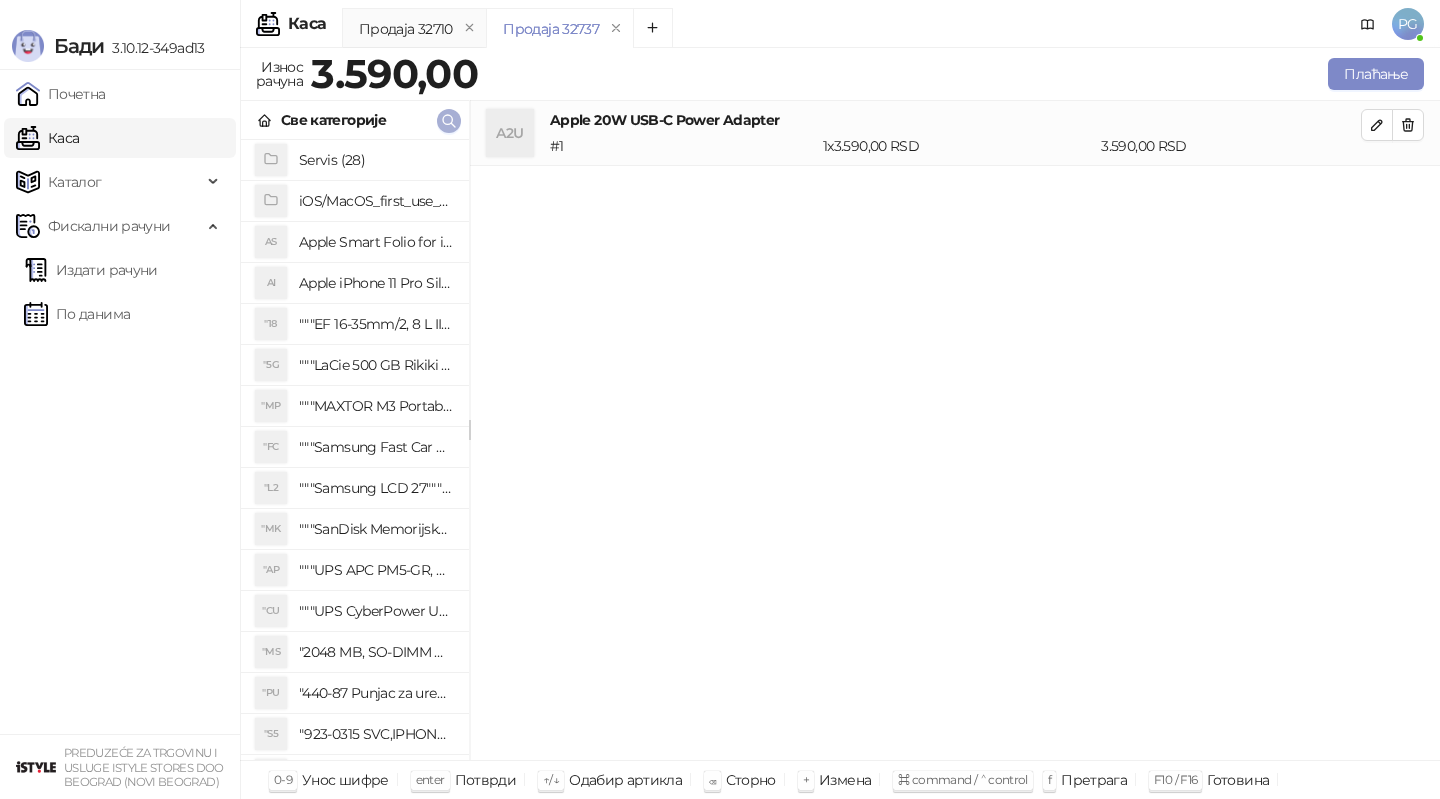 click at bounding box center [449, 121] 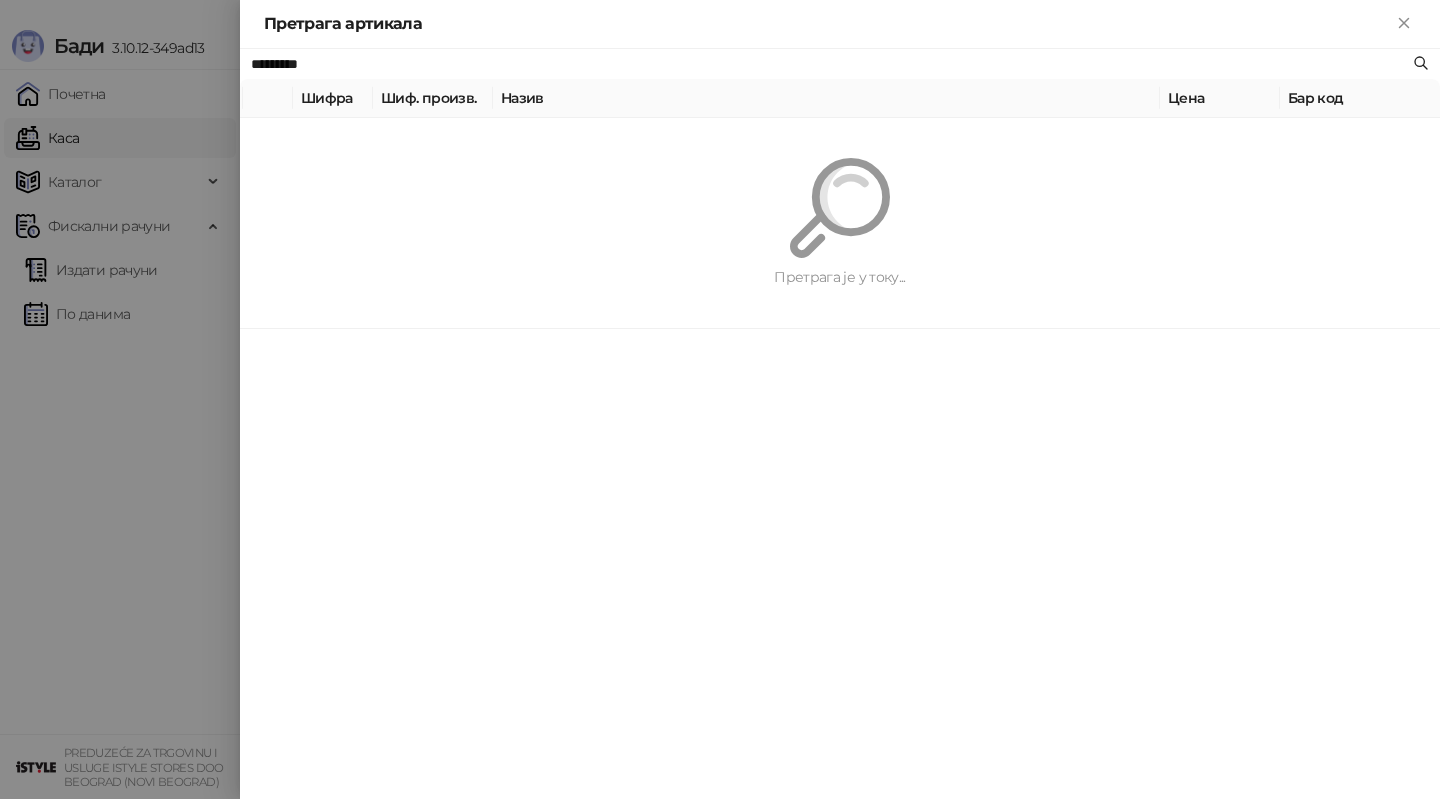 paste 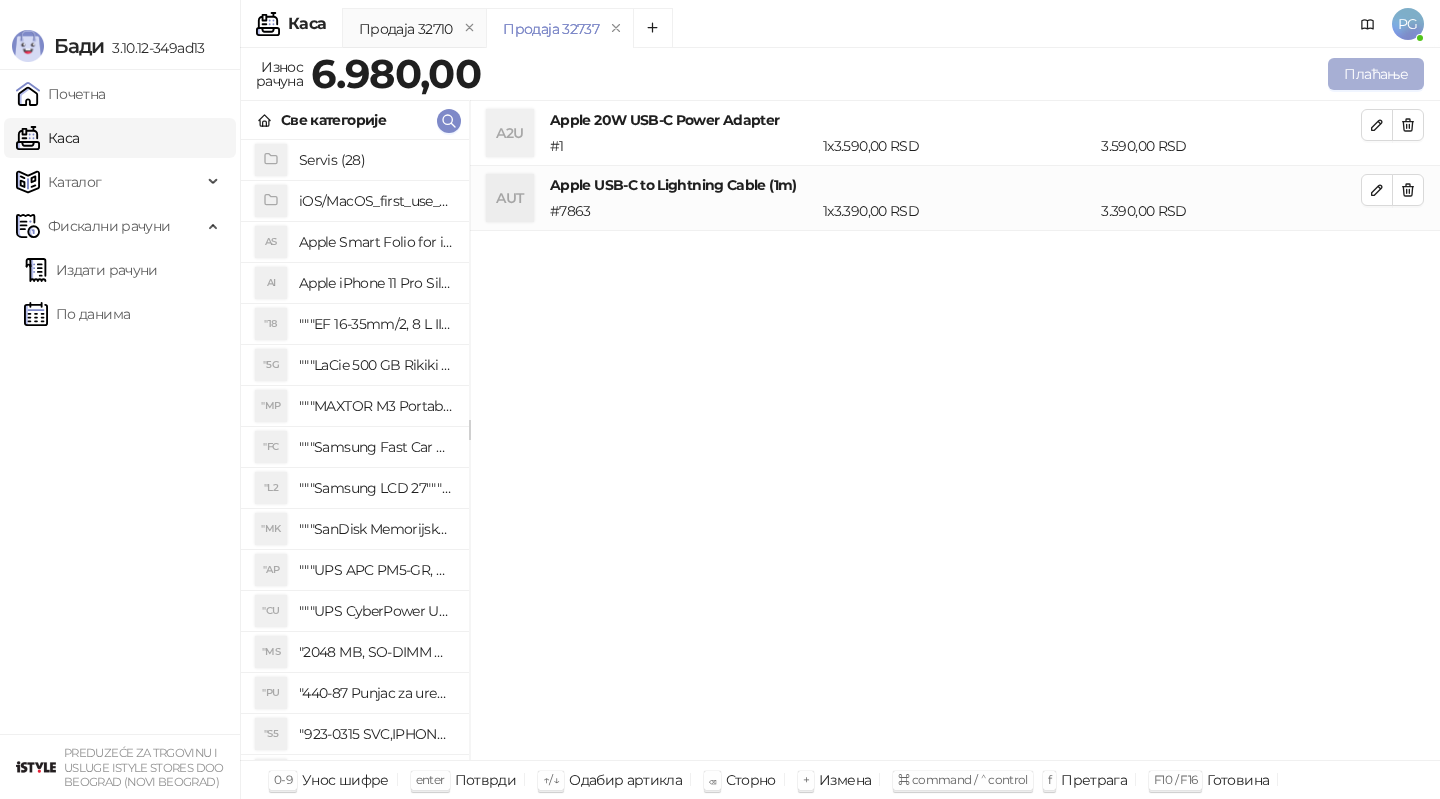 click on "Плаћање" at bounding box center [1376, 74] 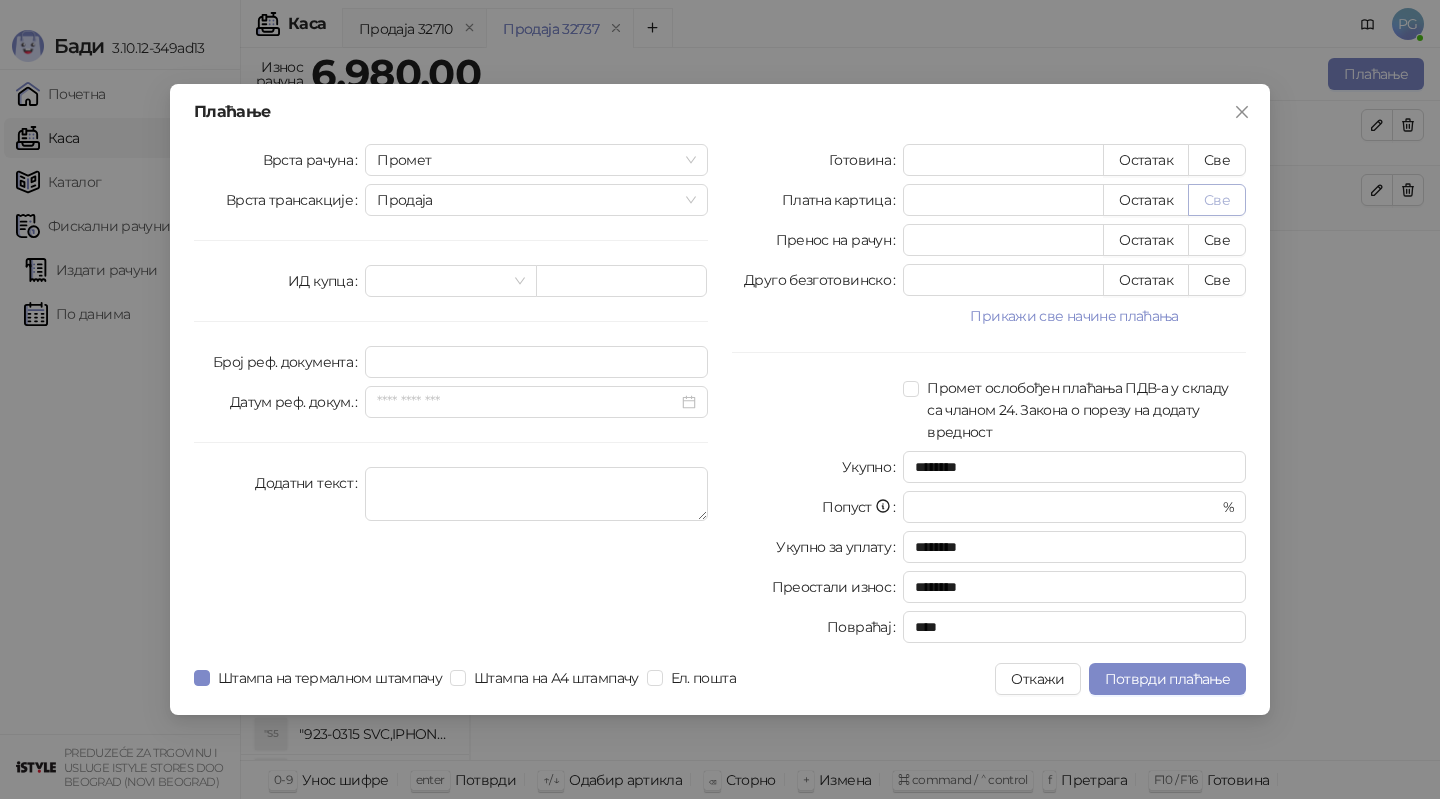 click on "Све" at bounding box center [1217, 200] 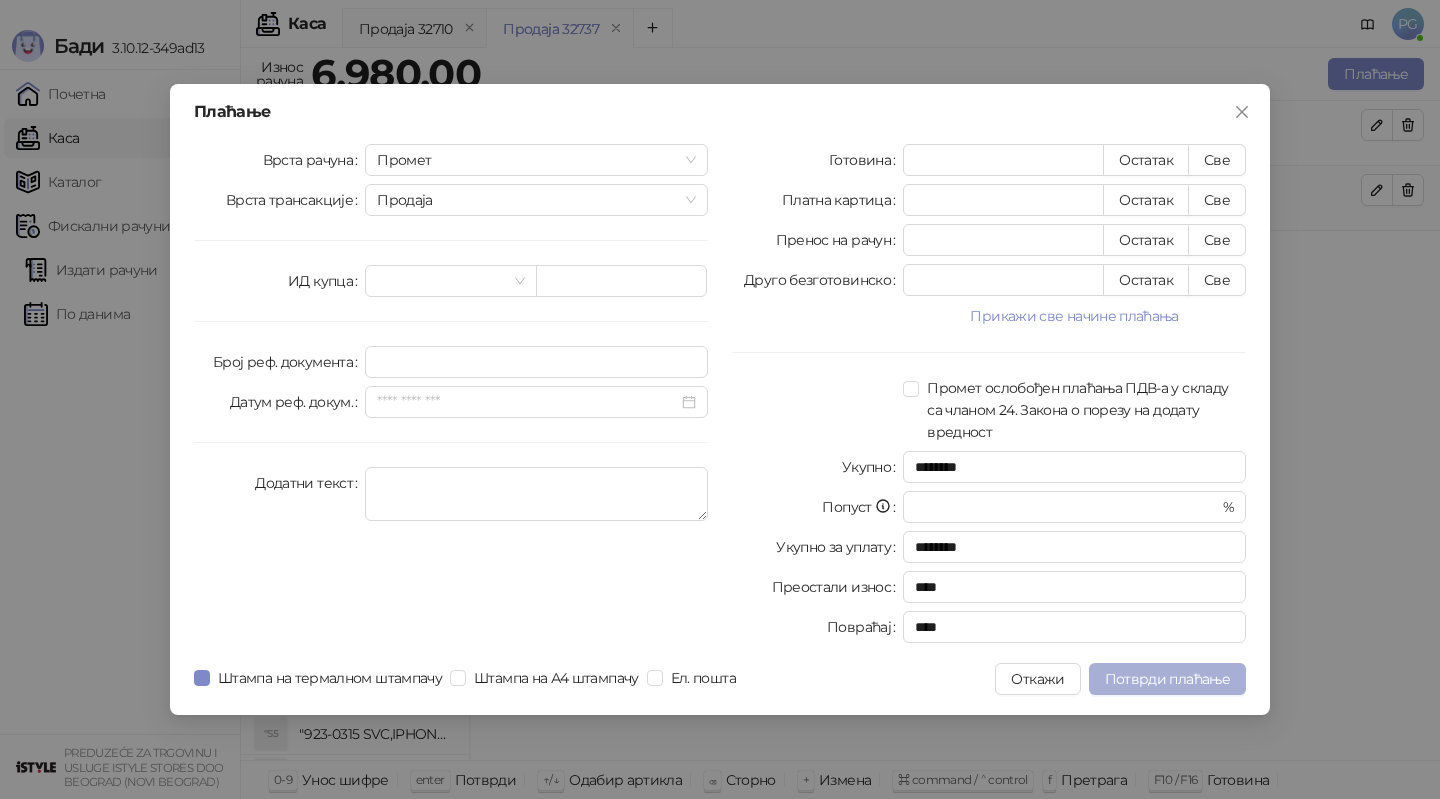 click on "Потврди плаћање" at bounding box center [1167, 679] 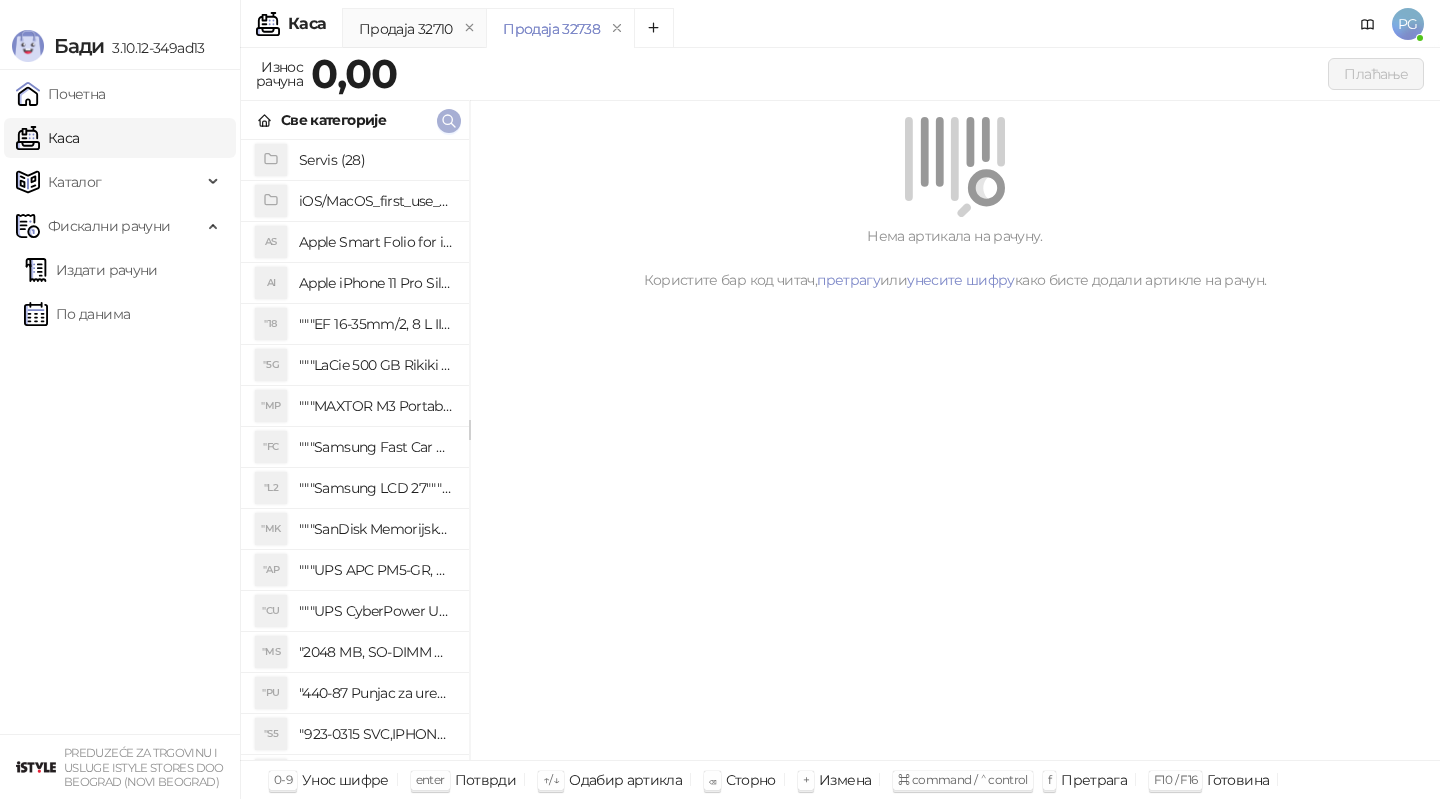 click 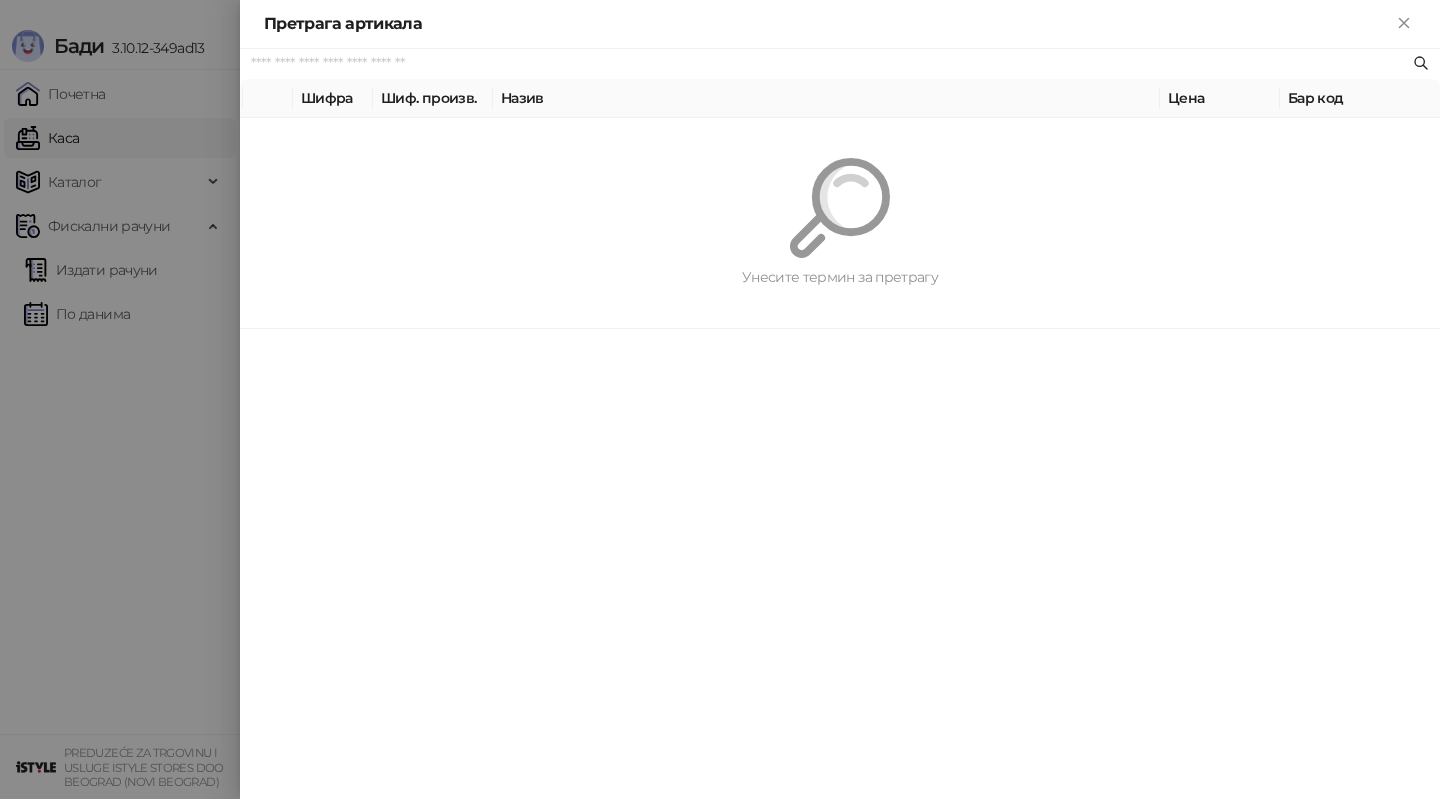 paste on "********" 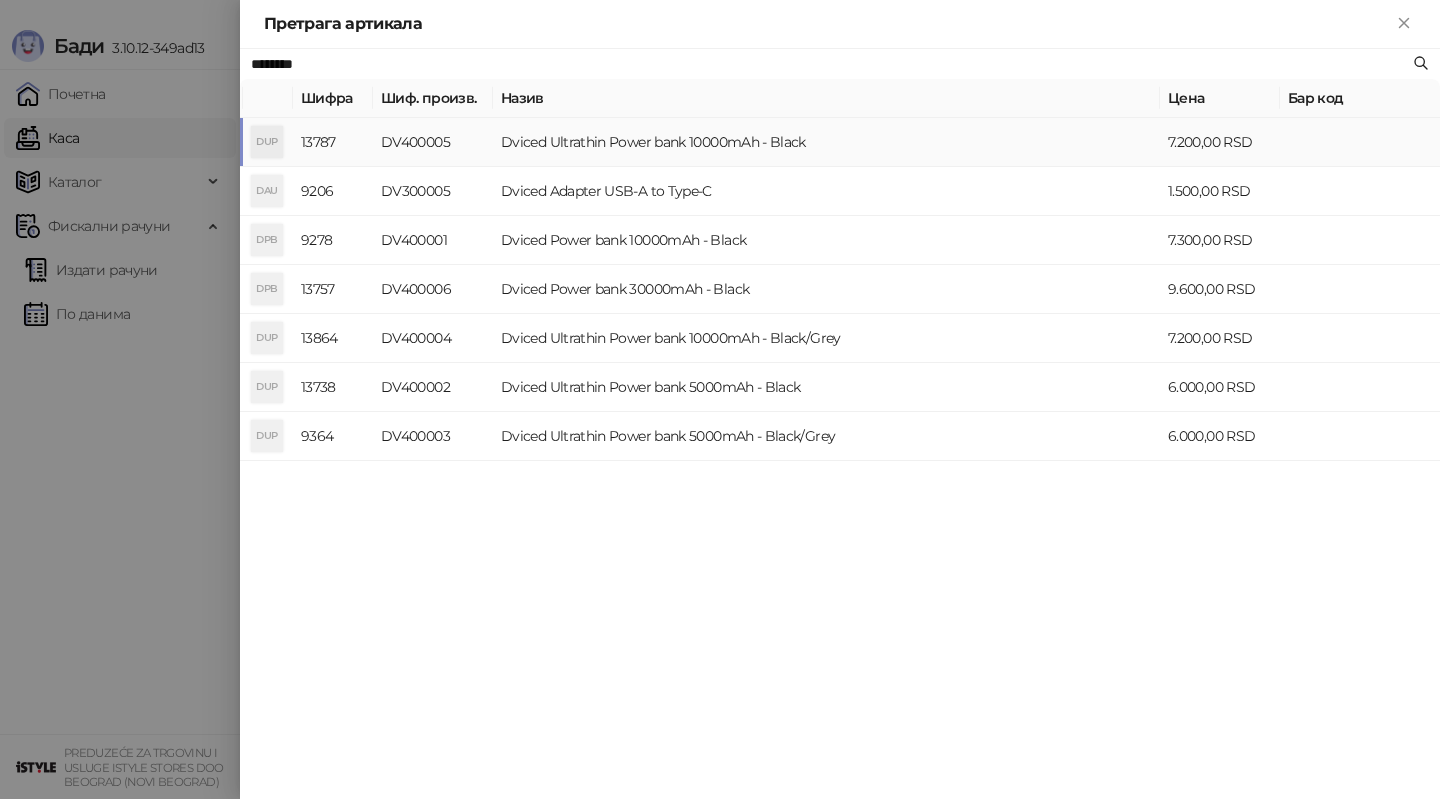 type on "********" 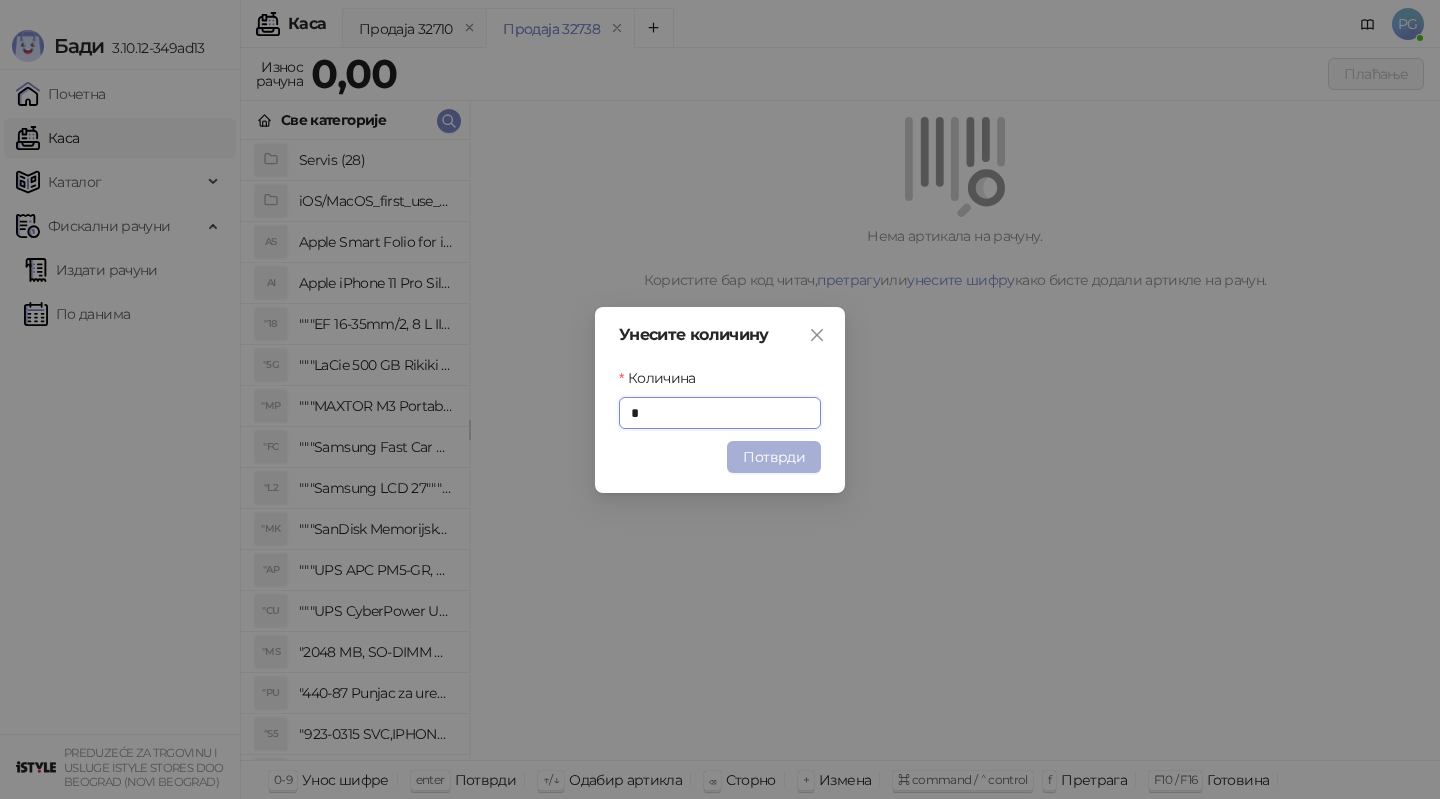 click on "Потврди" at bounding box center (774, 457) 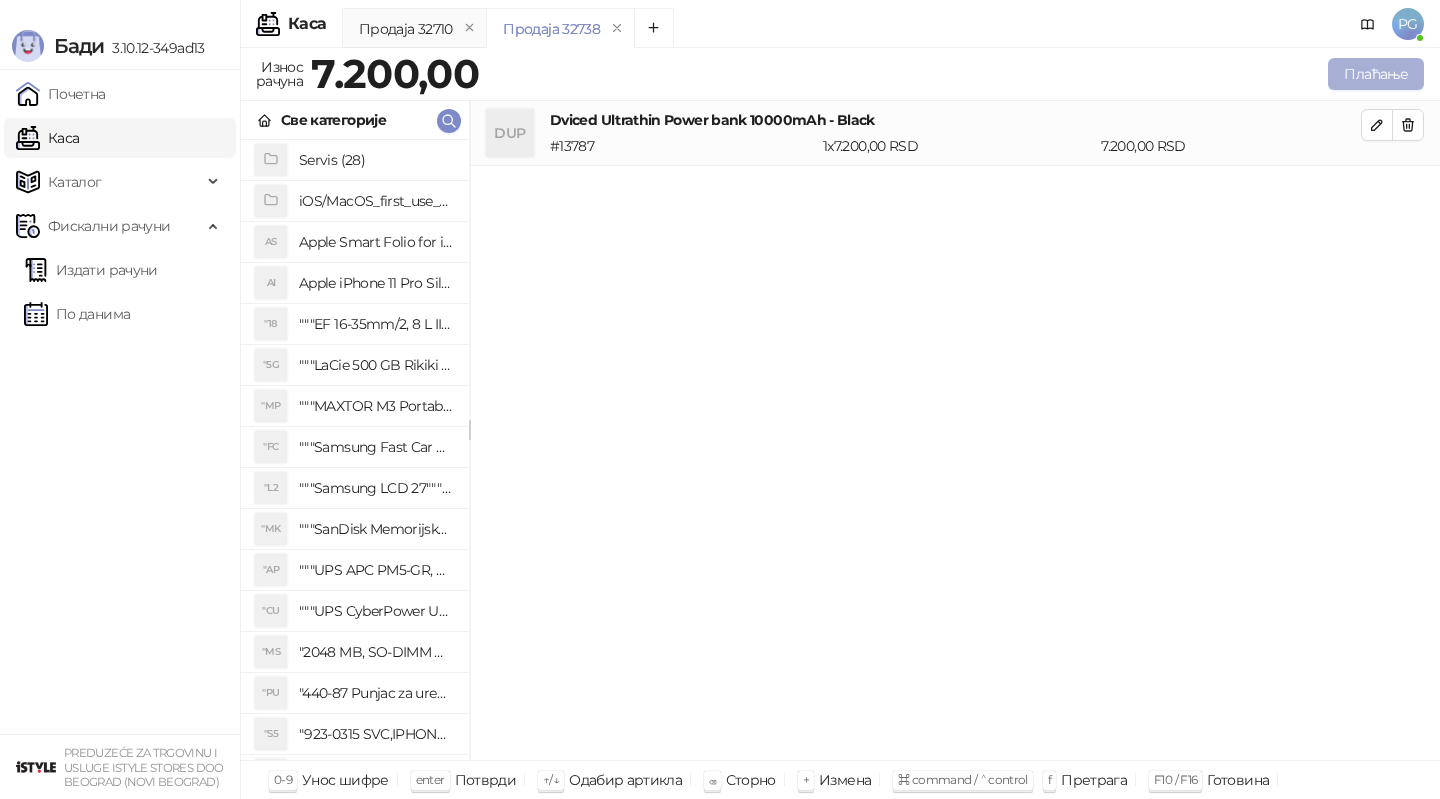 click on "Плаћање" at bounding box center (1376, 74) 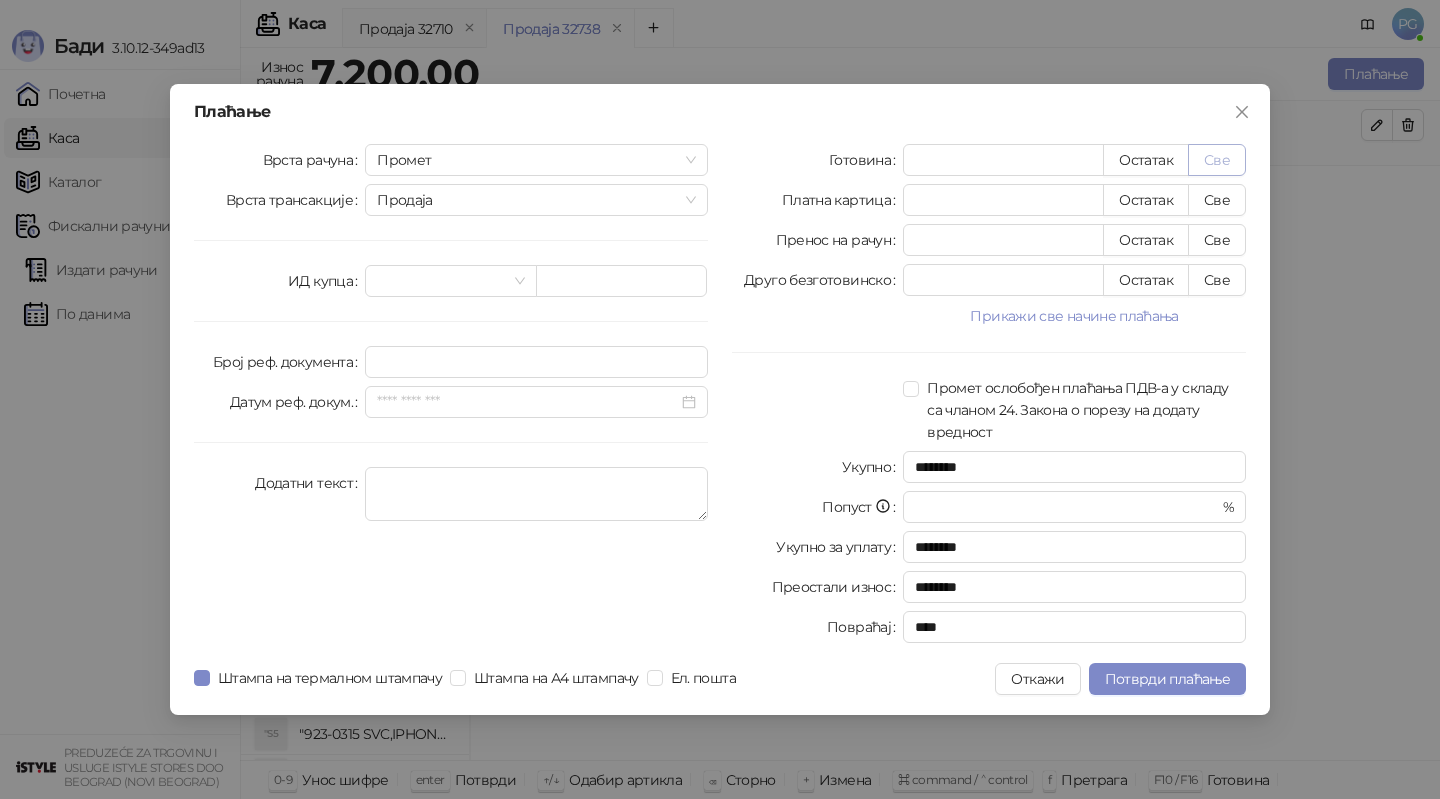 click on "Све" at bounding box center [1217, 160] 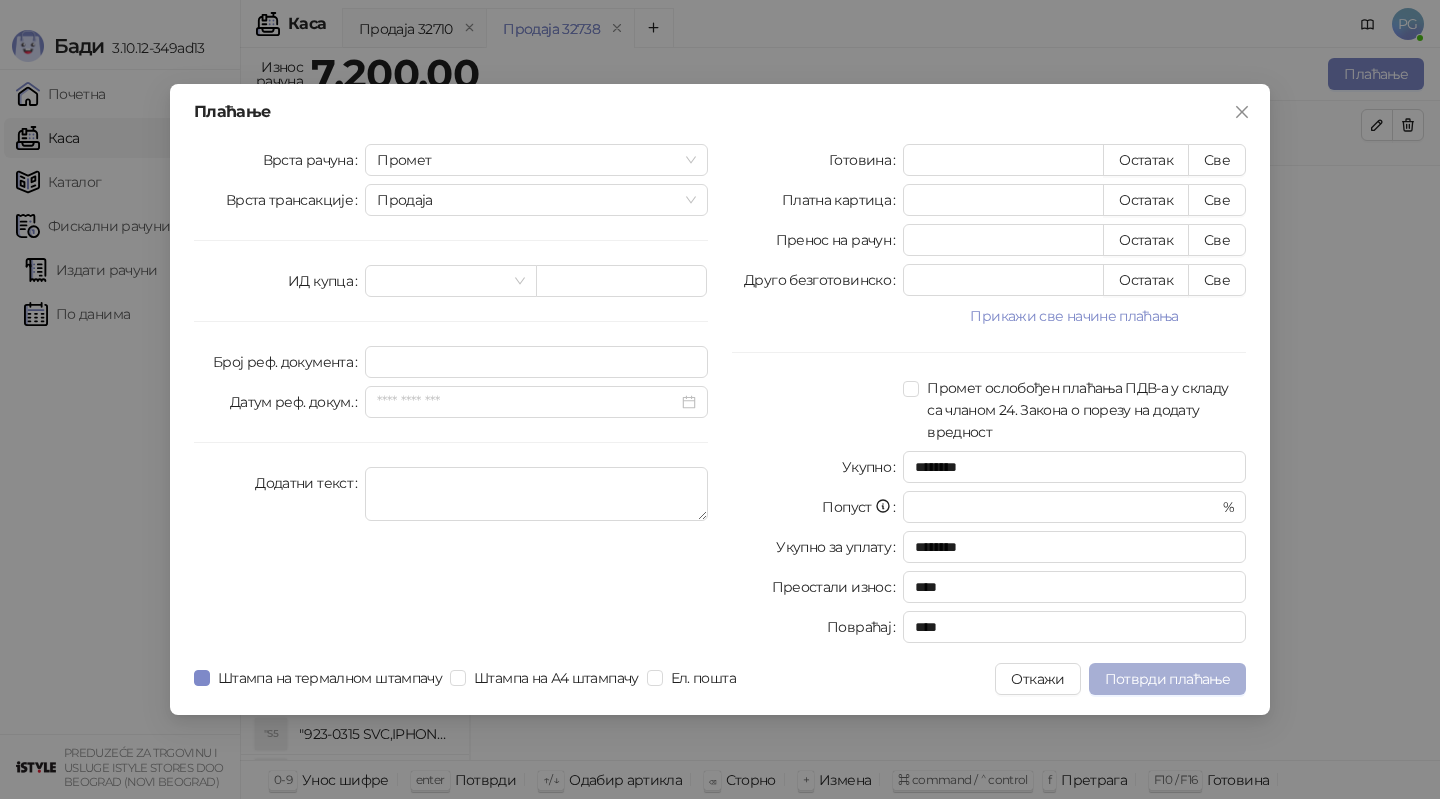 click on "Потврди плаћање" at bounding box center [1167, 679] 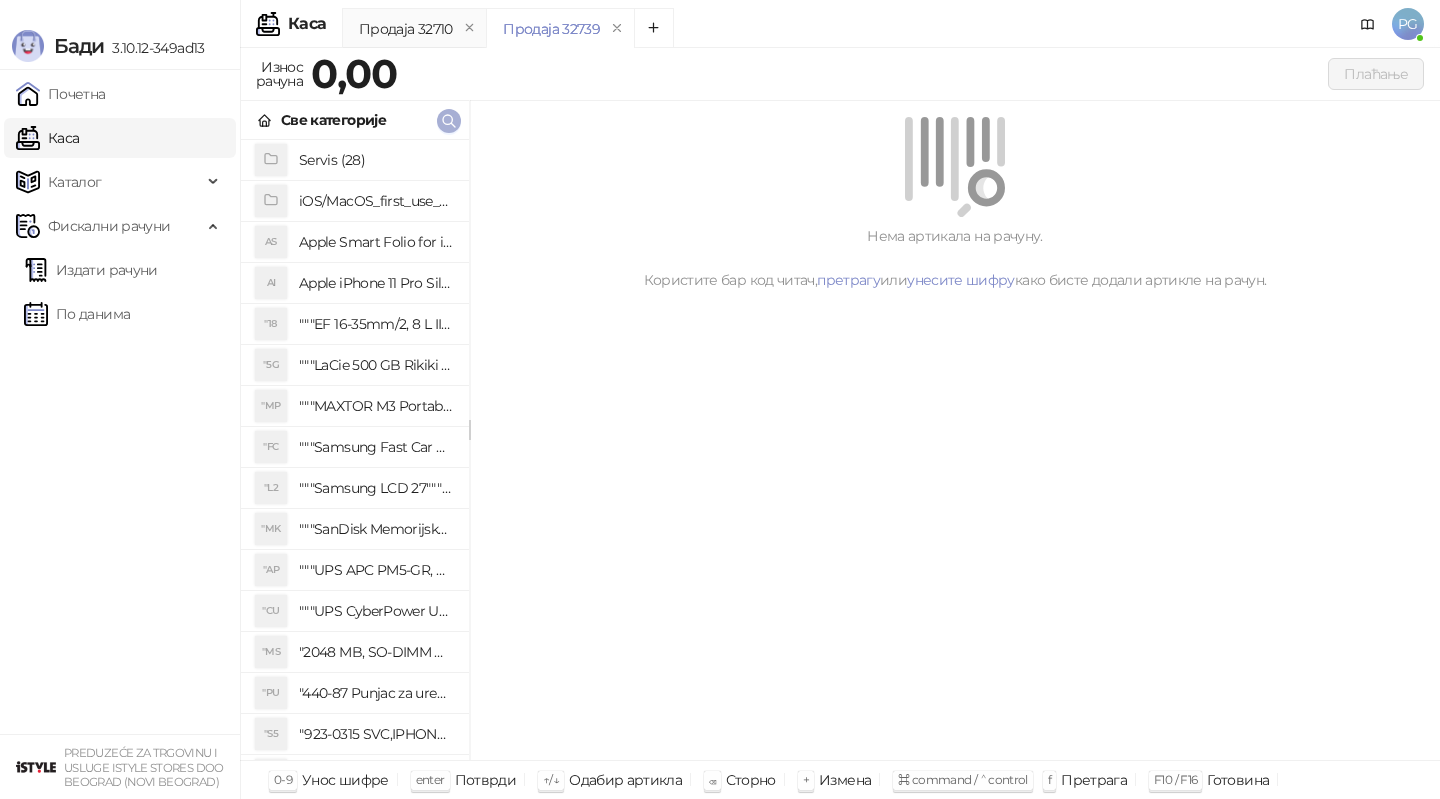 click 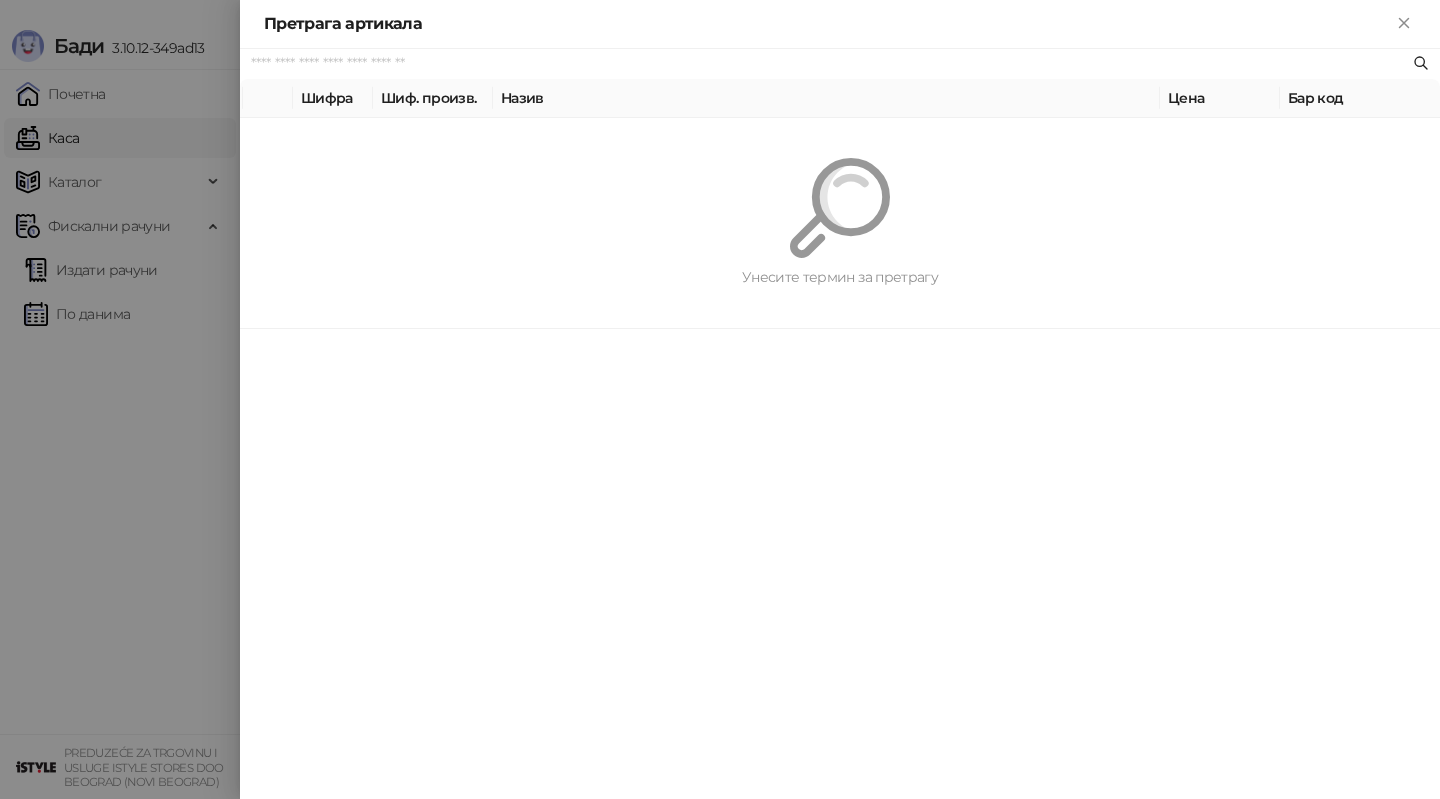 paste on "*********" 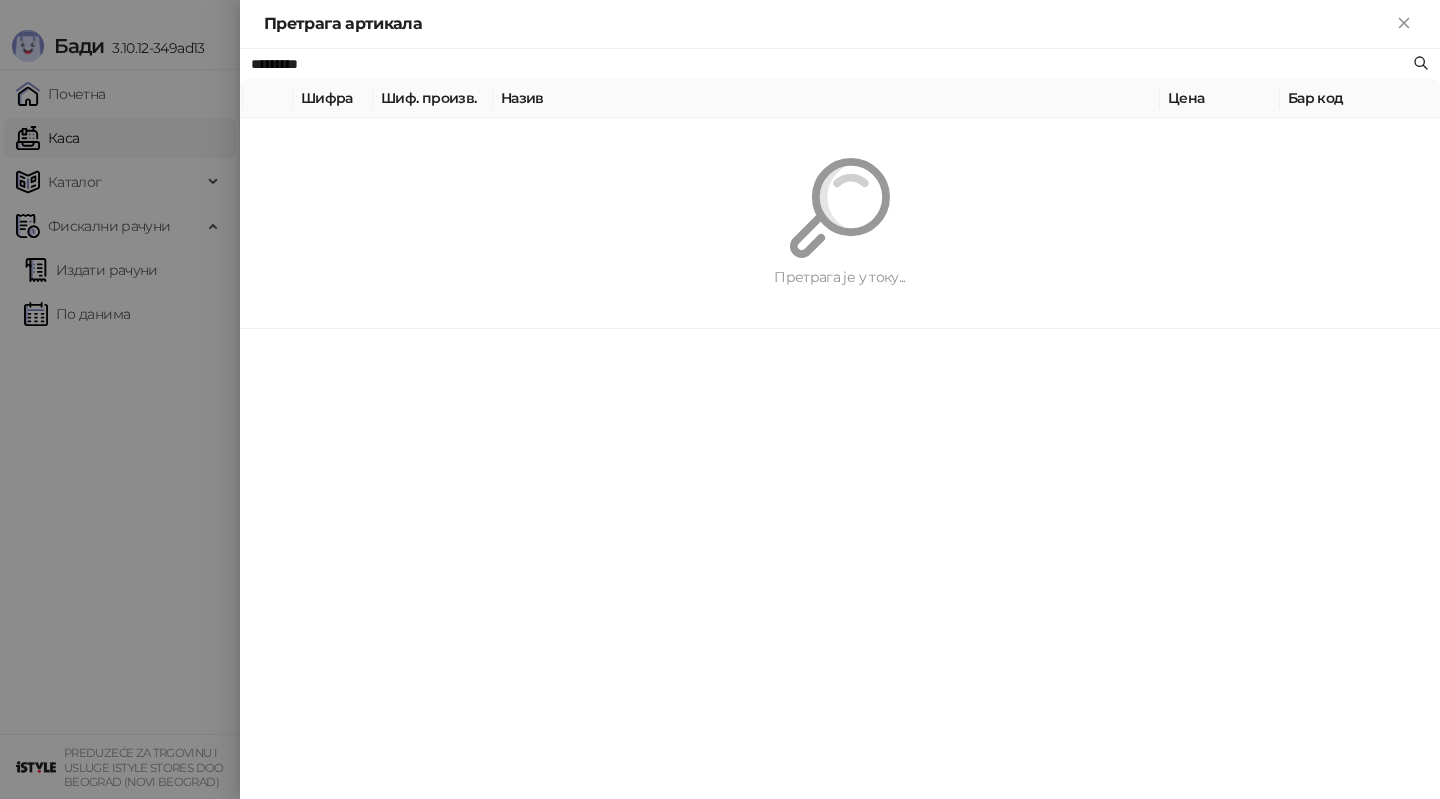 type on "*********" 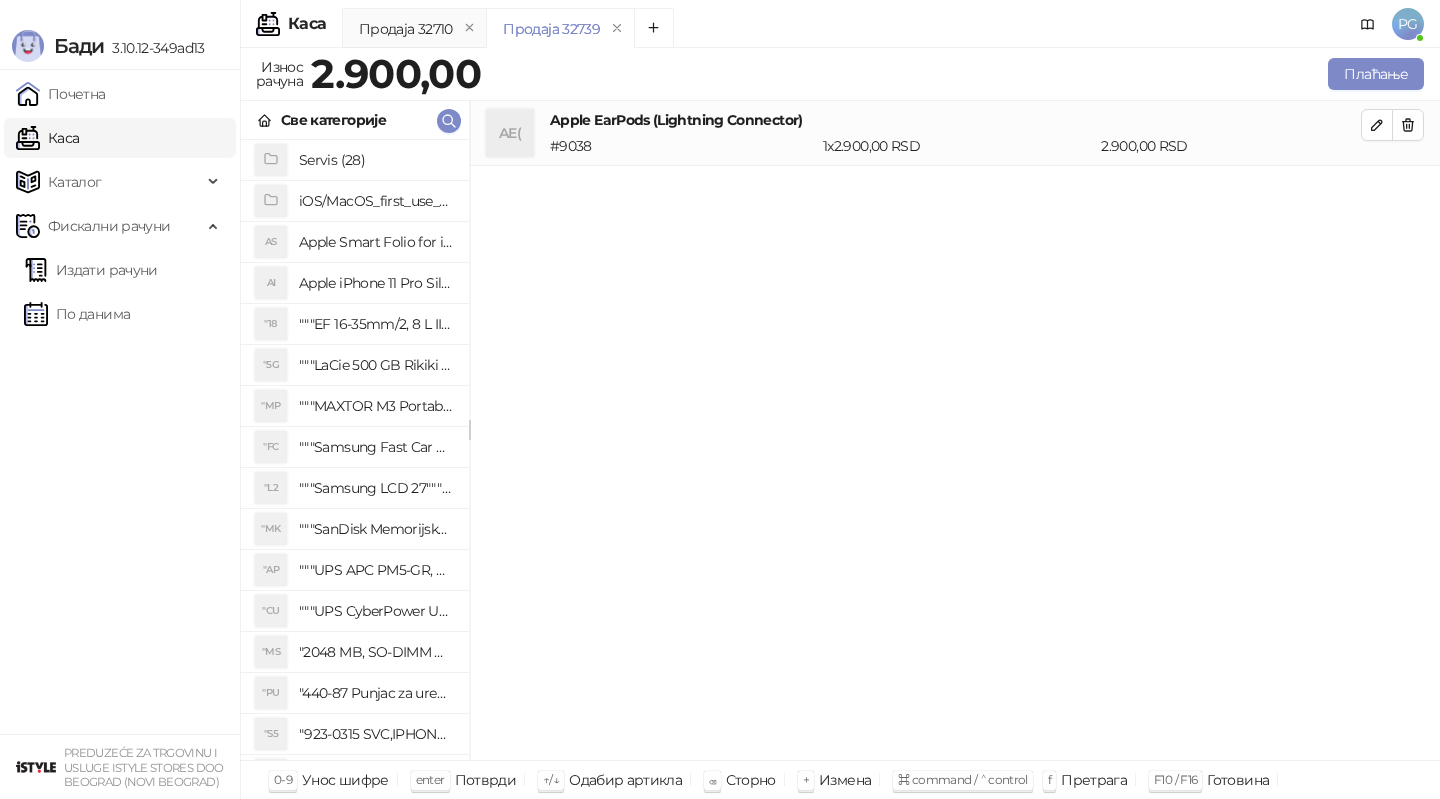click on "Плаћање" at bounding box center [956, 74] 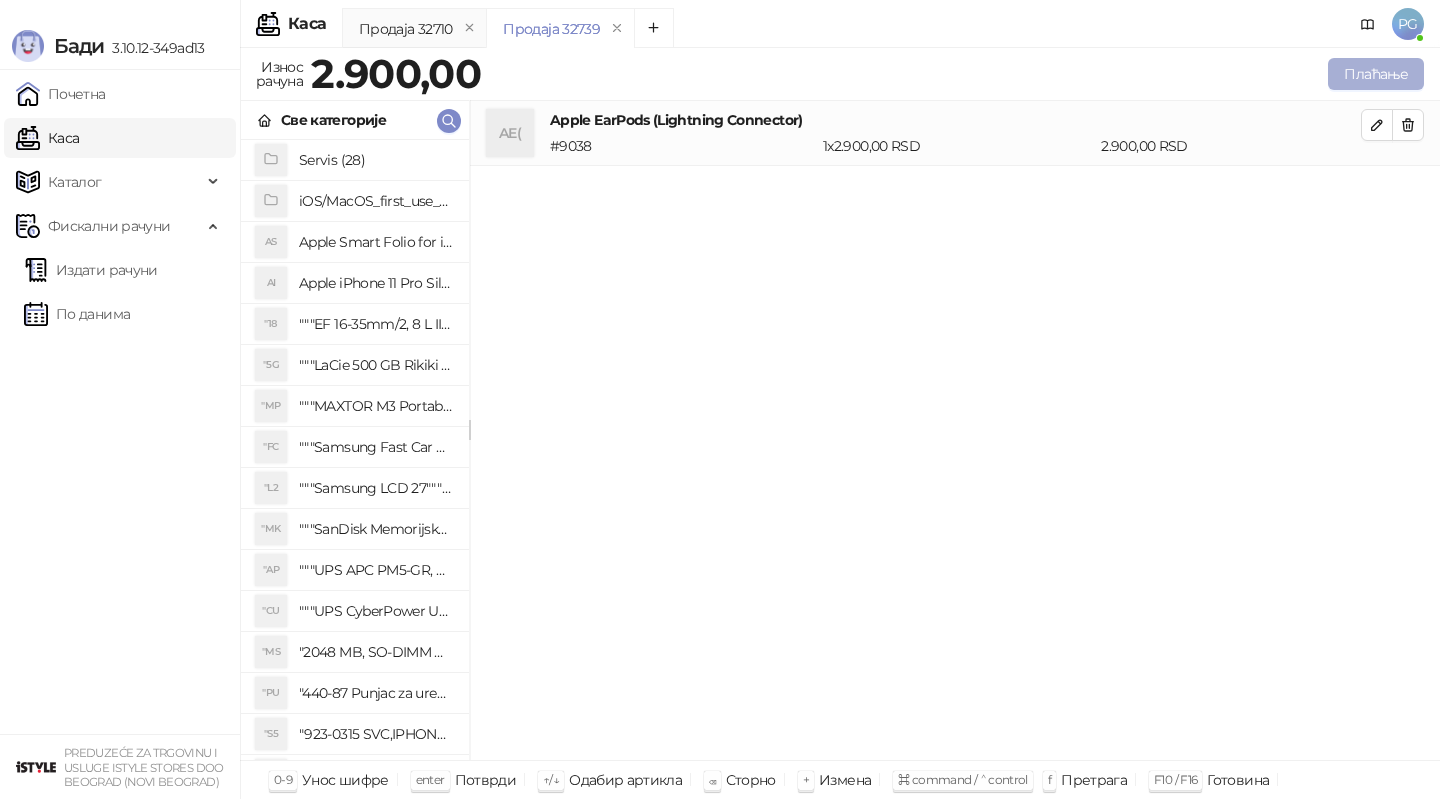 click on "Плаћање" at bounding box center (1376, 74) 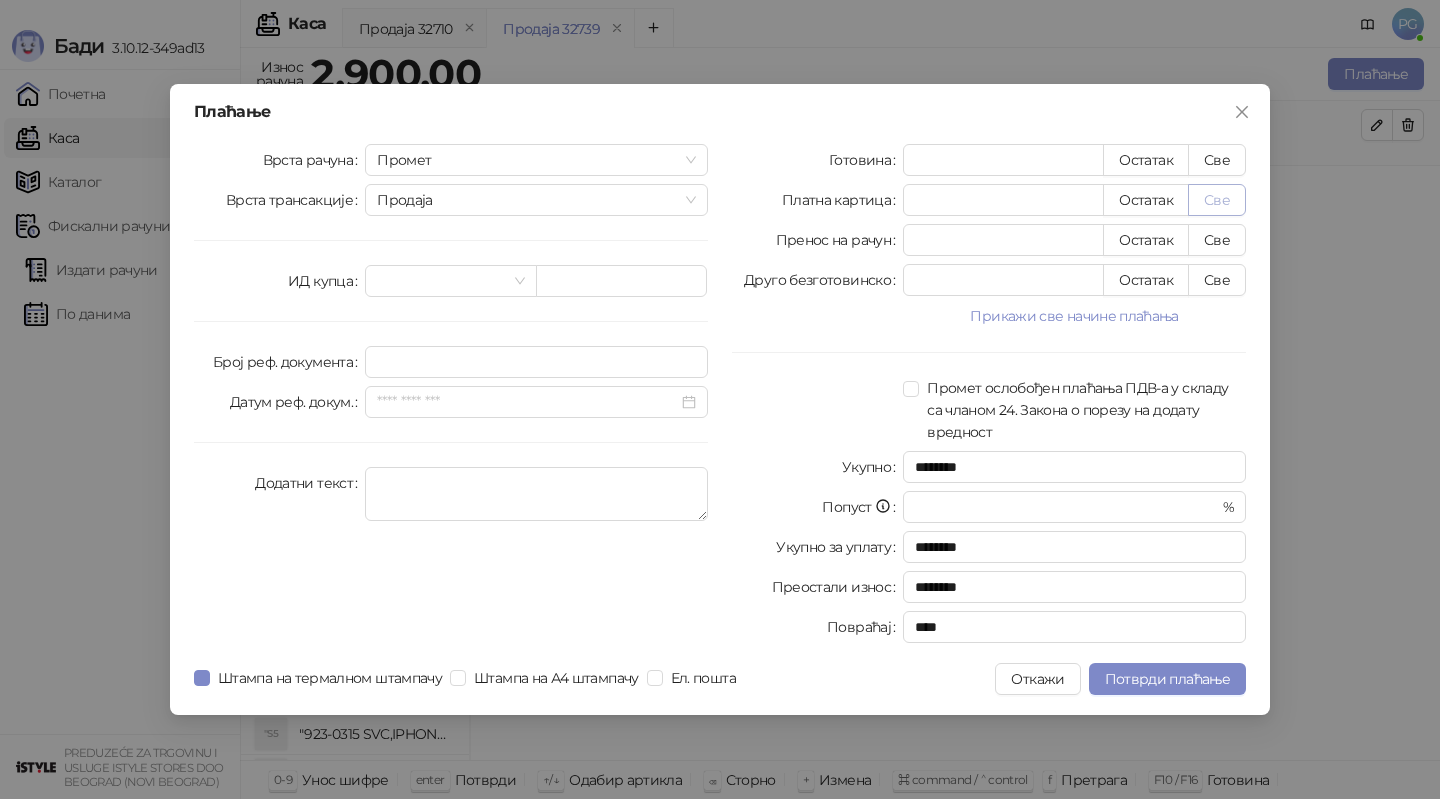 click on "Све" at bounding box center [1217, 200] 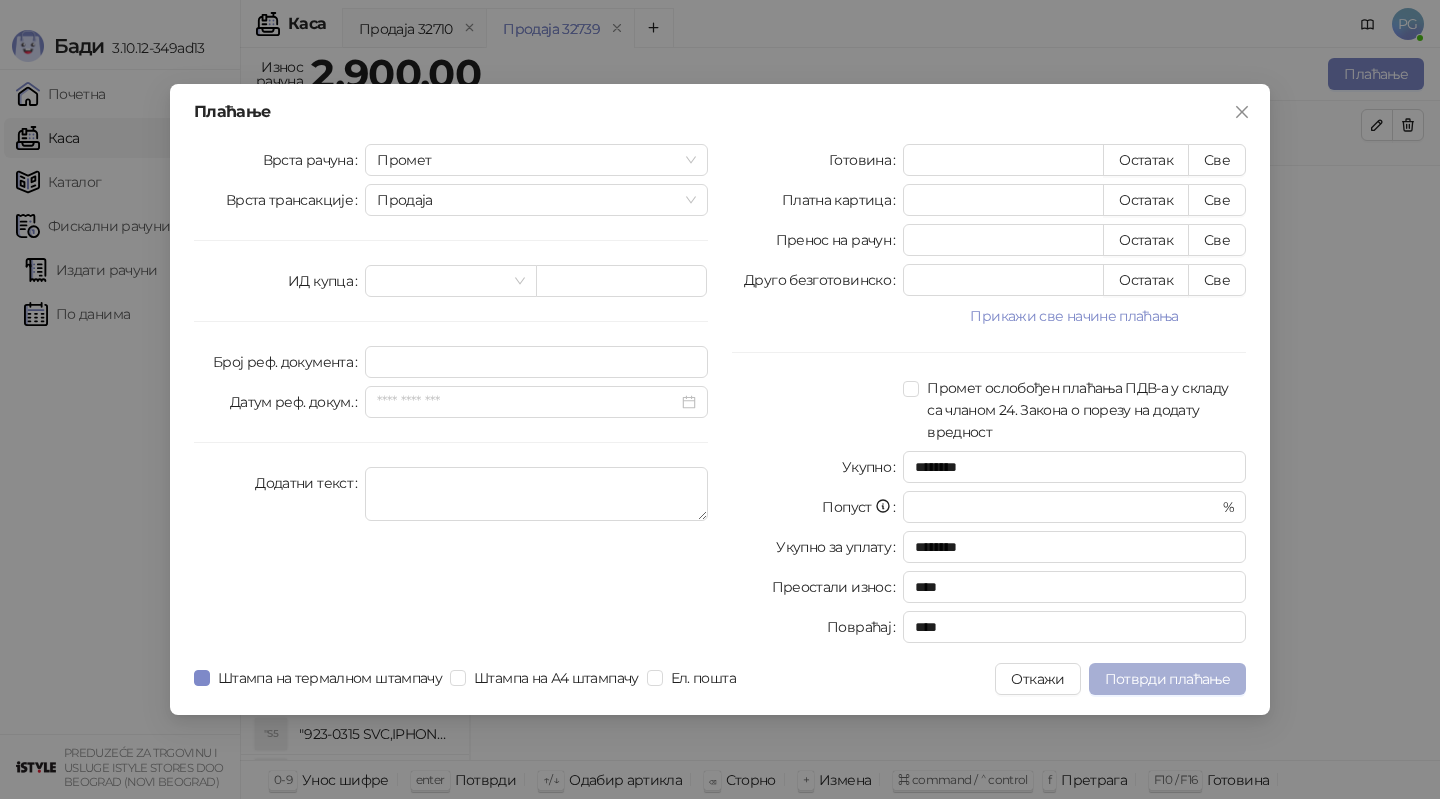 click on "Потврди плаћање" at bounding box center (1167, 679) 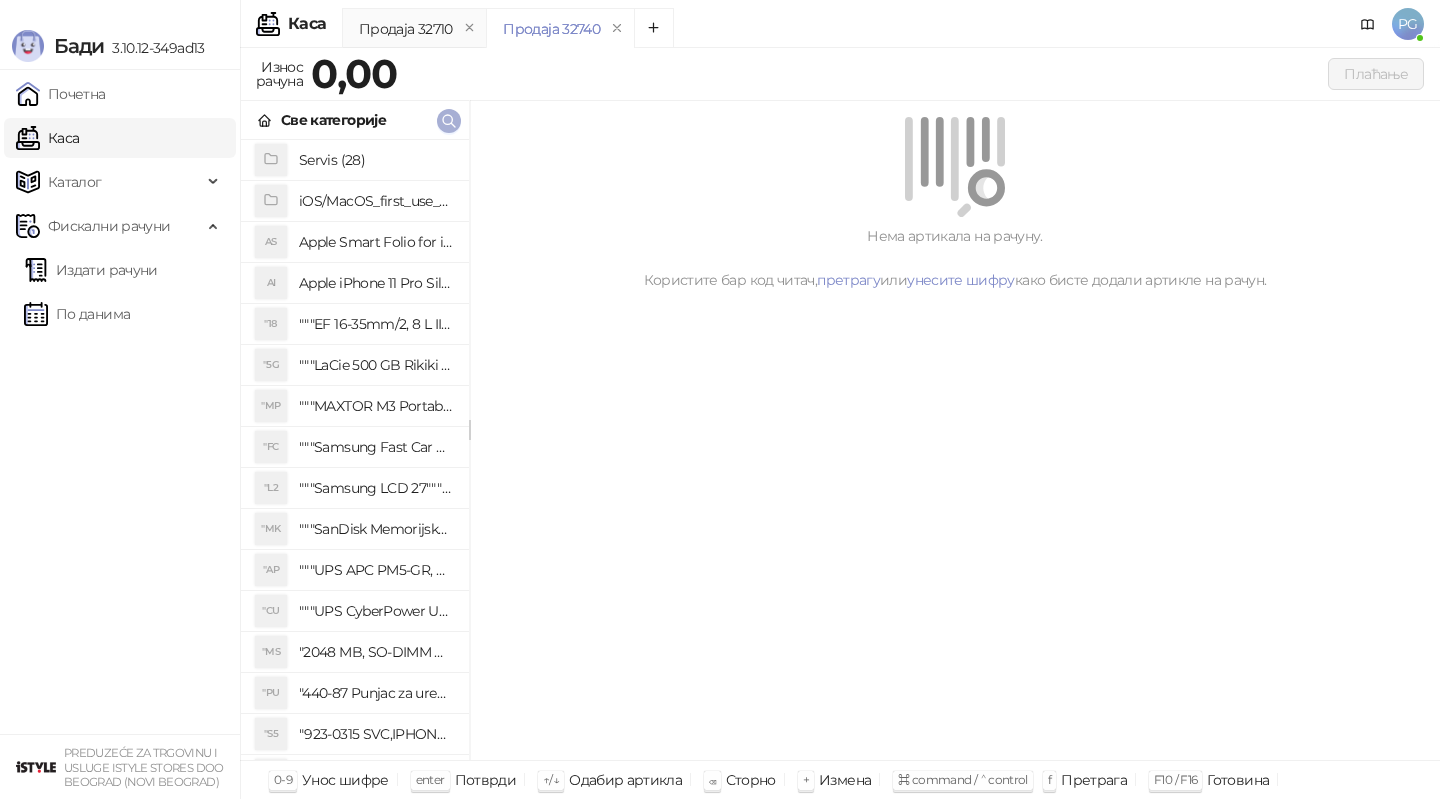 click at bounding box center [449, 121] 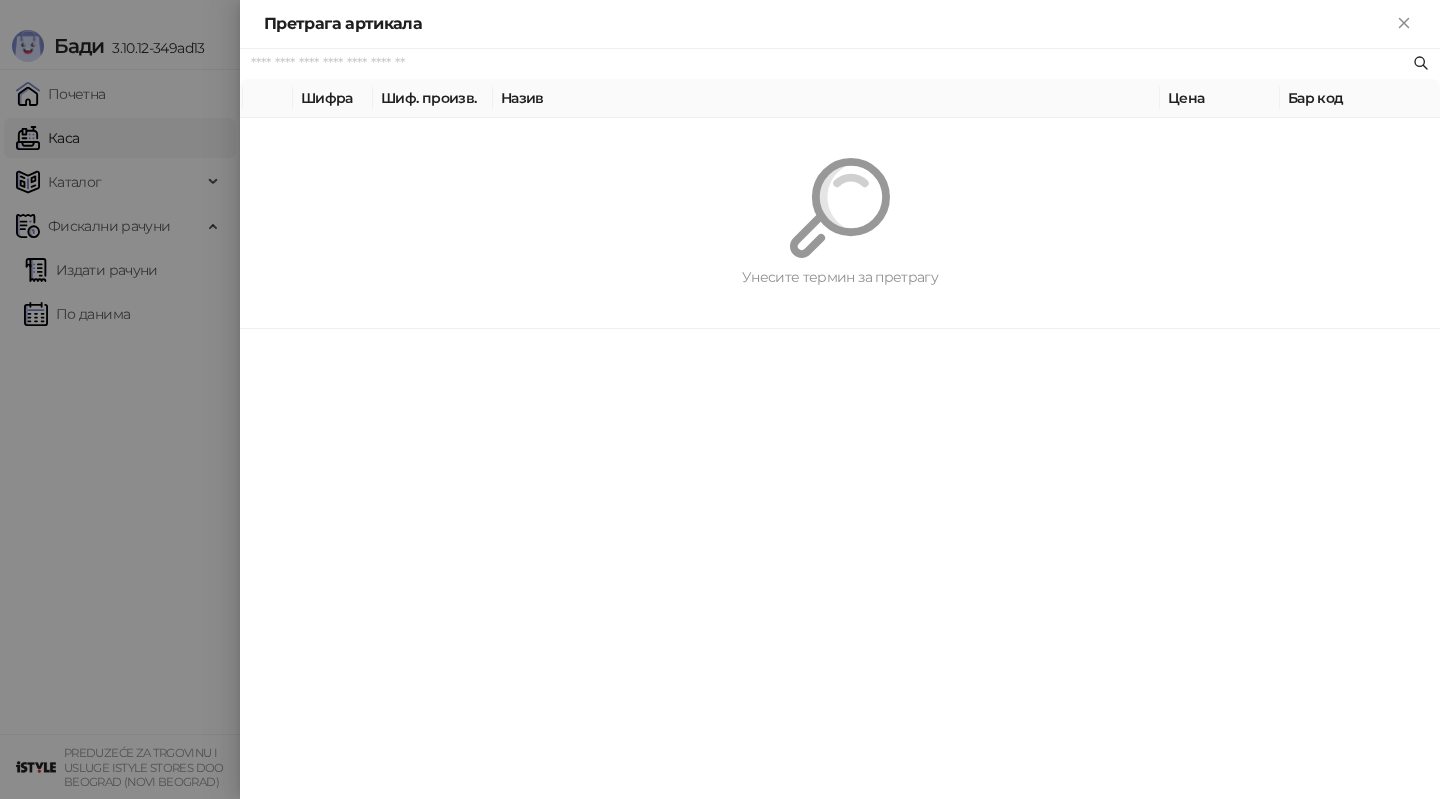 paste on "*********" 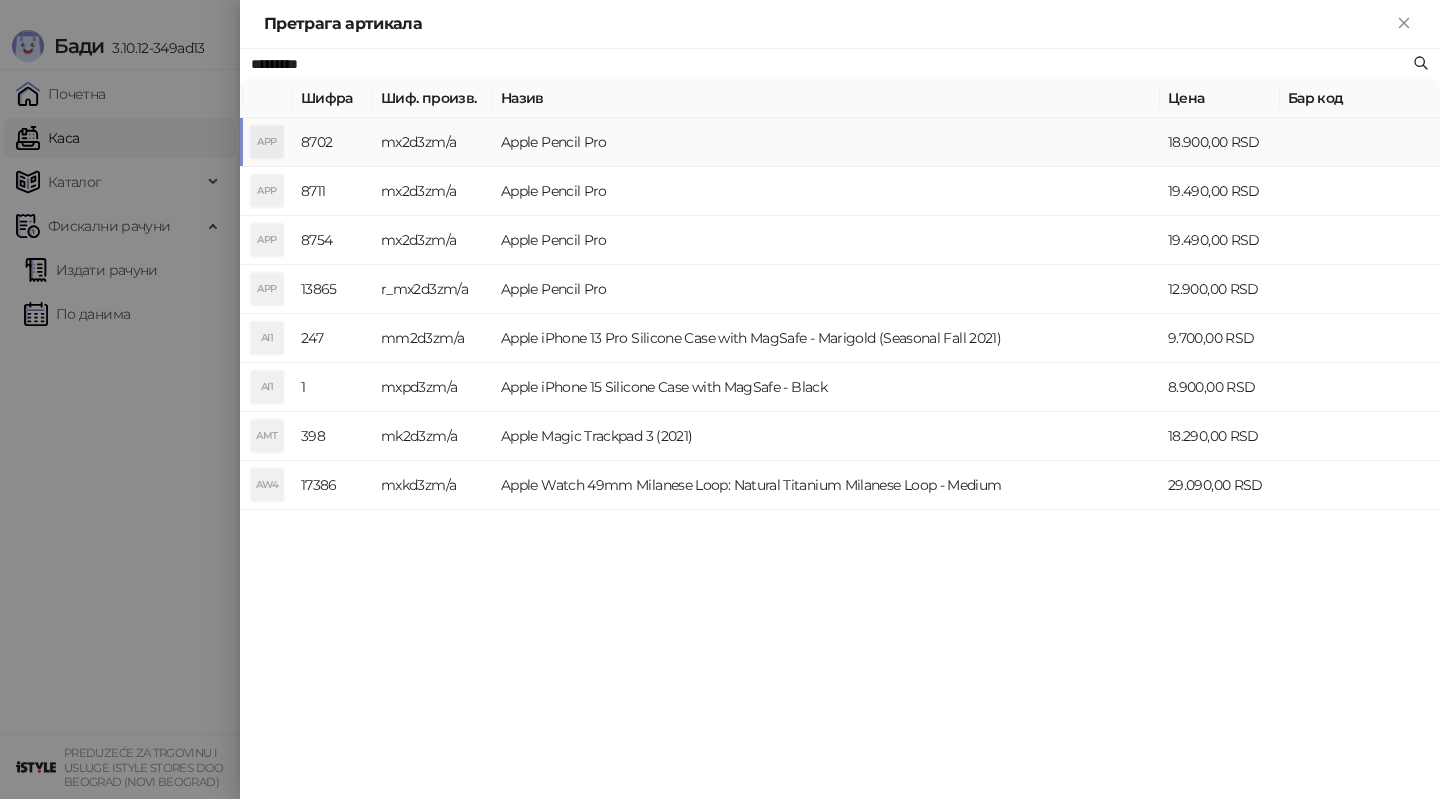 type on "*********" 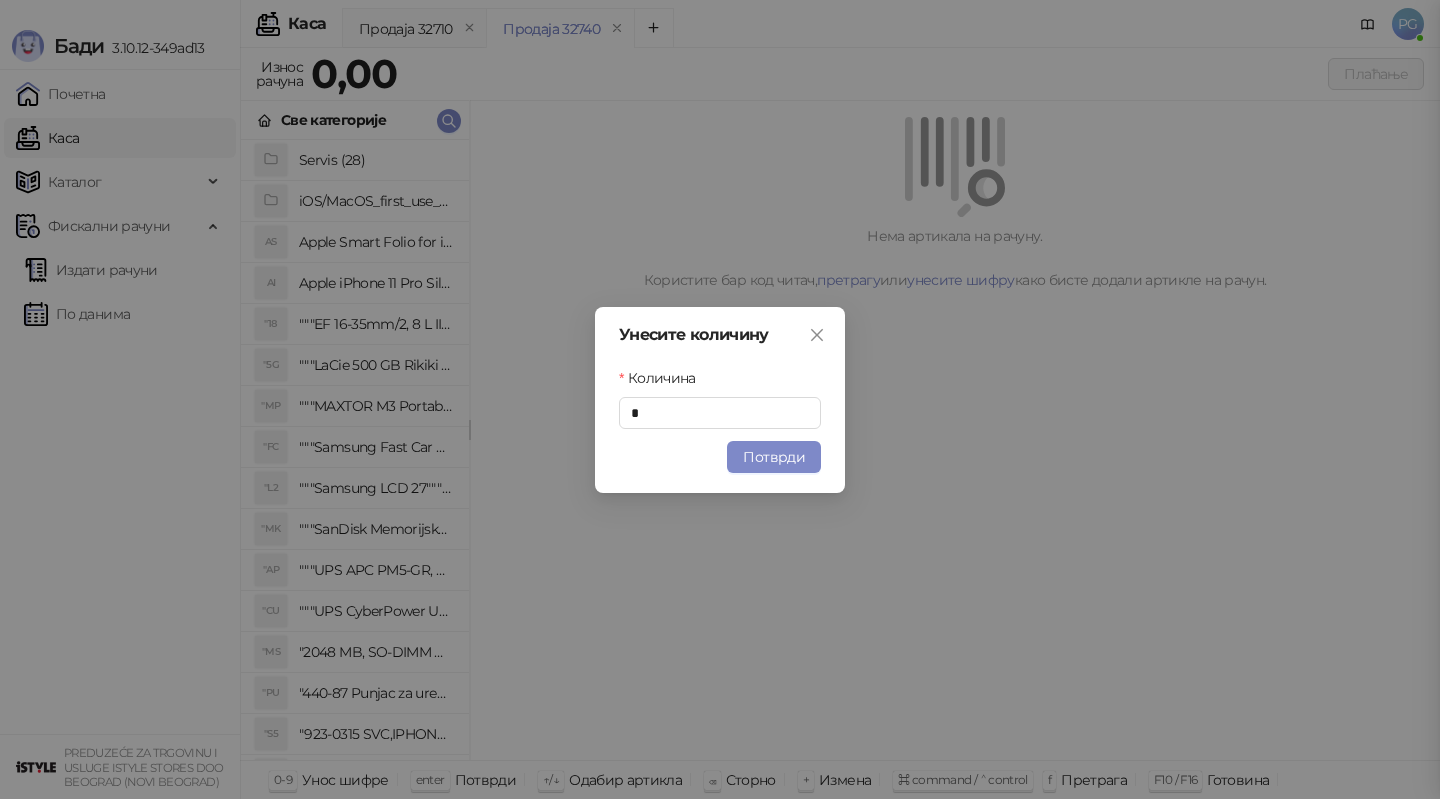 type 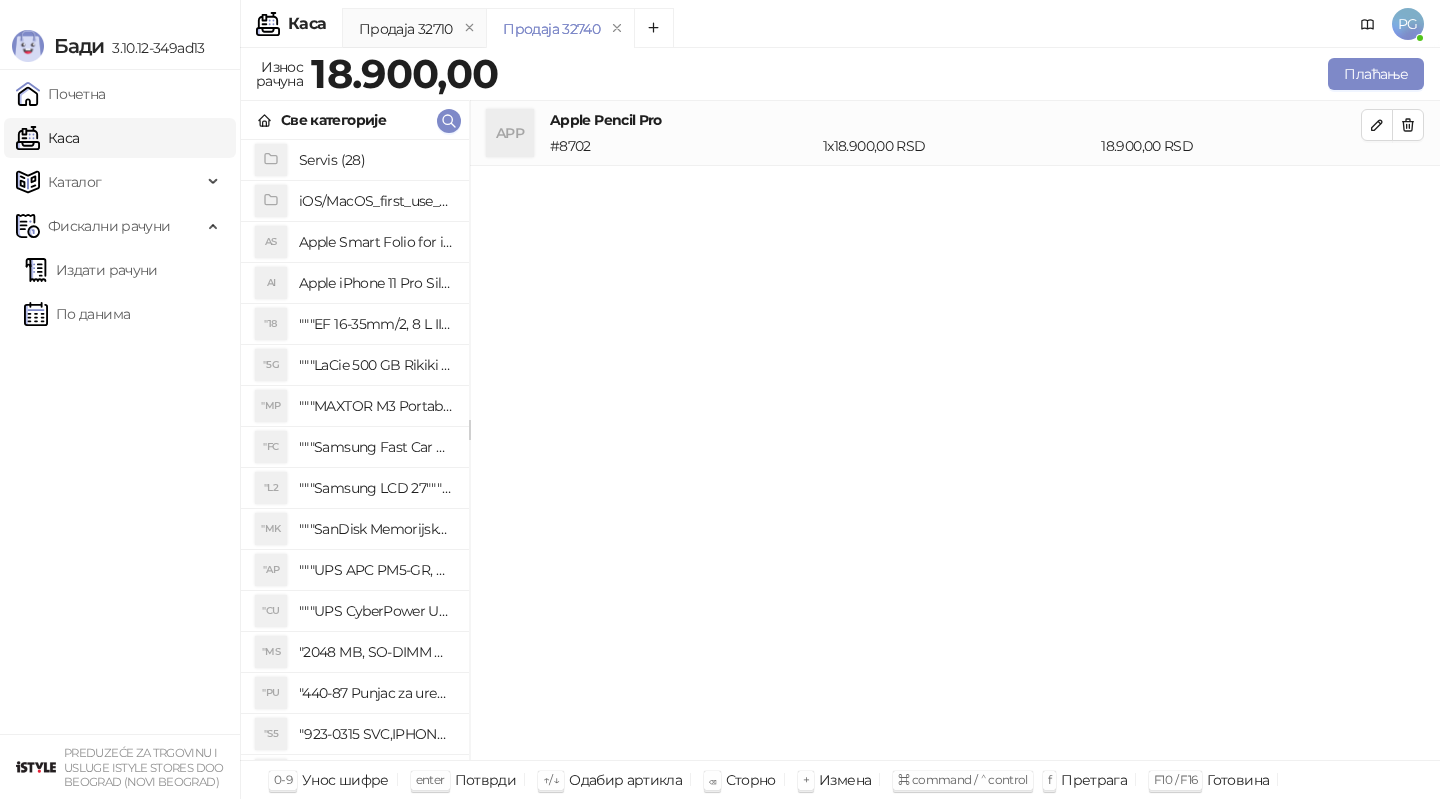 click on "Све категорије" at bounding box center [355, 120] 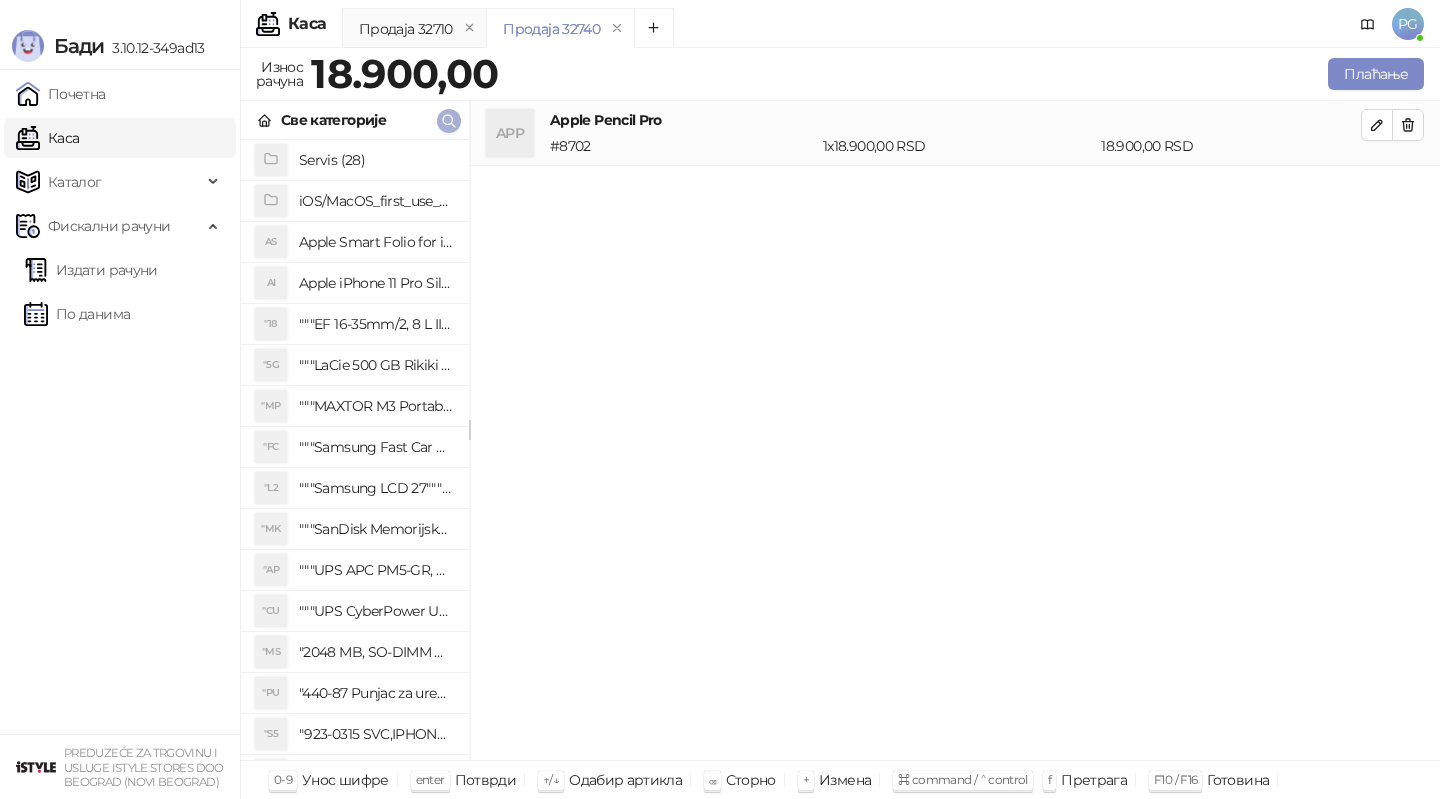 click 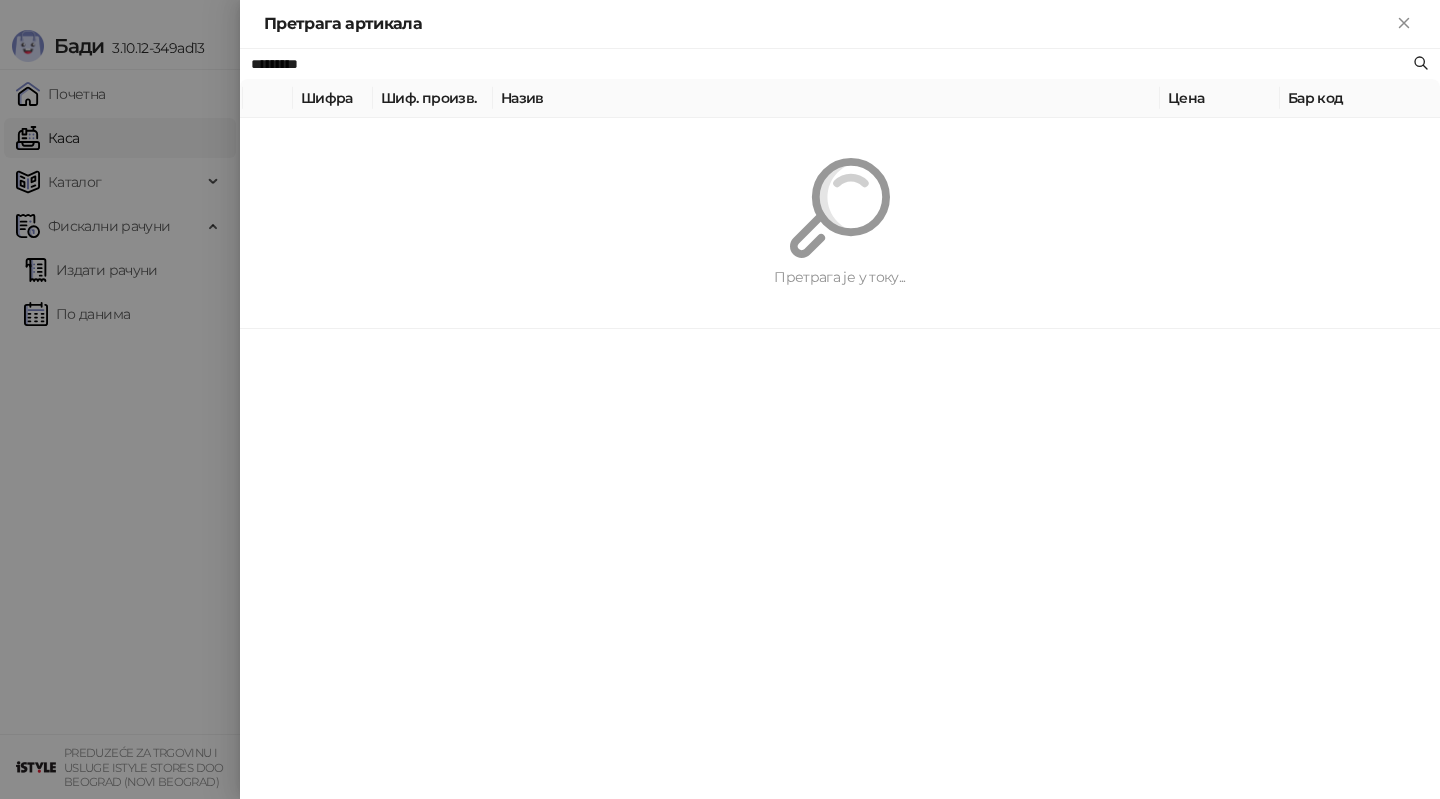 paste on "**********" 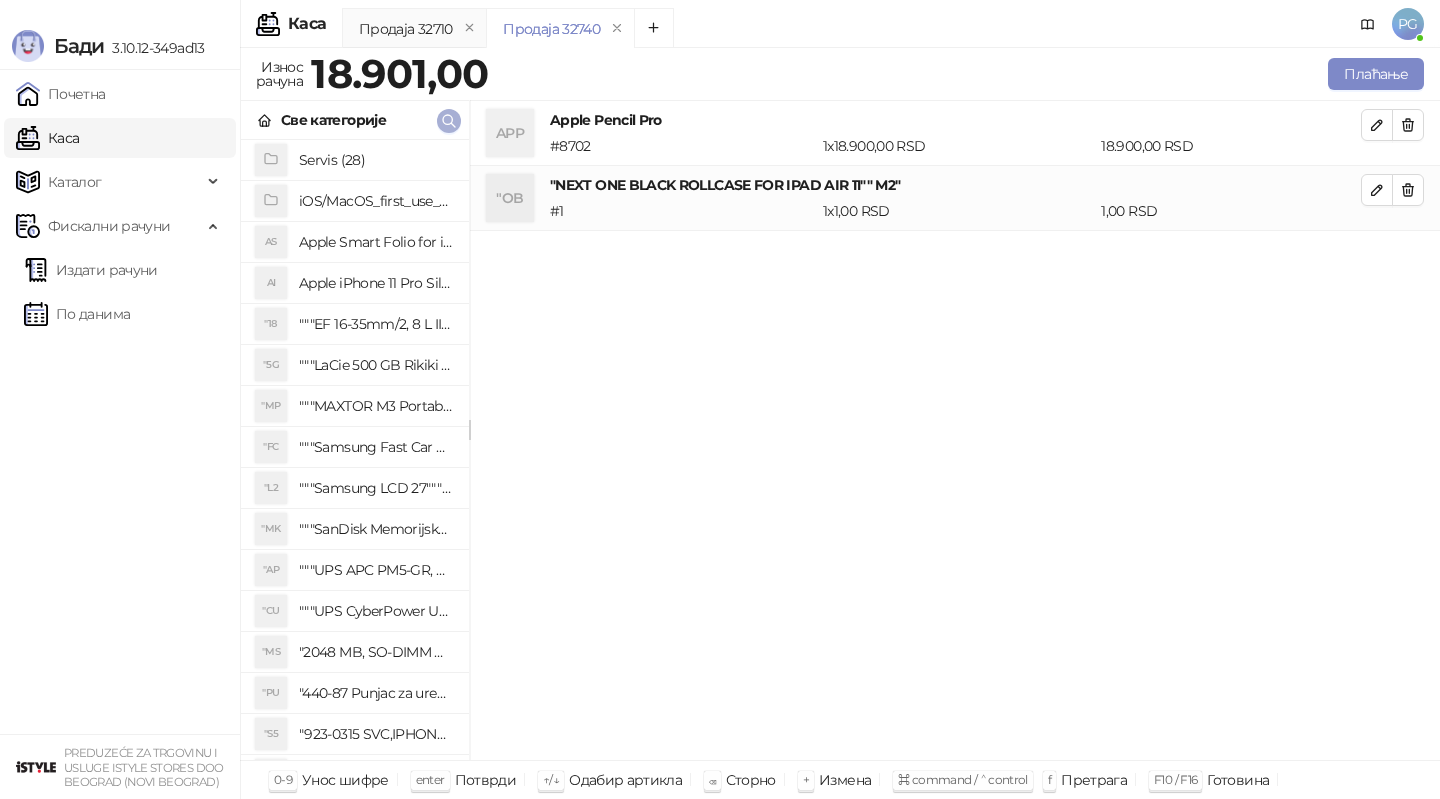 click at bounding box center (449, 121) 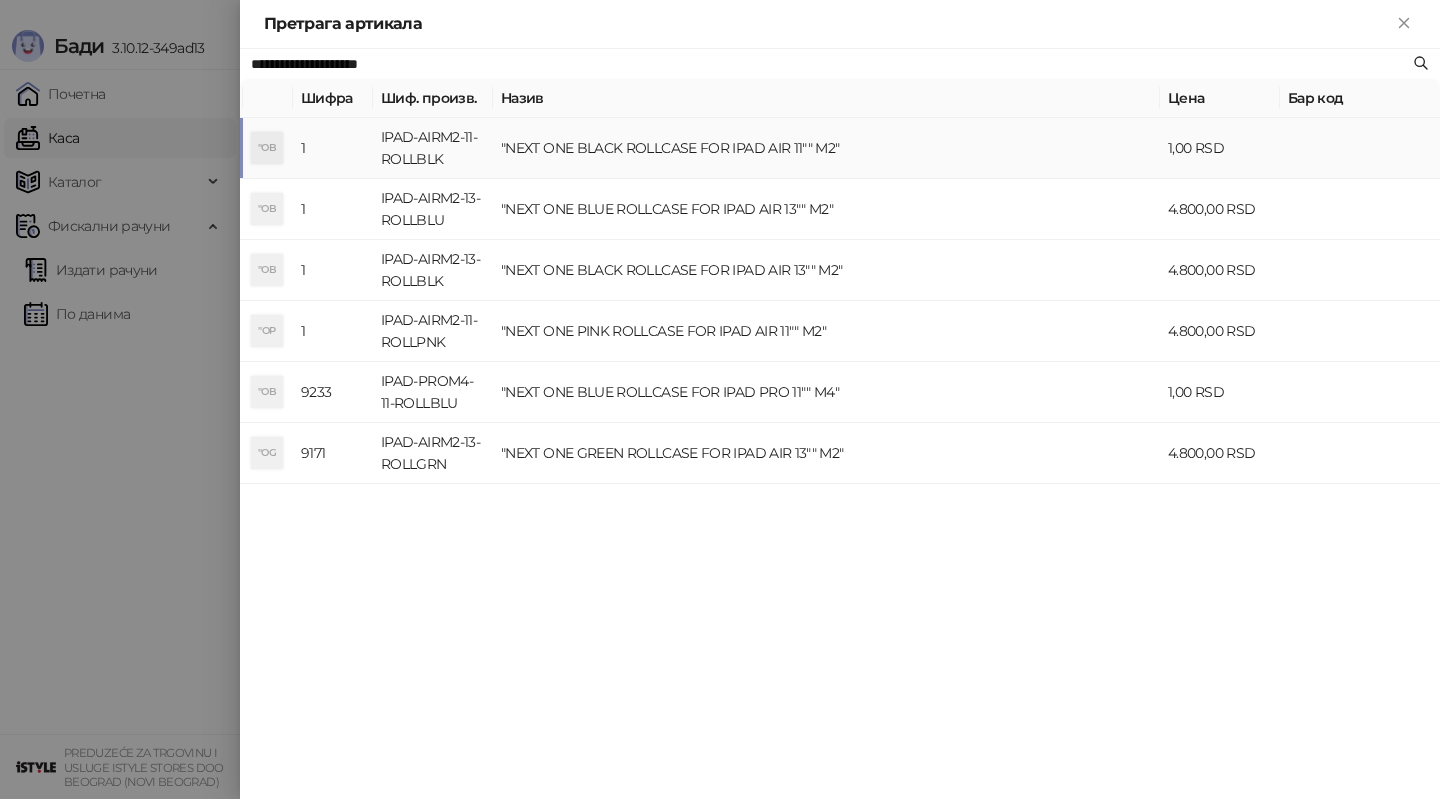 paste 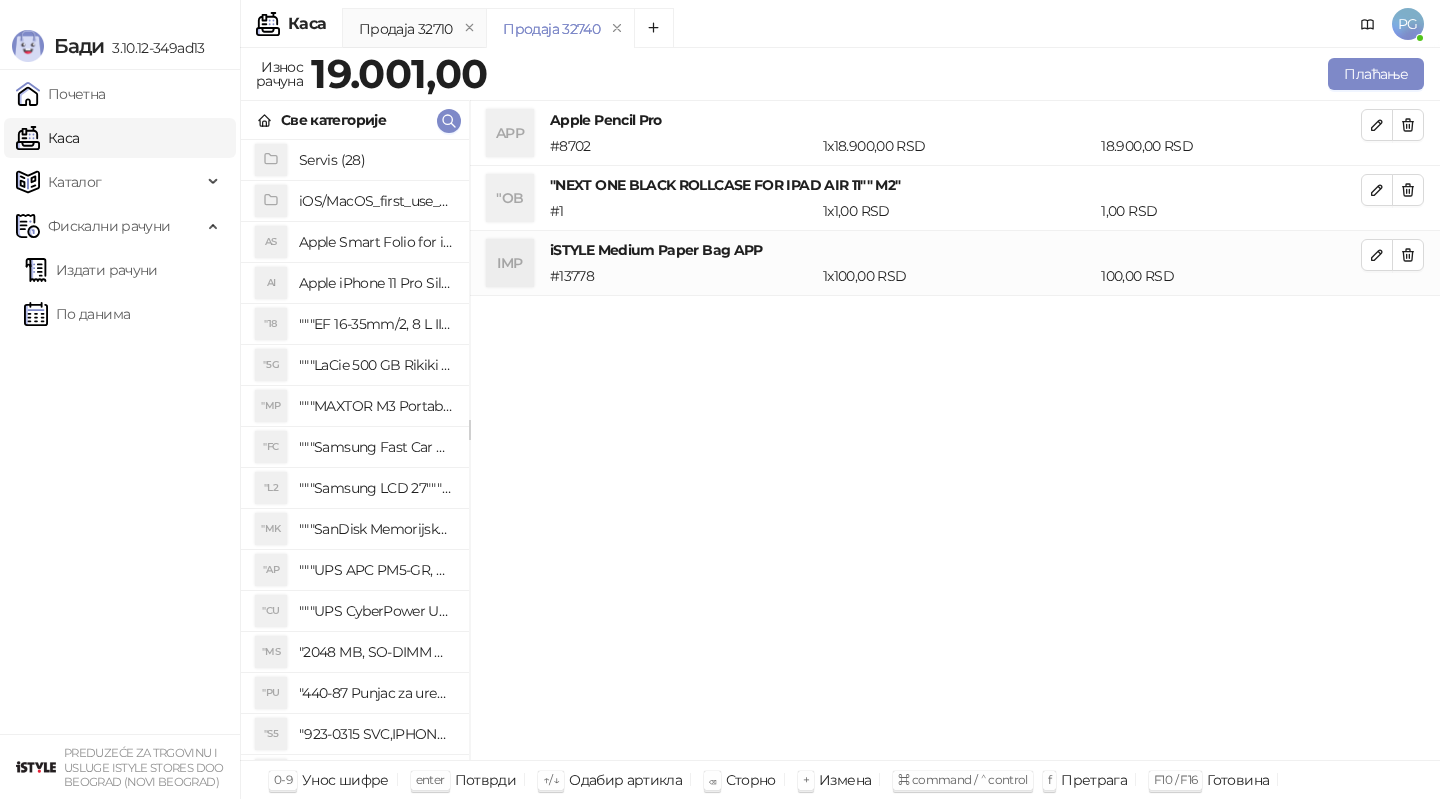 click on "Све категорије" at bounding box center (355, 120) 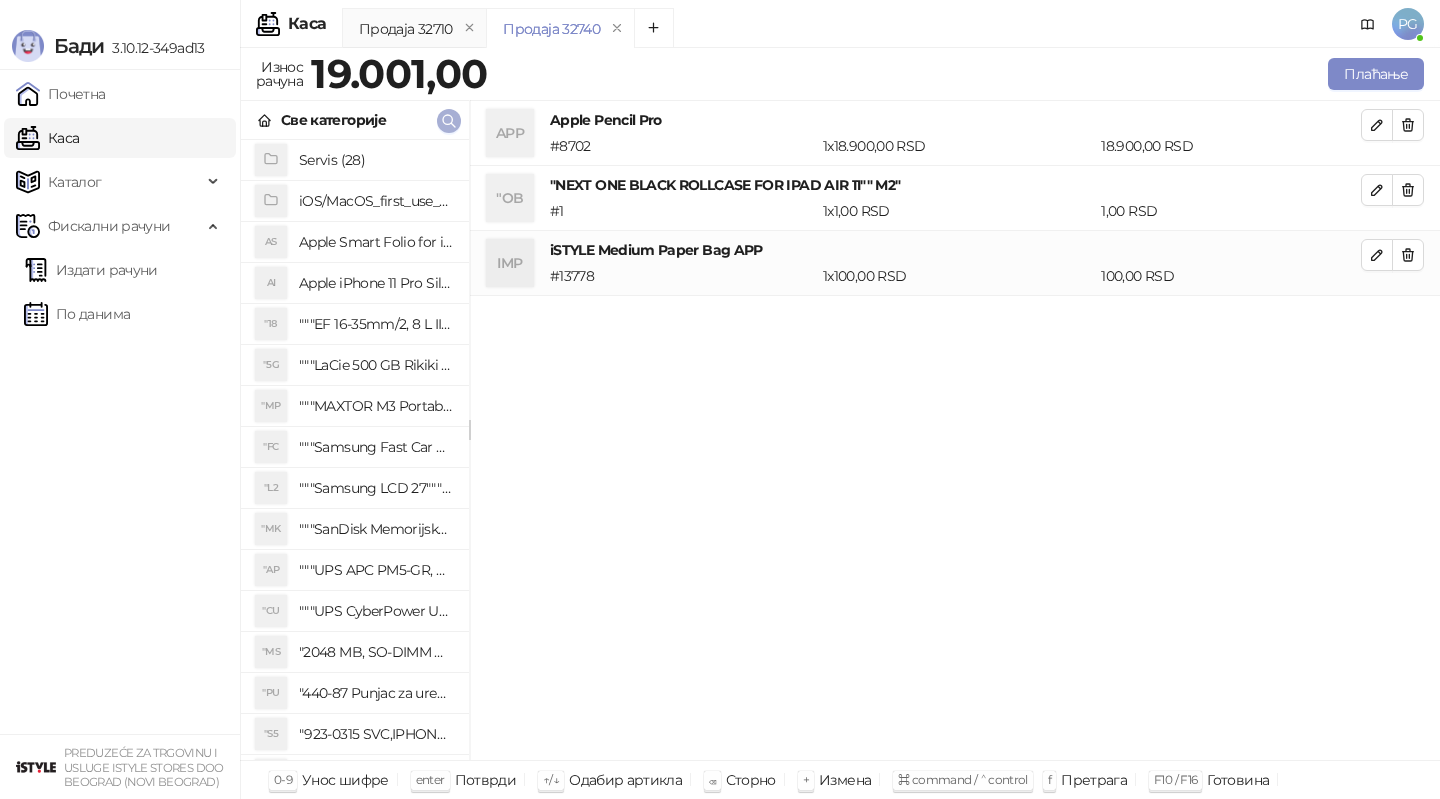 click 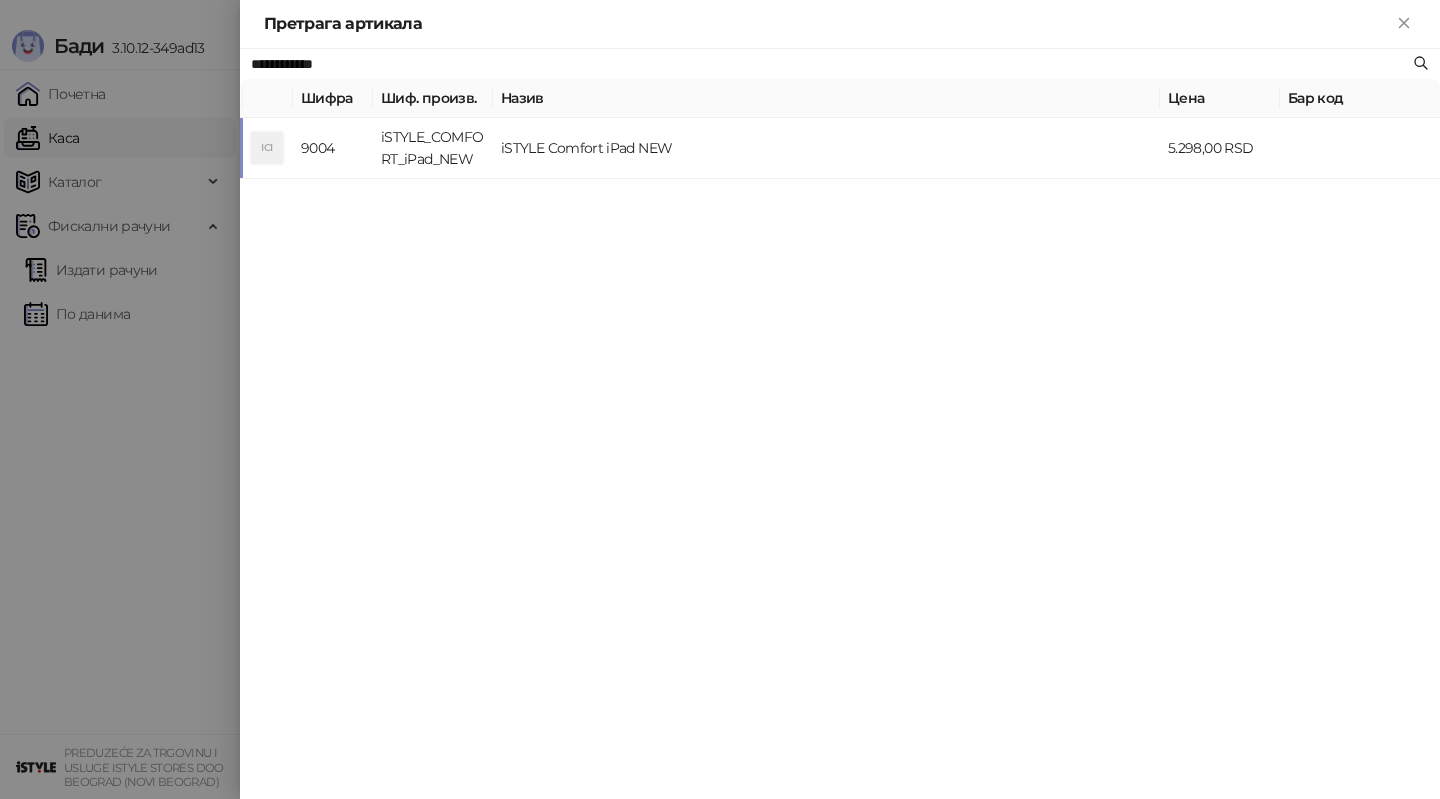 type on "**********" 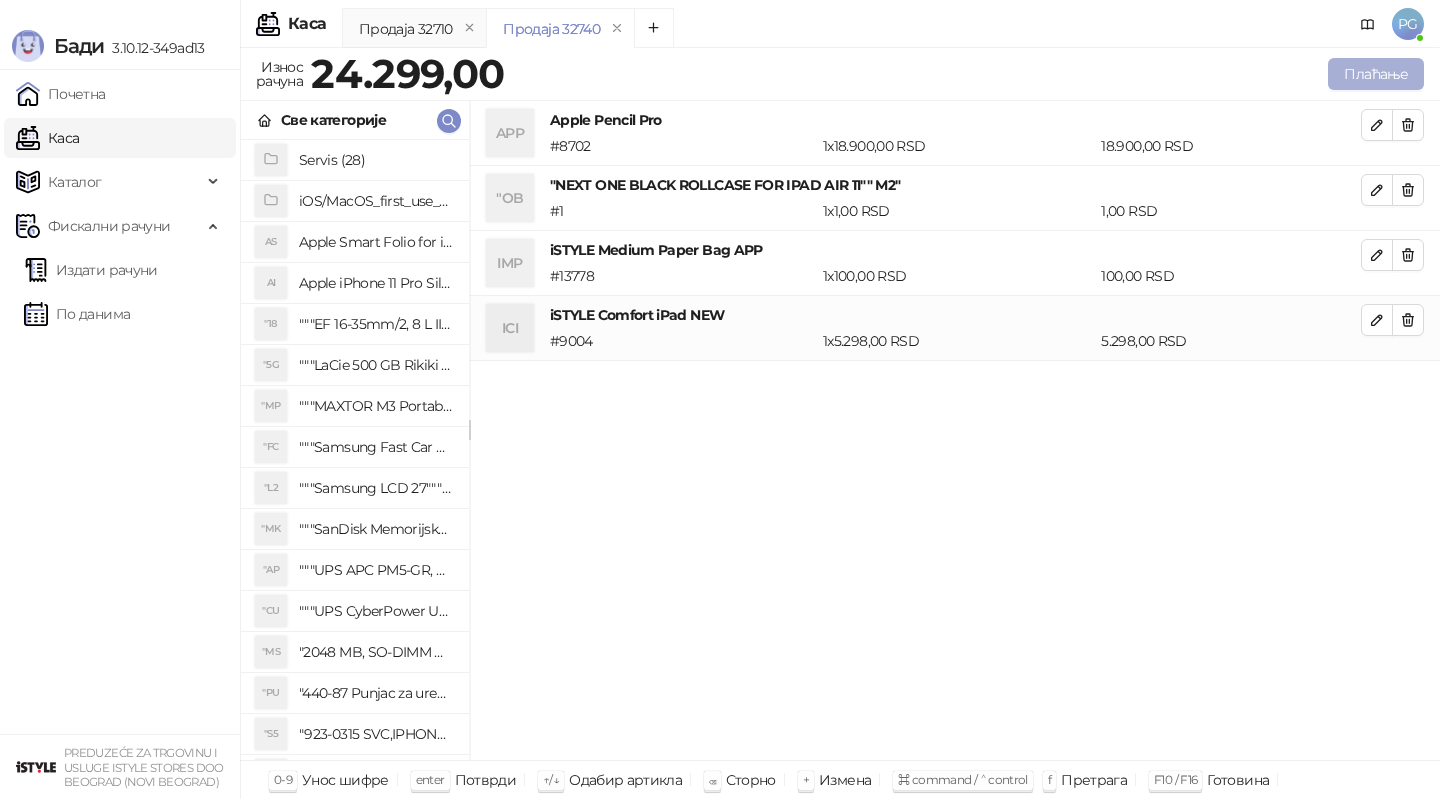 click on "Плаћање" at bounding box center [1376, 74] 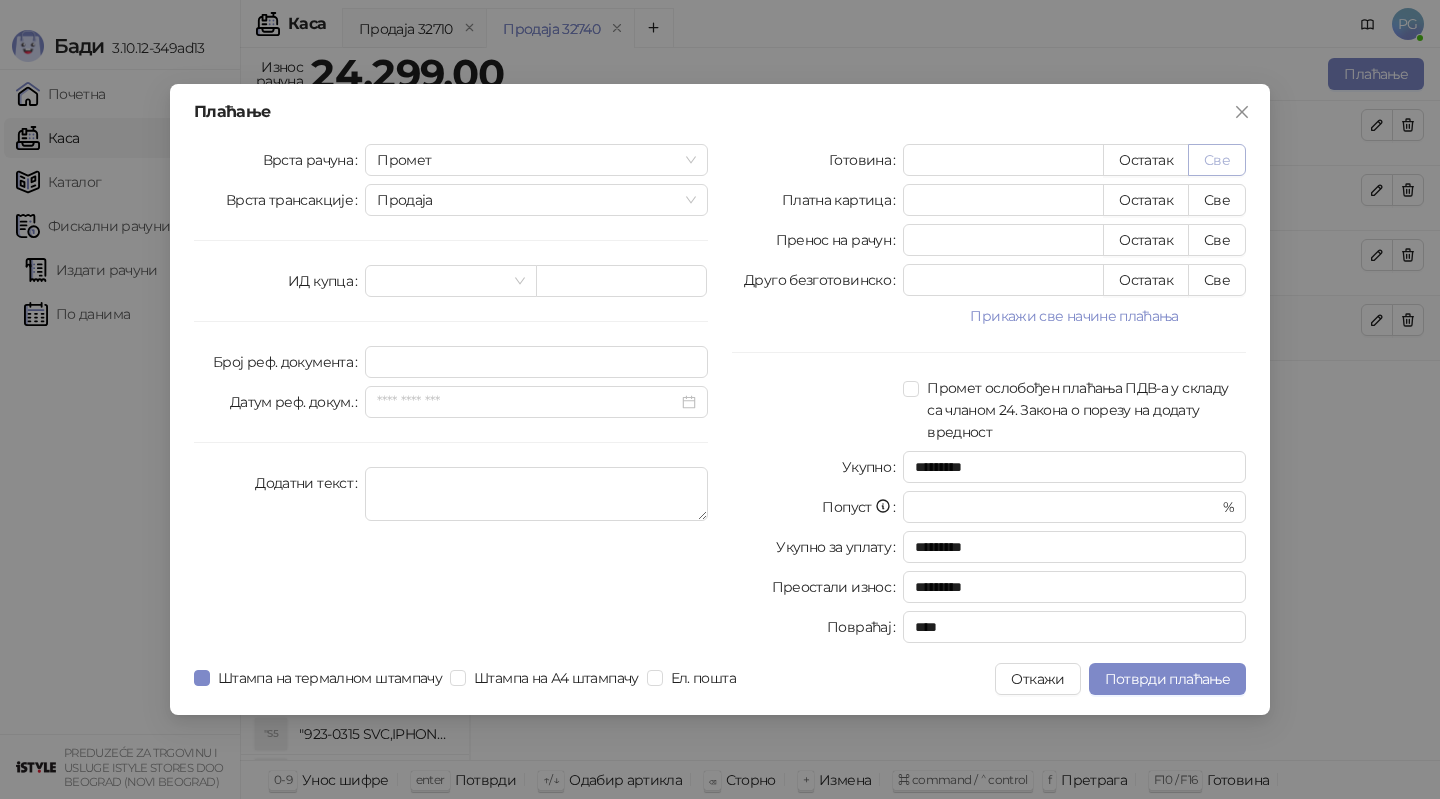 click on "Све" at bounding box center (1217, 160) 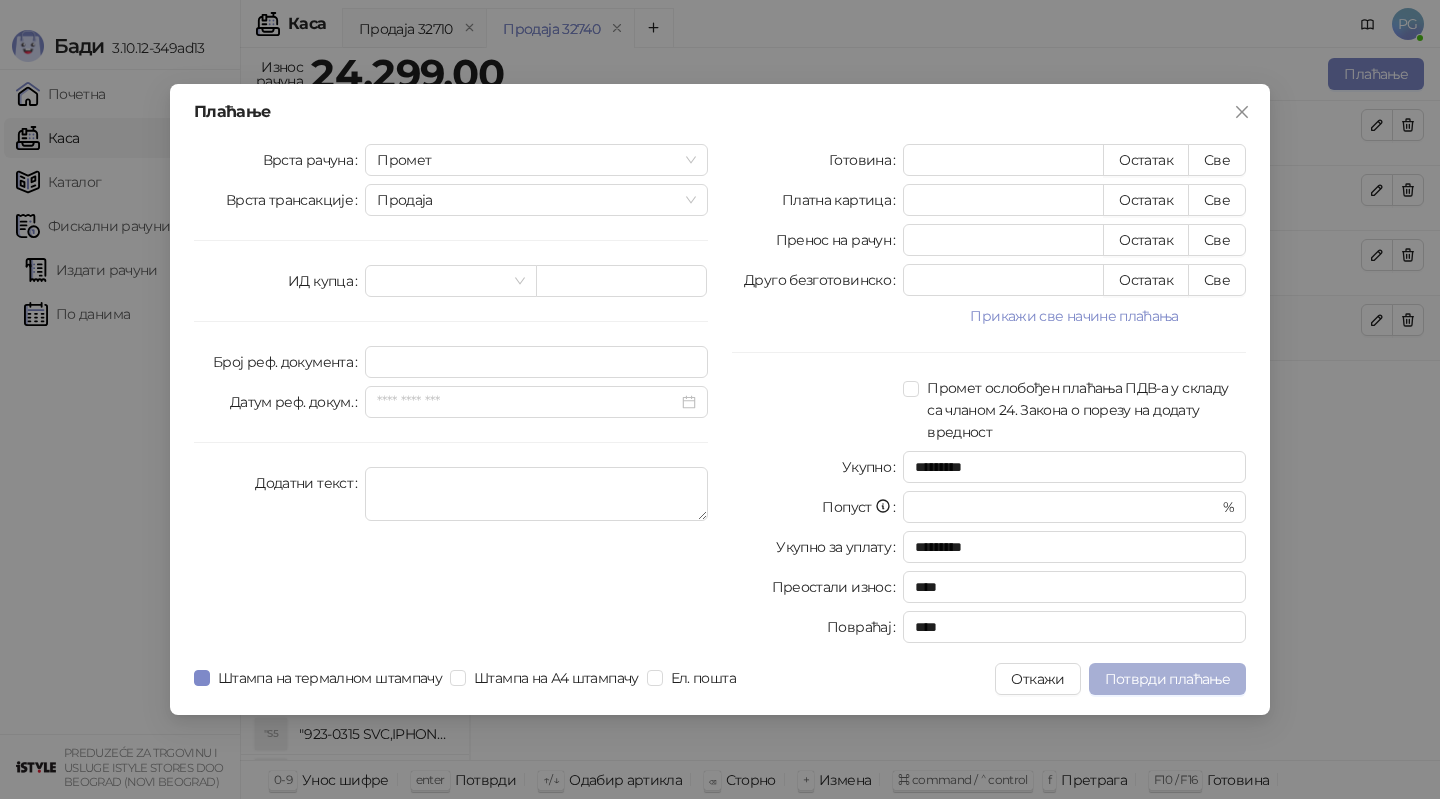 click on "Потврди плаћање" at bounding box center [1167, 679] 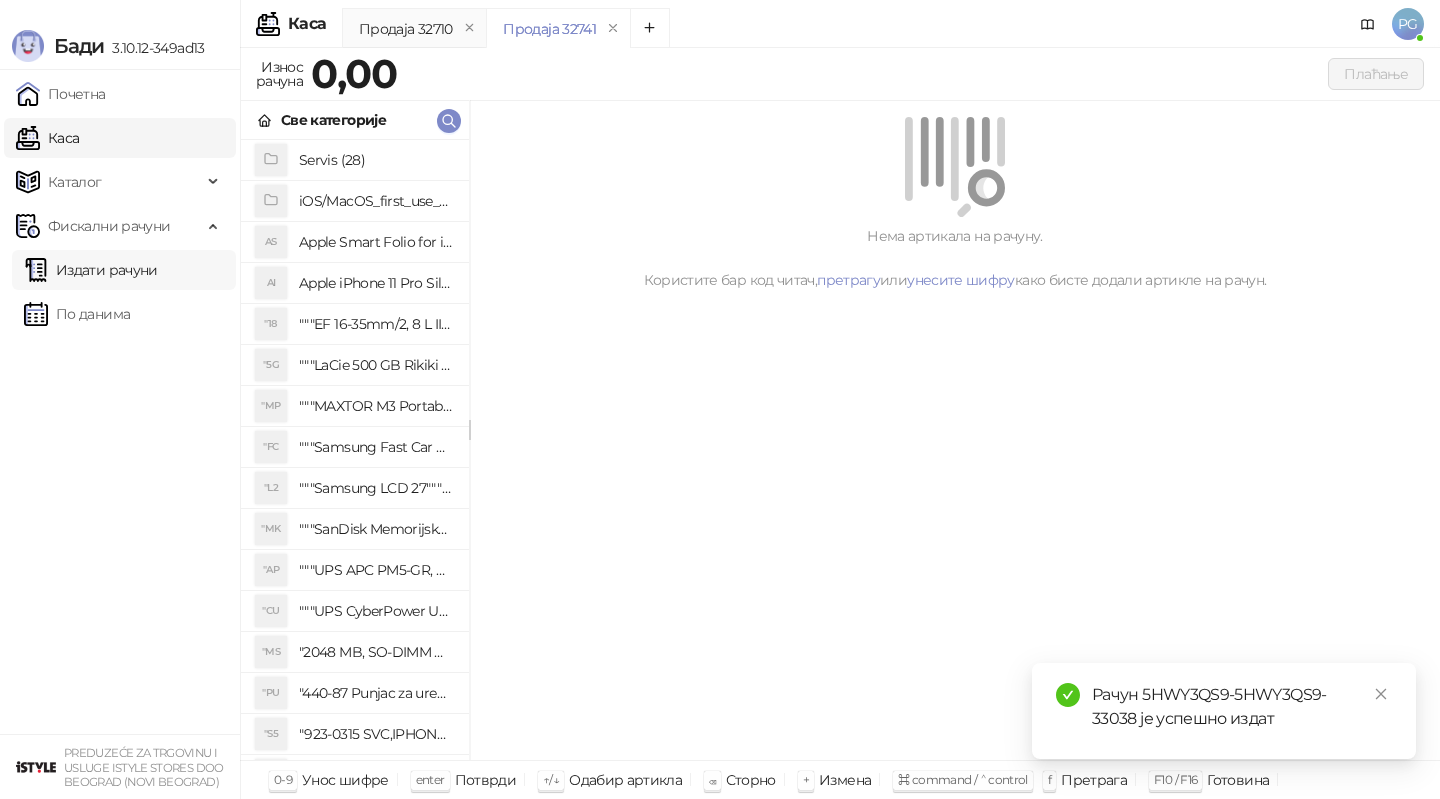 click on "Издати рачуни" at bounding box center [91, 270] 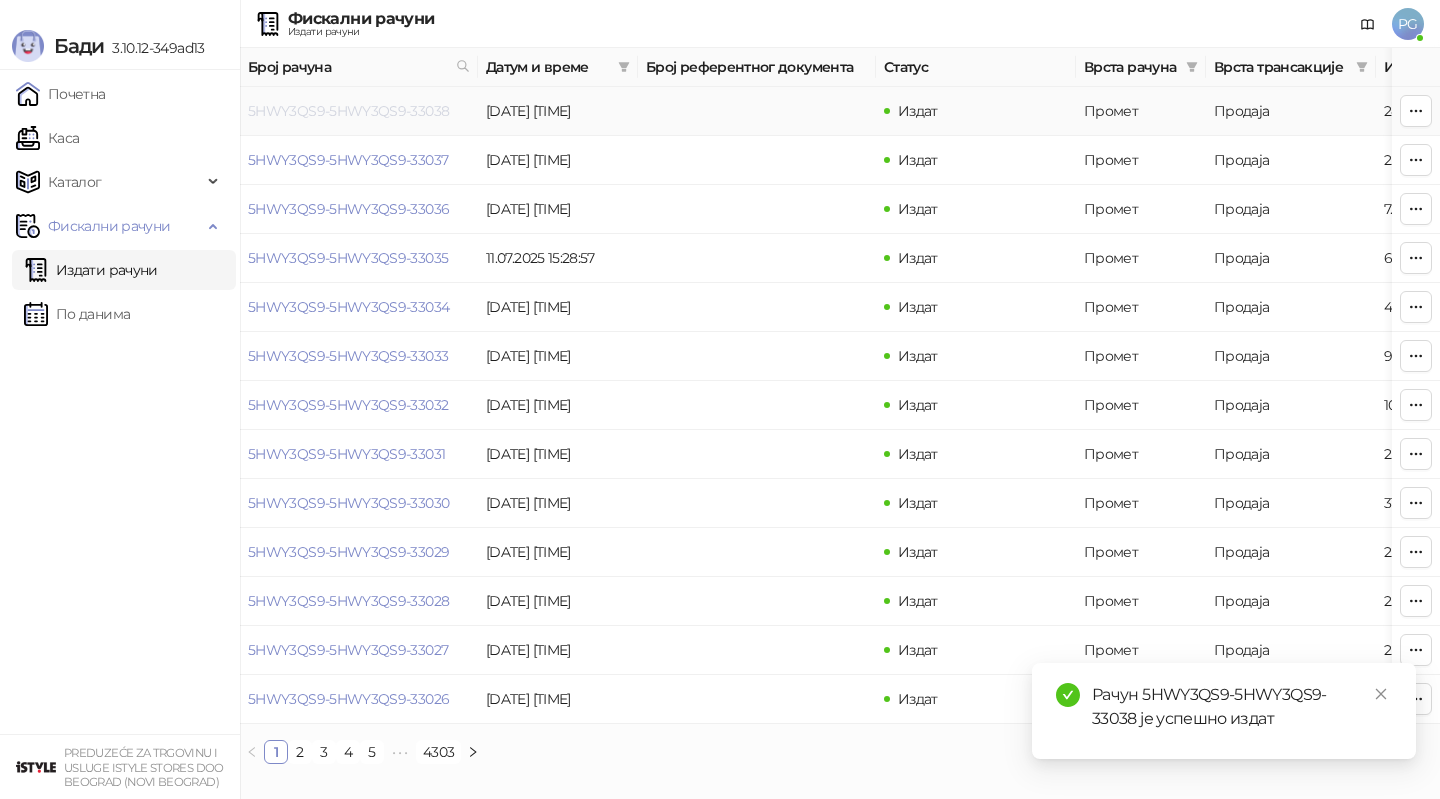 click on "5HWY3QS9-5HWY3QS9-33038" at bounding box center (348, 111) 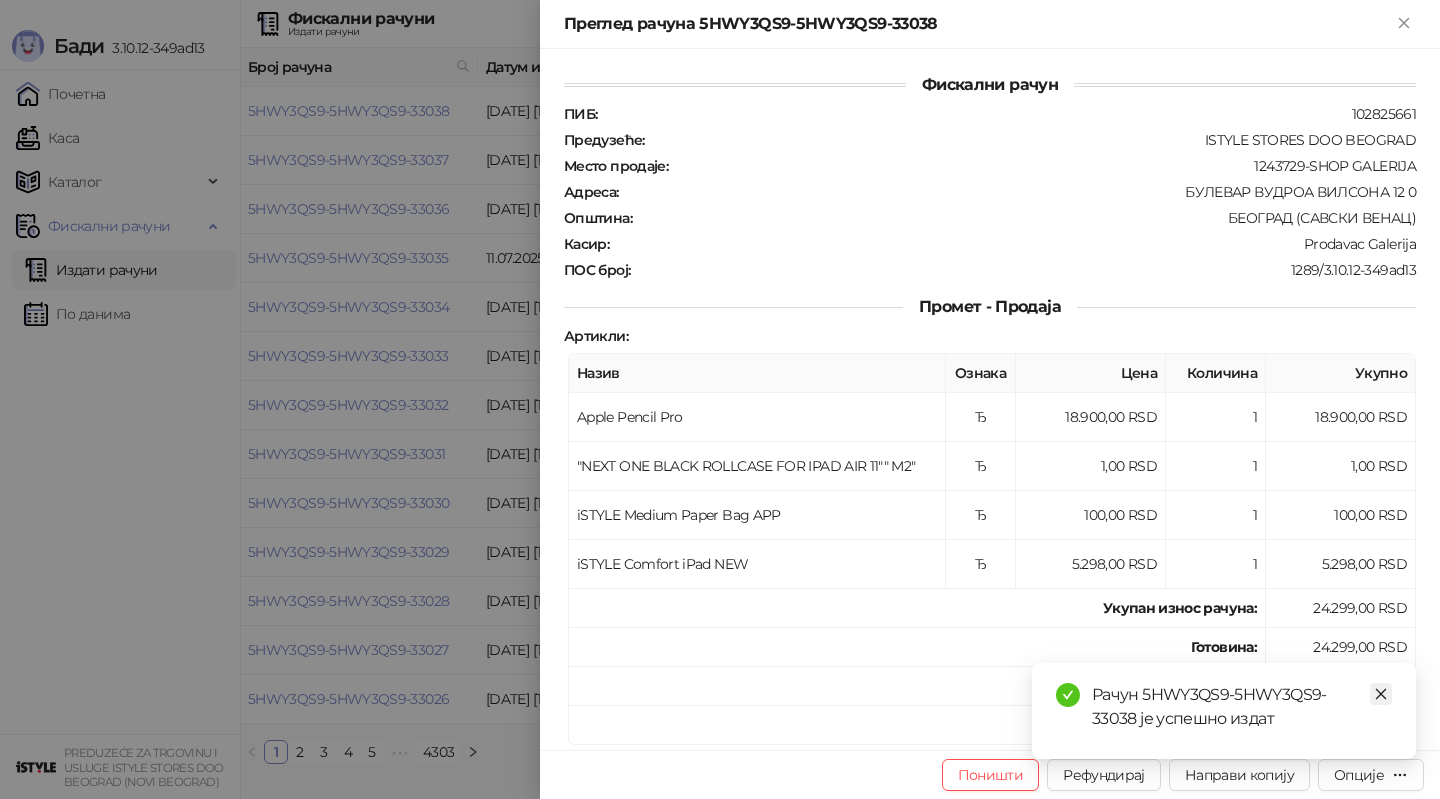 click 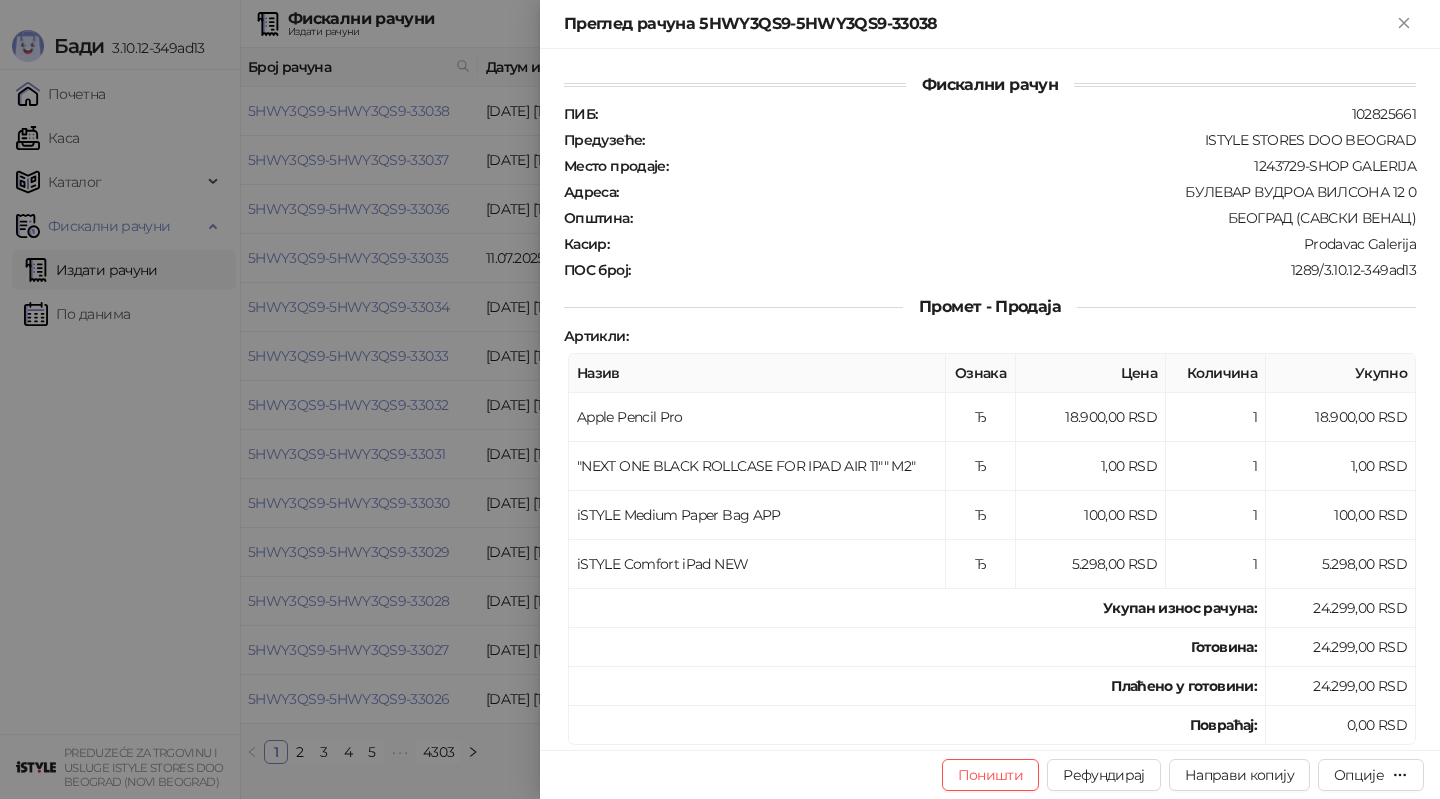click at bounding box center (720, 399) 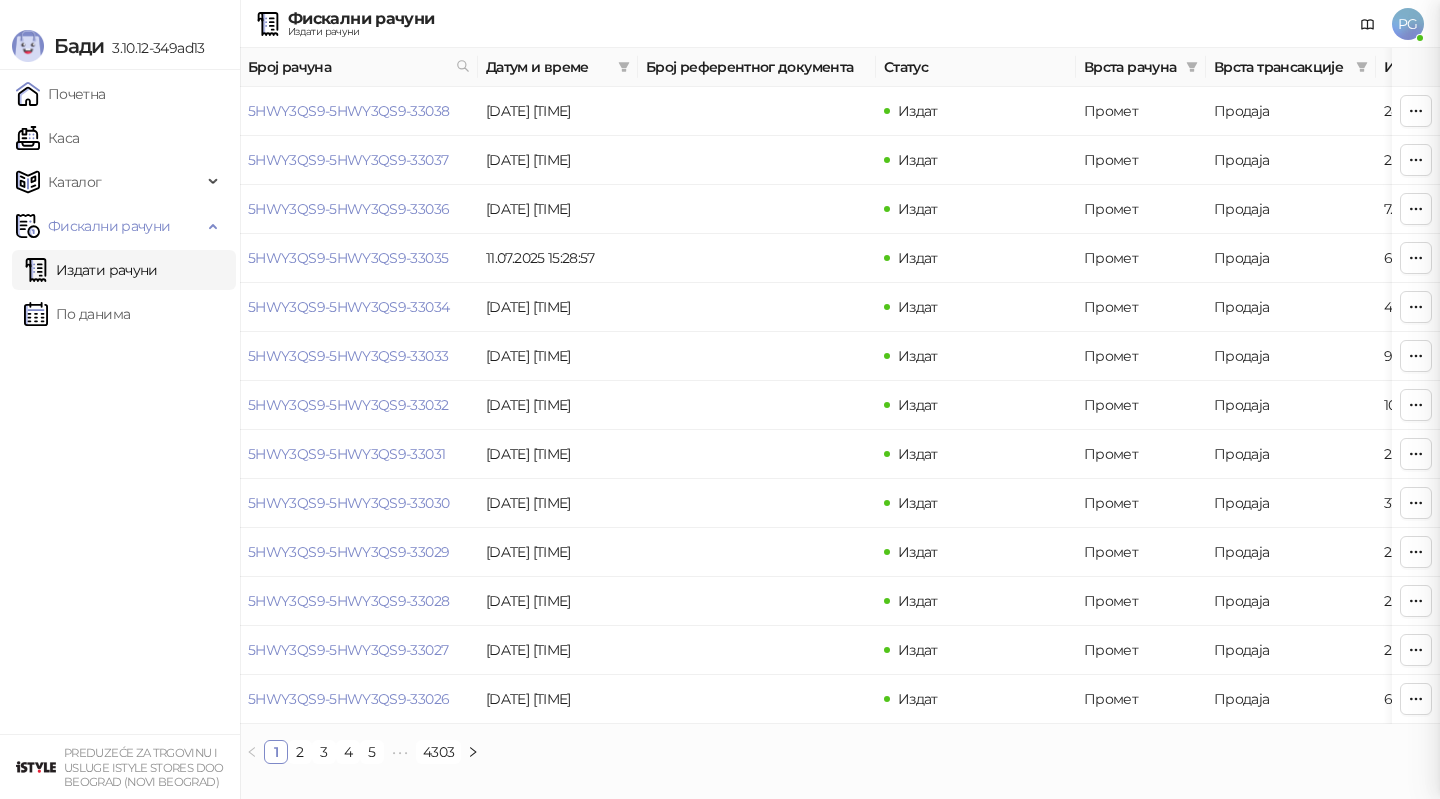 click at bounding box center [720, 399] 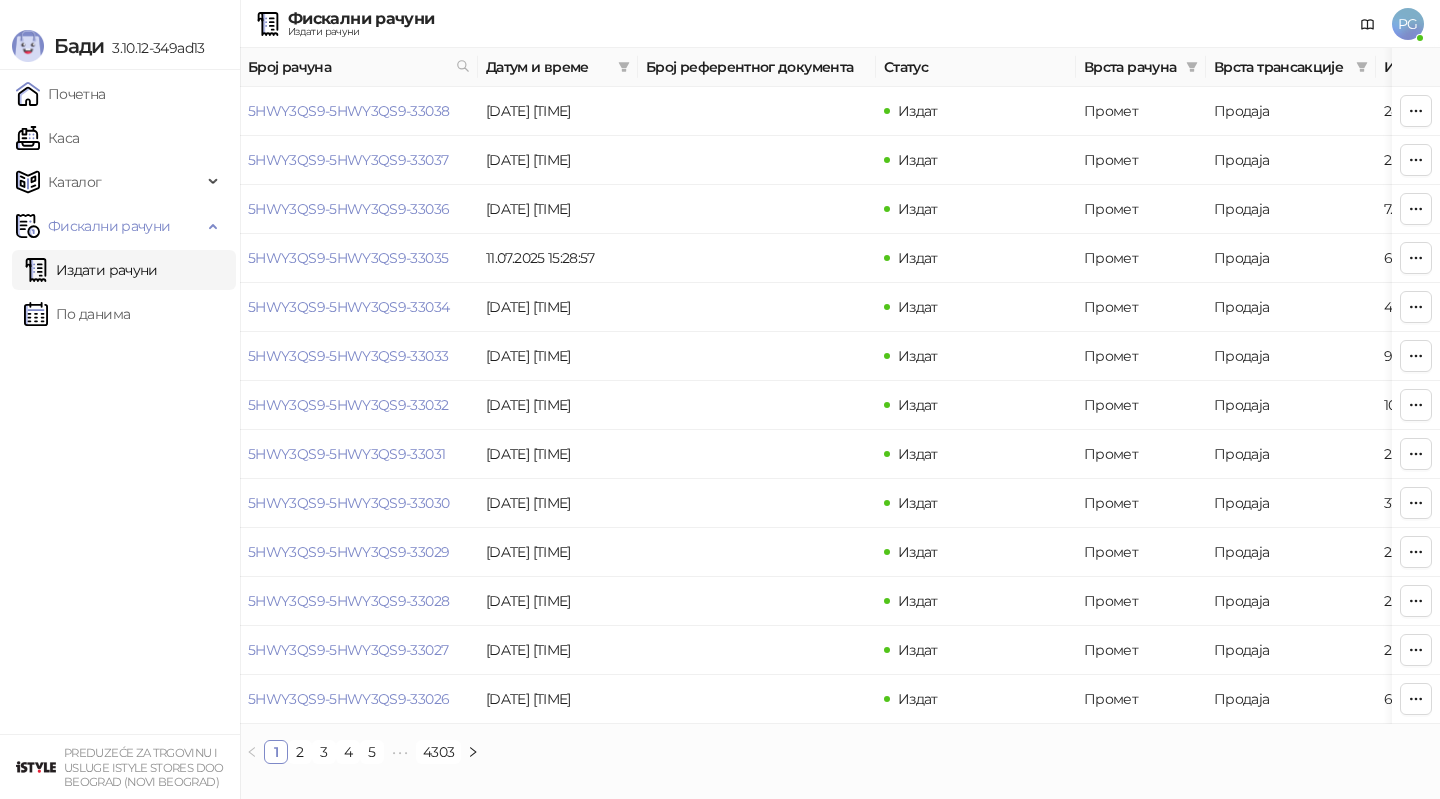 click on "Каса" at bounding box center [47, 138] 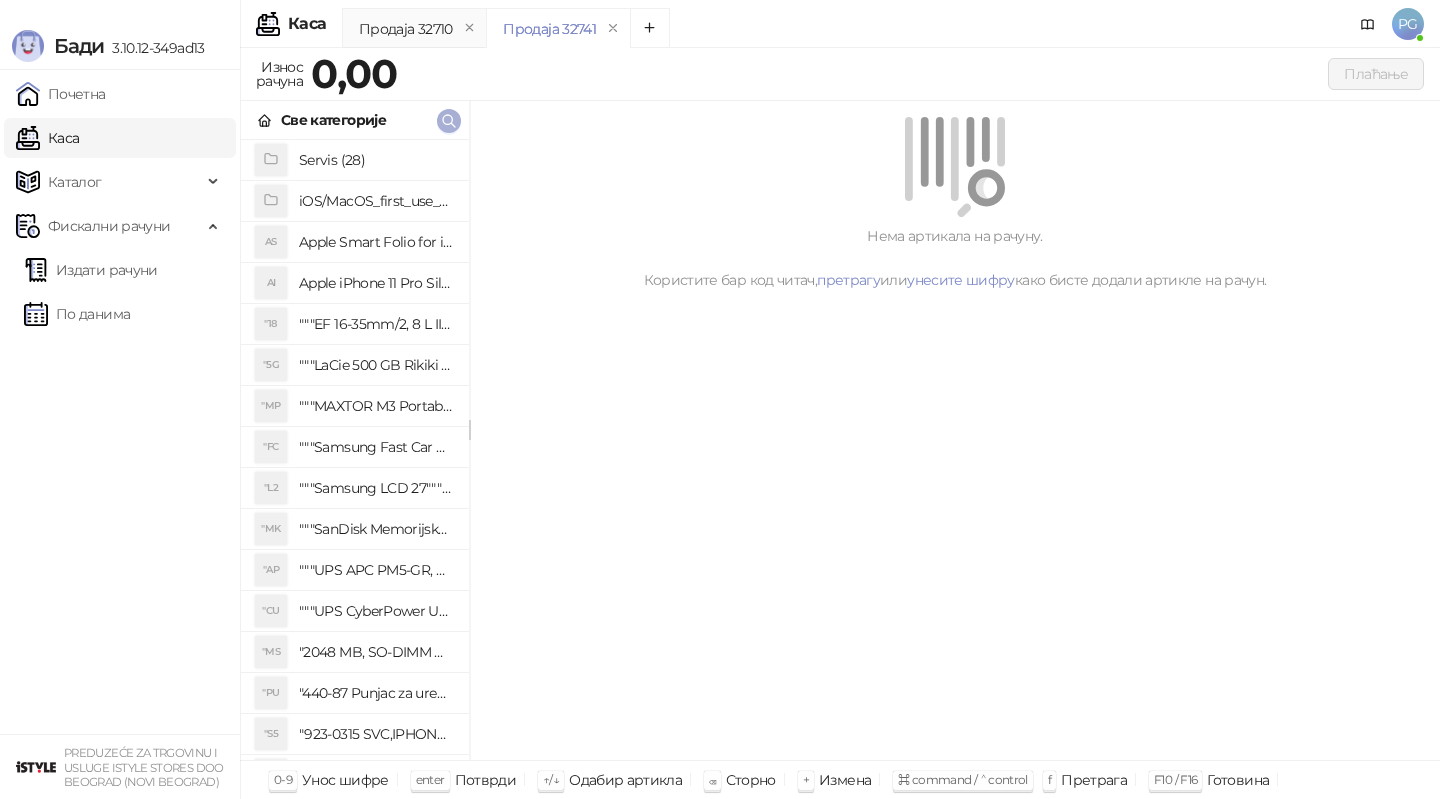 click at bounding box center (449, 120) 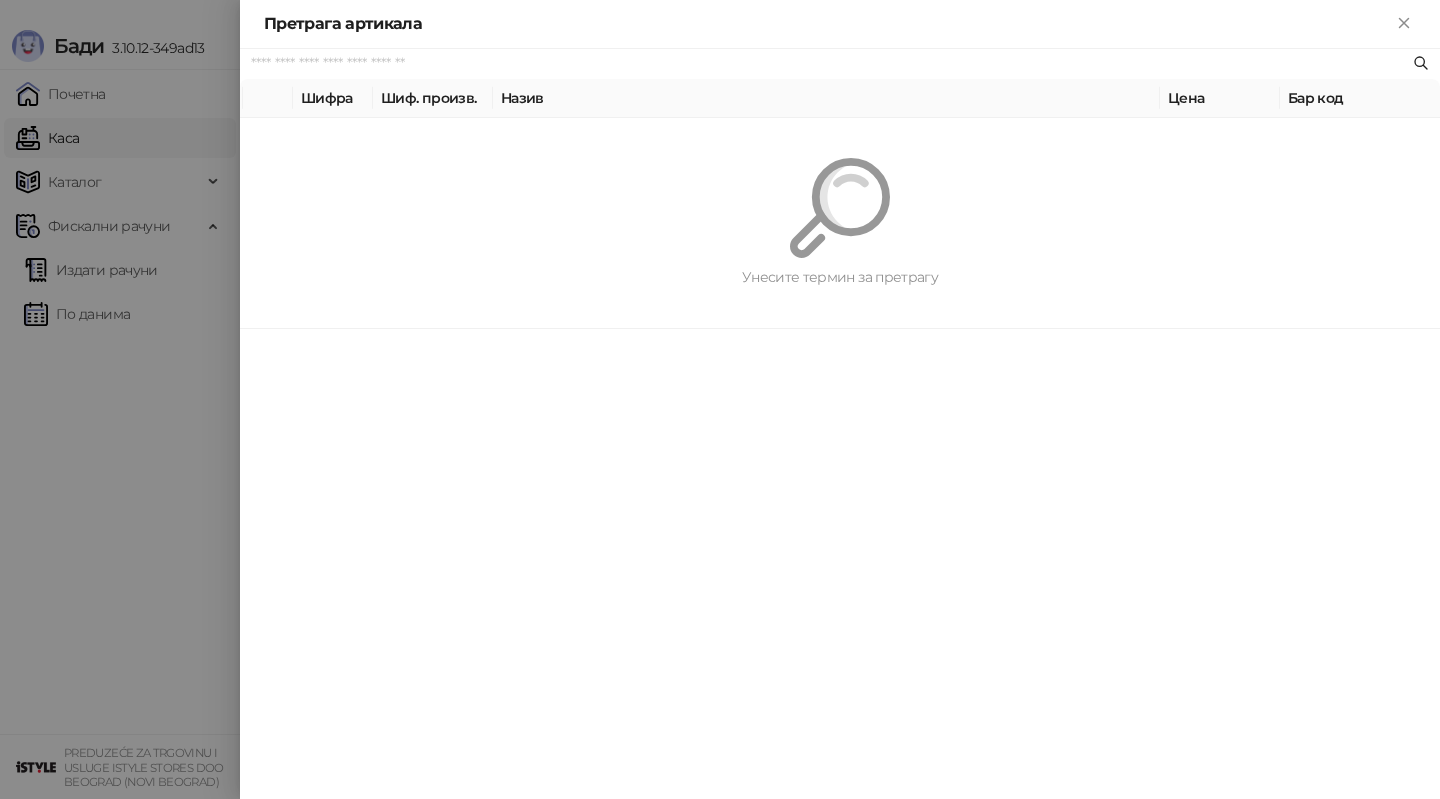 paste on "*********" 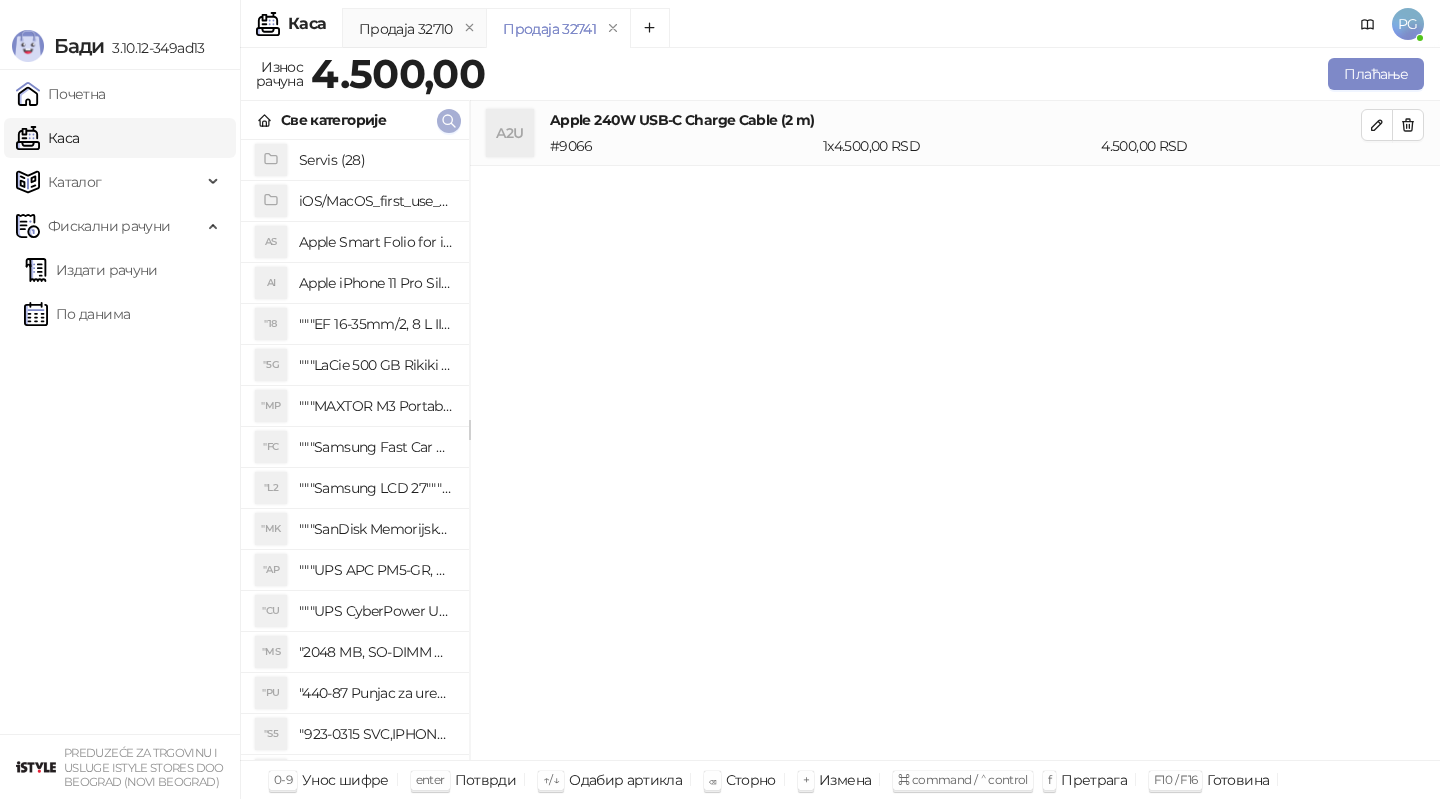 click 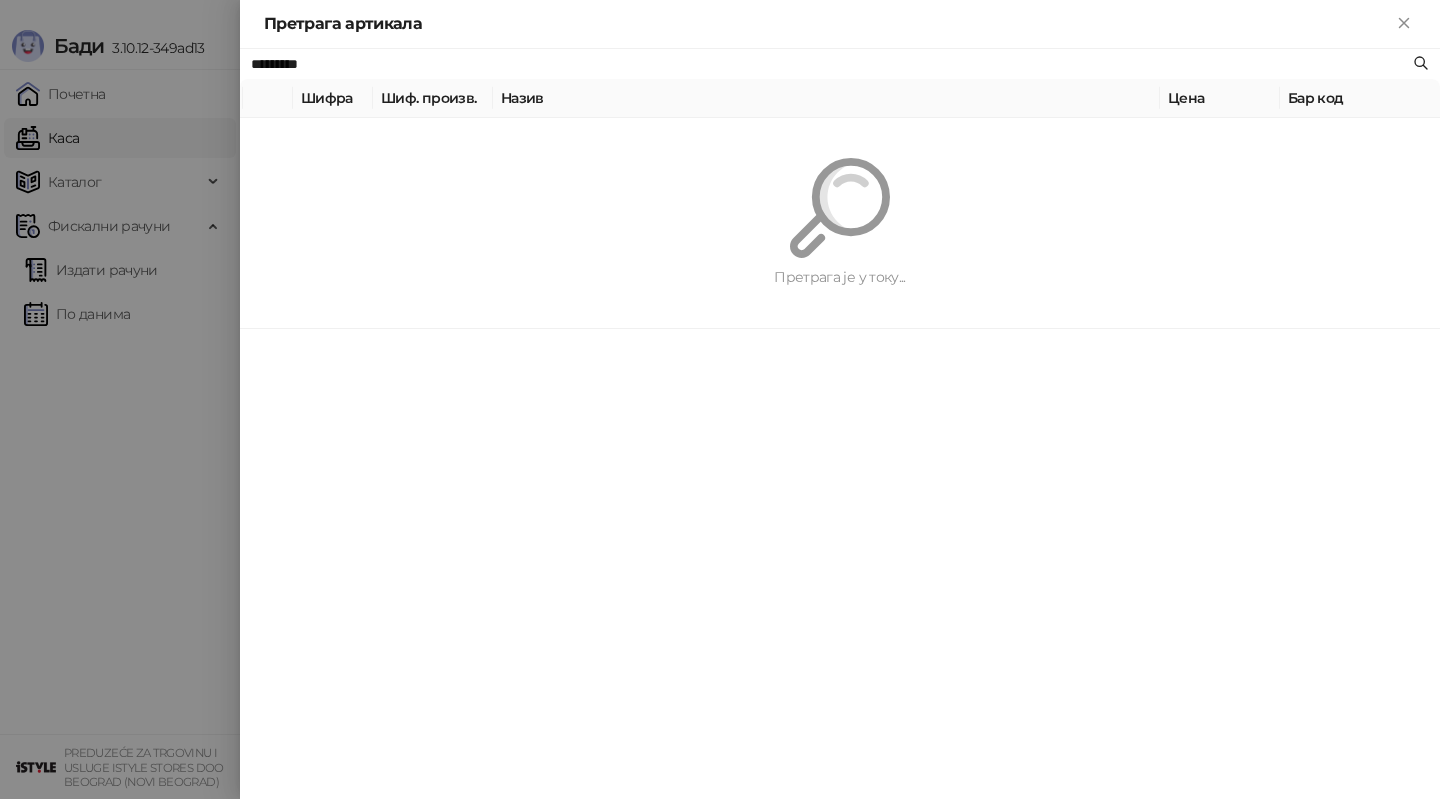 paste 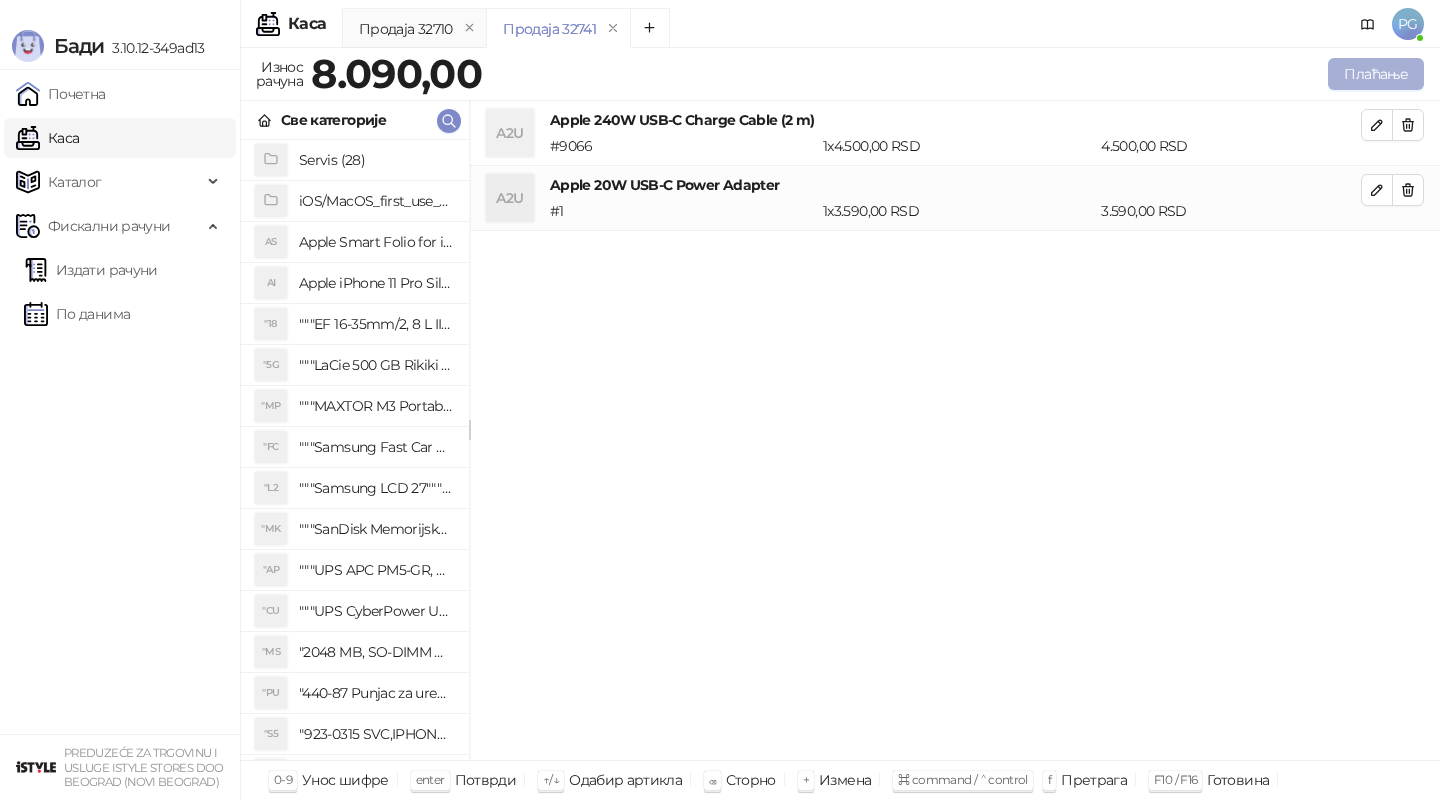 click on "Плаћање" at bounding box center [1376, 74] 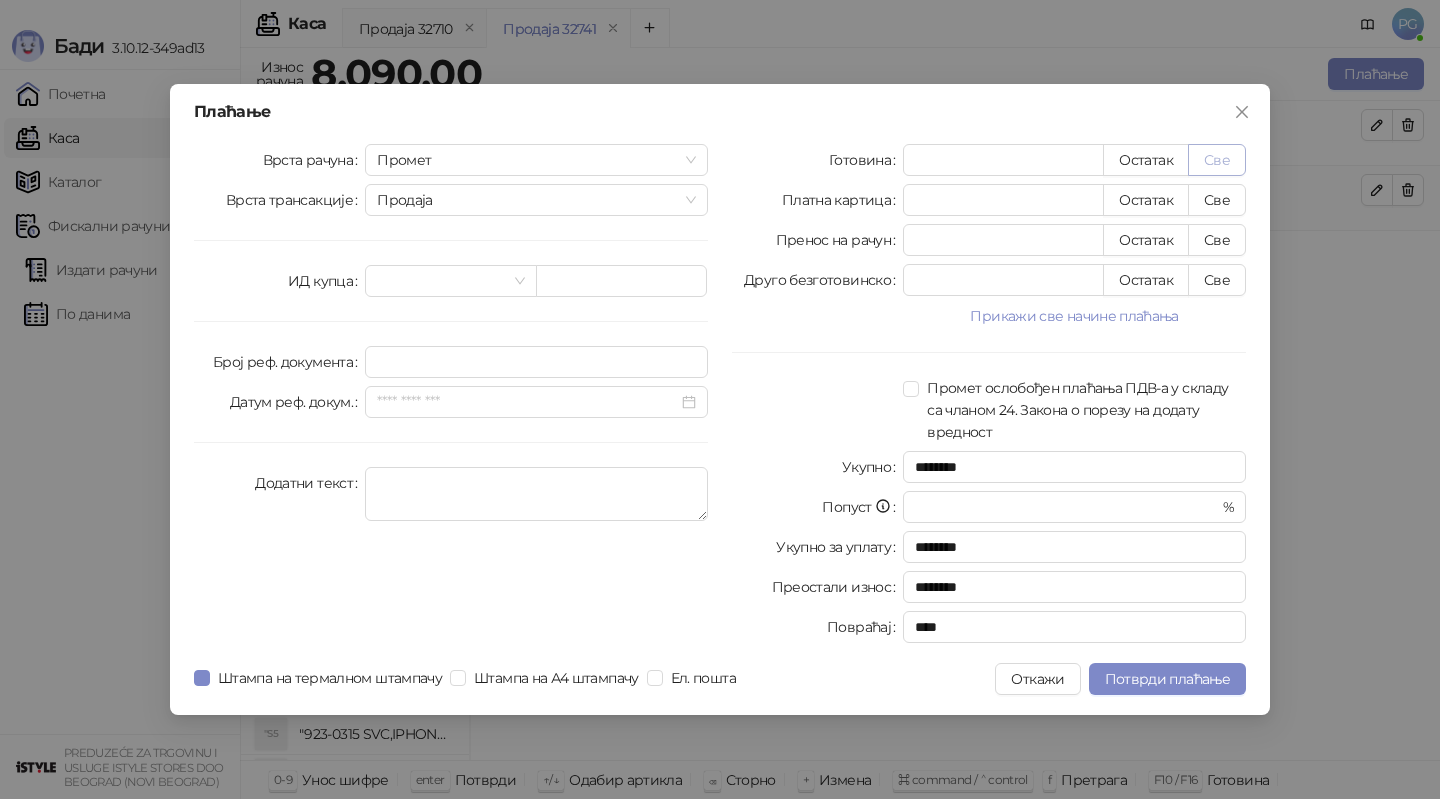 click on "Све" at bounding box center [1217, 160] 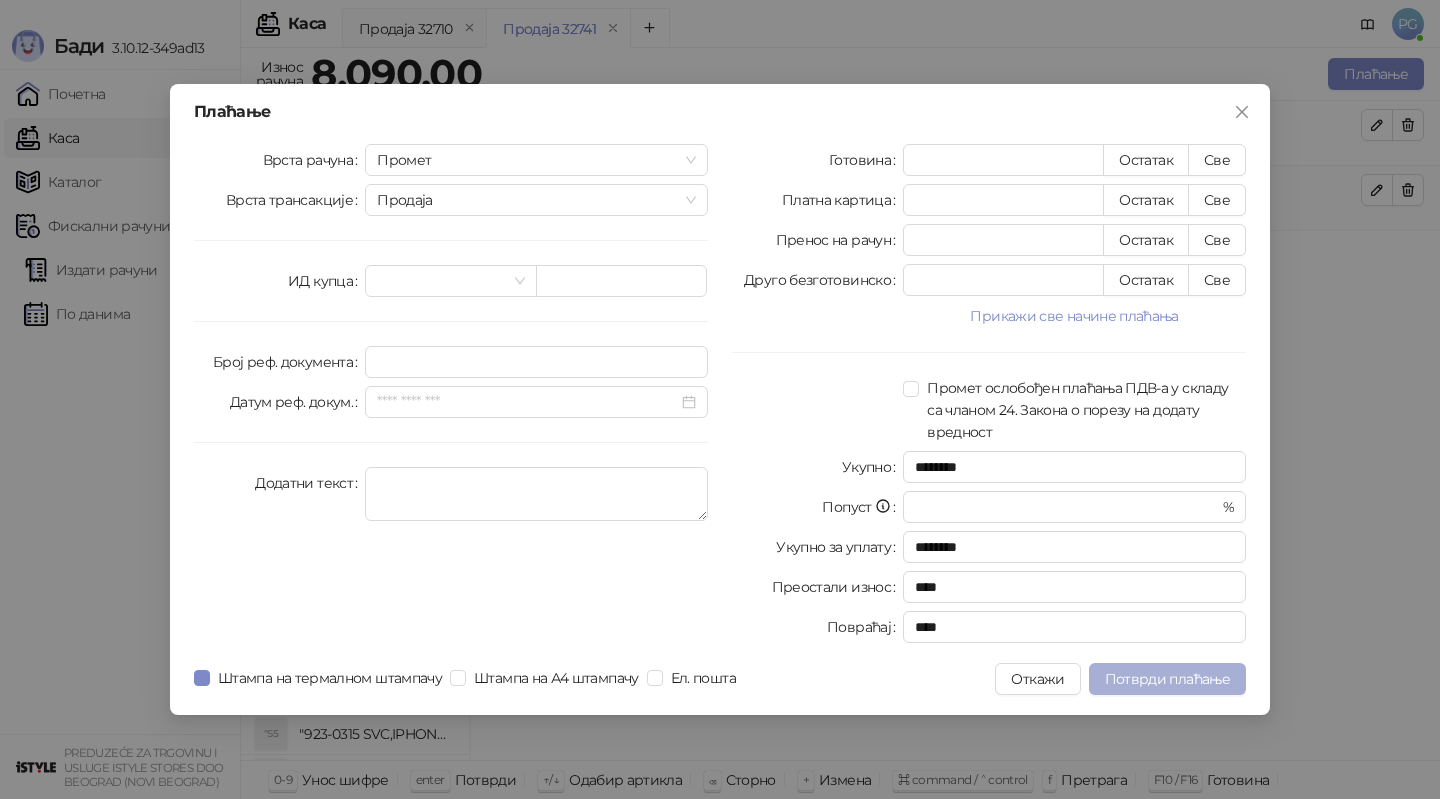 click on "Потврди плаћање" at bounding box center (1167, 679) 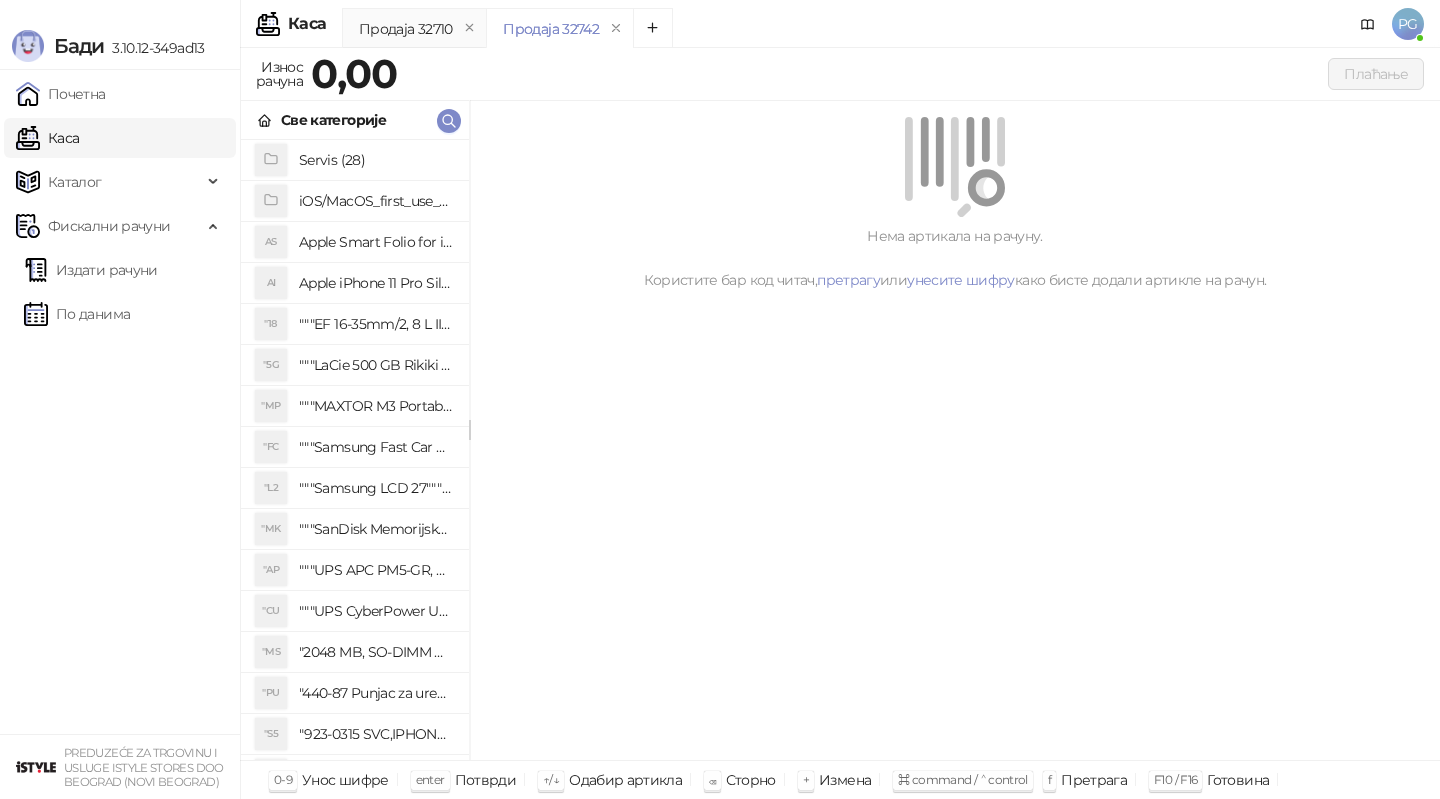 click on "Све категорије" at bounding box center (355, 120) 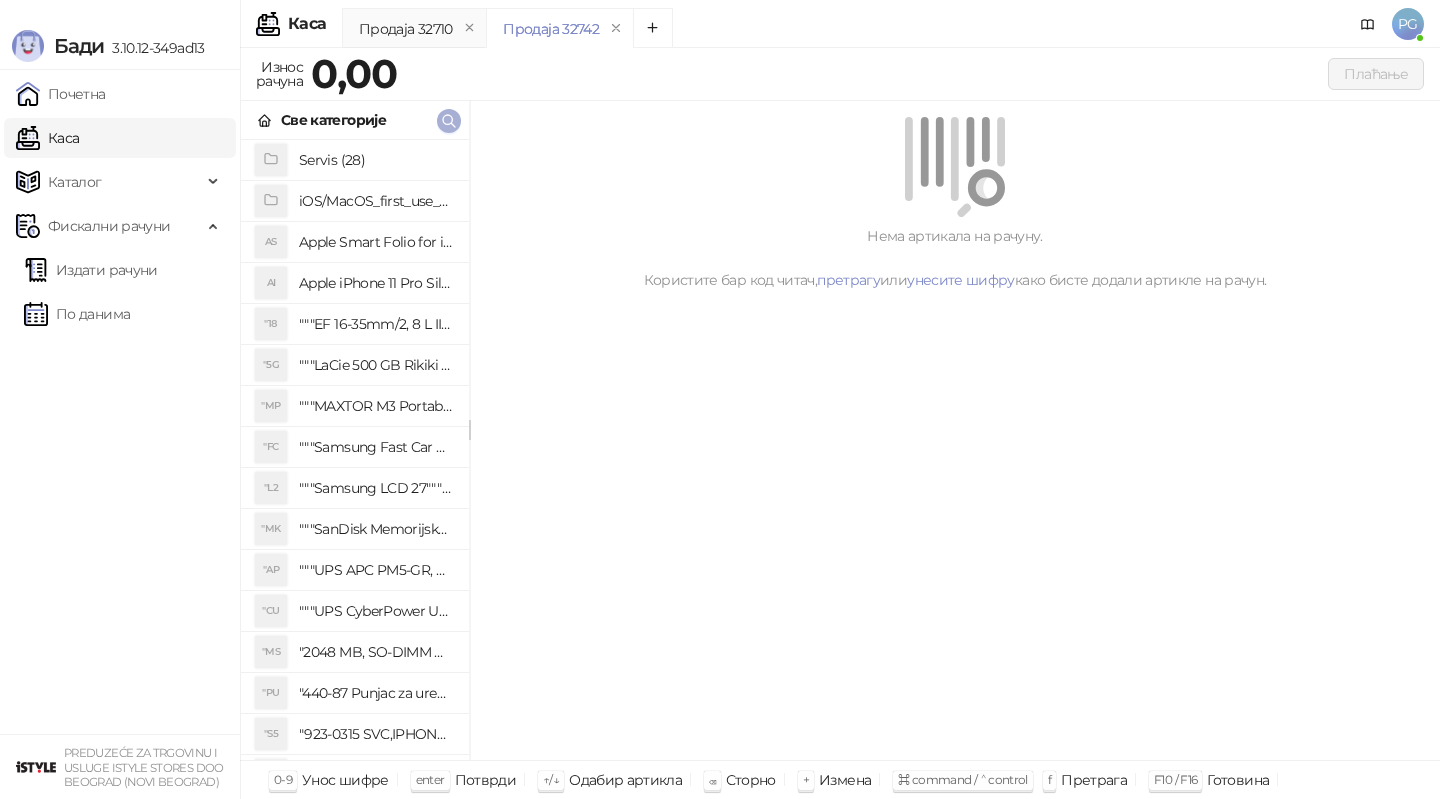 click 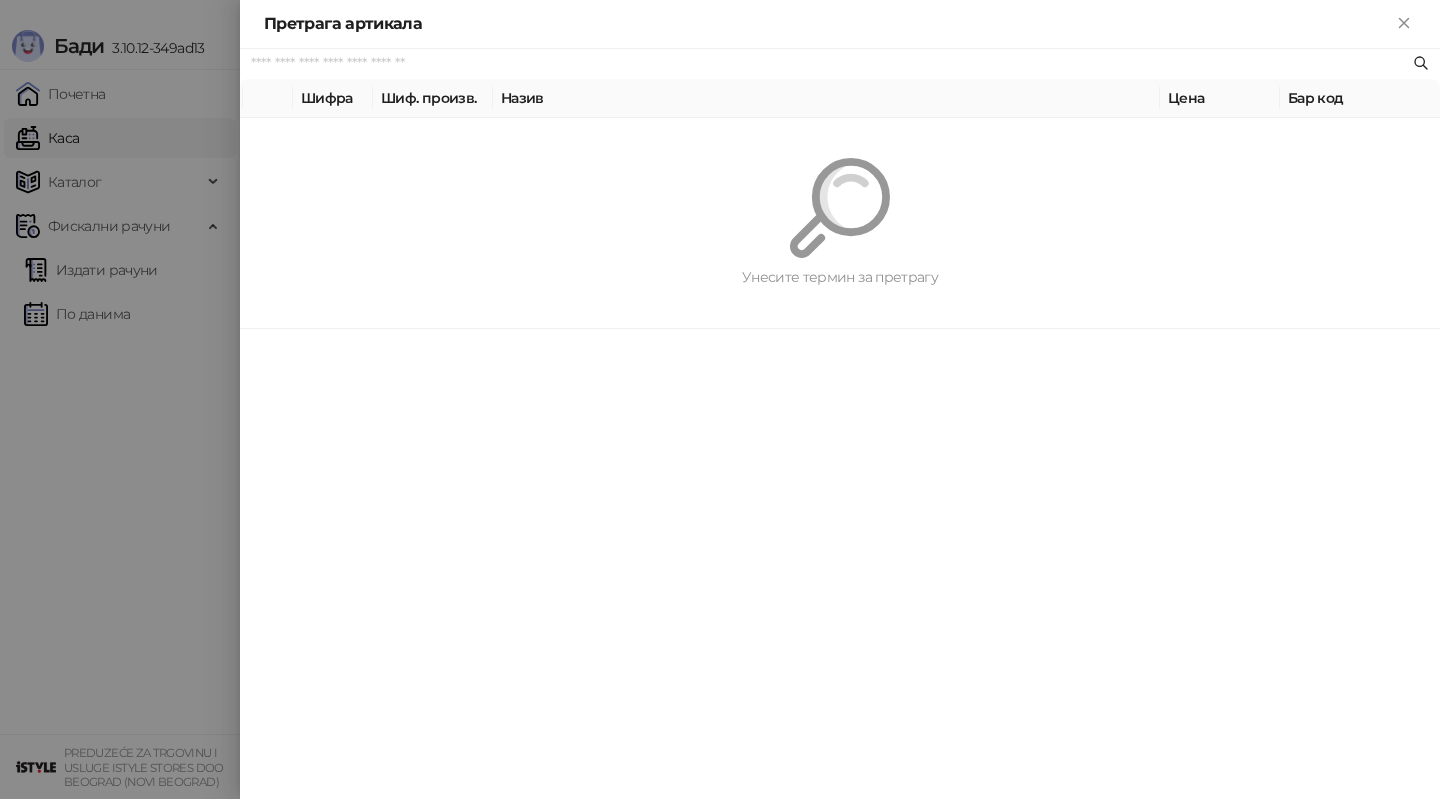 paste on "*********" 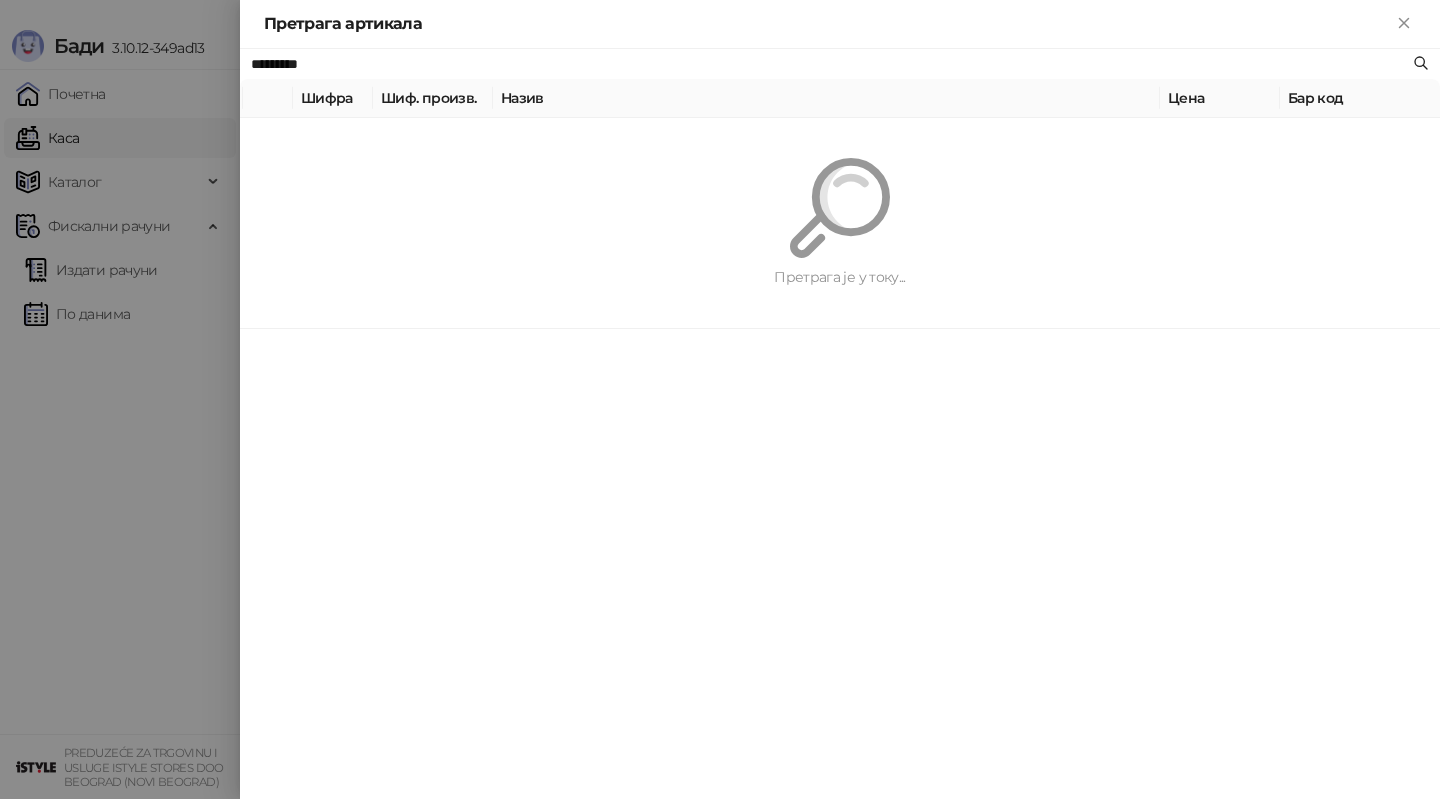 type on "*********" 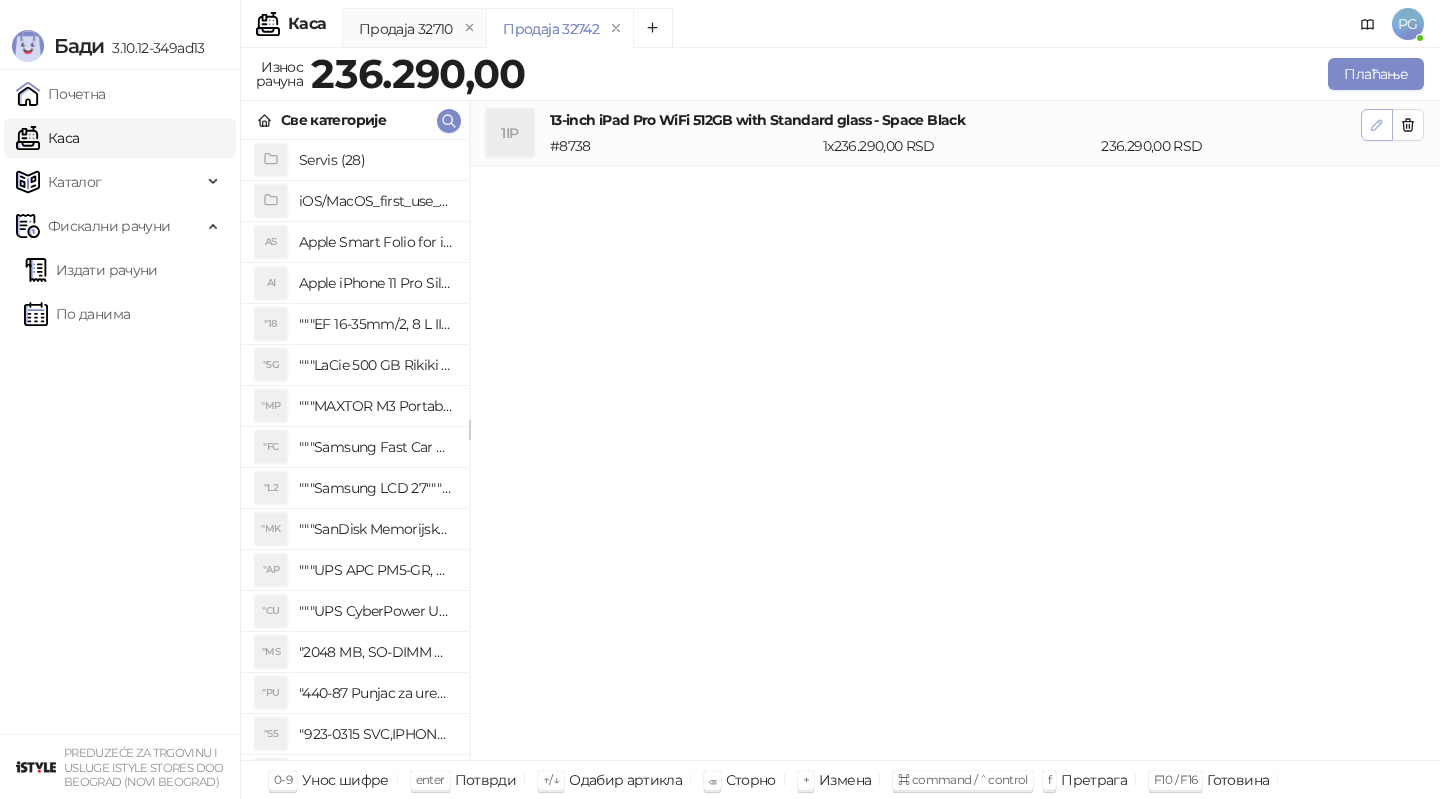 click 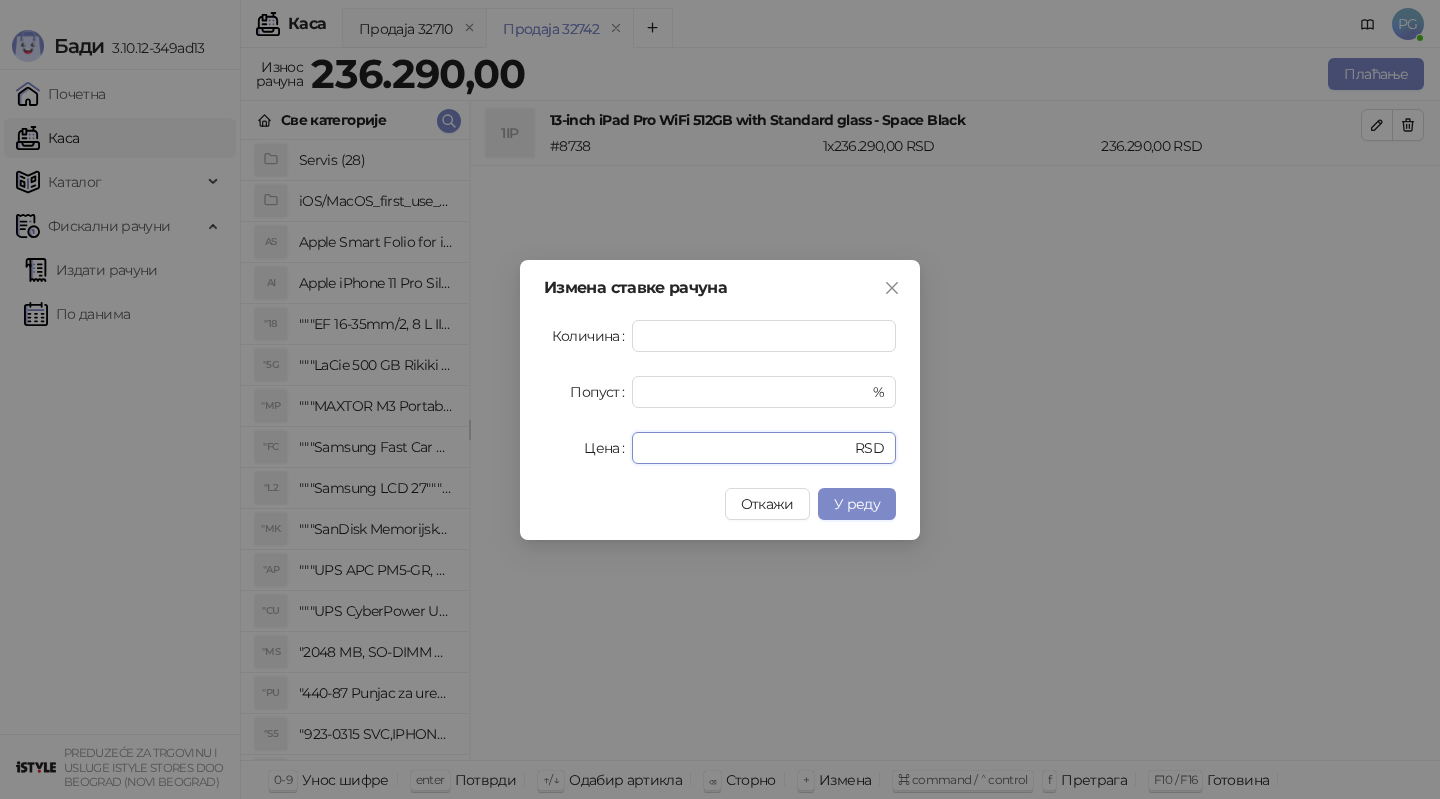 drag, startPoint x: 718, startPoint y: 451, endPoint x: 522, endPoint y: 451, distance: 196 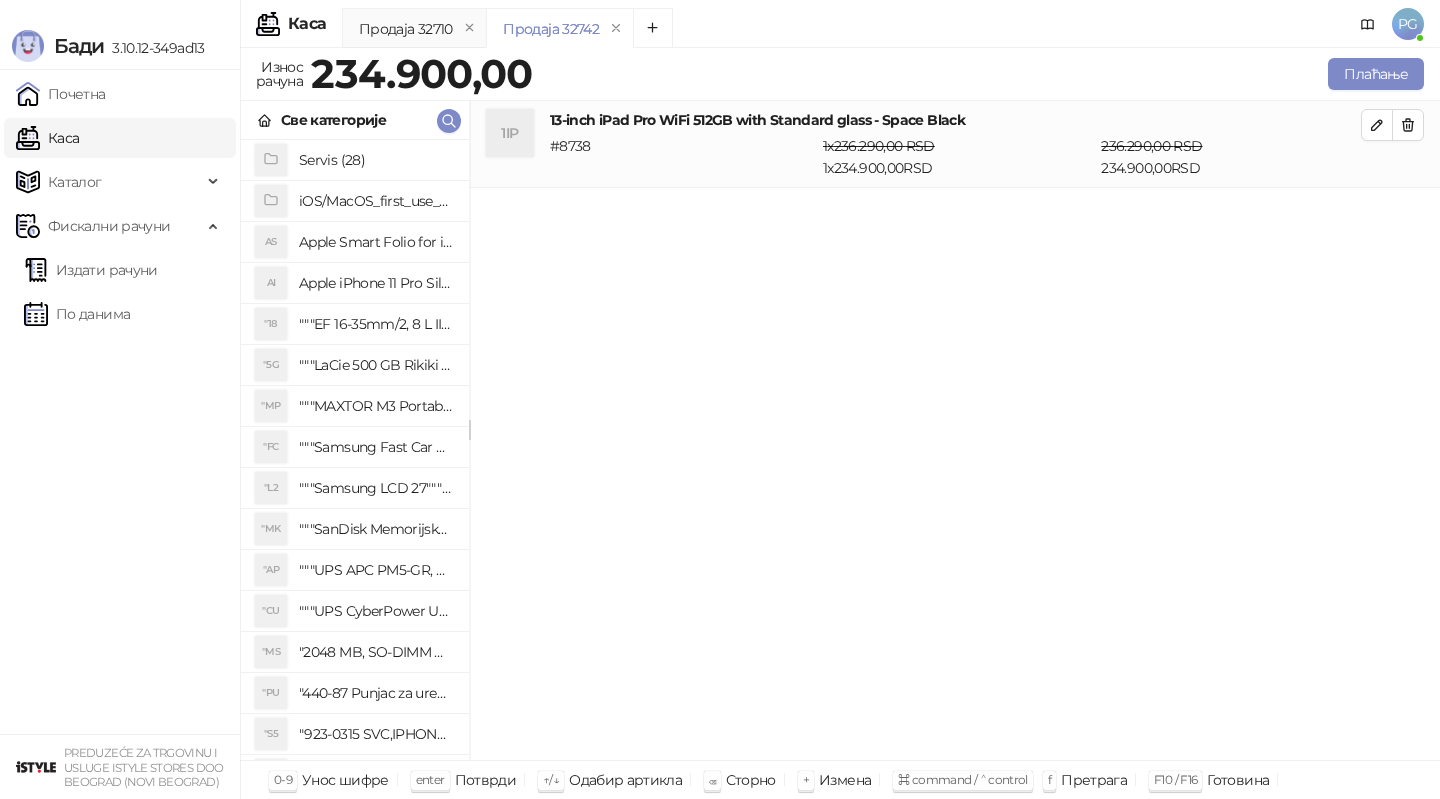 click on "Плаћање" at bounding box center [982, 74] 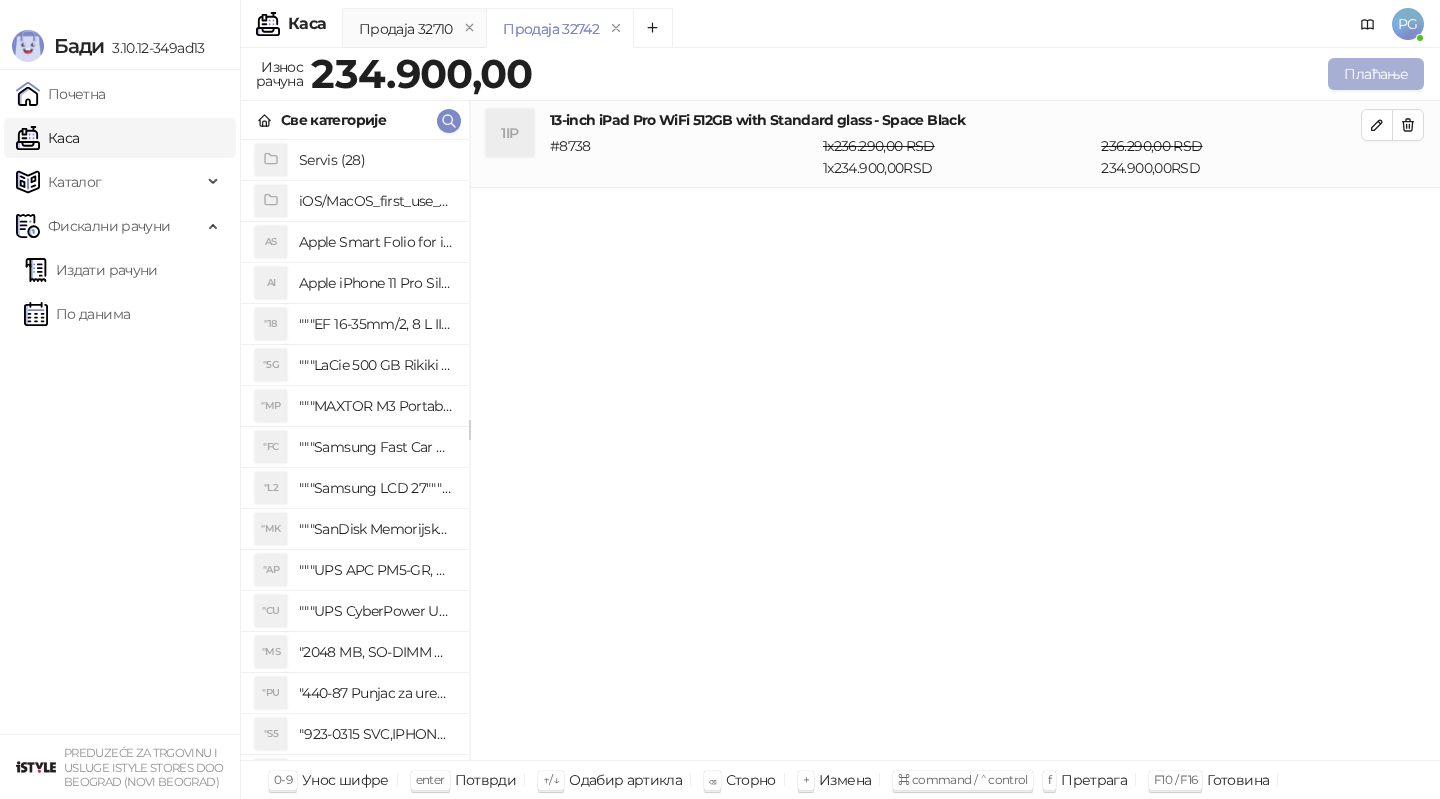 click on "Плаћање" at bounding box center [1376, 74] 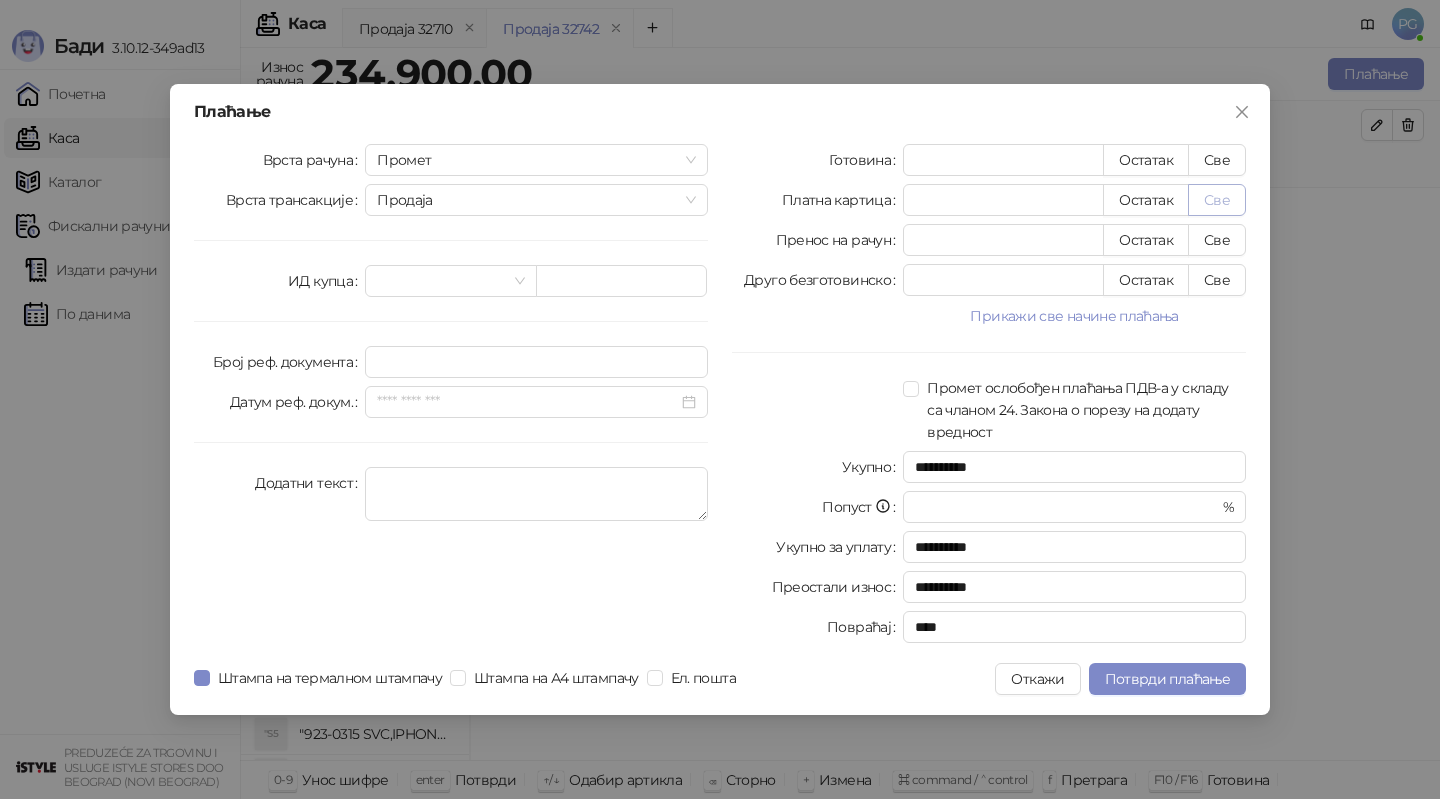 click on "Све" at bounding box center (1217, 200) 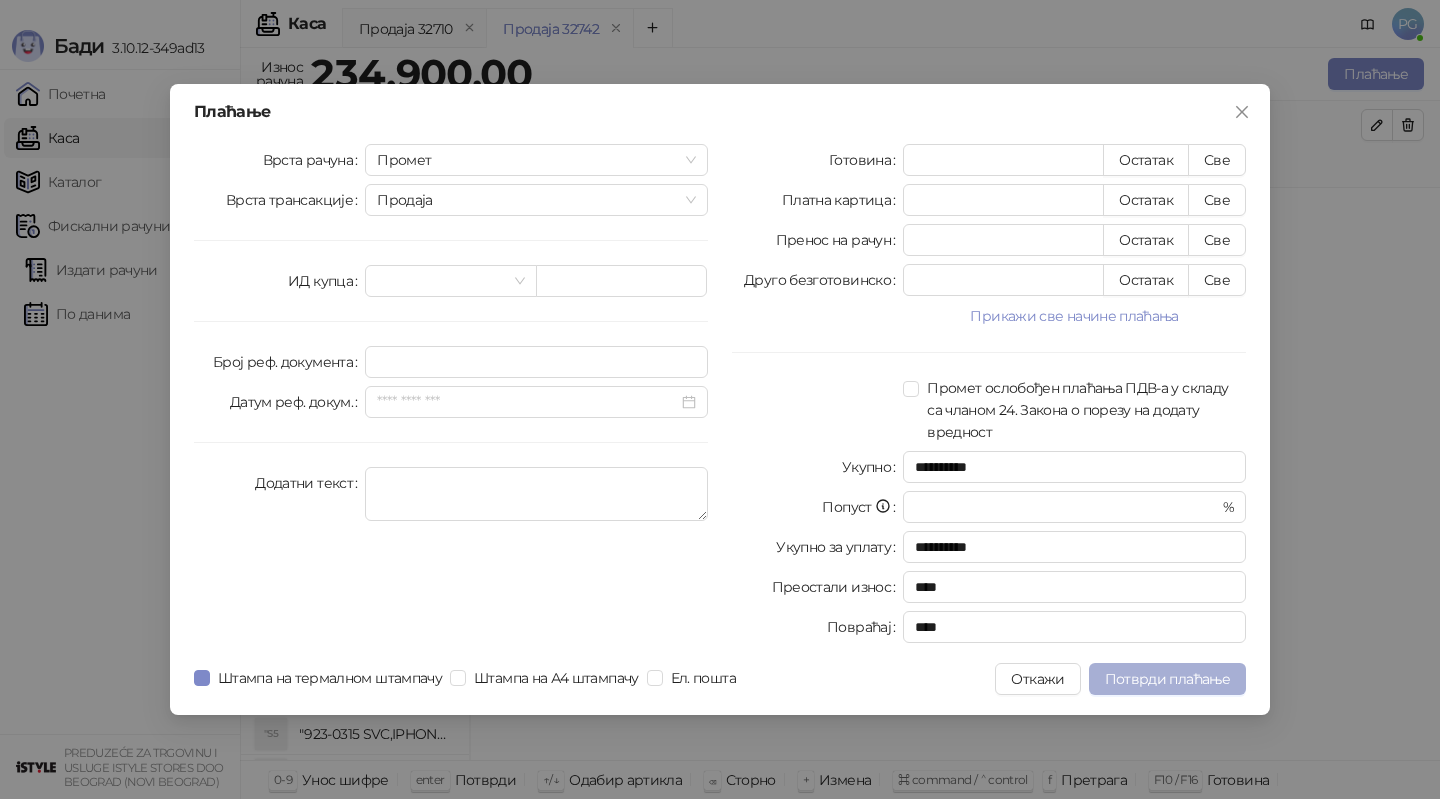 click on "Потврди плаћање" at bounding box center (1167, 679) 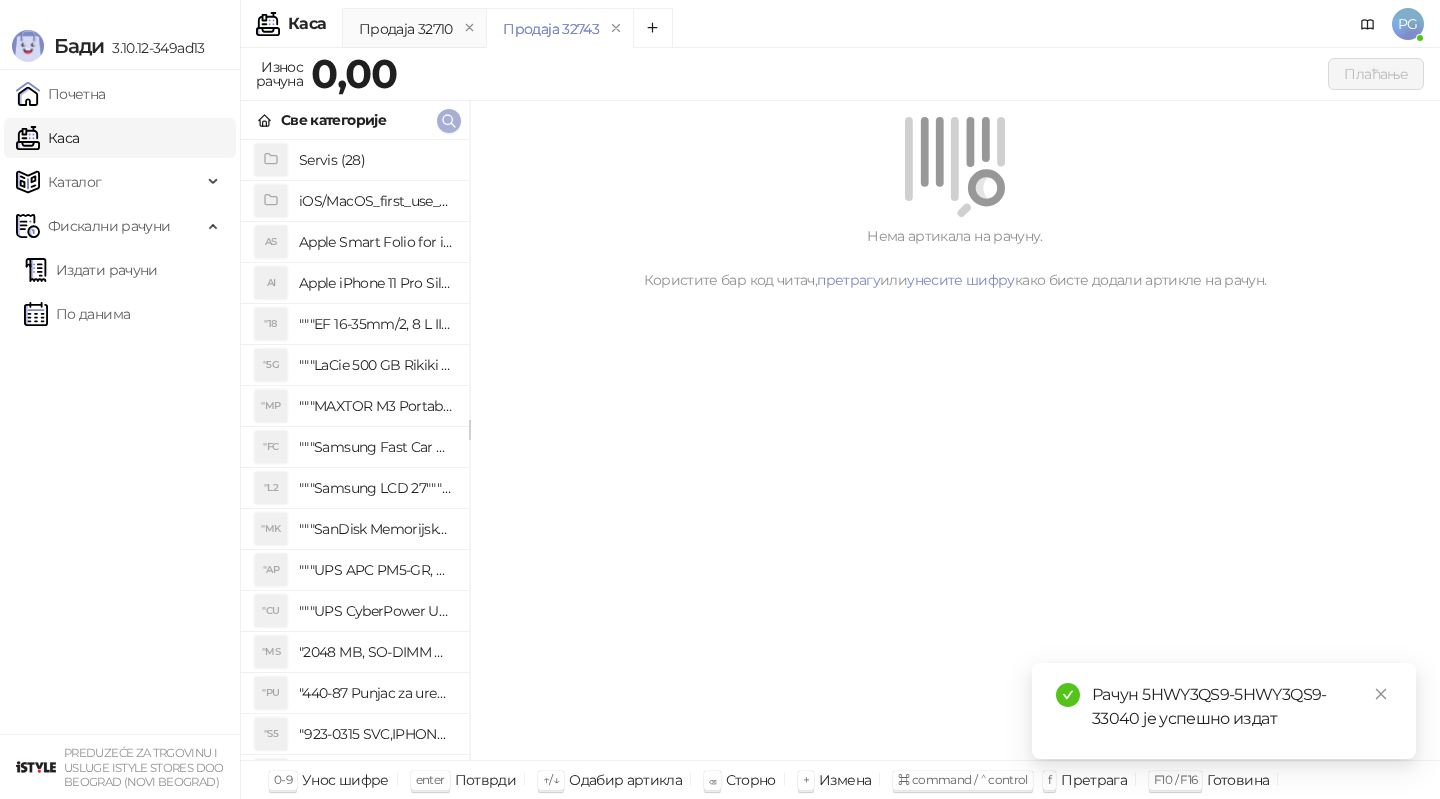 click at bounding box center [449, 121] 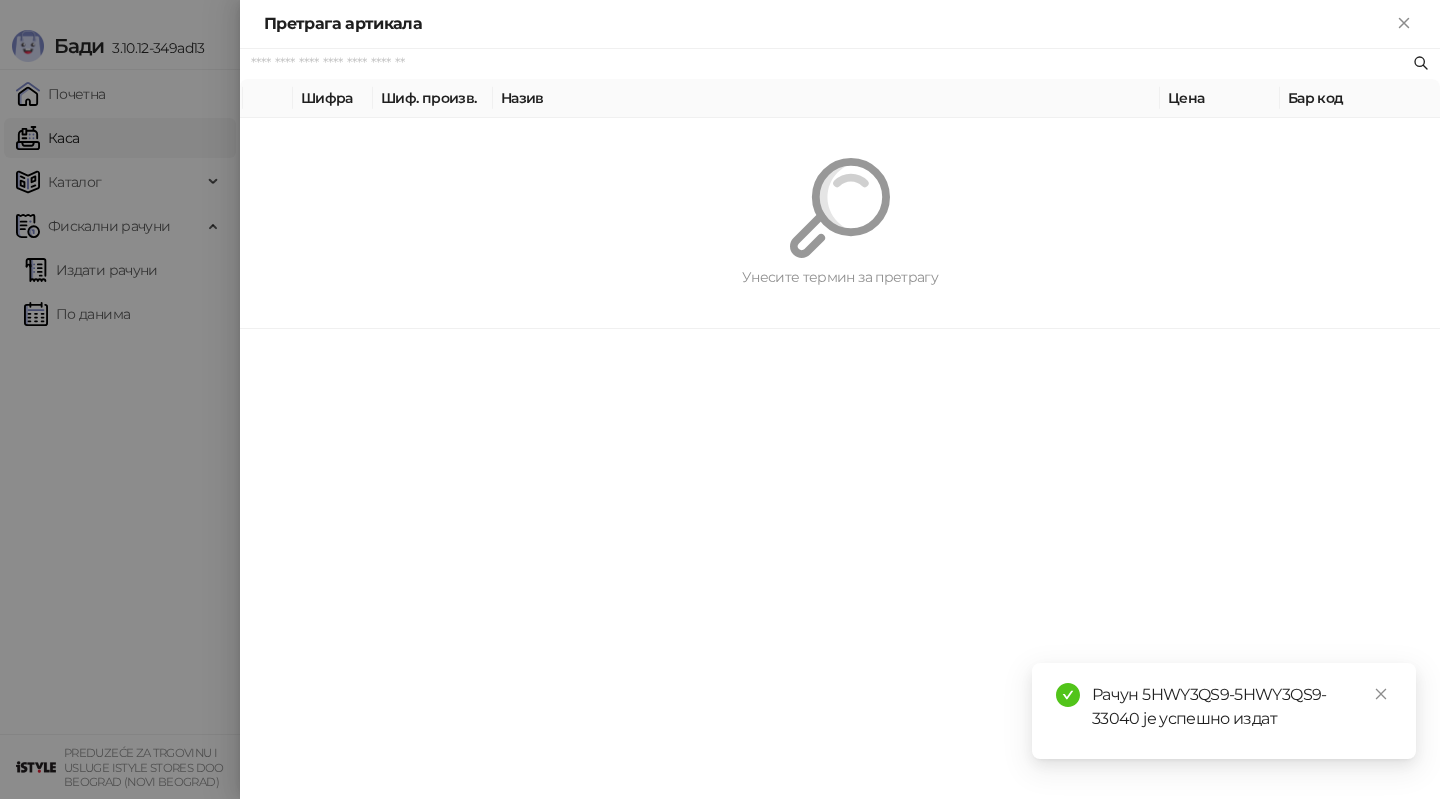 paste on "*********" 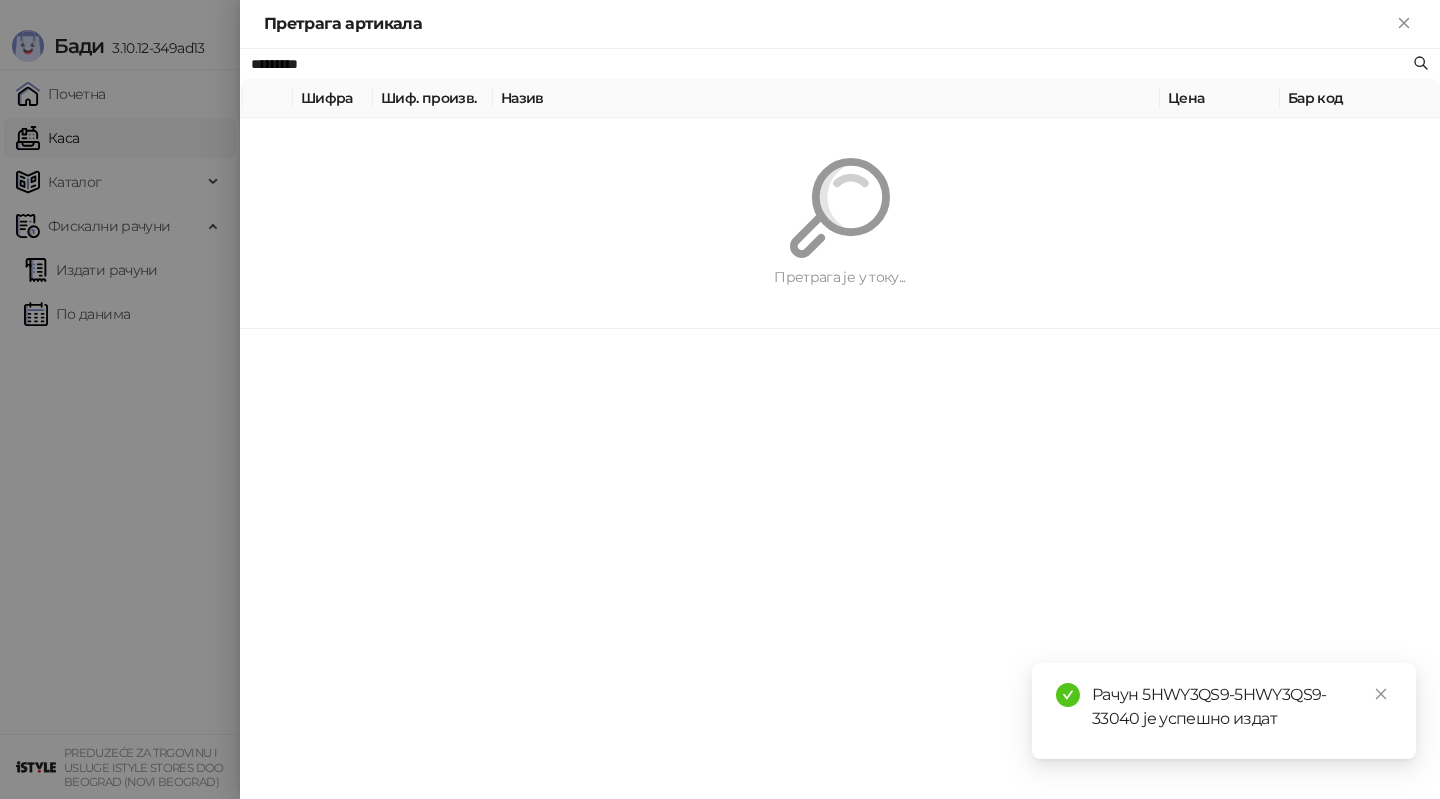 type on "*********" 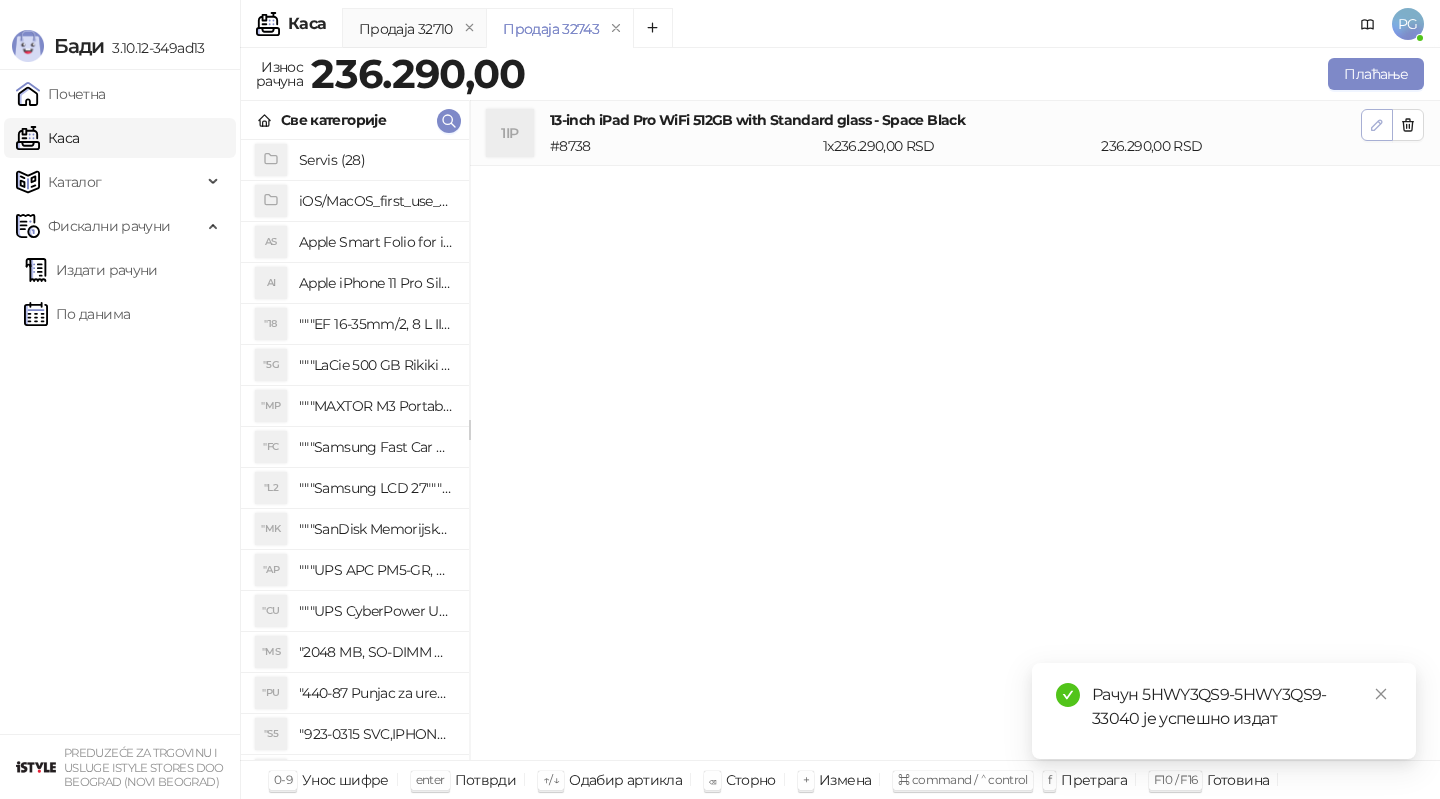 click at bounding box center (1377, 125) 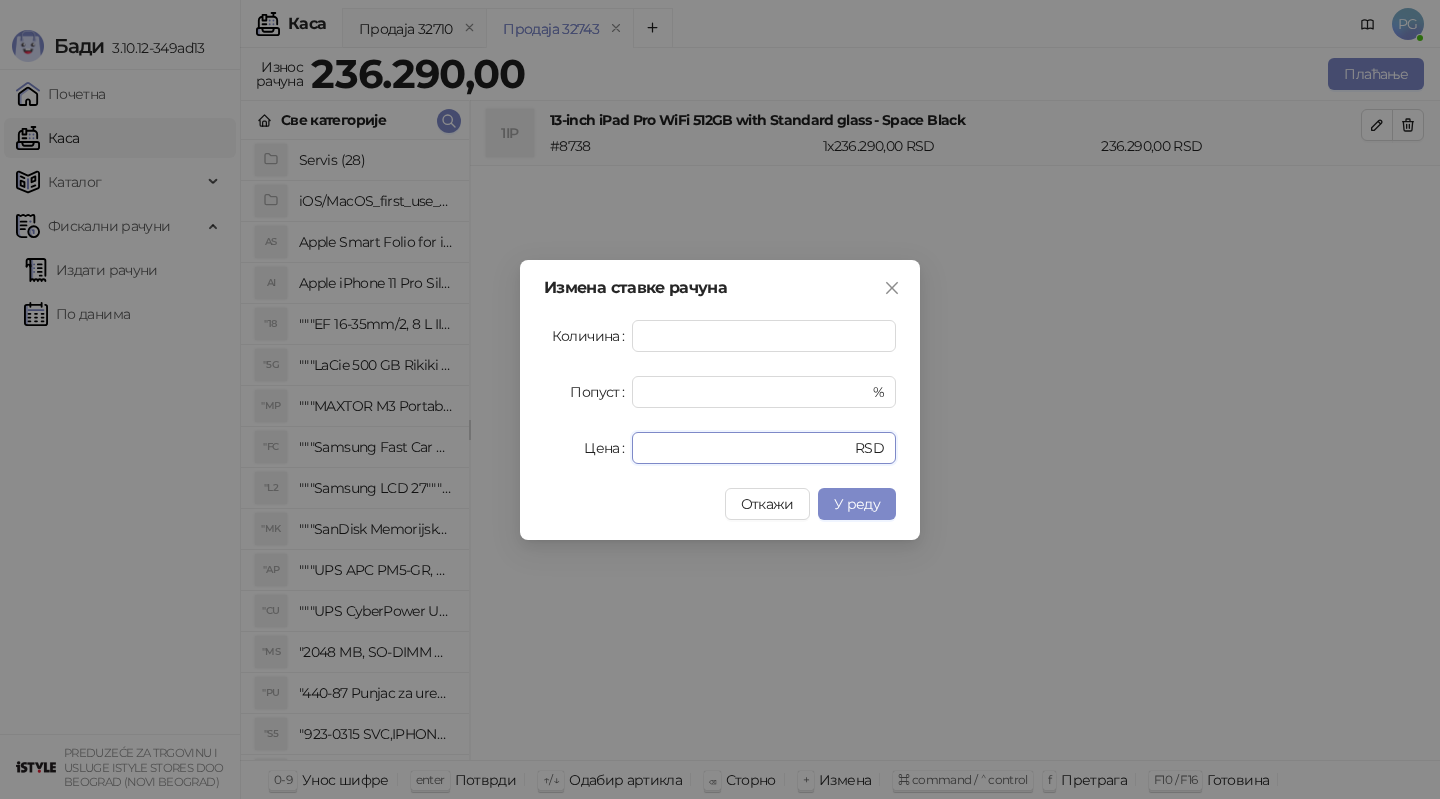 drag, startPoint x: 709, startPoint y: 436, endPoint x: 504, endPoint y: 436, distance: 205 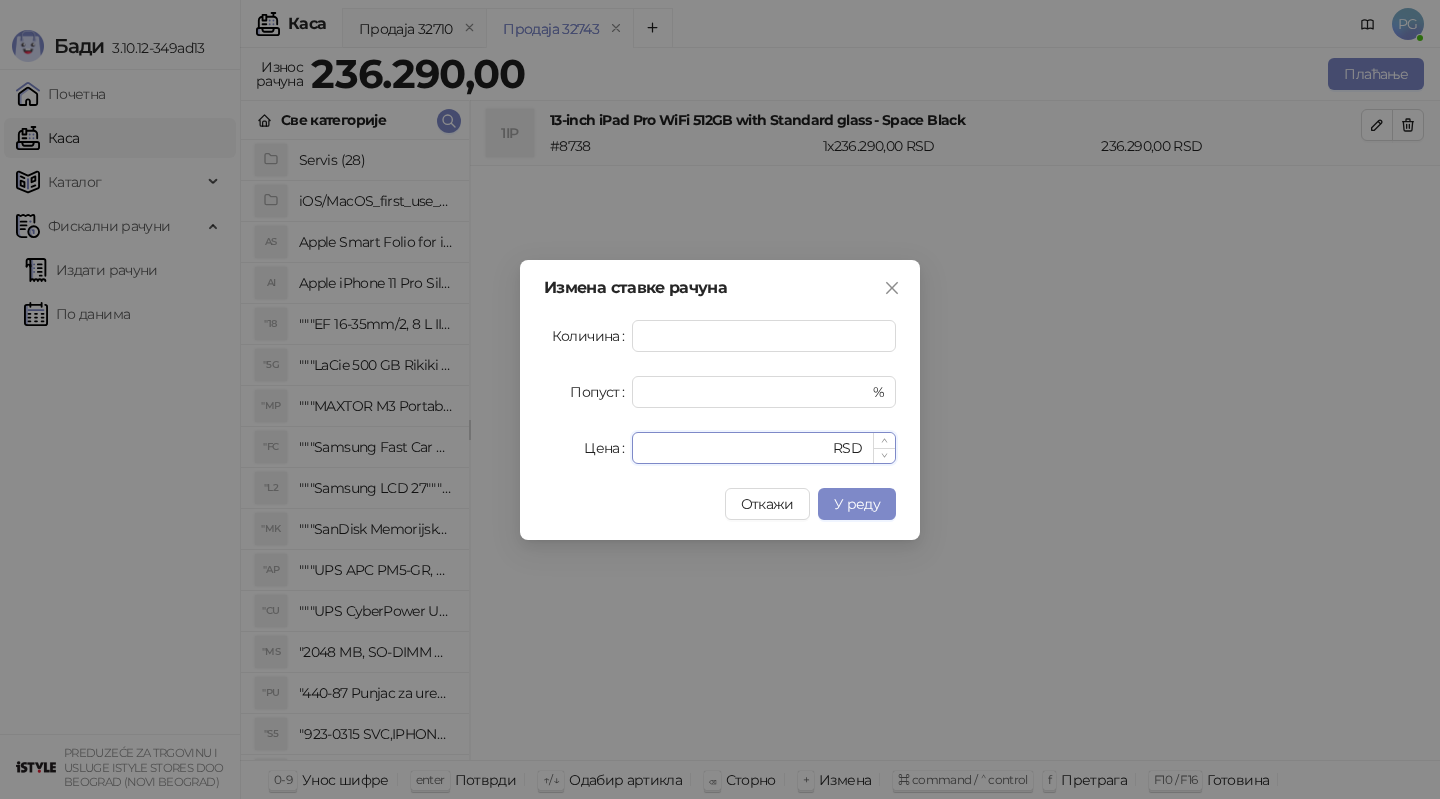 click on "******" at bounding box center [736, 448] 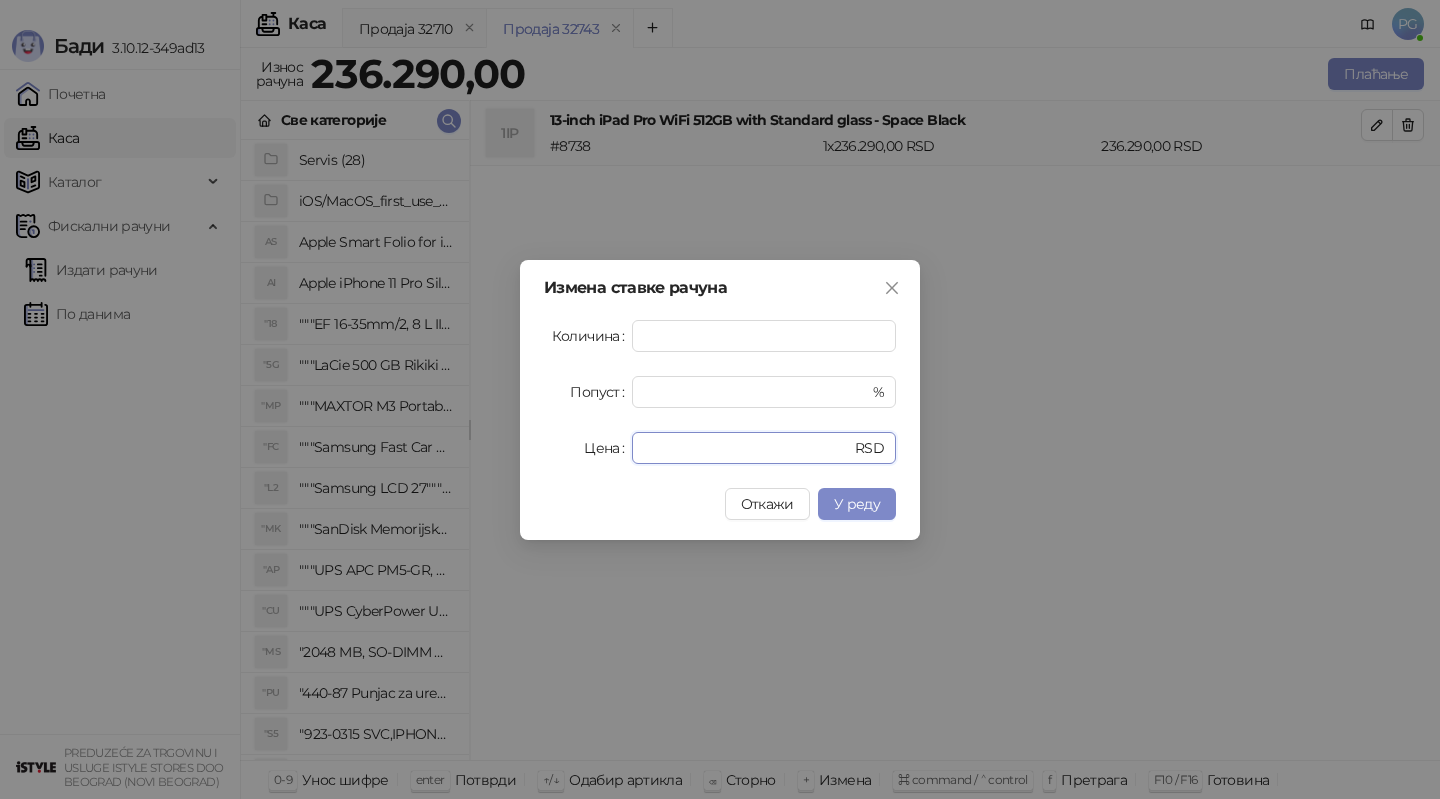 type on "******" 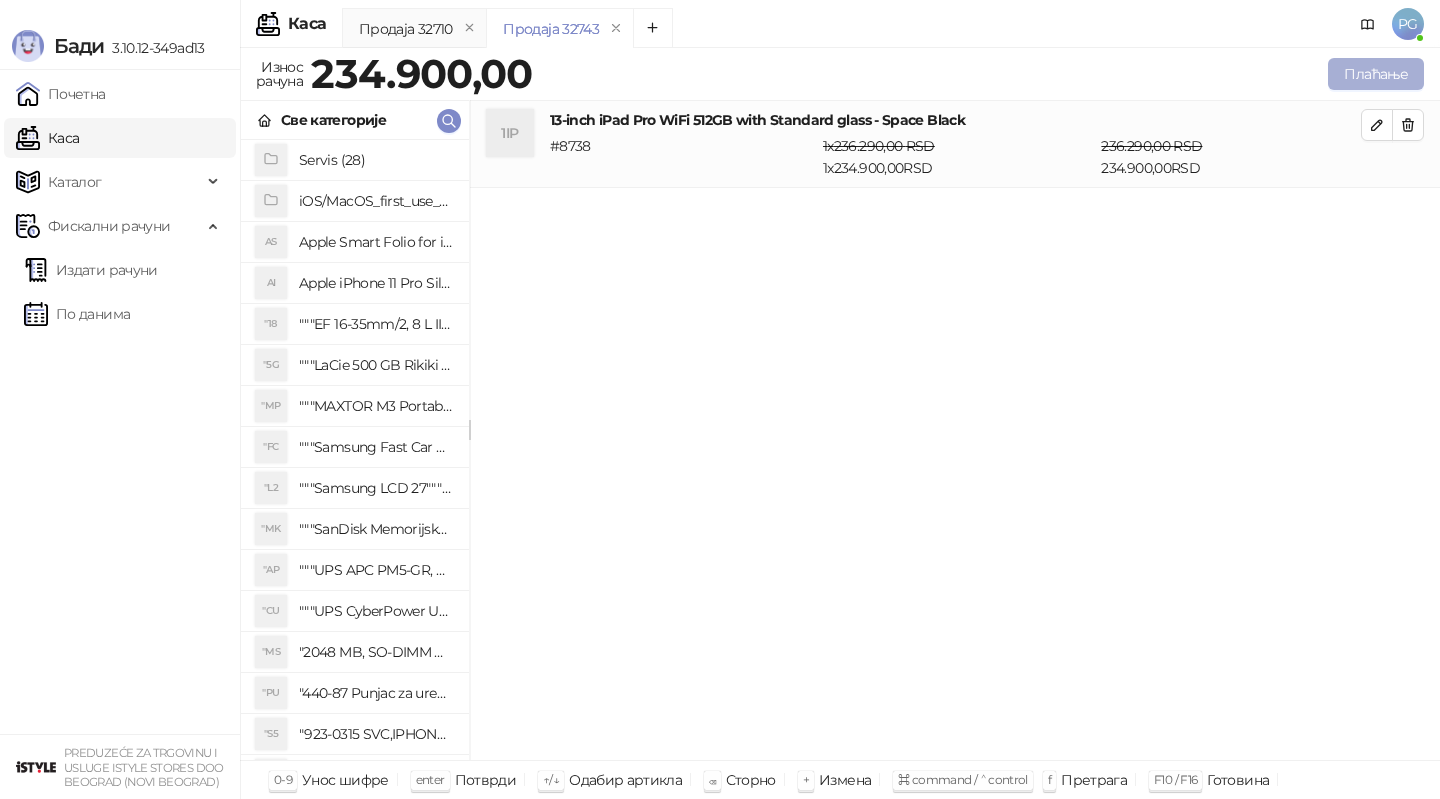 click on "Плаћање" at bounding box center [1376, 74] 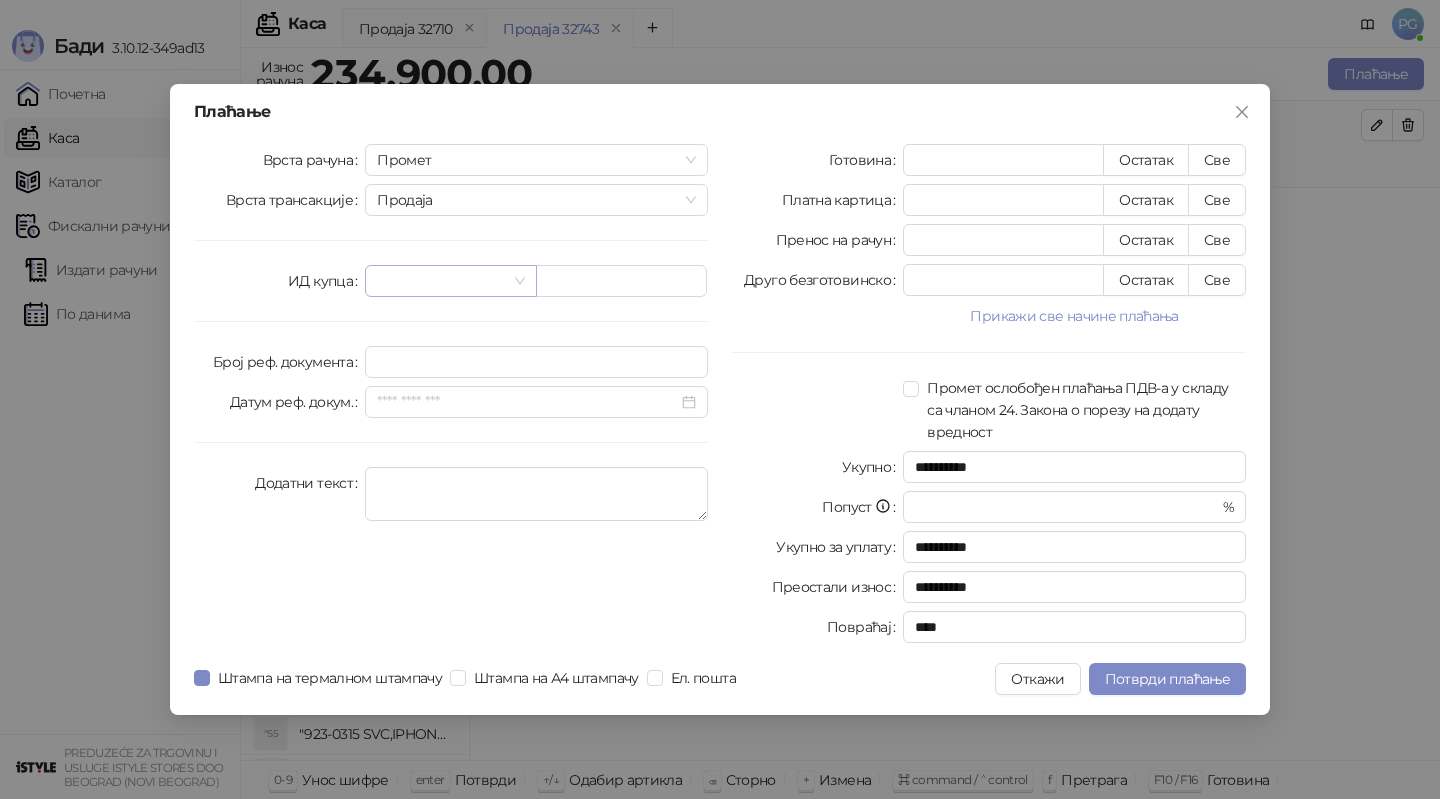 click at bounding box center [441, 281] 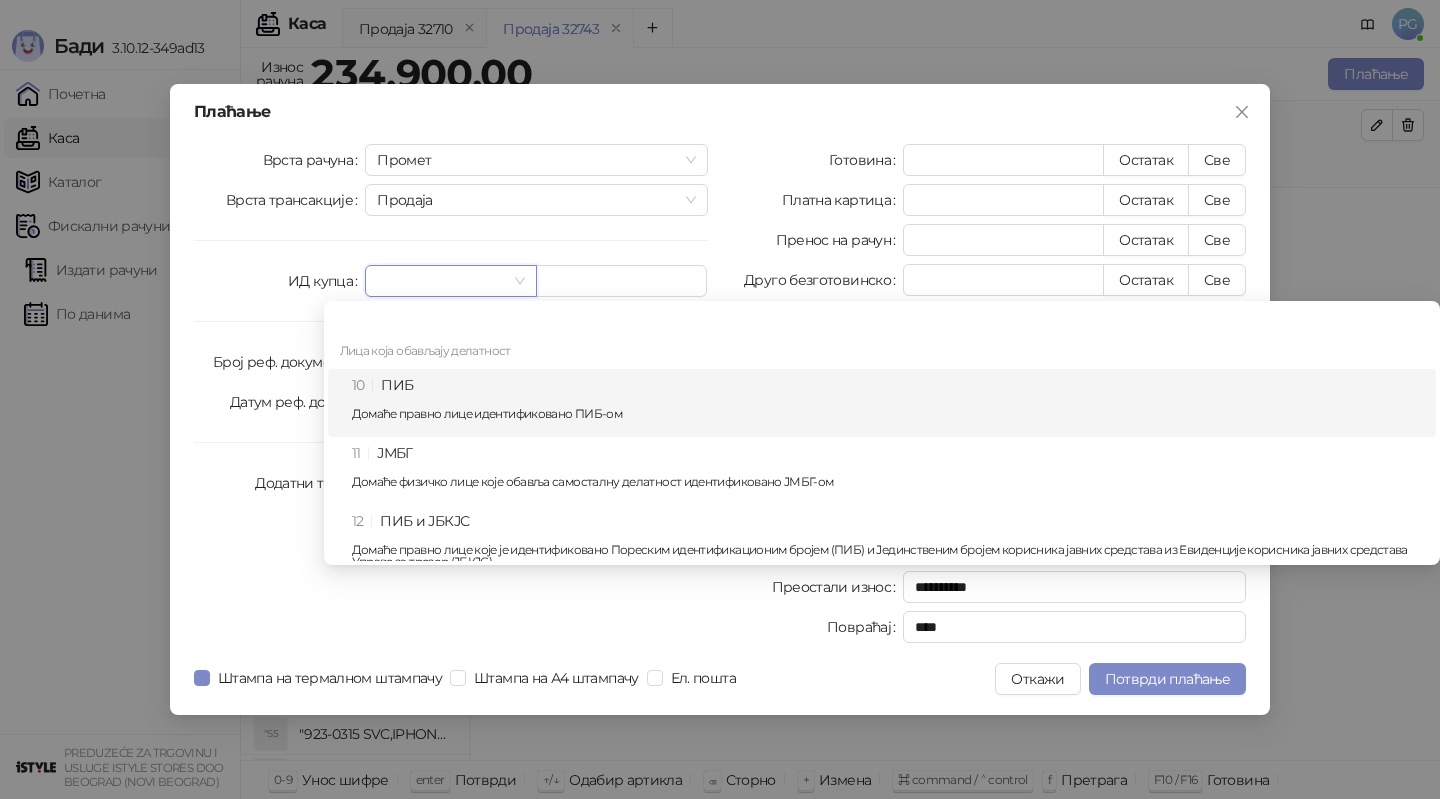 click on "10 ПИБ Домаће правно лице идентификовано ПИБ-ом" at bounding box center [888, 403] 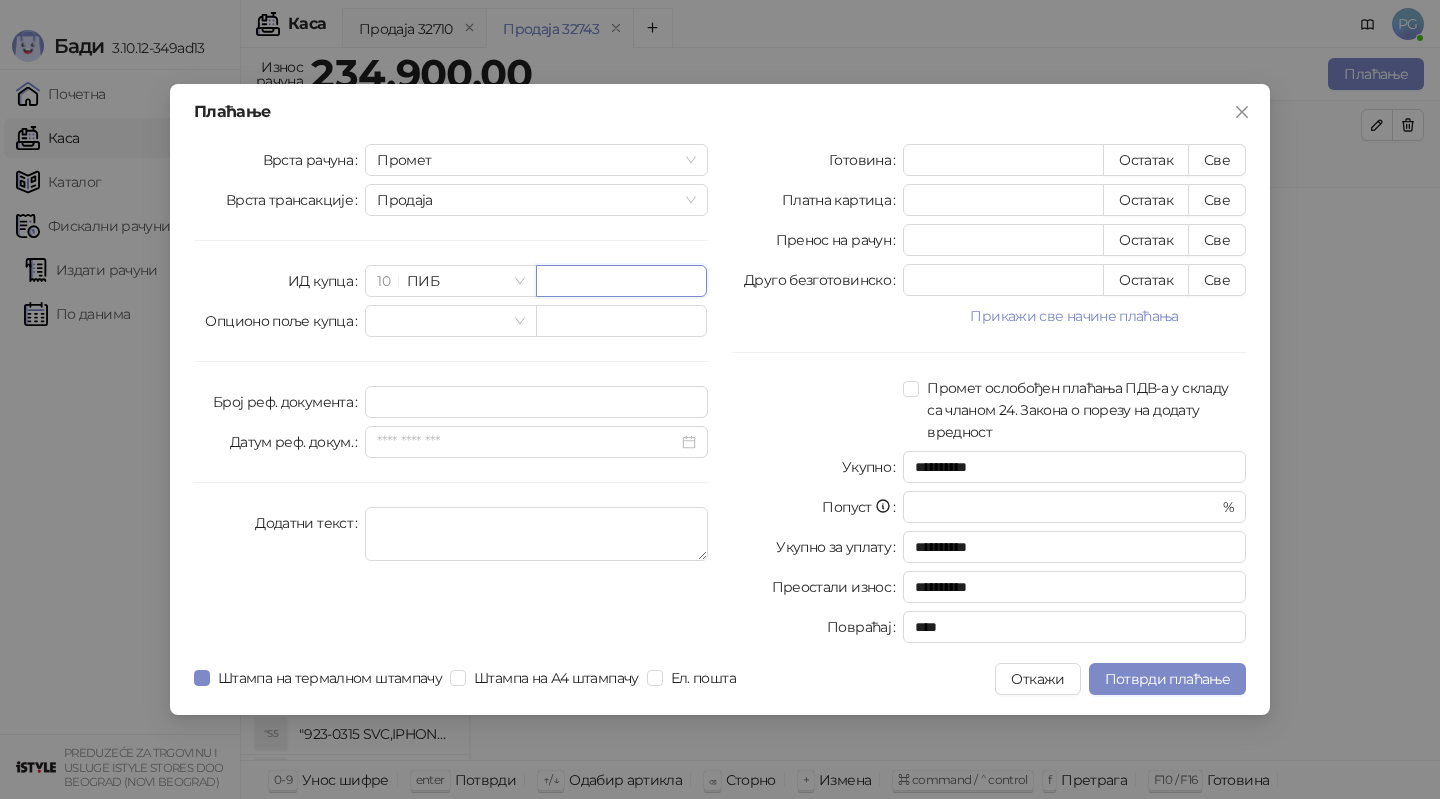 paste on "*********" 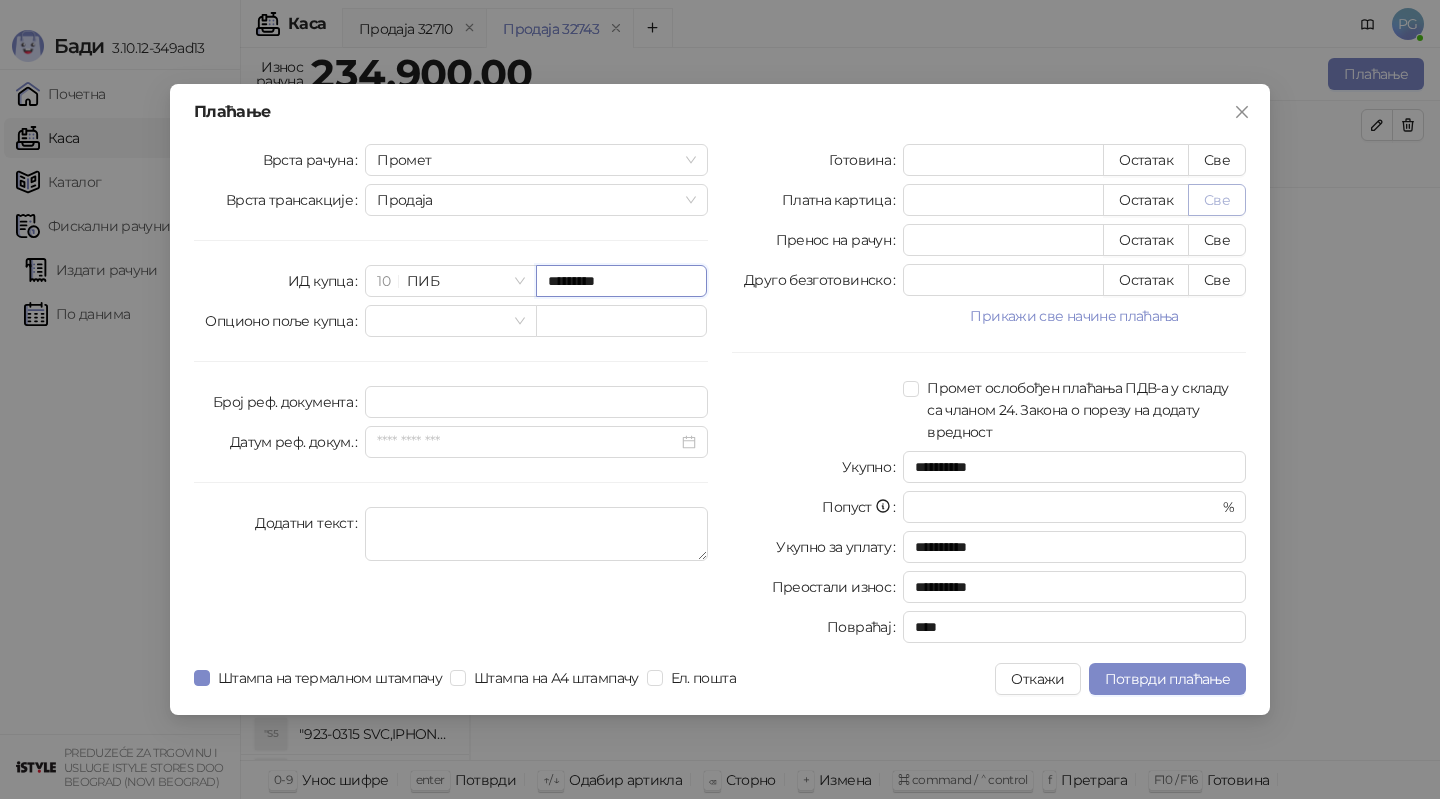 type on "*********" 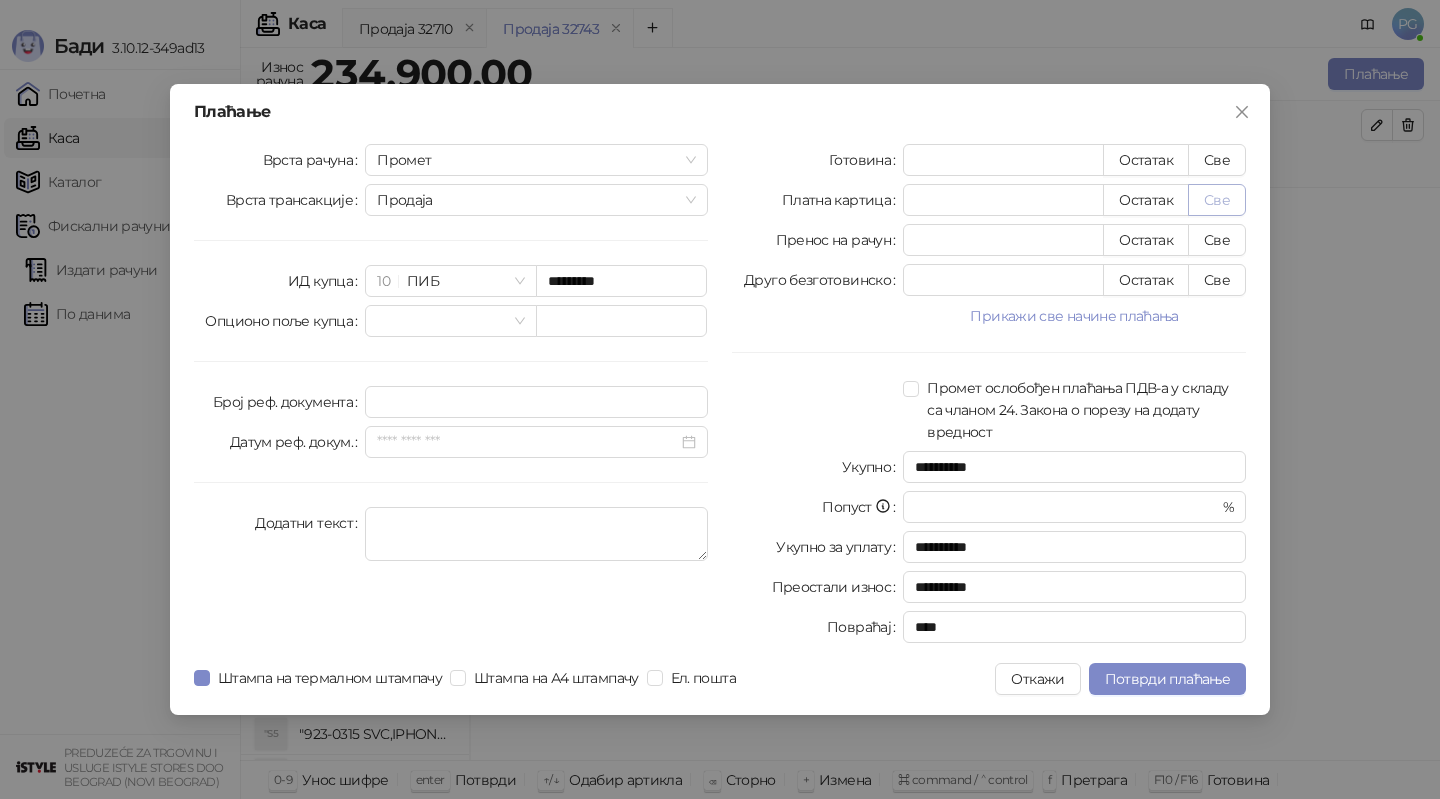 click on "Све" at bounding box center (1217, 200) 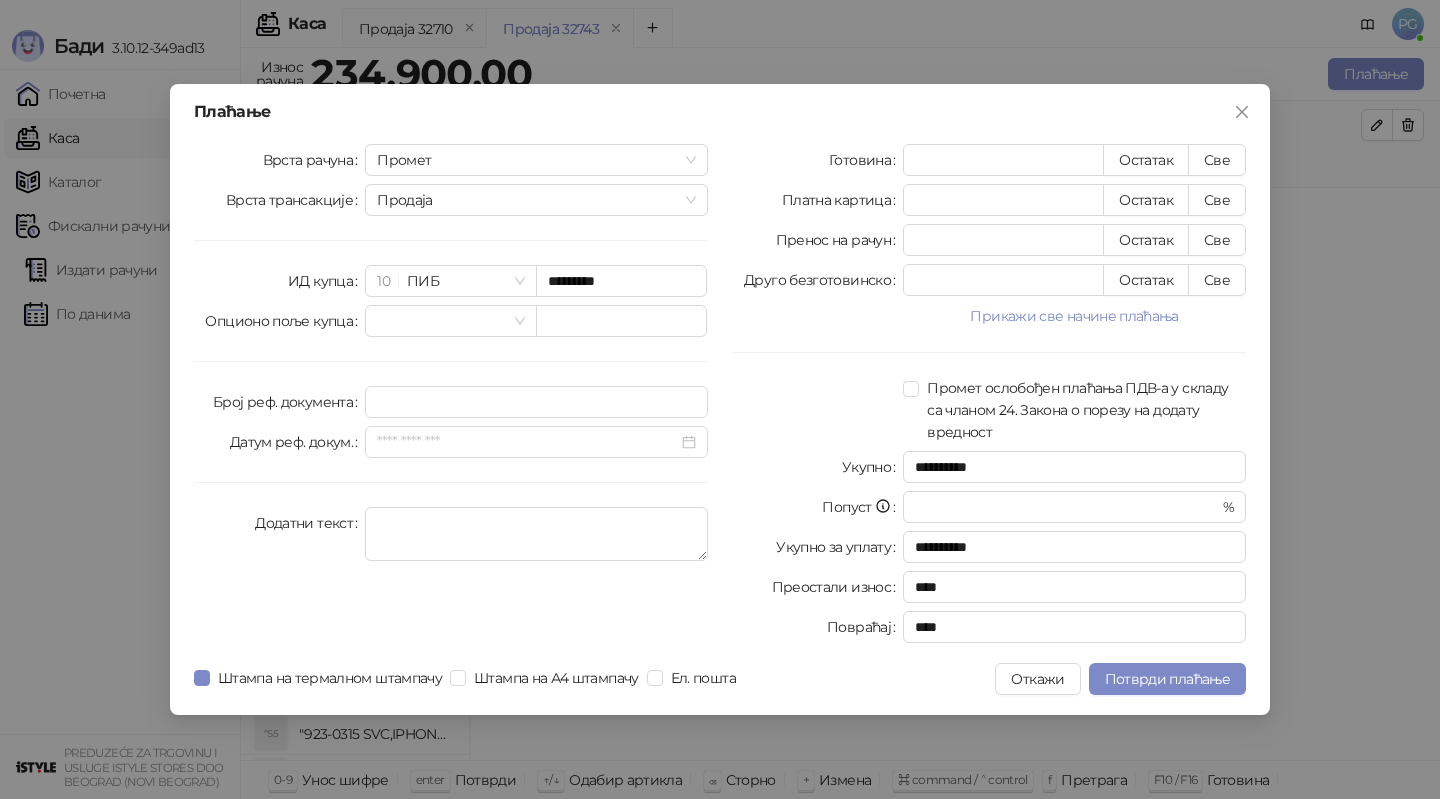 click on "**********" at bounding box center [720, 399] 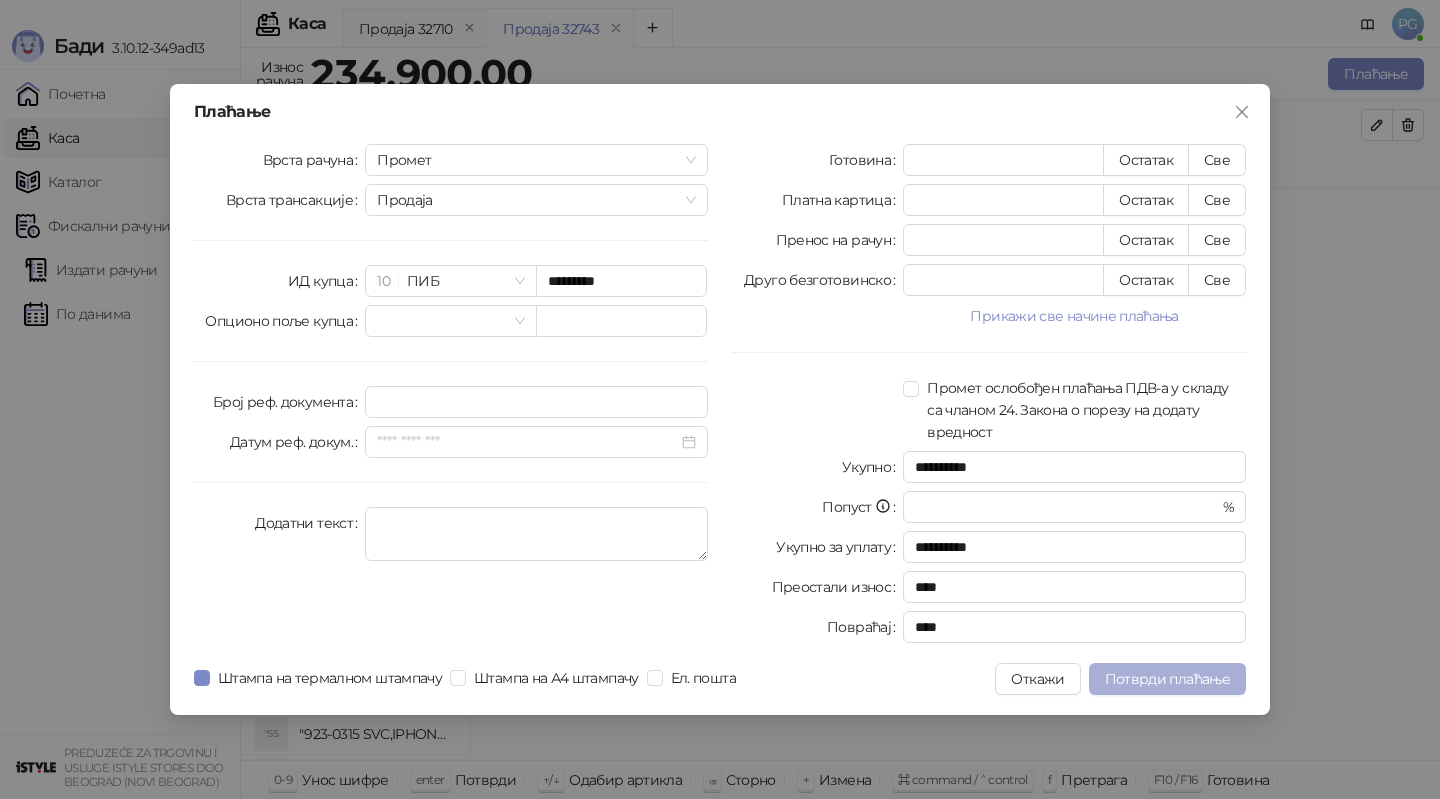 click on "Потврди плаћање" at bounding box center (1167, 679) 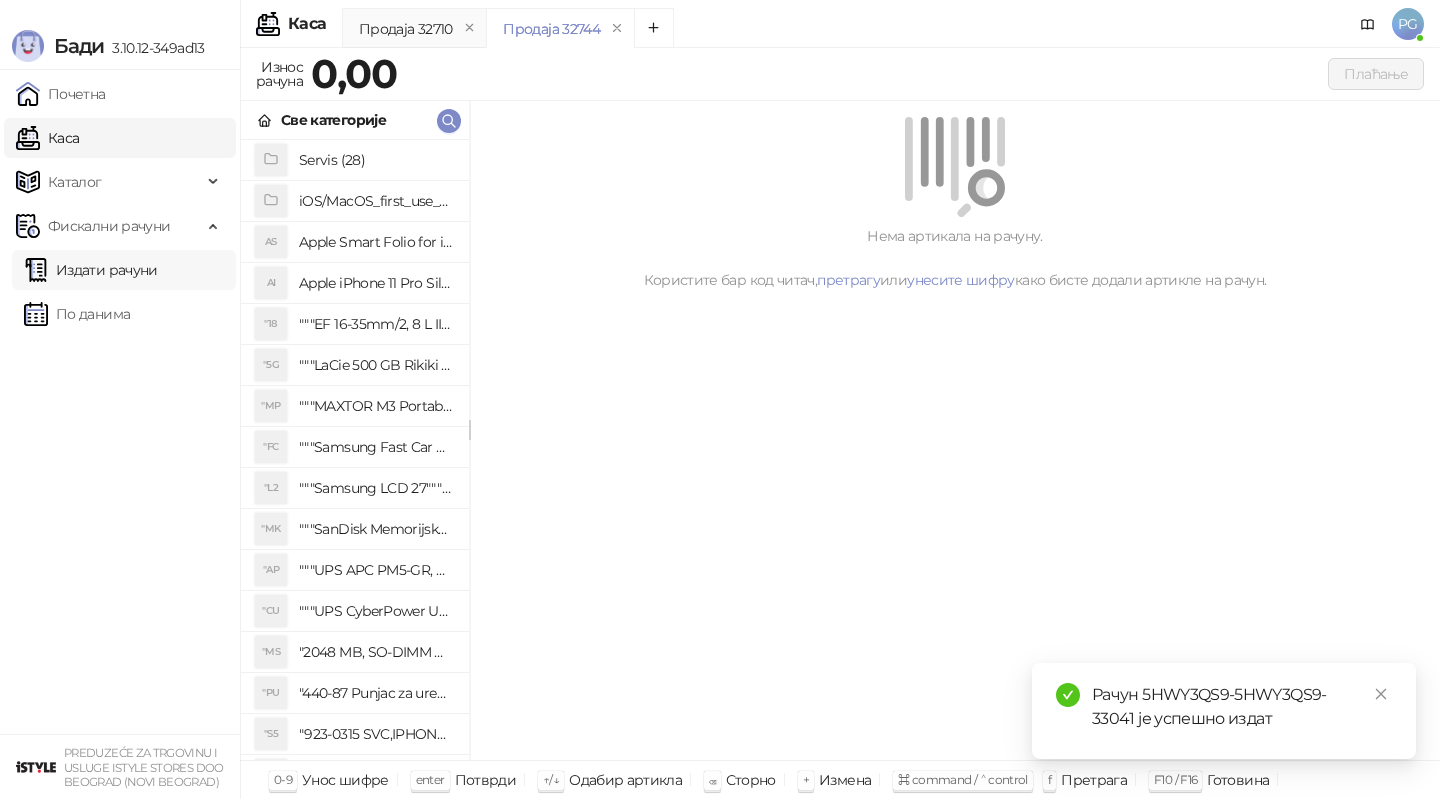 click on "Издати рачуни" at bounding box center [91, 270] 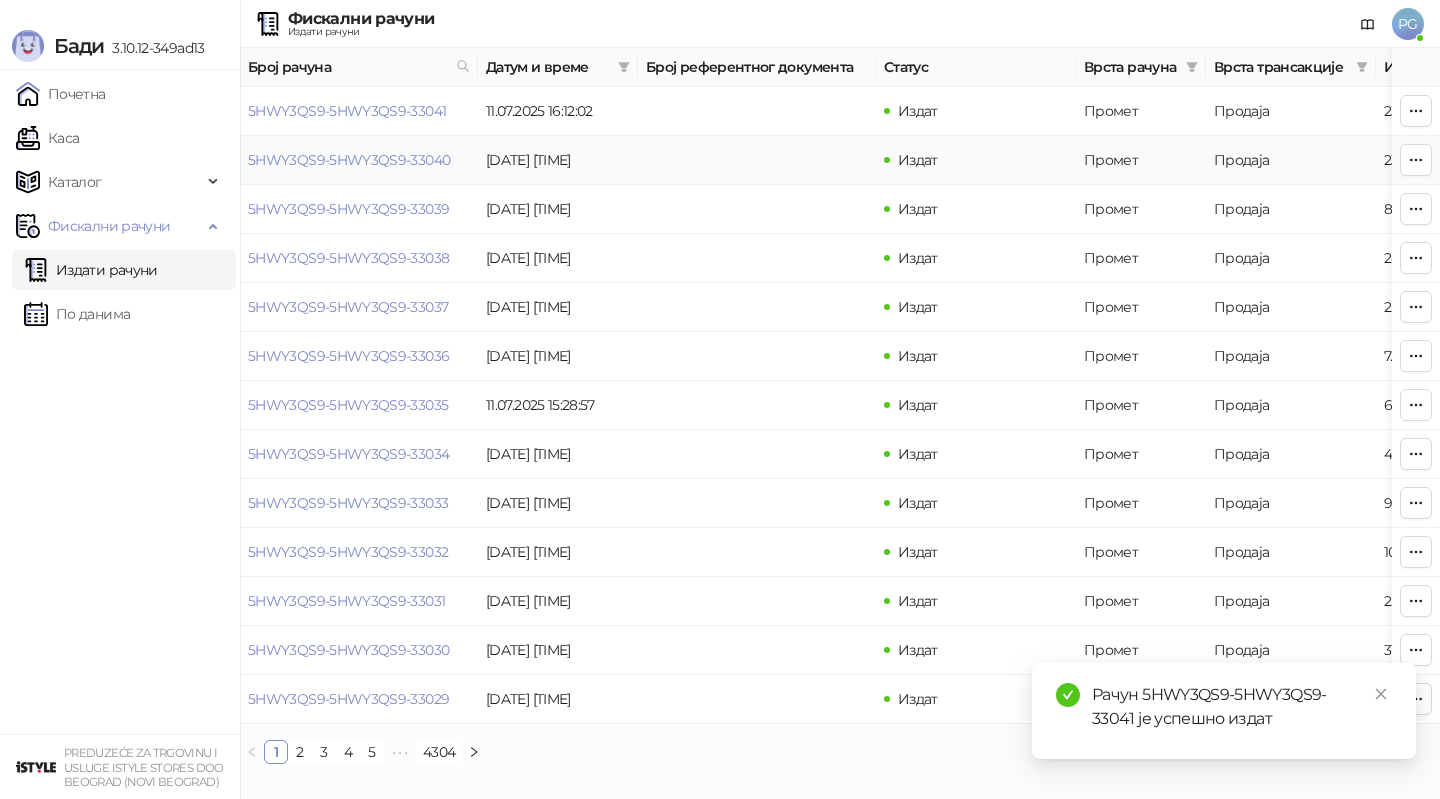 click on "5HWY3QS9-5HWY3QS9-33040" at bounding box center (349, 160) 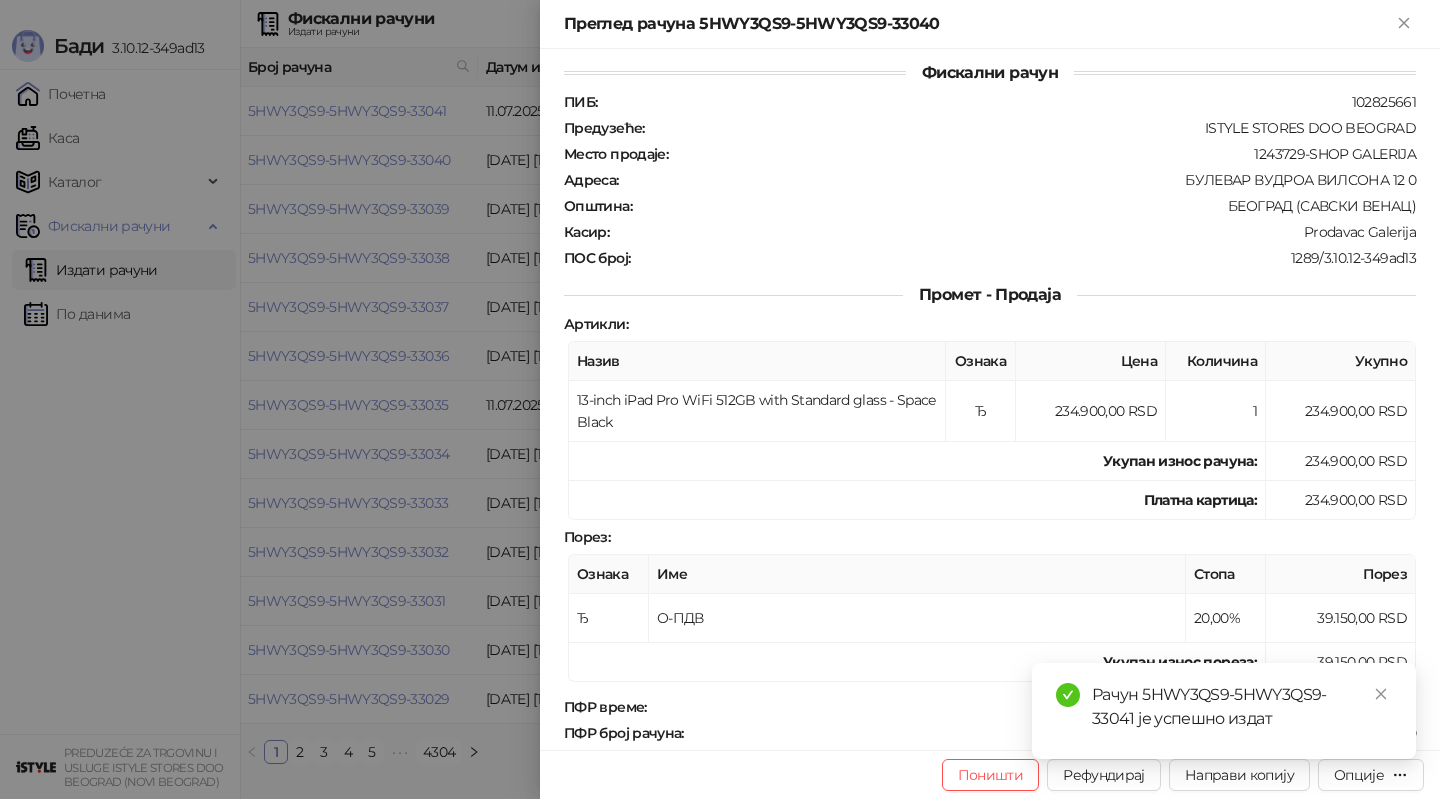 scroll, scrollTop: 16, scrollLeft: 0, axis: vertical 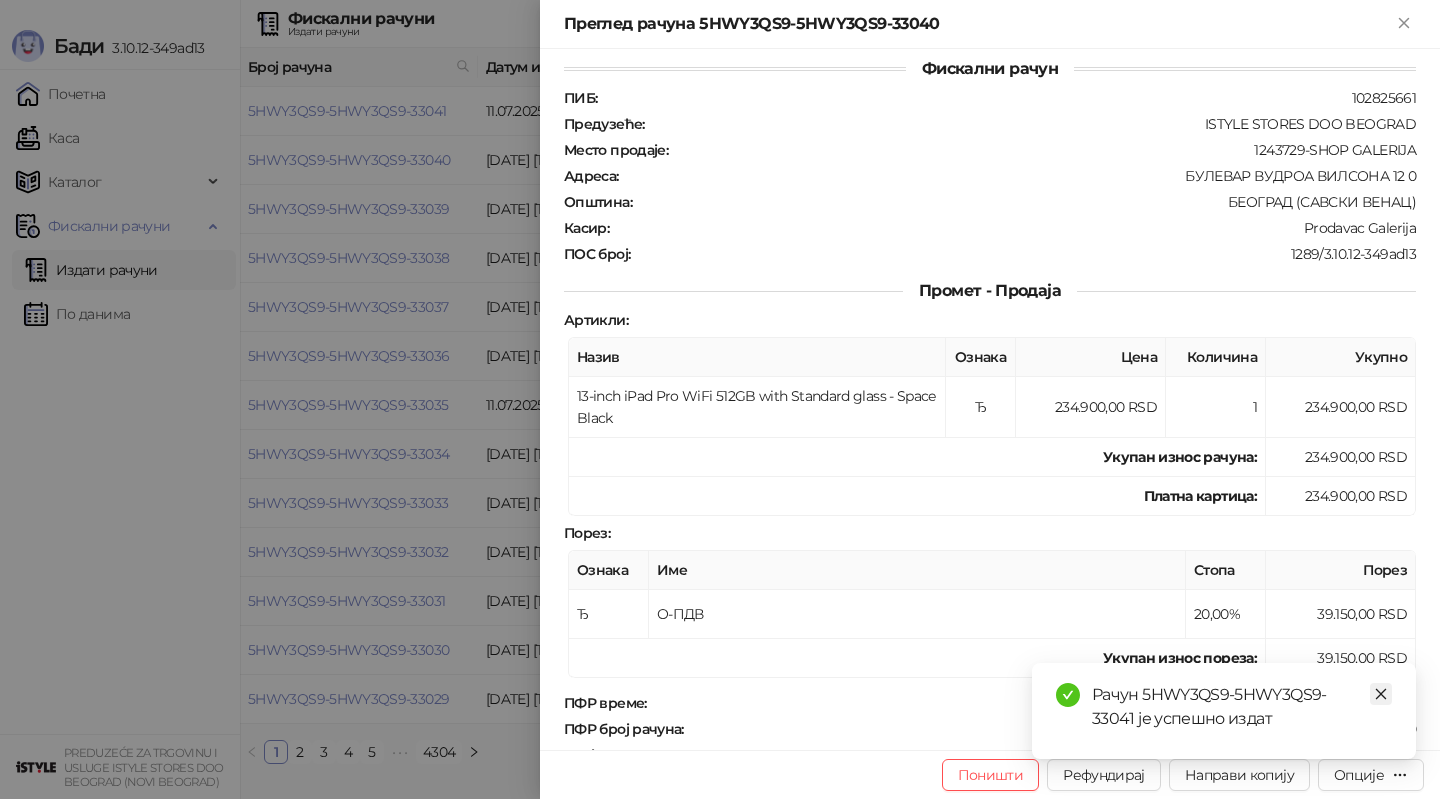 click at bounding box center [1381, 694] 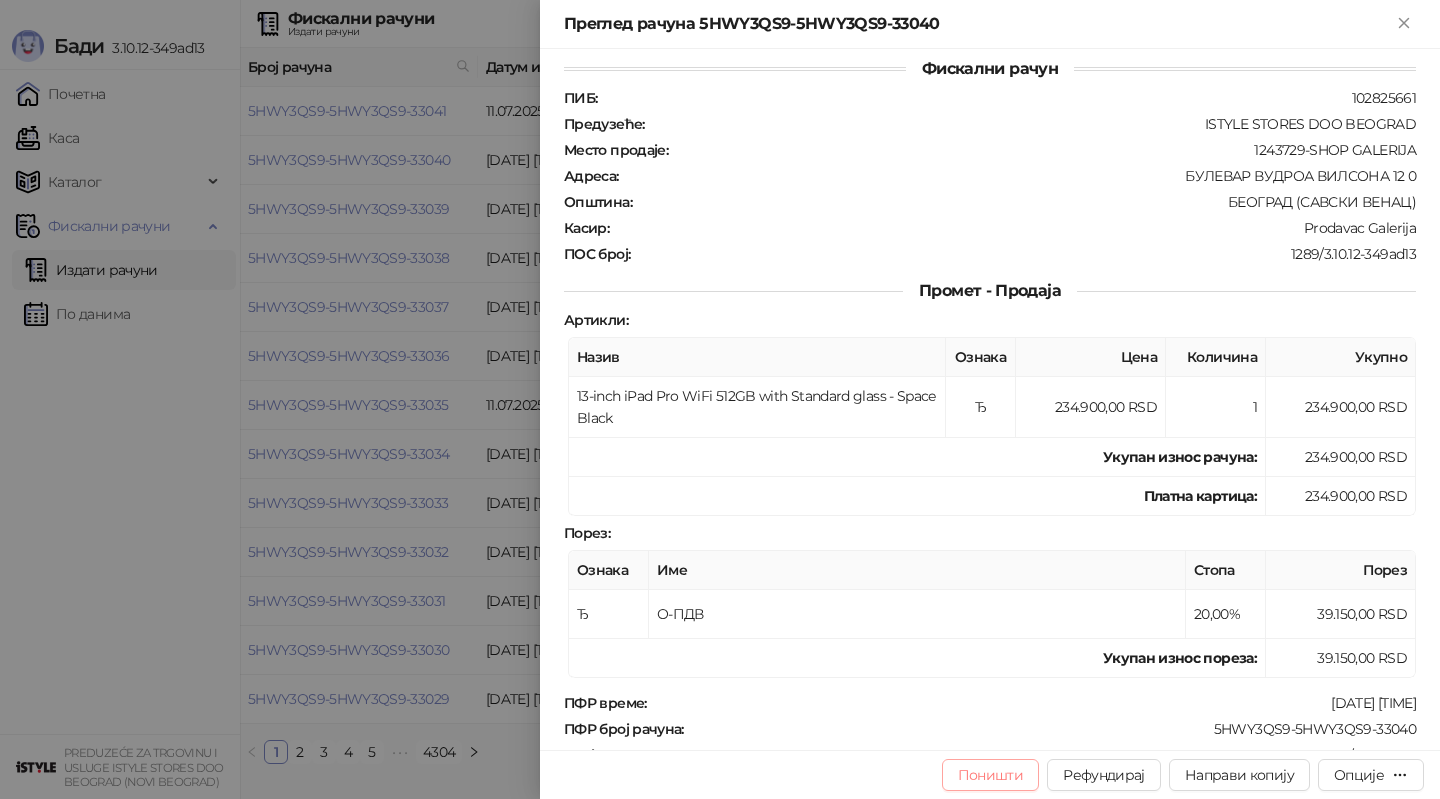 click on "Поништи" at bounding box center (991, 775) 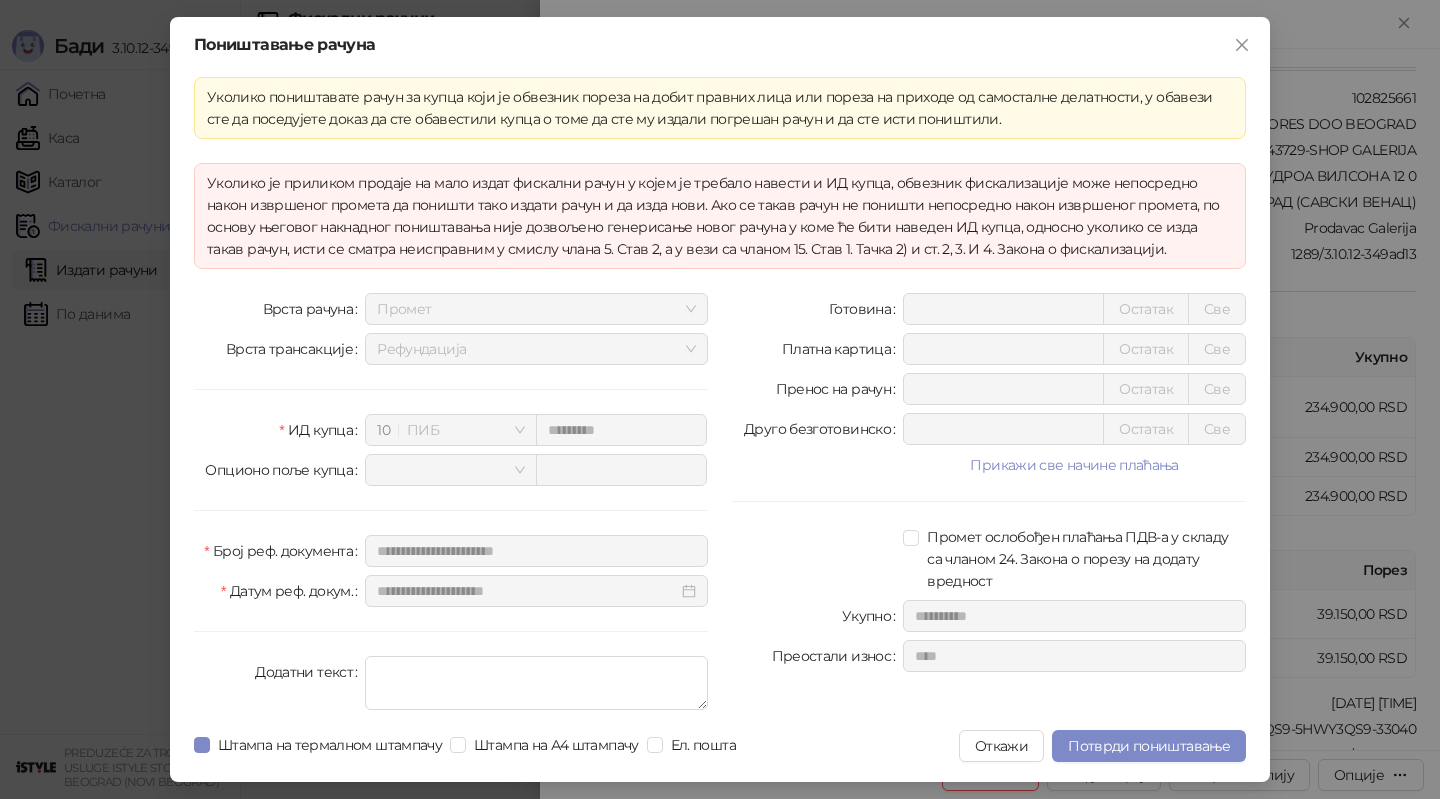 click on "**********" at bounding box center (720, 399) 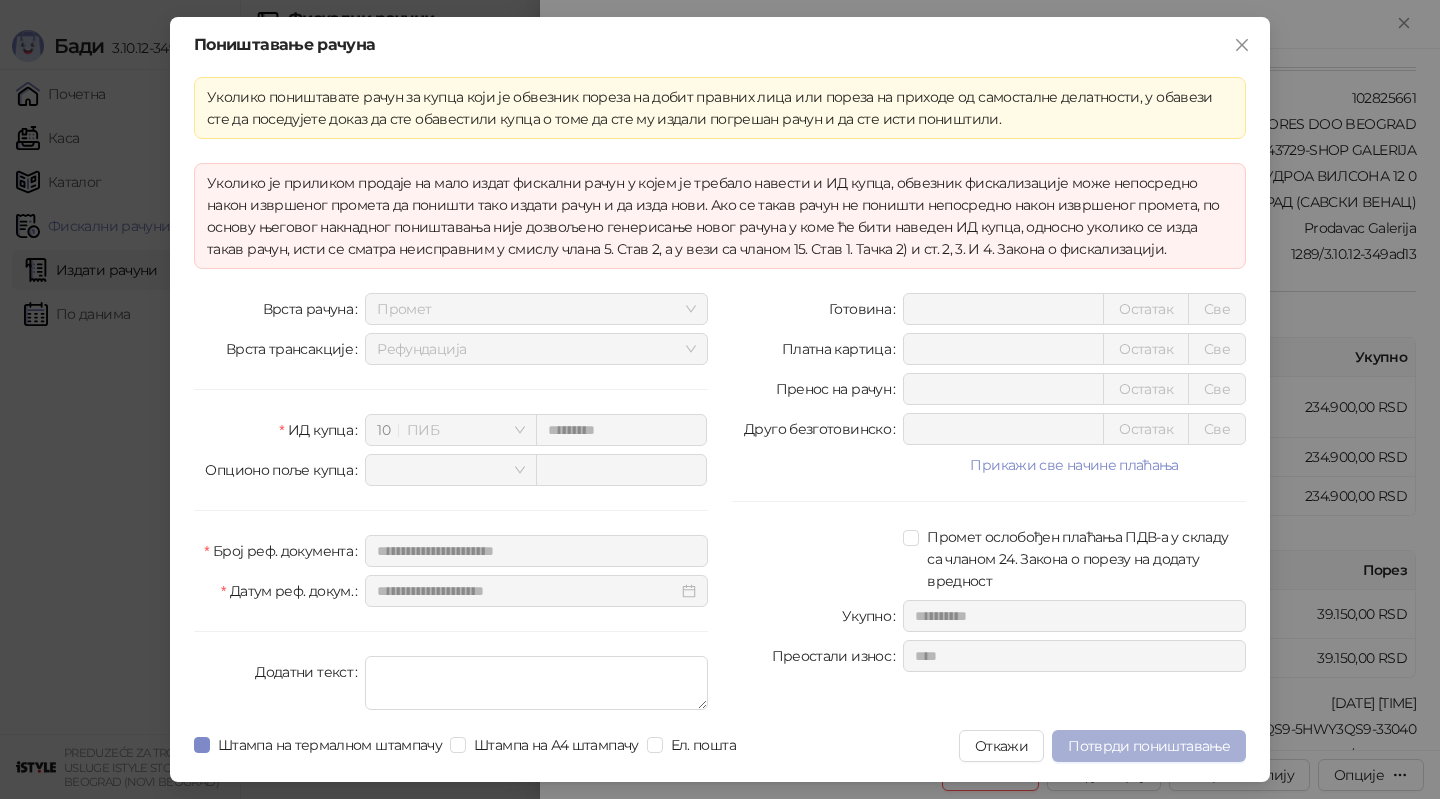 click on "Потврди поништавање" at bounding box center (1149, 746) 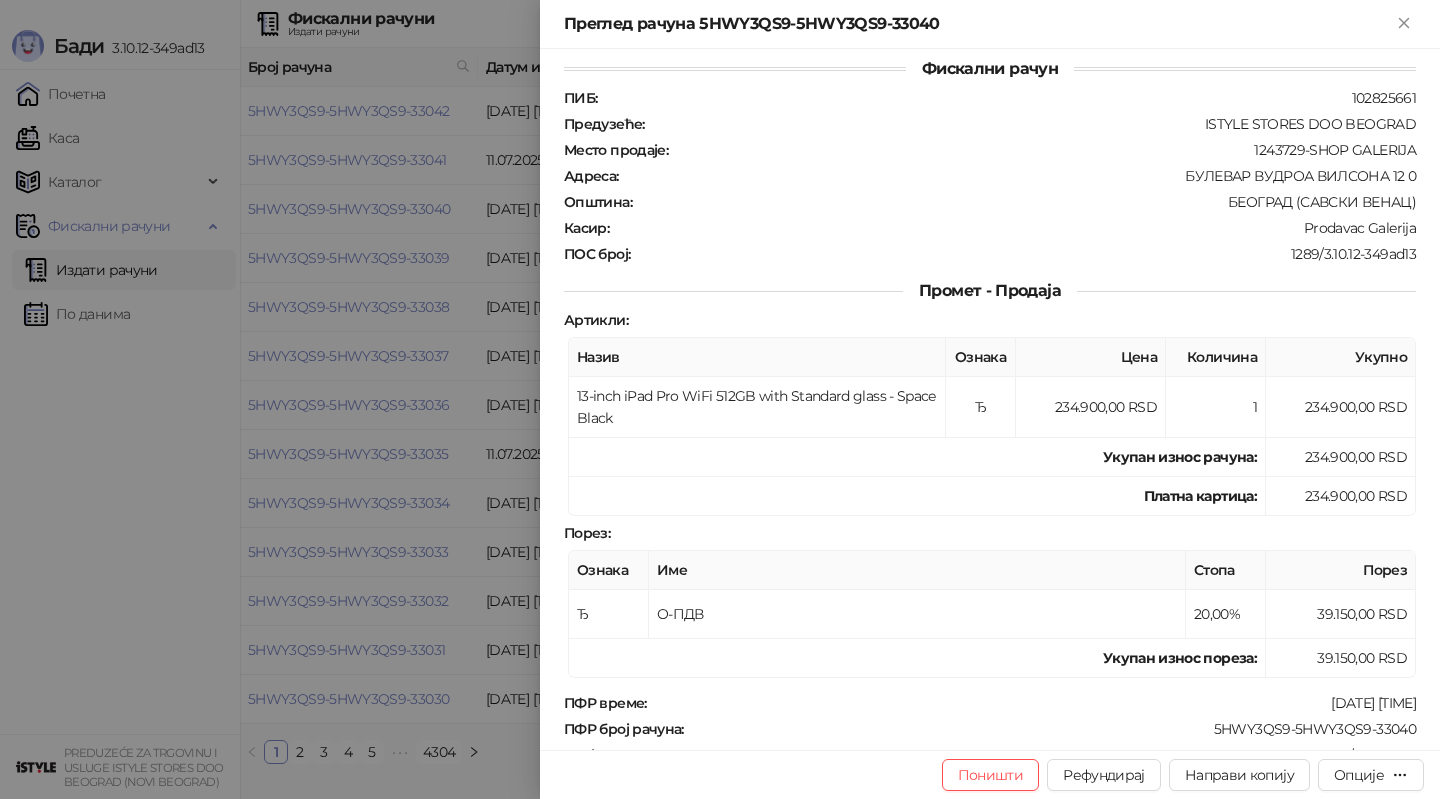 click at bounding box center (720, 399) 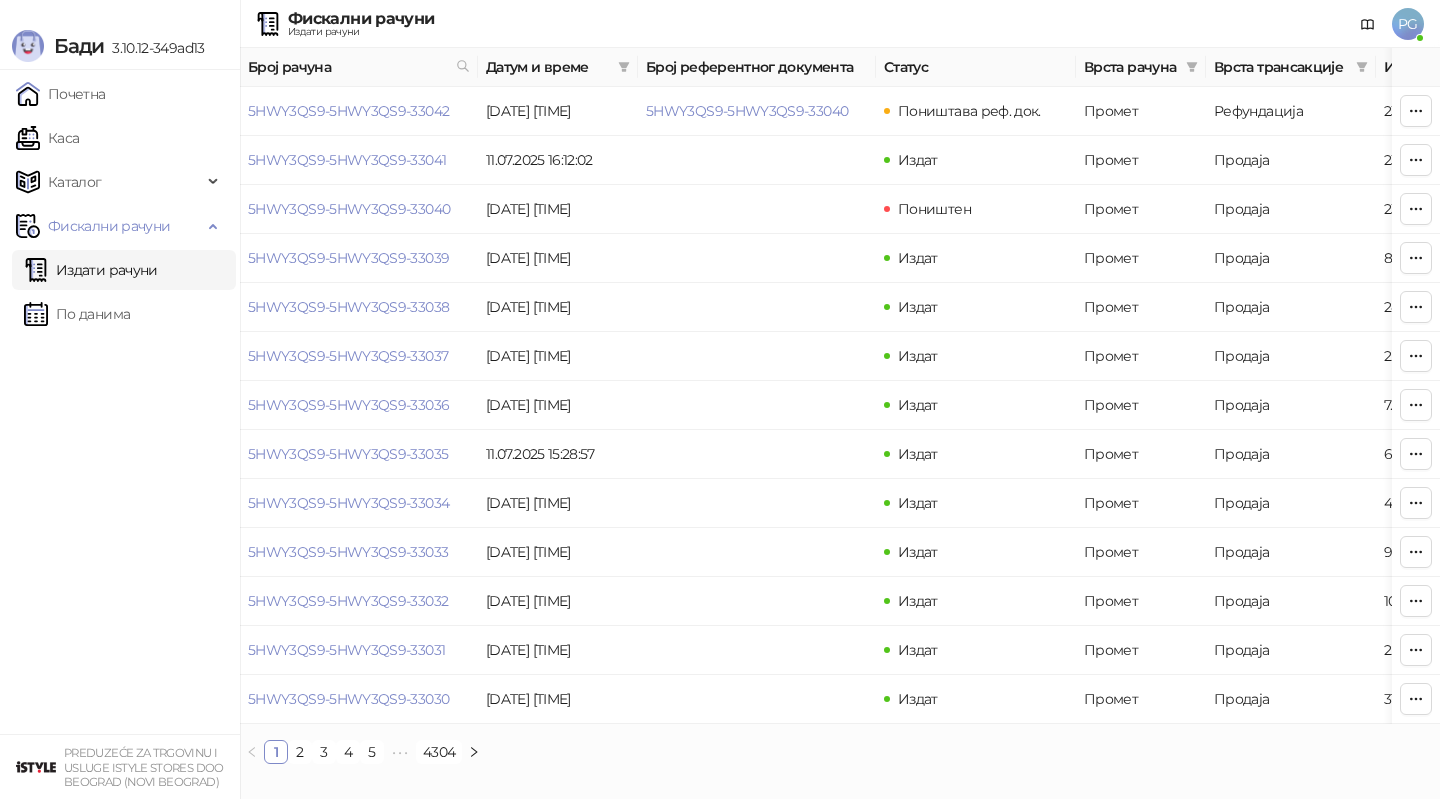 click on "Каса" at bounding box center (47, 138) 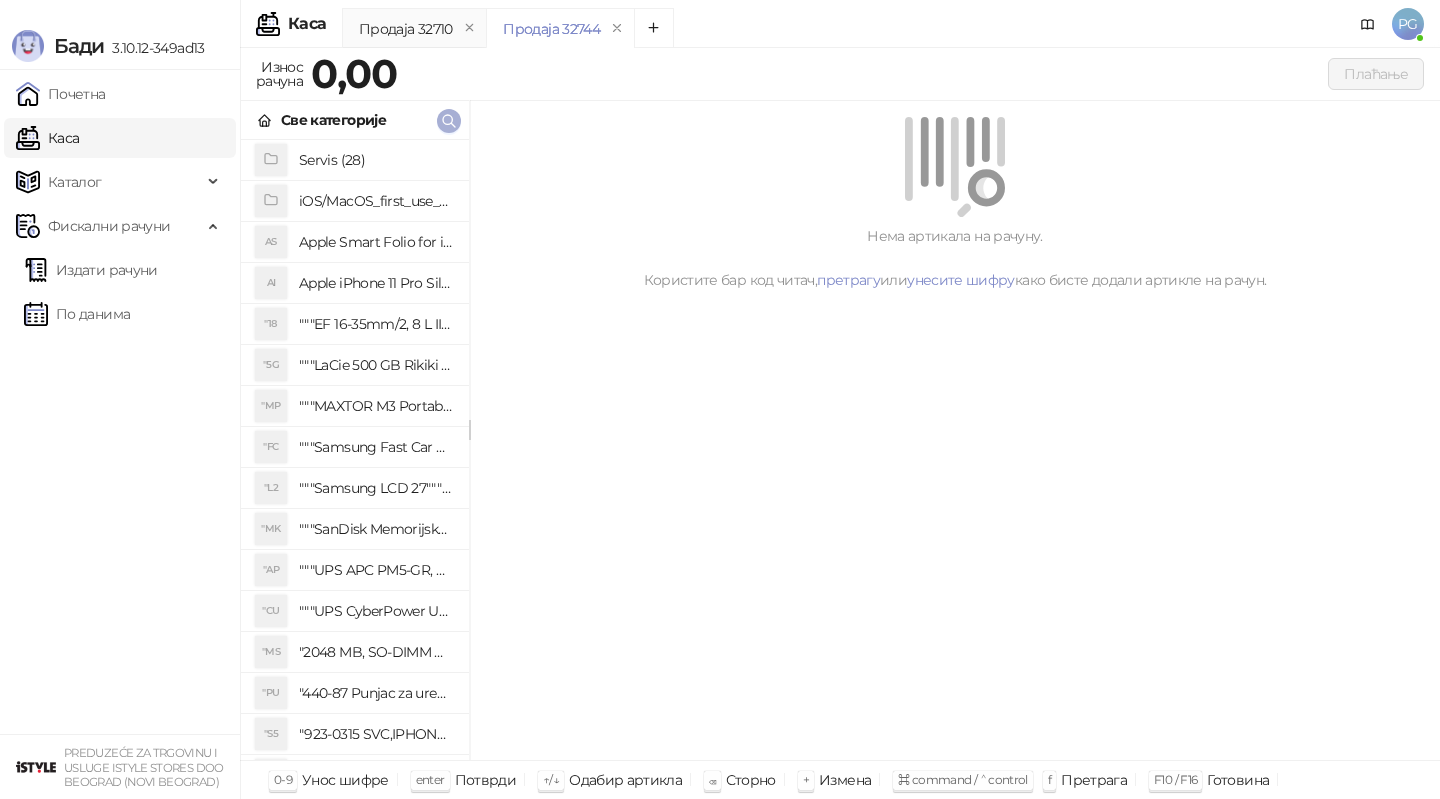 click at bounding box center [449, 121] 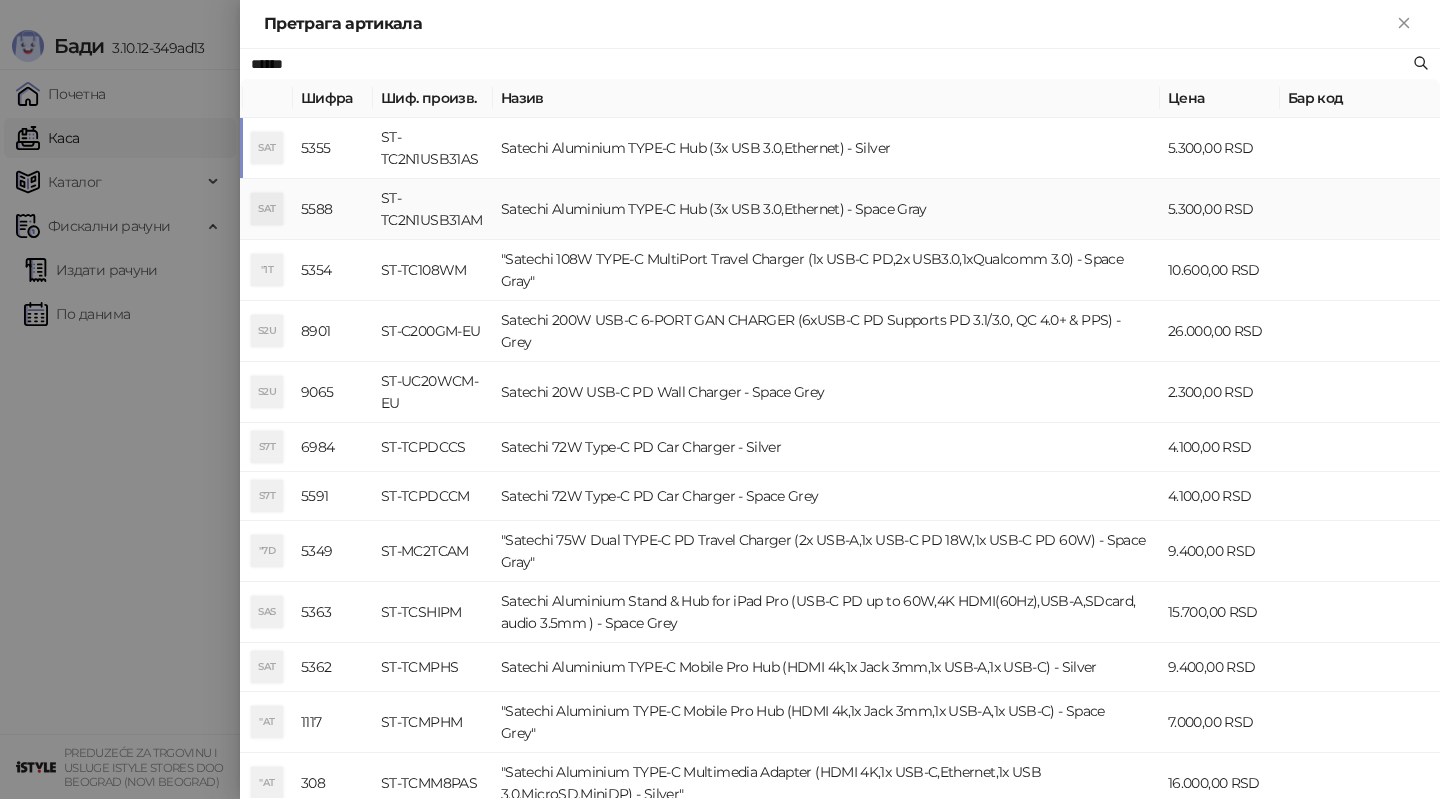 type on "******" 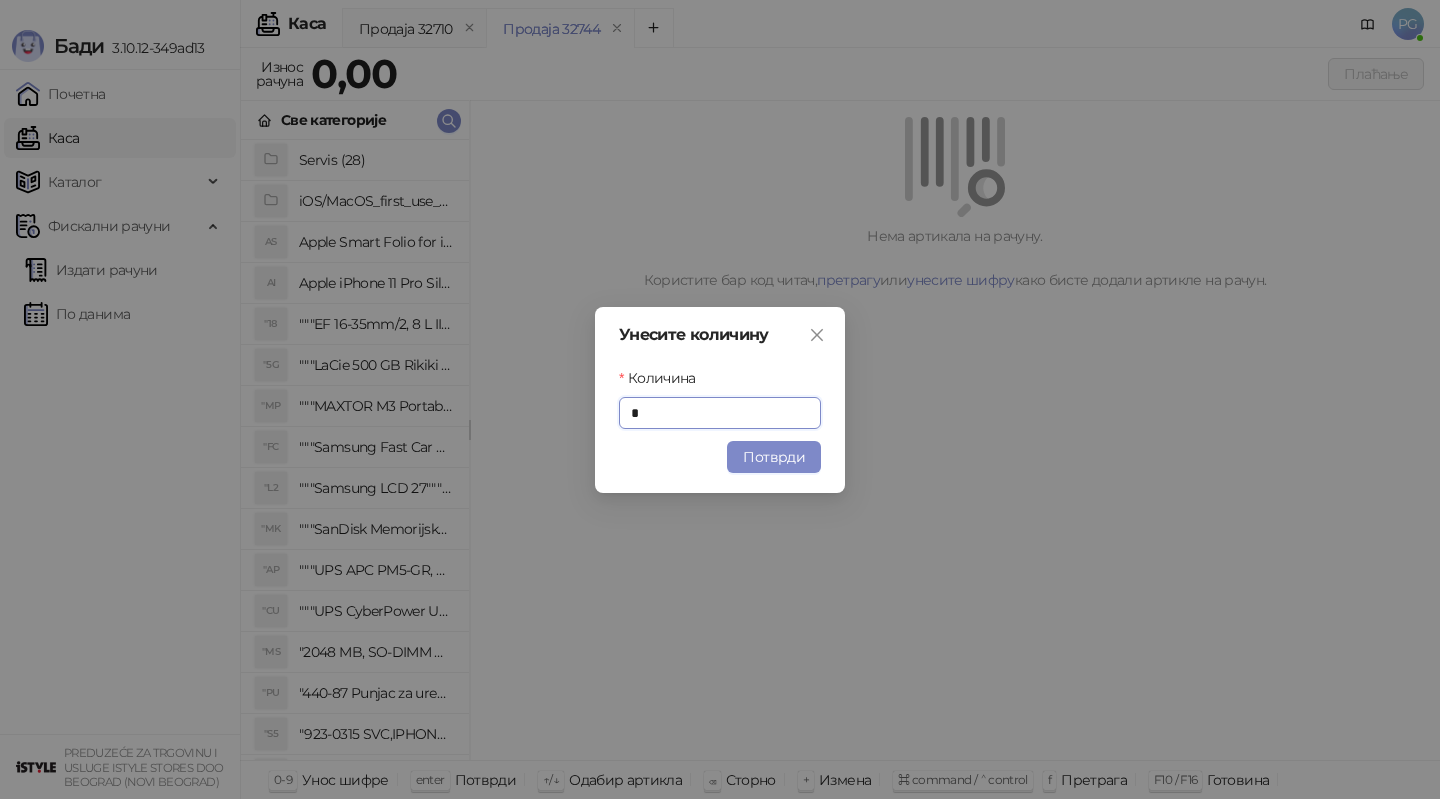 click on "Унесите количину Количина * Потврди" at bounding box center [720, 400] 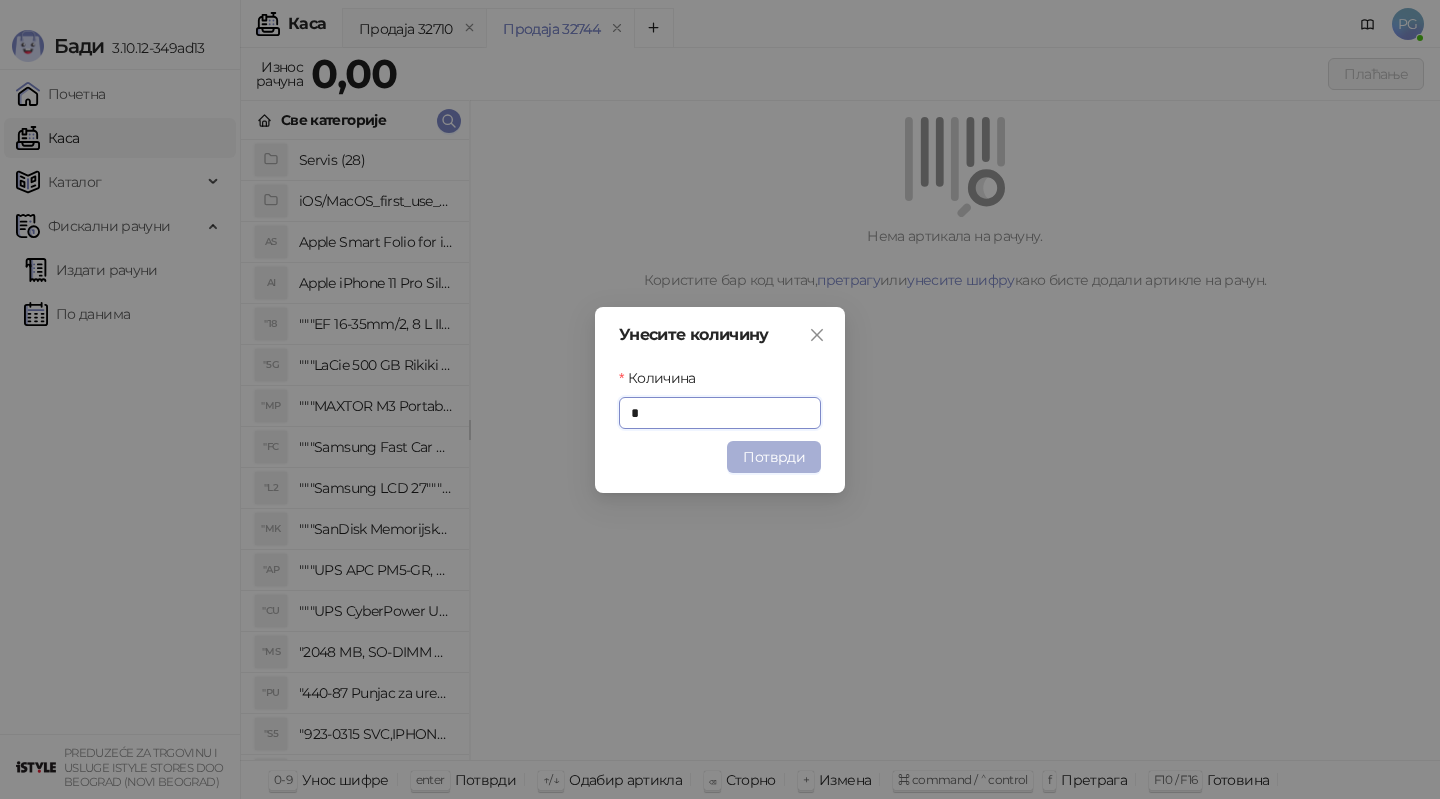 click on "Унесите количину Количина * Потврди" at bounding box center (720, 400) 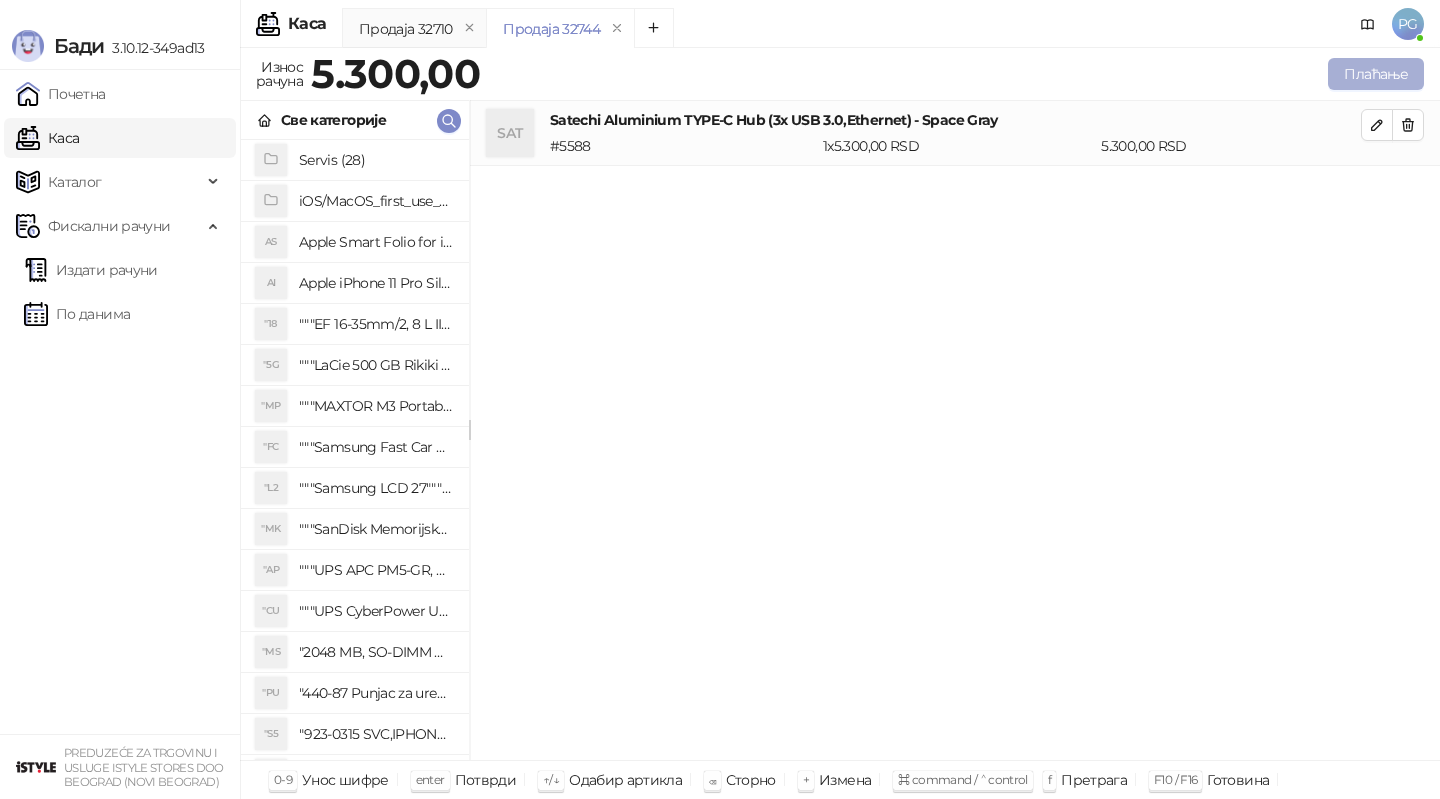 click on "Плаћање" at bounding box center [1376, 74] 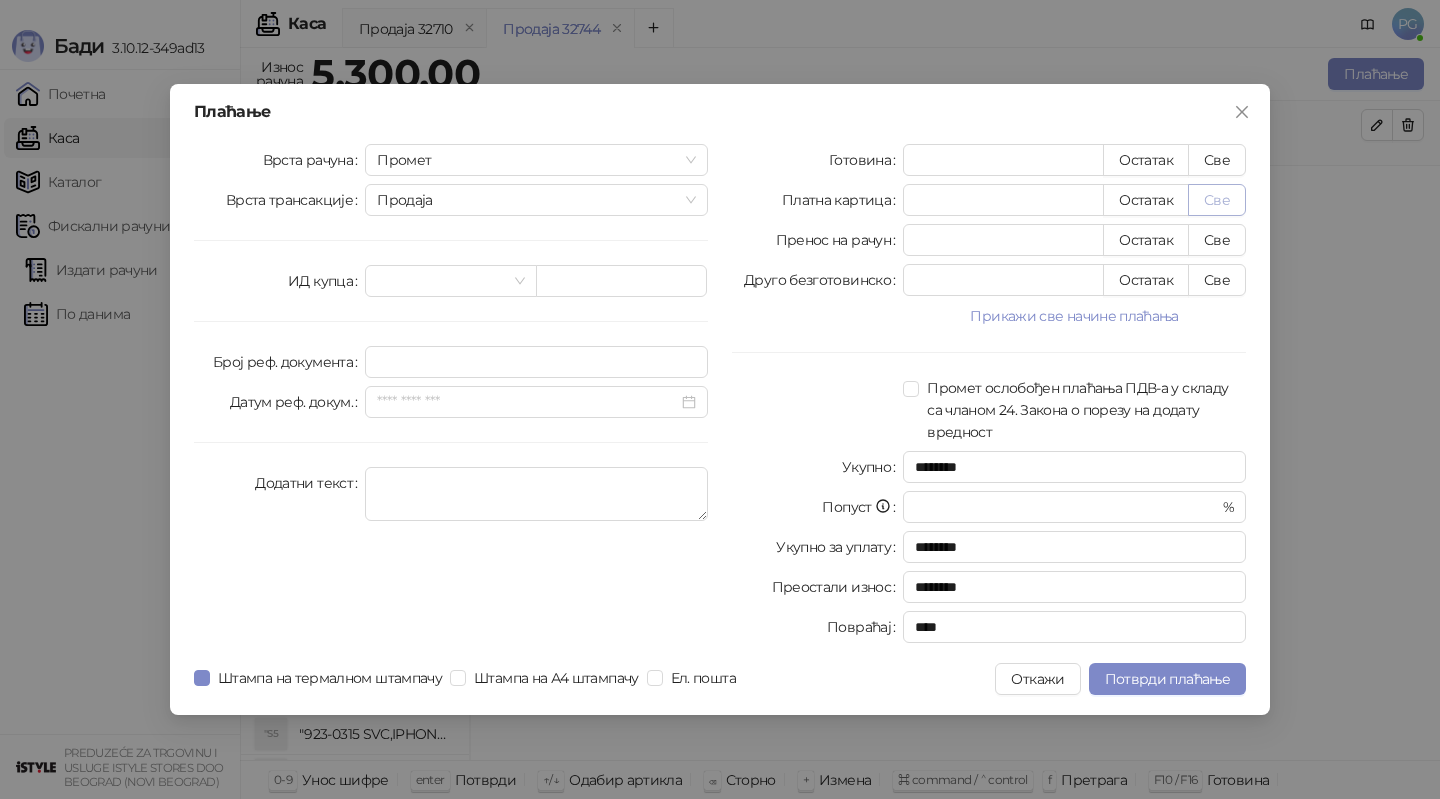 click on "Све" at bounding box center [1217, 200] 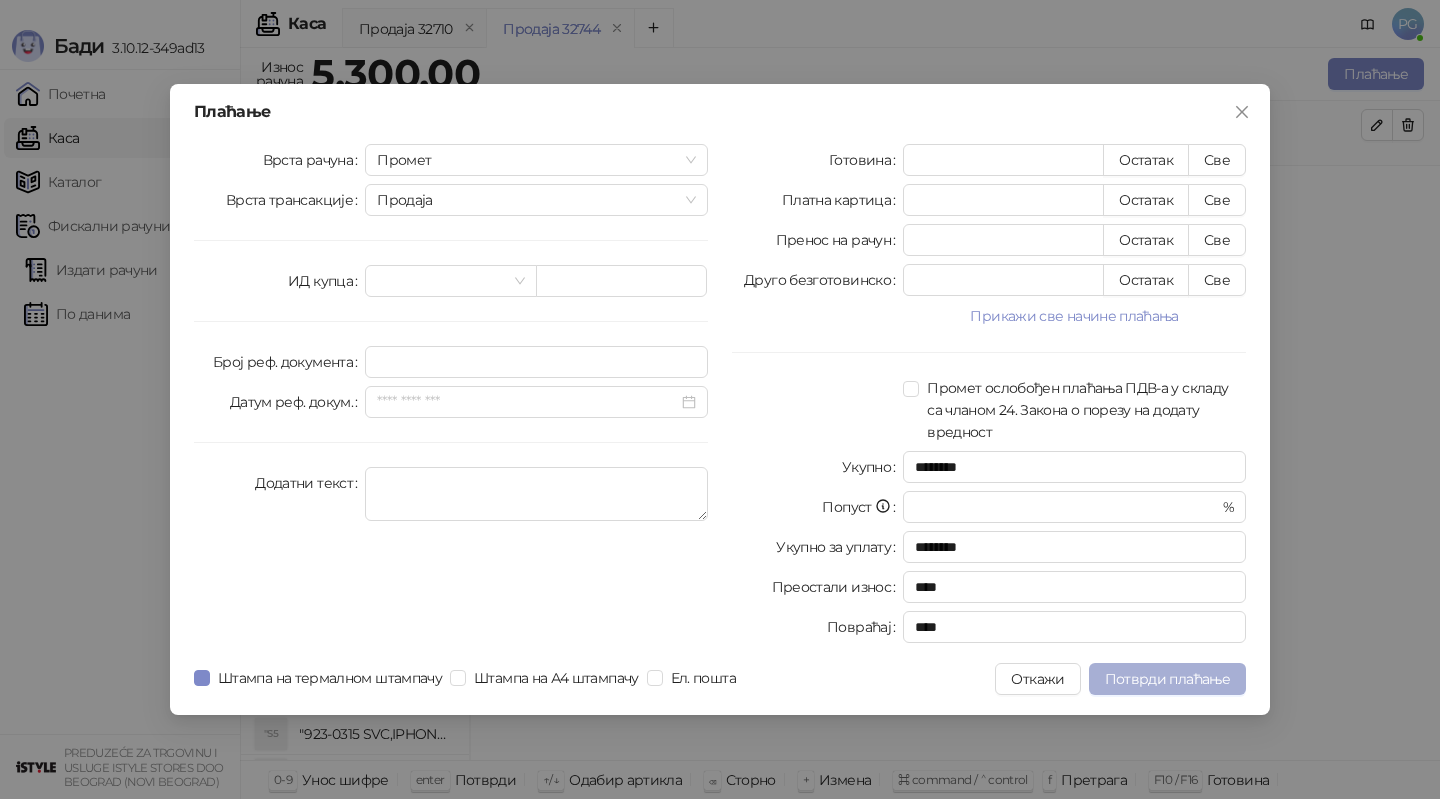 click on "Потврди плаћање" at bounding box center (1167, 679) 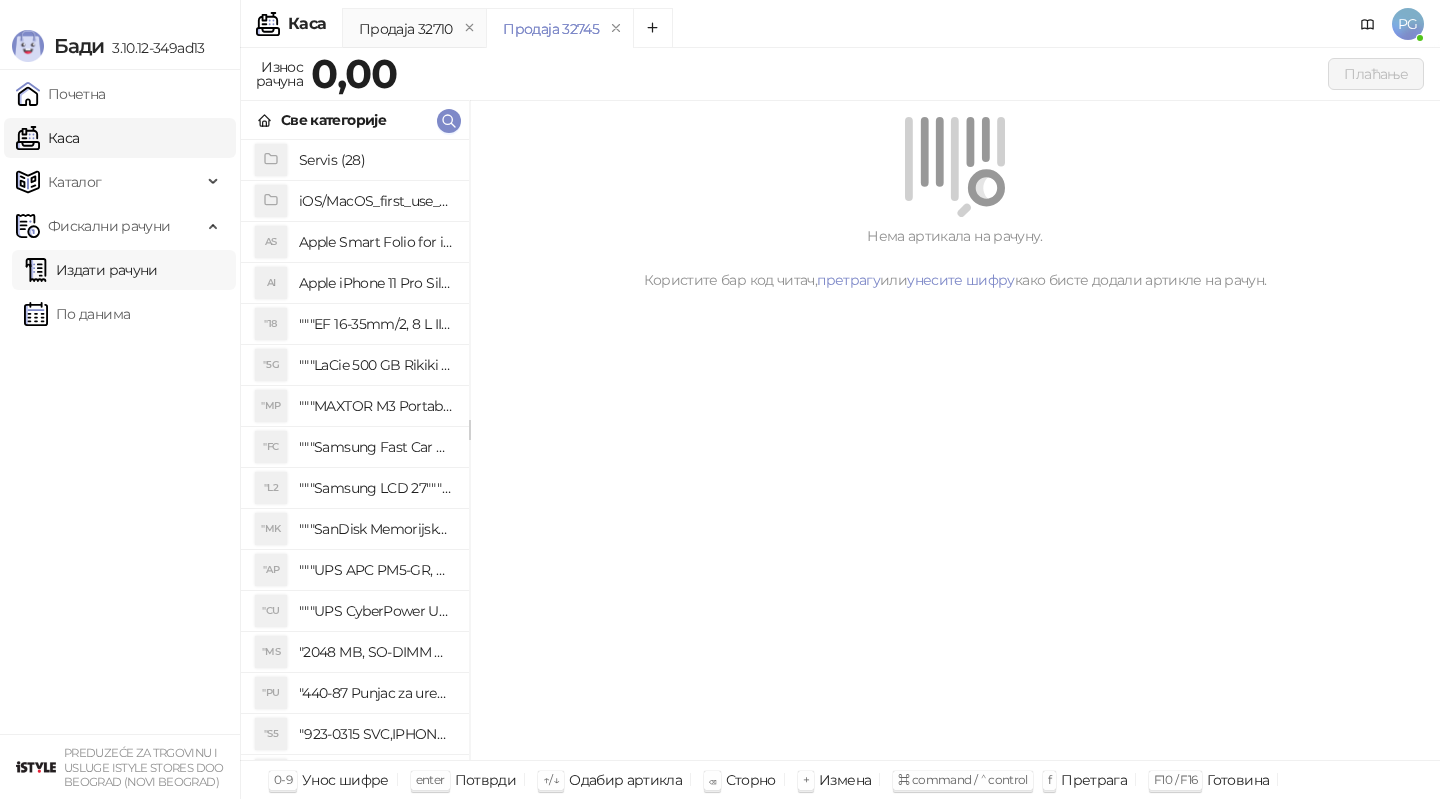 click on "Издати рачуни" at bounding box center [91, 270] 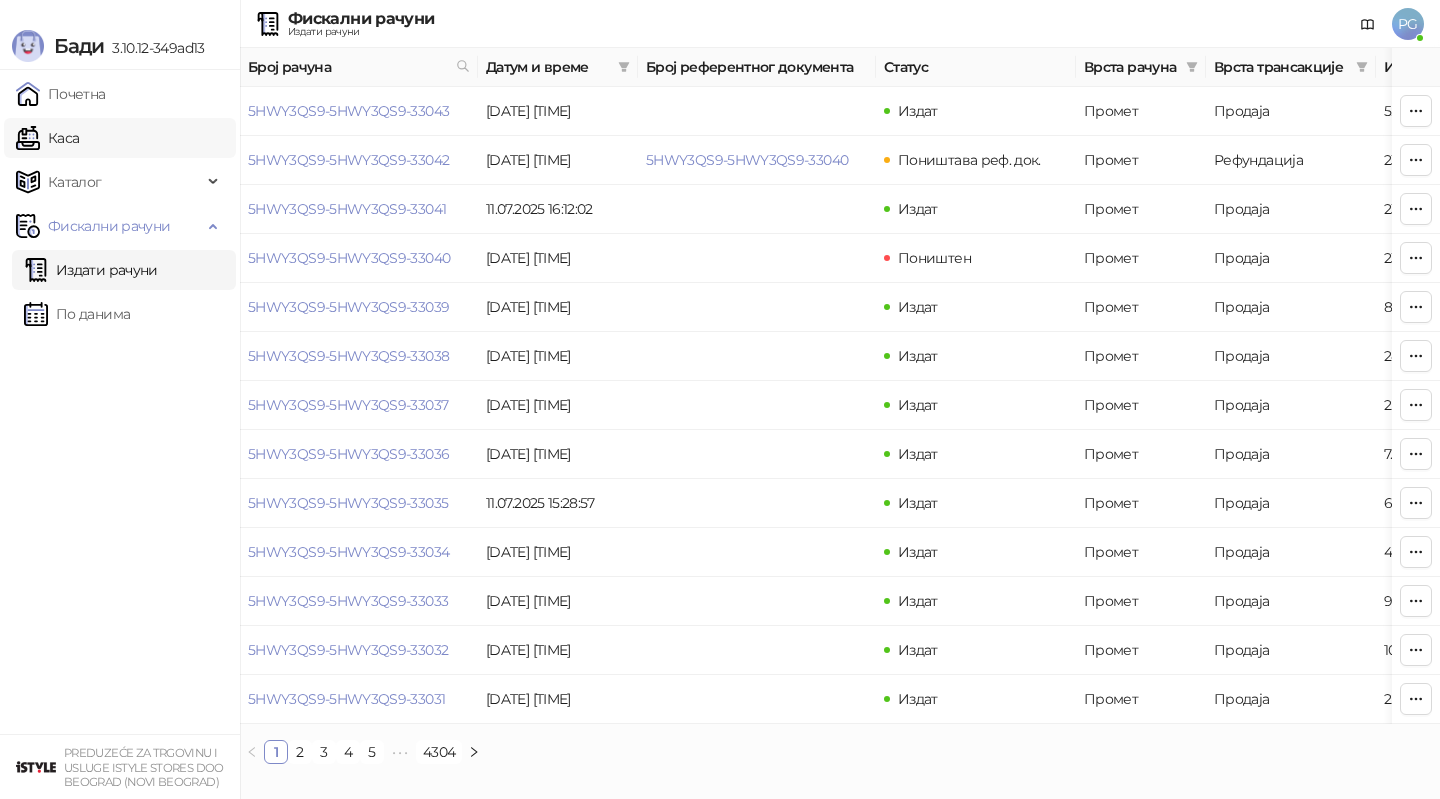 click on "Каса" at bounding box center (47, 138) 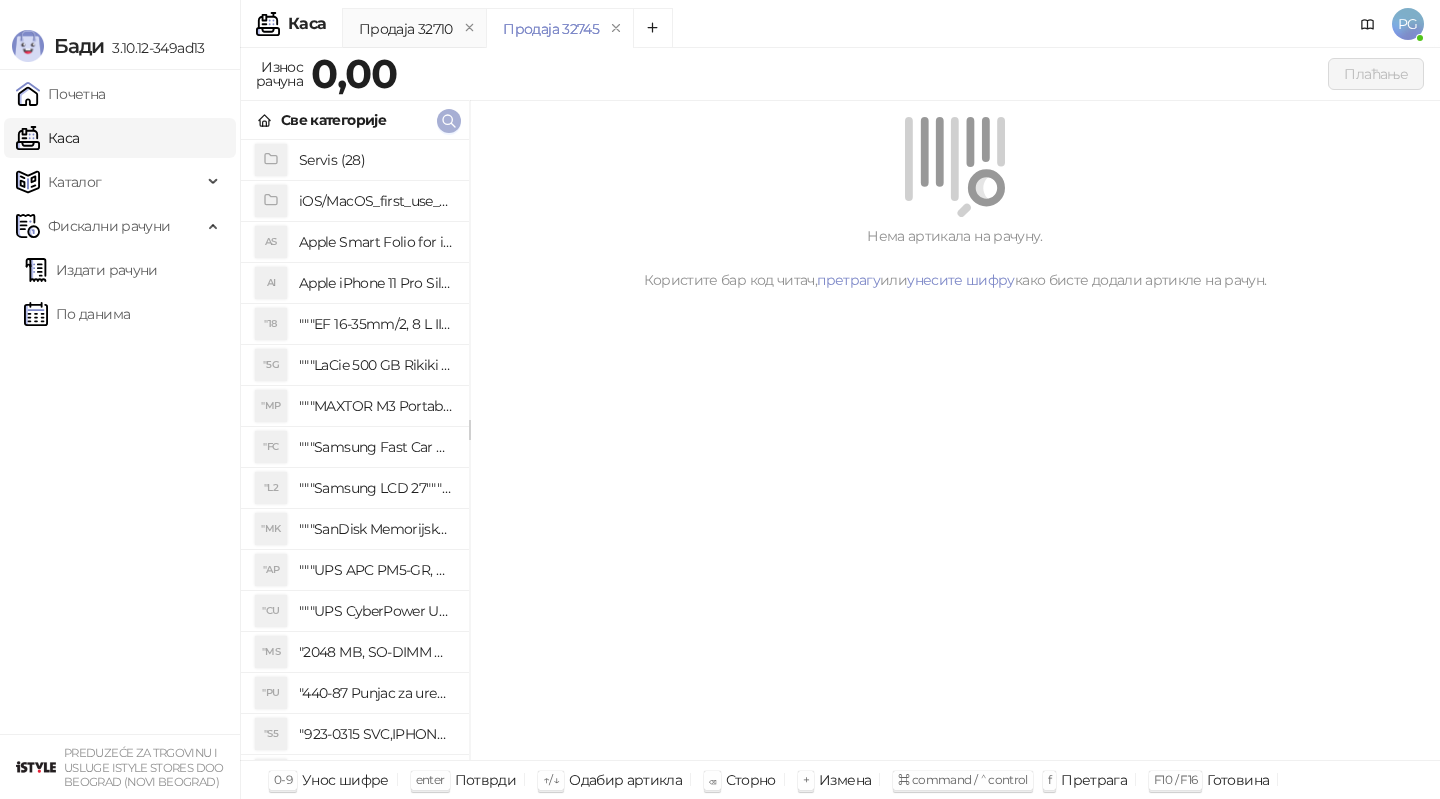 click 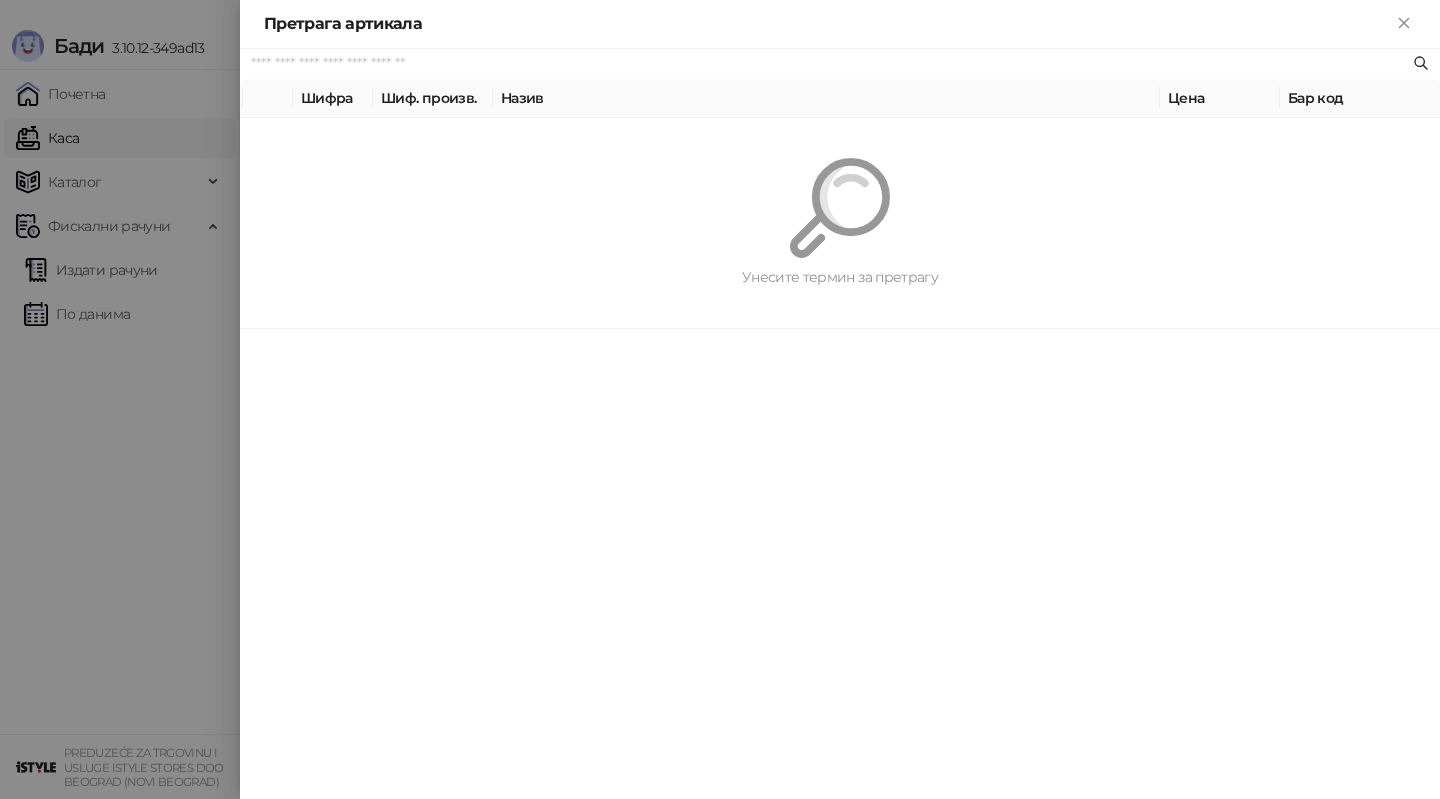 paste on "*********" 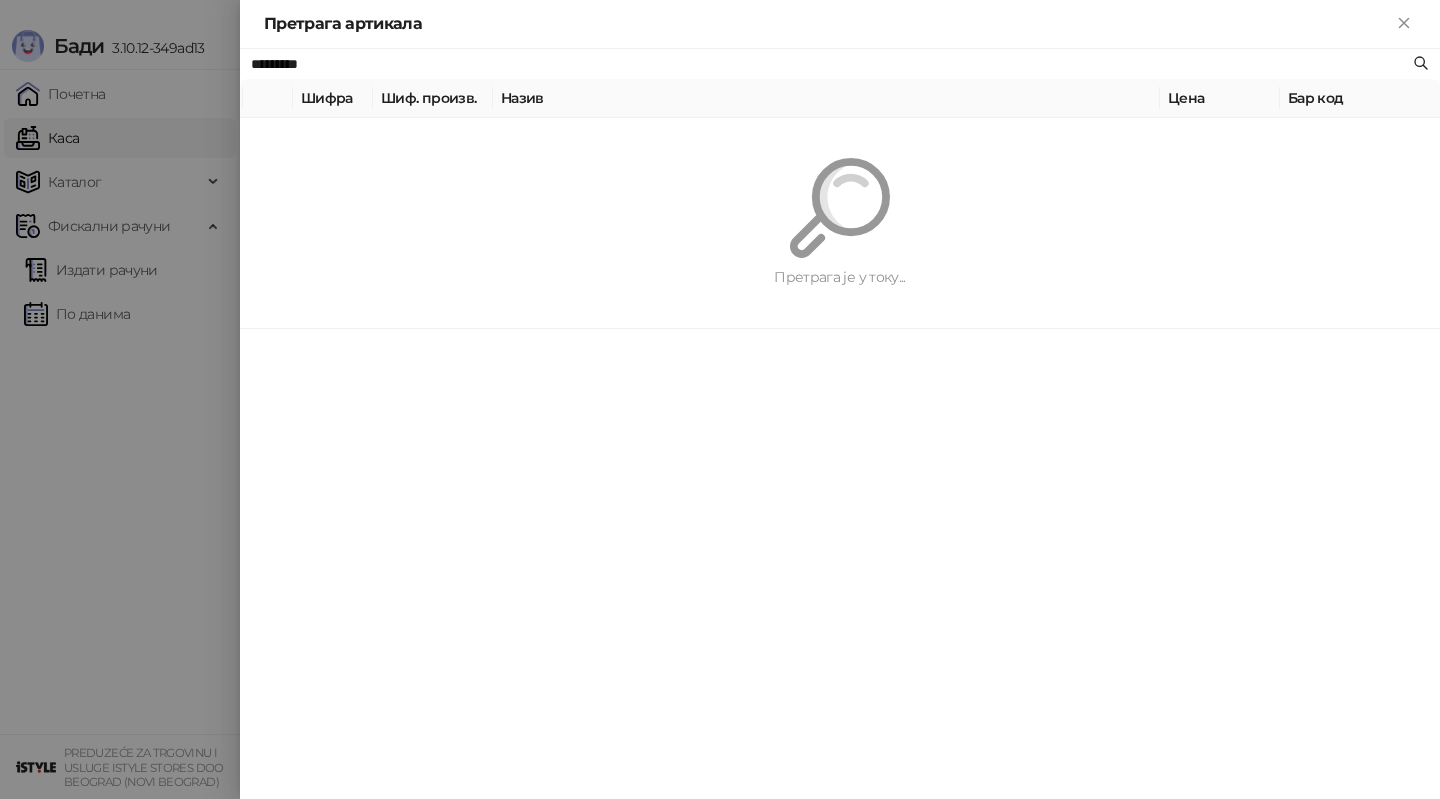 type on "*********" 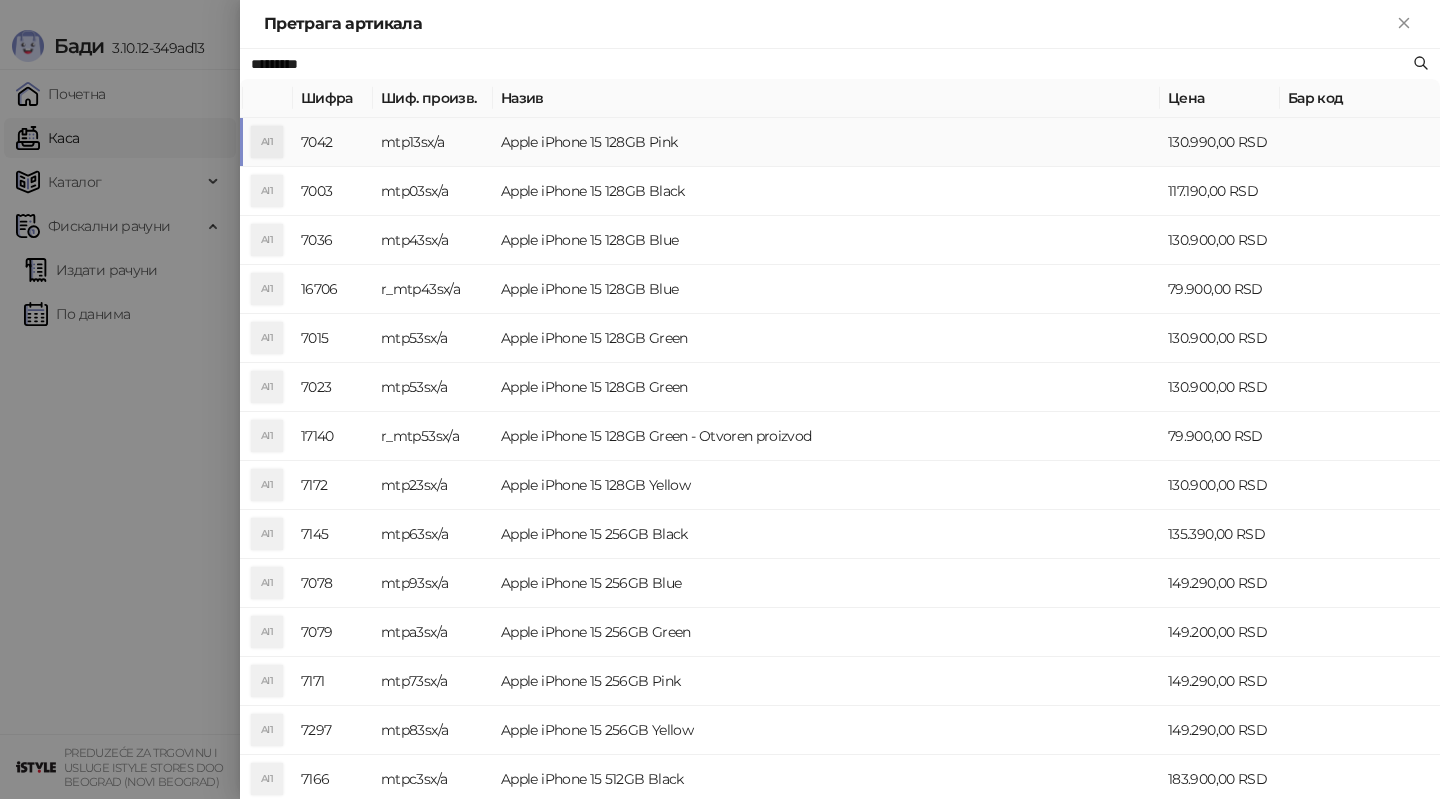 click on "mtp13sx/a" at bounding box center (433, 142) 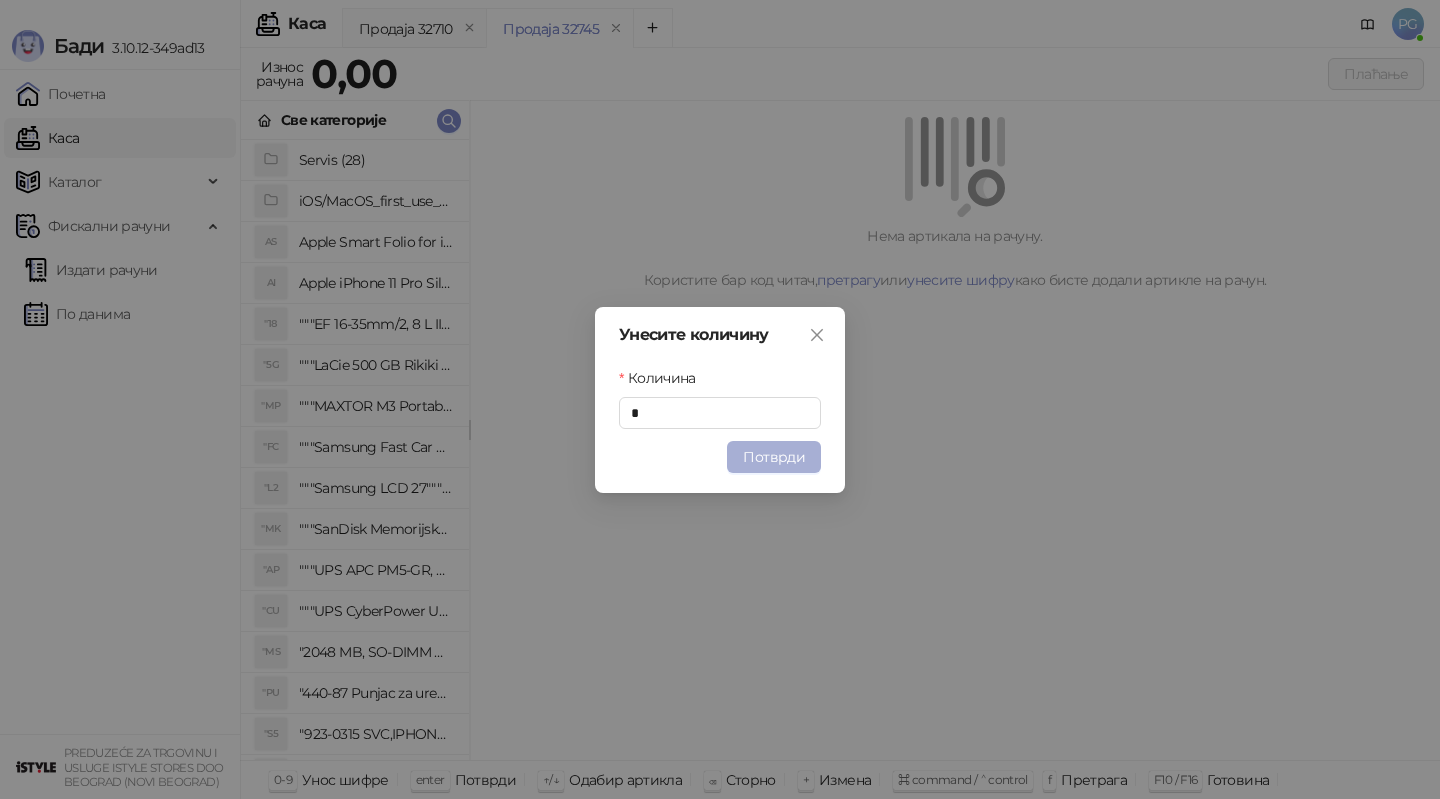 click on "Потврди" at bounding box center (774, 457) 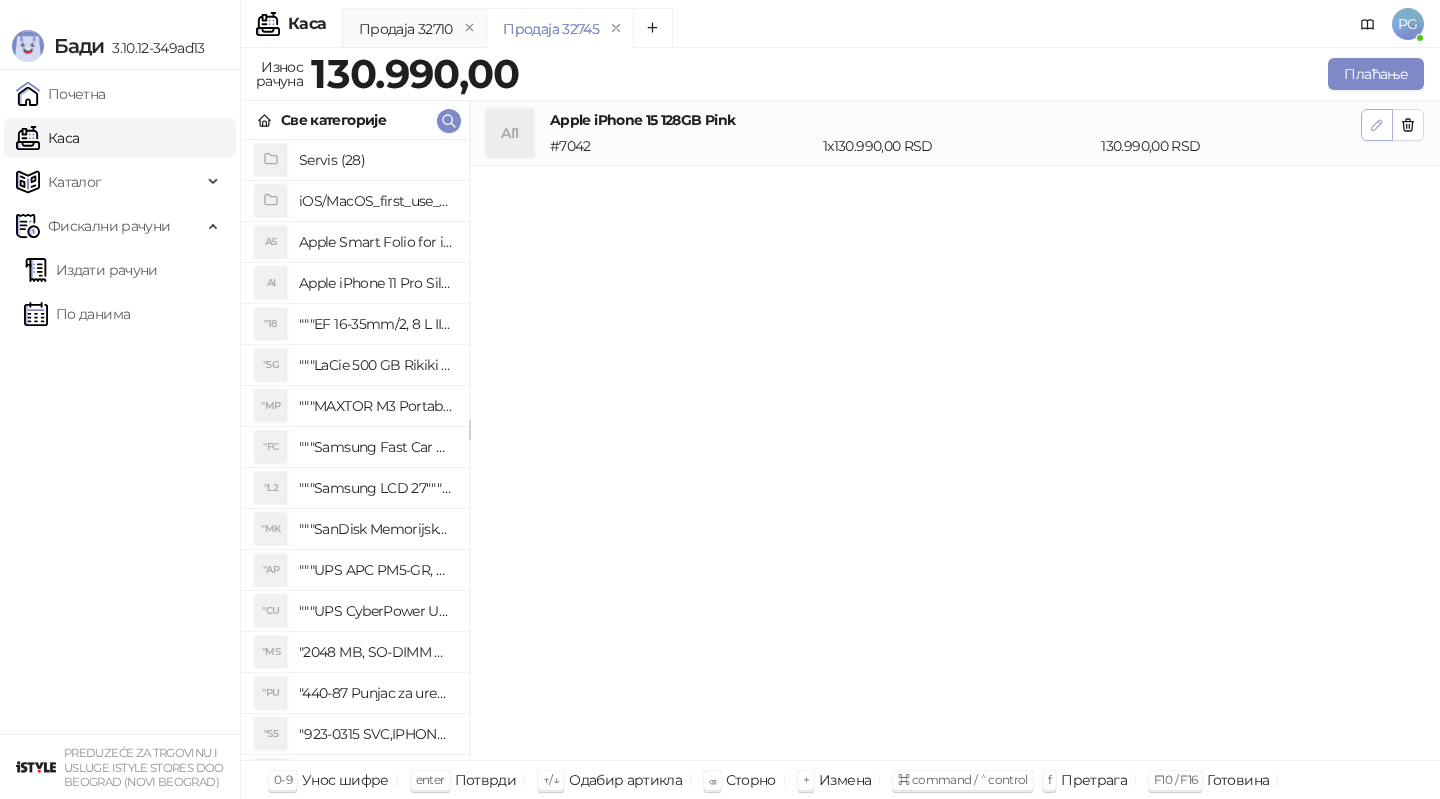 click at bounding box center [1377, 125] 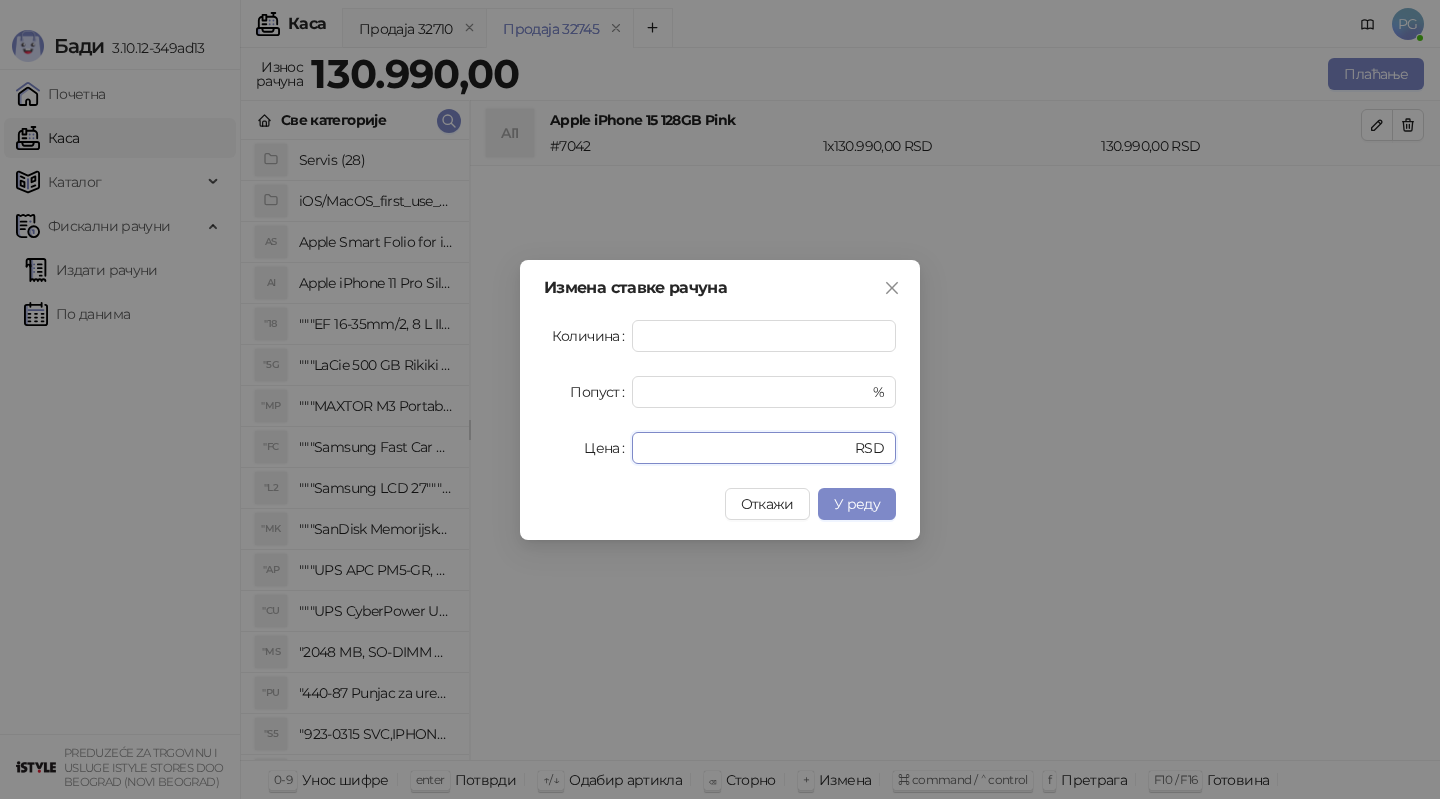 drag, startPoint x: 702, startPoint y: 448, endPoint x: 364, endPoint y: 478, distance: 339.32874 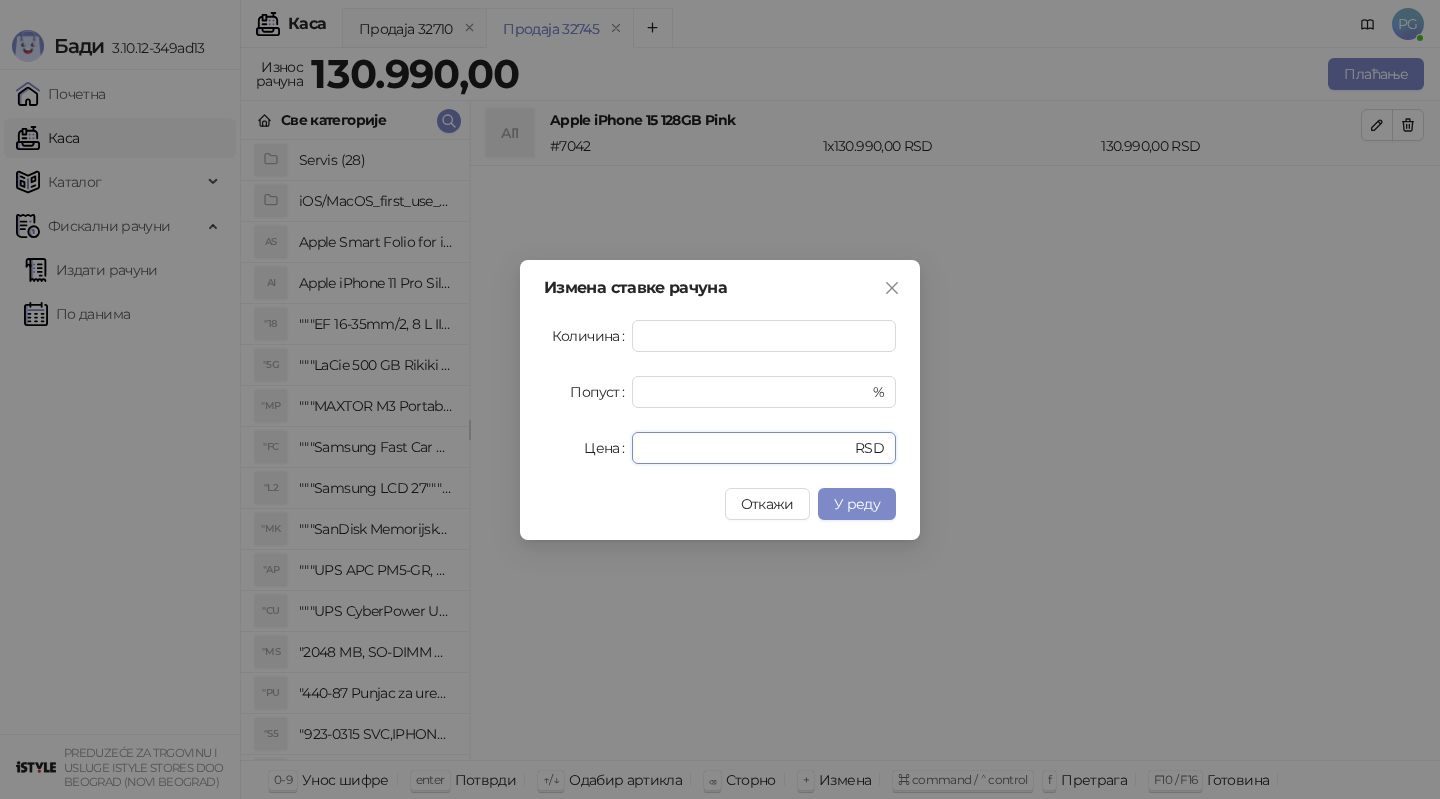 type on "*" 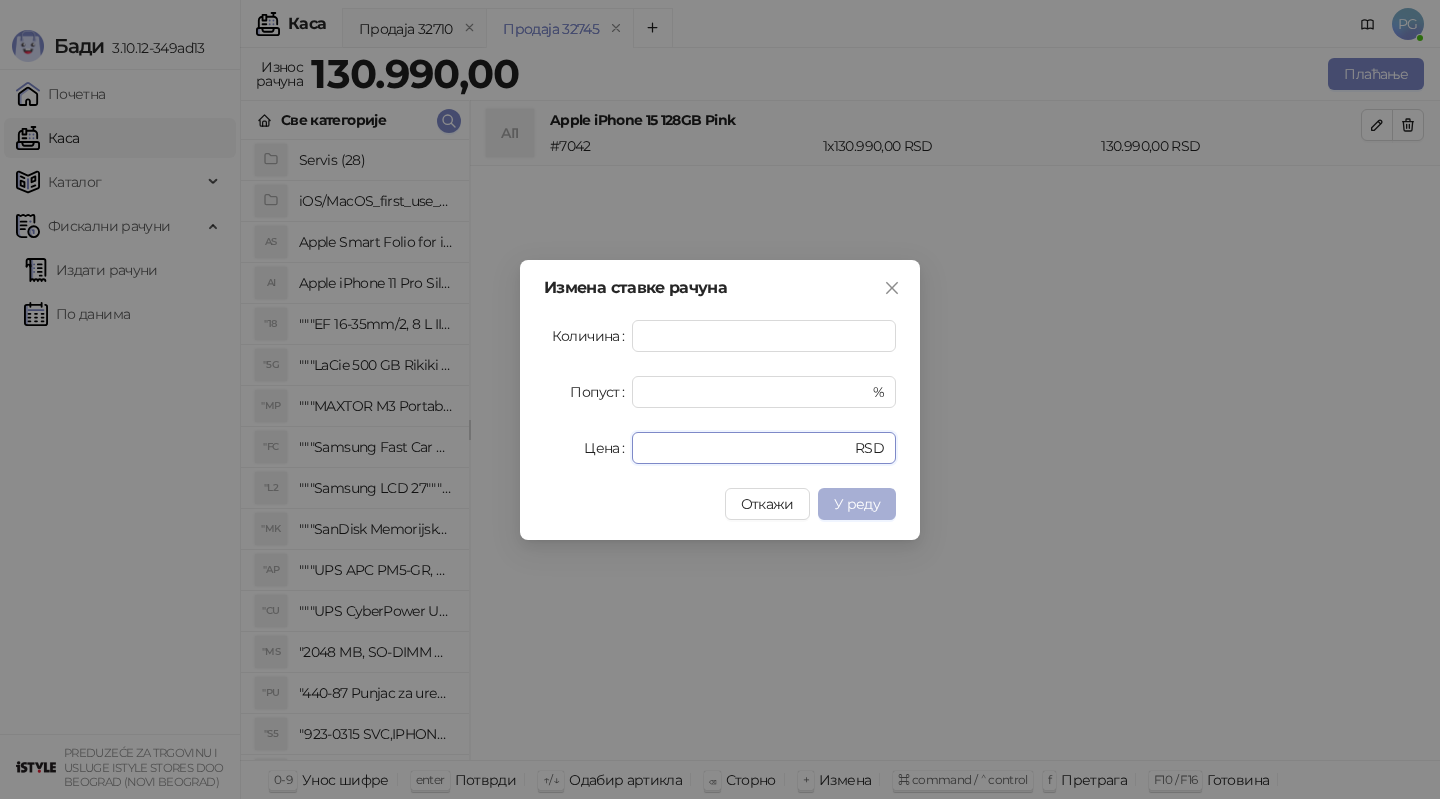 type on "*****" 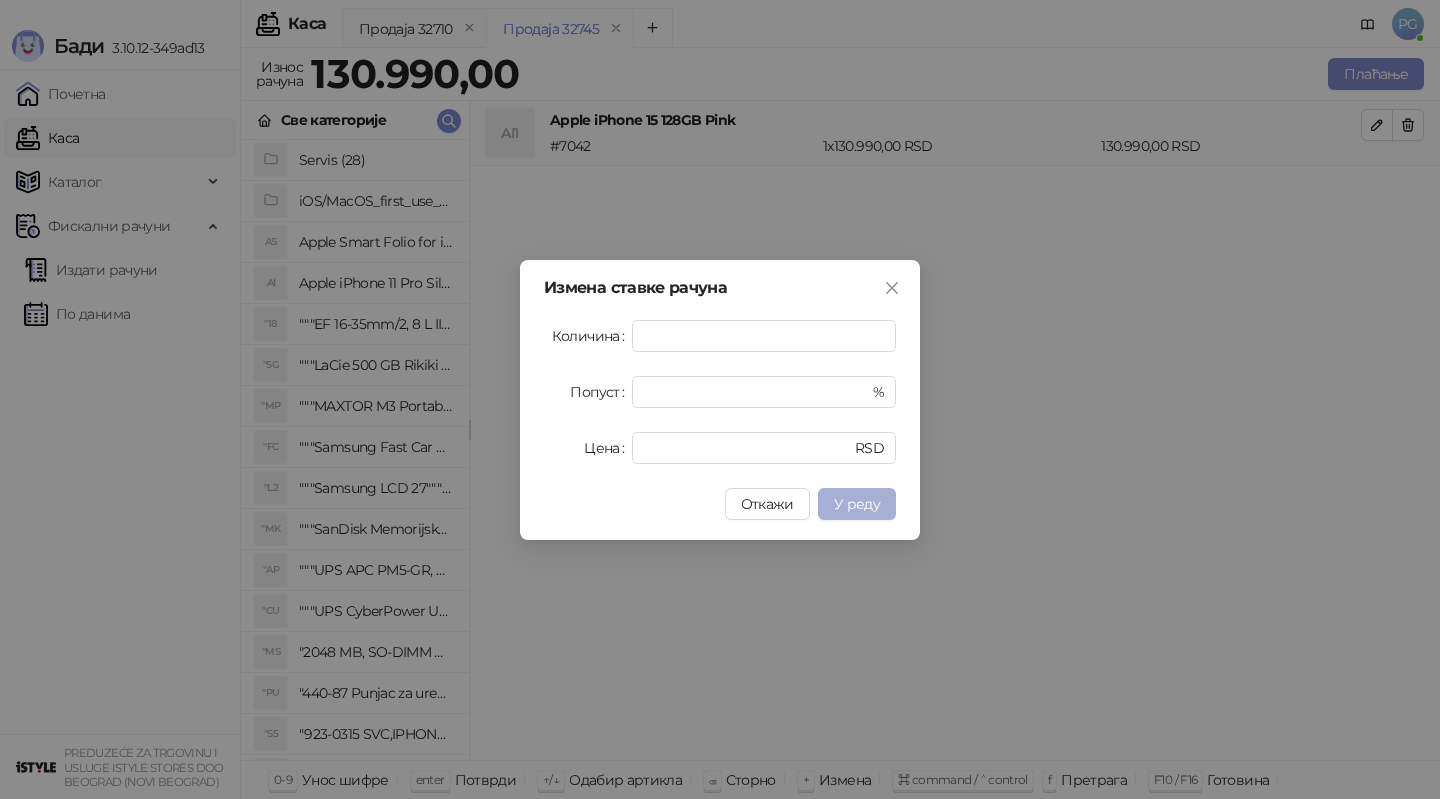 click on "У реду" at bounding box center (857, 504) 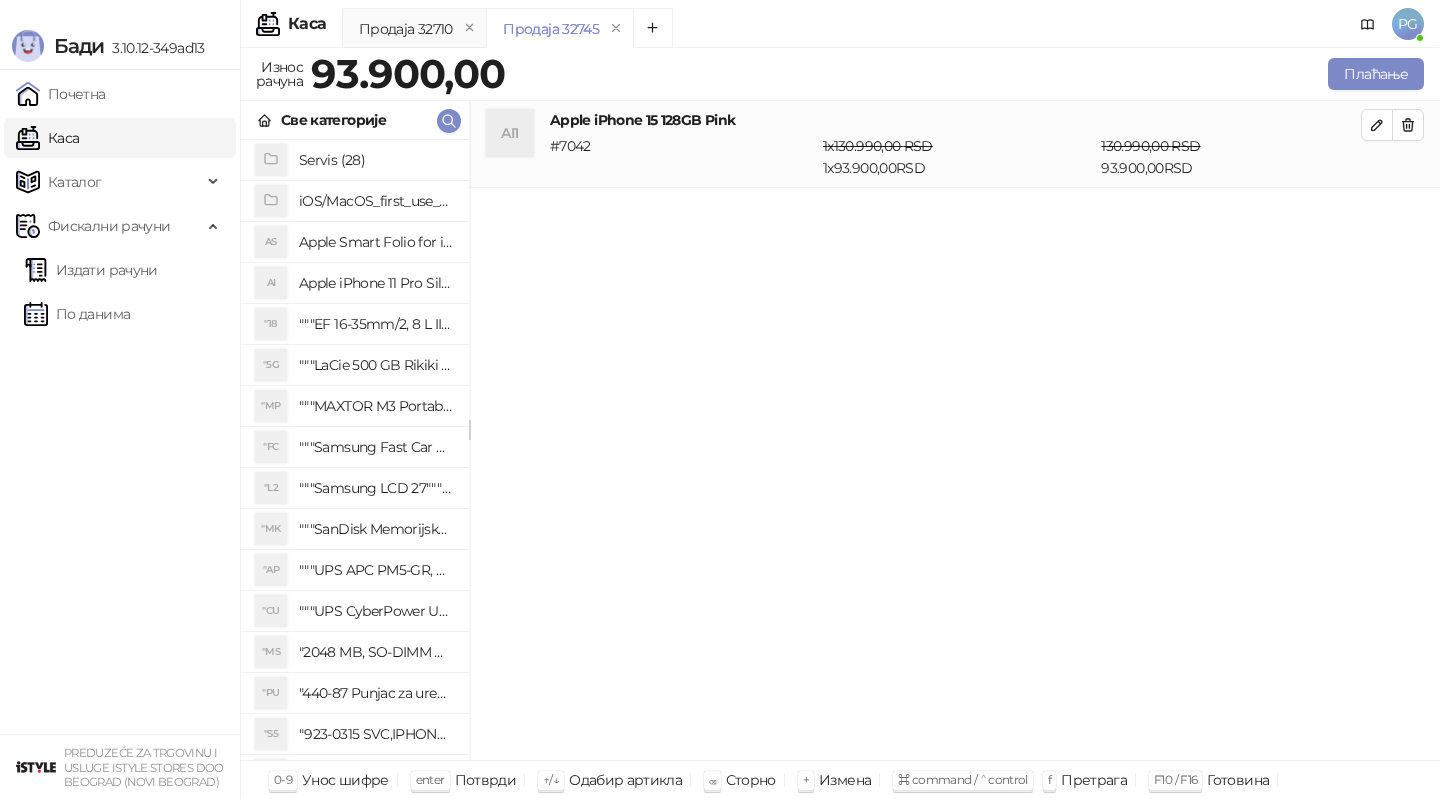 click on "Плаћање" at bounding box center [968, 74] 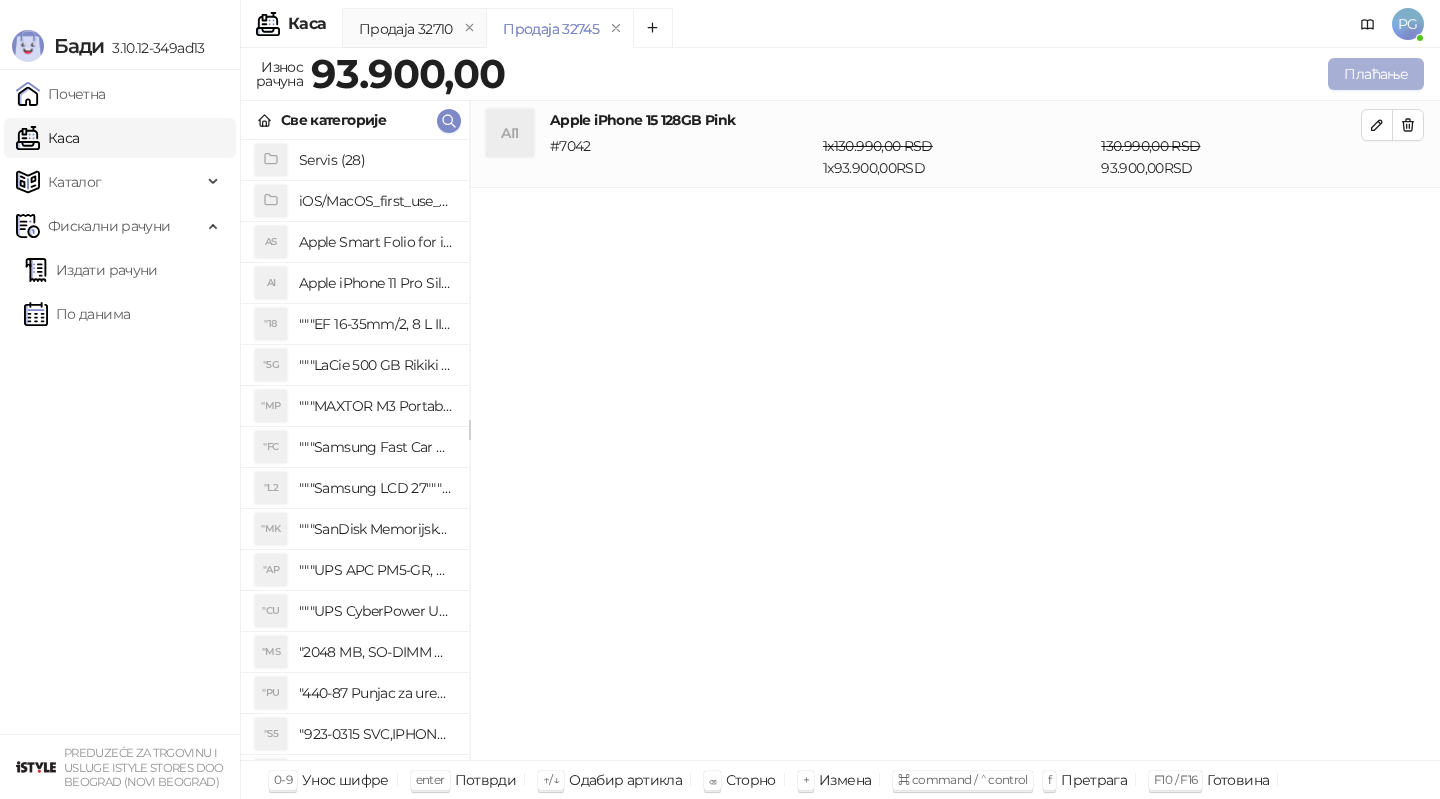 click on "Плаћање" at bounding box center (1376, 74) 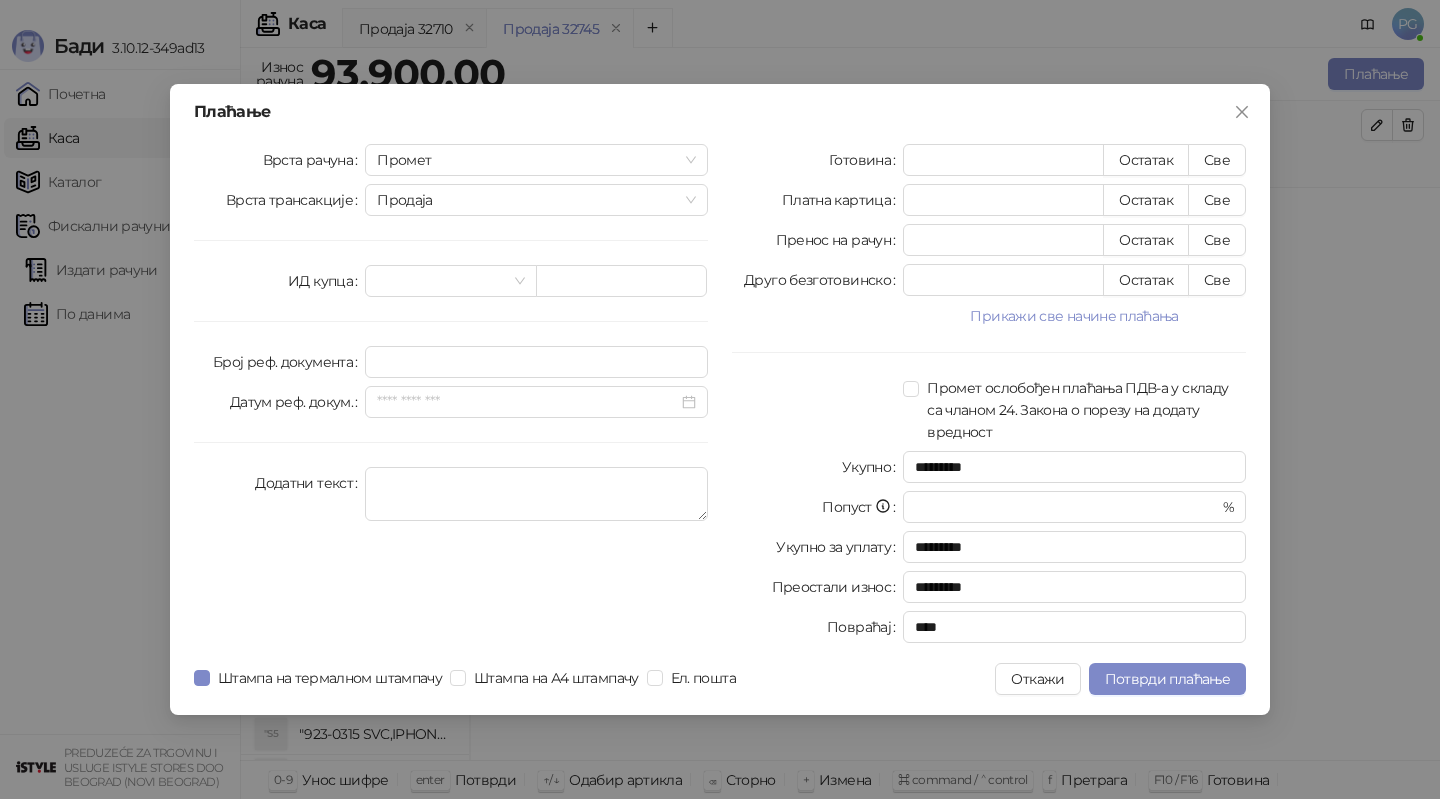 click on "Готовина * Остатак Све Платна картица * Остатак Све Пренос на рачун * Остатак Све Друго безготовинско * Остатак Све Прикажи све начине плаћања Чек * Остатак Све Ваучер * Остатак Све Инстант плаћање * Остатак Све   Промет ослобођен плаћања ПДВ-а у складу са чланом 24. Закона о порезу на додату вредност Укупно ********* Попуст   * % Укупно за уплату ********* Преостали износ ********* Повраћај ****" at bounding box center (989, 397) 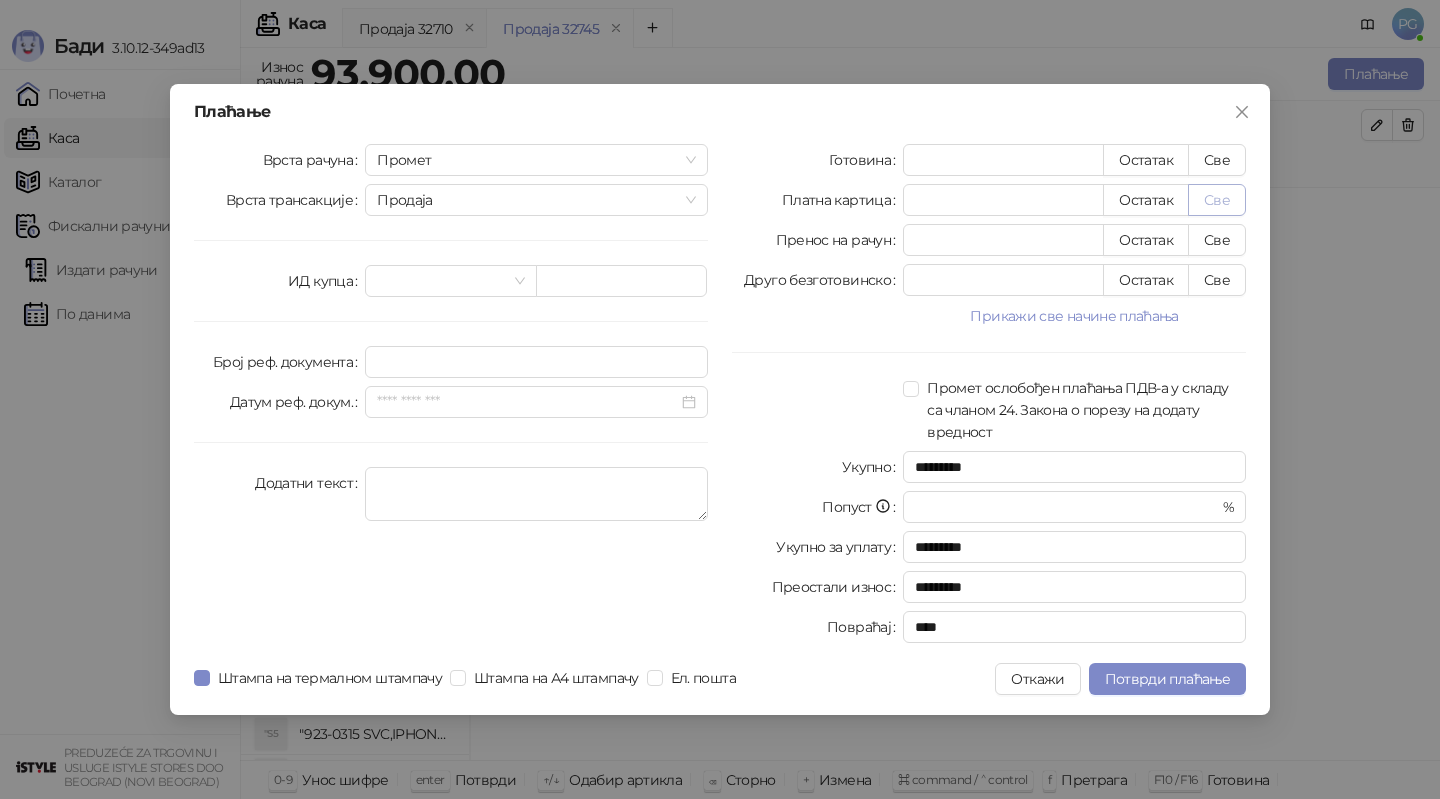 click on "Све" at bounding box center (1217, 200) 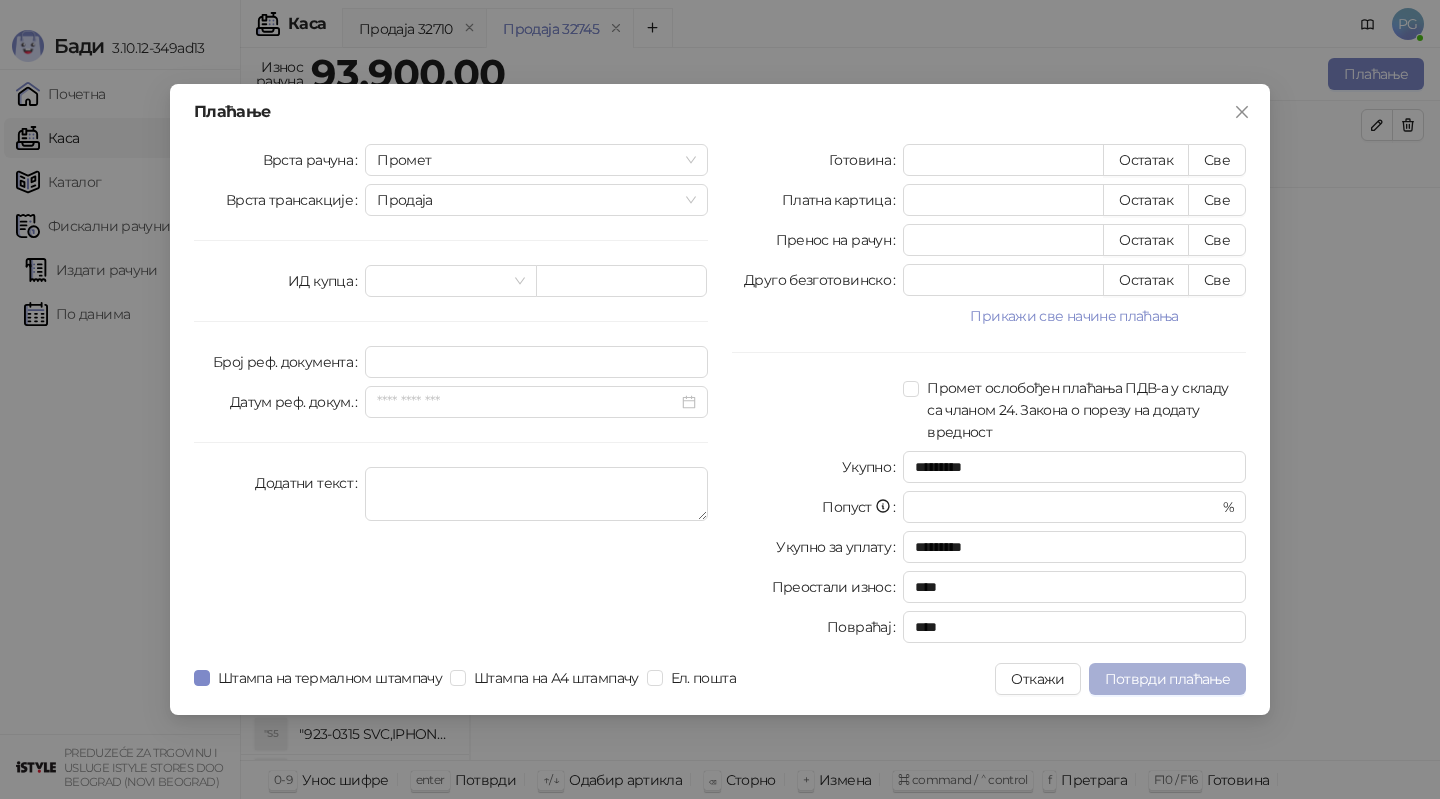 click on "Потврди плаћање" at bounding box center (1167, 679) 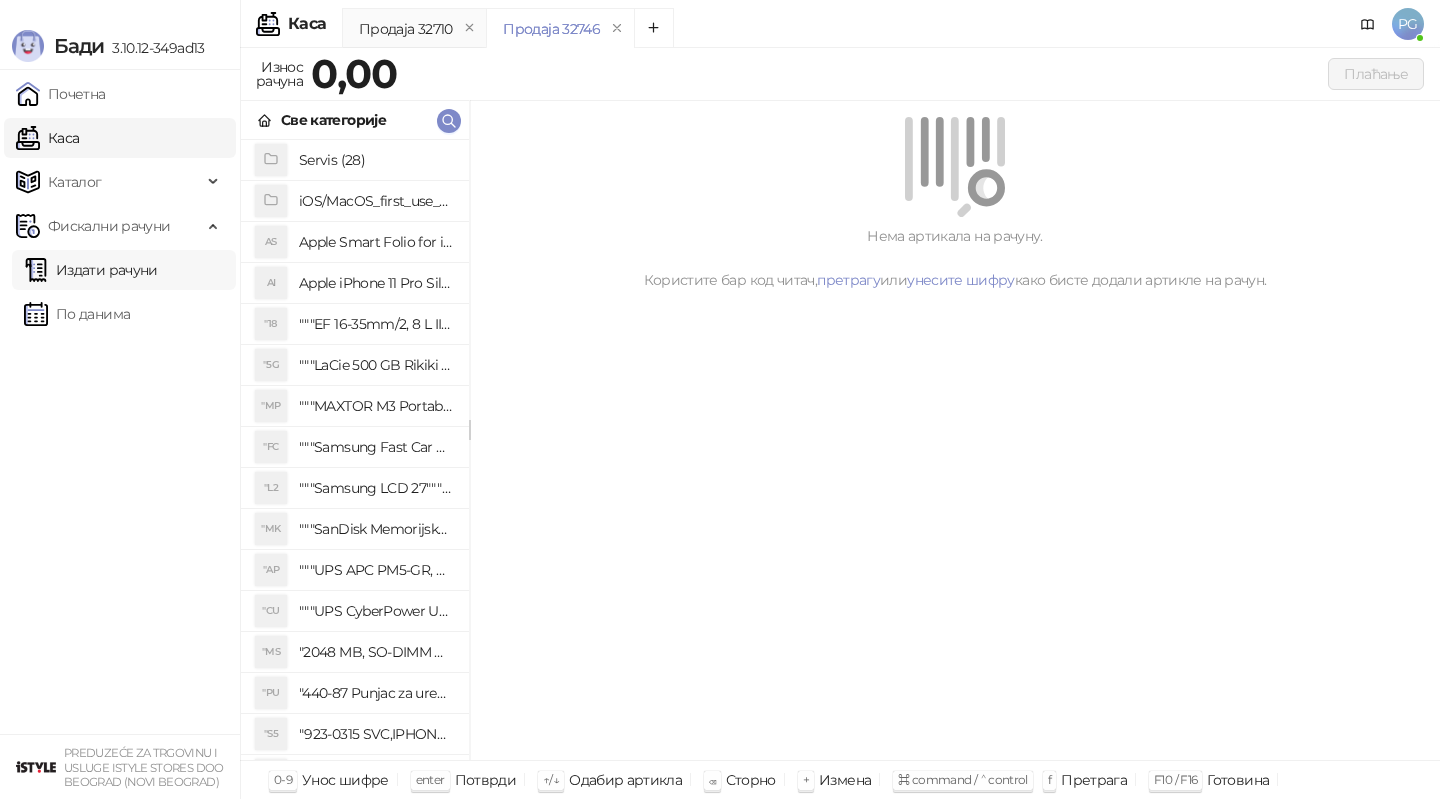 click on "Издати рачуни" at bounding box center [91, 270] 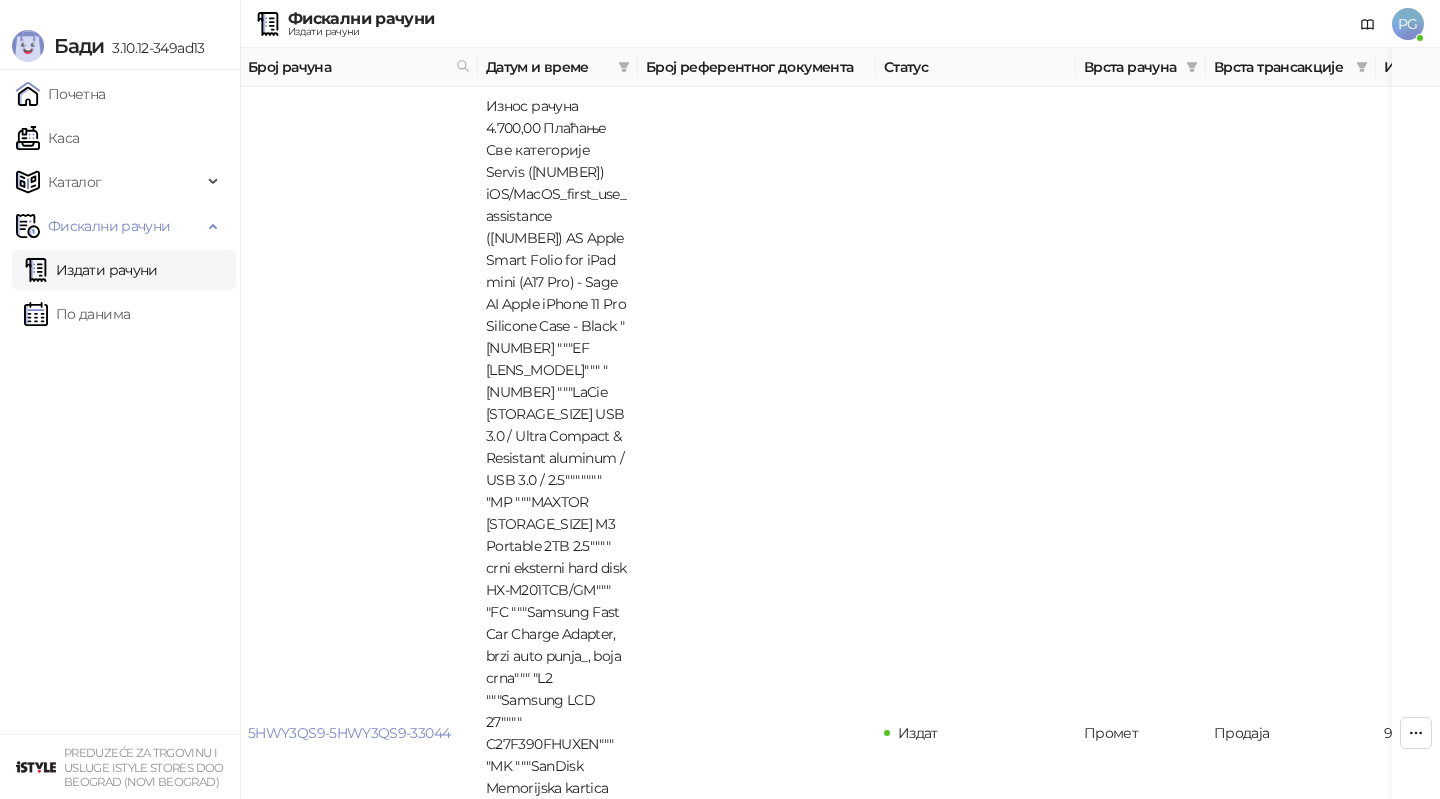click on "5HWY3QS9-5HWY3QS9-33043" at bounding box center [348, 1404] 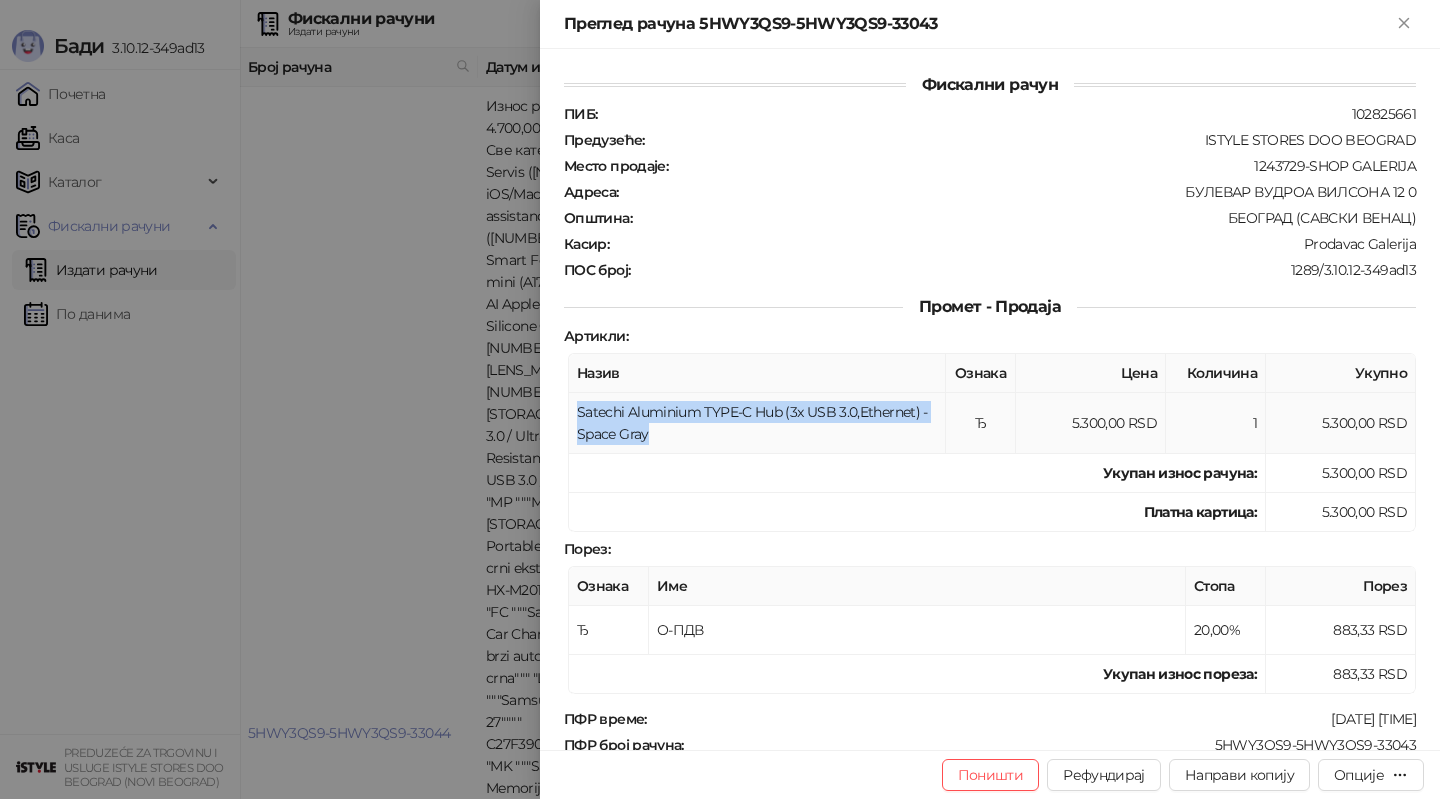 drag, startPoint x: 729, startPoint y: 428, endPoint x: 572, endPoint y: 406, distance: 158.5339 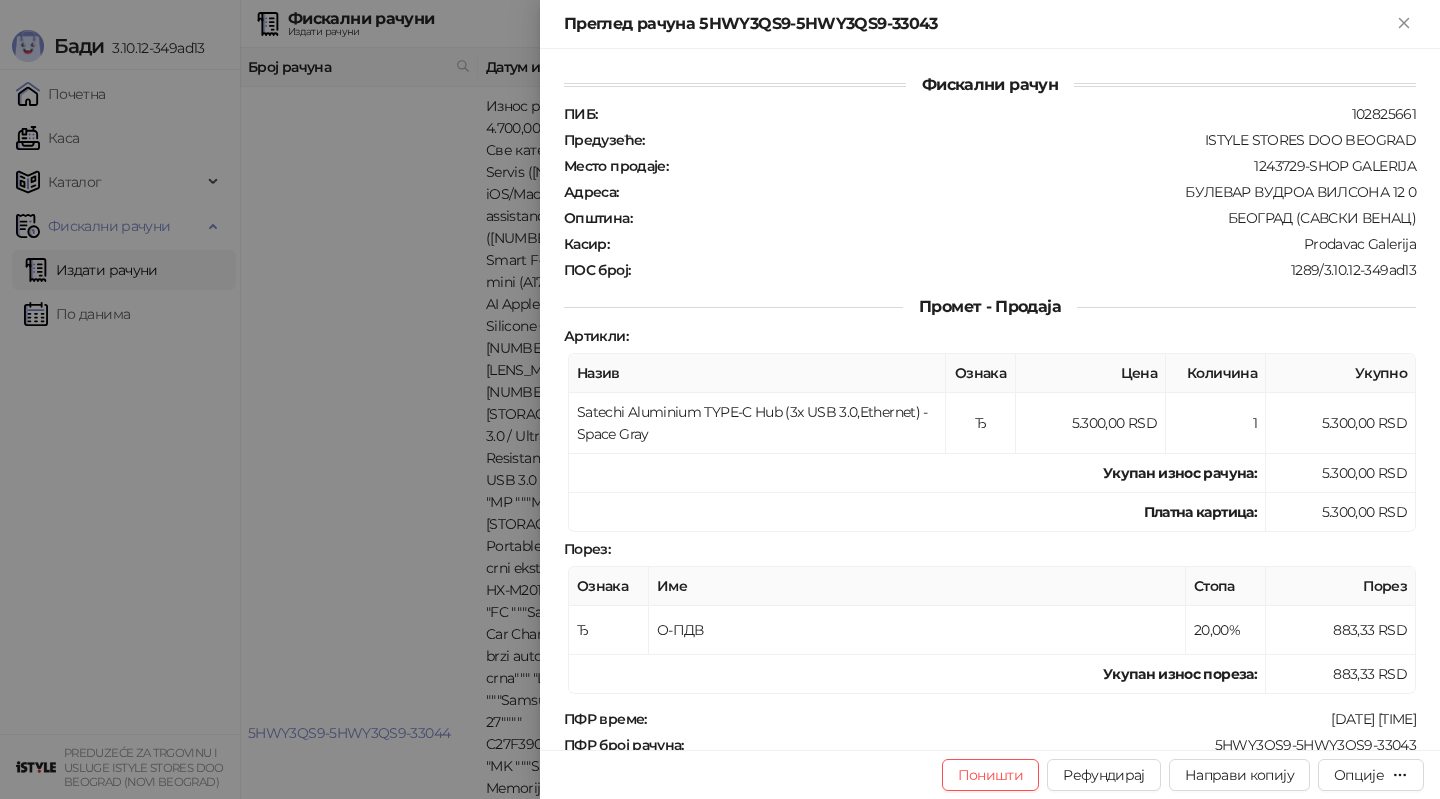 click at bounding box center [720, 399] 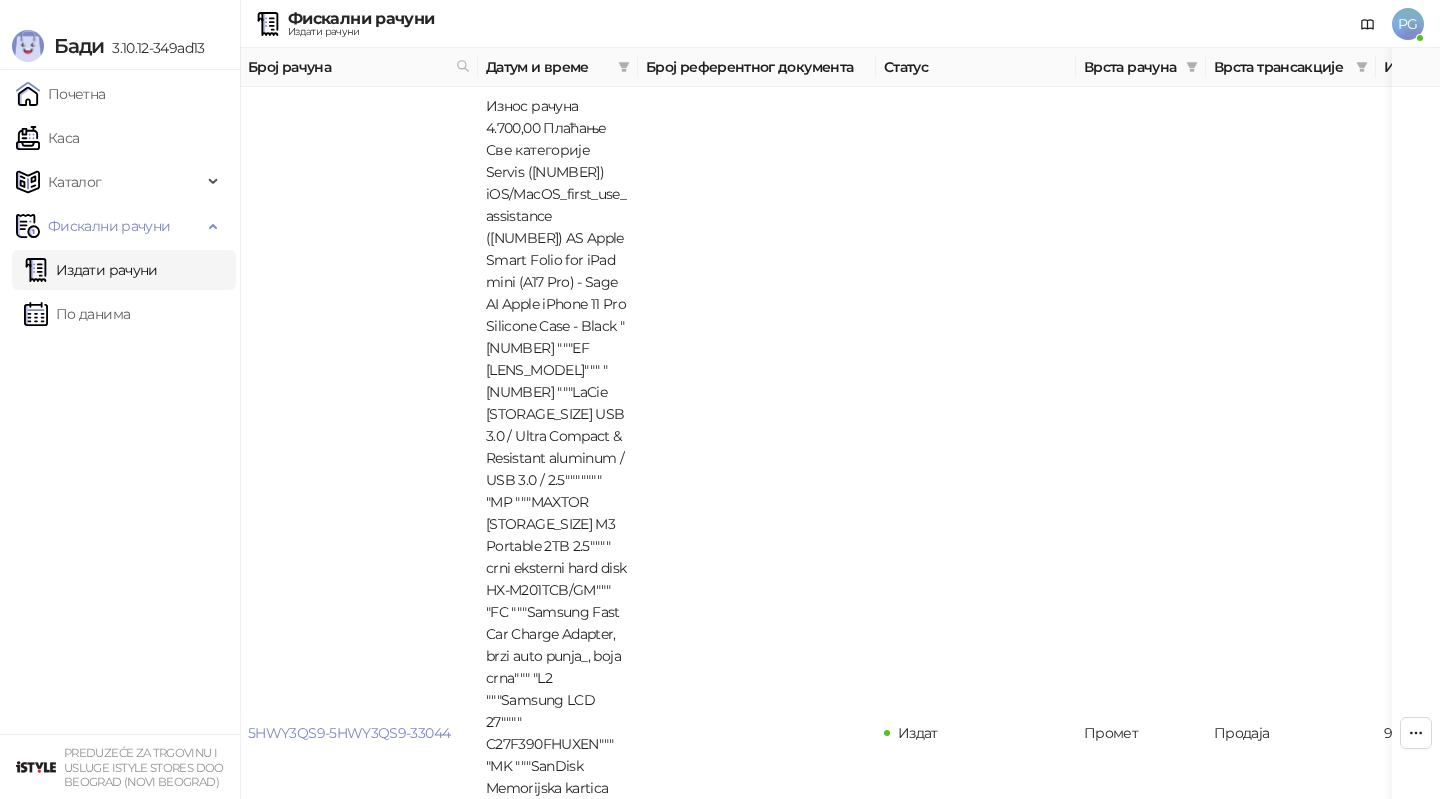 click on "Каса" at bounding box center [47, 138] 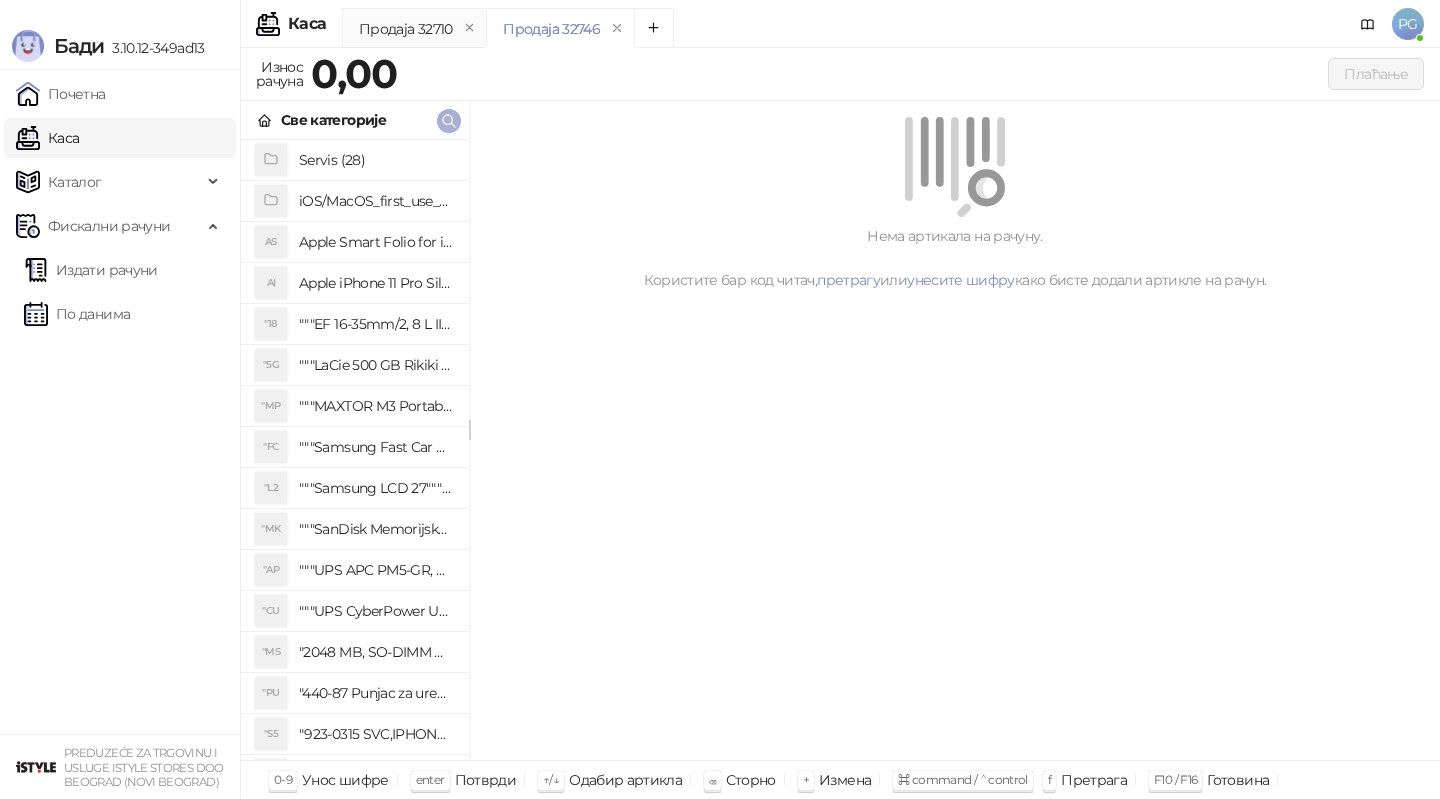 click 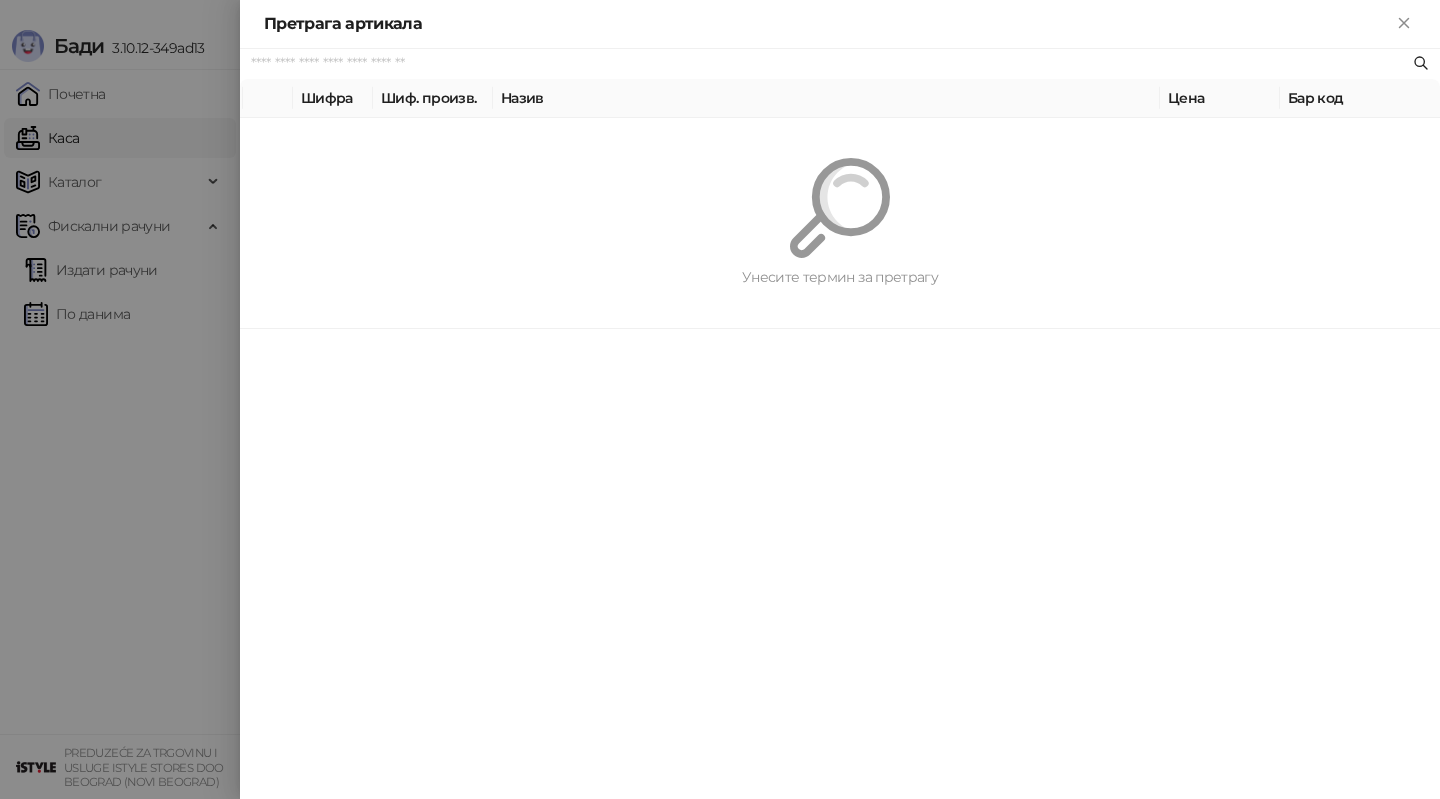 paste on "*********" 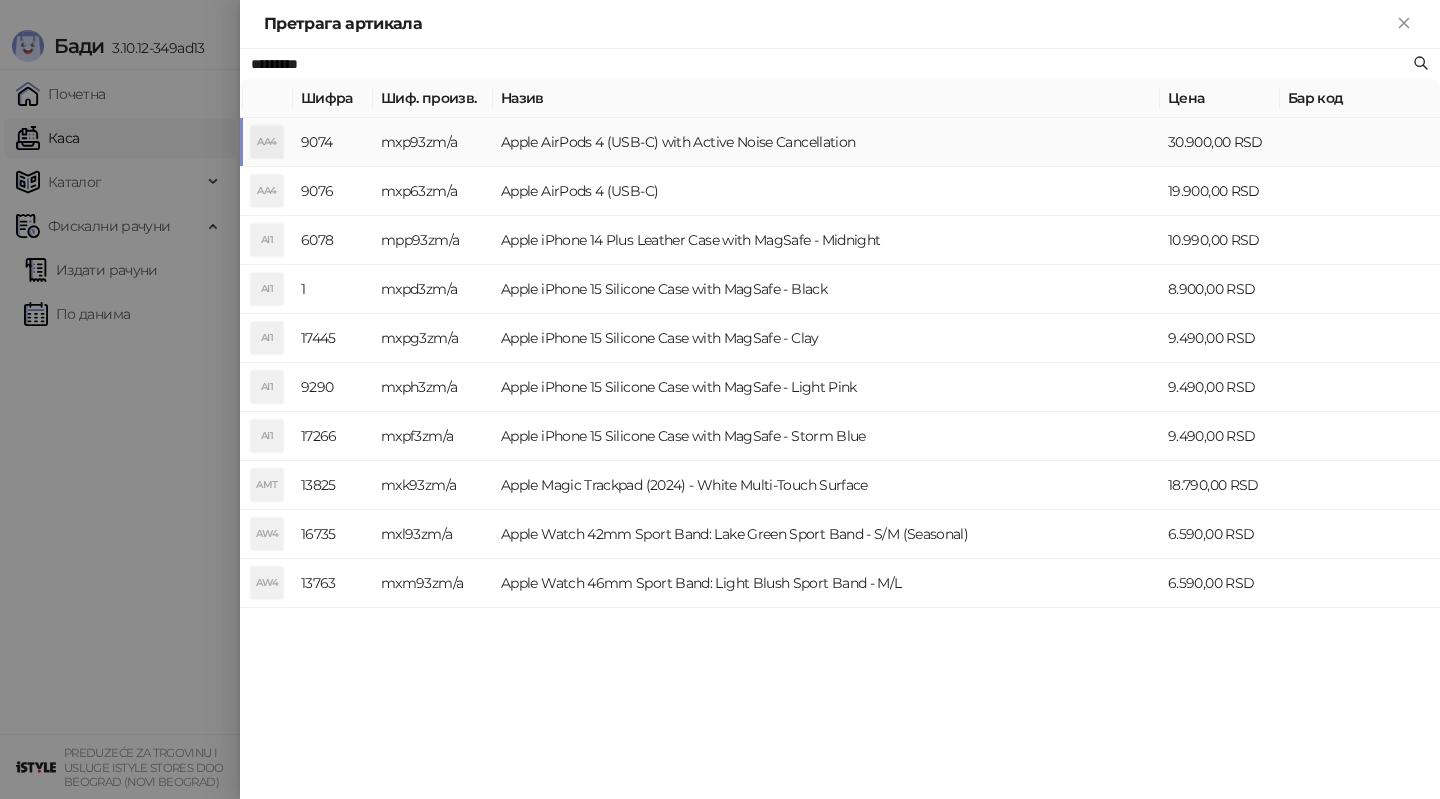 type on "*********" 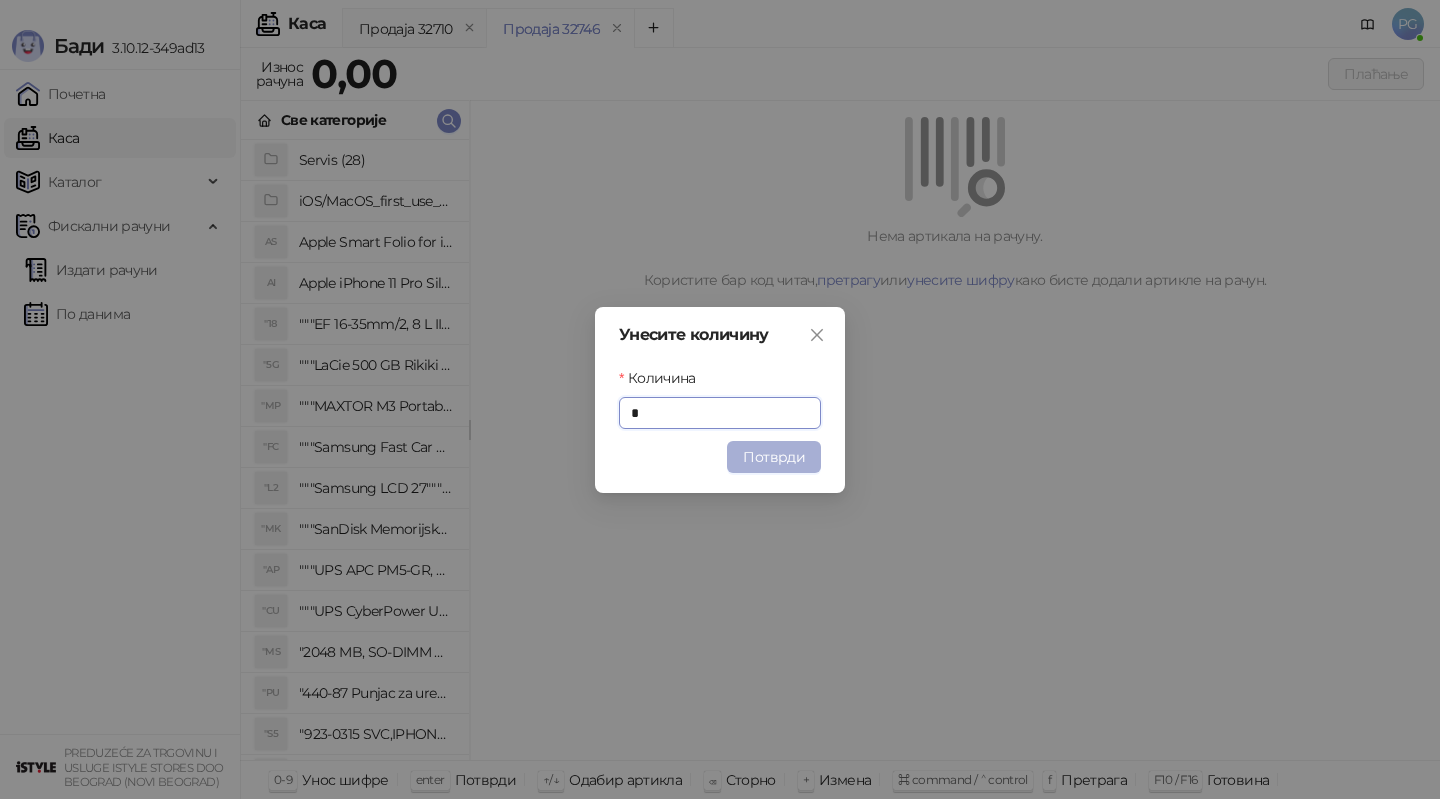 click on "Потврди" at bounding box center [774, 457] 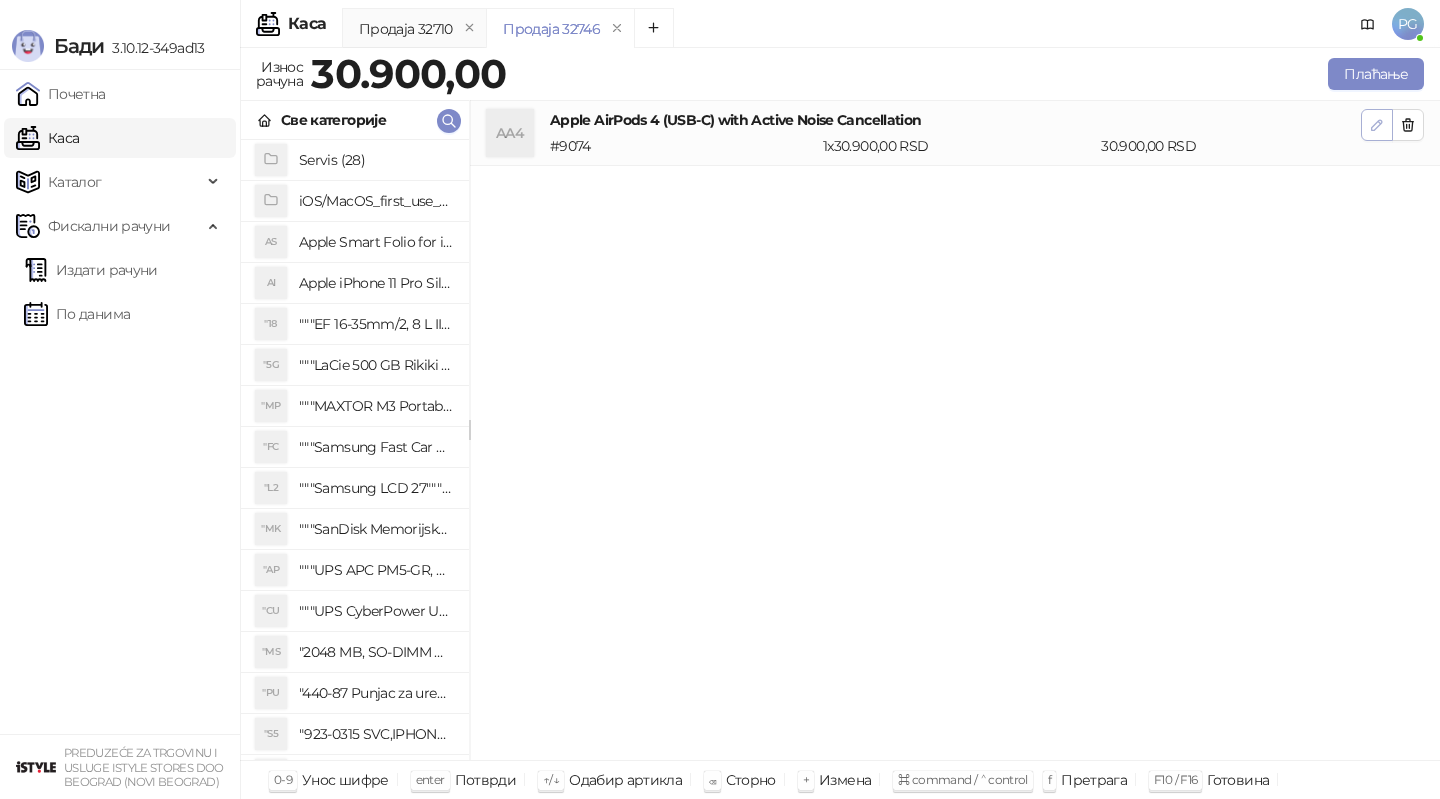 click 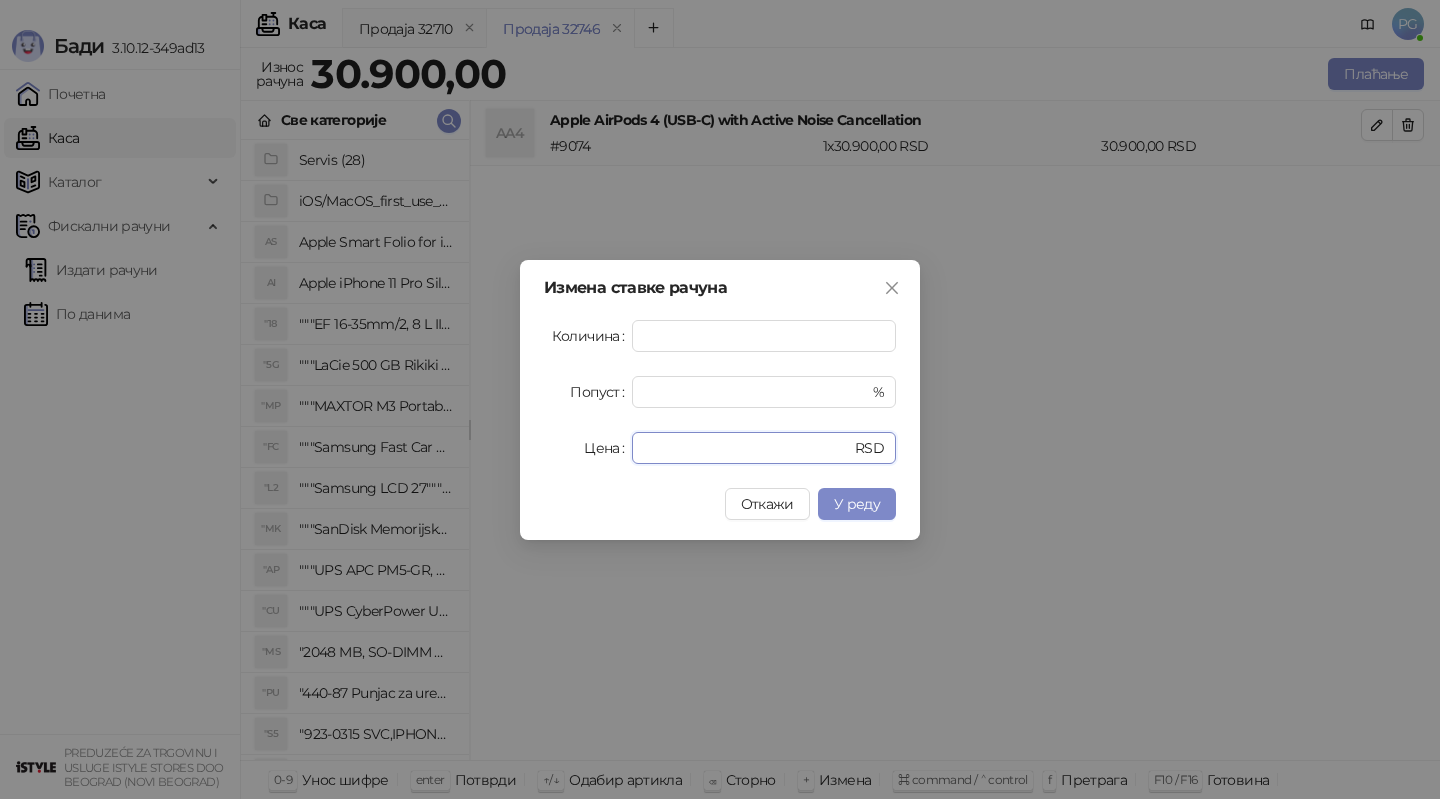 drag, startPoint x: 659, startPoint y: 456, endPoint x: 570, endPoint y: 456, distance: 89 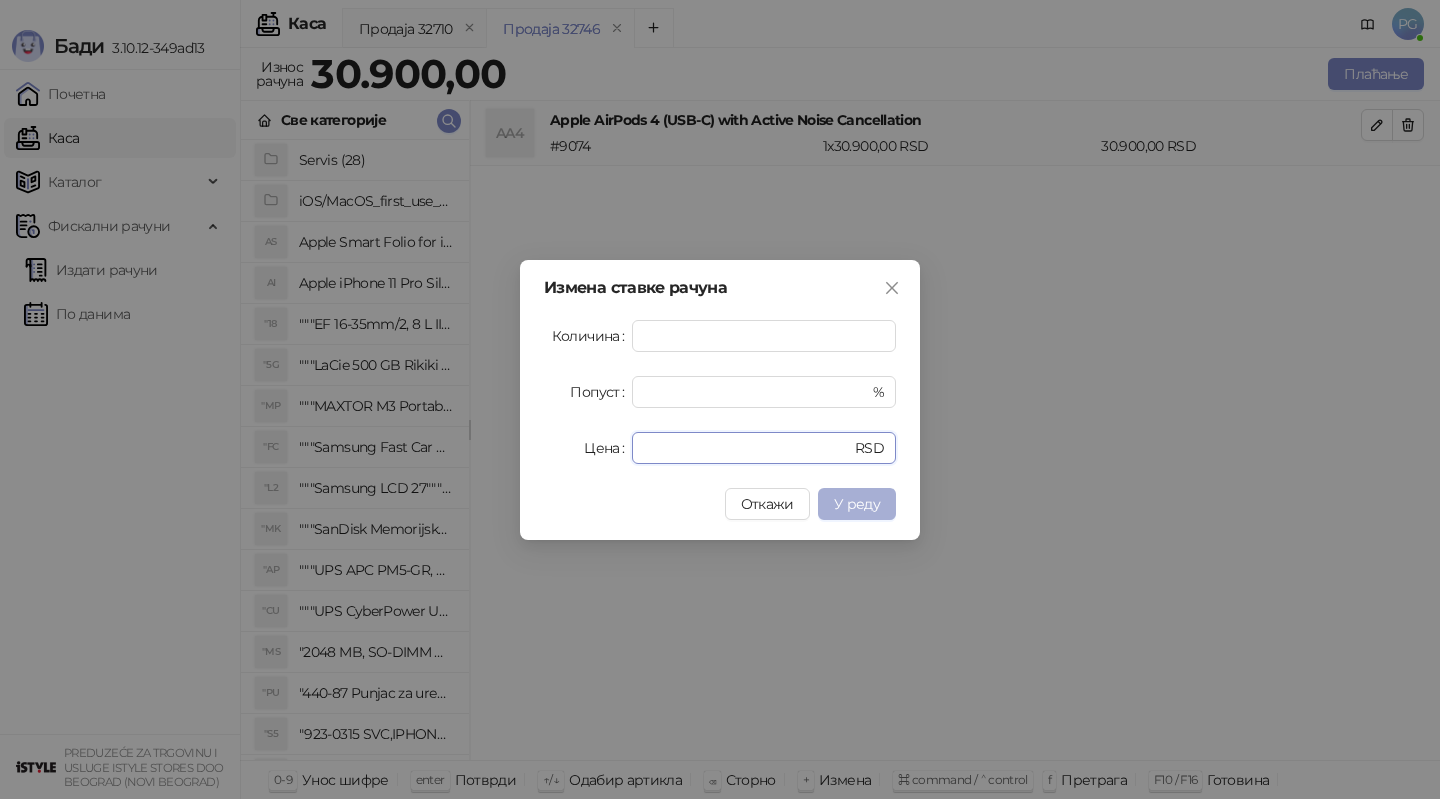type on "*****" 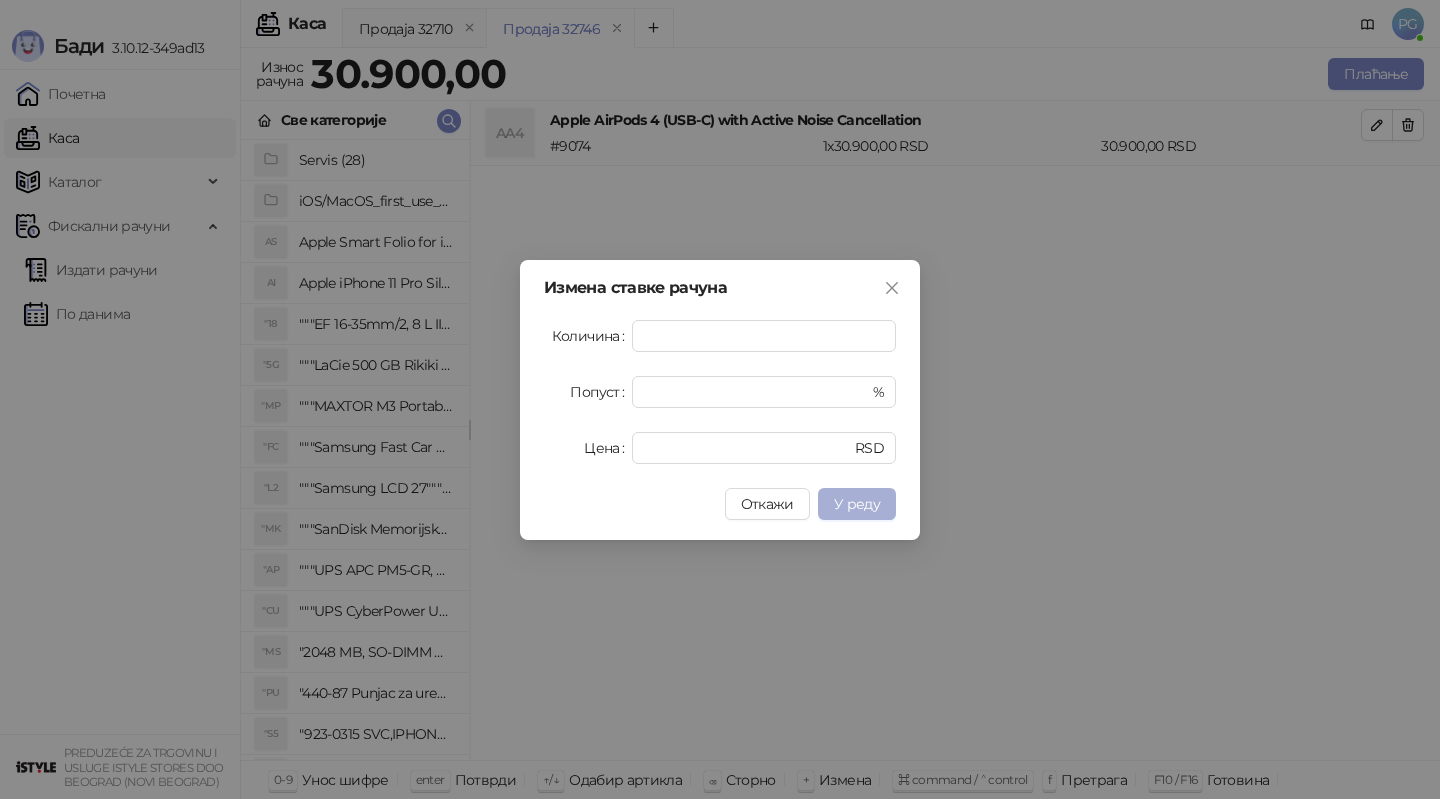 click on "У реду" at bounding box center (857, 504) 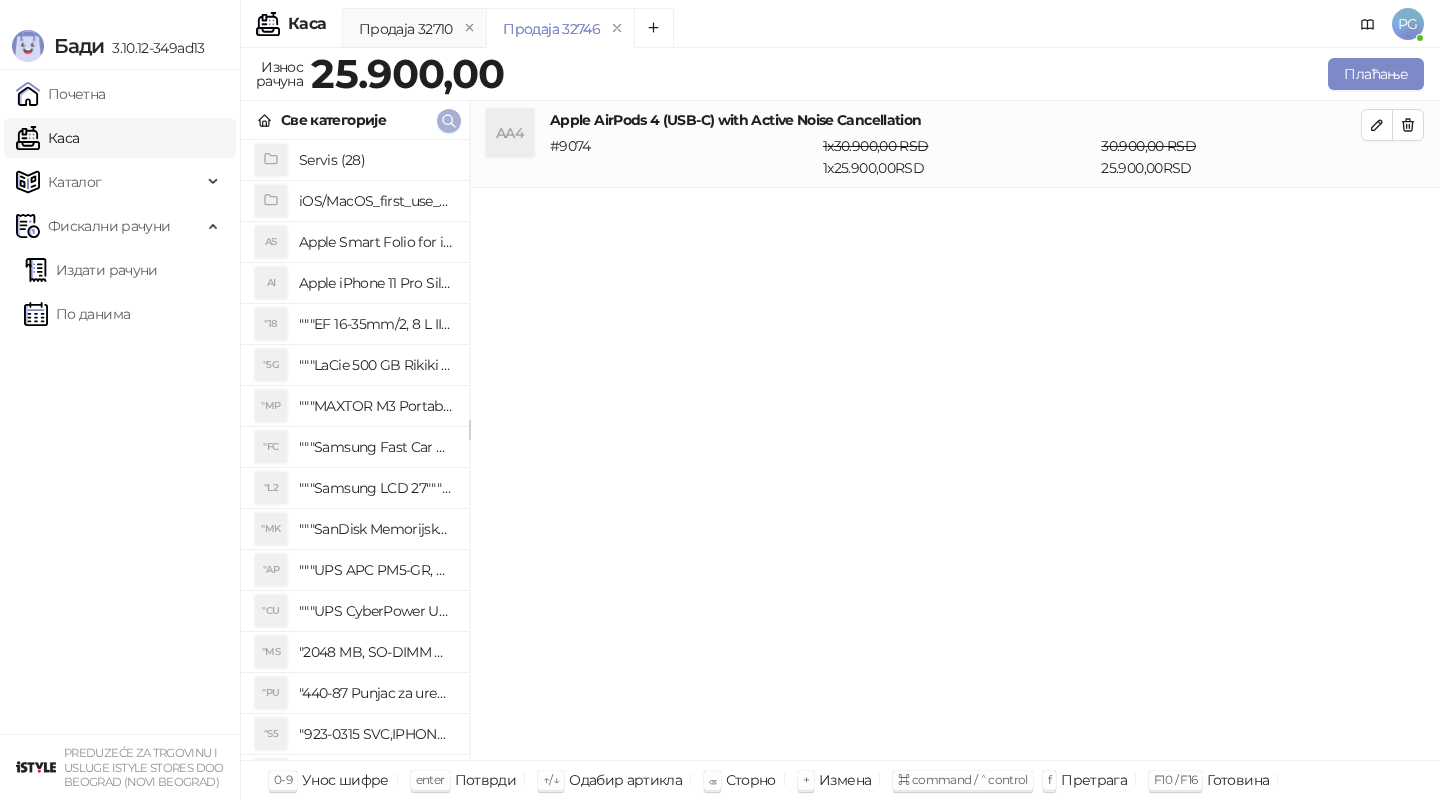 click 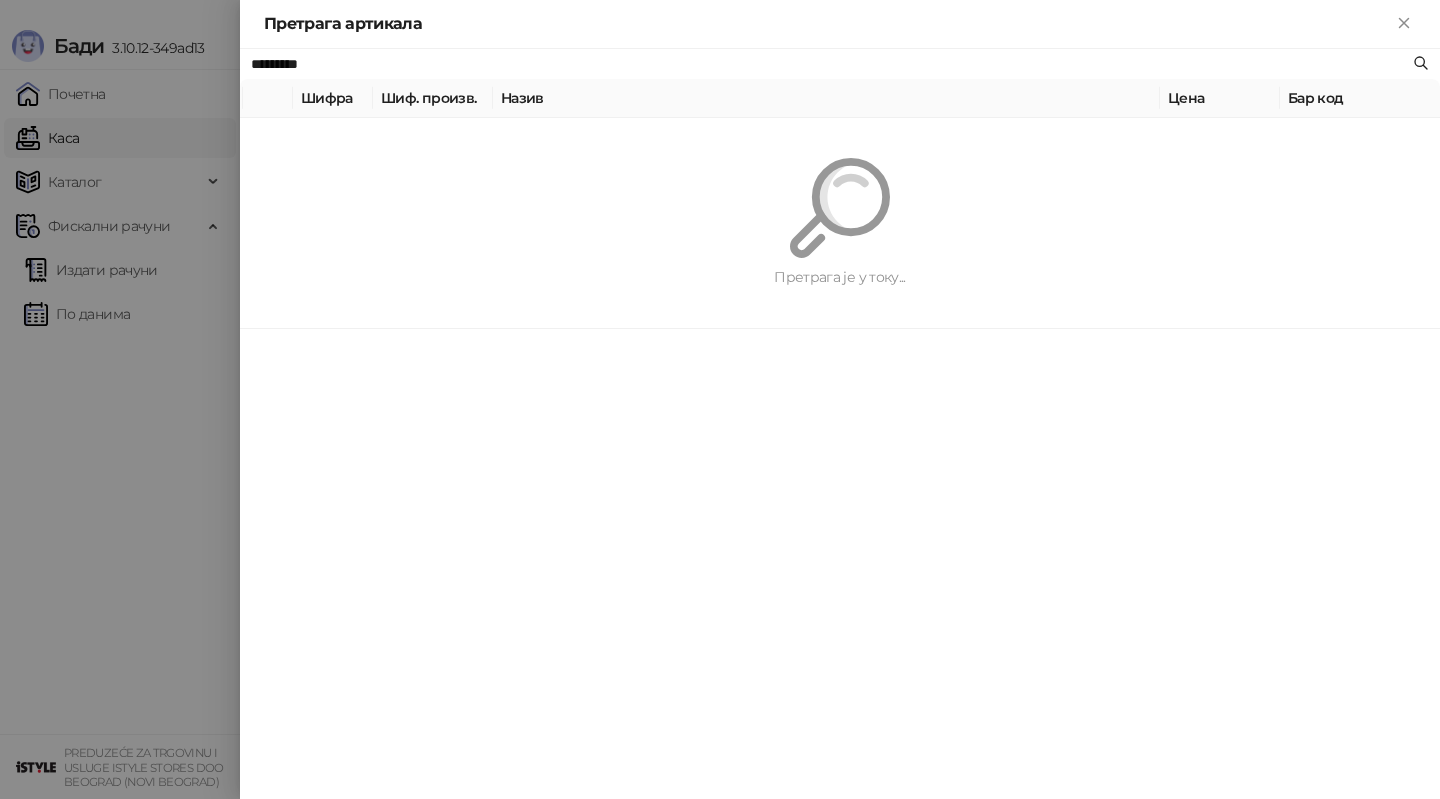 paste on "****" 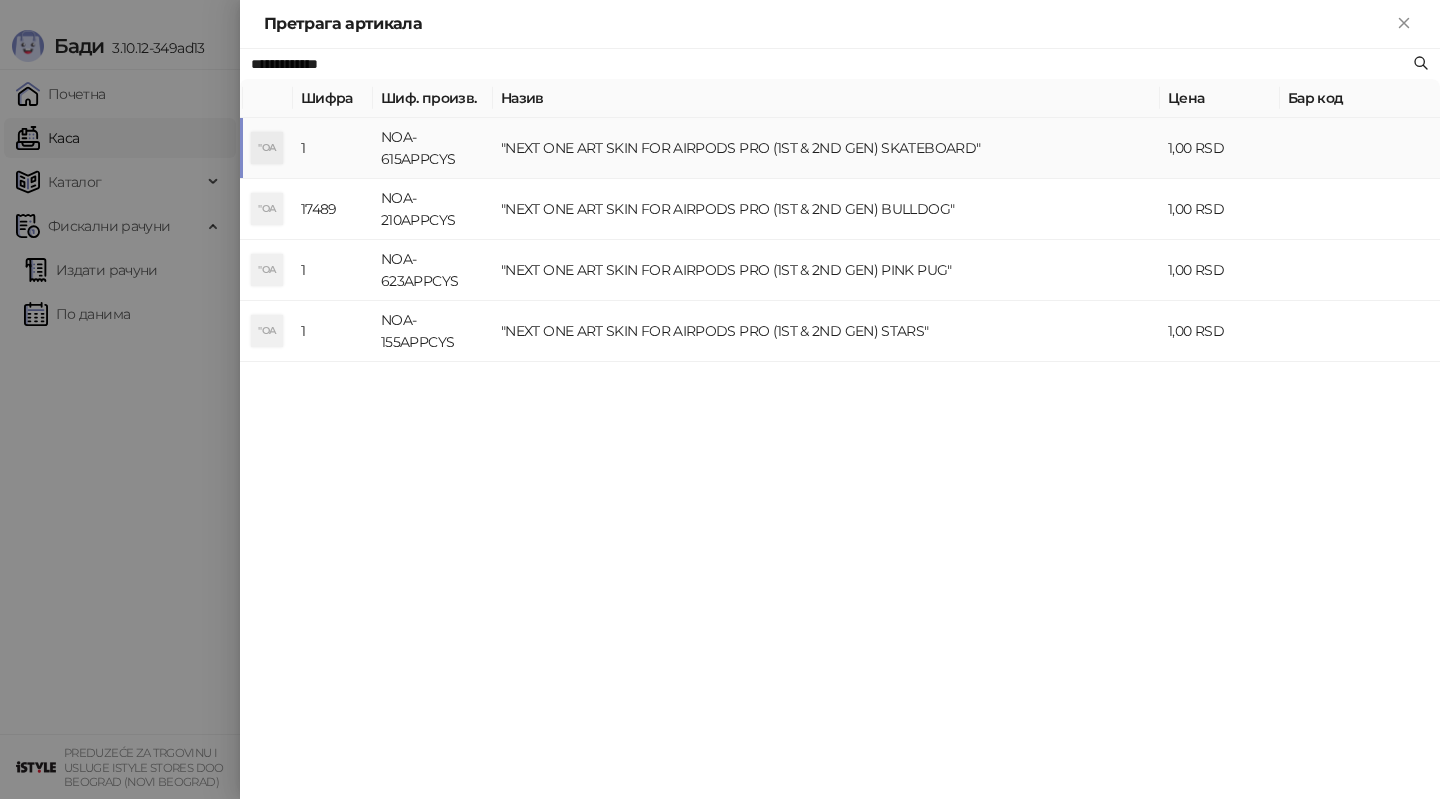 type on "**********" 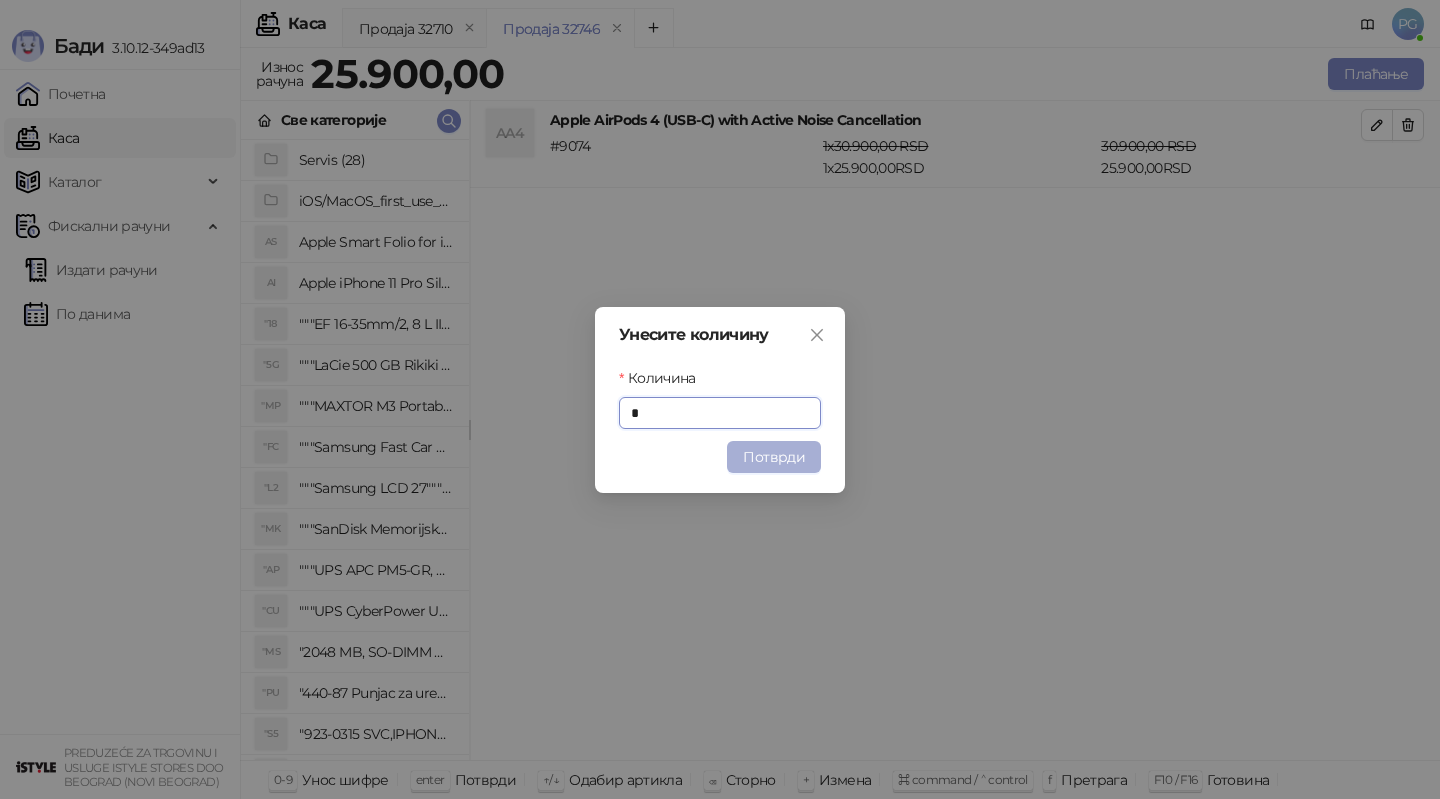click on "Потврди" at bounding box center (774, 457) 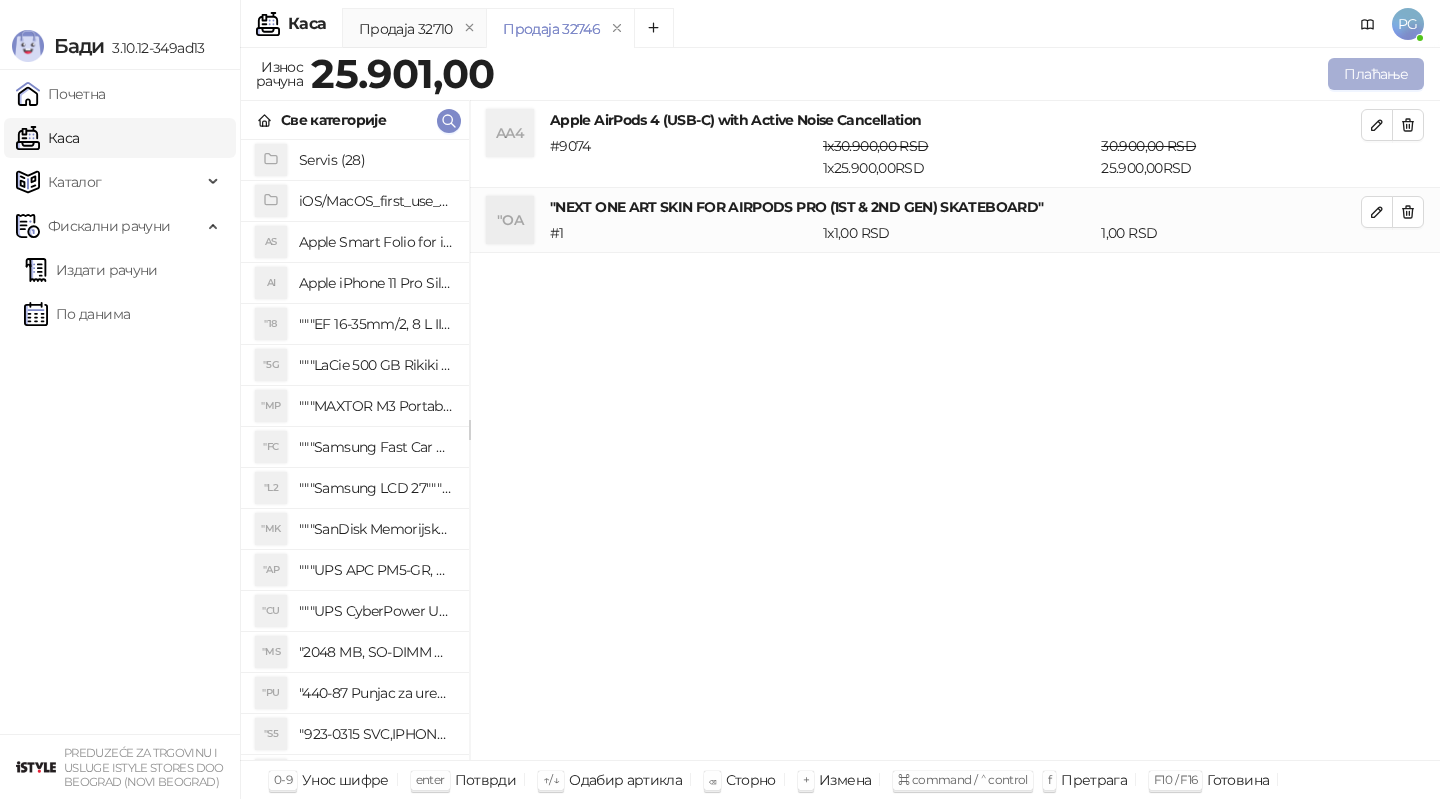 click on "Плаћање" at bounding box center [1376, 74] 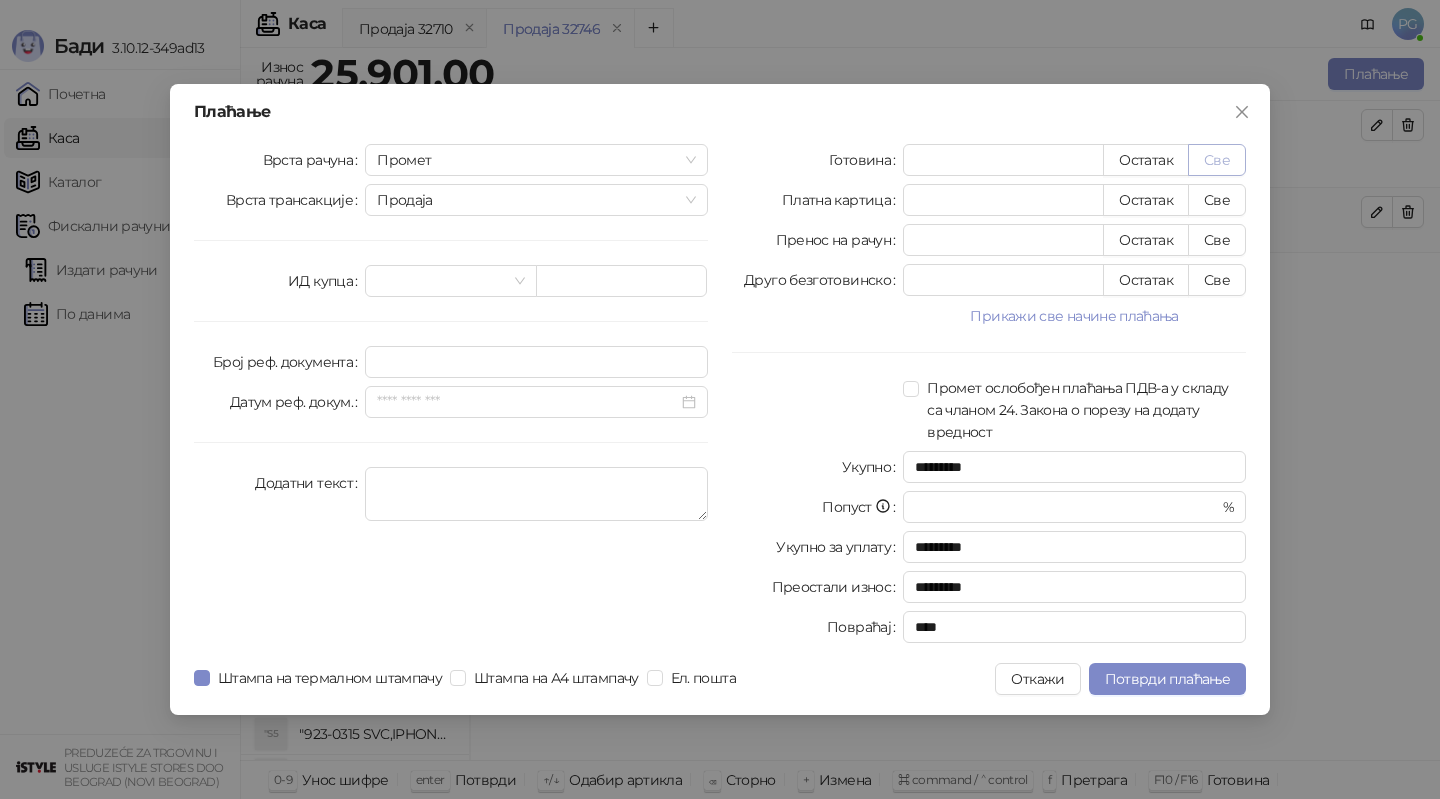 click on "Све" at bounding box center (1217, 160) 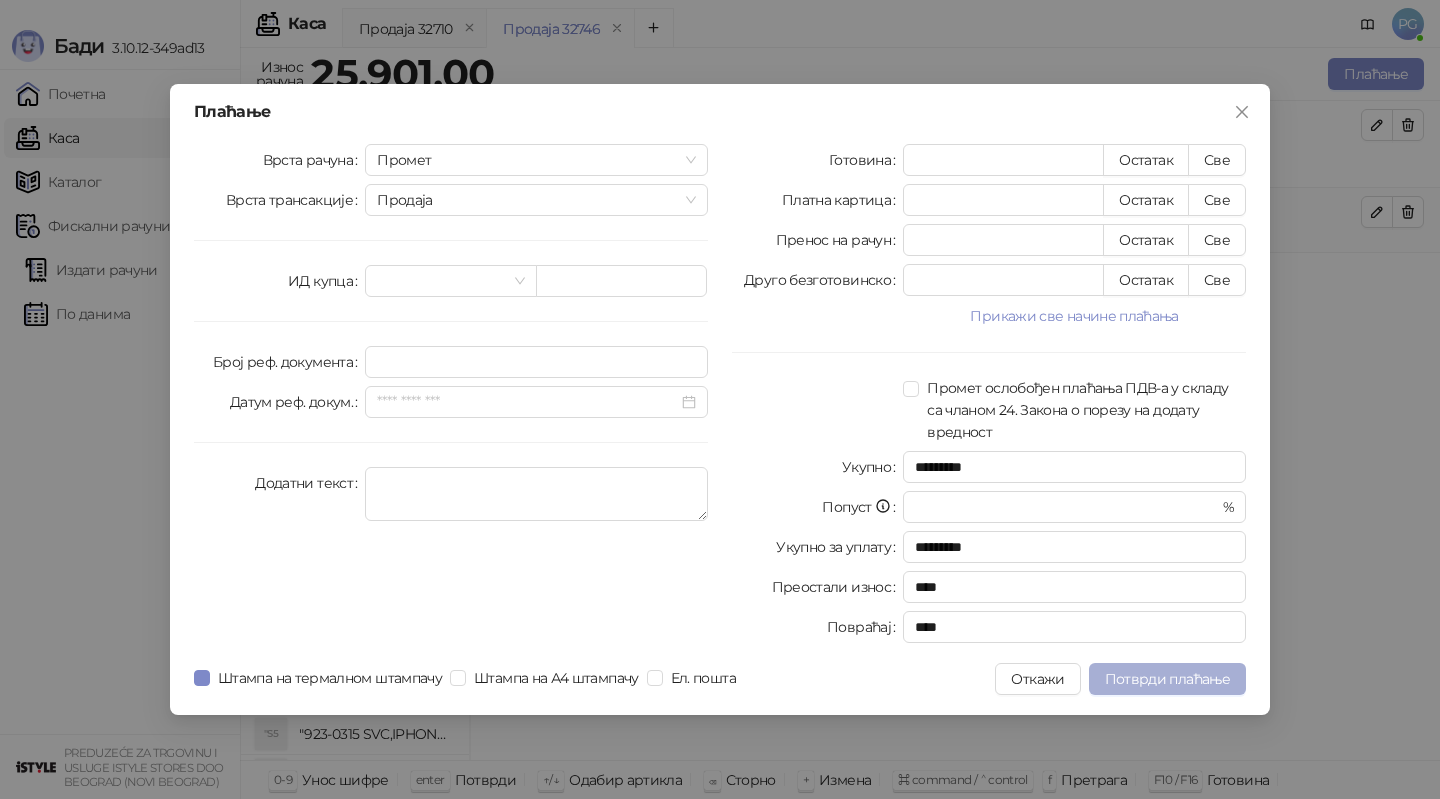 click on "Потврди плаћање" at bounding box center [1167, 679] 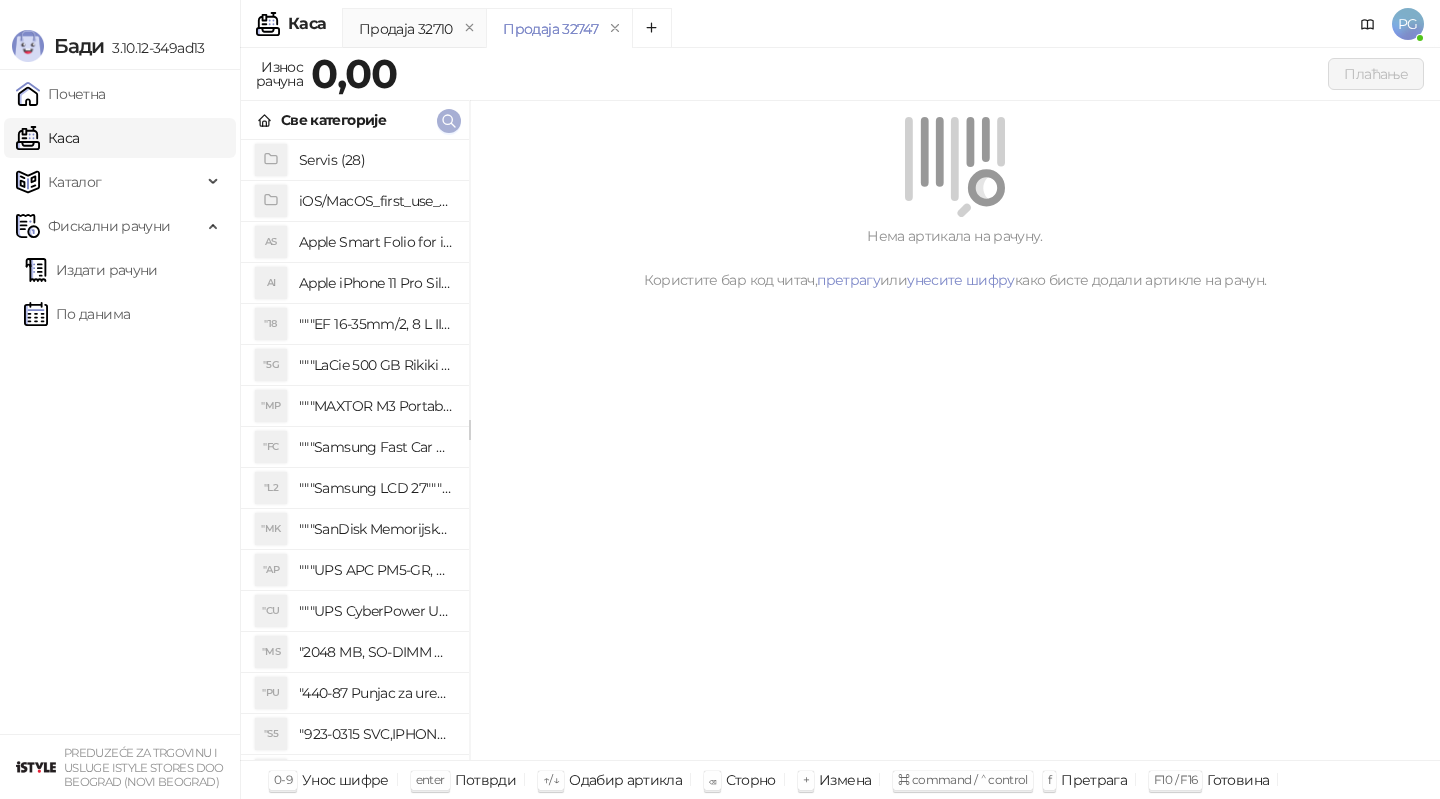click 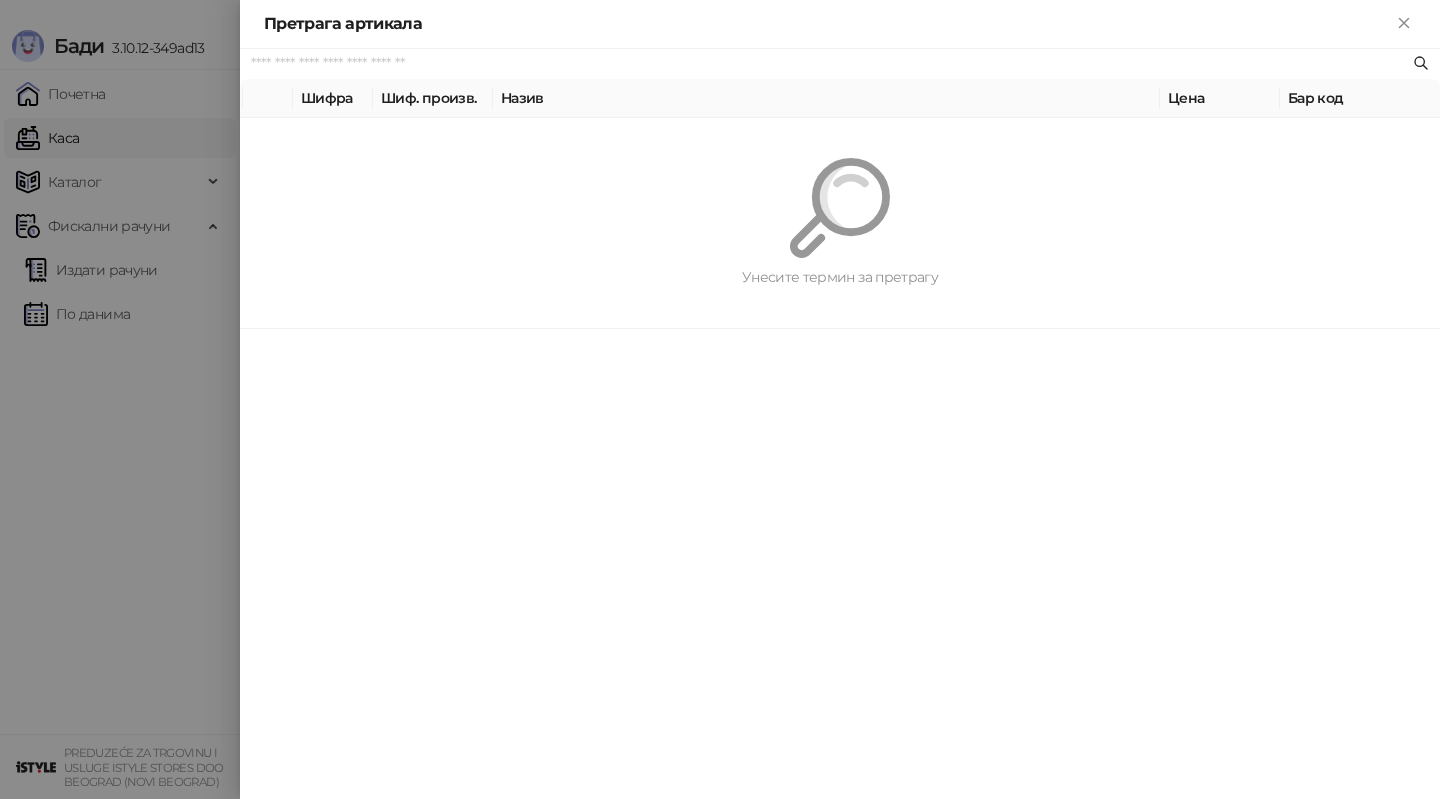 paste on "**********" 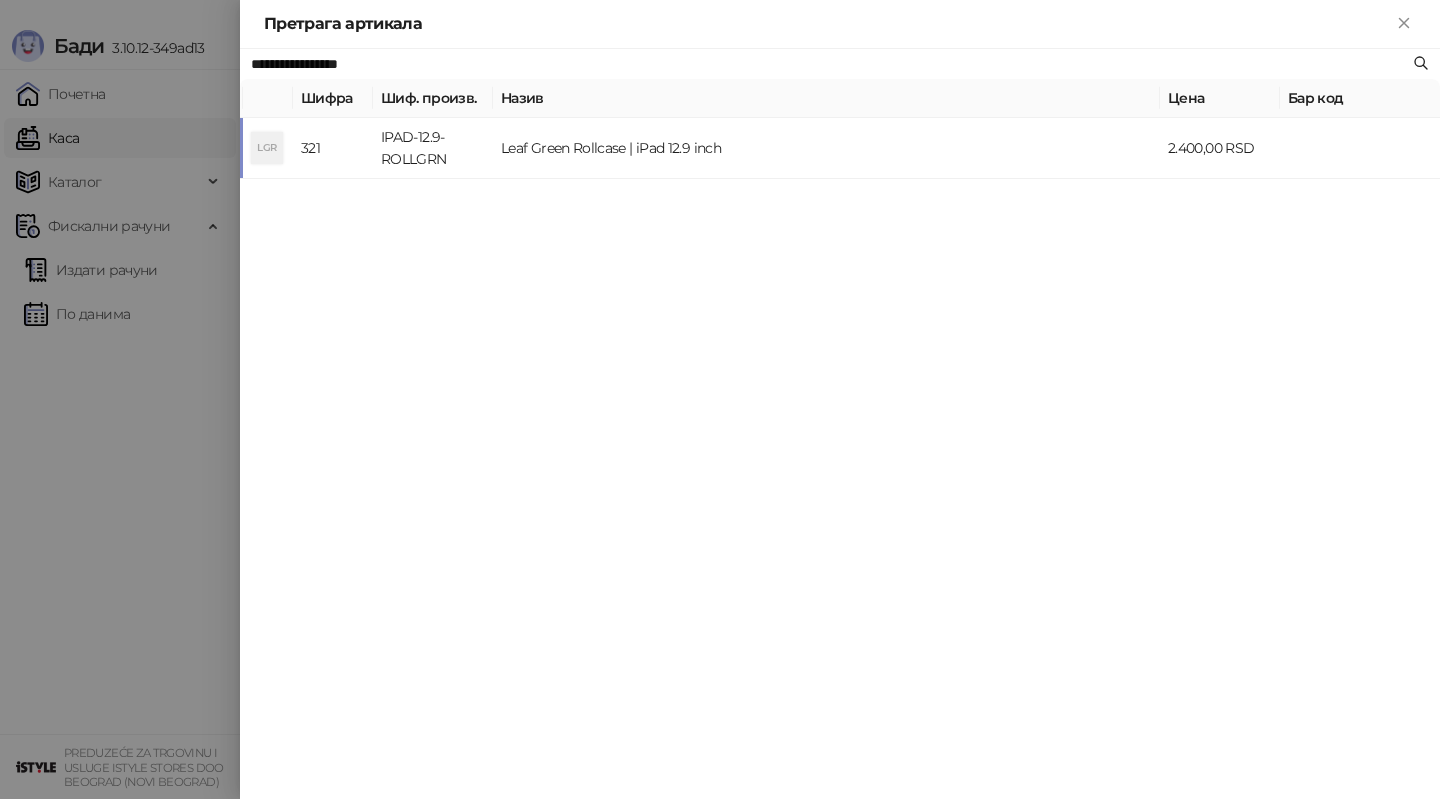 type on "**********" 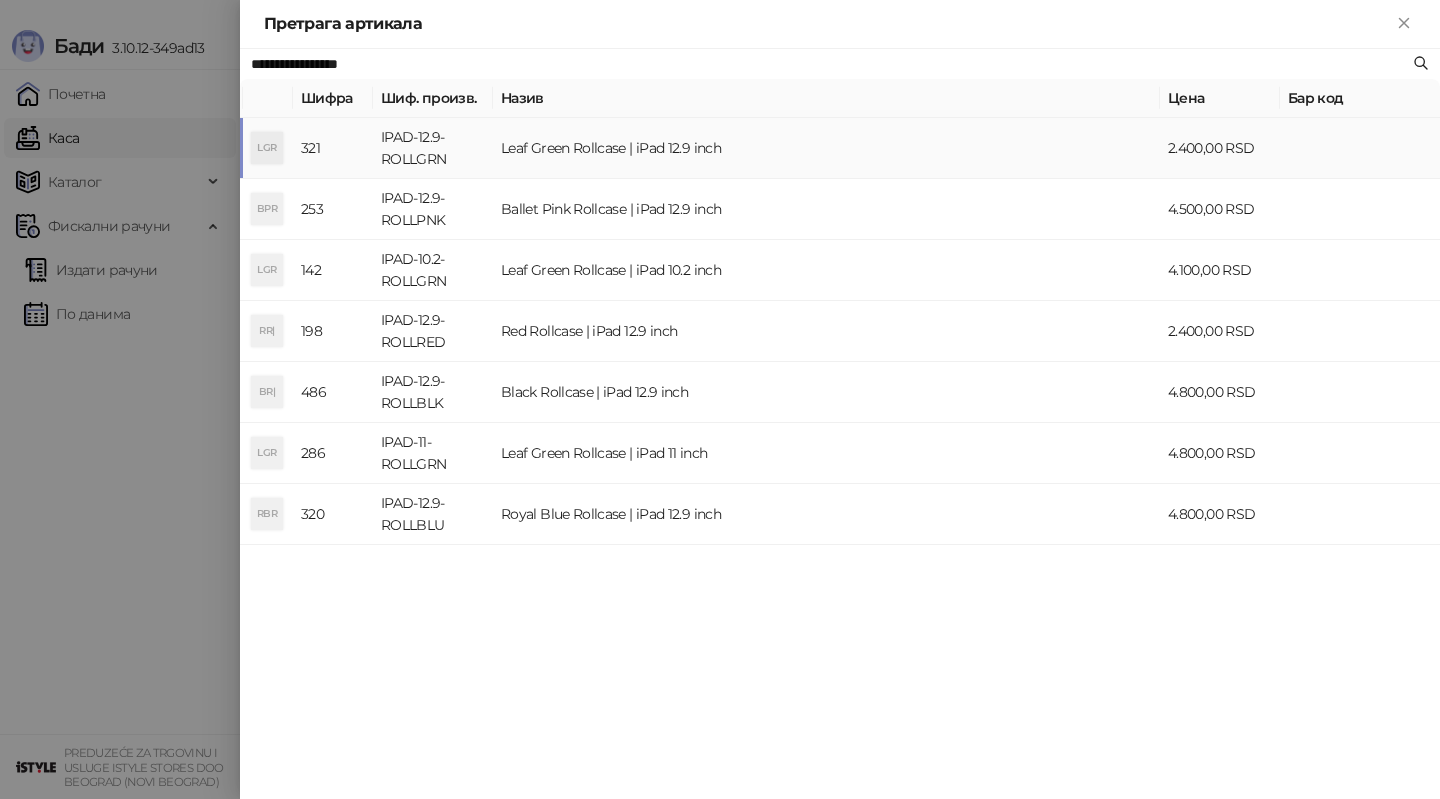click on "IPAD-12.9-ROLLGRN" at bounding box center (433, 148) 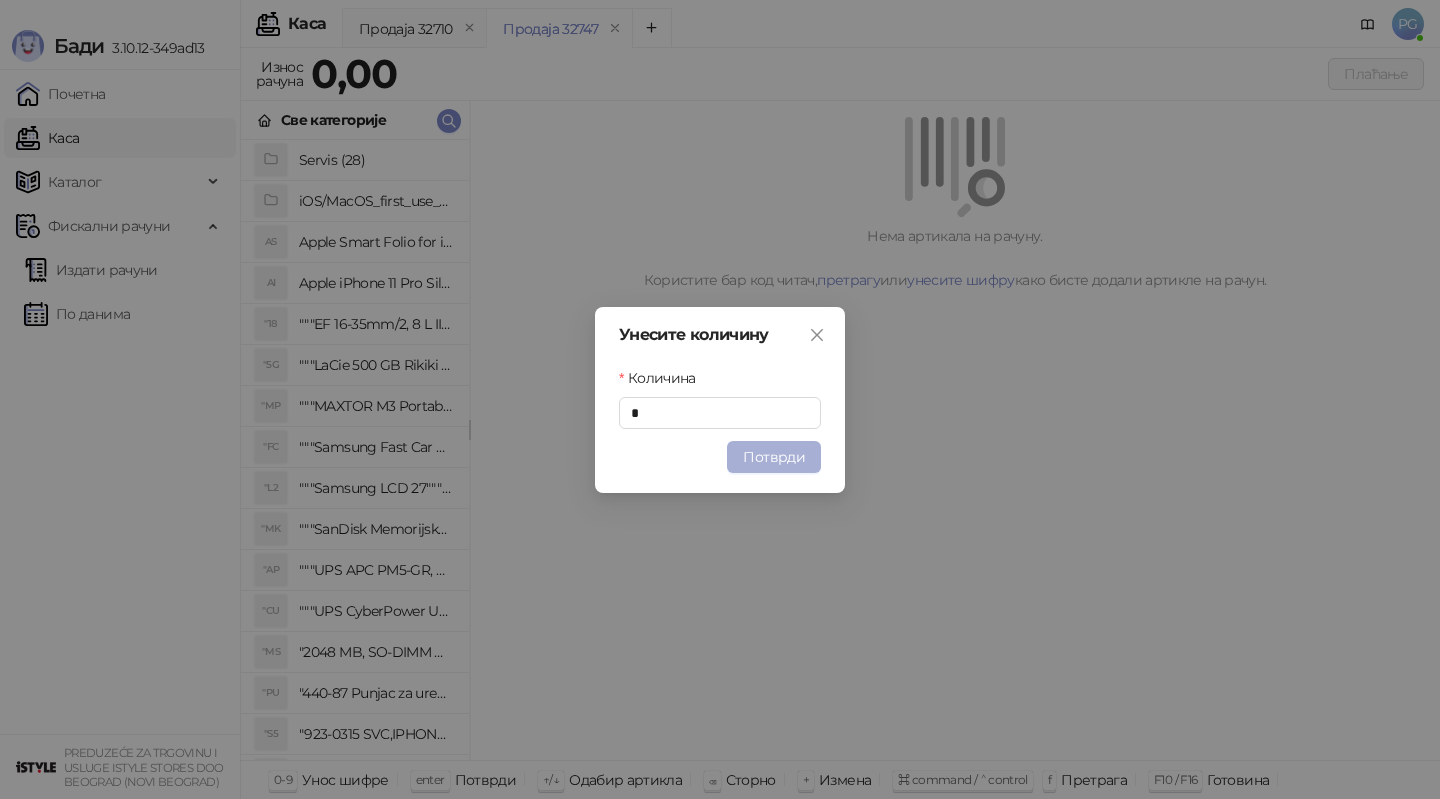 click on "Потврди" at bounding box center (774, 457) 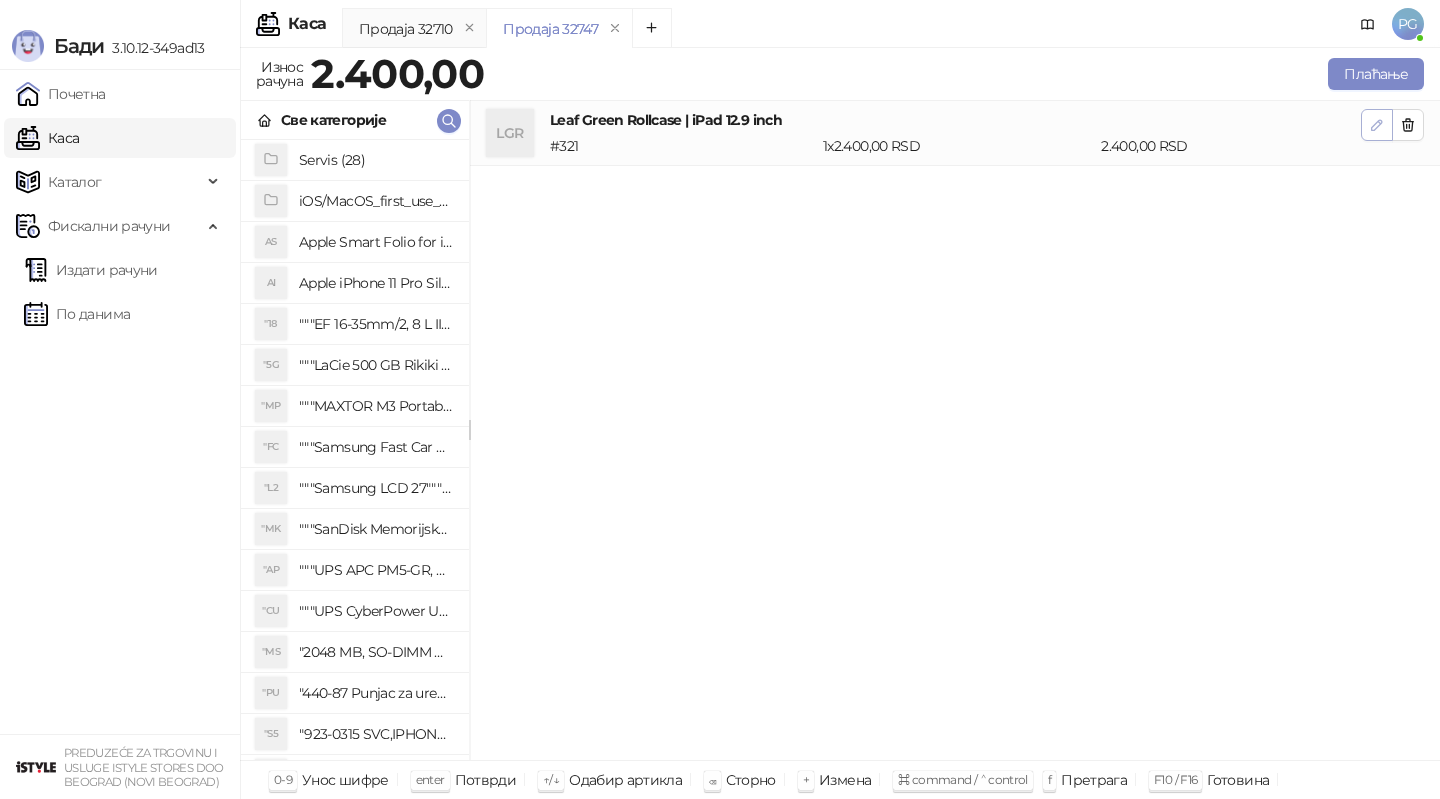 click at bounding box center (1377, 125) 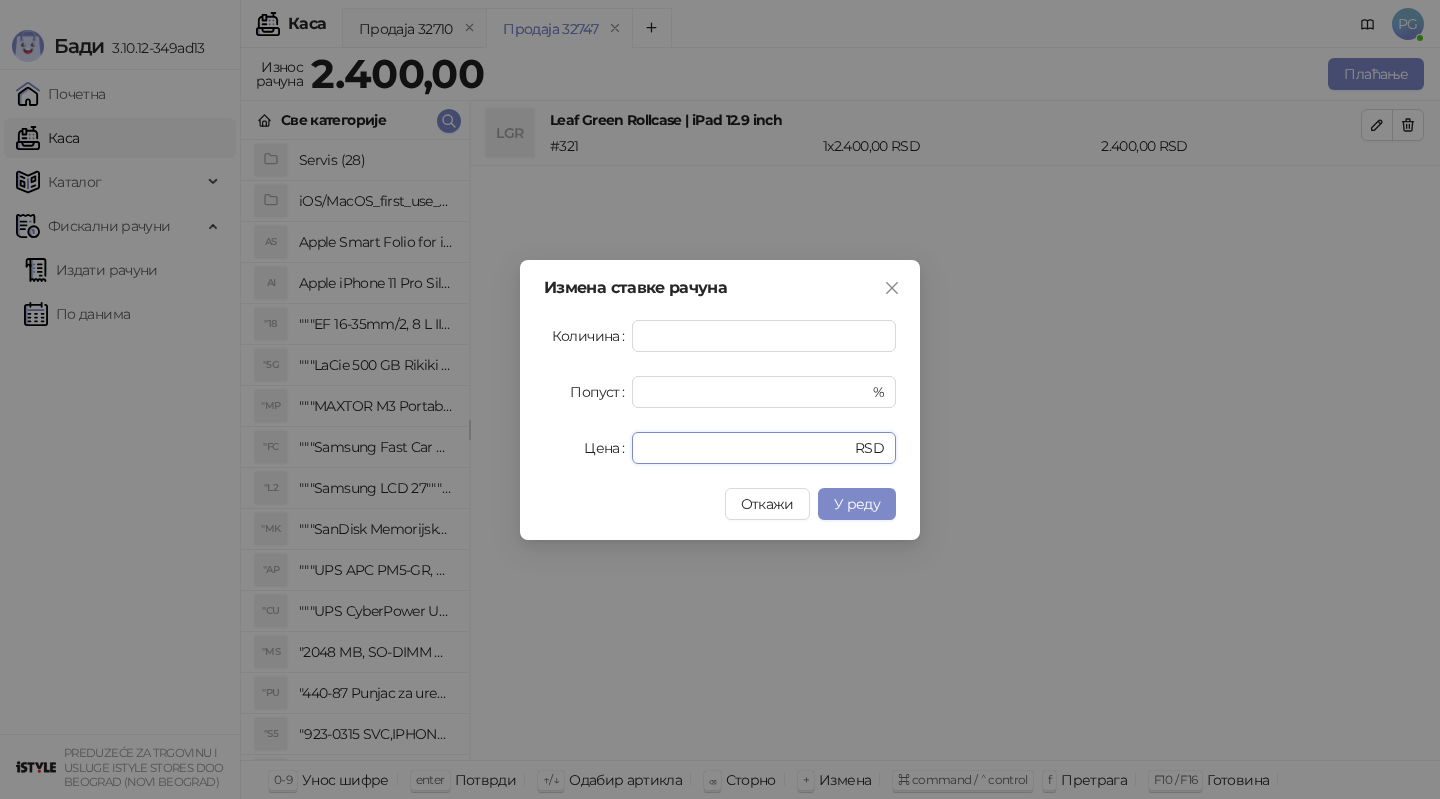 drag, startPoint x: 686, startPoint y: 451, endPoint x: 569, endPoint y: 451, distance: 117 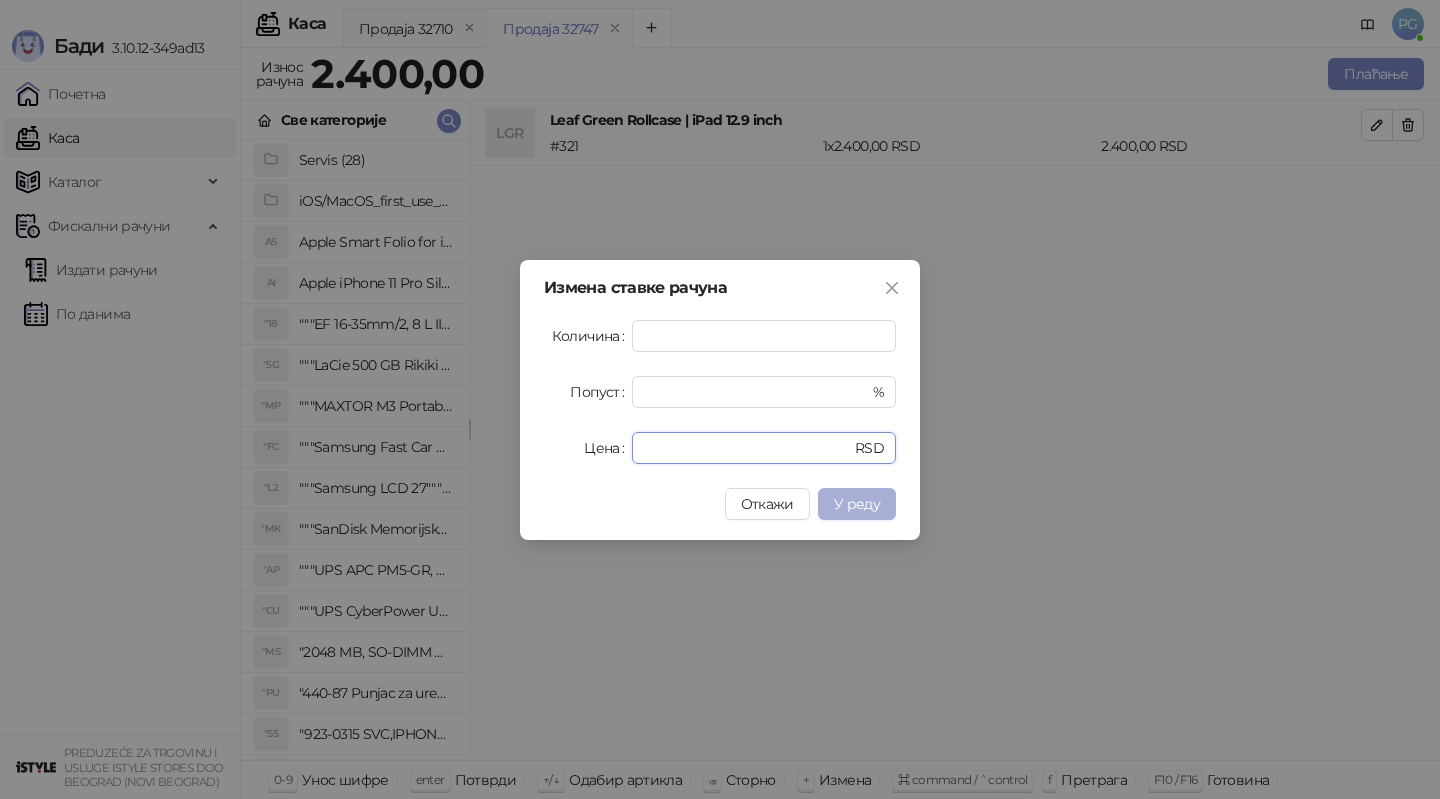 type on "*" 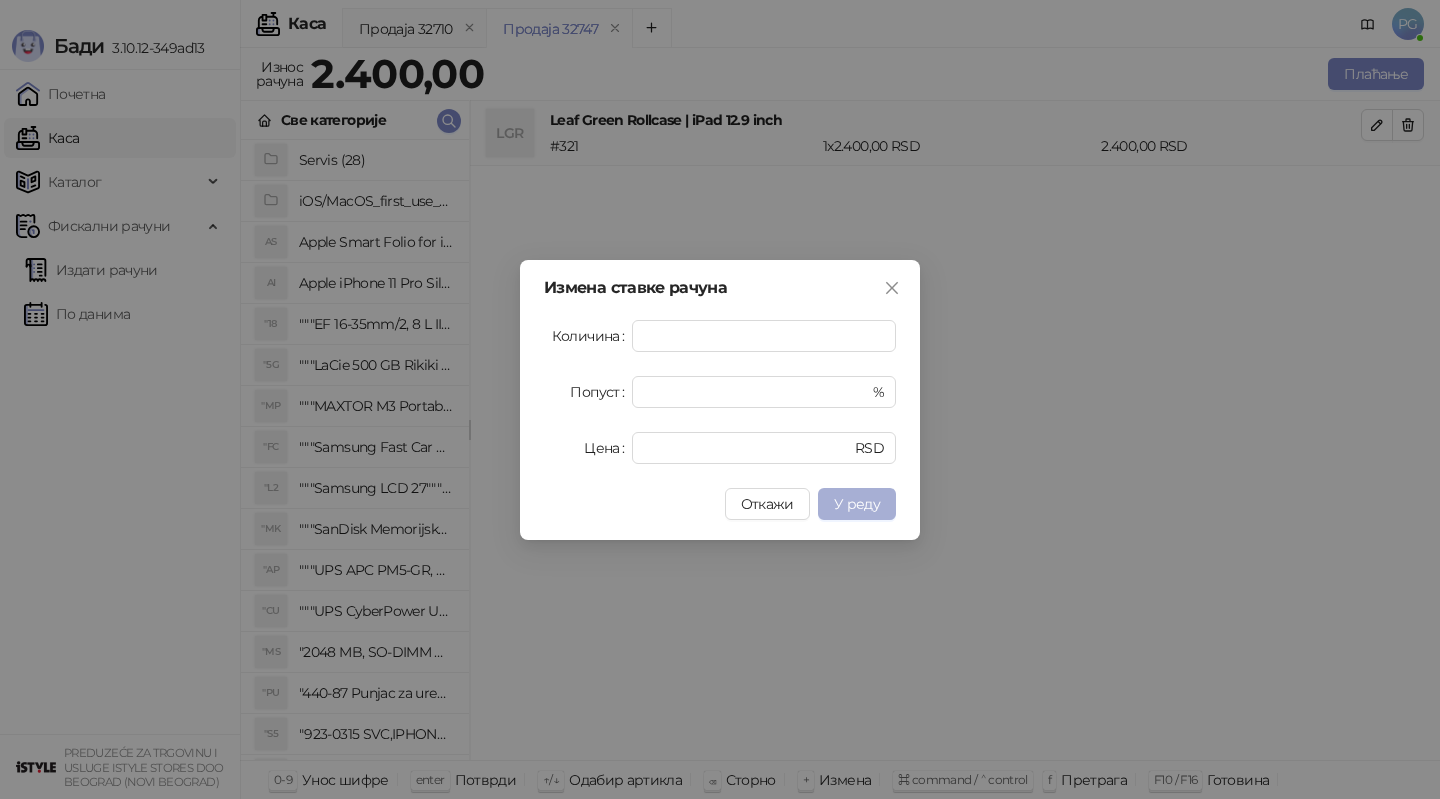 click on "У реду" at bounding box center [857, 504] 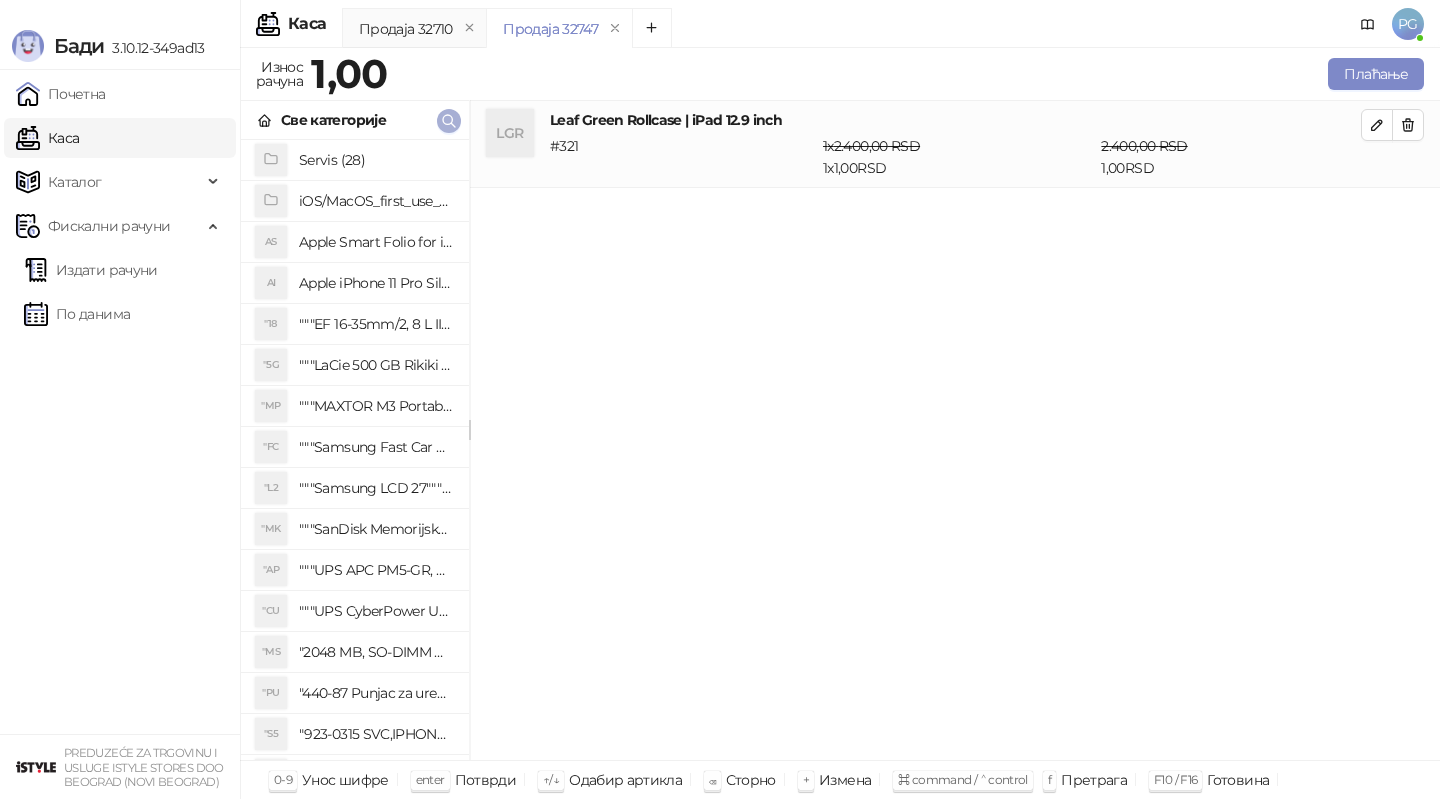 click 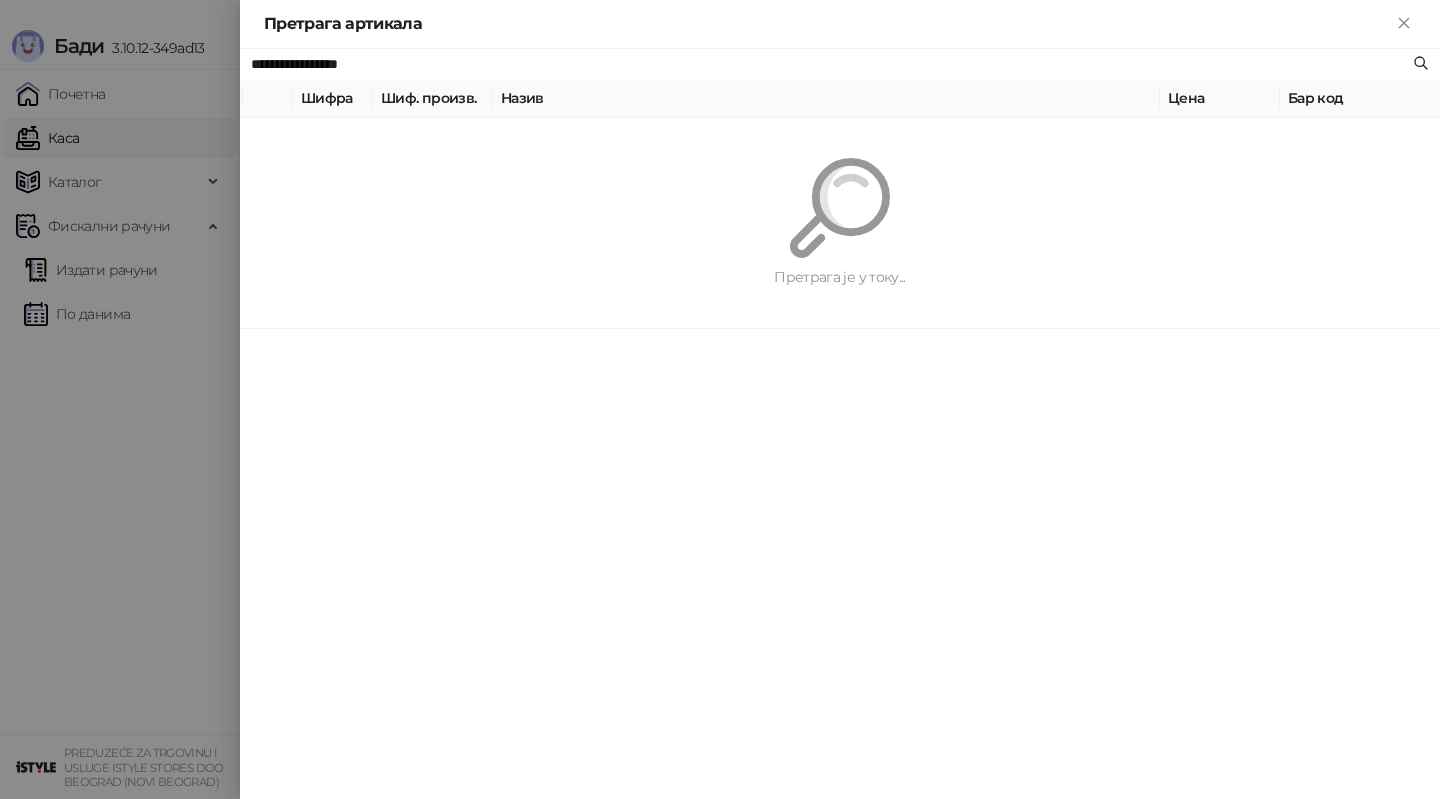 paste on "******" 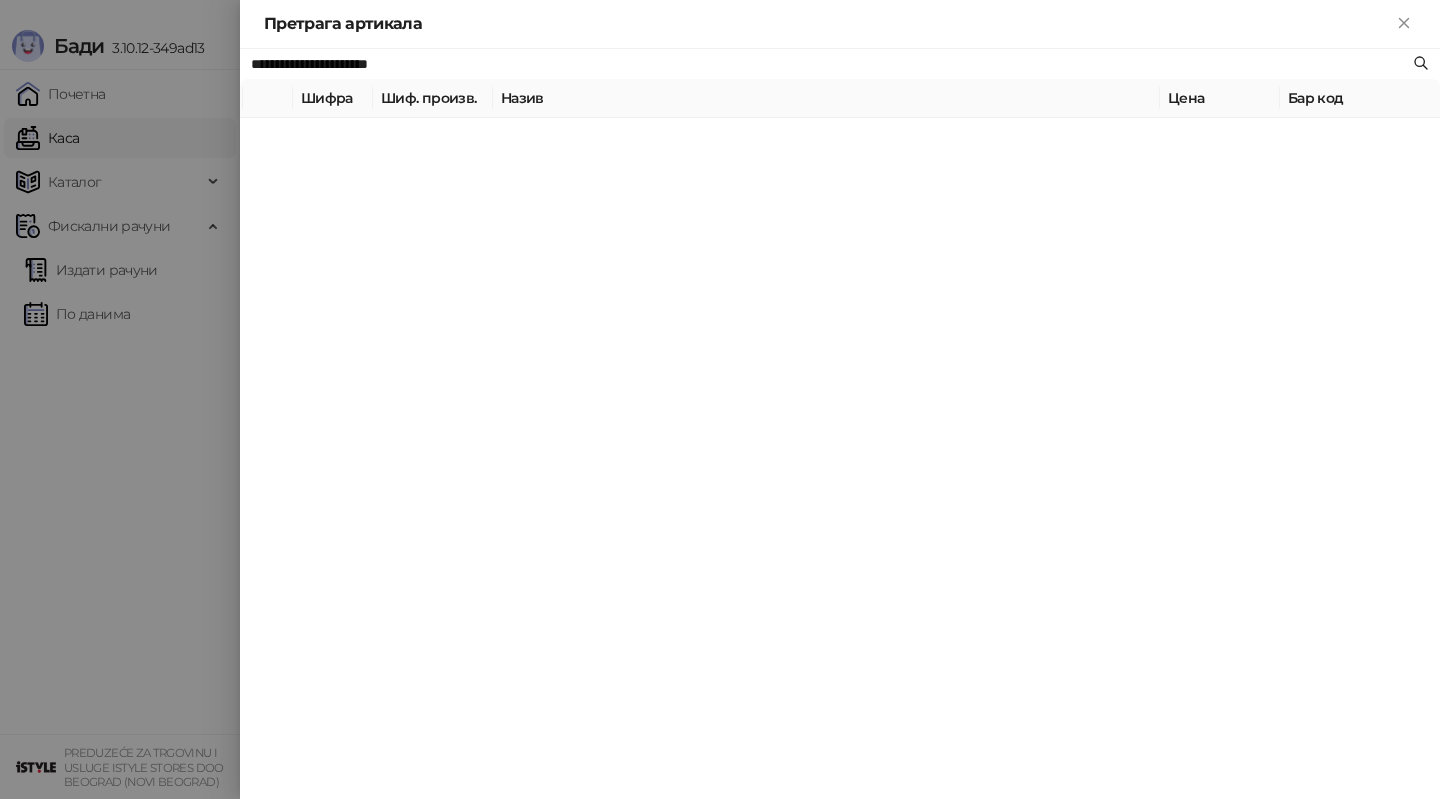 type on "**********" 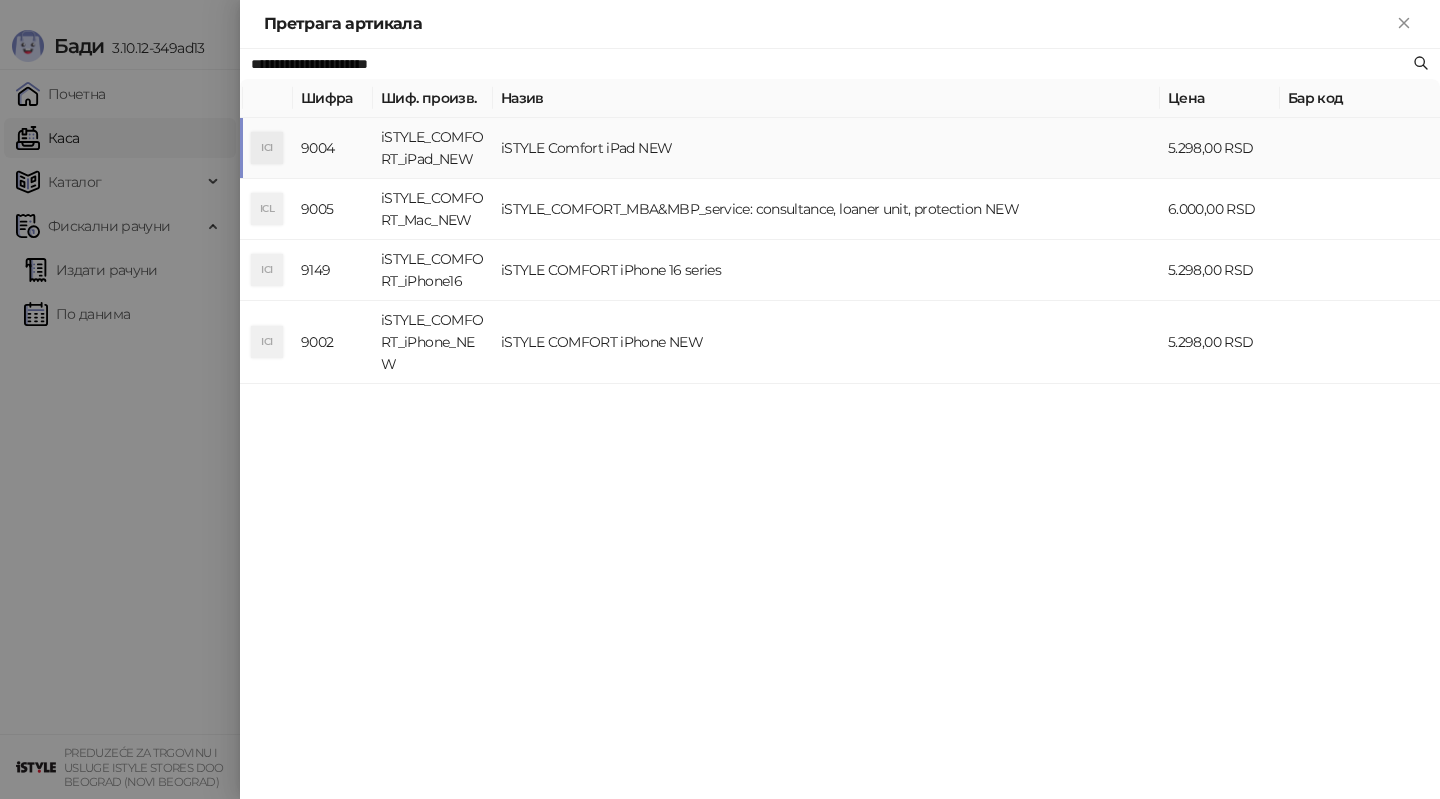 click on "iSTYLE_COMFORT_iPad_NEW" at bounding box center (433, 148) 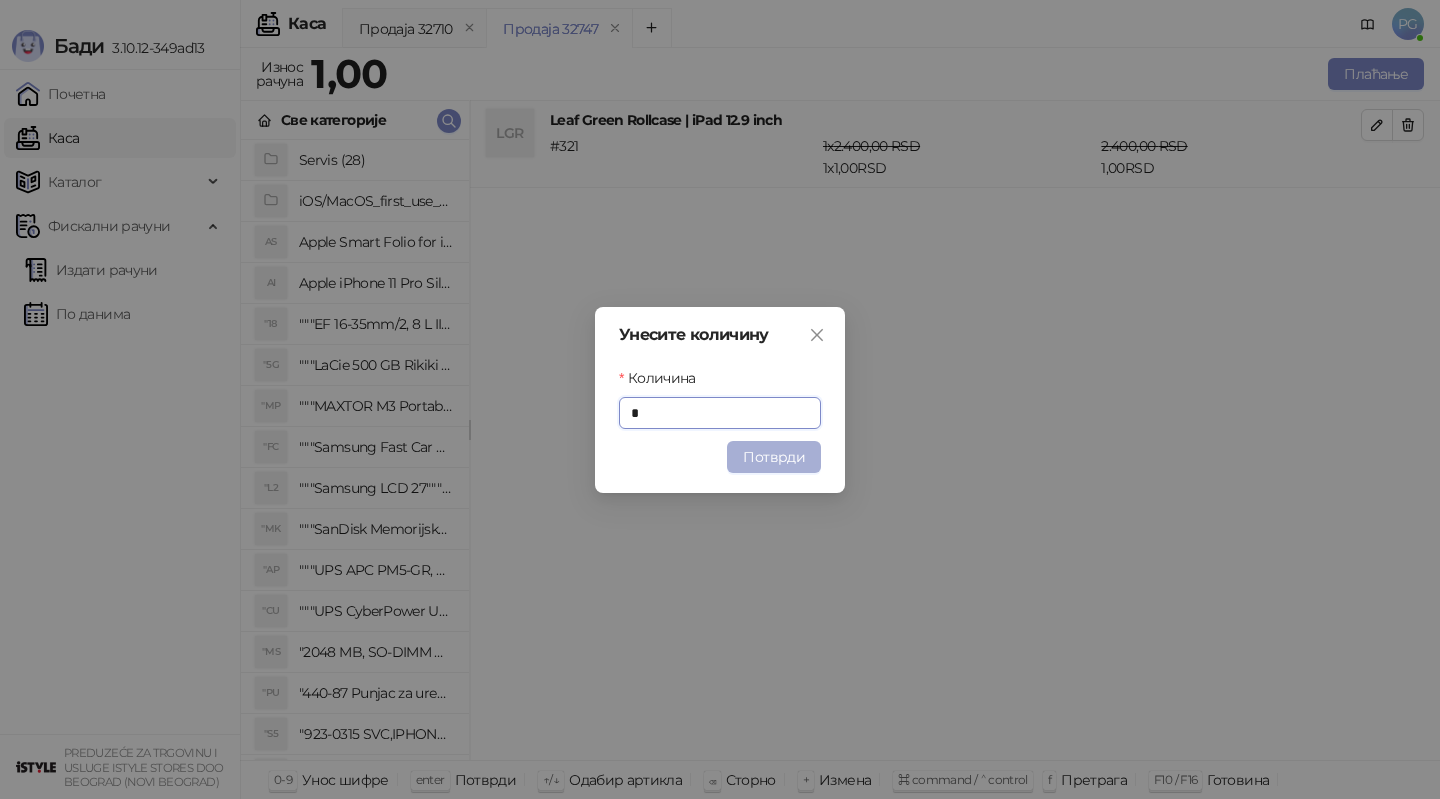 click on "Потврди" at bounding box center [774, 457] 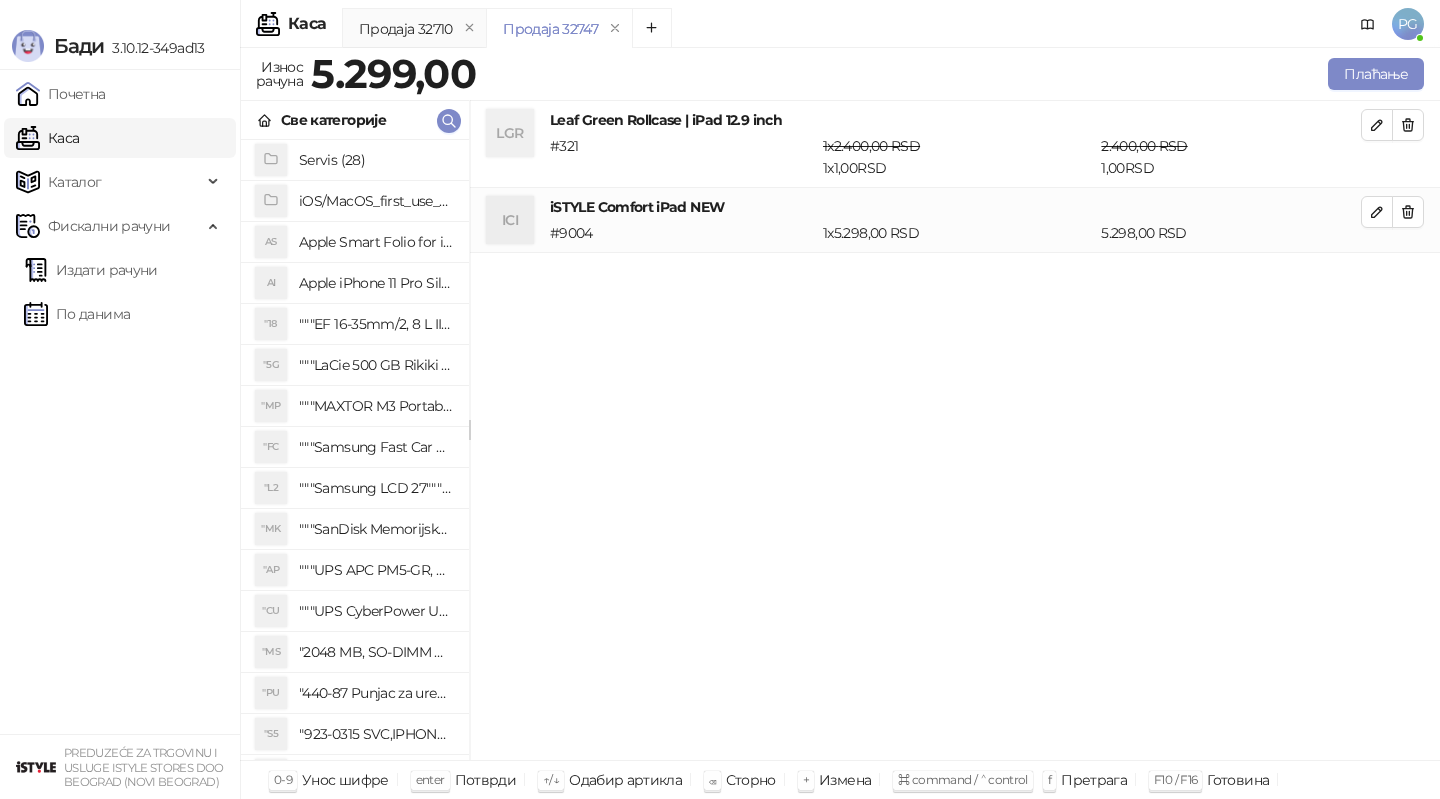 click on "Плаћање" at bounding box center (954, 74) 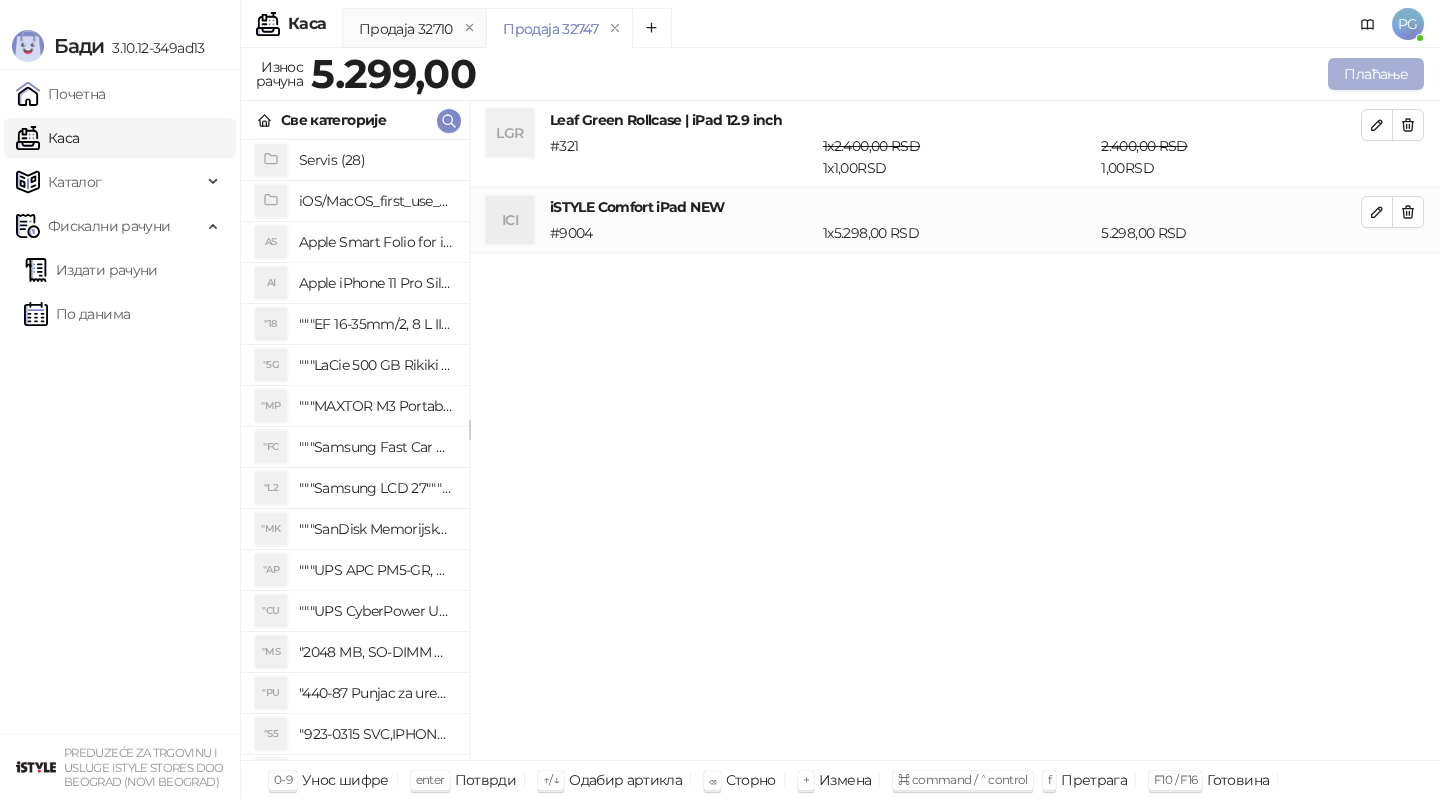 click on "Плаћање" at bounding box center (1376, 74) 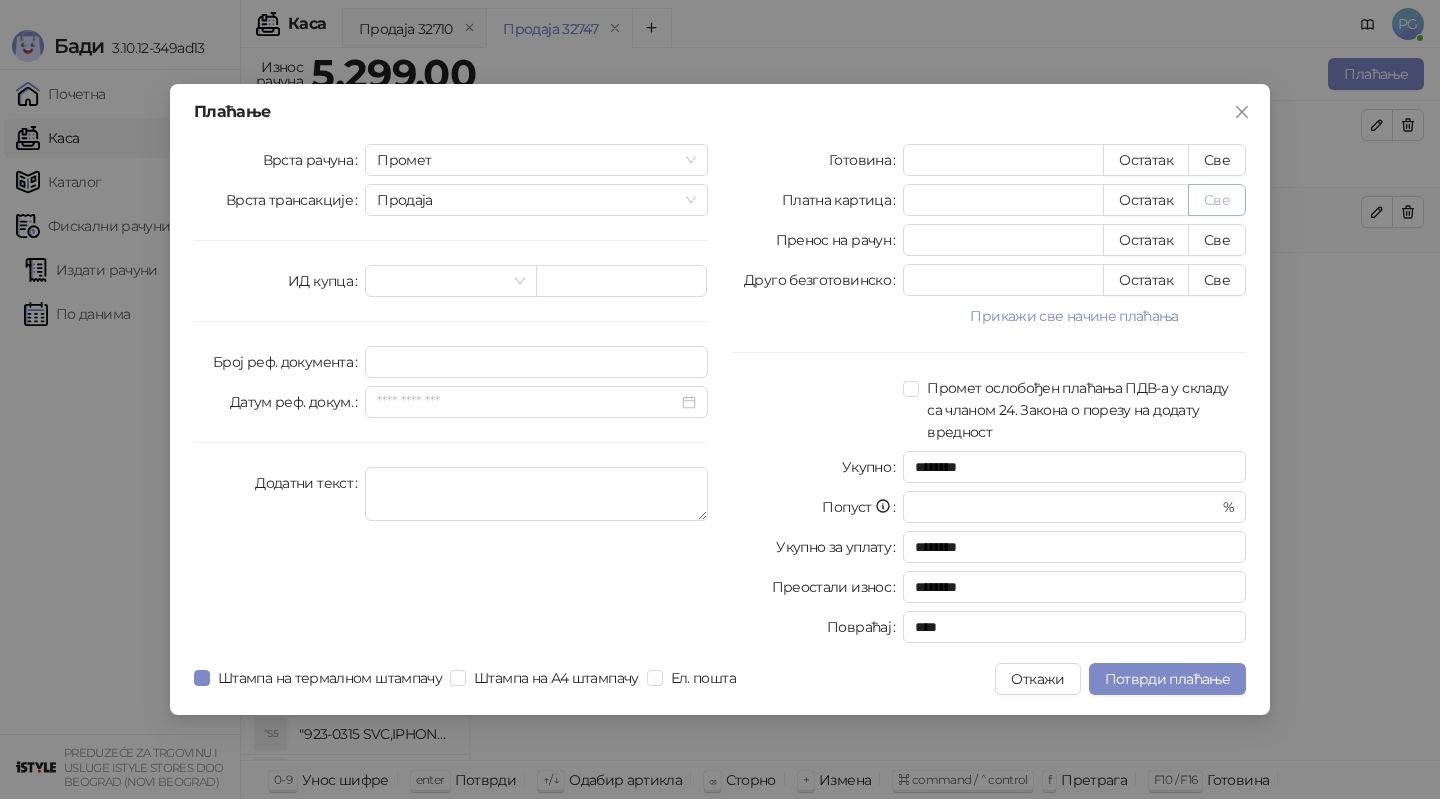 click on "Све" at bounding box center (1217, 200) 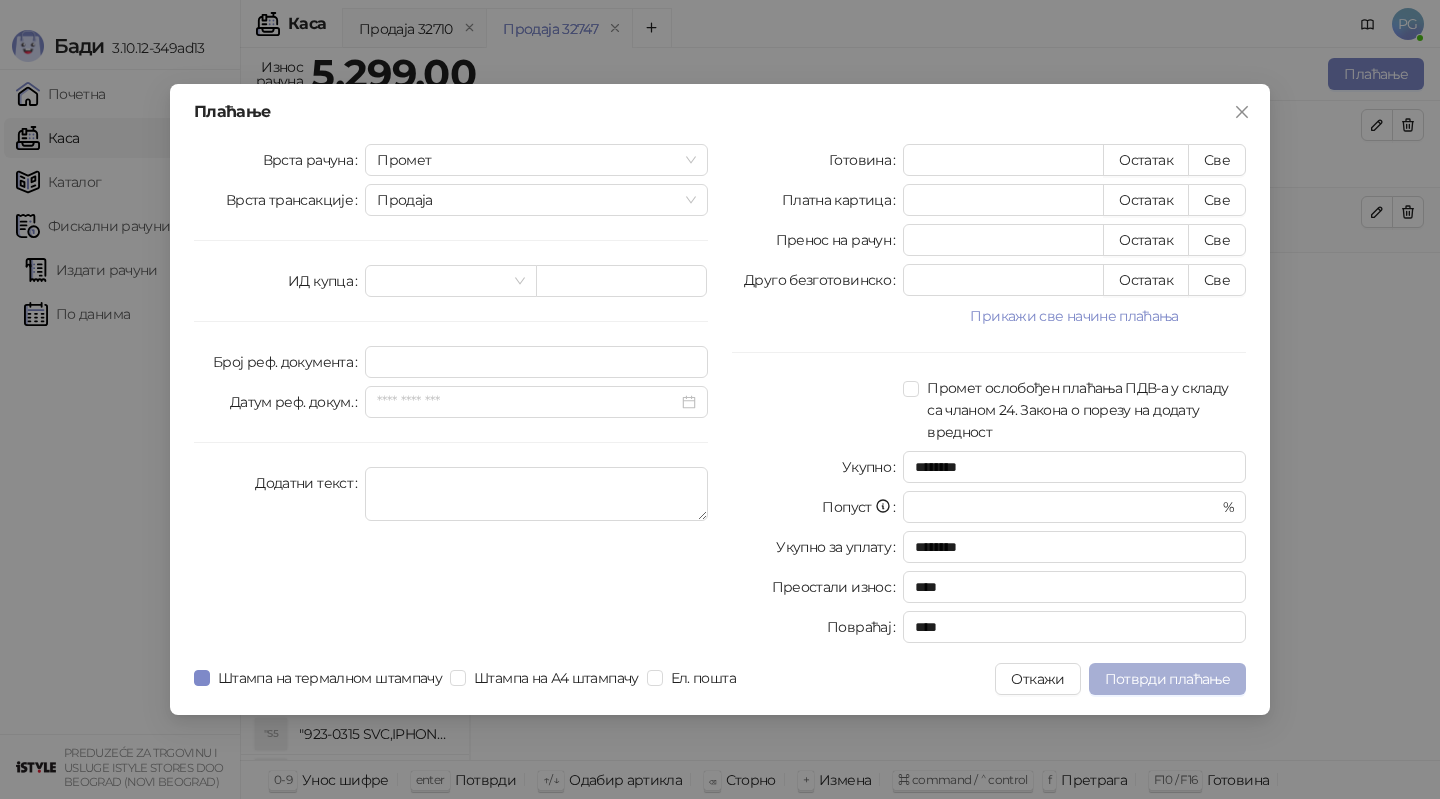 click on "Потврди плаћање" at bounding box center (1167, 679) 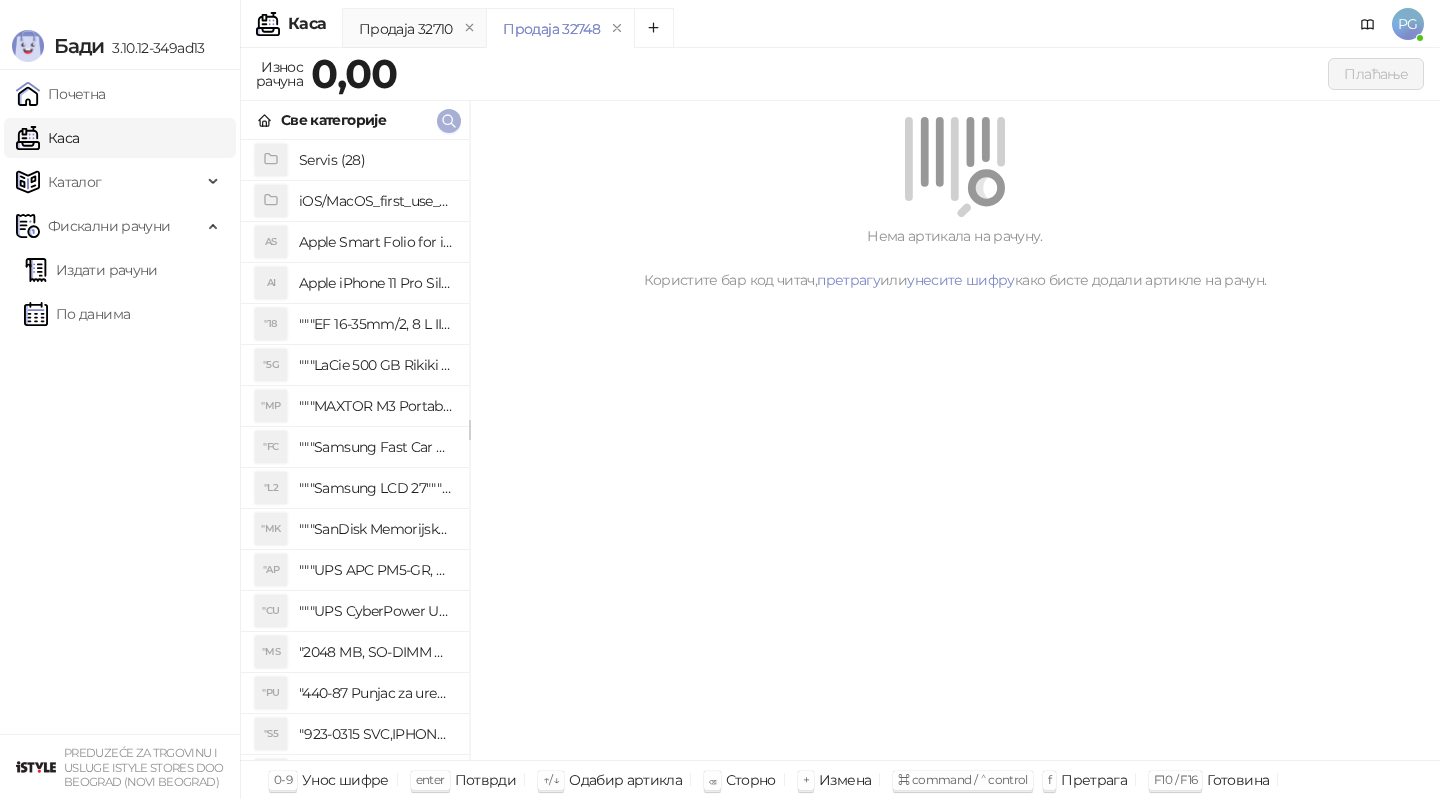 click 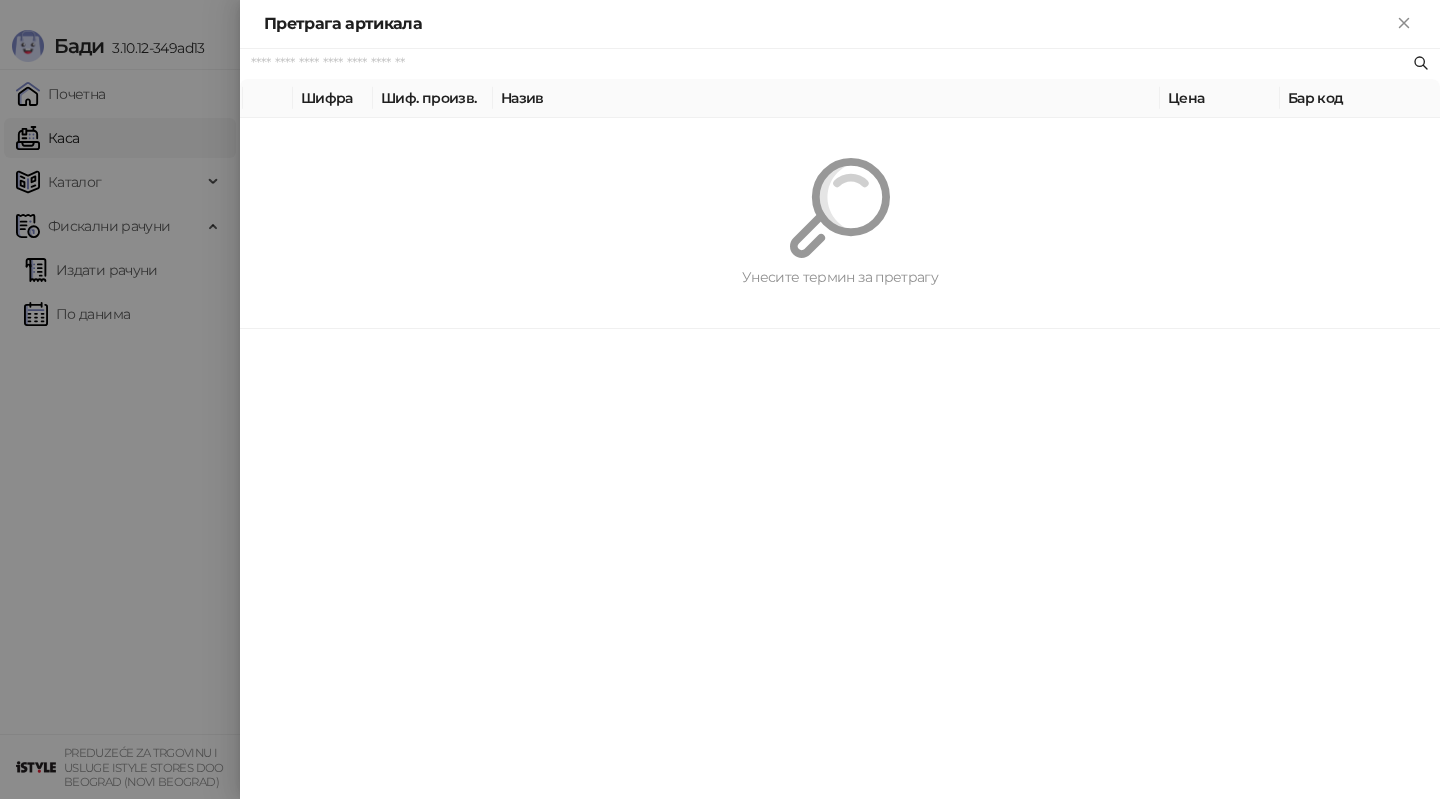 paste on "*********" 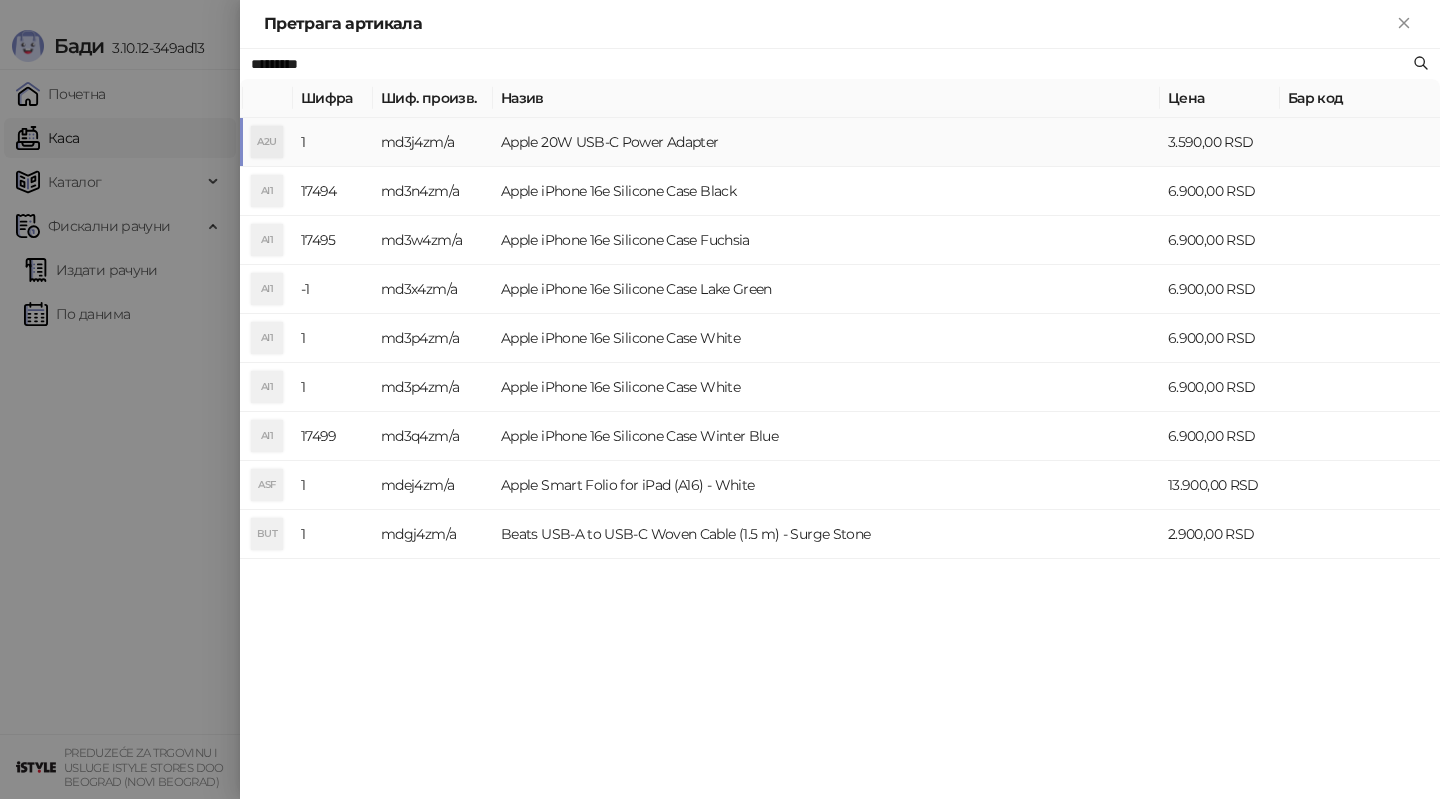 click on "md3j4zm/a" at bounding box center [433, 142] 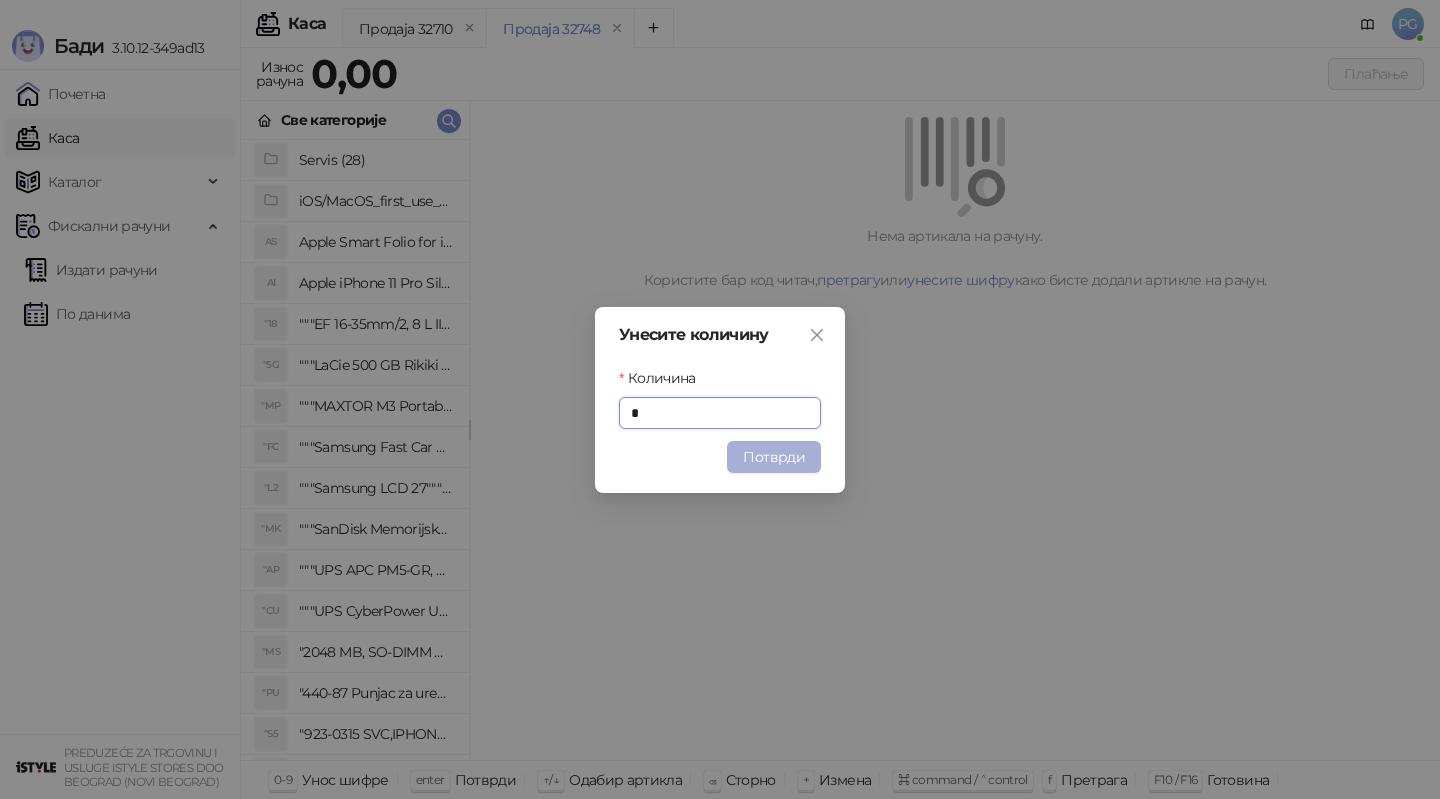 click on "Потврди" at bounding box center [774, 457] 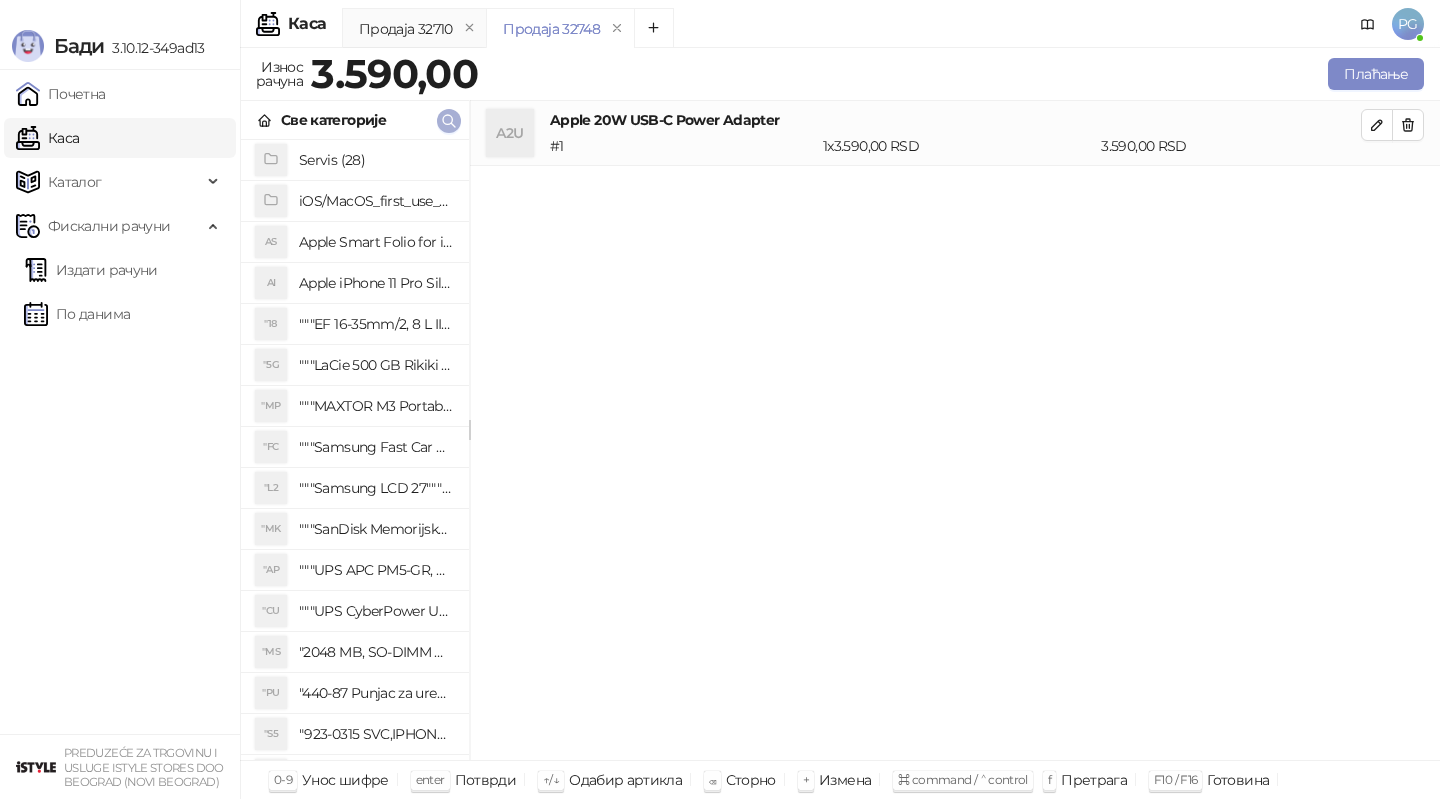 click 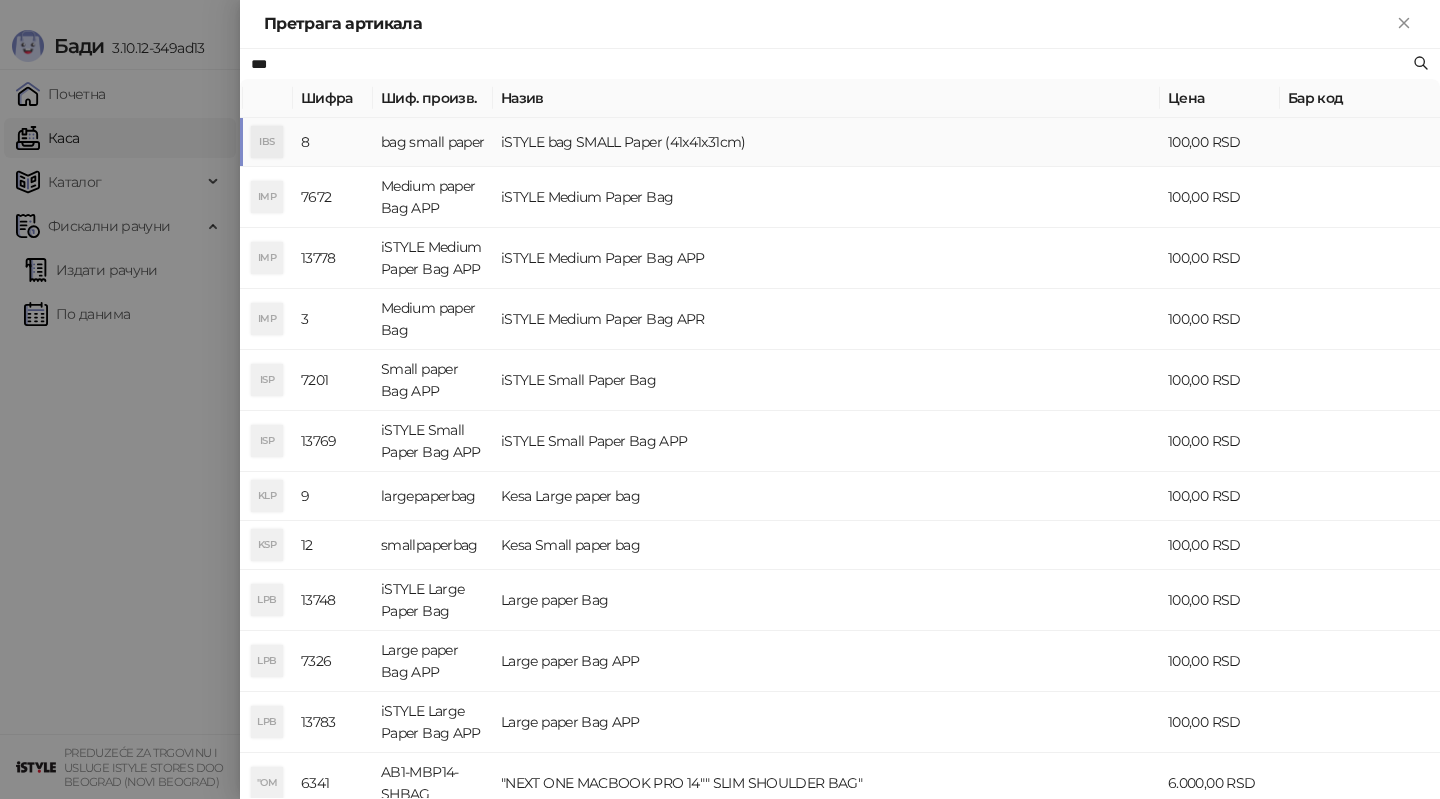 type on "***" 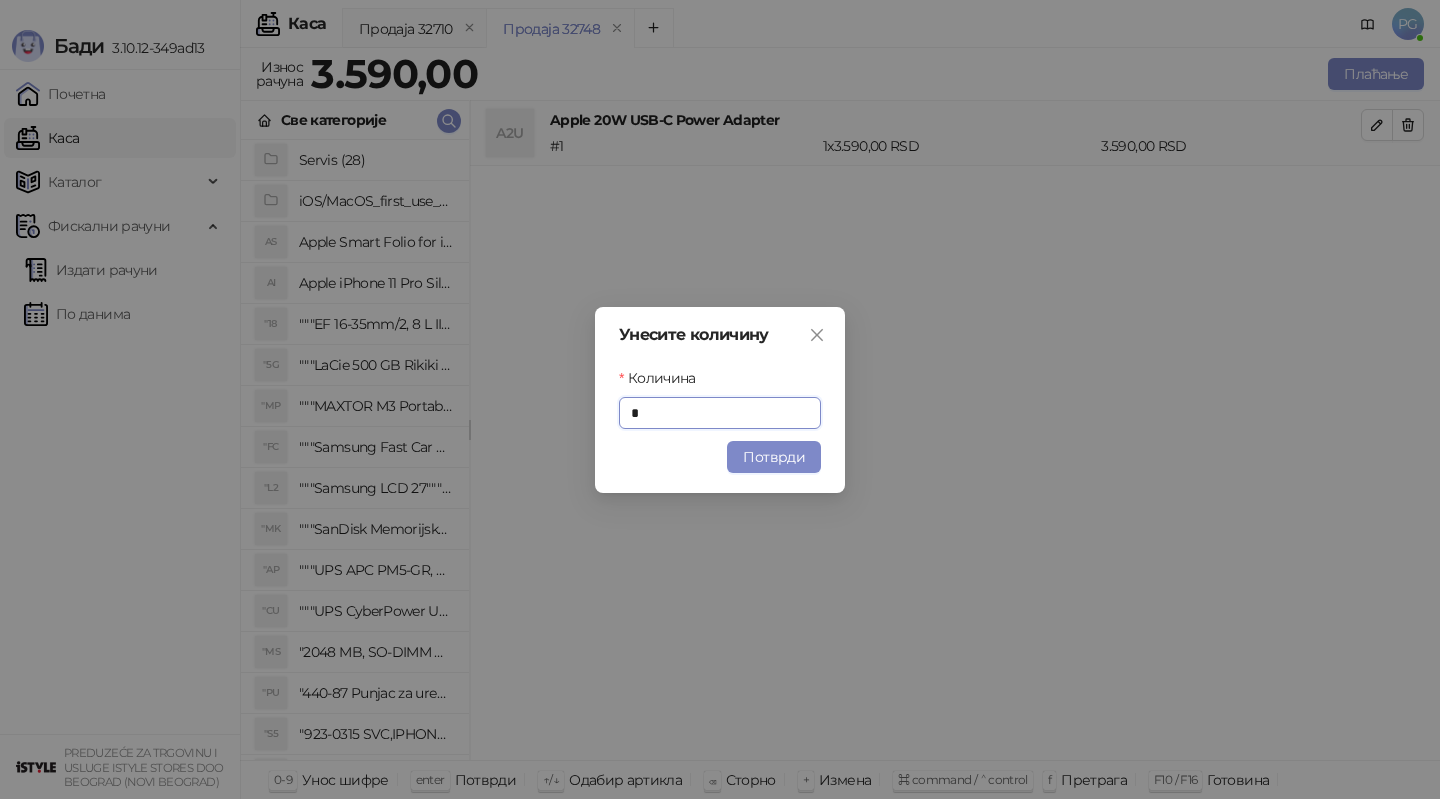 click on "Унесите количину Количина * Потврди" at bounding box center (720, 400) 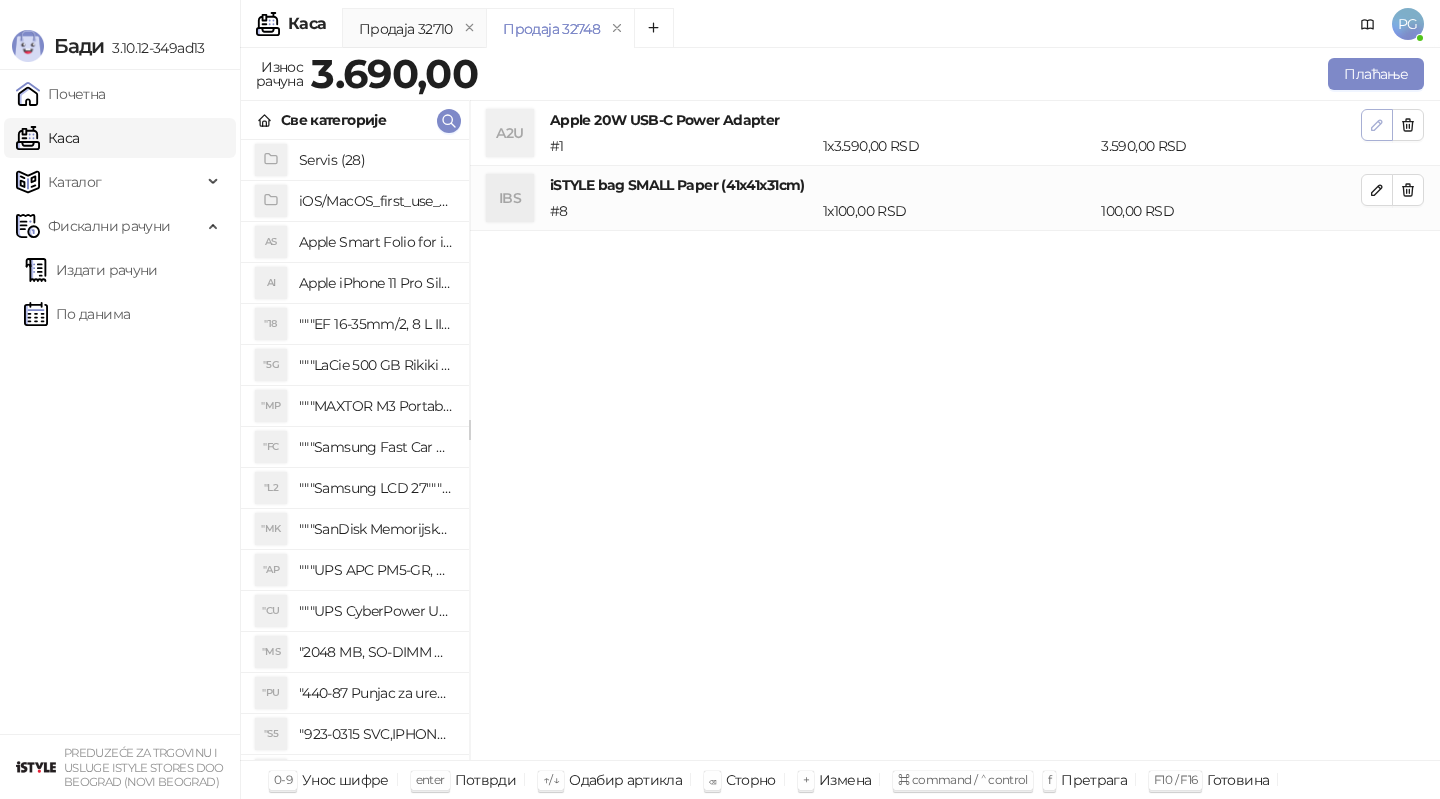 click at bounding box center (1377, 124) 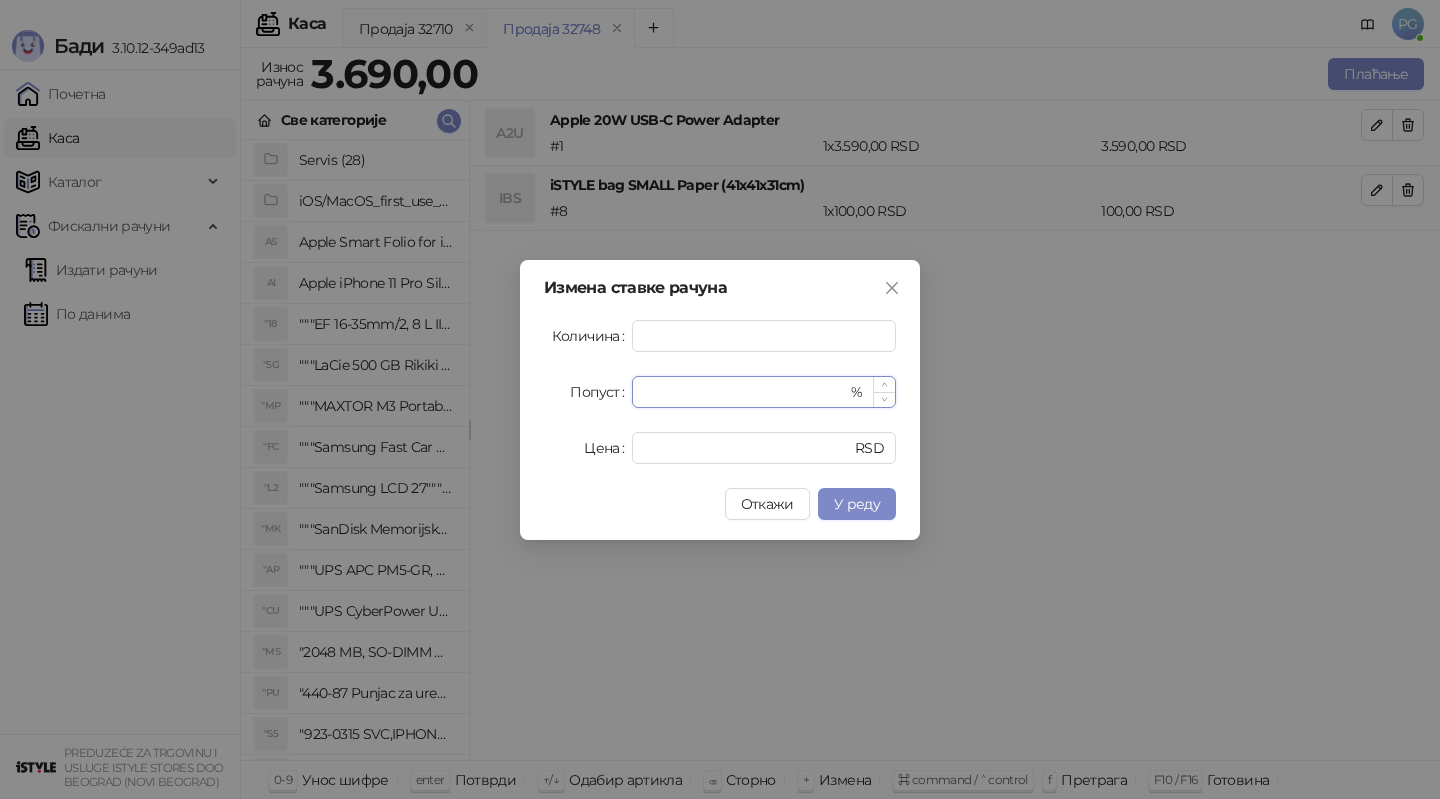 drag, startPoint x: 679, startPoint y: 389, endPoint x: 644, endPoint y: 390, distance: 35.014282 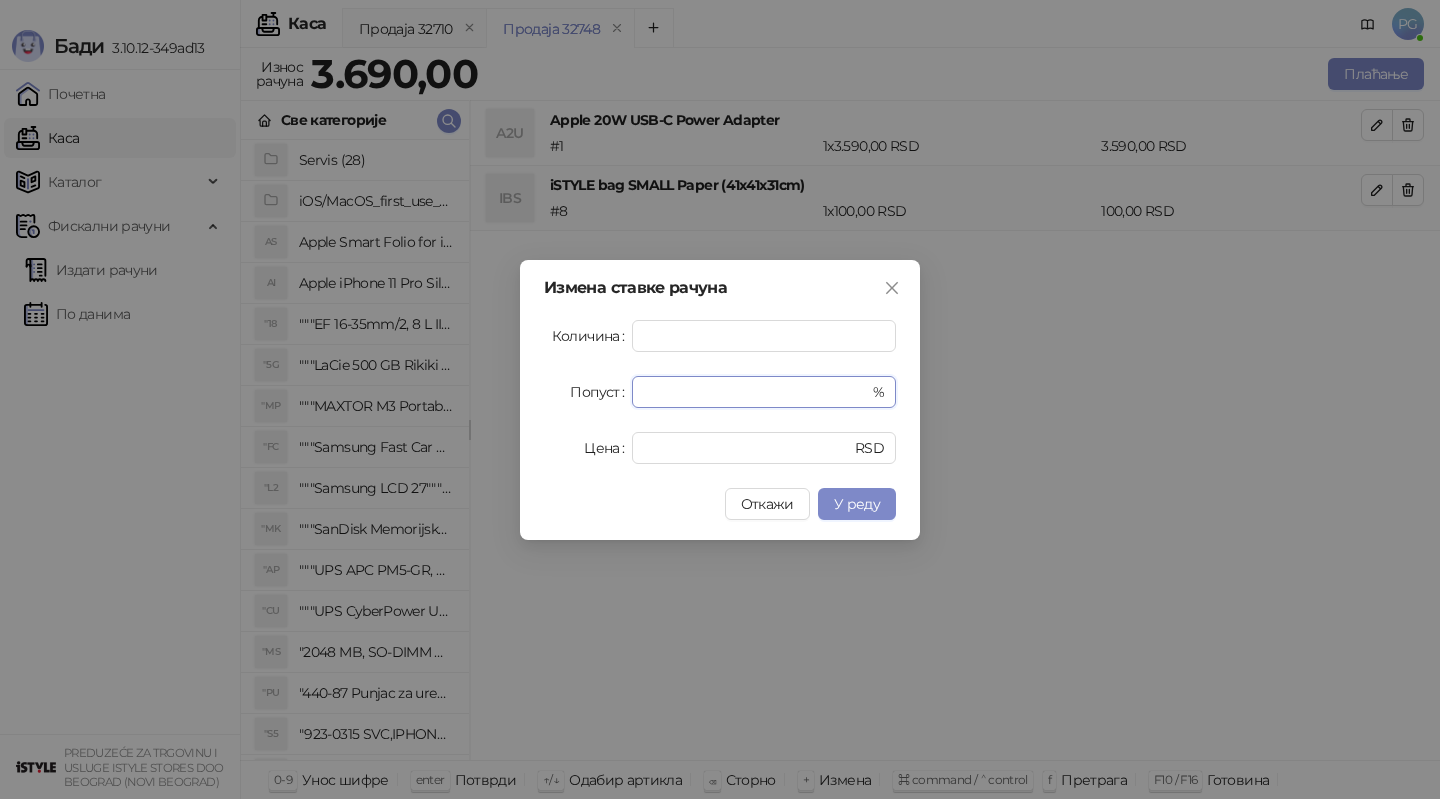 type on "*" 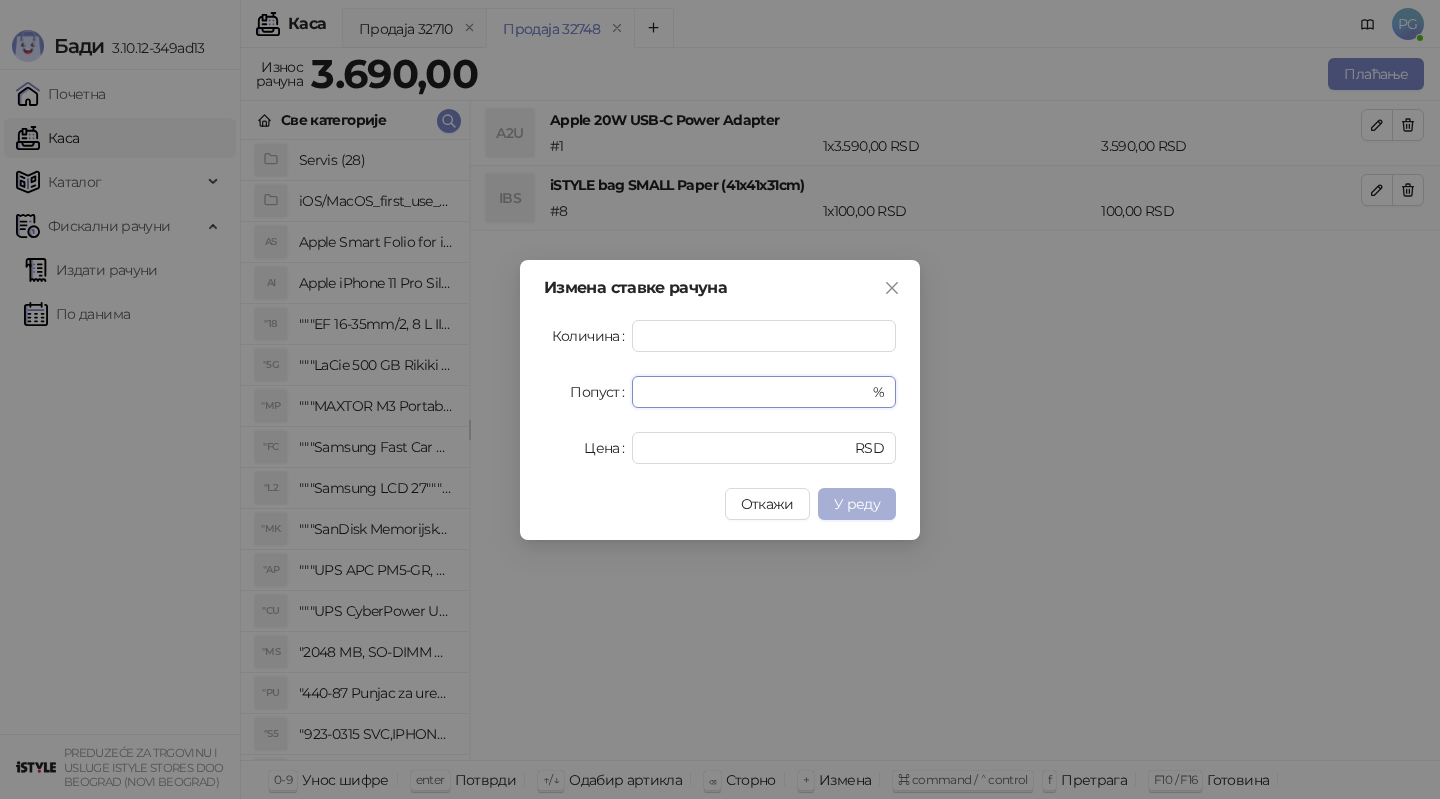 type on "******" 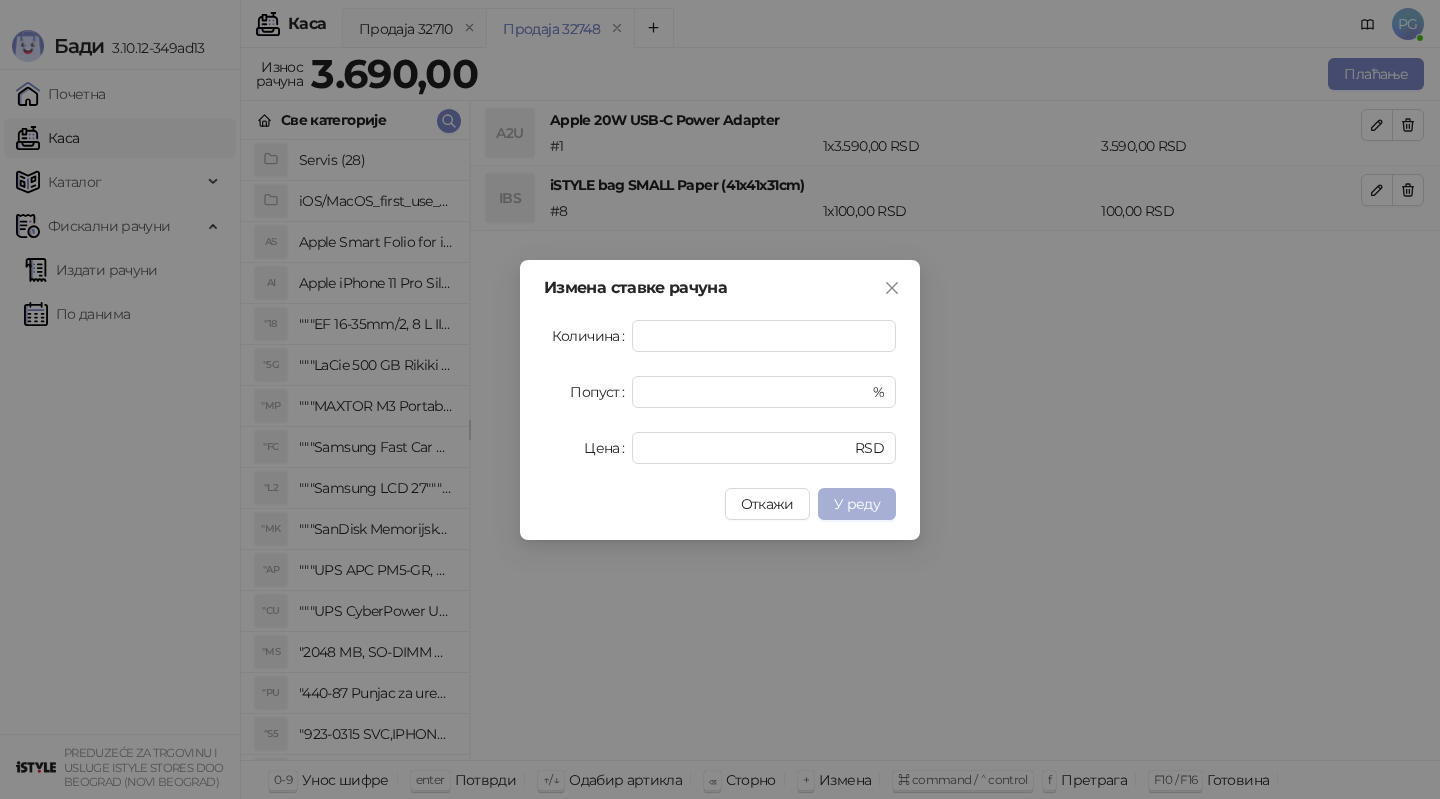 click on "У реду" at bounding box center (857, 504) 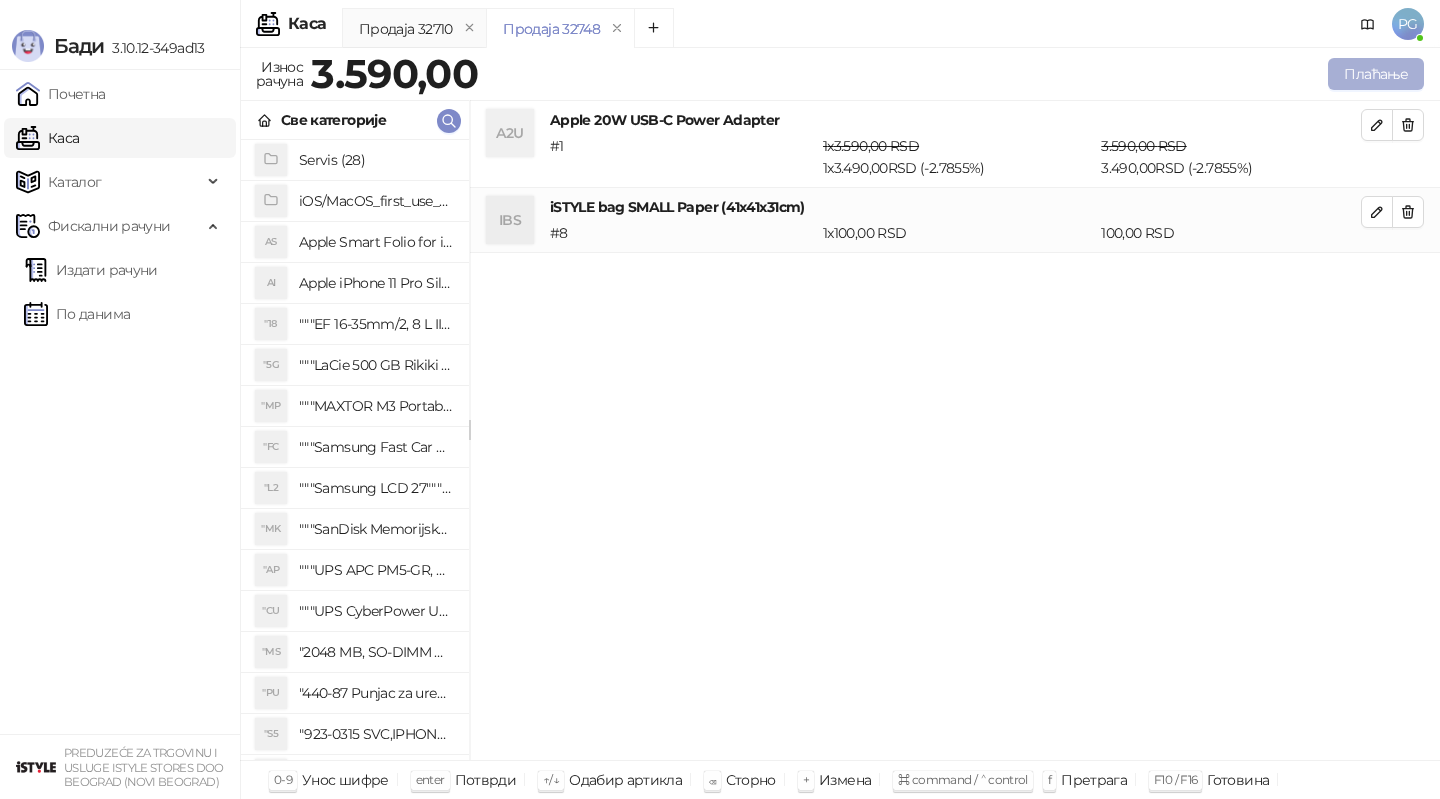 click on "Плаћање" at bounding box center (1376, 74) 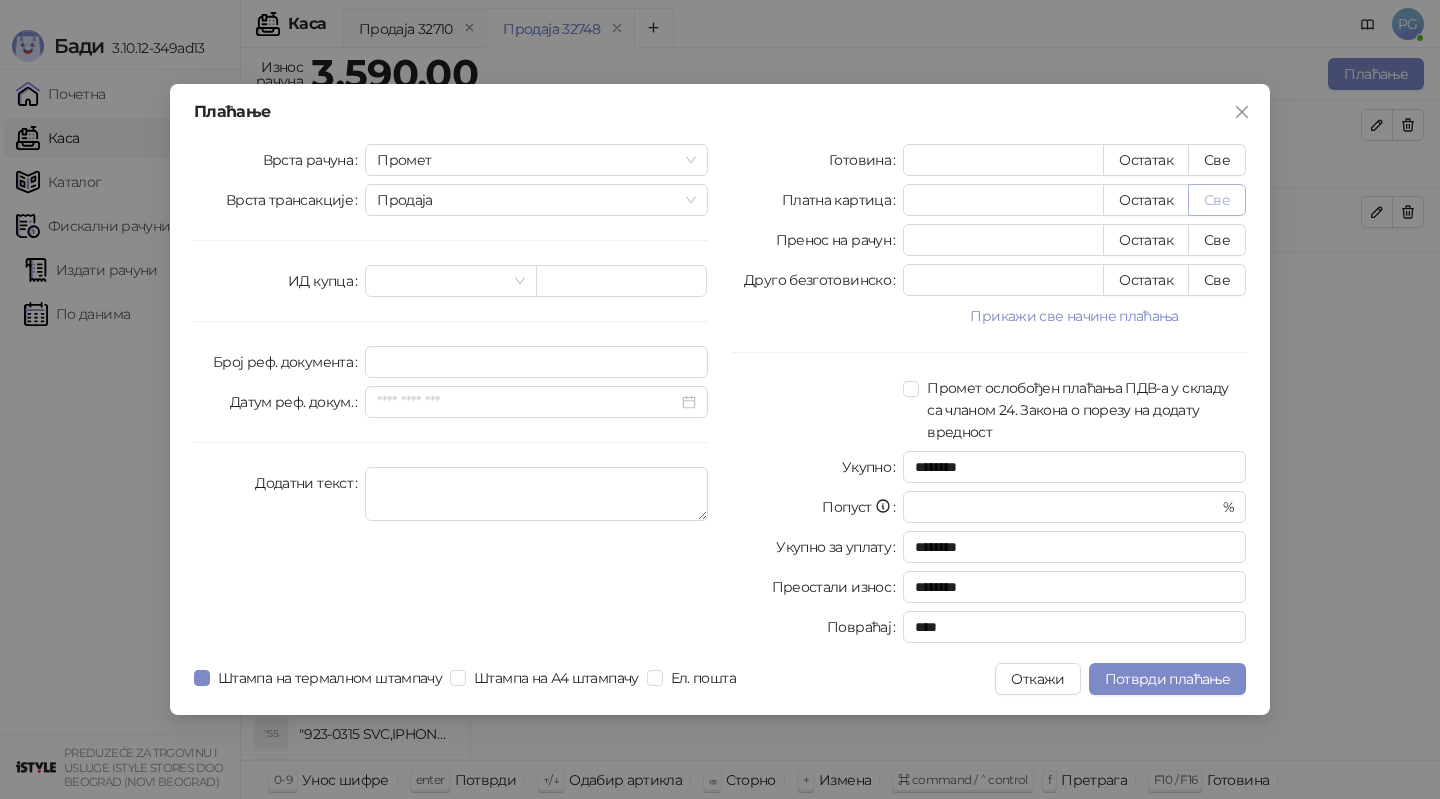 click on "Све" at bounding box center [1217, 200] 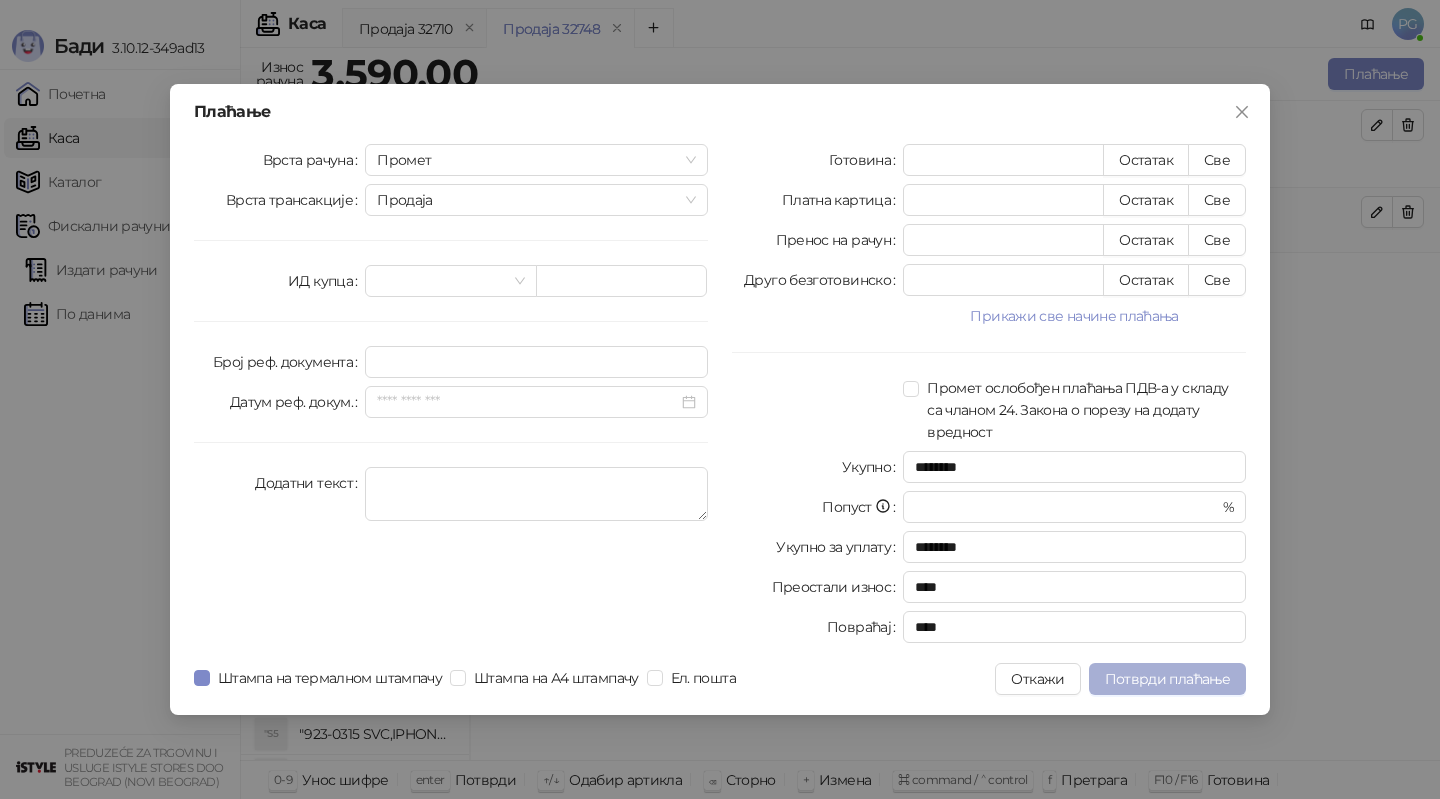 click on "Потврди плаћање" at bounding box center [1167, 679] 